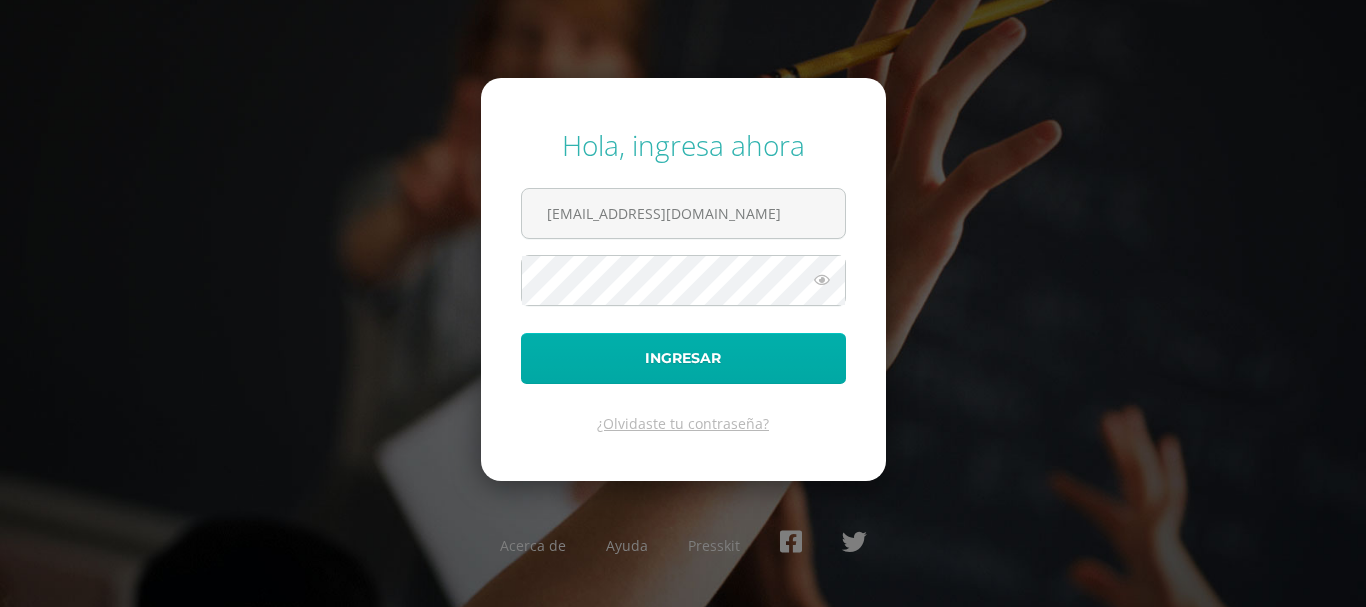 scroll, scrollTop: 0, scrollLeft: 0, axis: both 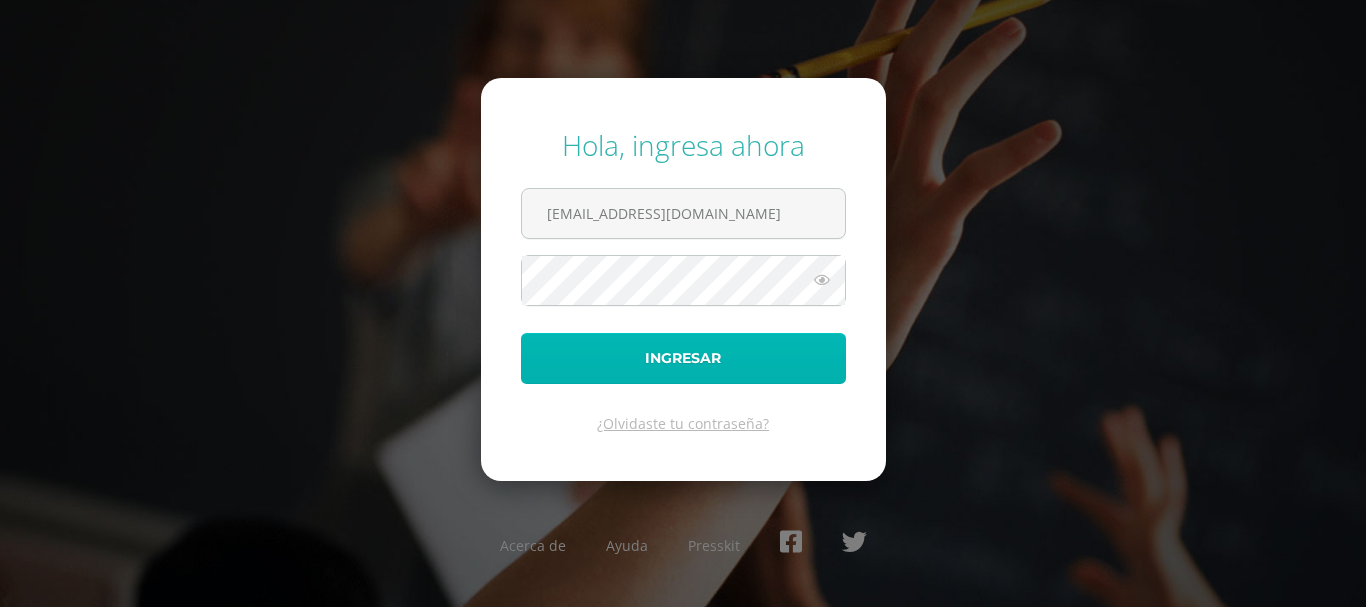 click on "Ingresar" at bounding box center (683, 358) 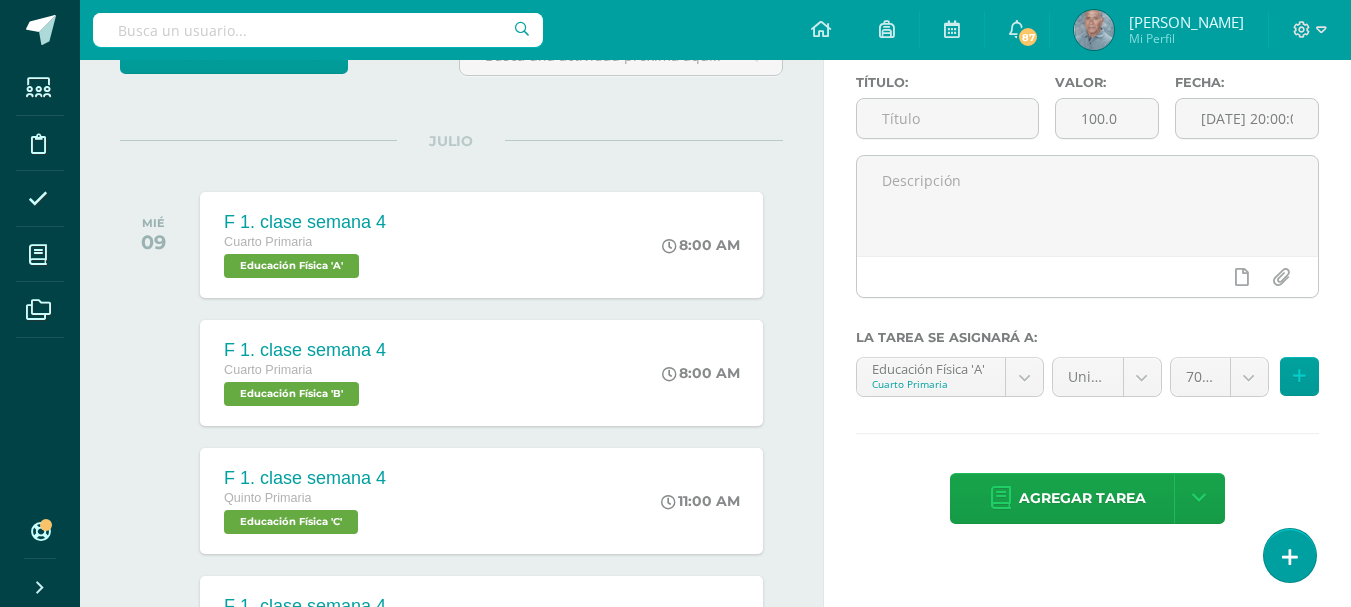 scroll, scrollTop: 200, scrollLeft: 0, axis: vertical 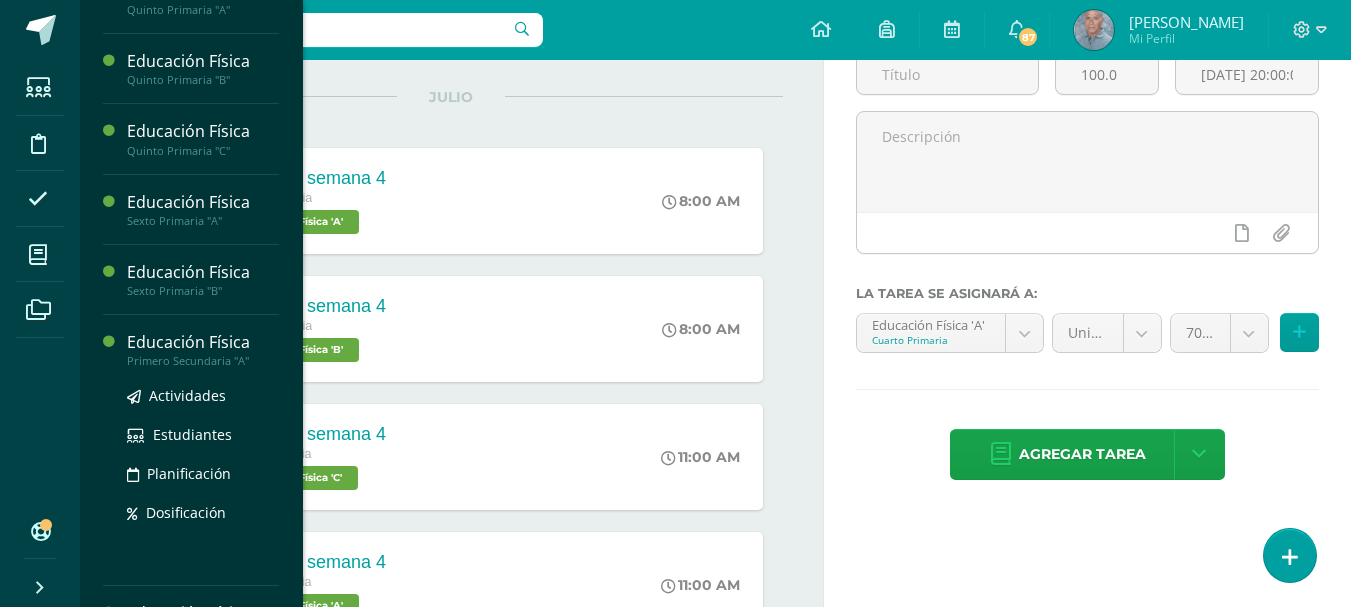 click on "Primero
Secundaria
"A"" at bounding box center (203, 361) 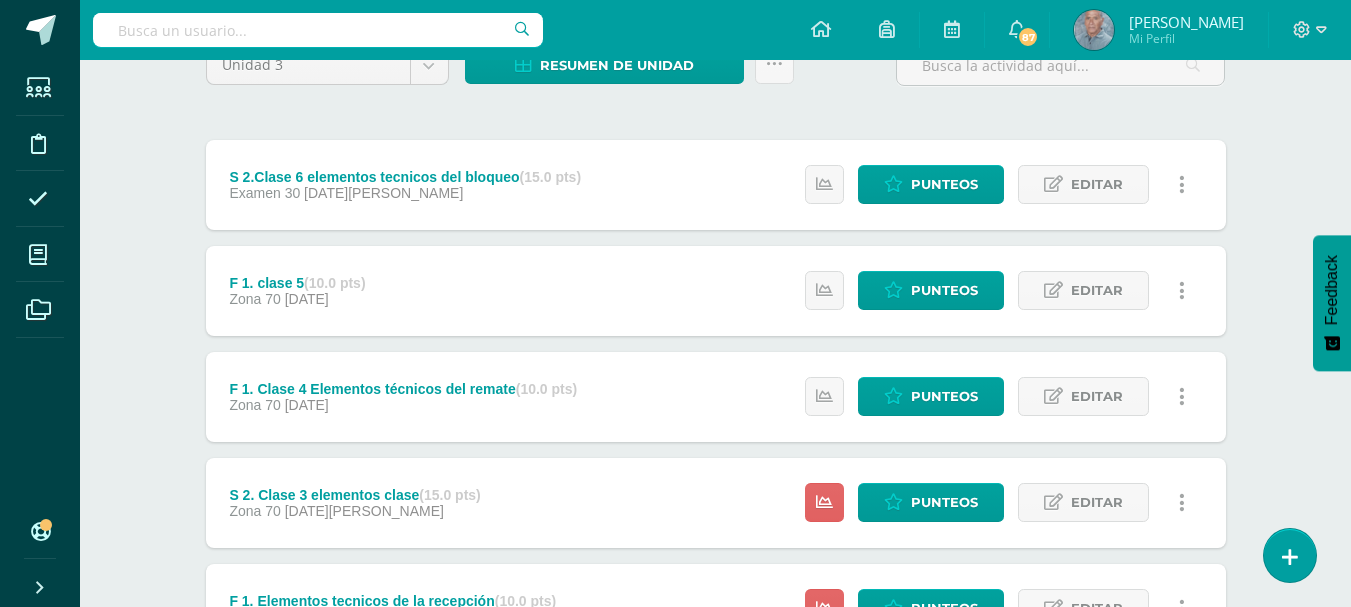 scroll, scrollTop: 200, scrollLeft: 0, axis: vertical 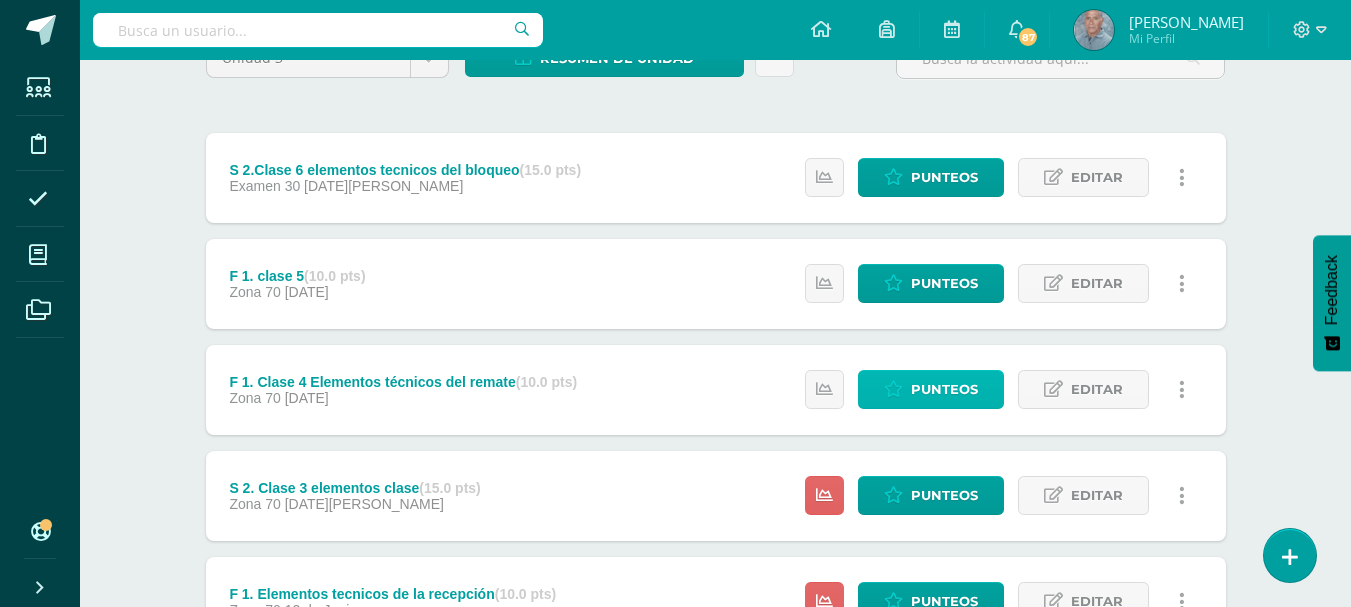 click on "Punteos" at bounding box center [944, 389] 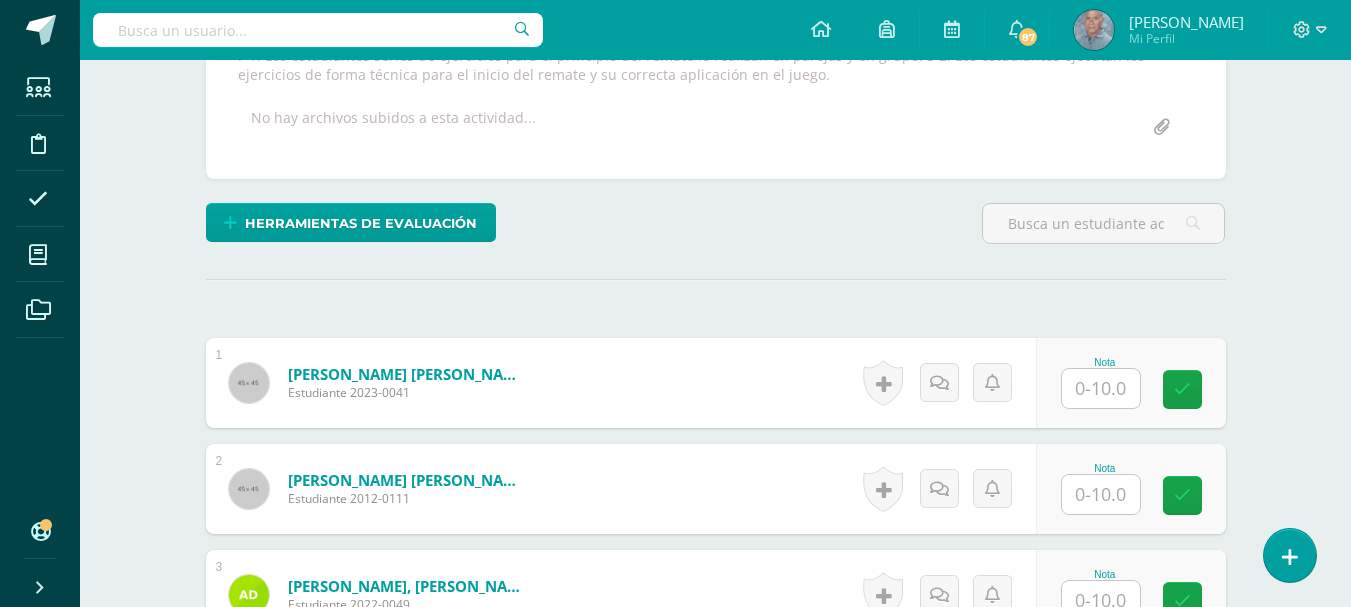 scroll, scrollTop: 396, scrollLeft: 0, axis: vertical 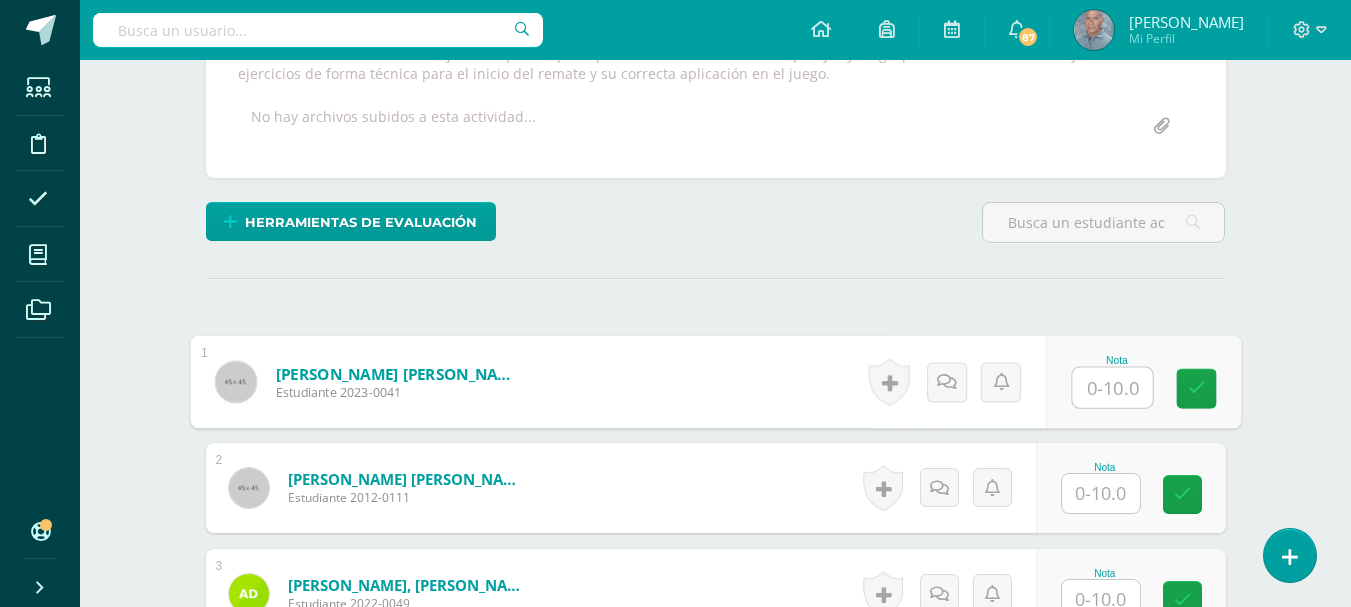 click at bounding box center [1112, 388] 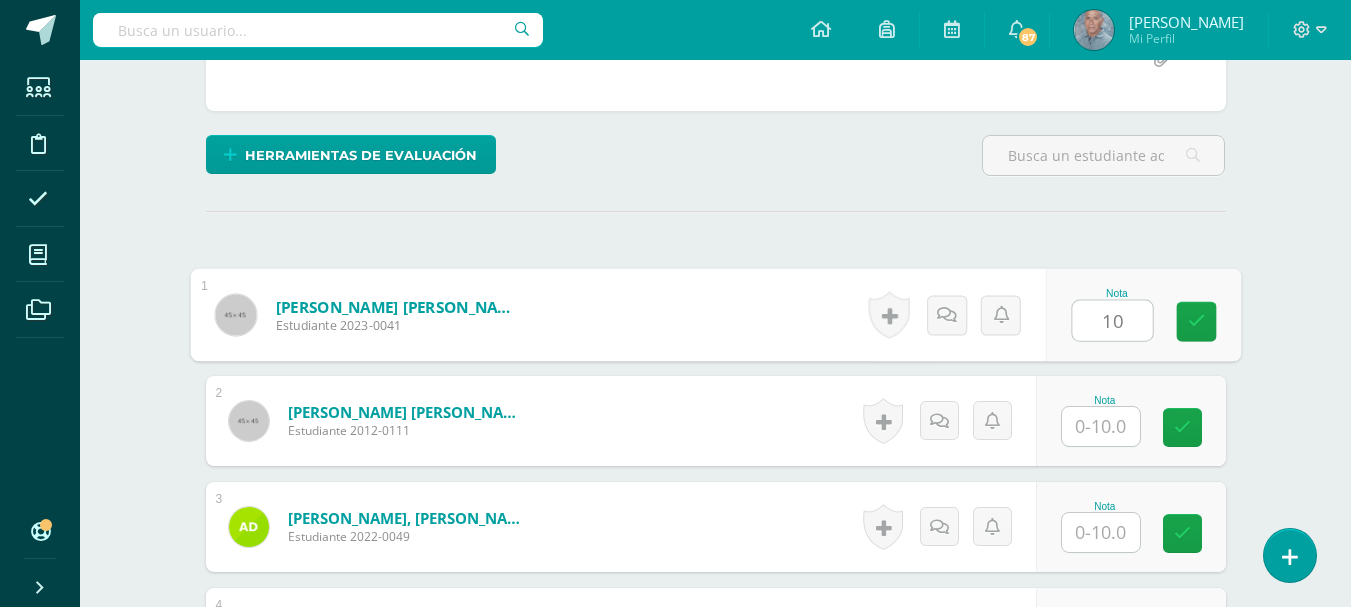 scroll, scrollTop: 498, scrollLeft: 0, axis: vertical 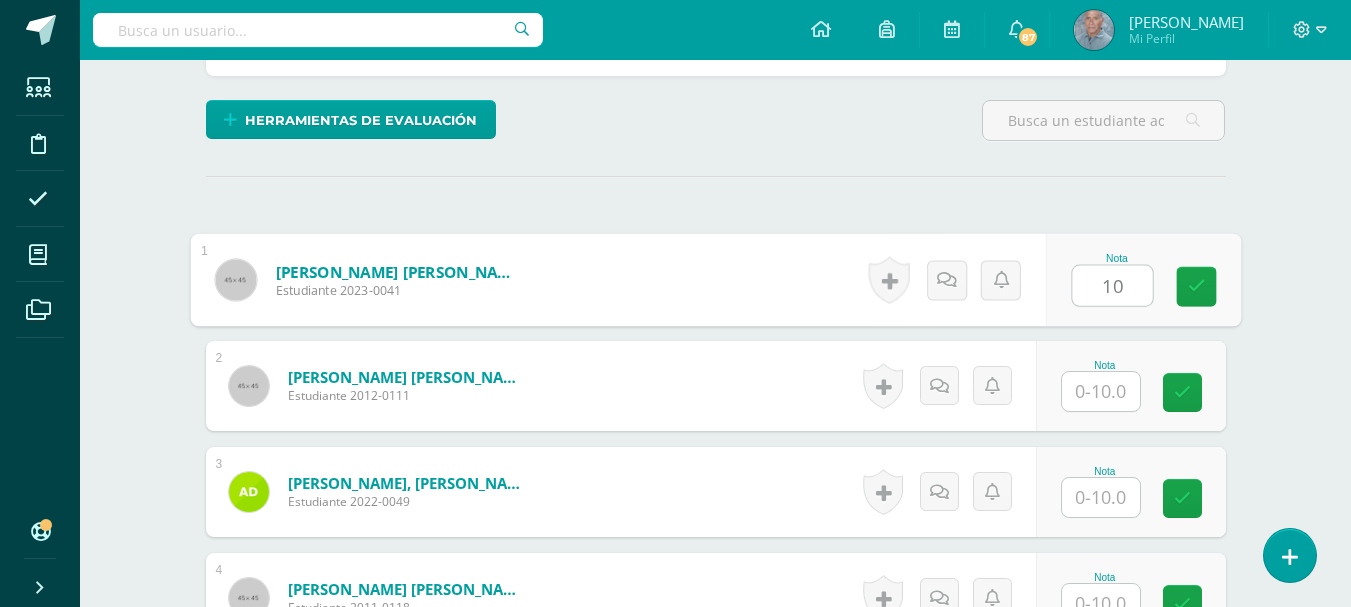 type on "10" 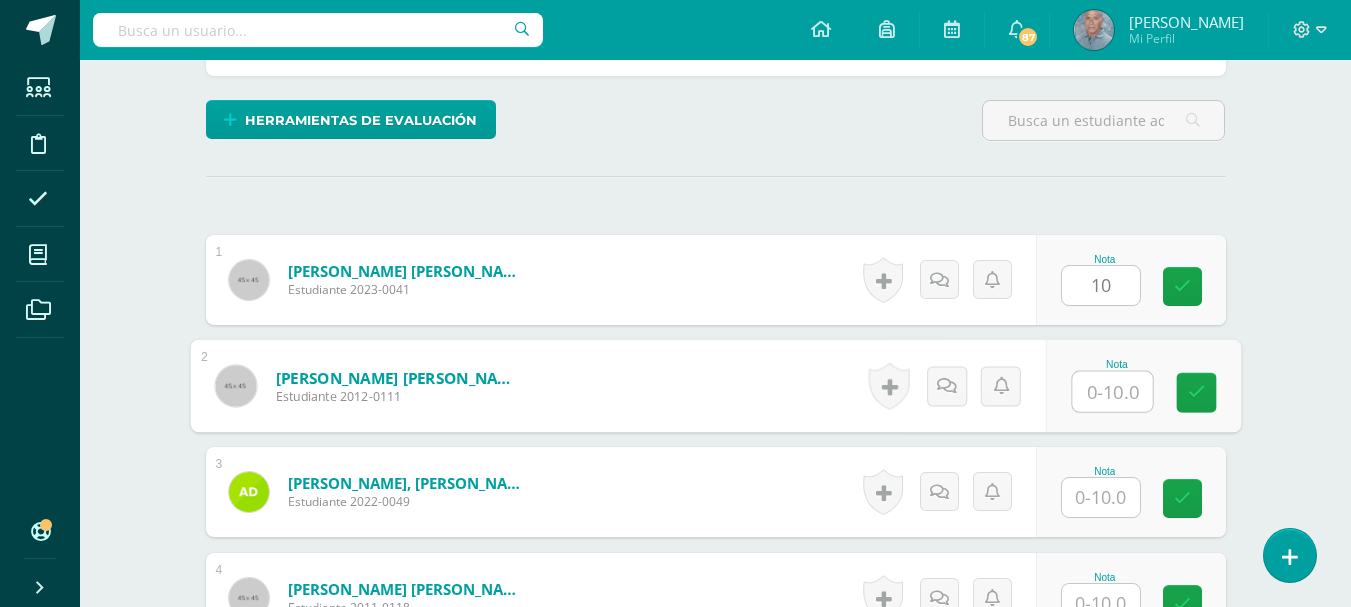 click at bounding box center [1112, 392] 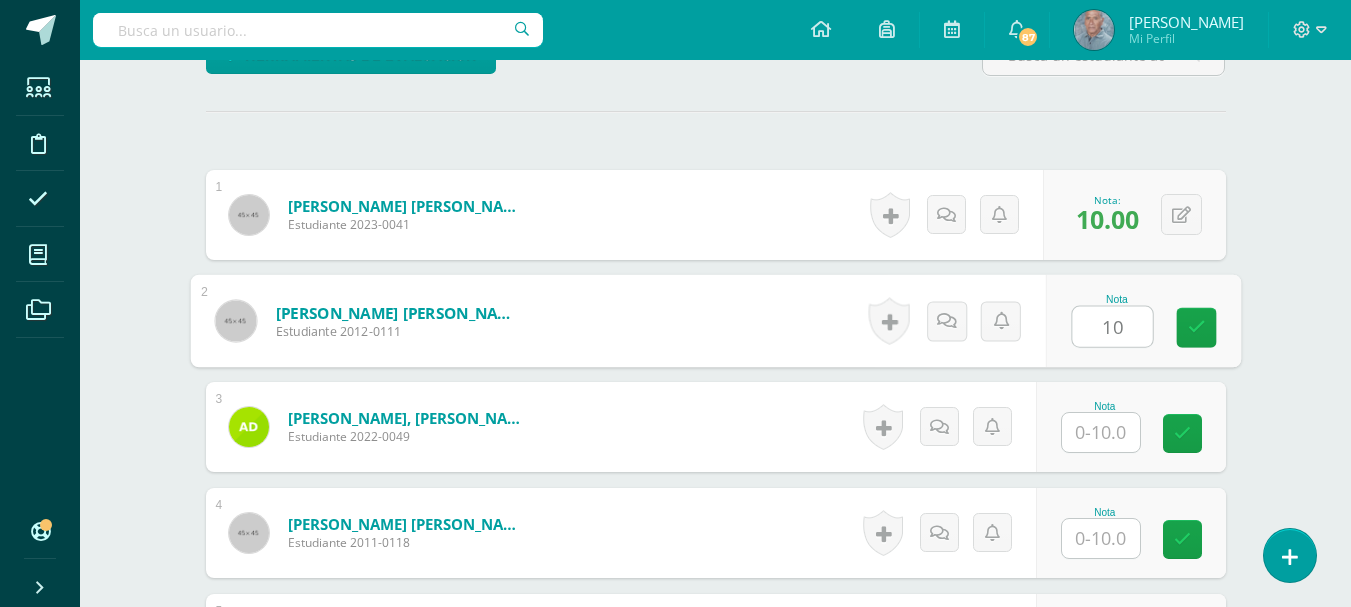 scroll, scrollTop: 598, scrollLeft: 0, axis: vertical 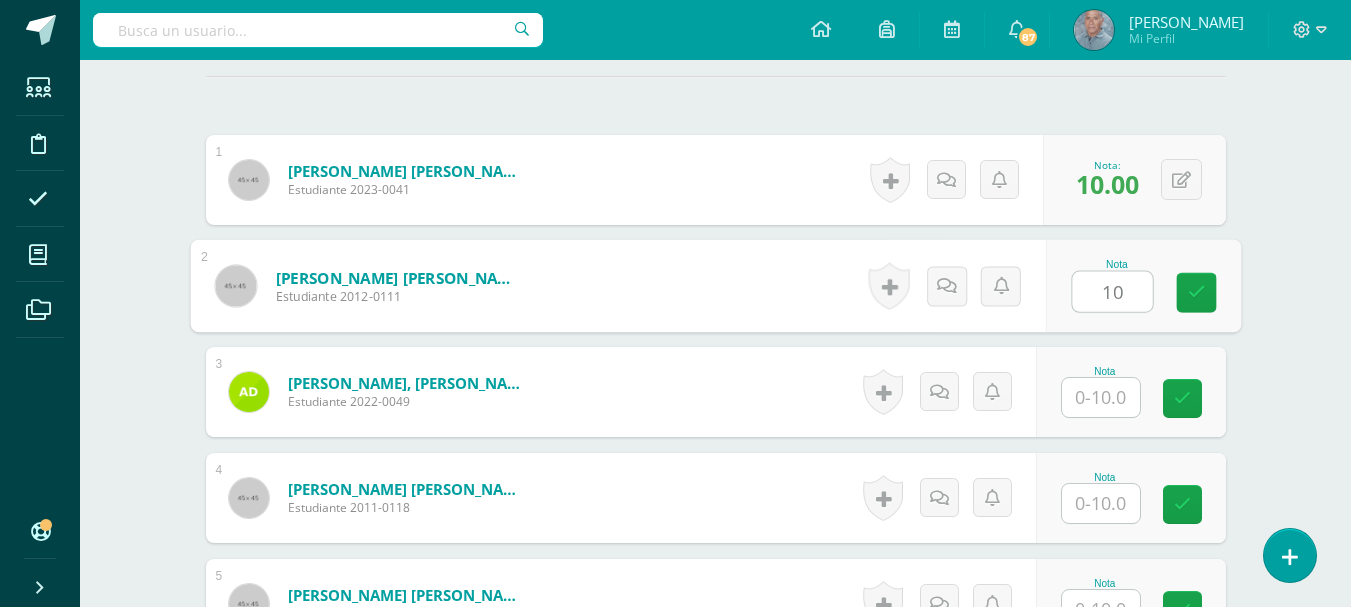 type on "10" 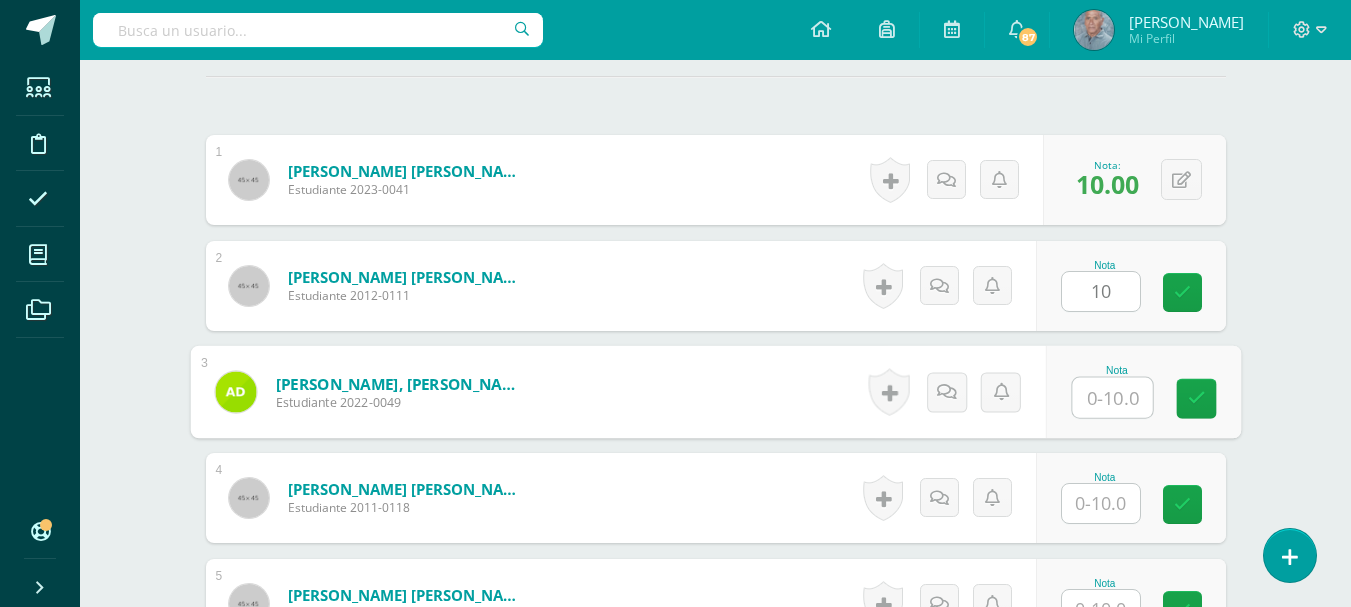 click at bounding box center [1112, 398] 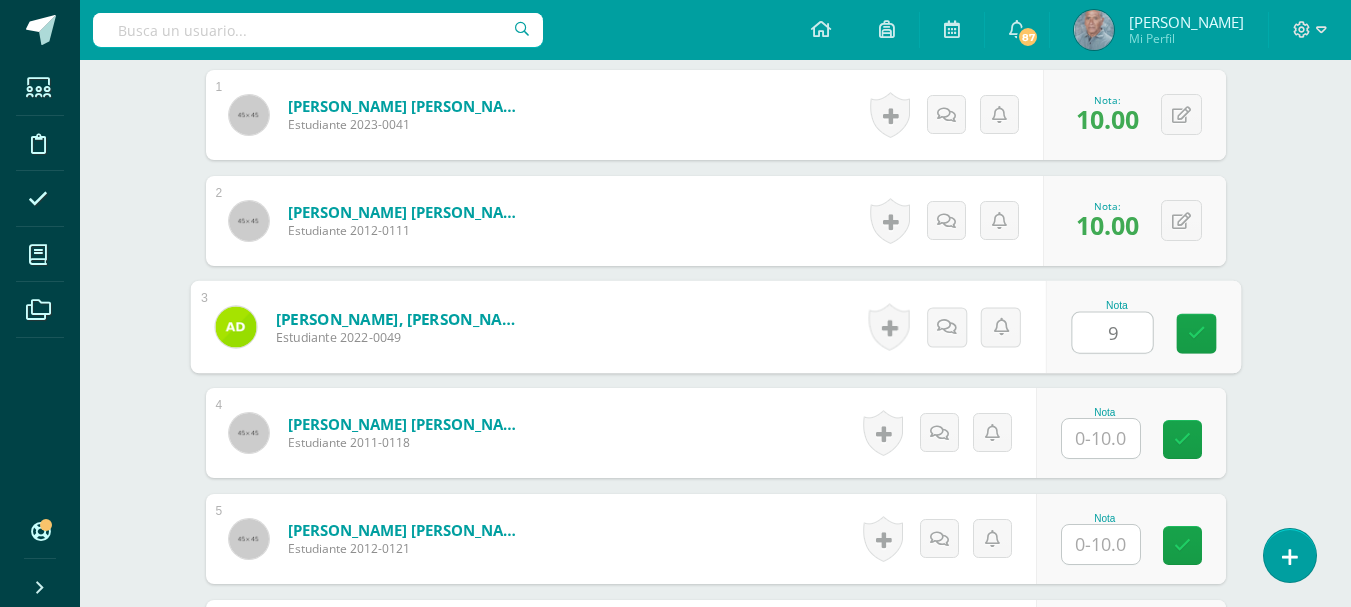 scroll, scrollTop: 698, scrollLeft: 0, axis: vertical 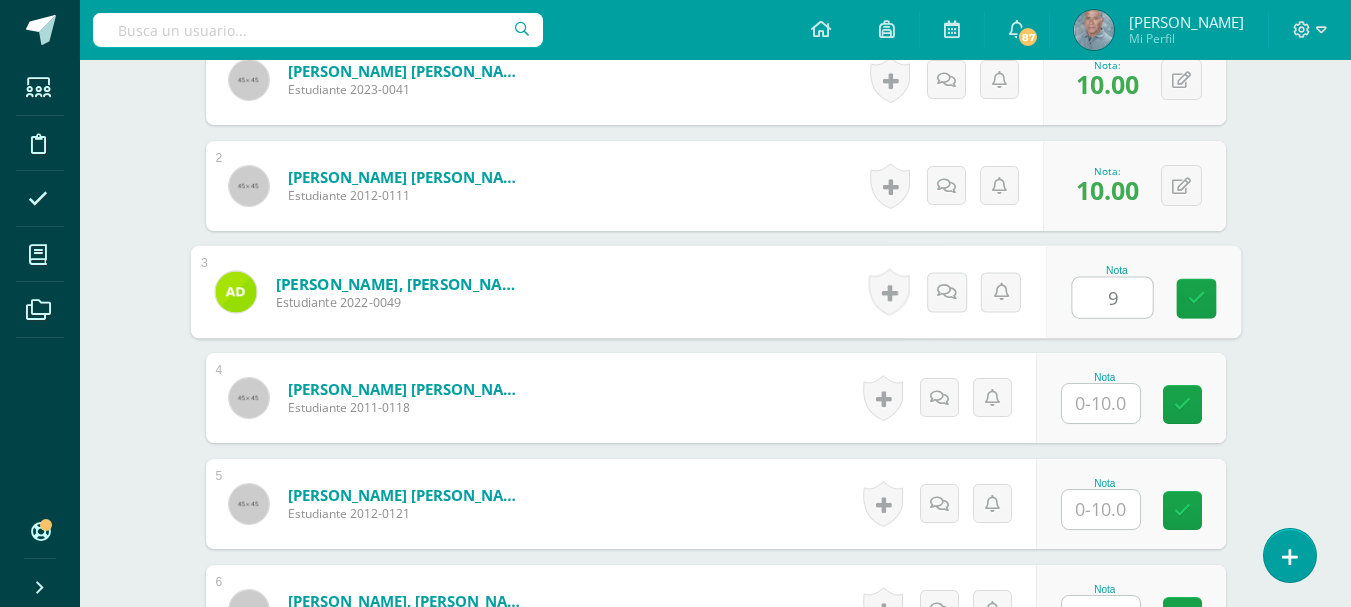 type on "9" 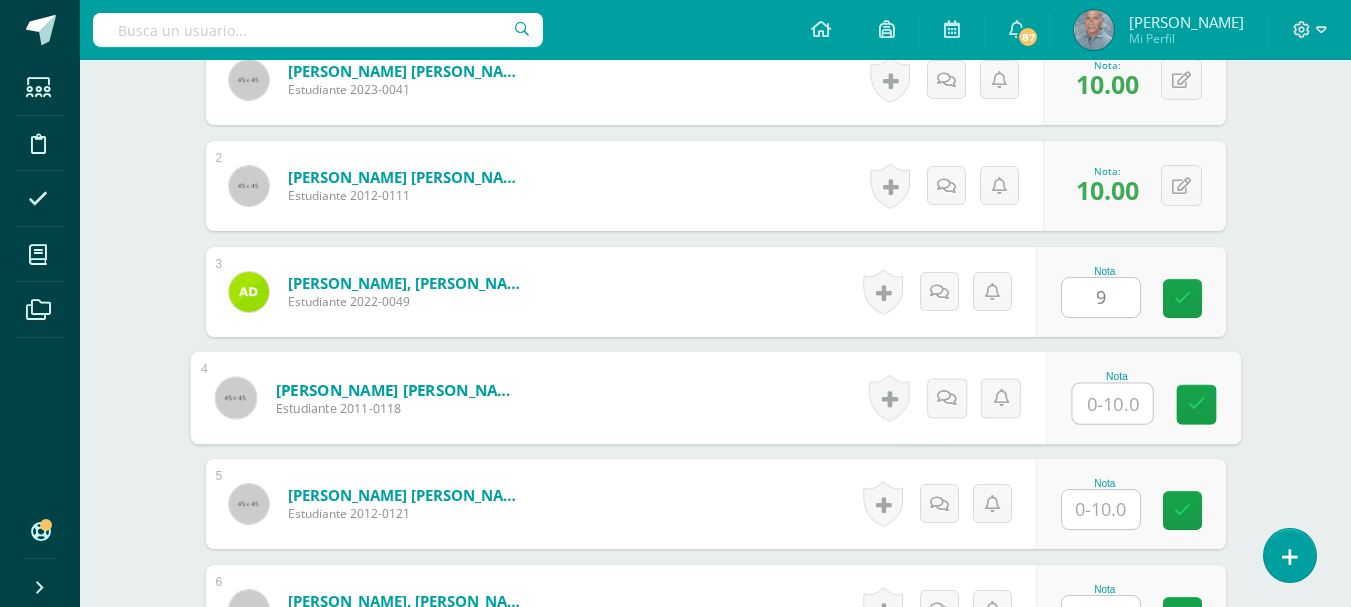 click at bounding box center [1112, 404] 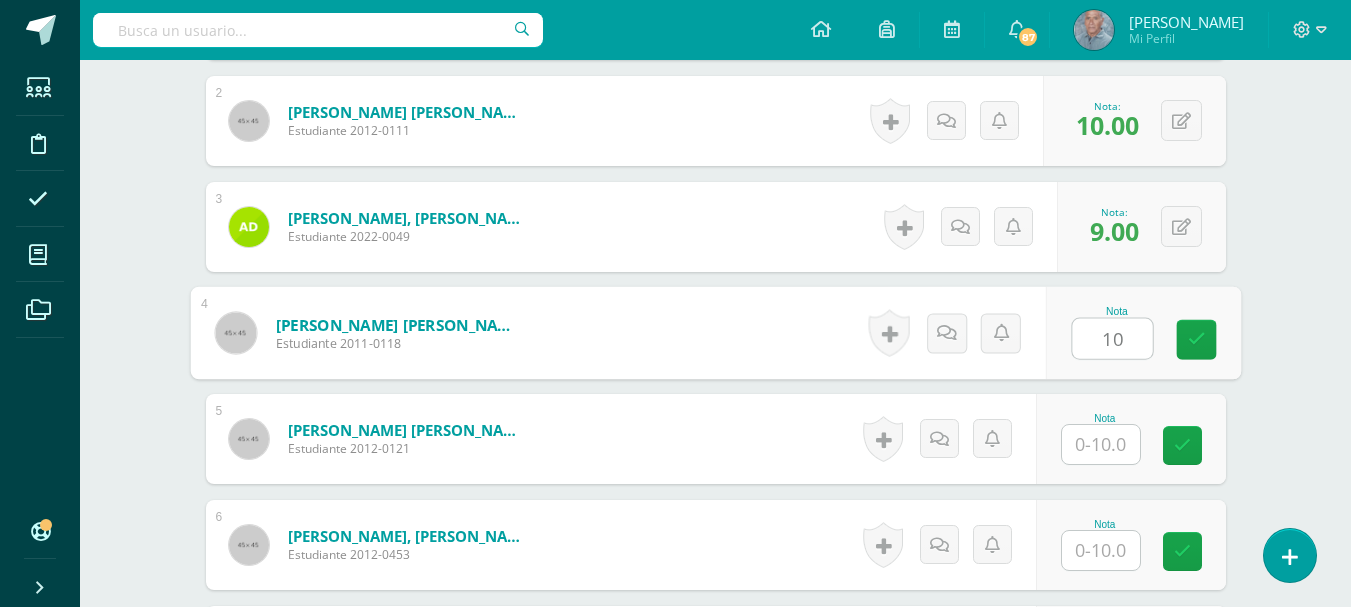 scroll, scrollTop: 798, scrollLeft: 0, axis: vertical 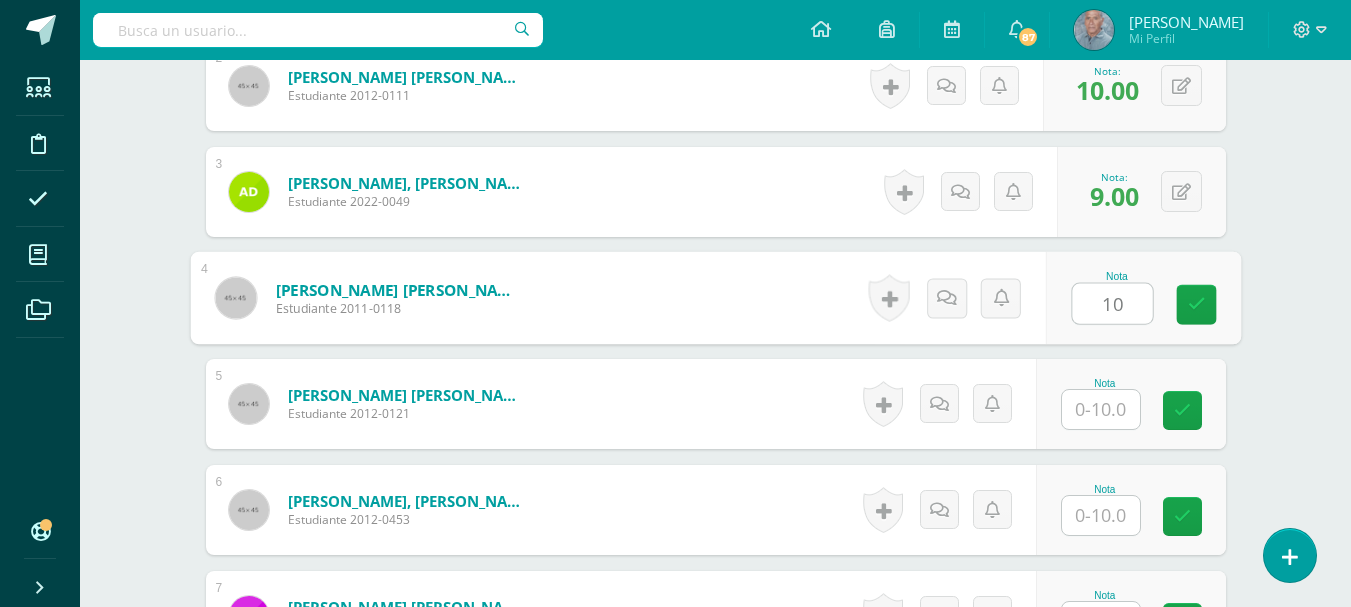 type on "10" 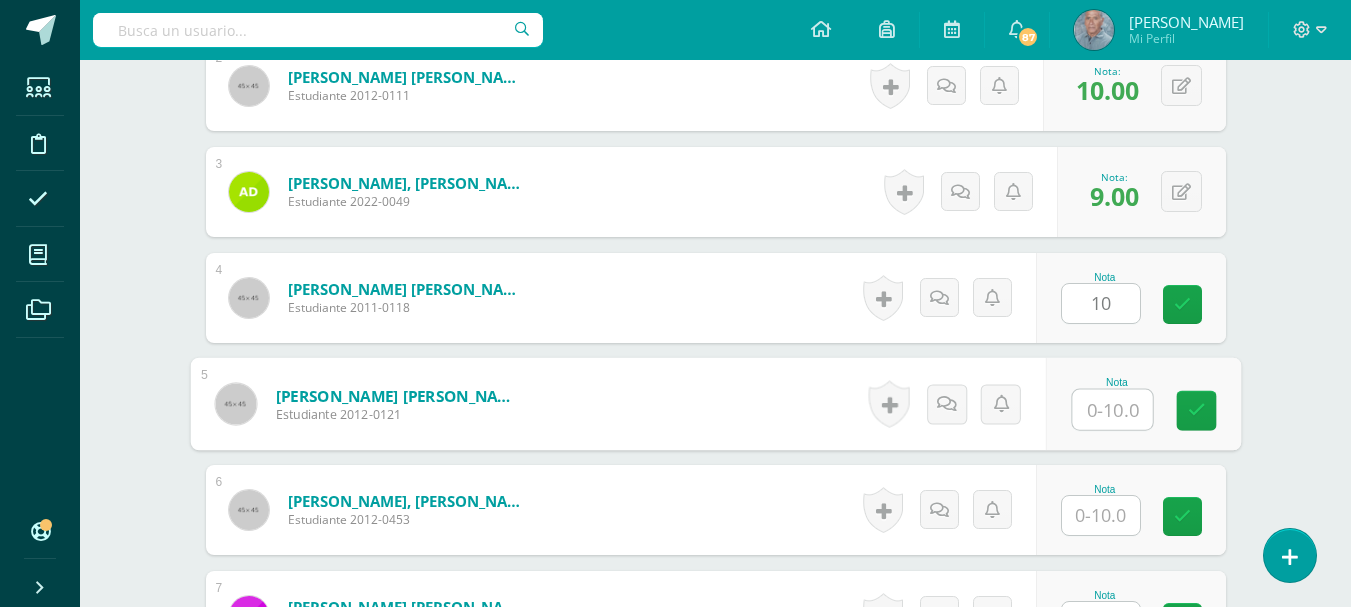 click at bounding box center [1112, 410] 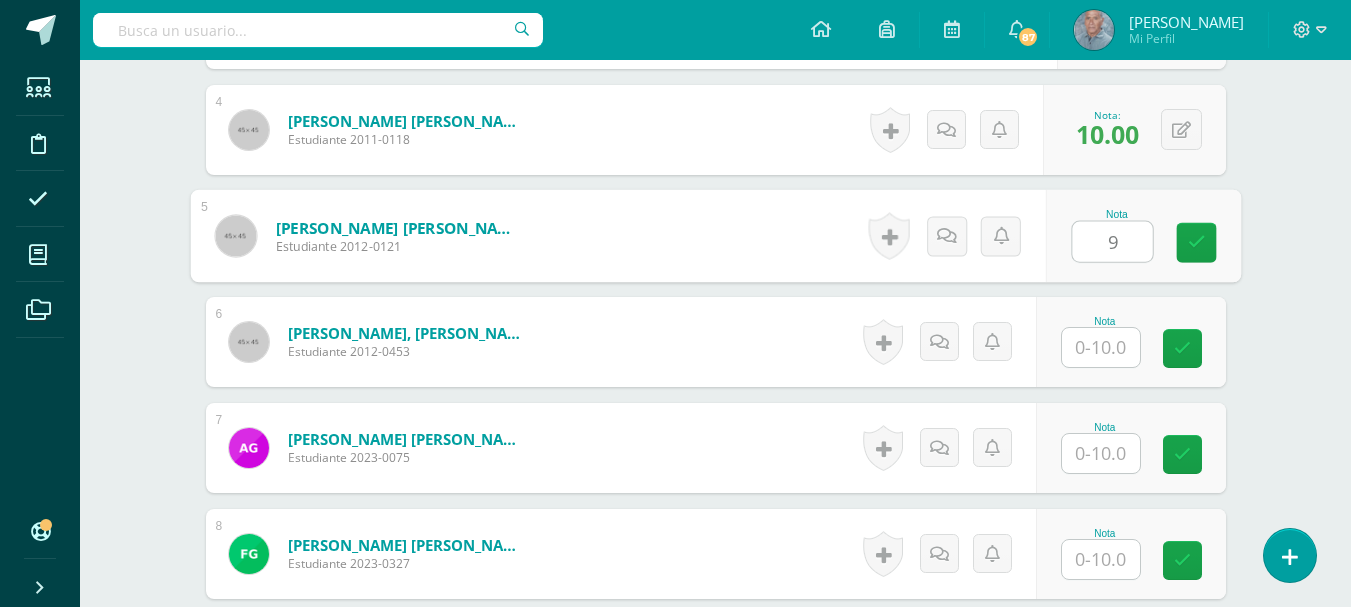 scroll, scrollTop: 998, scrollLeft: 0, axis: vertical 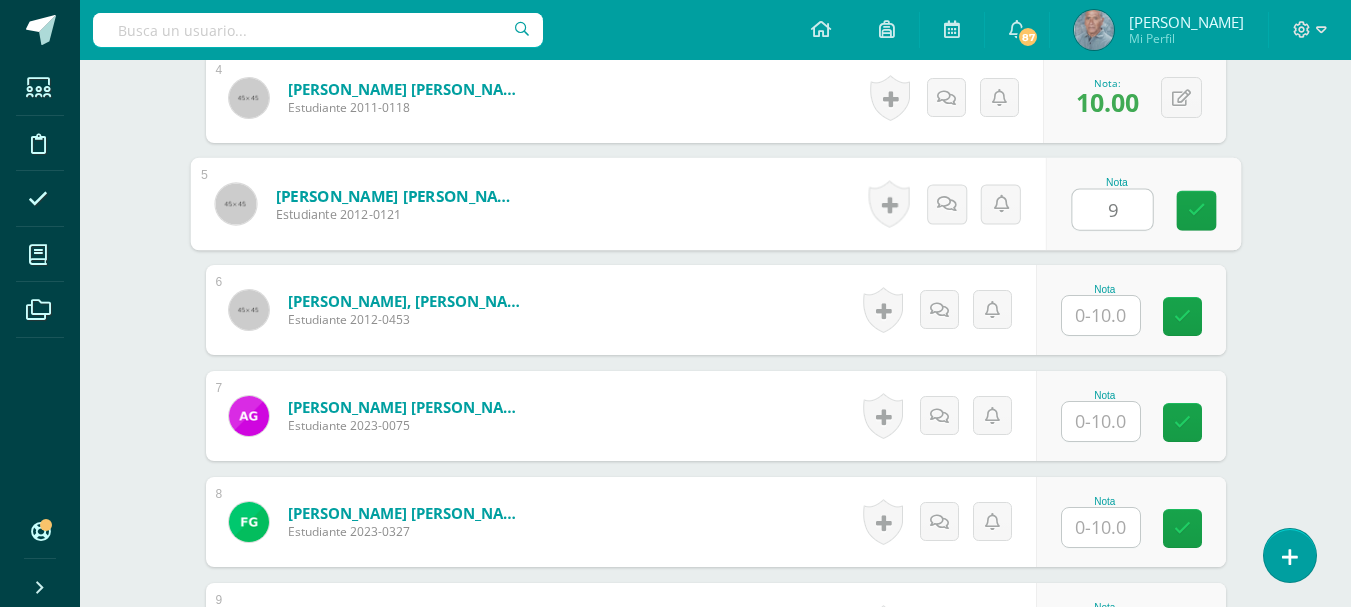 type on "9" 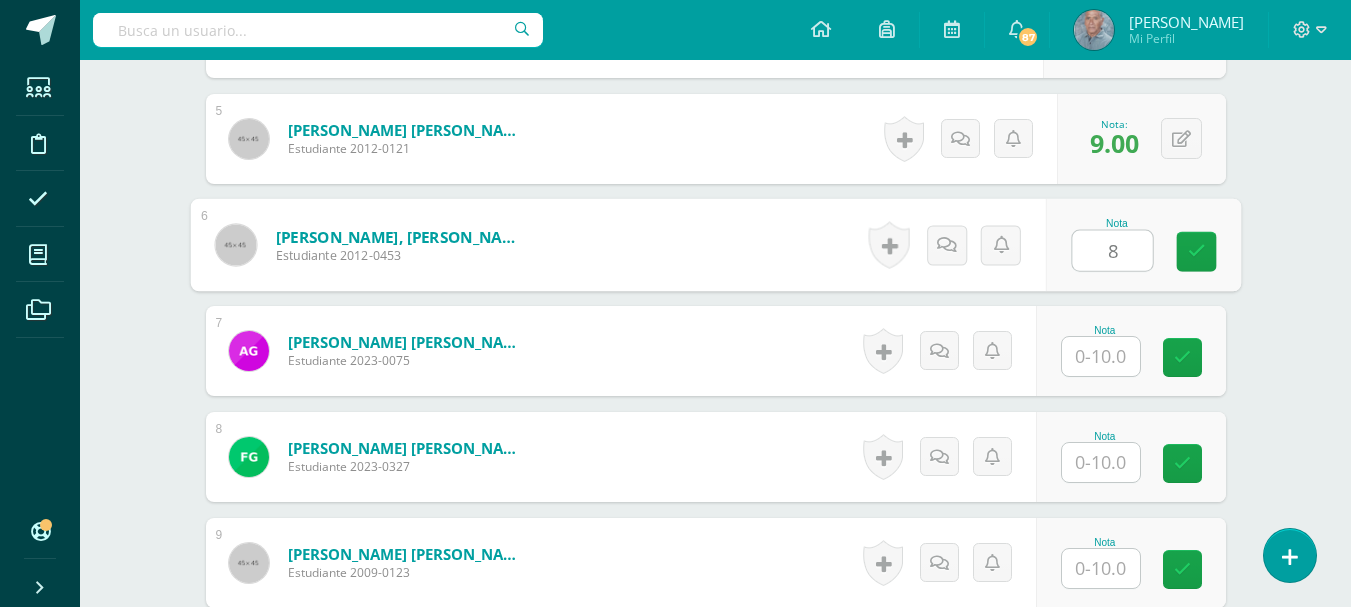 scroll, scrollTop: 1098, scrollLeft: 0, axis: vertical 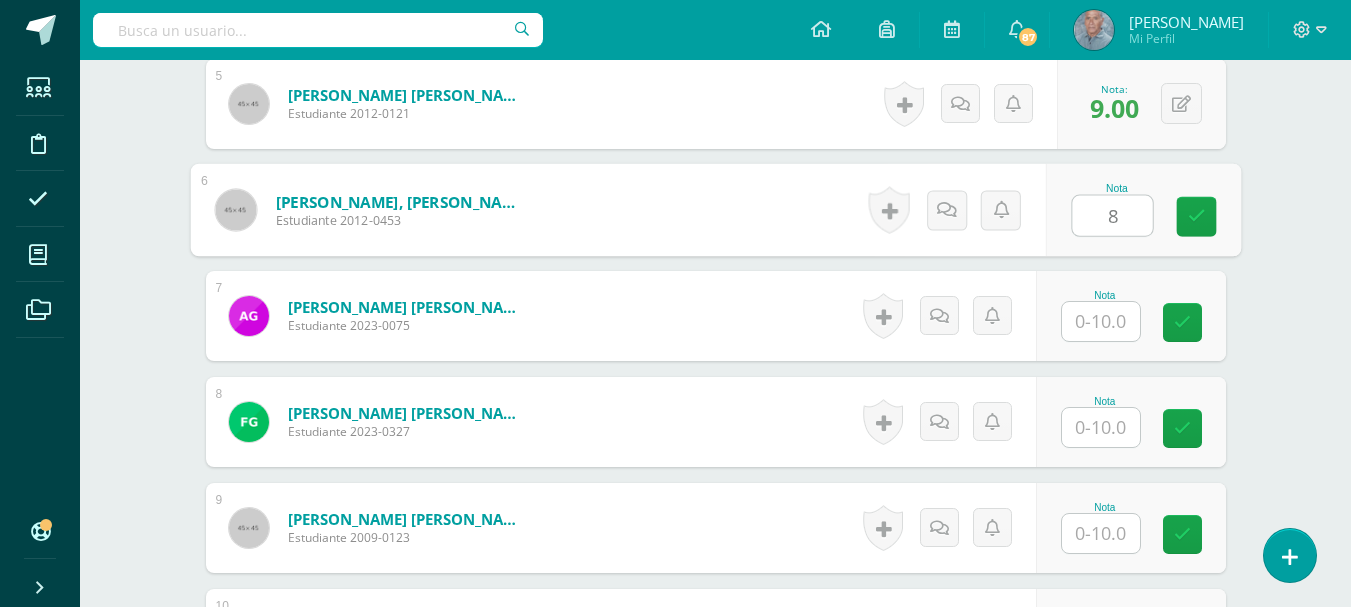 type on "8" 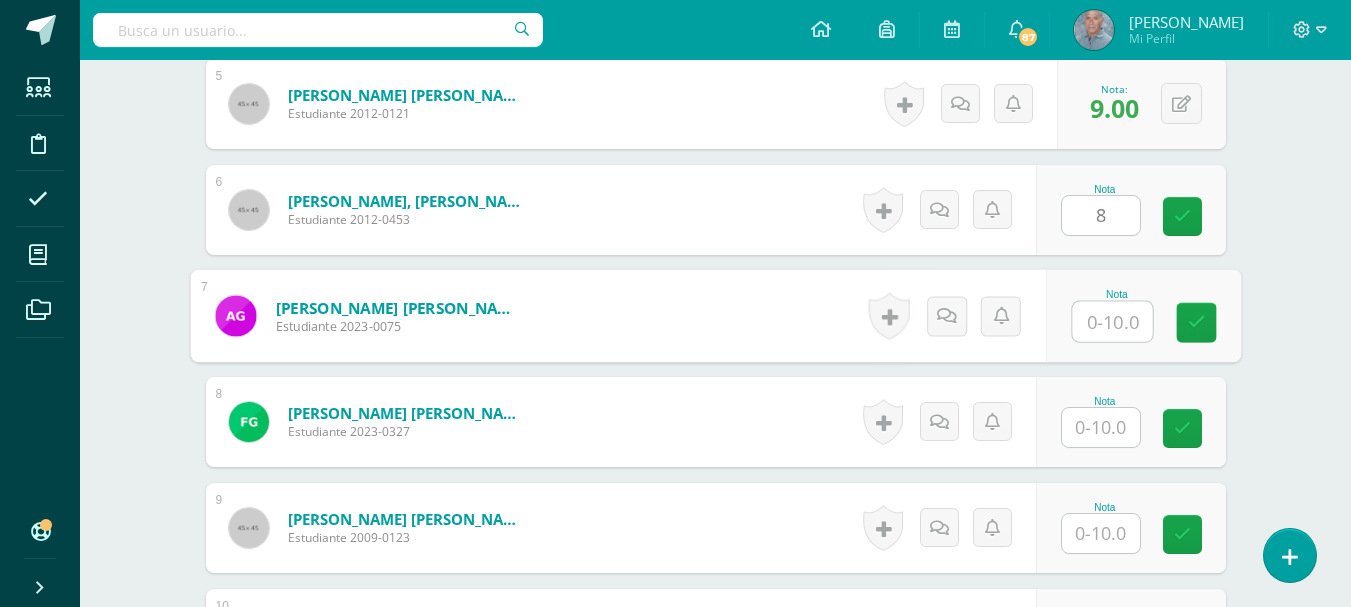 click at bounding box center (1112, 322) 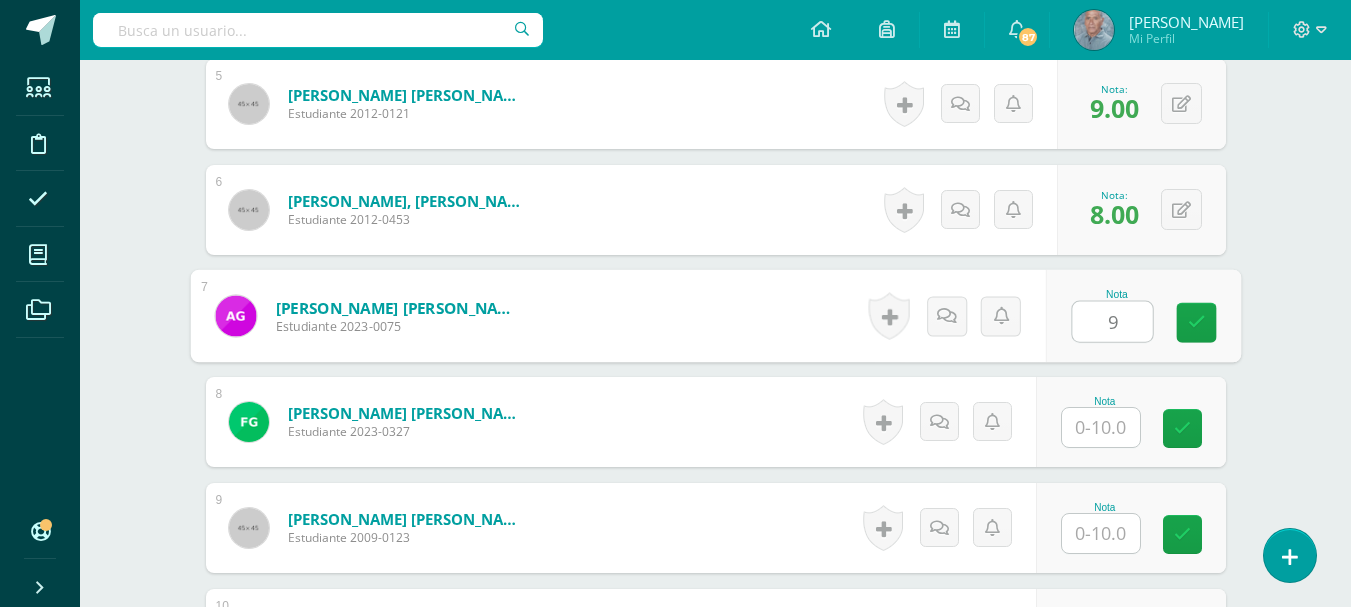 scroll, scrollTop: 1198, scrollLeft: 0, axis: vertical 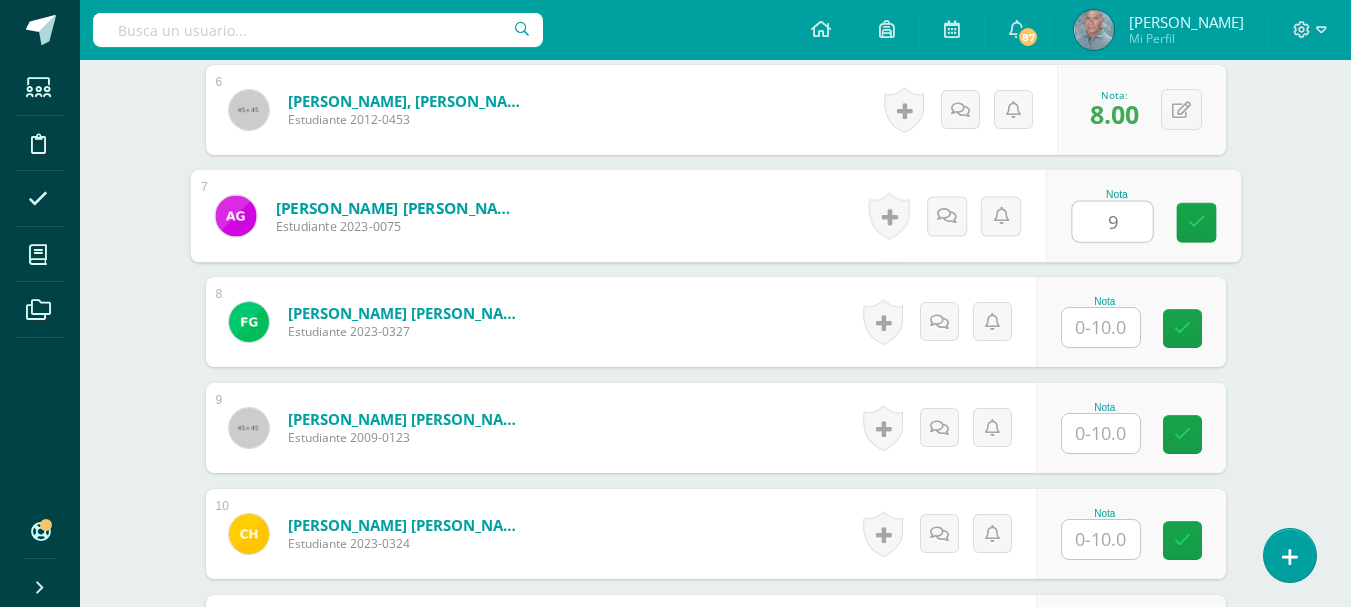 type on "9" 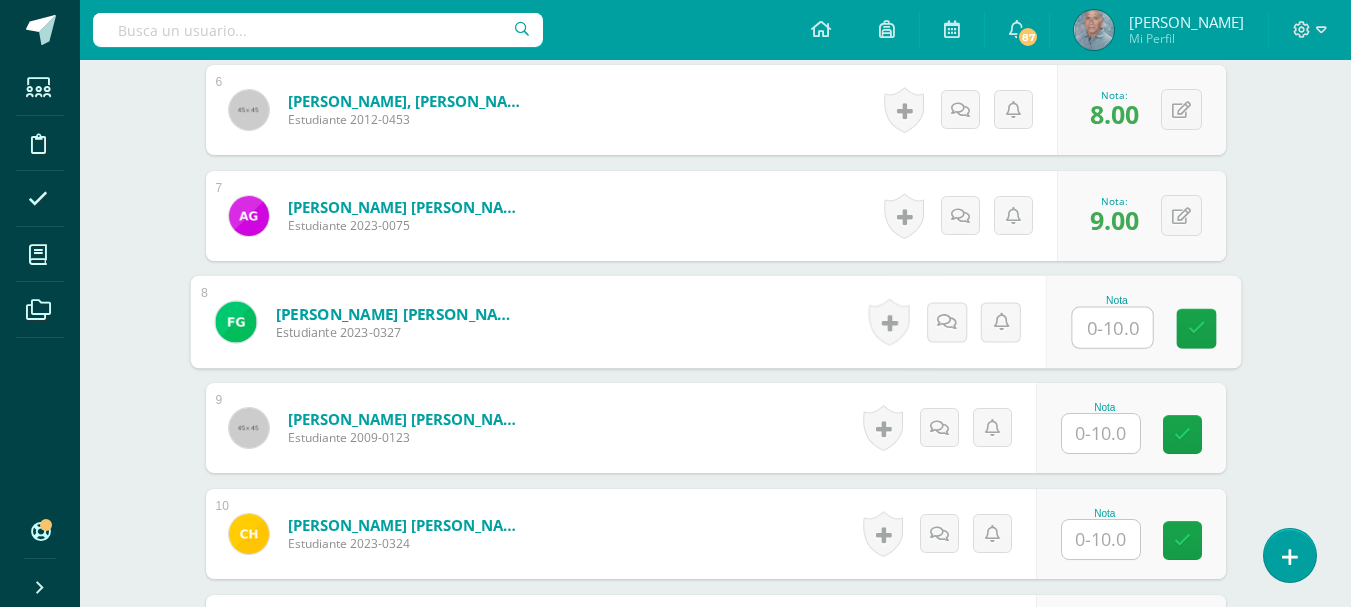 click at bounding box center [1112, 328] 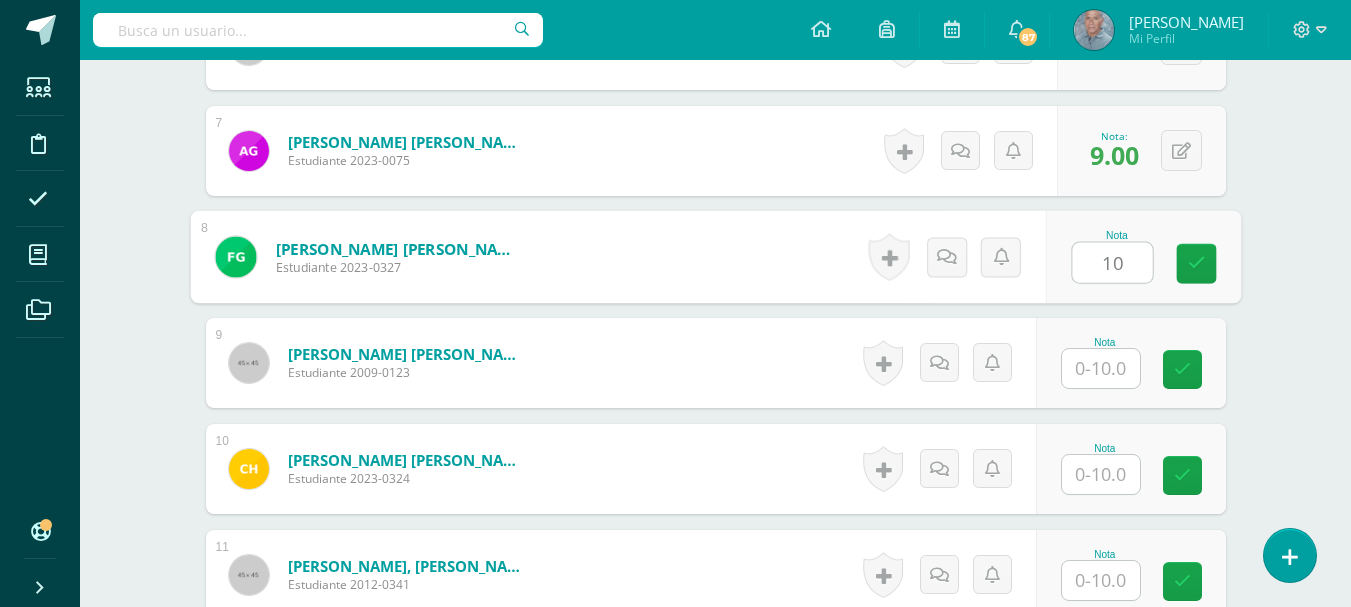 scroll, scrollTop: 1298, scrollLeft: 0, axis: vertical 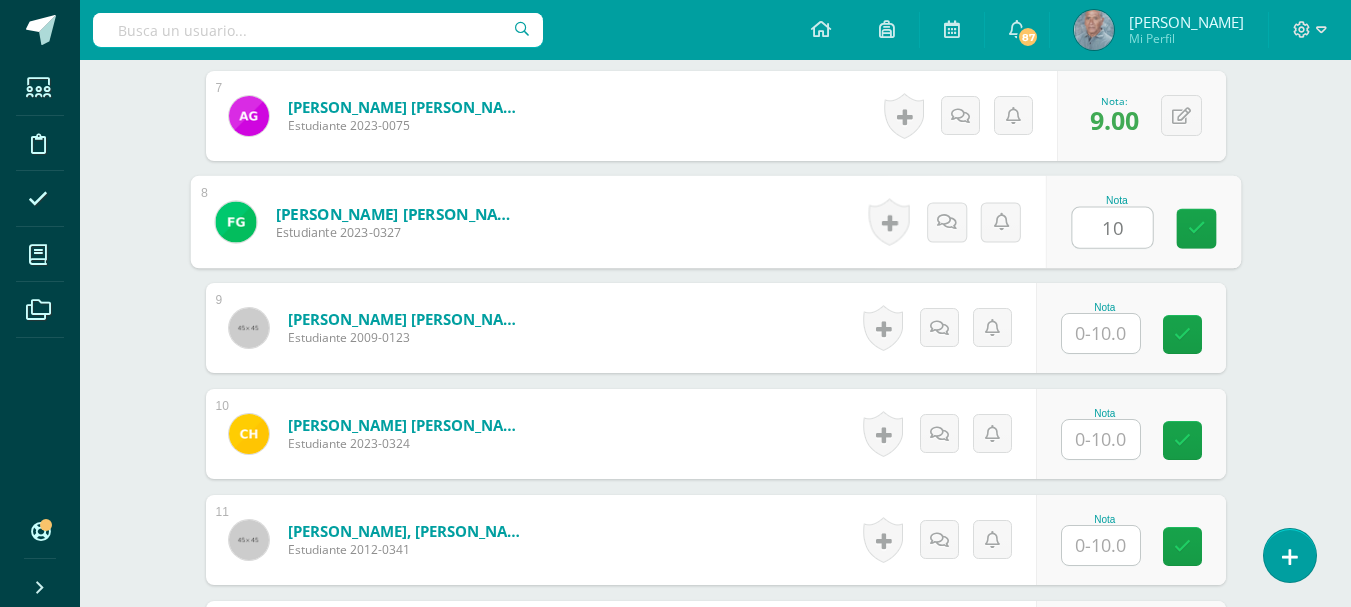 type on "10" 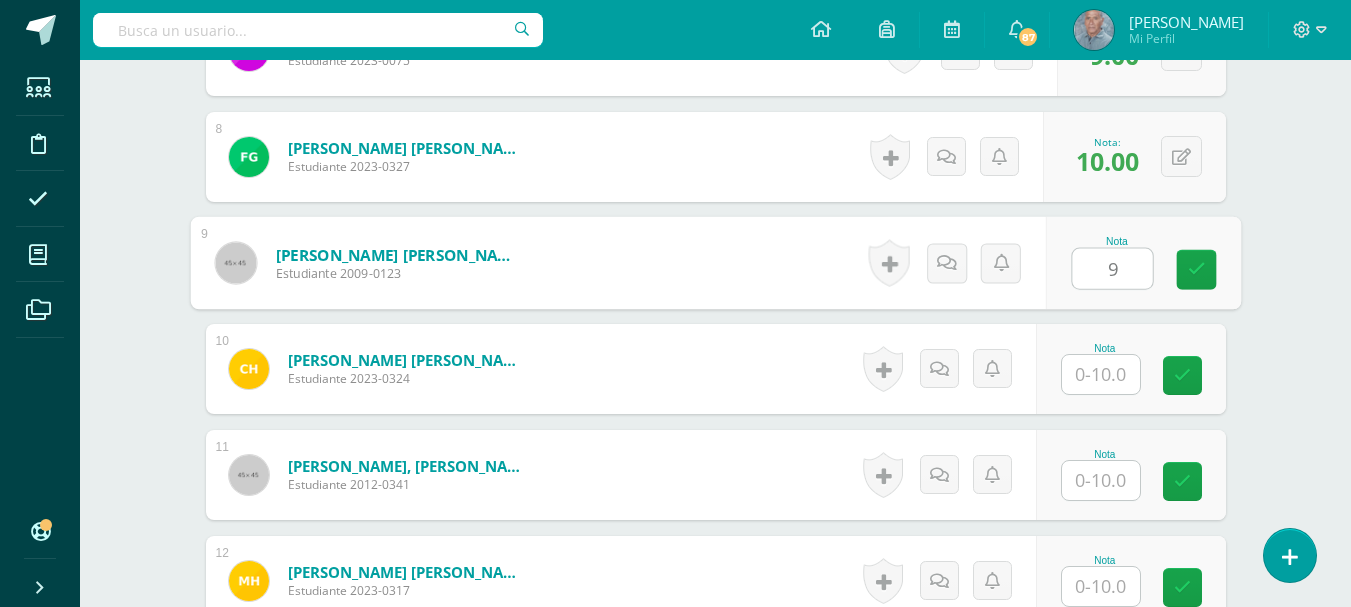 scroll, scrollTop: 1398, scrollLeft: 0, axis: vertical 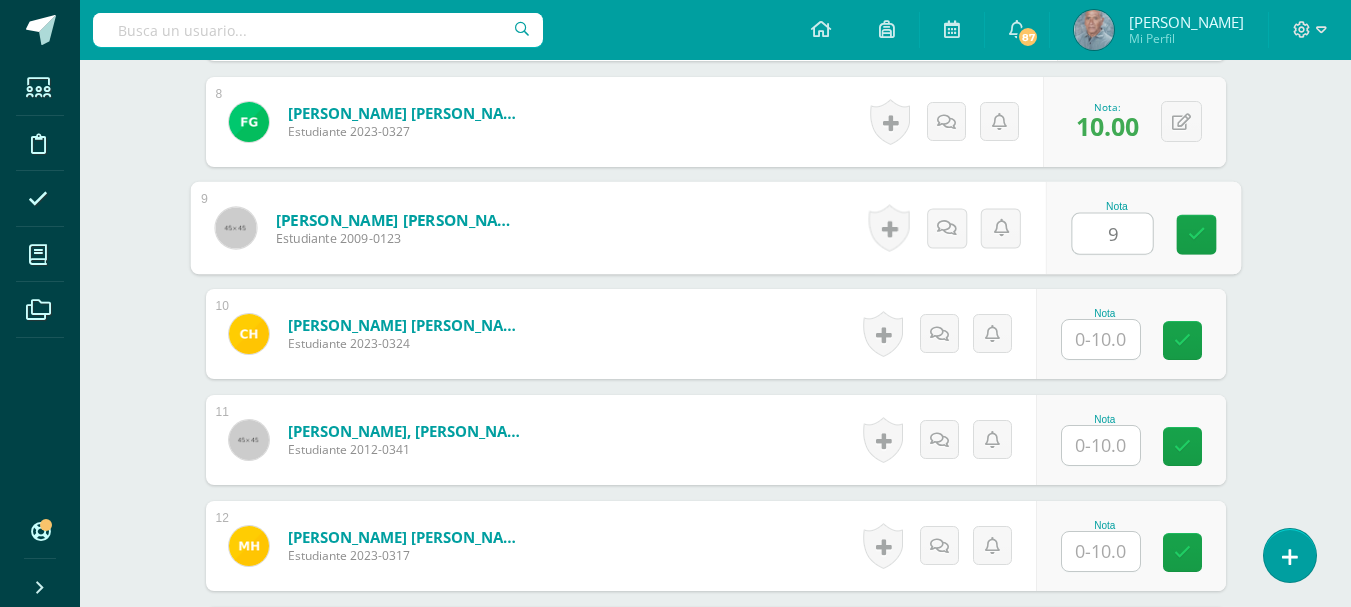 type on "9" 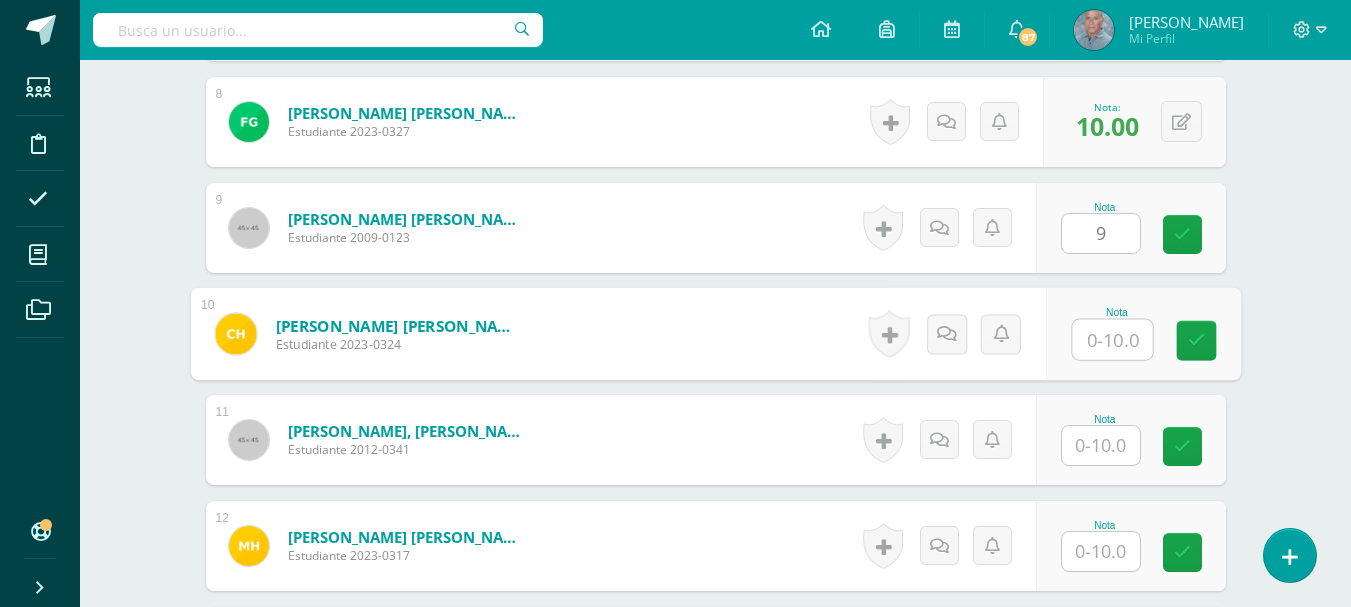 click at bounding box center [1112, 340] 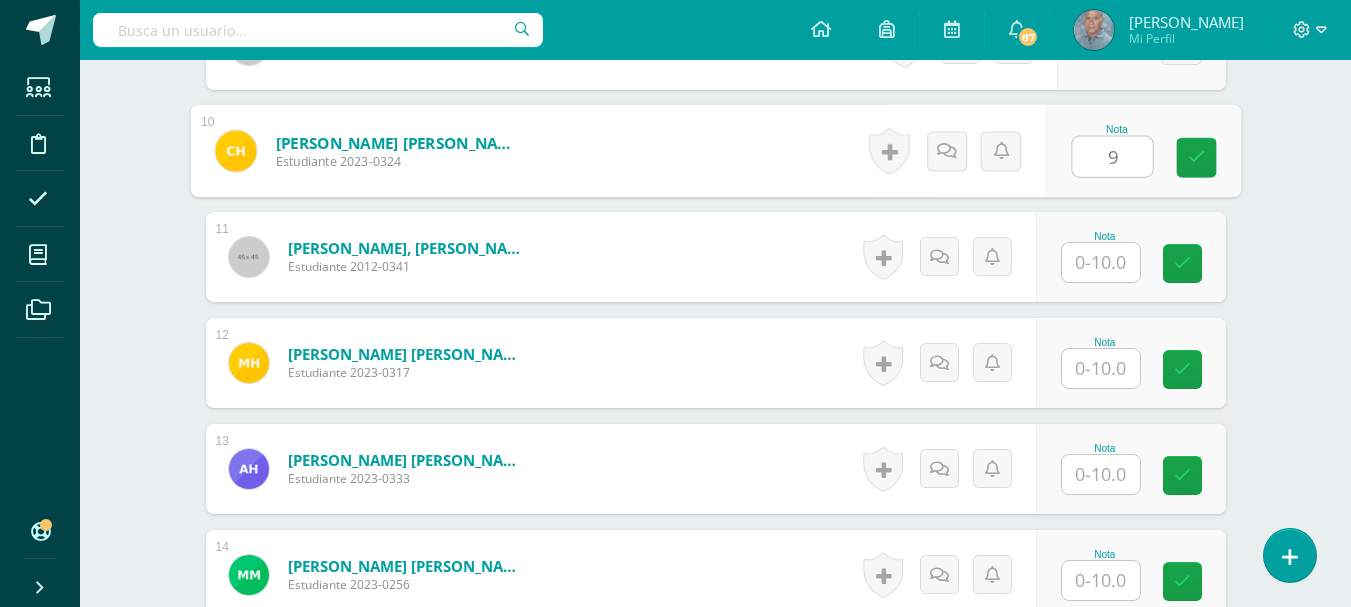 scroll, scrollTop: 1598, scrollLeft: 0, axis: vertical 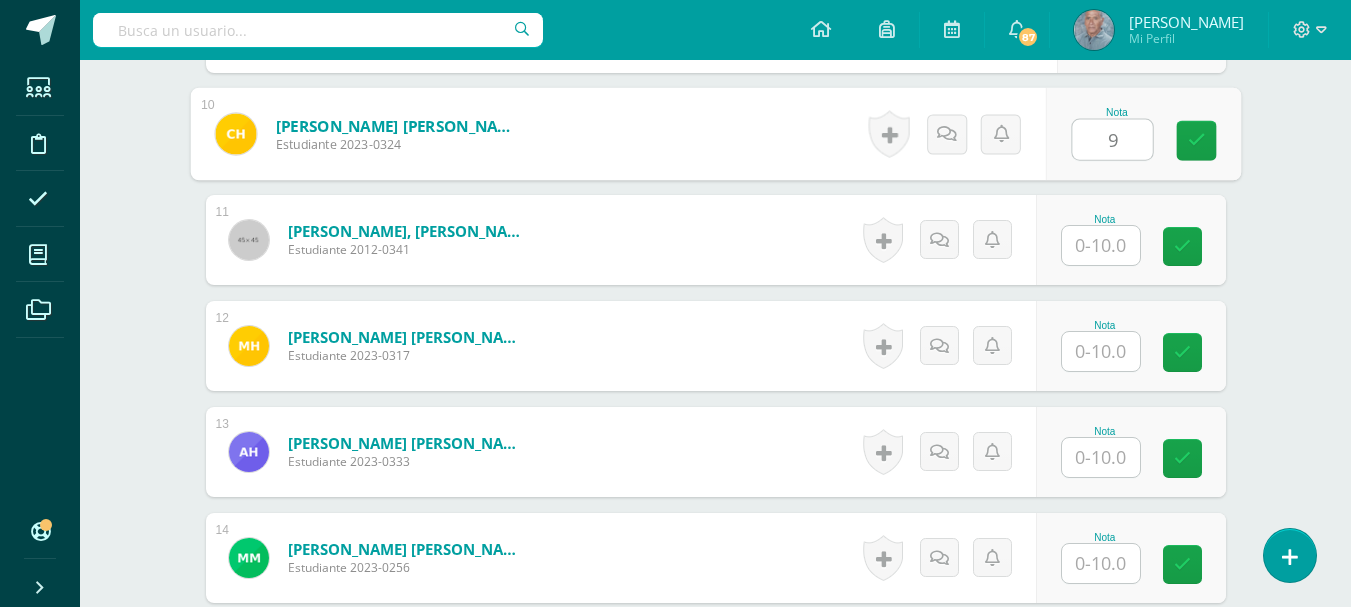 type on "9" 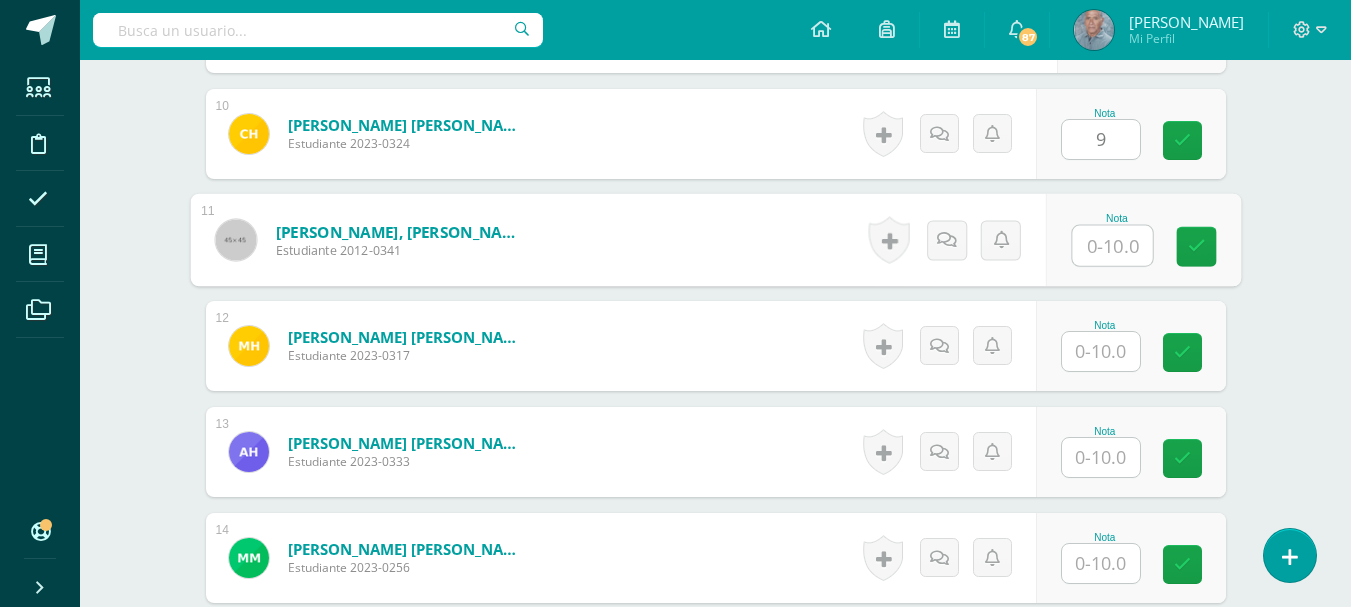 click at bounding box center [1112, 246] 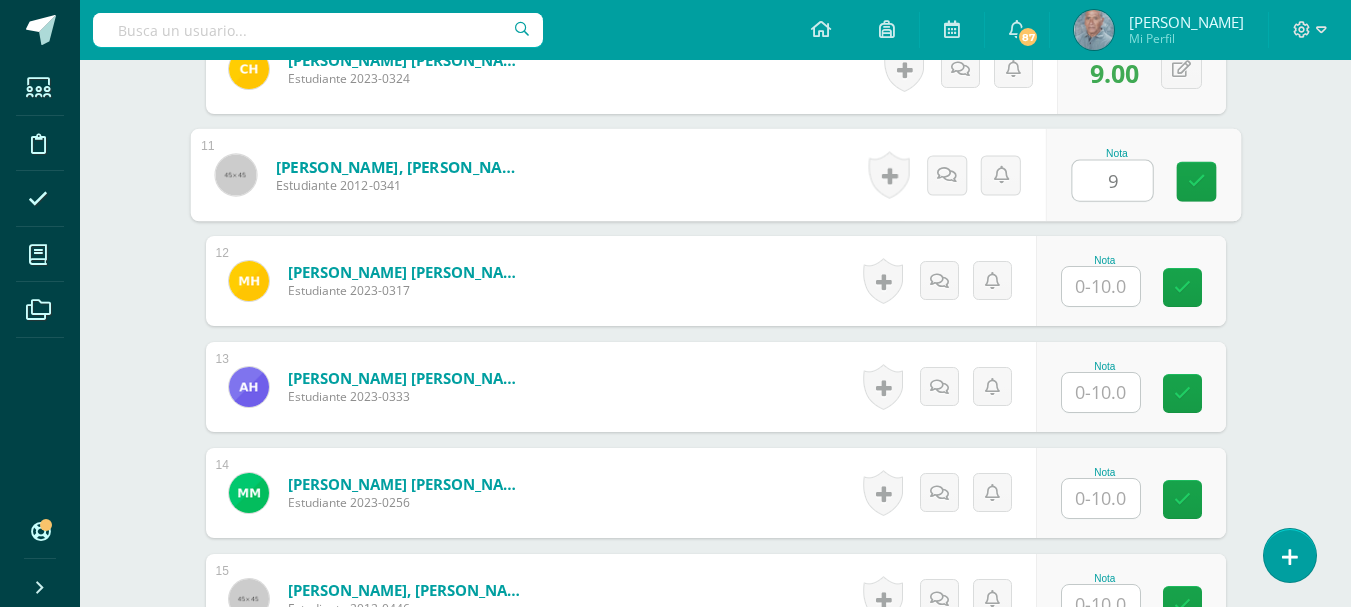 scroll, scrollTop: 1698, scrollLeft: 0, axis: vertical 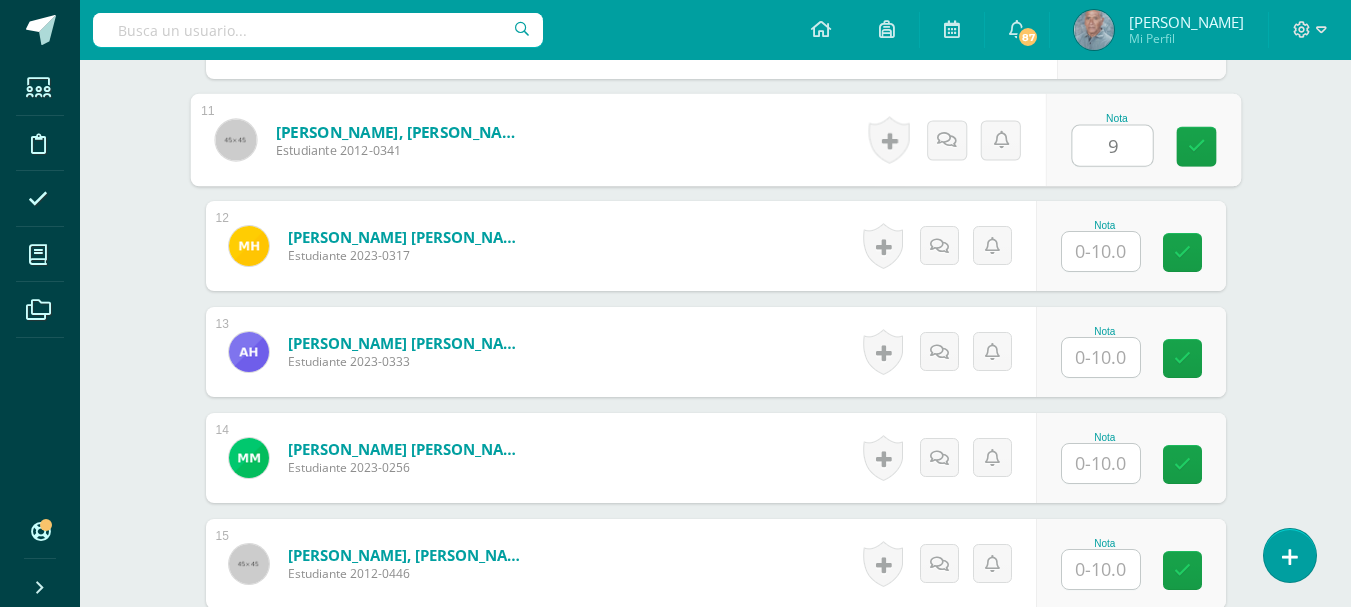 type on "9" 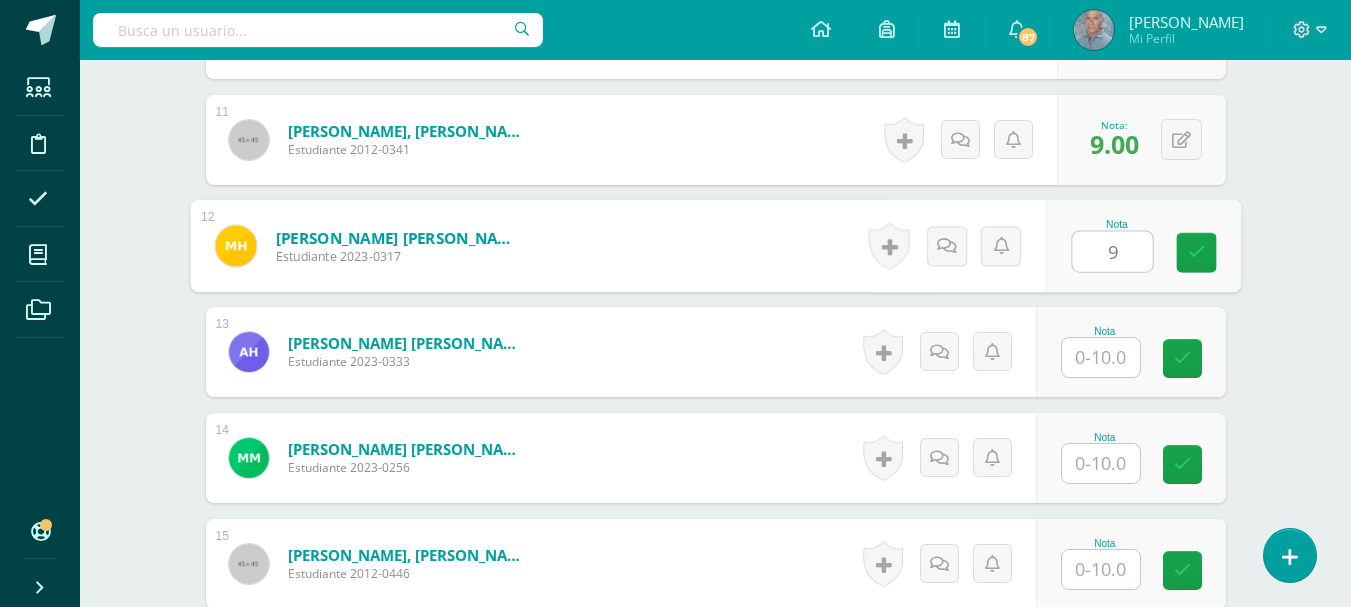 type on "9" 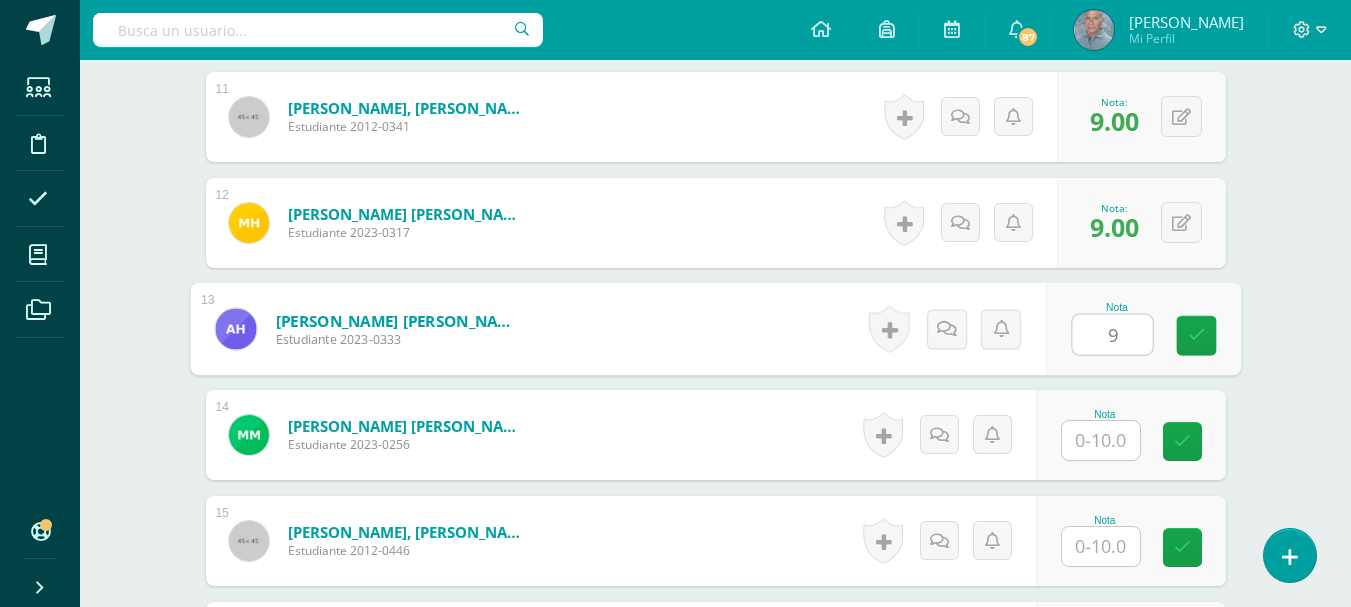 scroll, scrollTop: 1798, scrollLeft: 0, axis: vertical 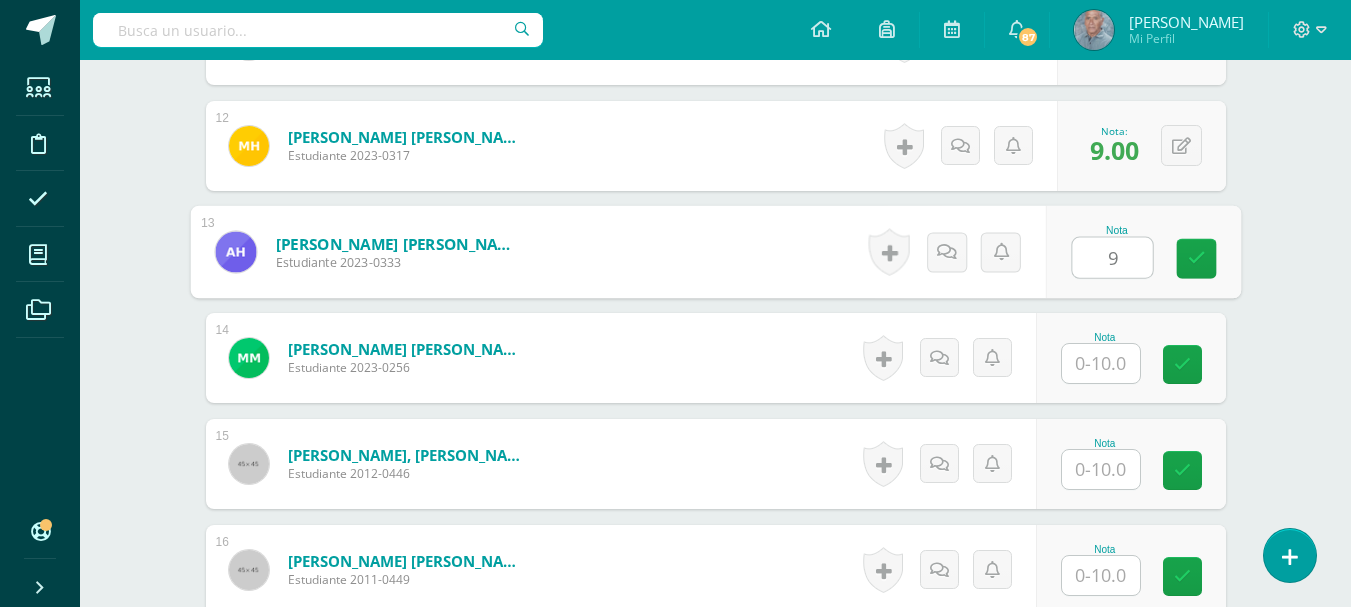 type on "9" 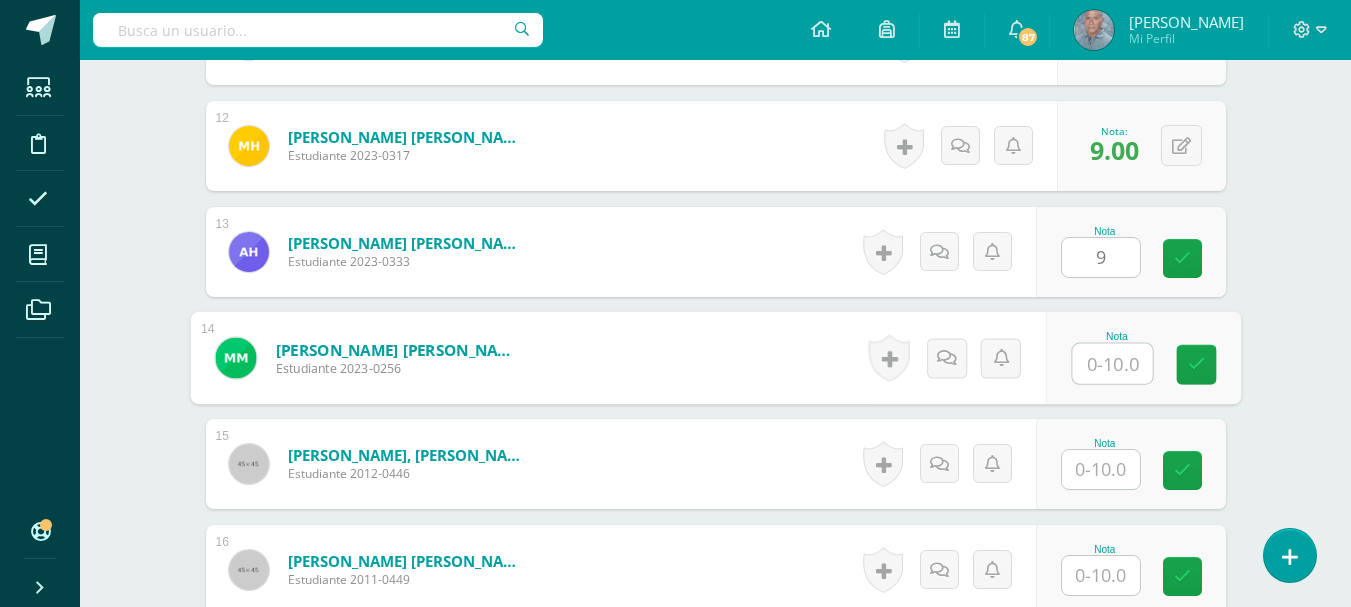 click at bounding box center [1112, 364] 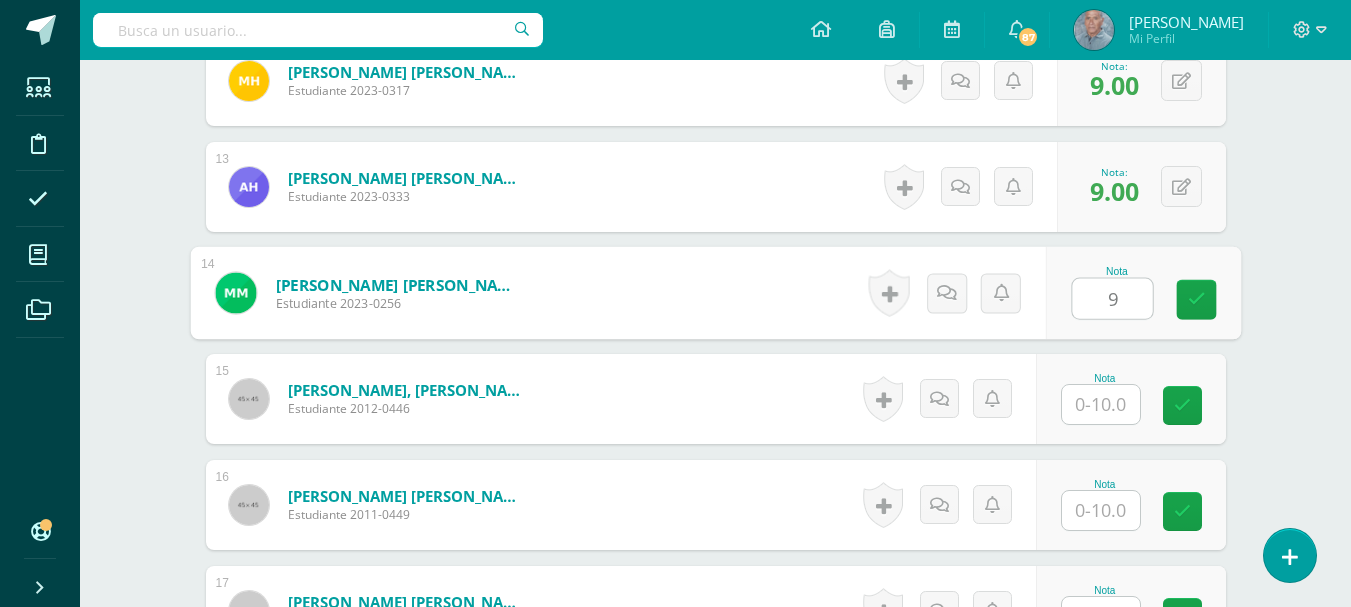 scroll, scrollTop: 1898, scrollLeft: 0, axis: vertical 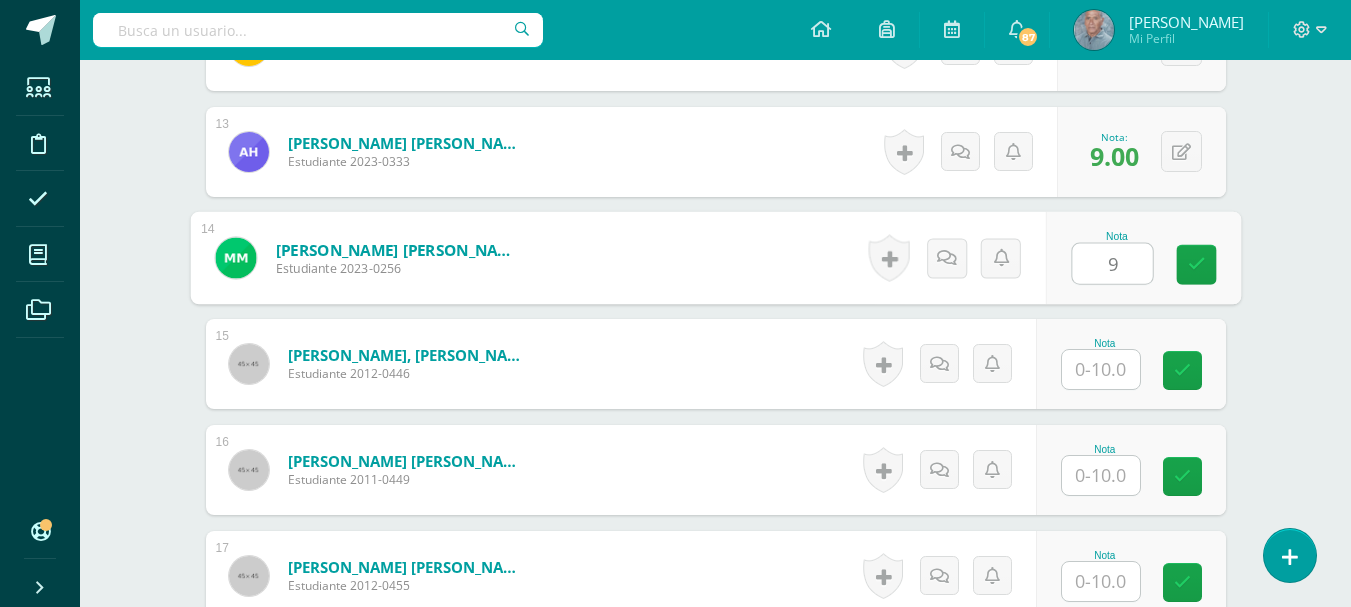 type on "9" 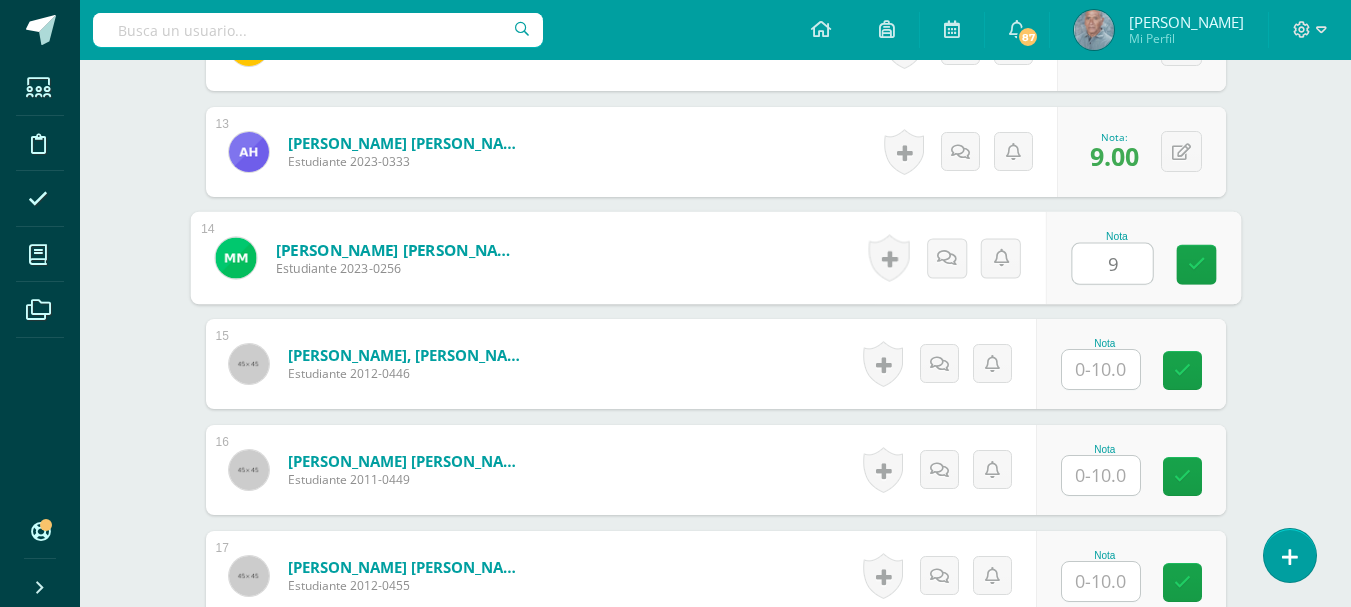 click at bounding box center (1101, 369) 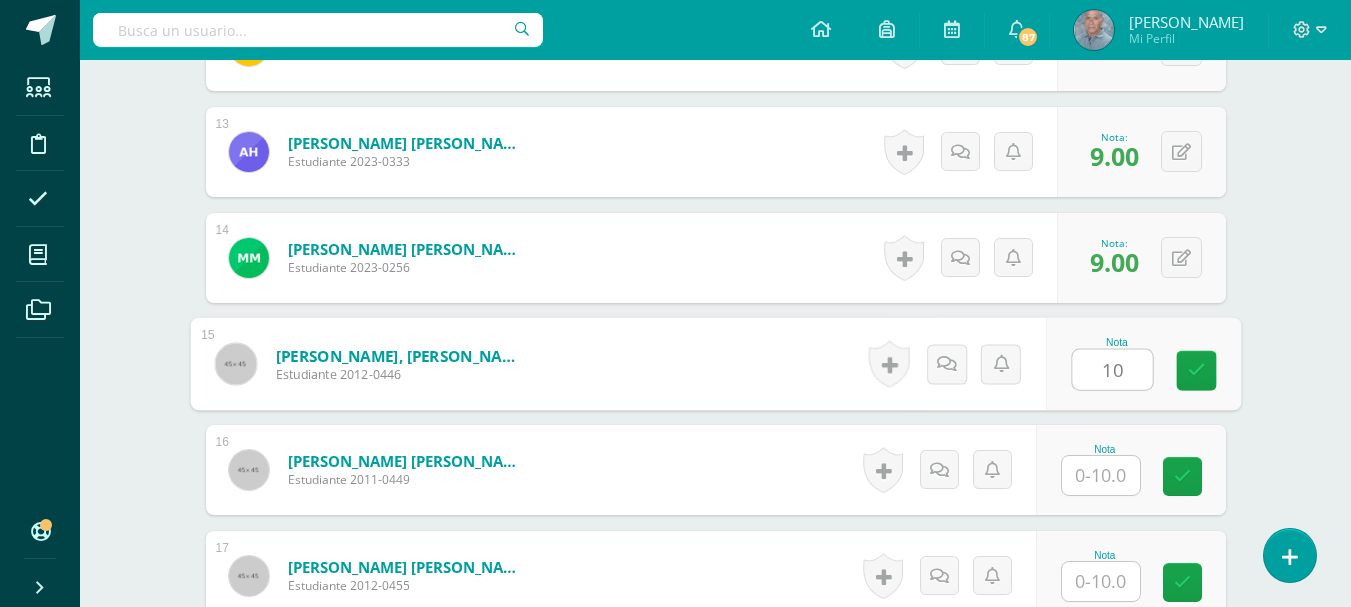 scroll, scrollTop: 1998, scrollLeft: 0, axis: vertical 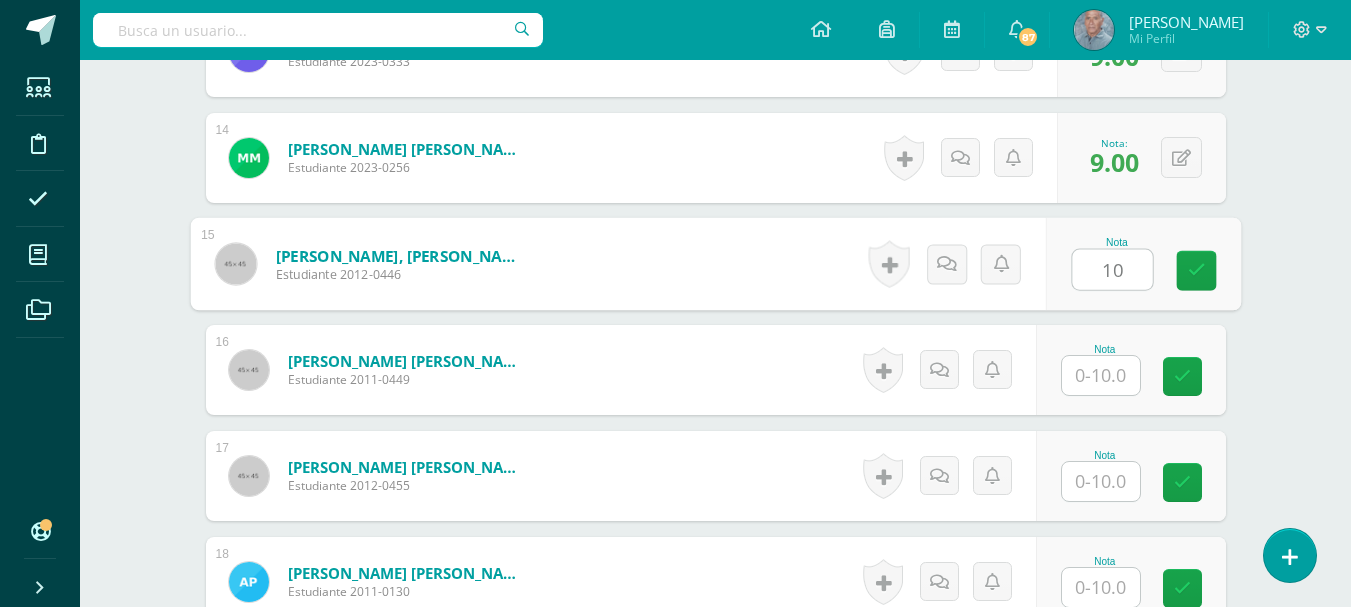 type on "10" 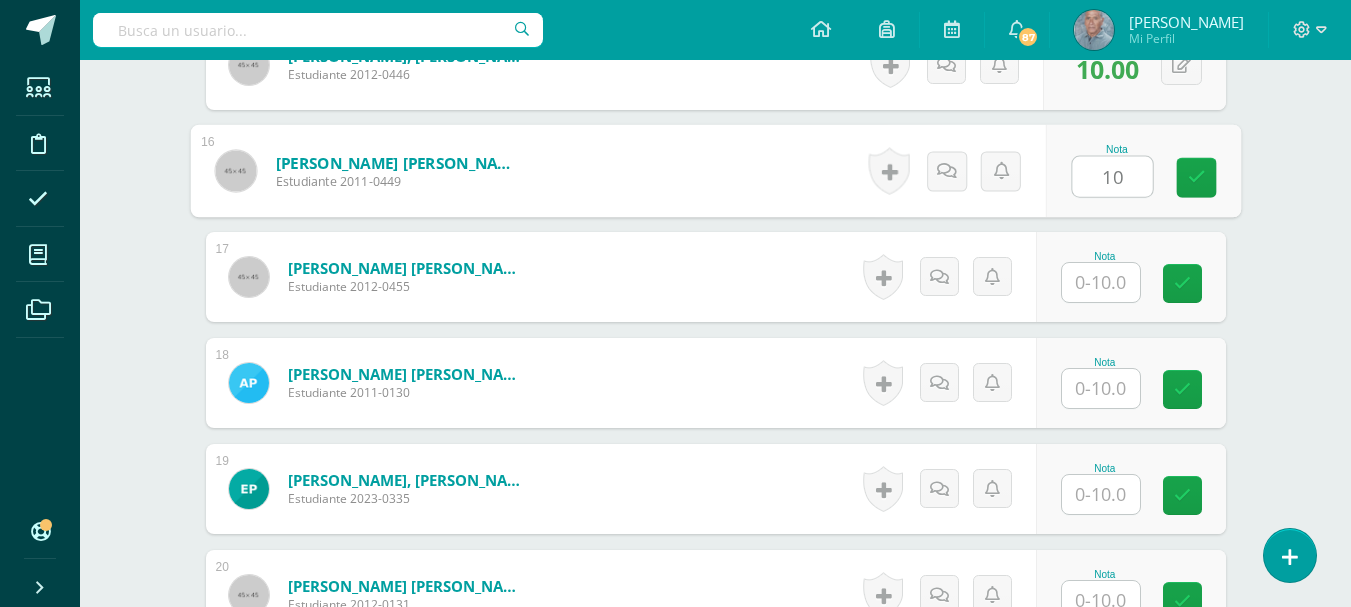 scroll, scrollTop: 2198, scrollLeft: 0, axis: vertical 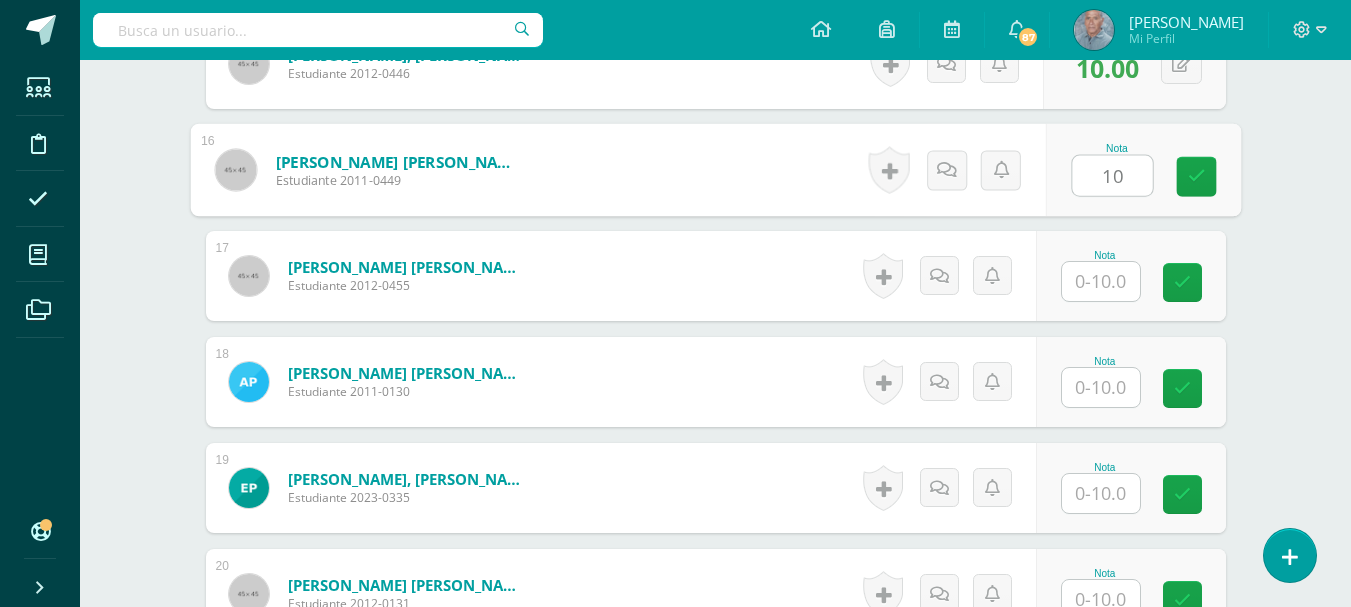 type on "10" 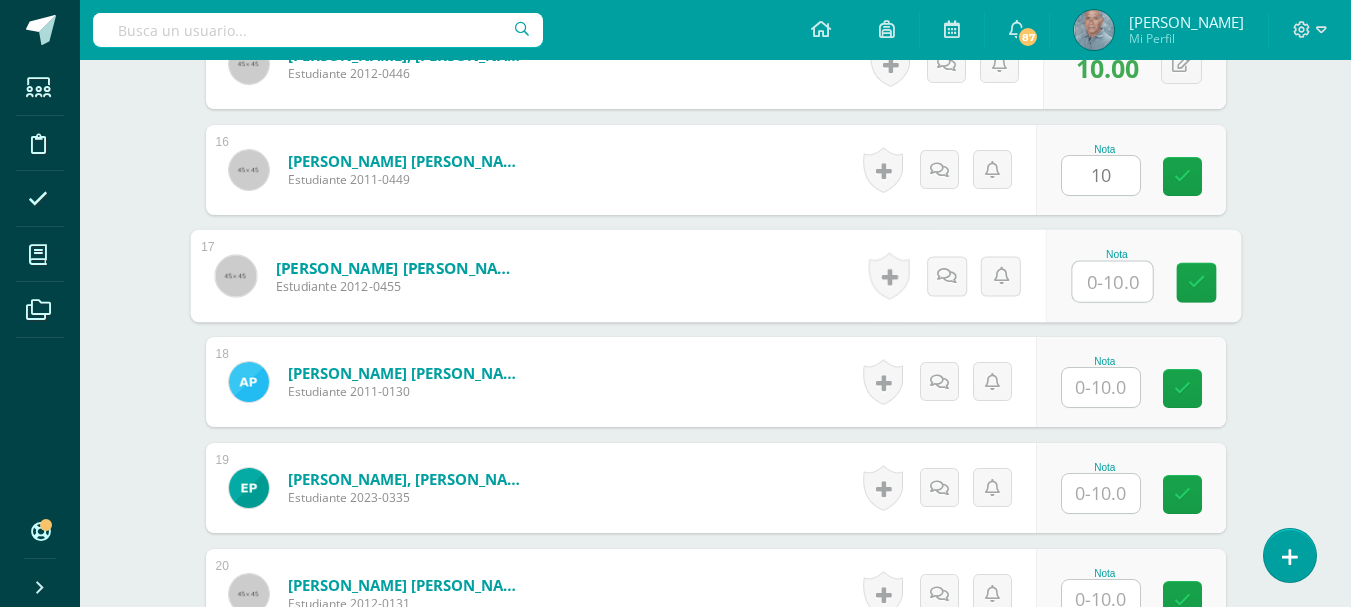 click at bounding box center [1112, 282] 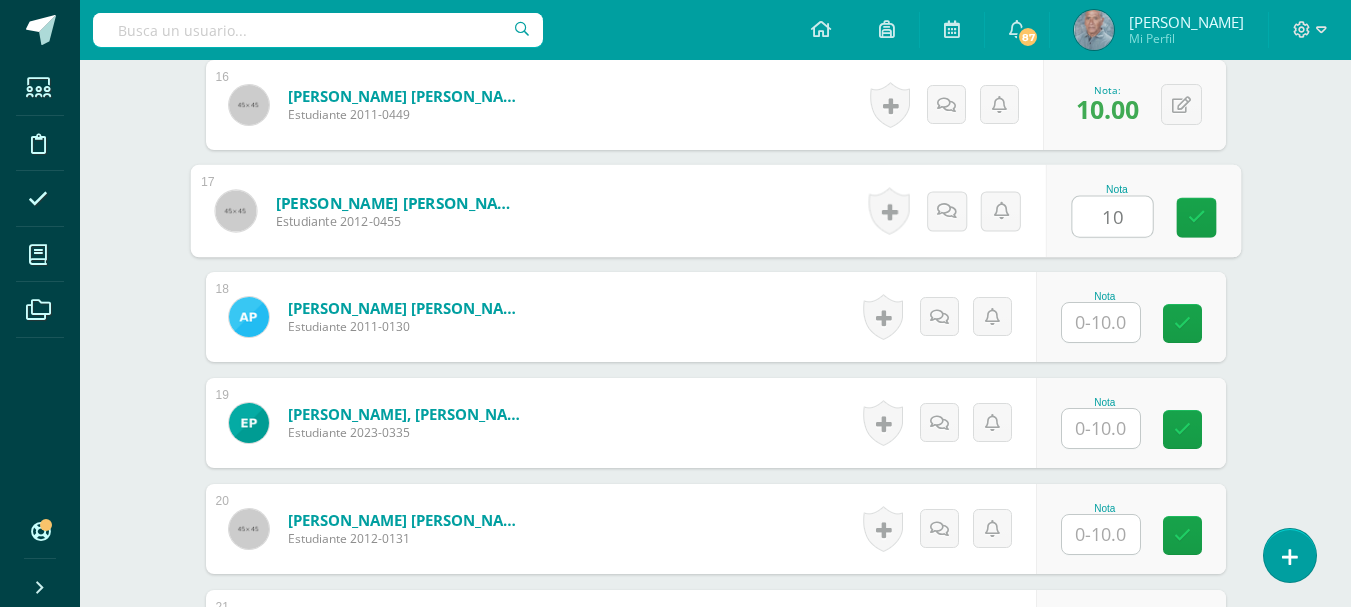 scroll, scrollTop: 2298, scrollLeft: 0, axis: vertical 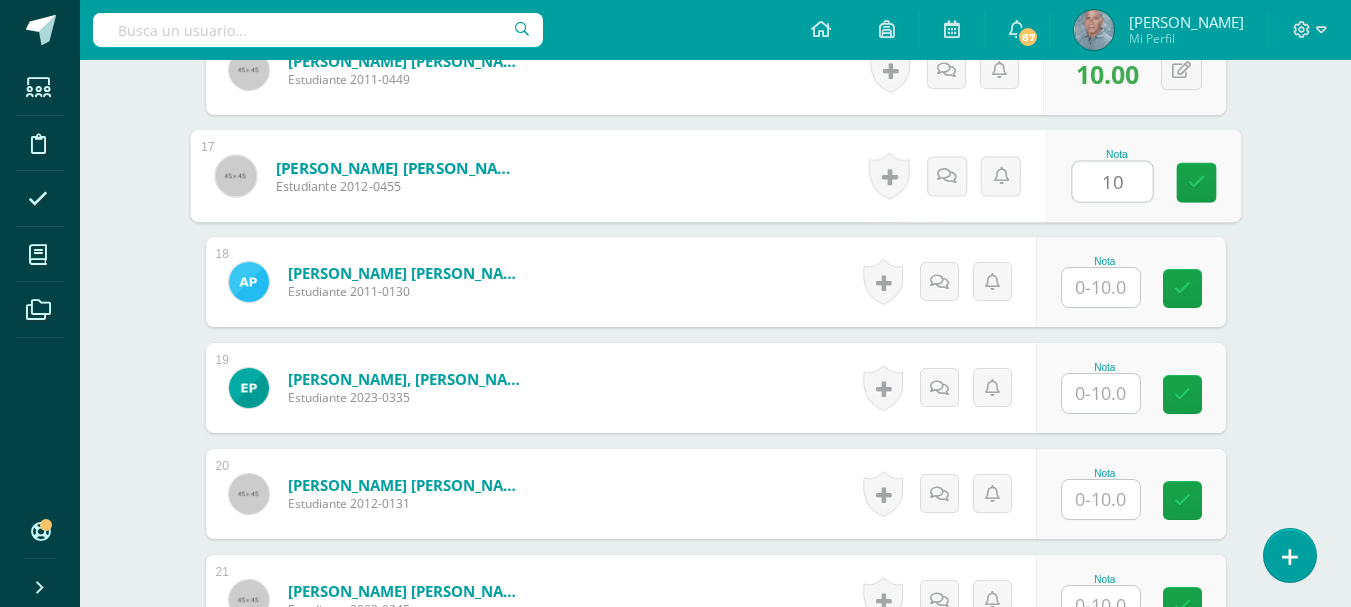 type on "10" 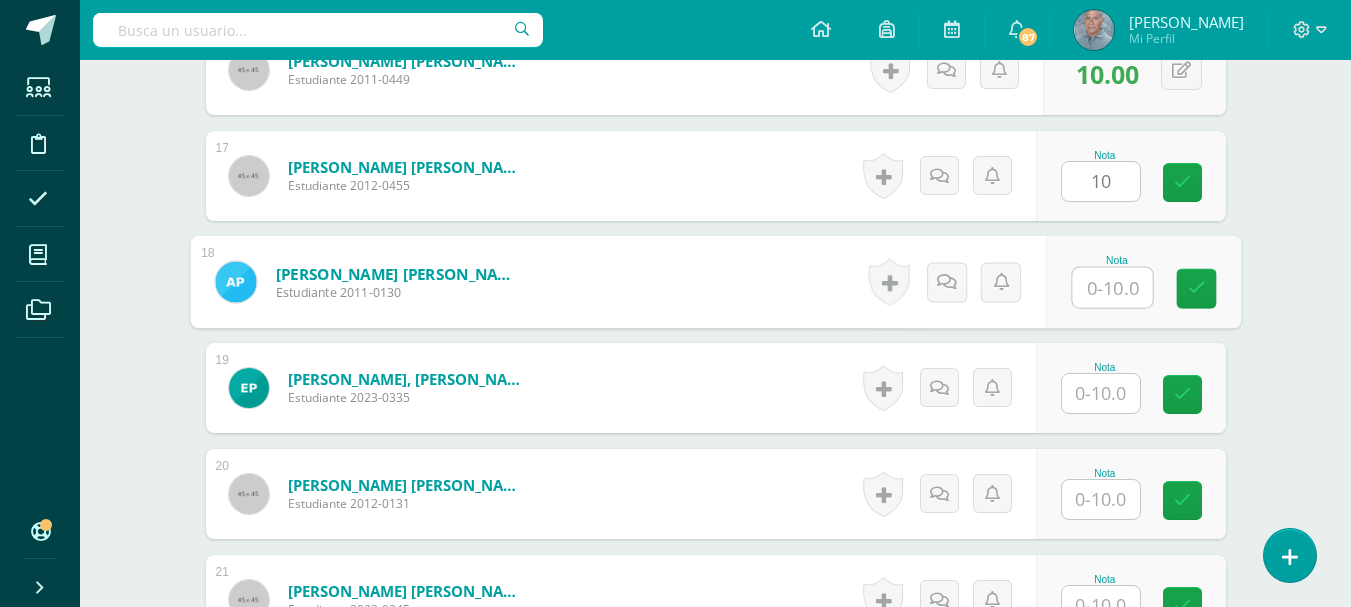 click at bounding box center [1112, 288] 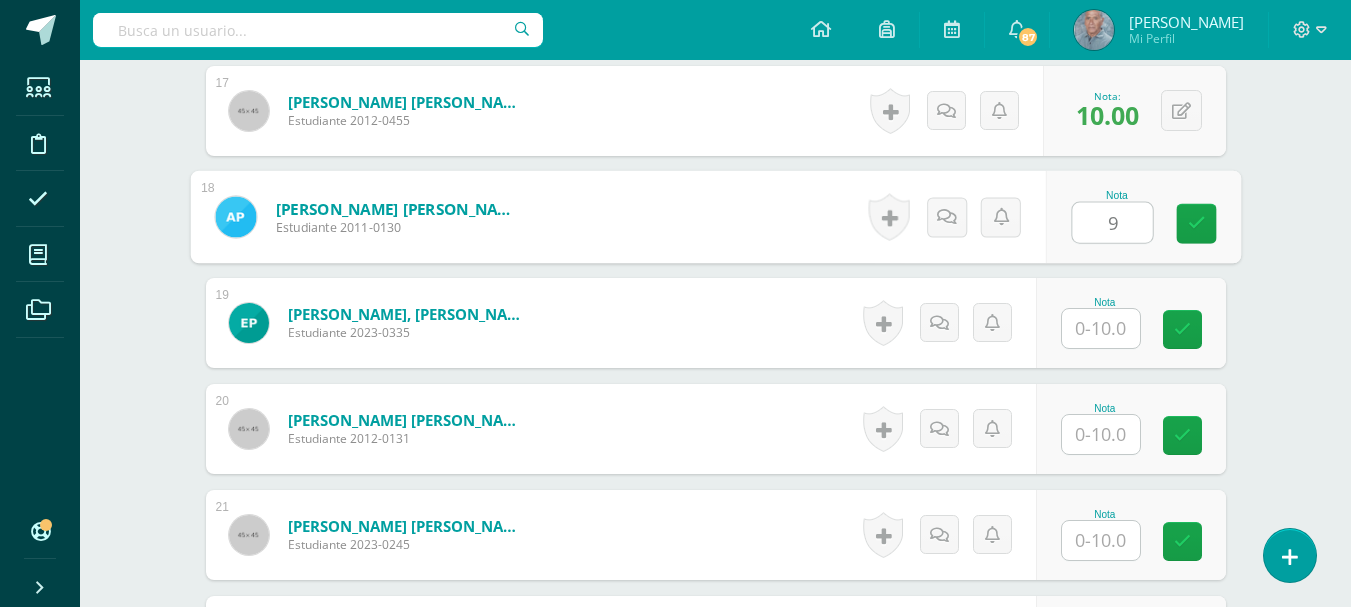 scroll, scrollTop: 2398, scrollLeft: 0, axis: vertical 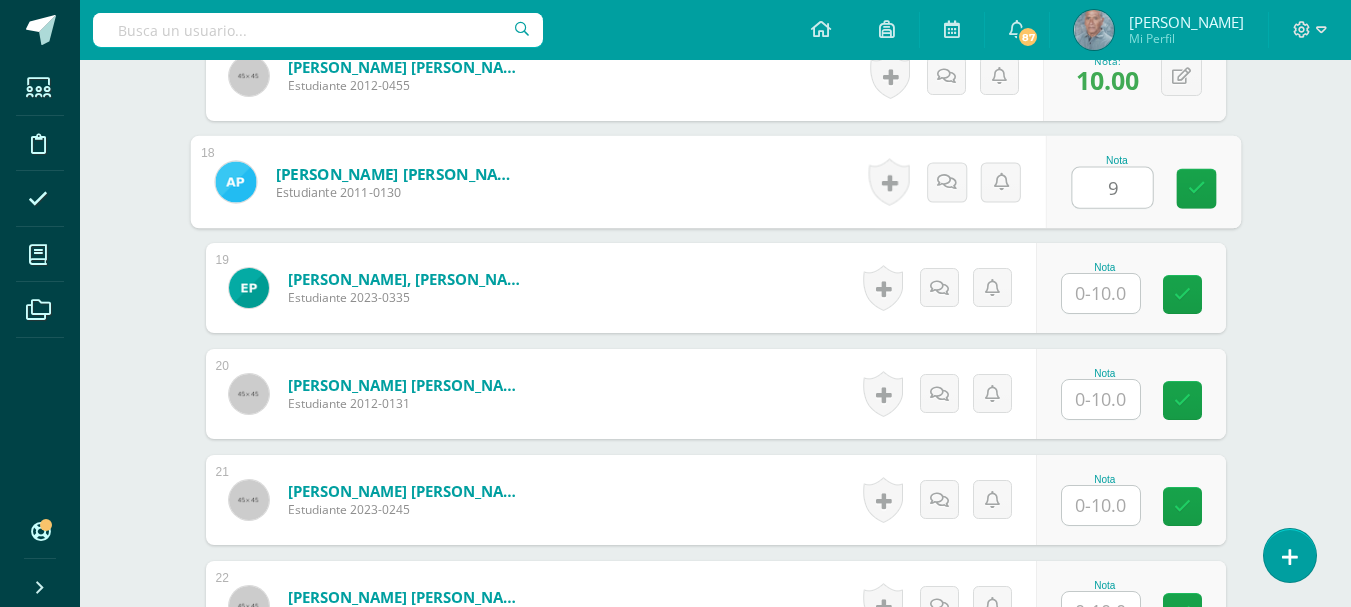 type on "9" 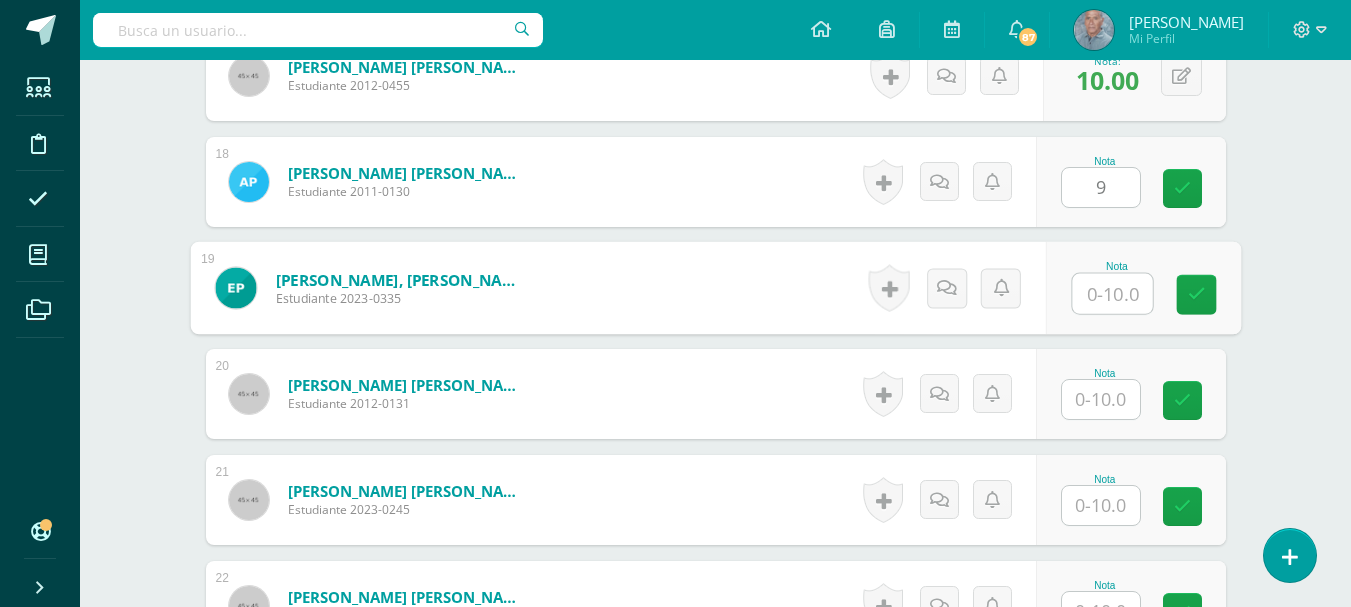 click at bounding box center [1112, 294] 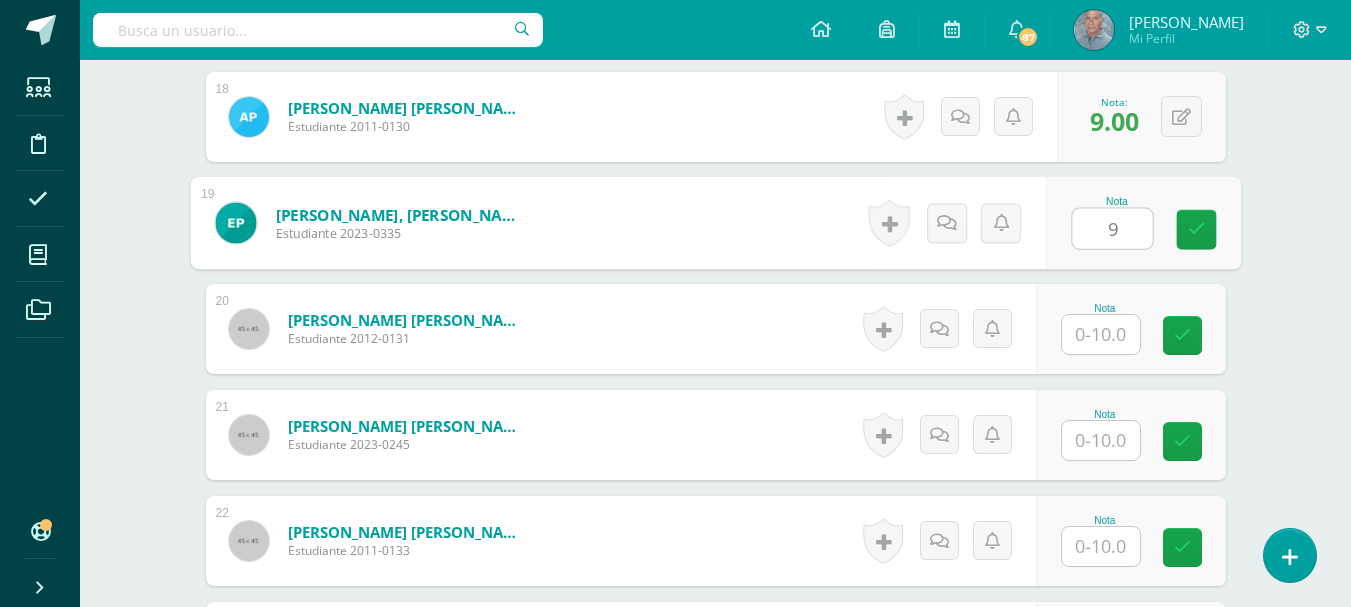 scroll, scrollTop: 2498, scrollLeft: 0, axis: vertical 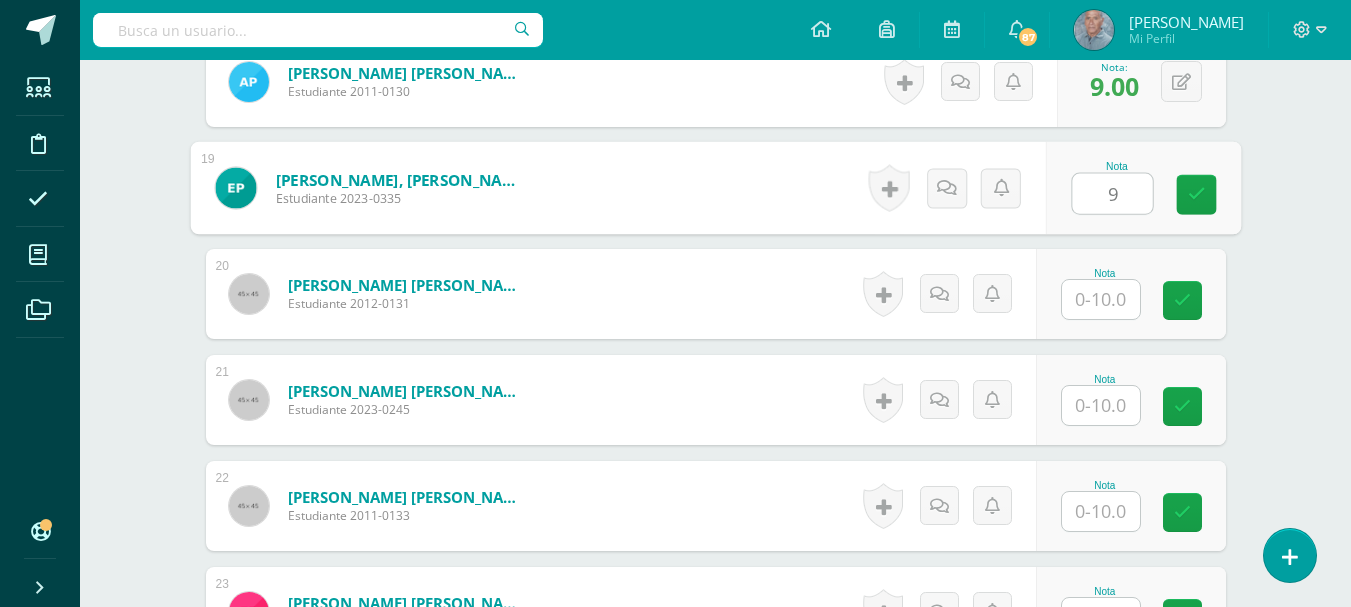 type on "9" 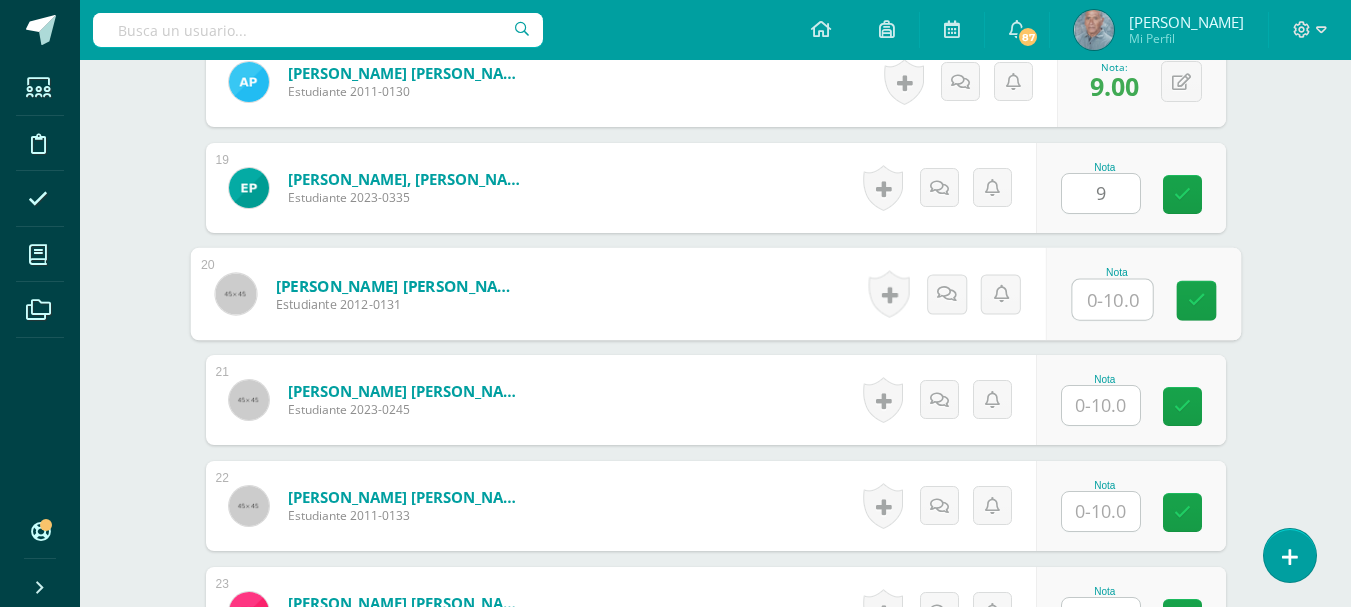 click at bounding box center (1112, 300) 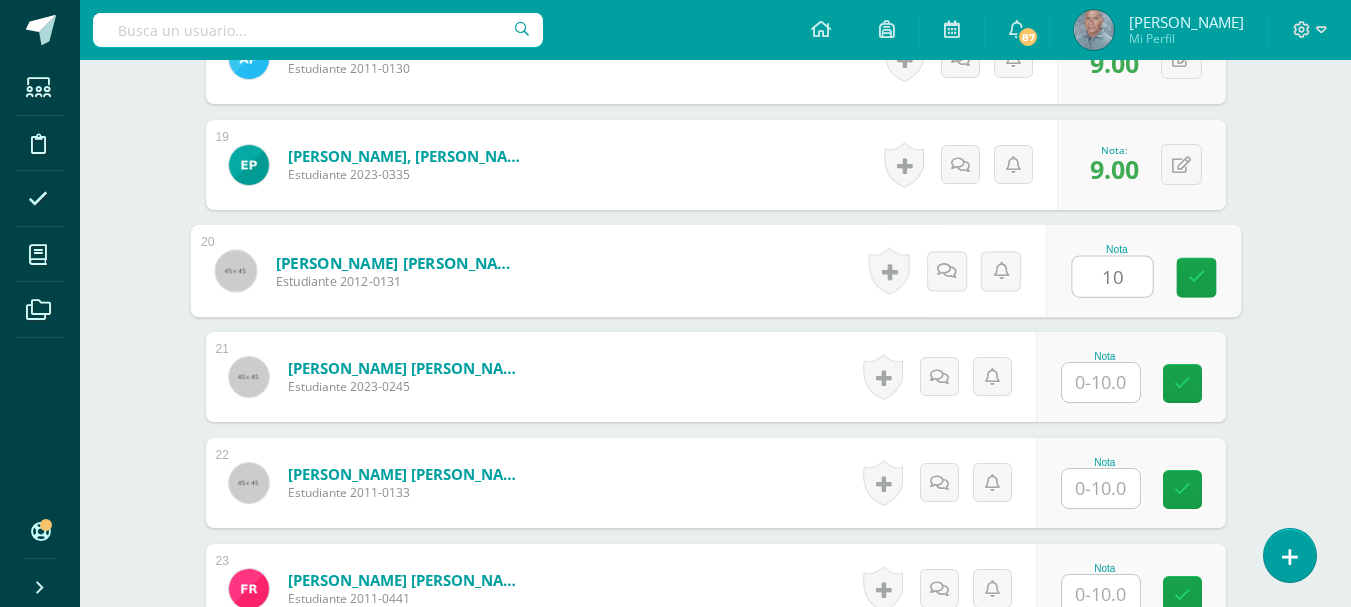 scroll, scrollTop: 2598, scrollLeft: 0, axis: vertical 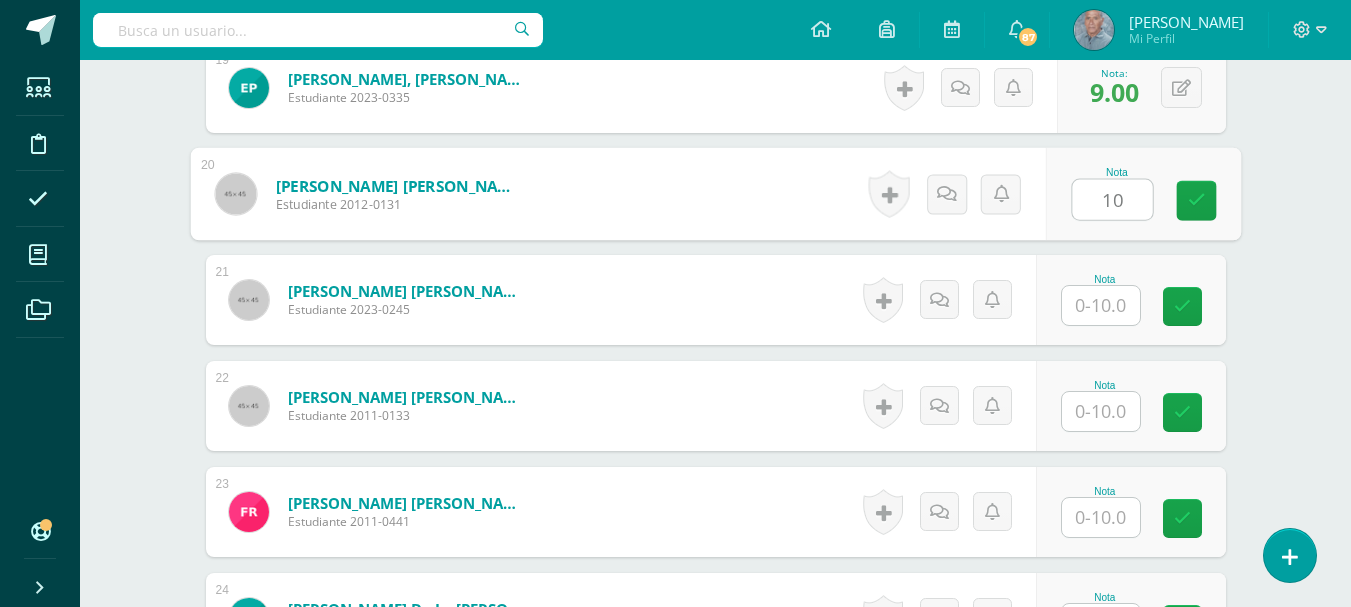type on "10" 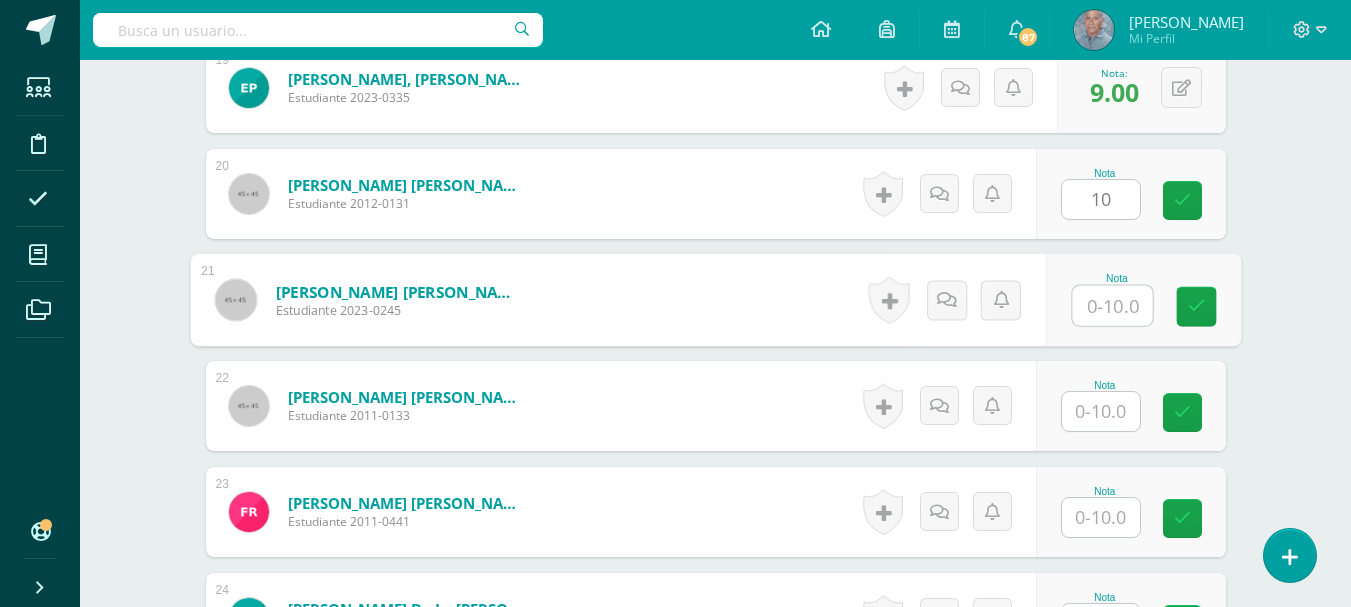 click at bounding box center [1112, 306] 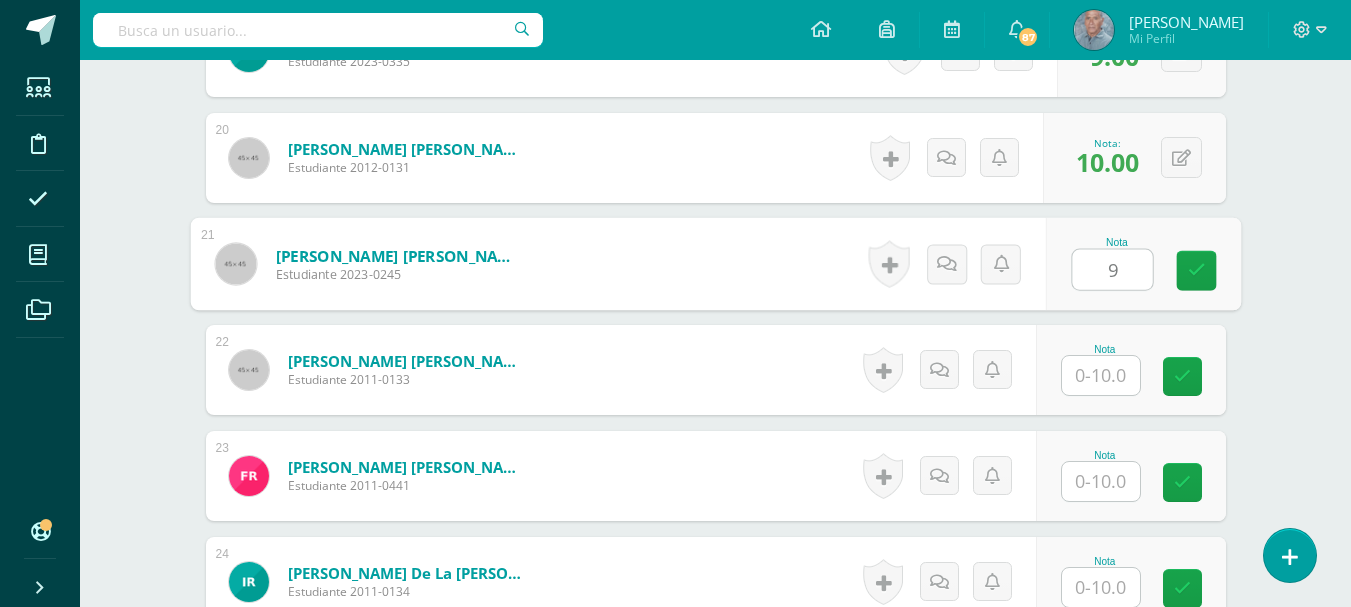 scroll, scrollTop: 2698, scrollLeft: 0, axis: vertical 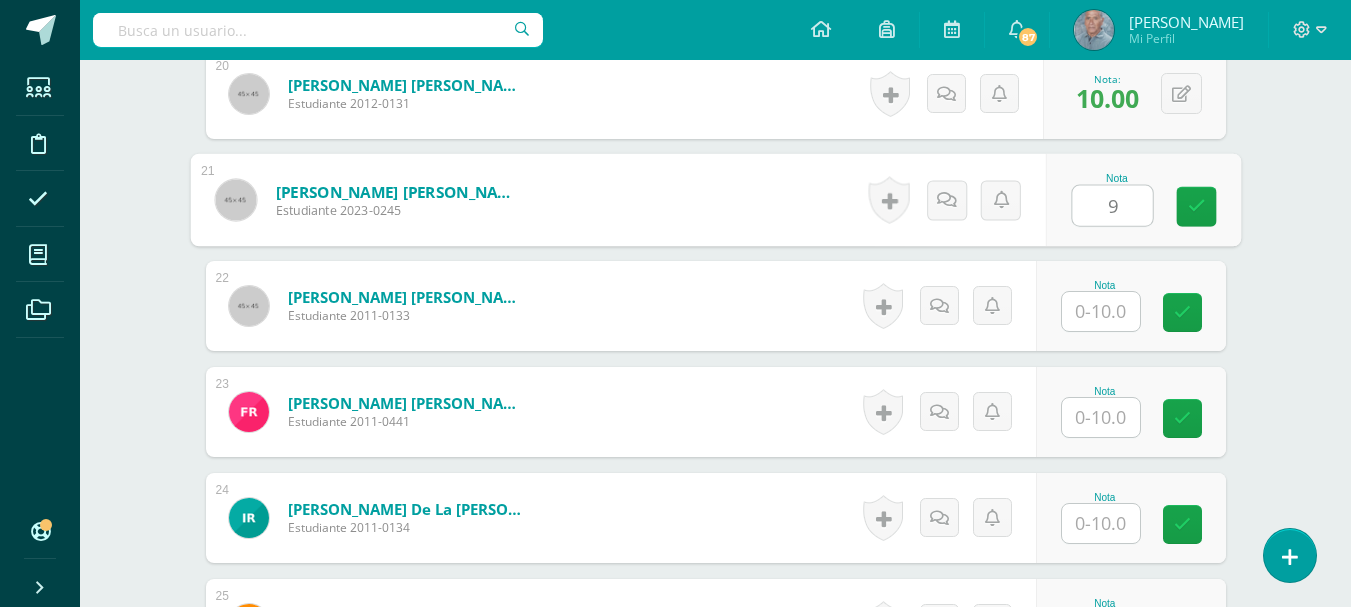 type on "9" 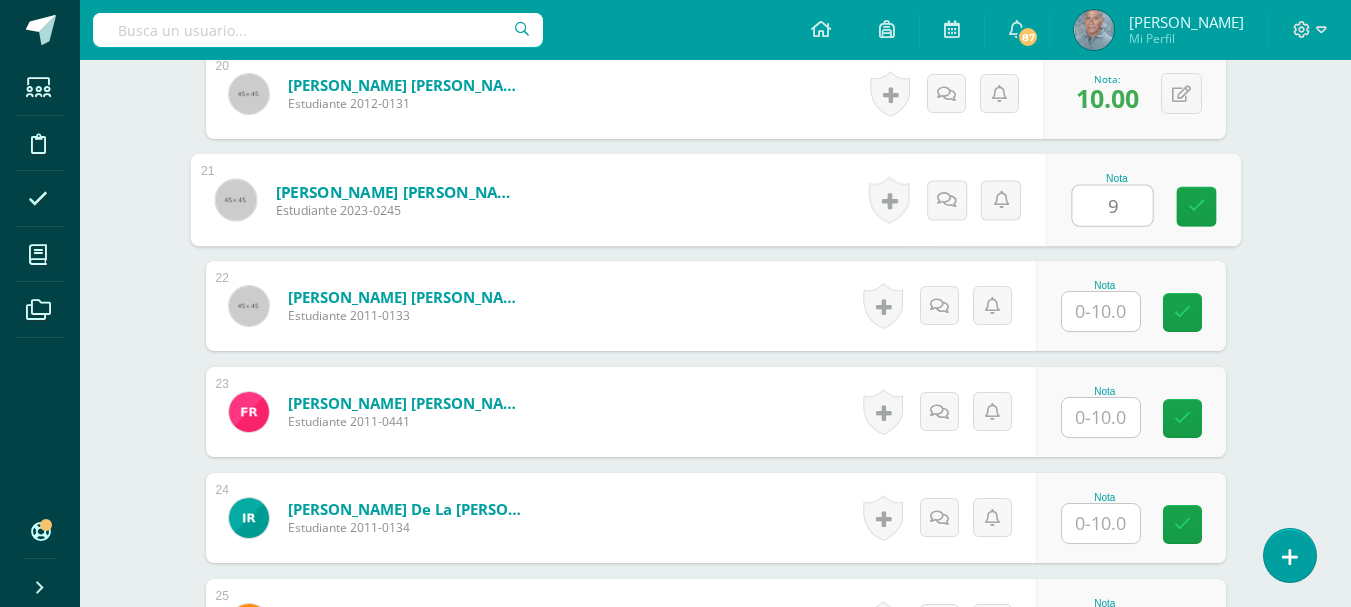 click at bounding box center [1101, 311] 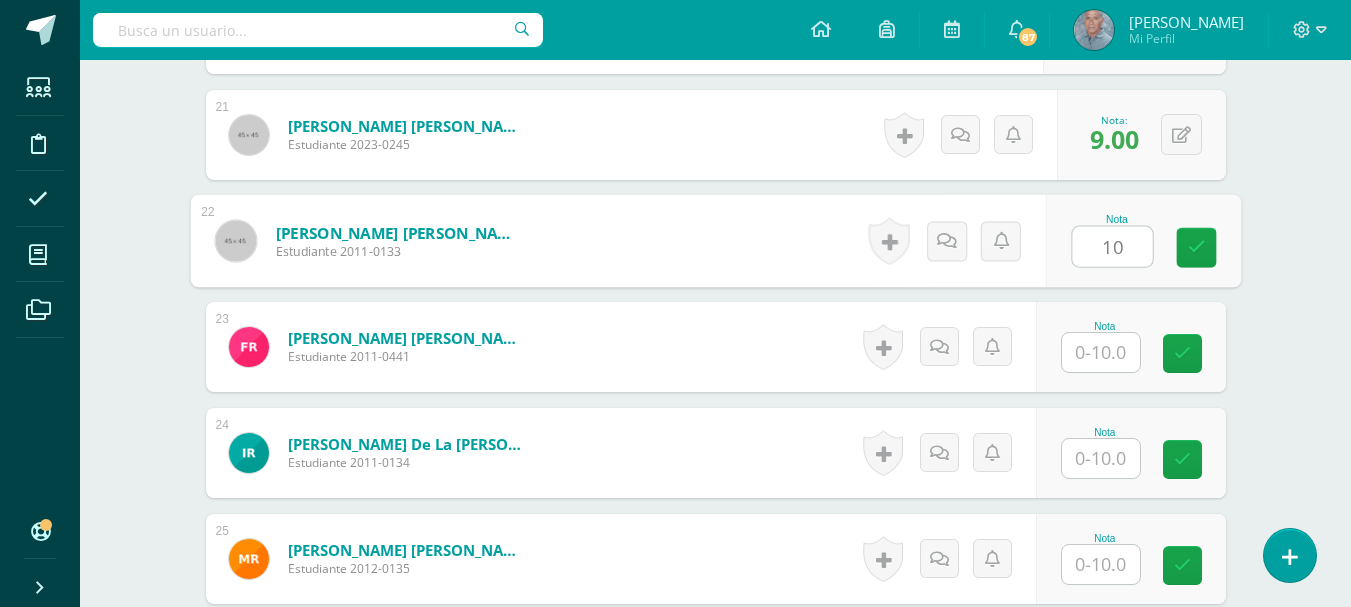 scroll, scrollTop: 2798, scrollLeft: 0, axis: vertical 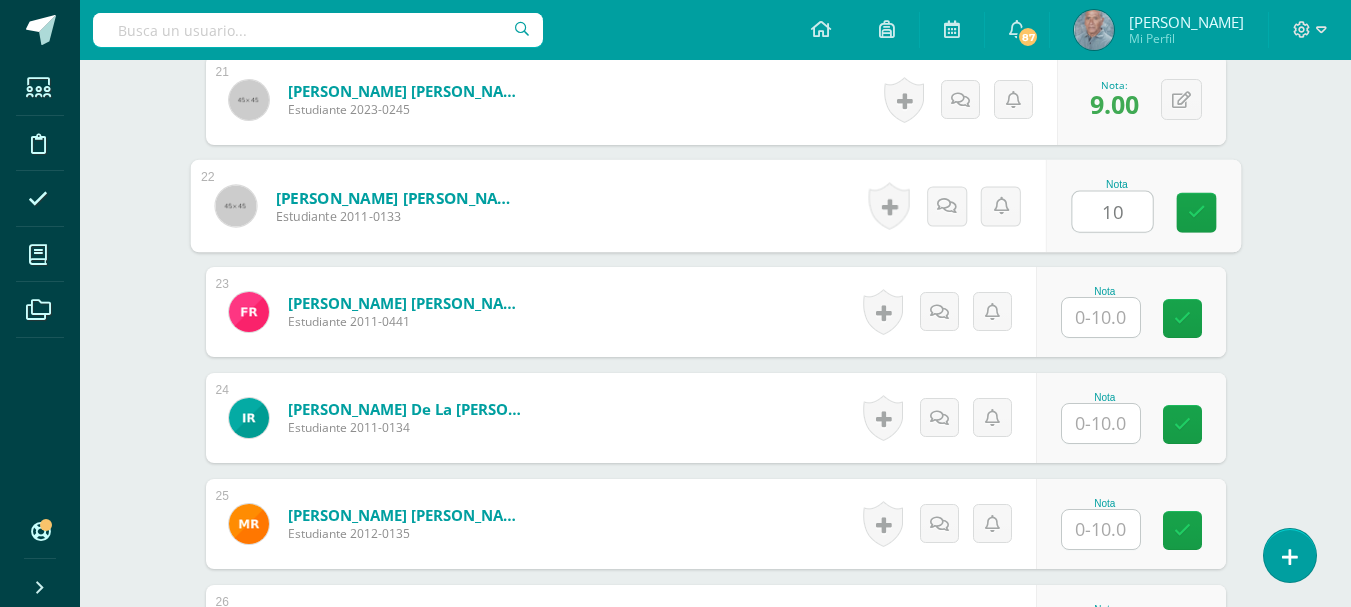 type on "10" 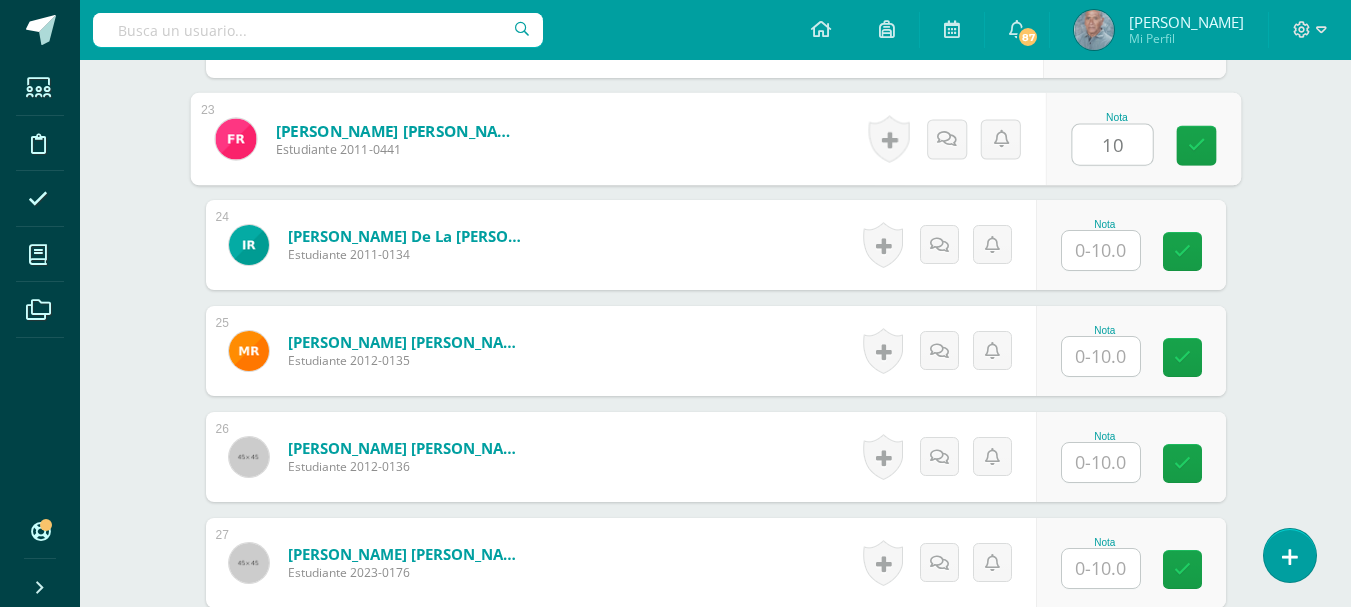 scroll, scrollTop: 2998, scrollLeft: 0, axis: vertical 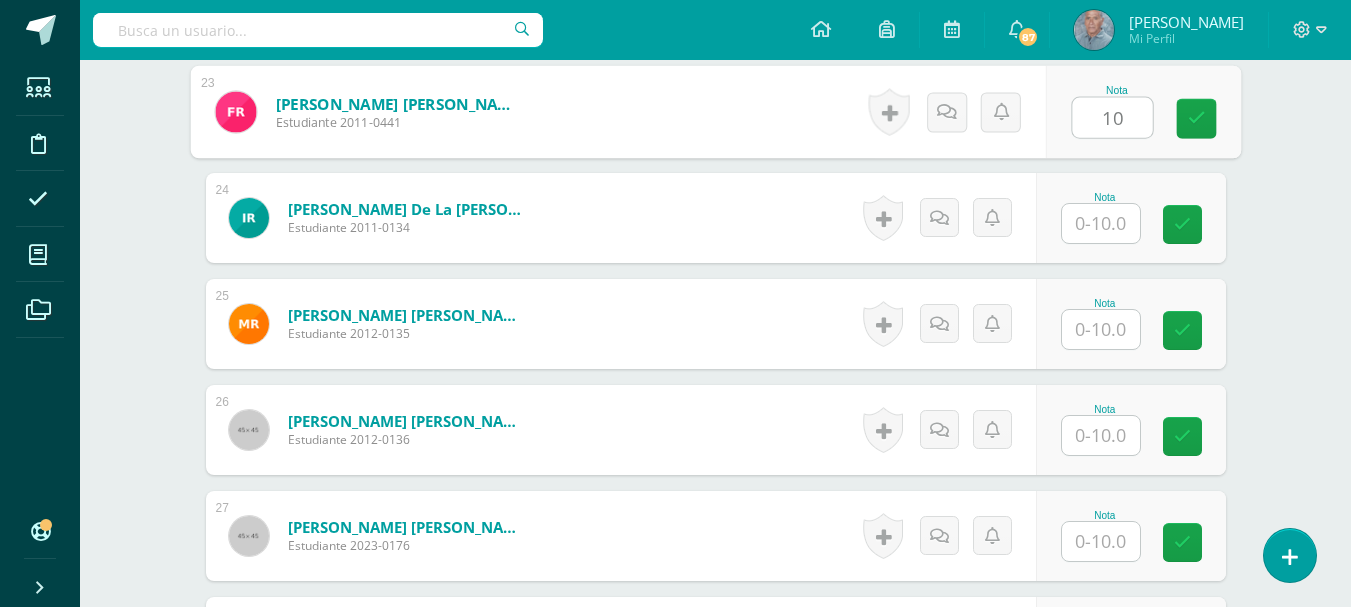 type on "10" 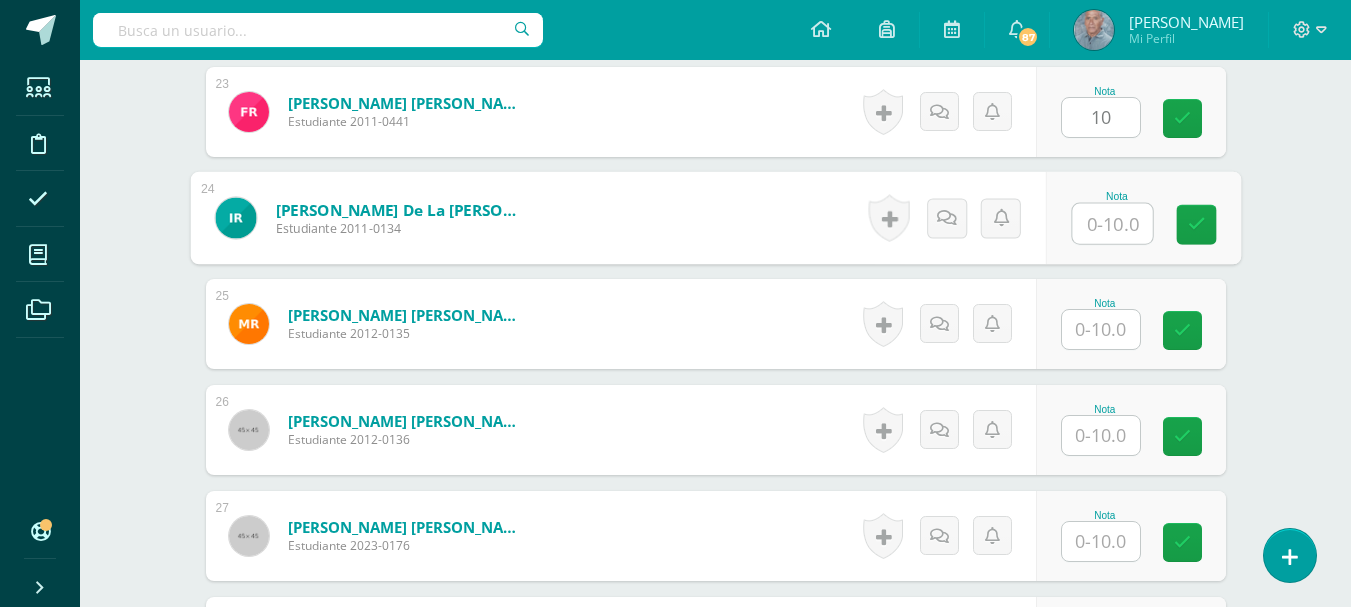 click at bounding box center [1112, 224] 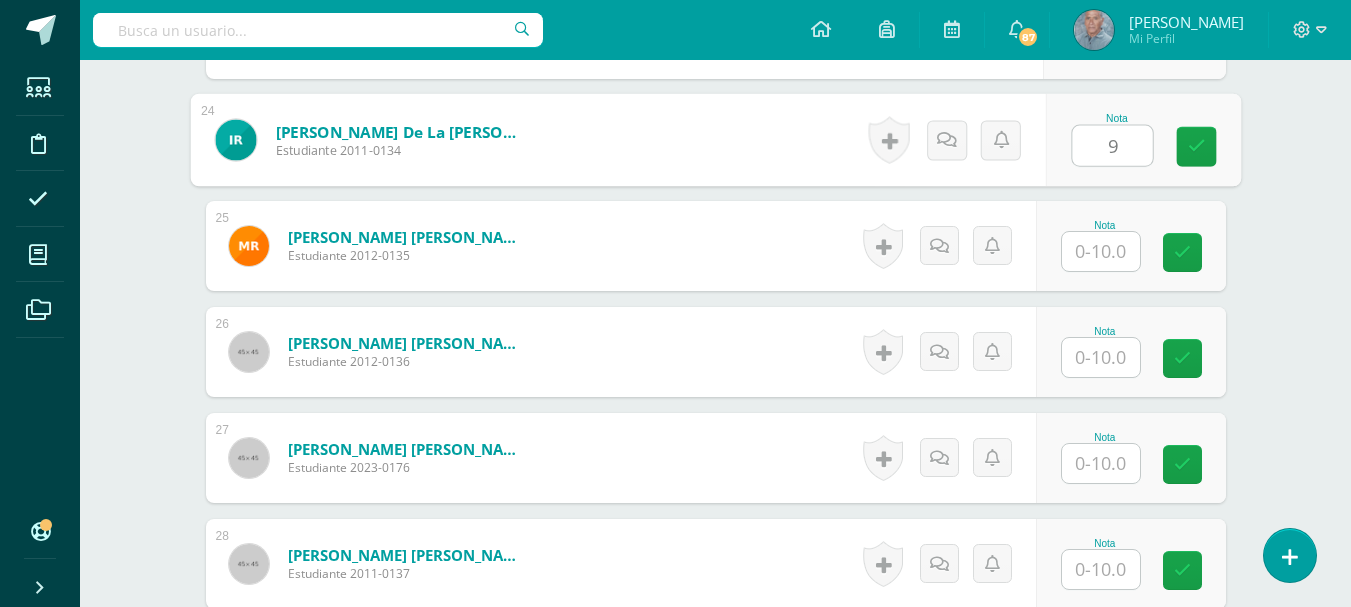 scroll, scrollTop: 3098, scrollLeft: 0, axis: vertical 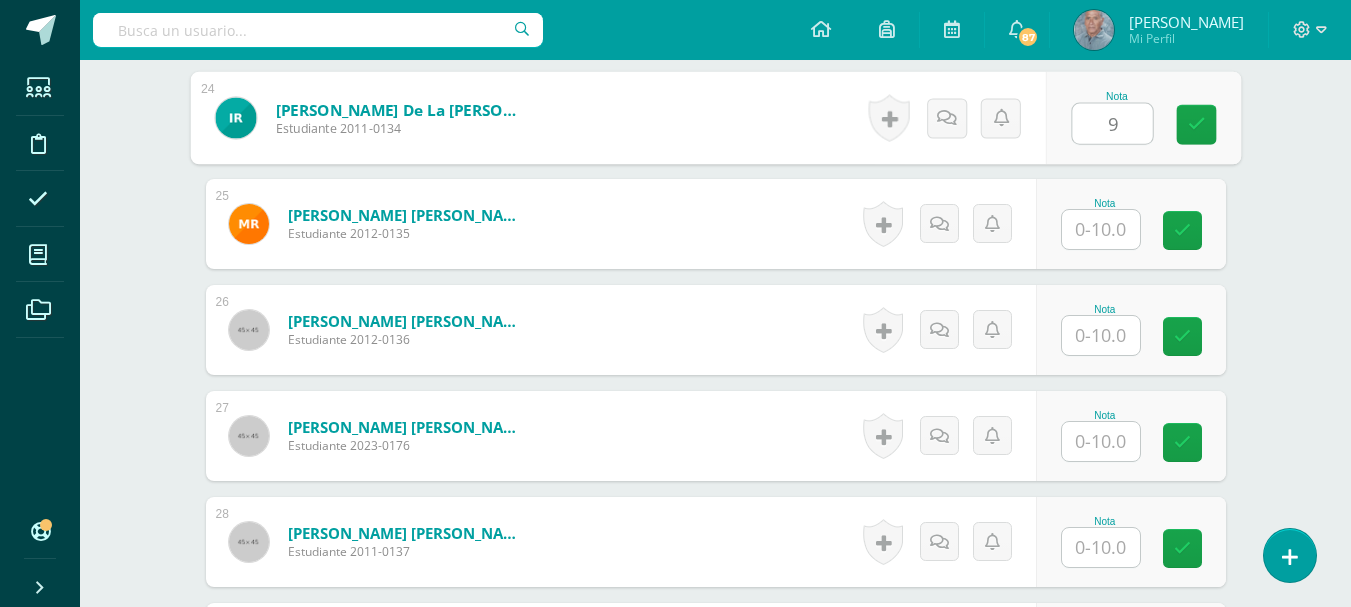 type on "9" 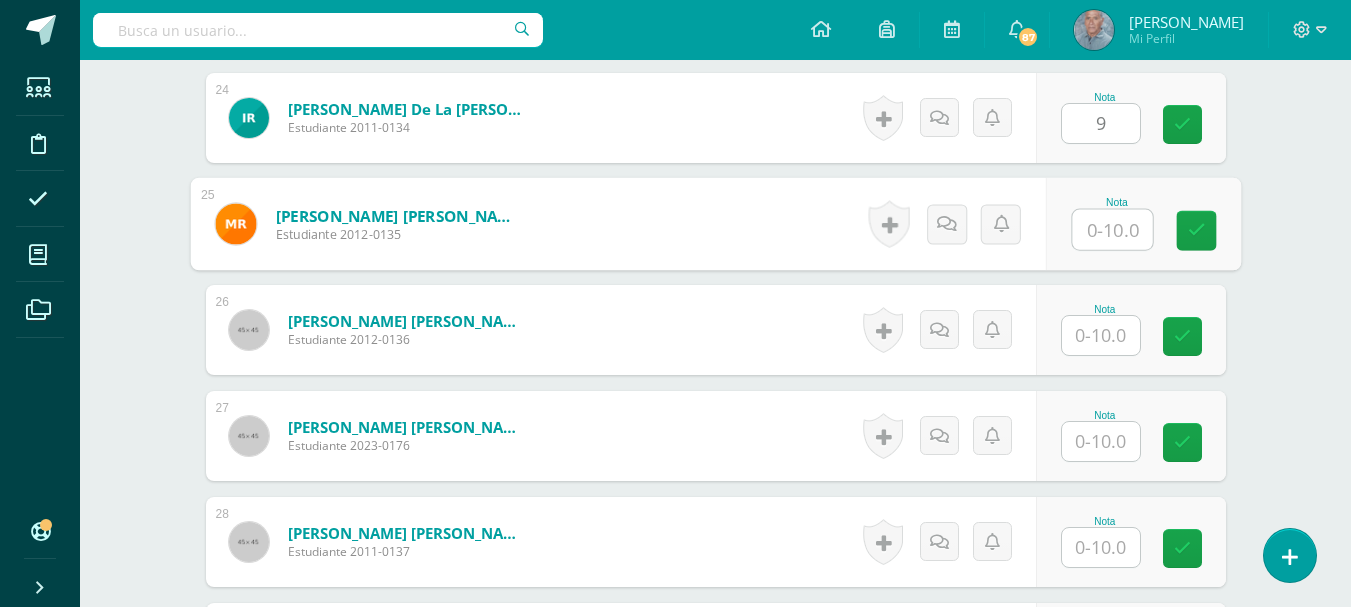click at bounding box center [1112, 230] 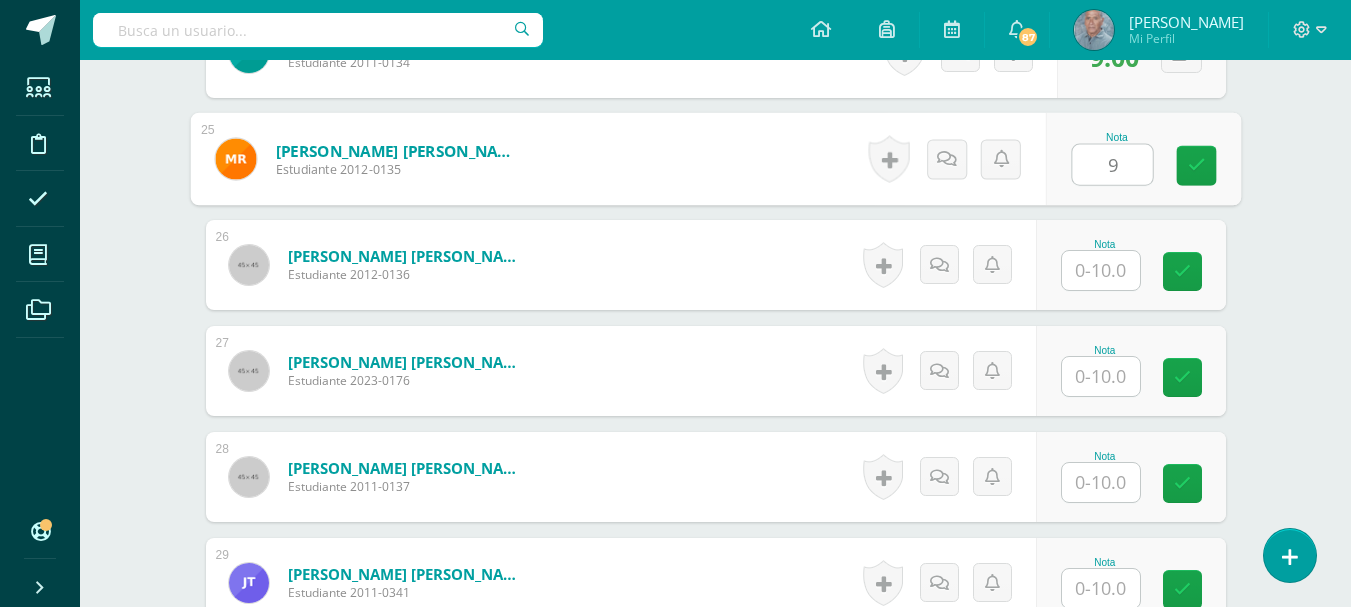 scroll, scrollTop: 3198, scrollLeft: 0, axis: vertical 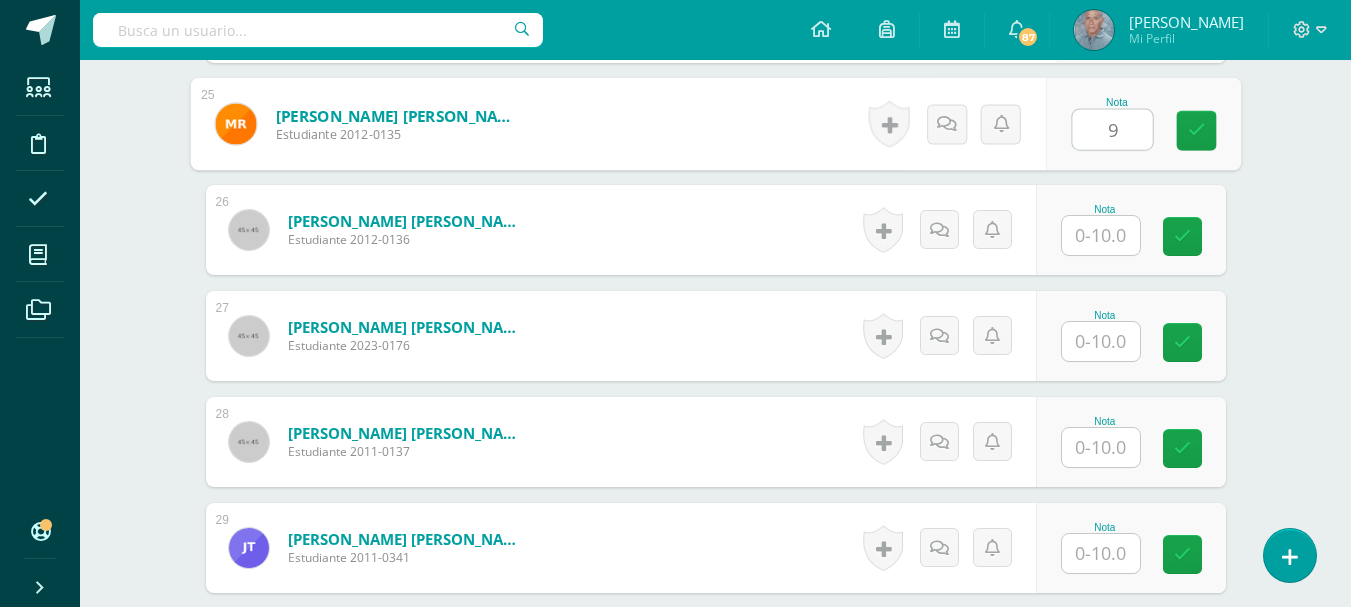 type on "9" 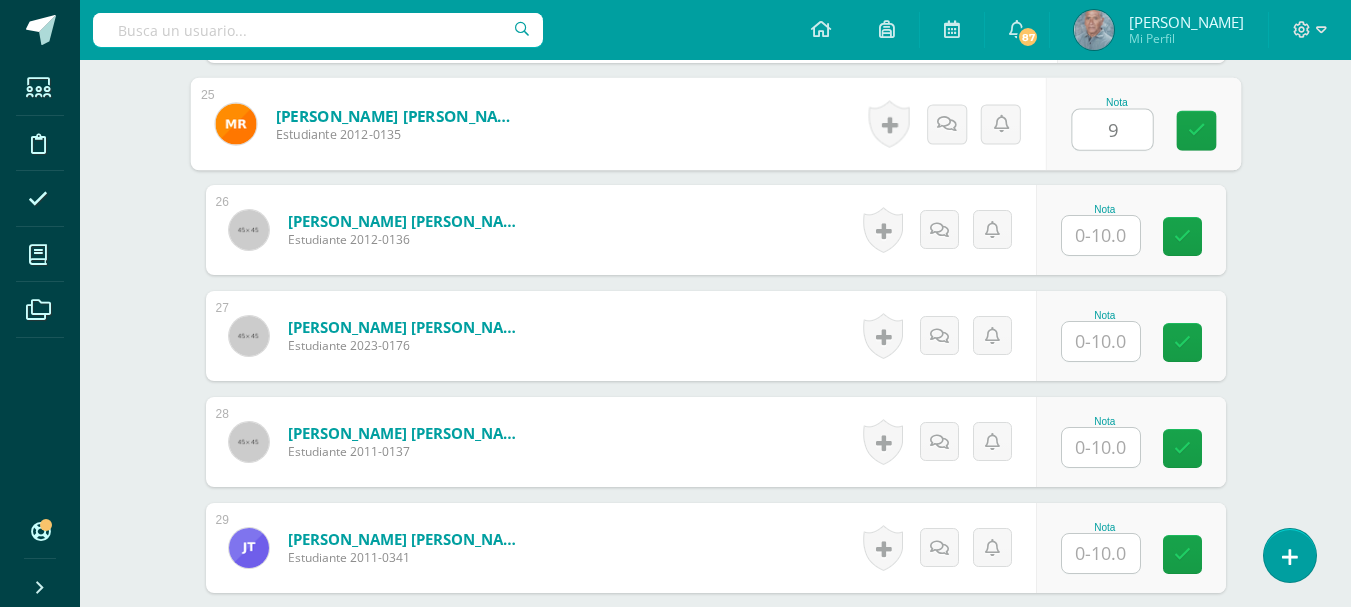 click at bounding box center [1101, 235] 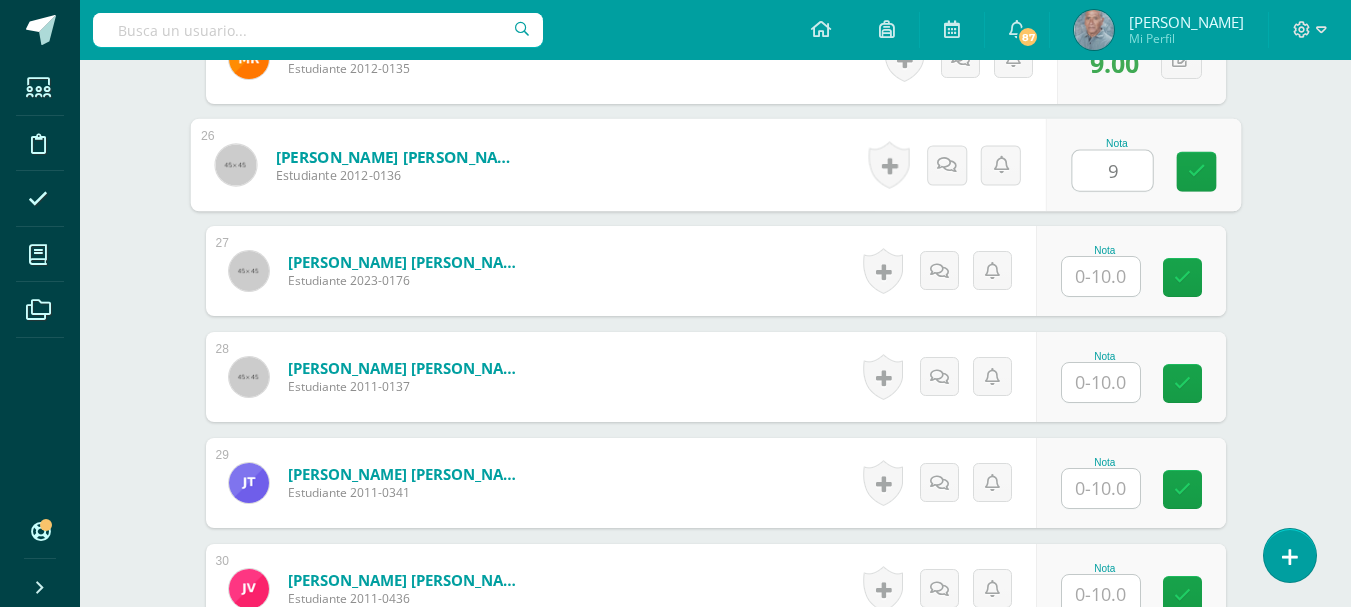 scroll, scrollTop: 3298, scrollLeft: 0, axis: vertical 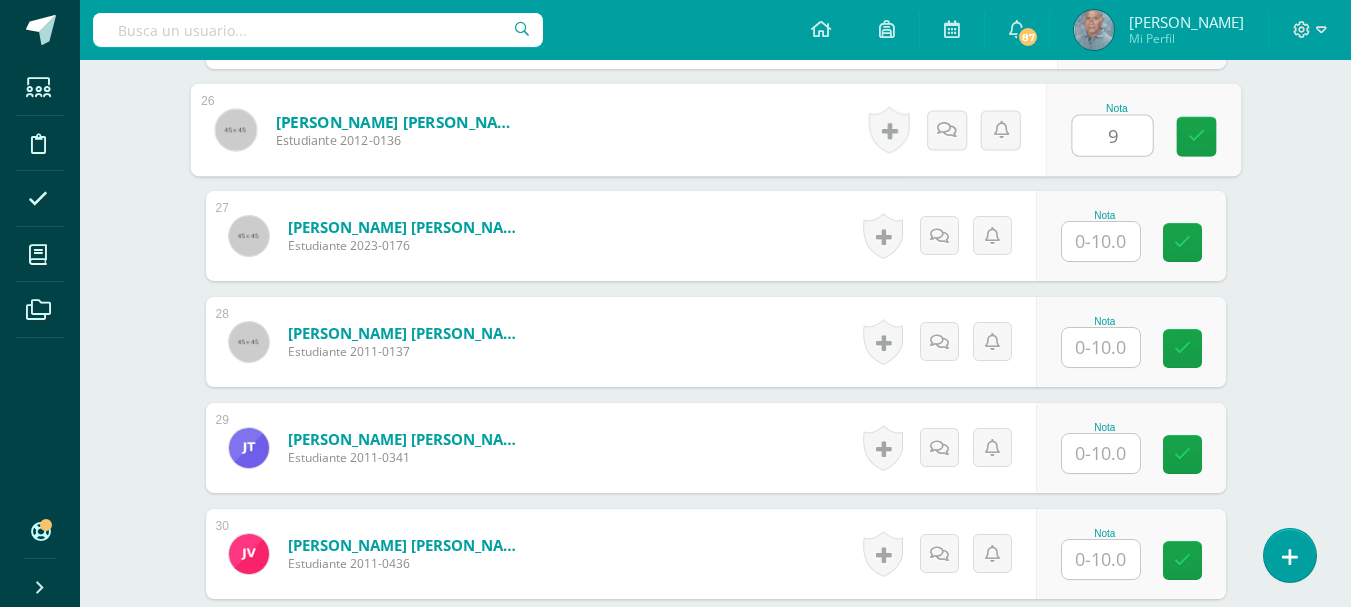 type on "9" 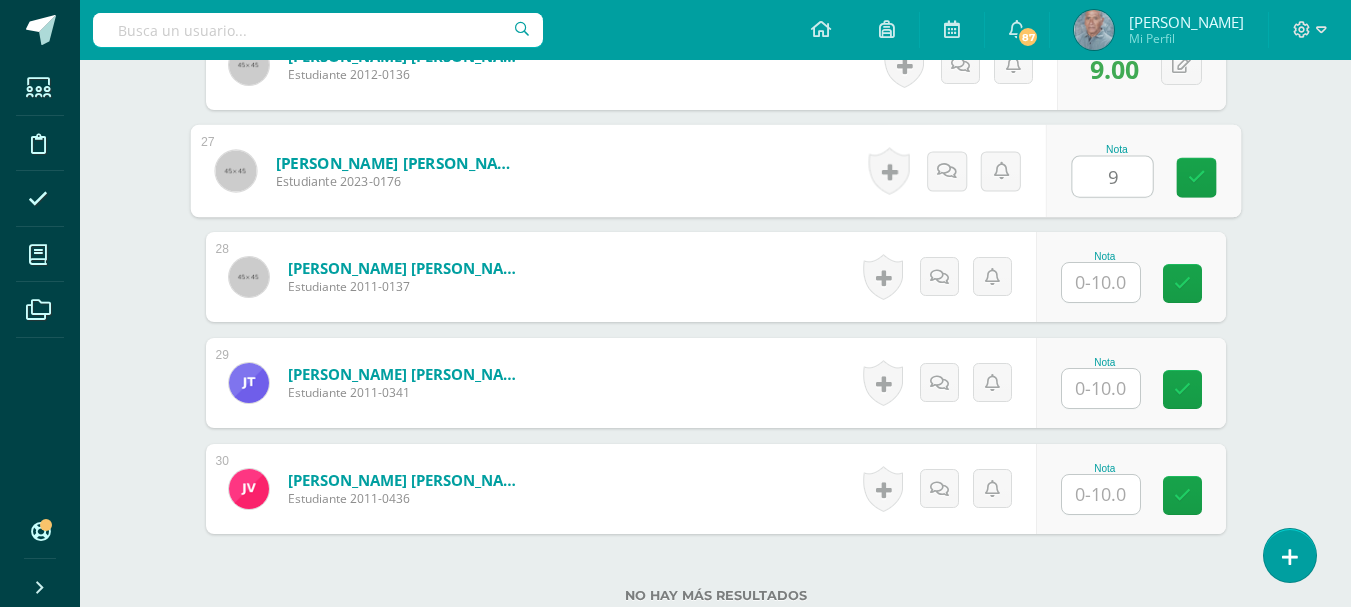 scroll, scrollTop: 3398, scrollLeft: 0, axis: vertical 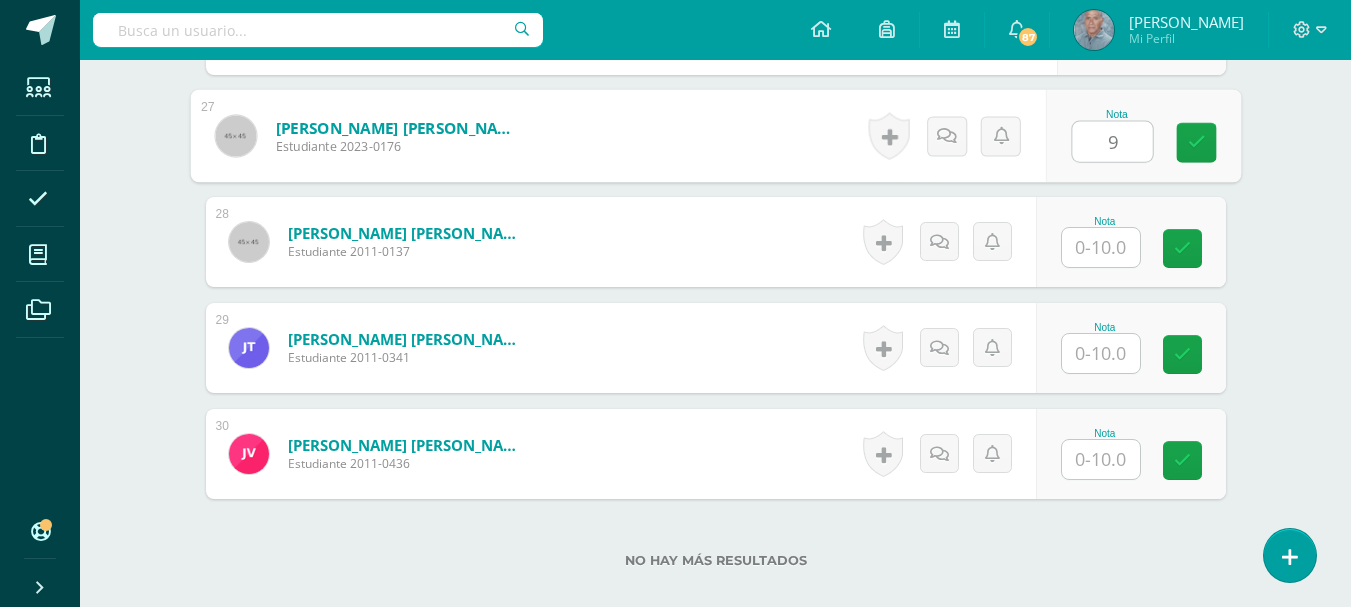 type on "9" 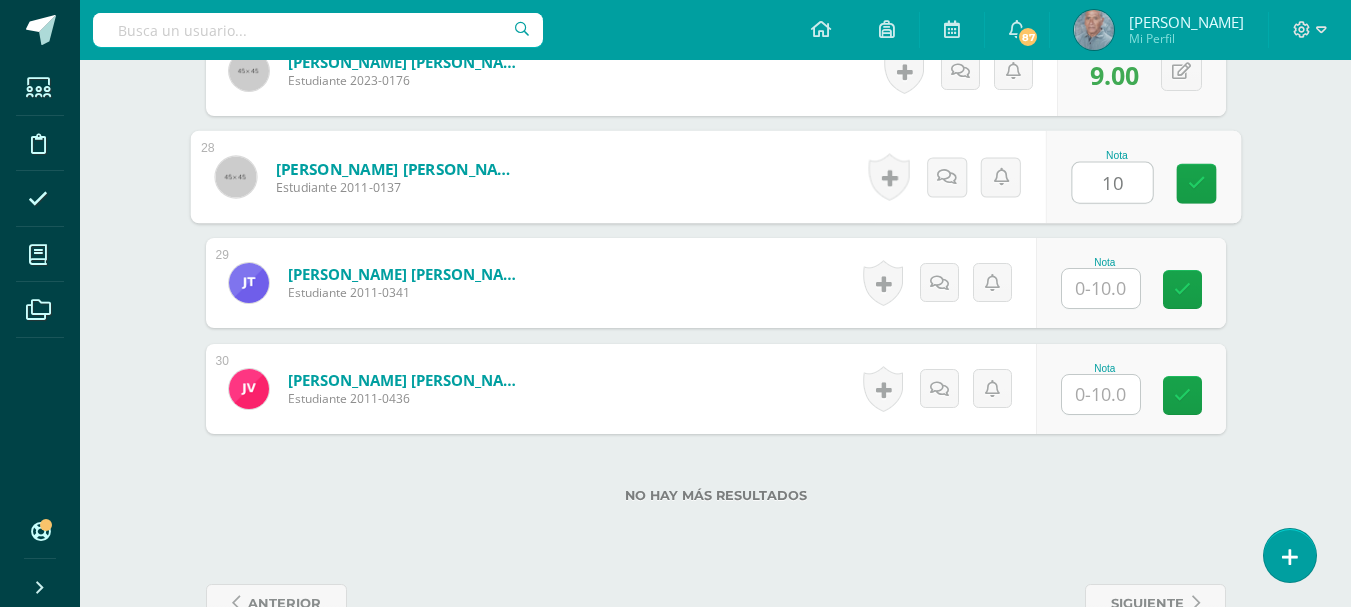 scroll, scrollTop: 3498, scrollLeft: 0, axis: vertical 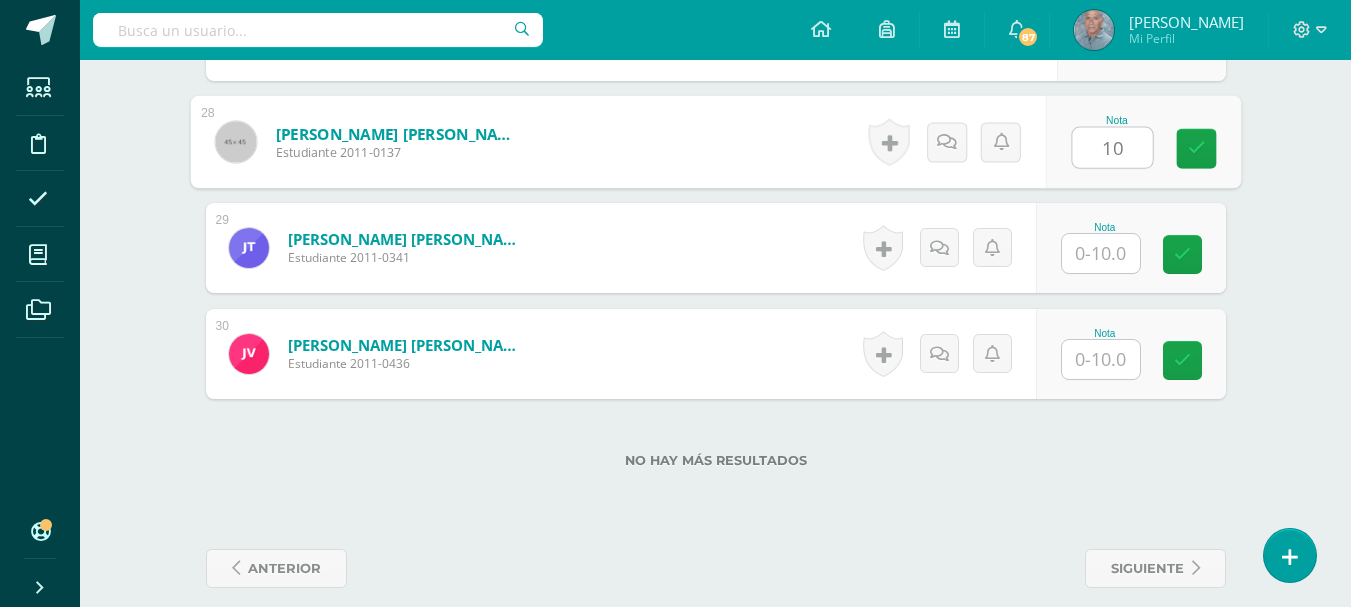 type on "10" 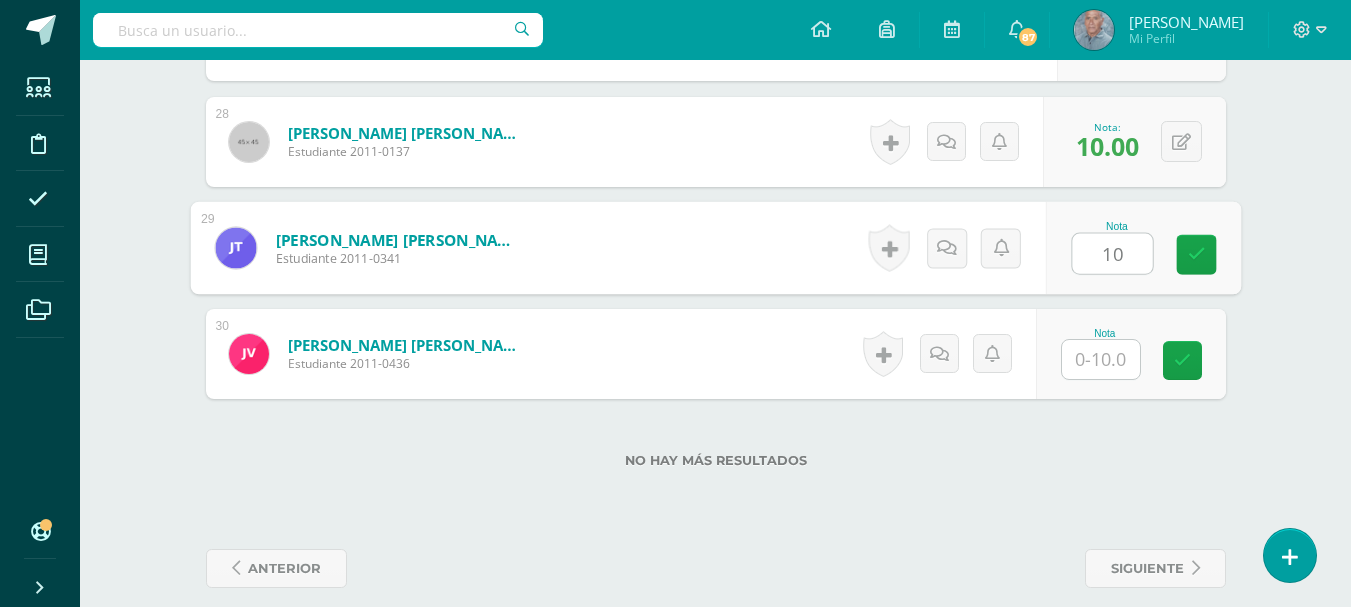 type on "10" 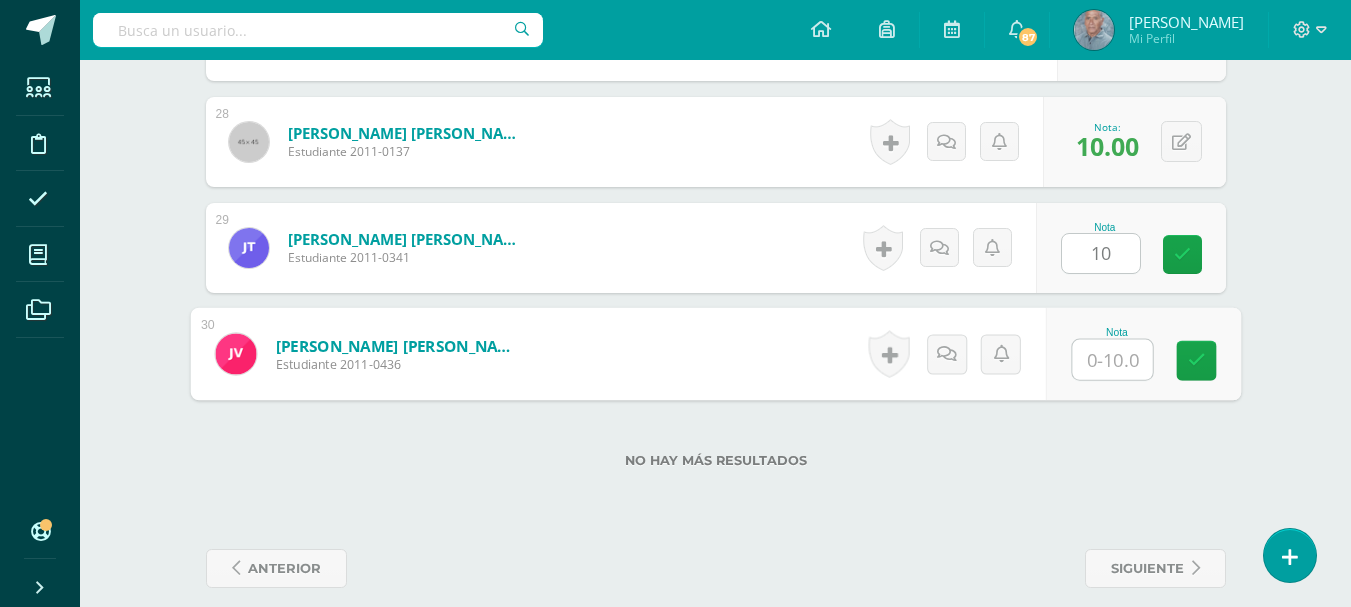 click at bounding box center [1112, 360] 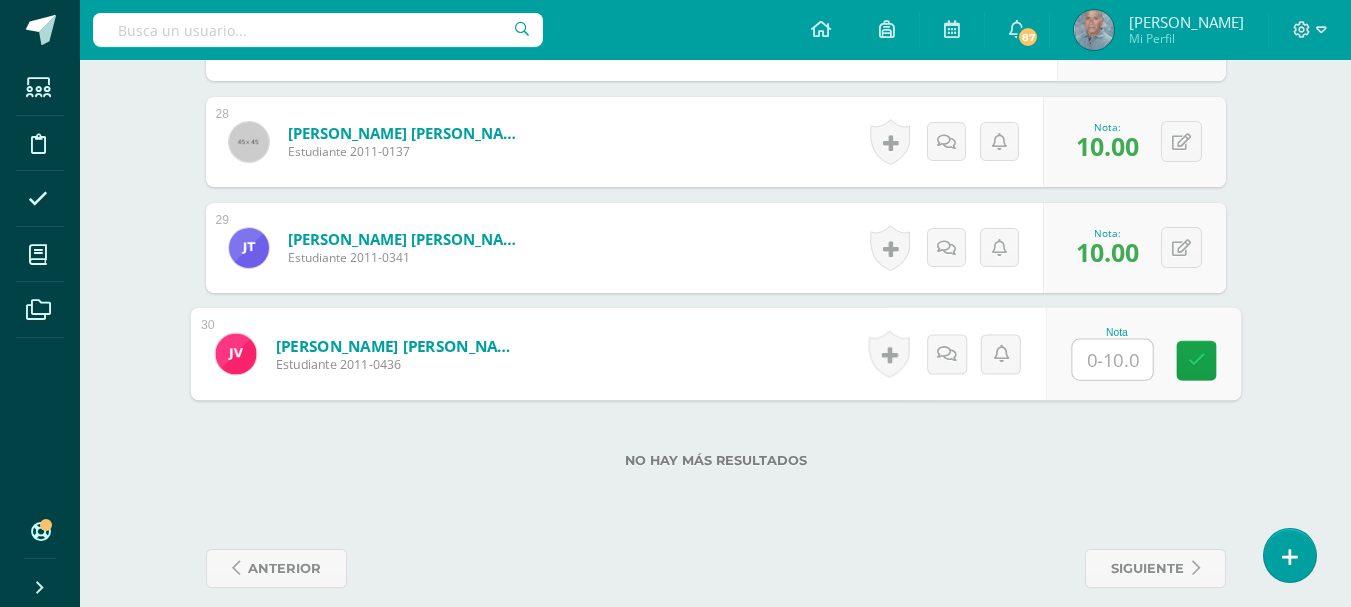 type on "9" 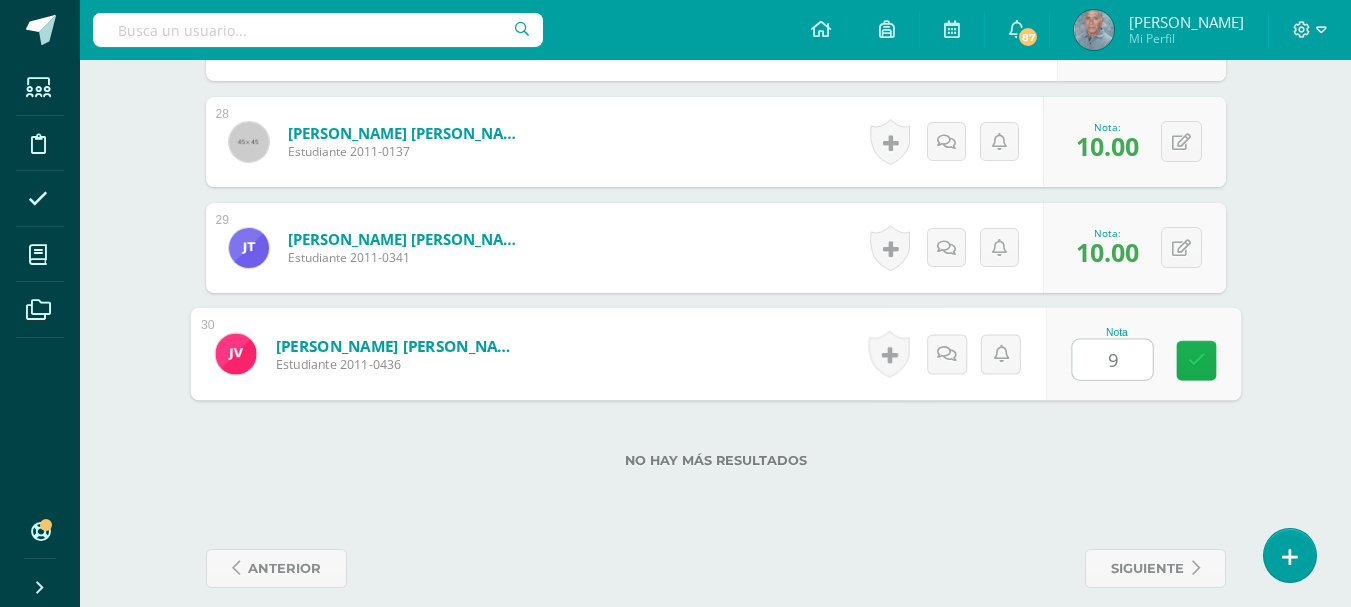 click at bounding box center (1196, 361) 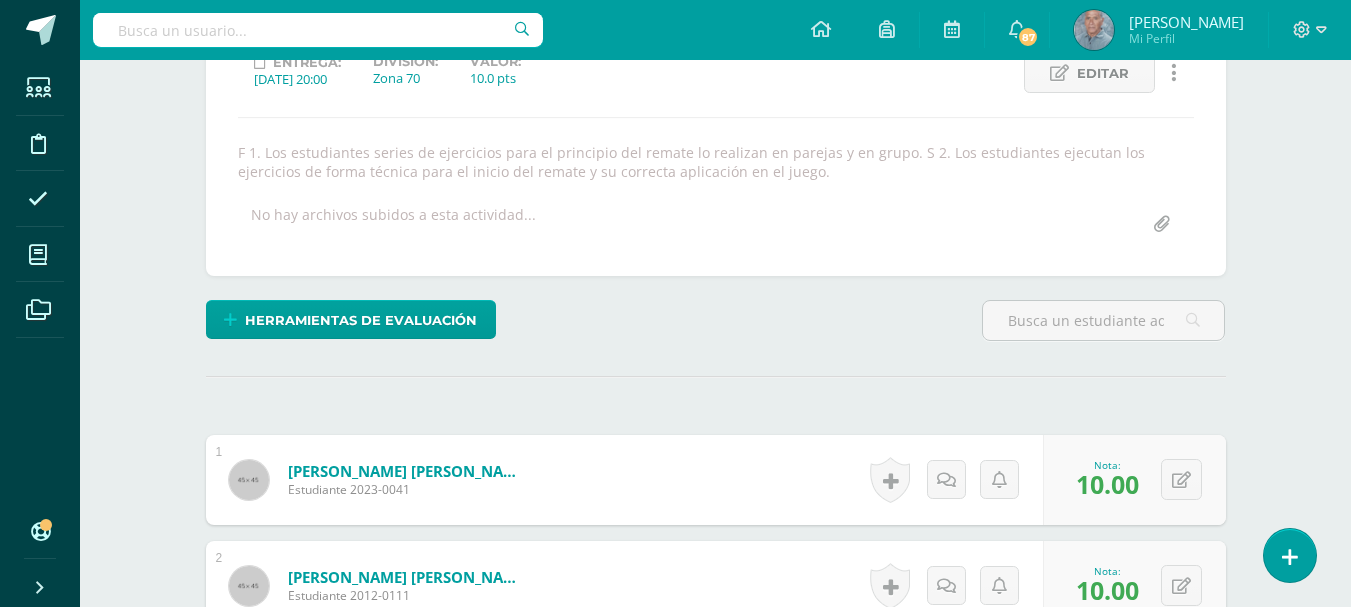 scroll, scrollTop: 0, scrollLeft: 0, axis: both 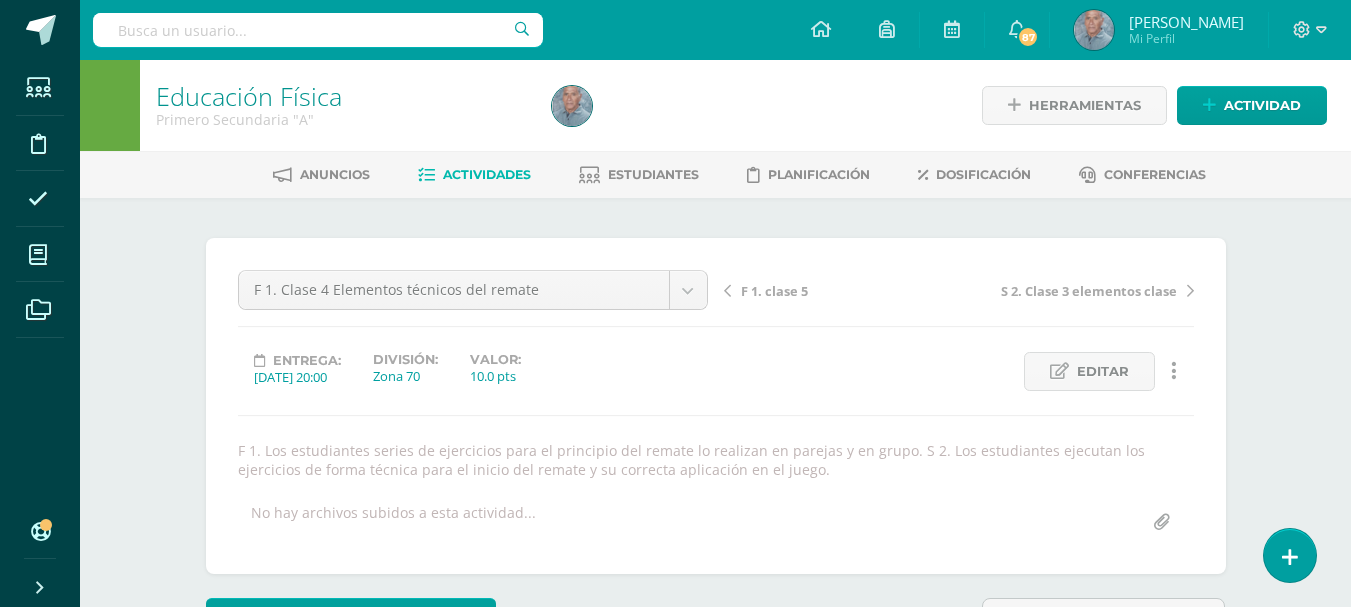 click on "Actividades" at bounding box center (487, 174) 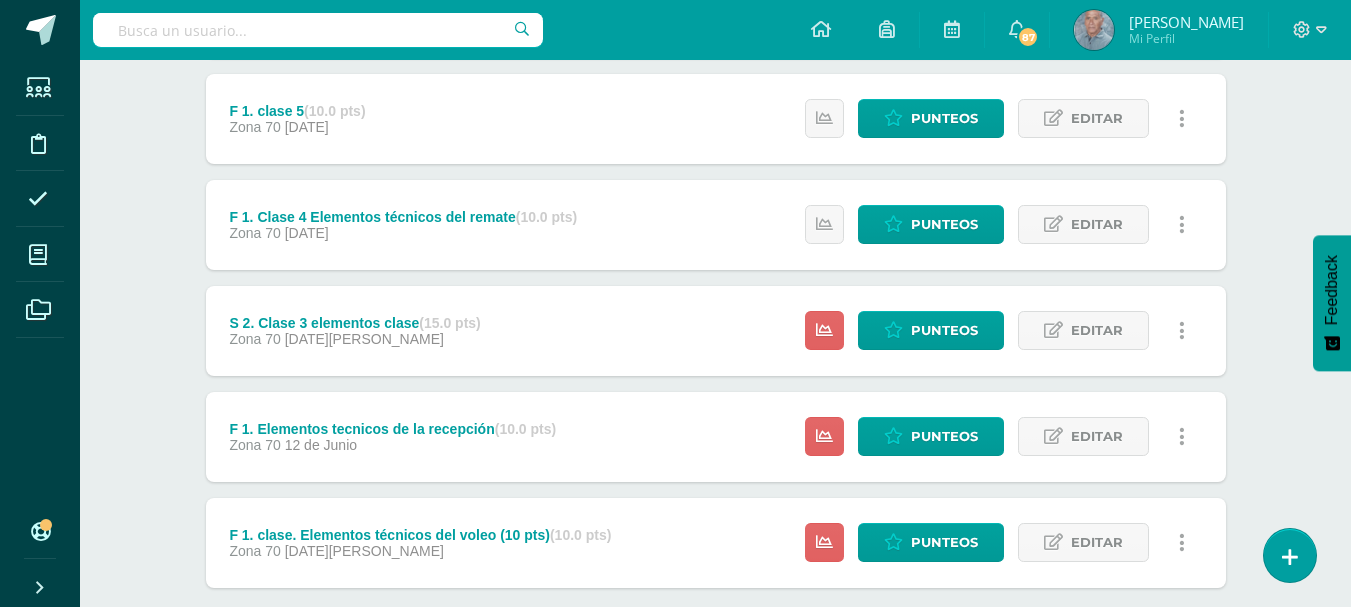 scroll, scrollTop: 400, scrollLeft: 0, axis: vertical 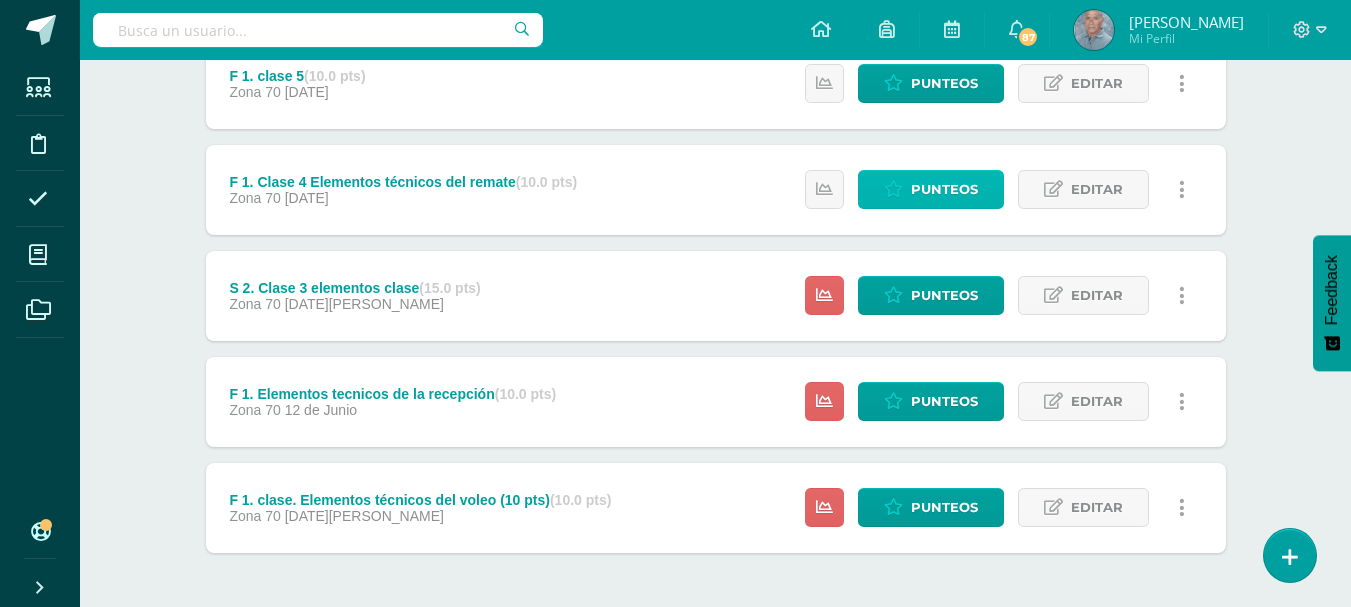 click at bounding box center (893, 189) 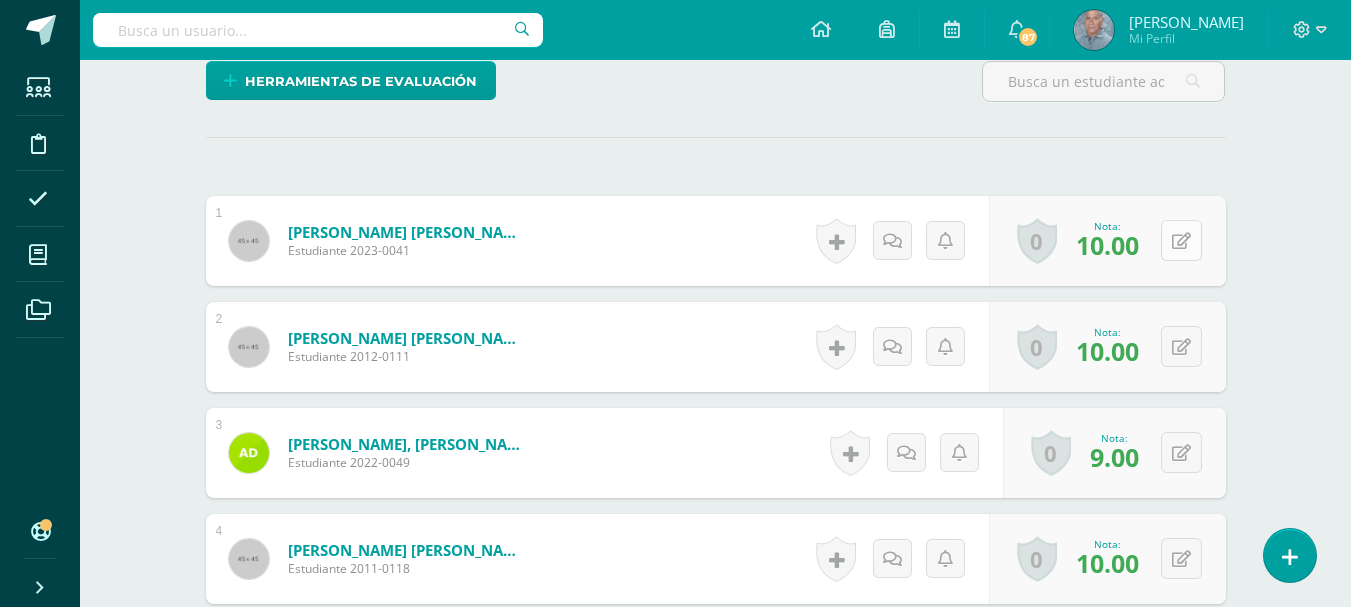 scroll, scrollTop: 538, scrollLeft: 0, axis: vertical 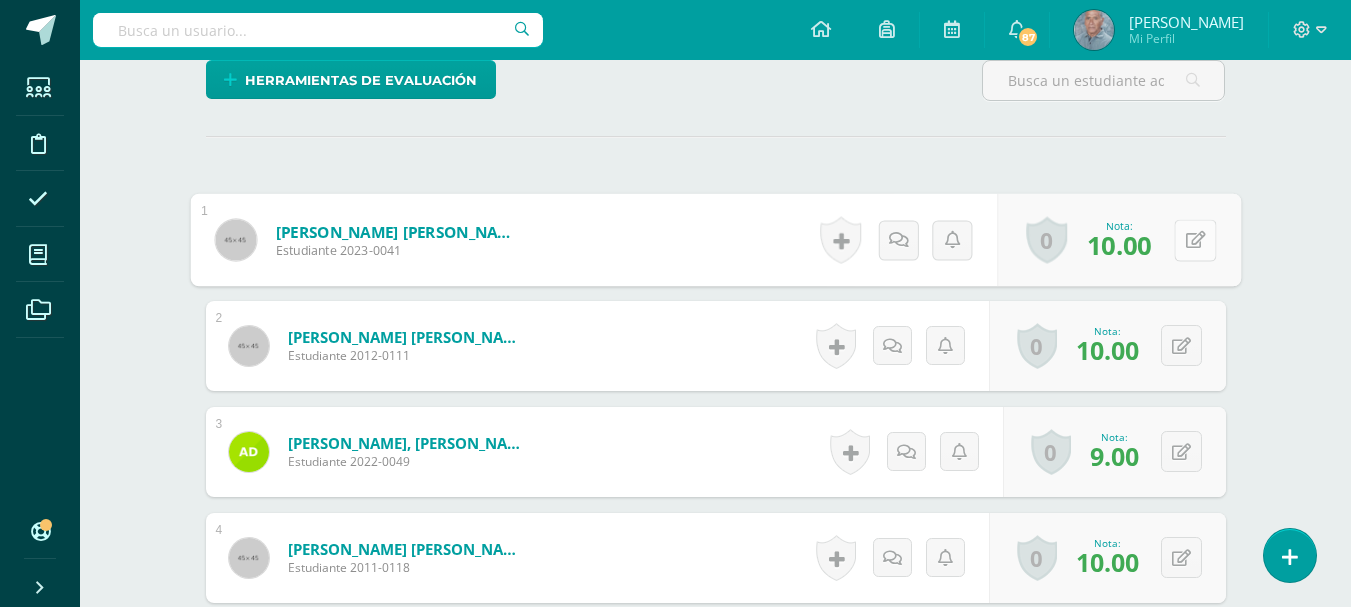 click at bounding box center (1195, 240) 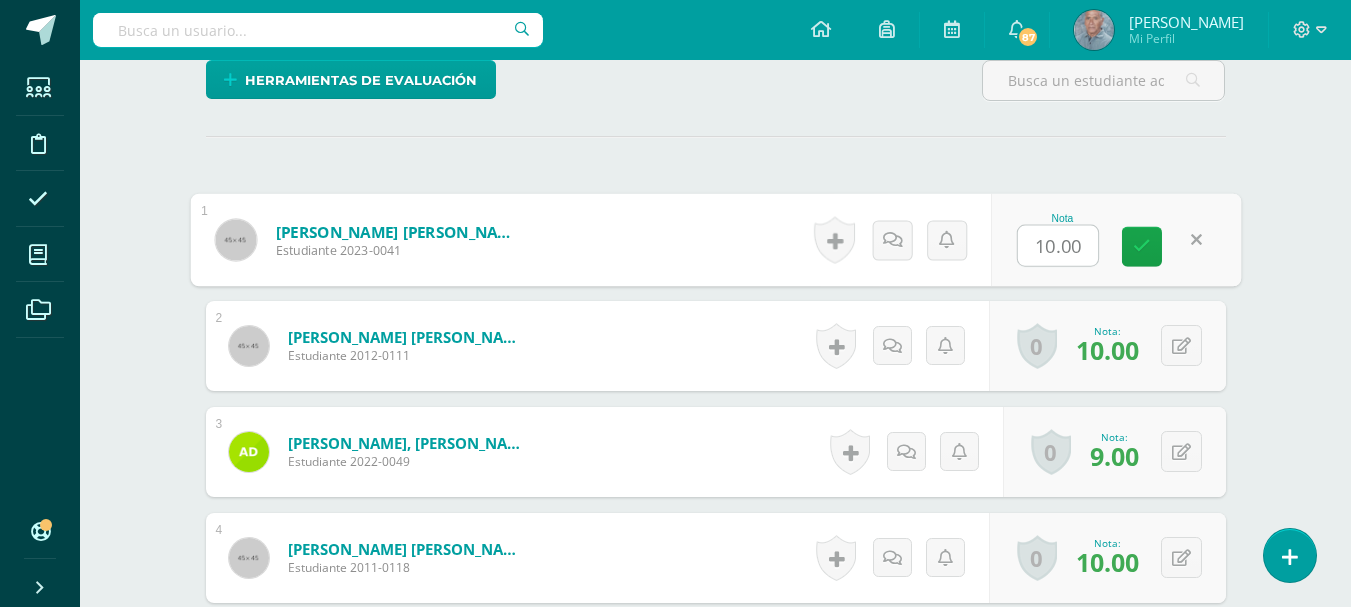 type on "0" 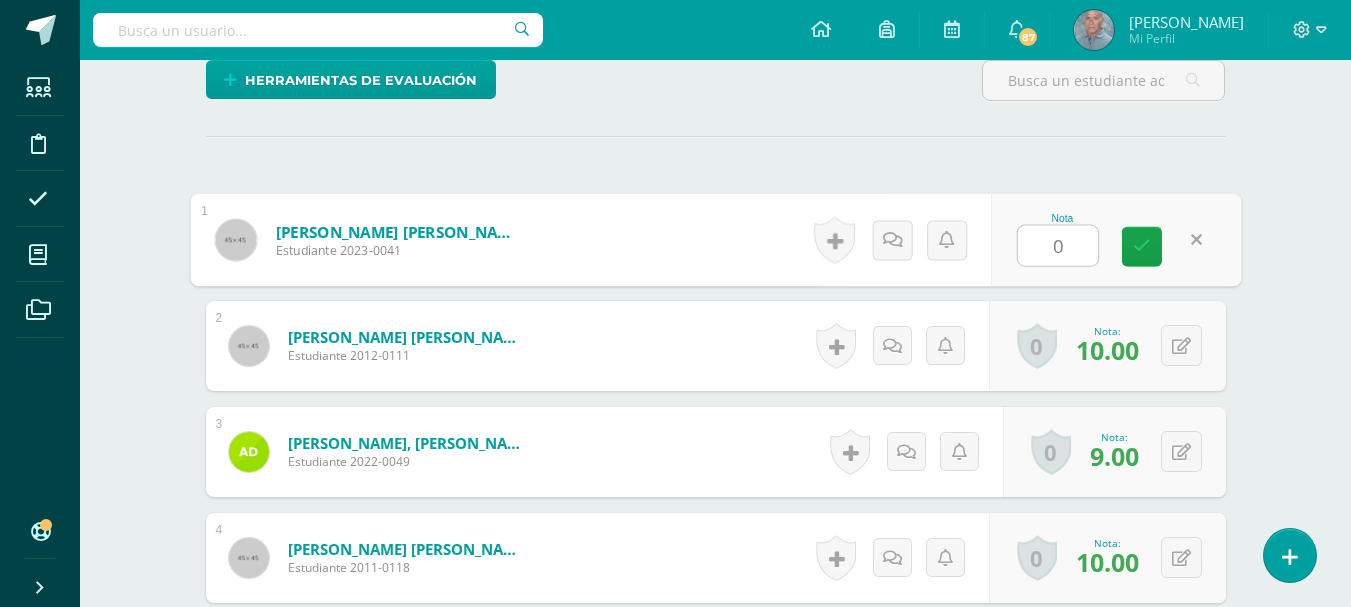 scroll, scrollTop: 539, scrollLeft: 0, axis: vertical 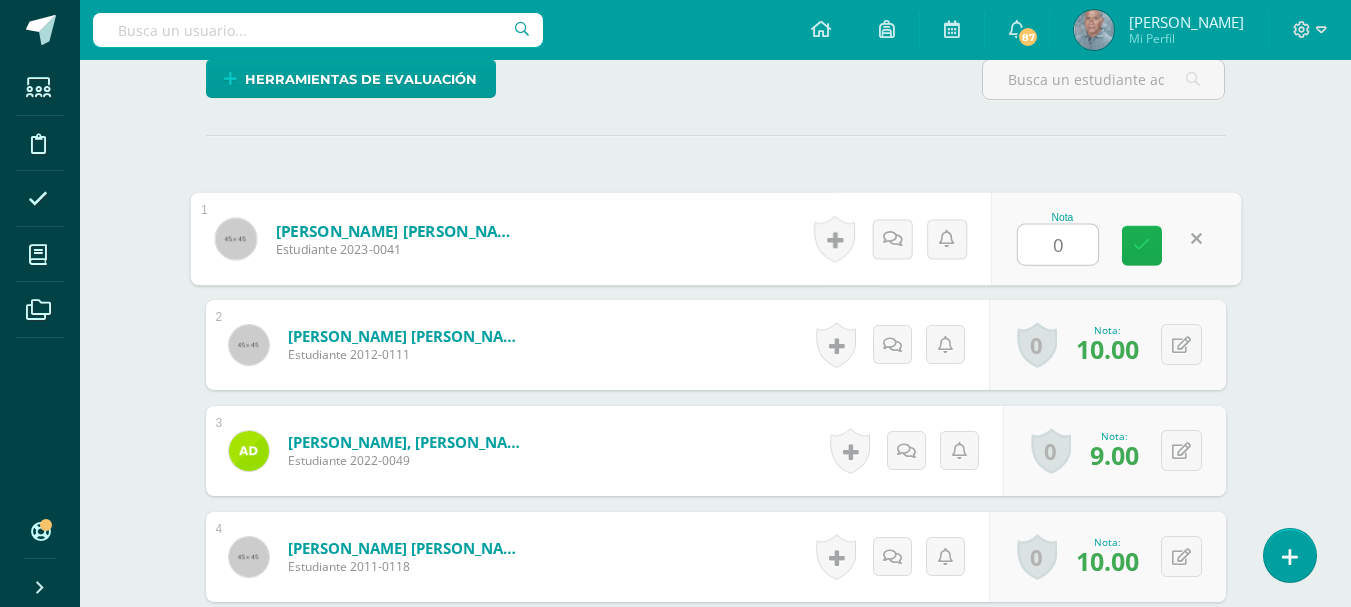 click at bounding box center (1142, 245) 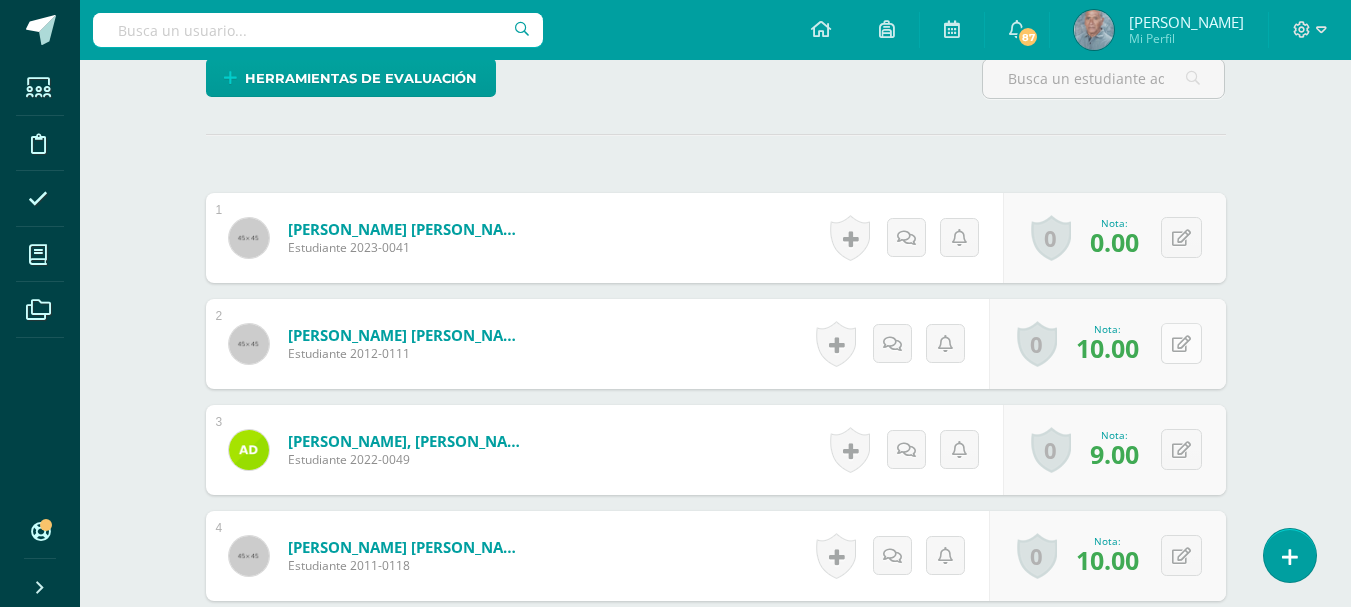 scroll, scrollTop: 541, scrollLeft: 0, axis: vertical 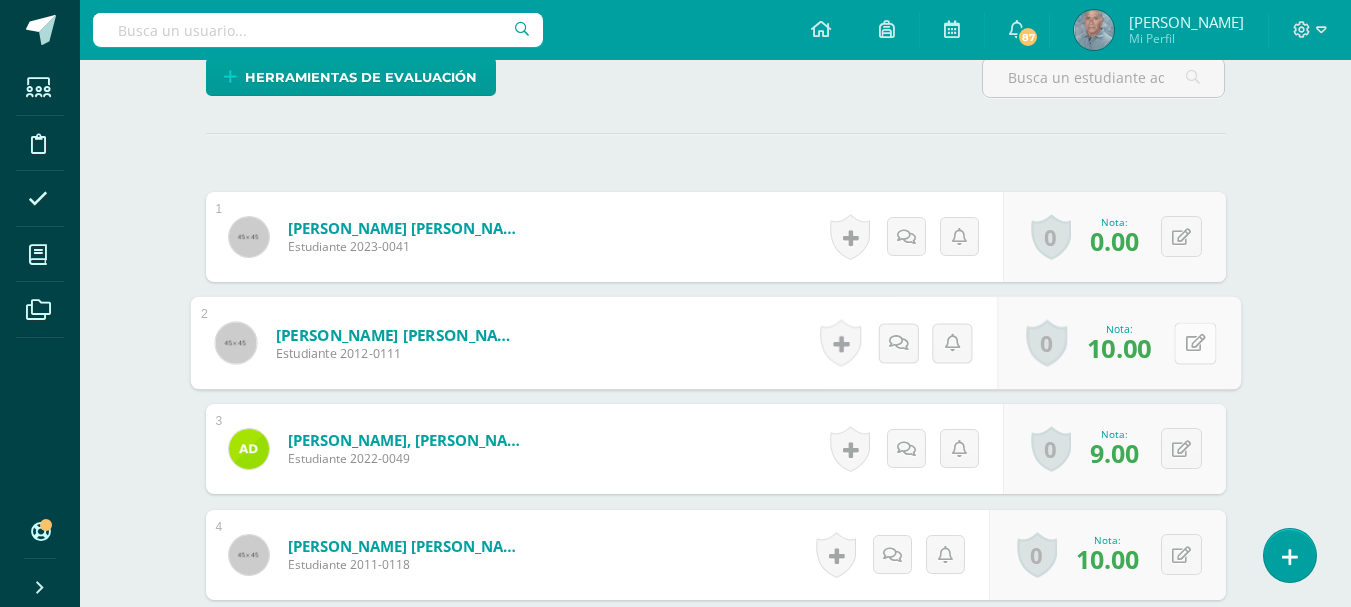 click at bounding box center [1195, 342] 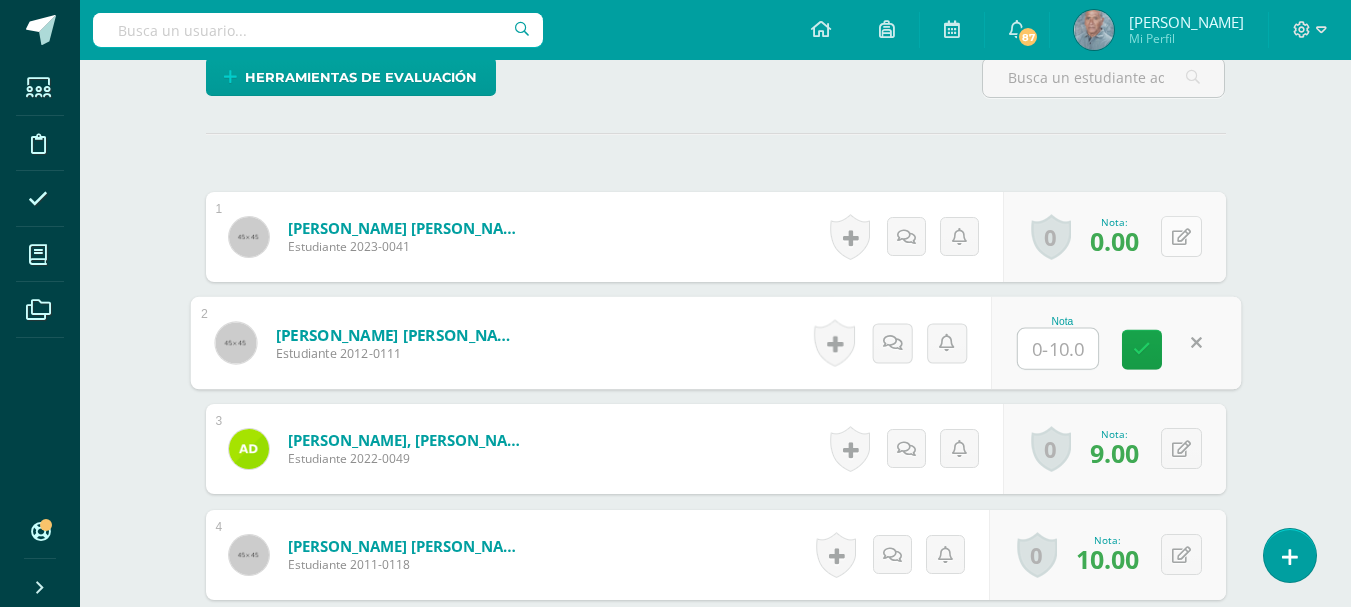 type 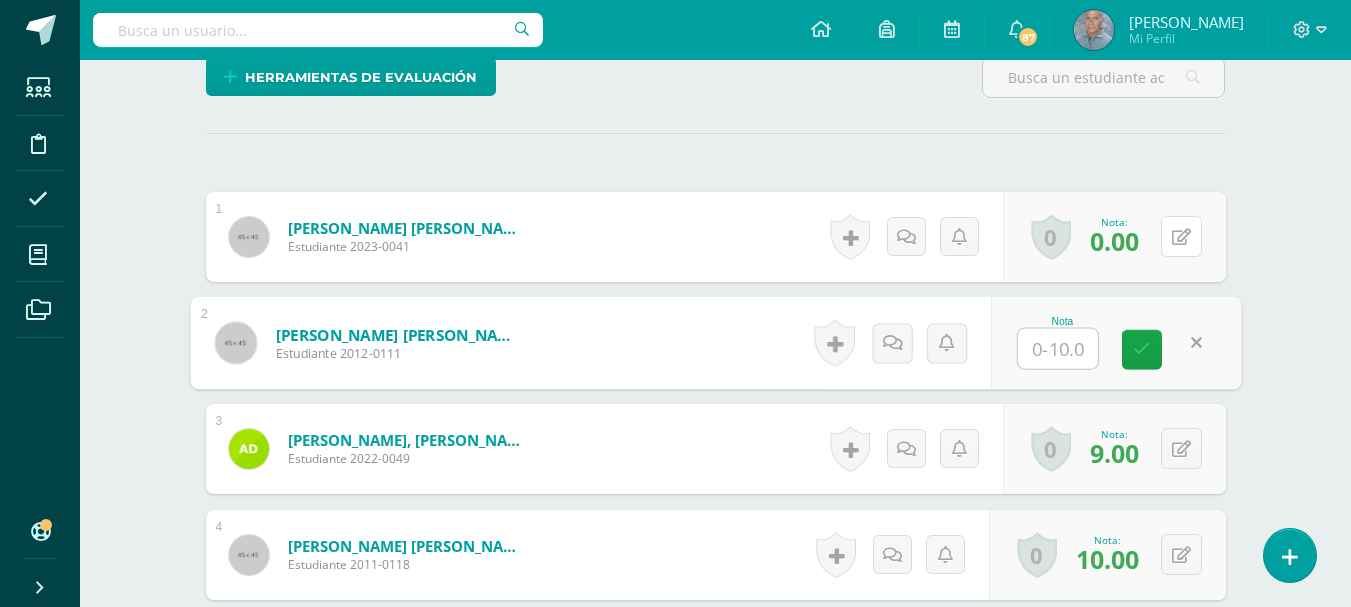 drag, startPoint x: 1164, startPoint y: 232, endPoint x: 1167, endPoint y: 242, distance: 10.440307 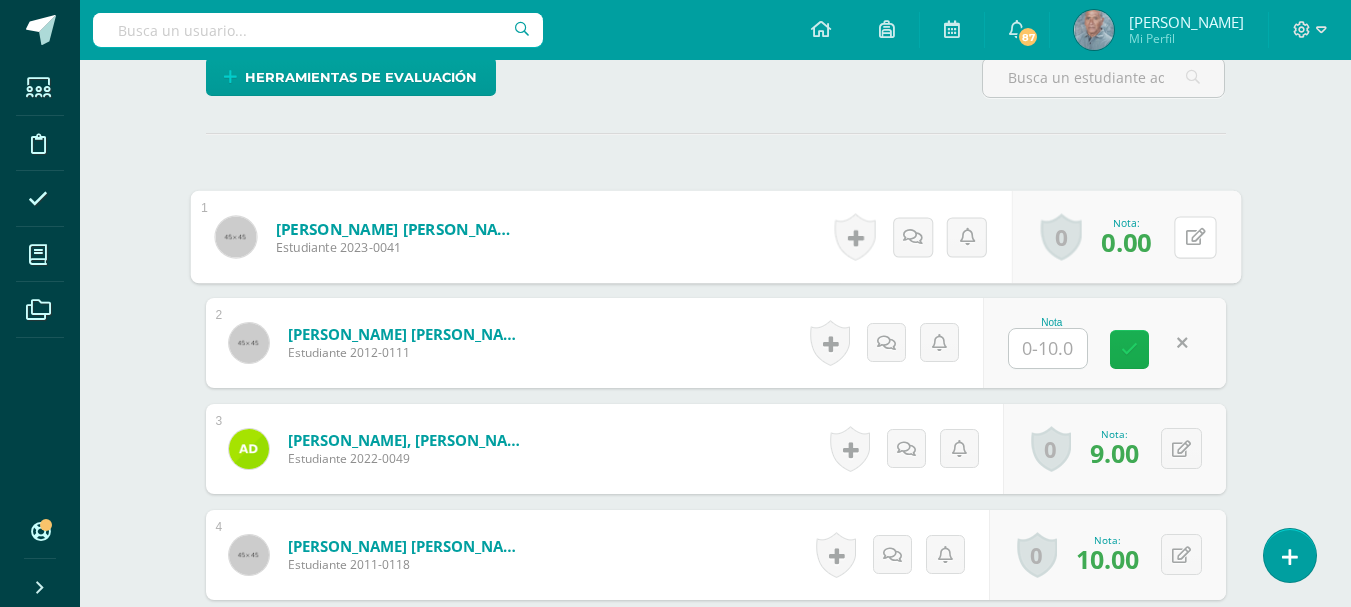 click at bounding box center (1129, 349) 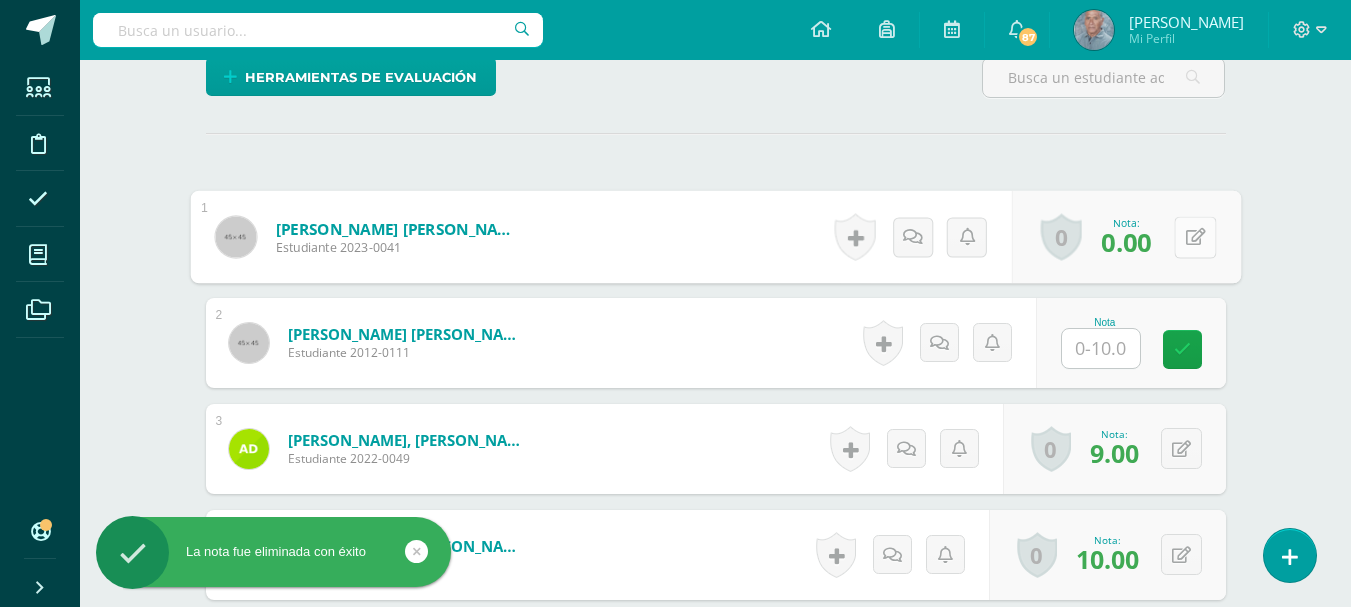 click at bounding box center [1195, 236] 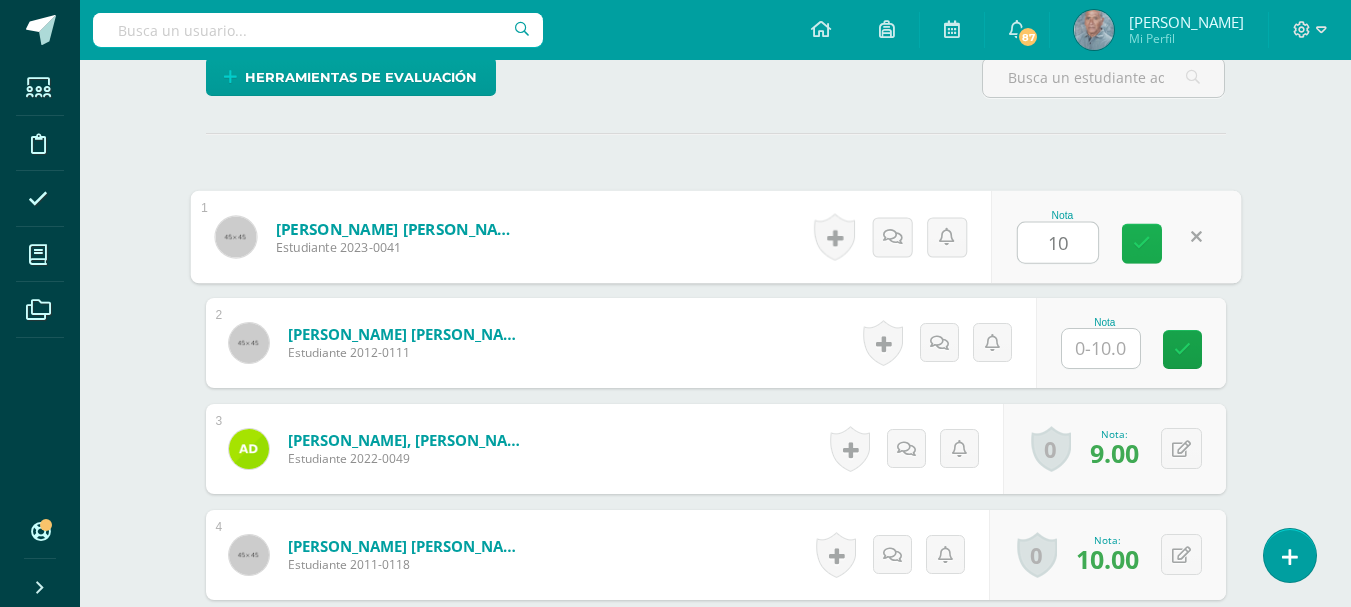 click at bounding box center [1142, 243] 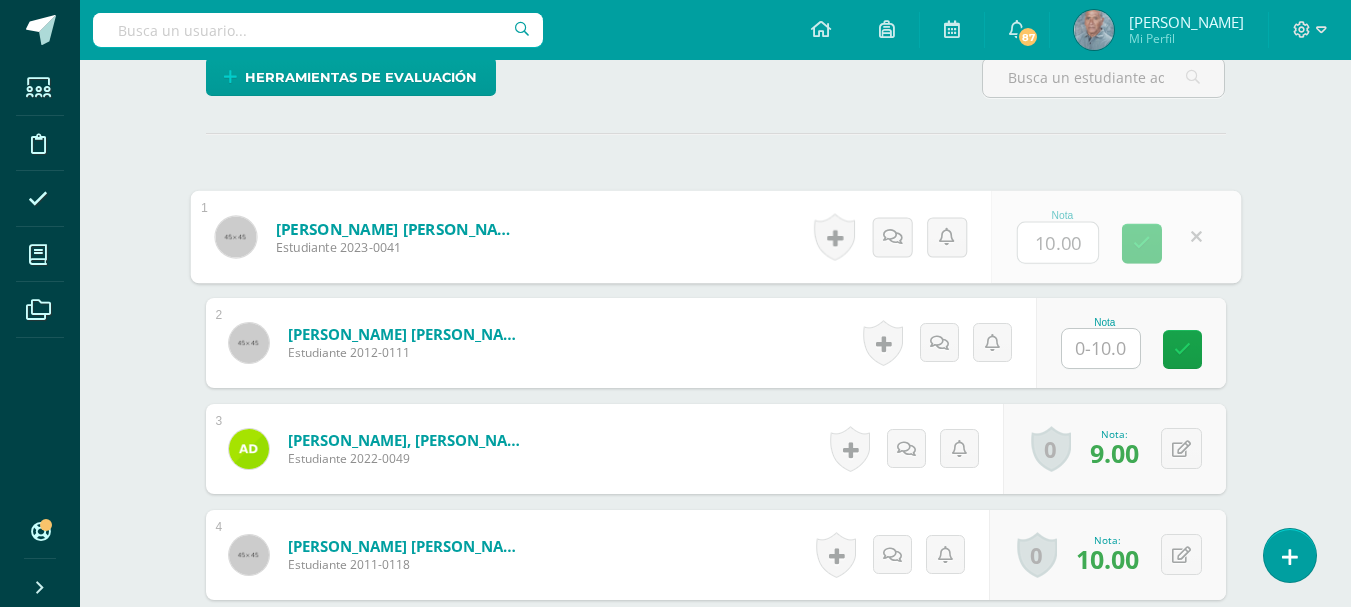 type on "10.00" 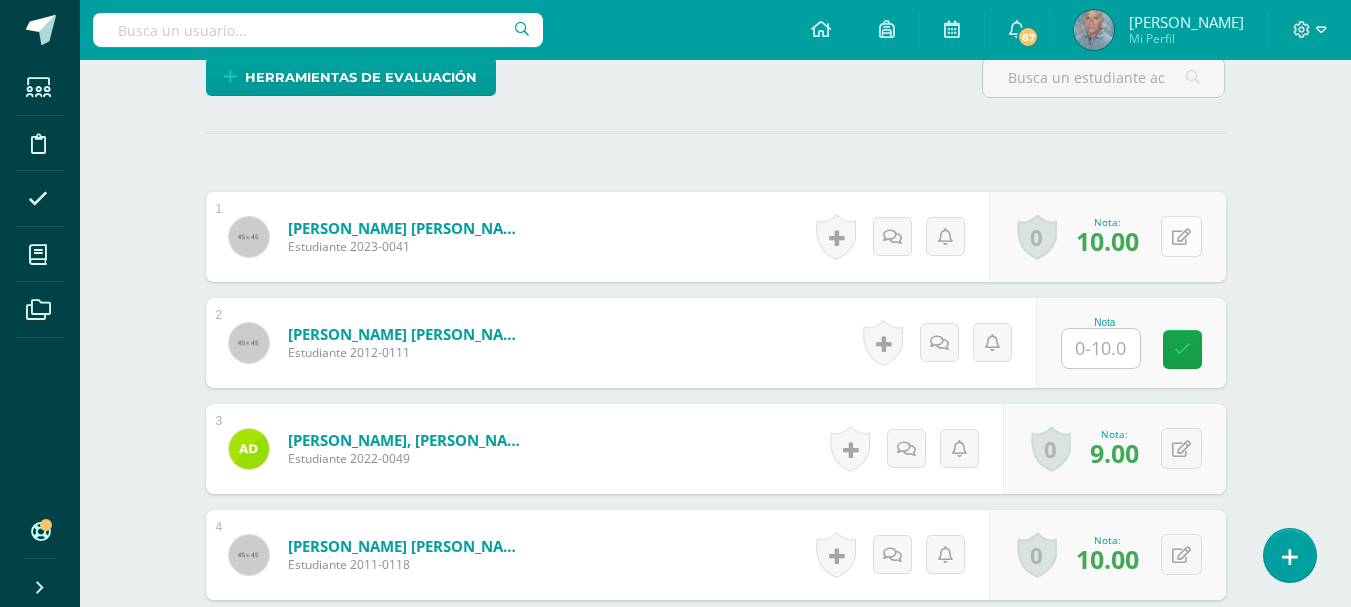 click at bounding box center [1181, 237] 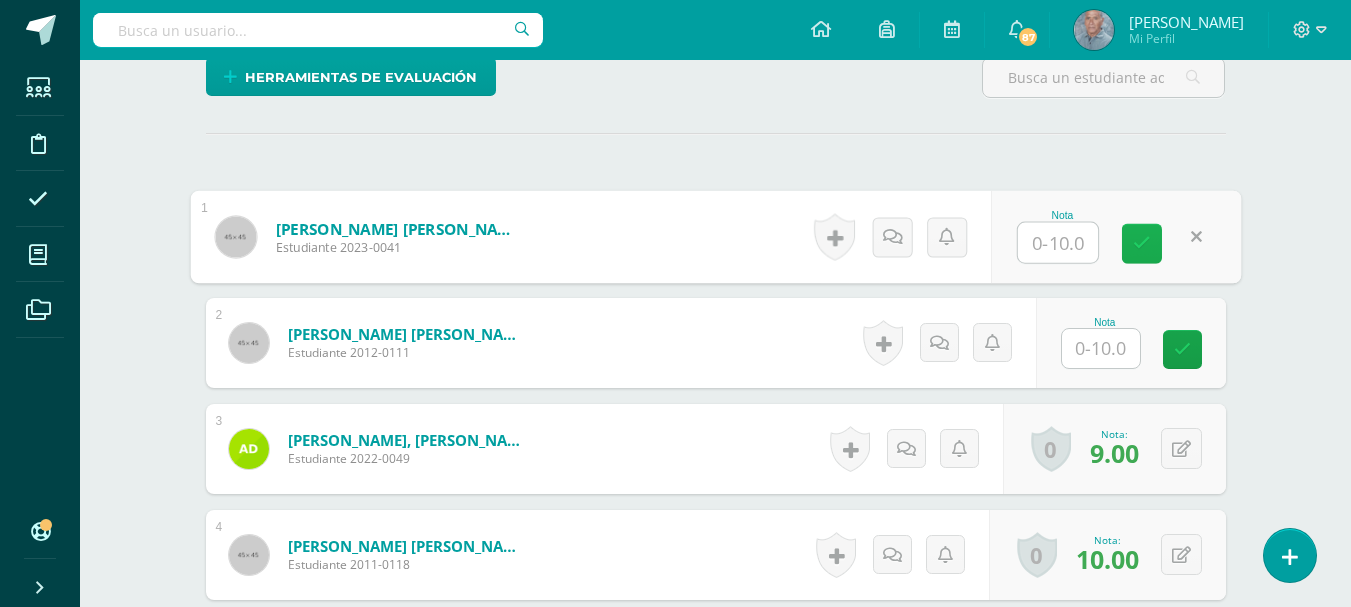 click at bounding box center (1142, 243) 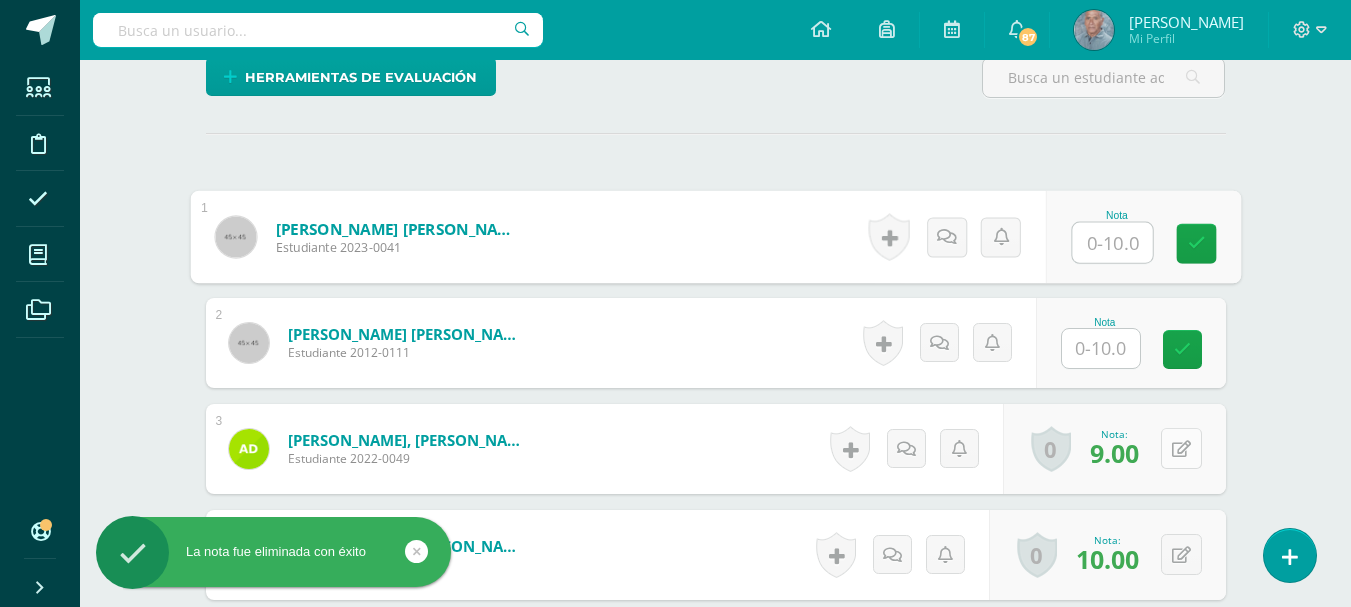 type 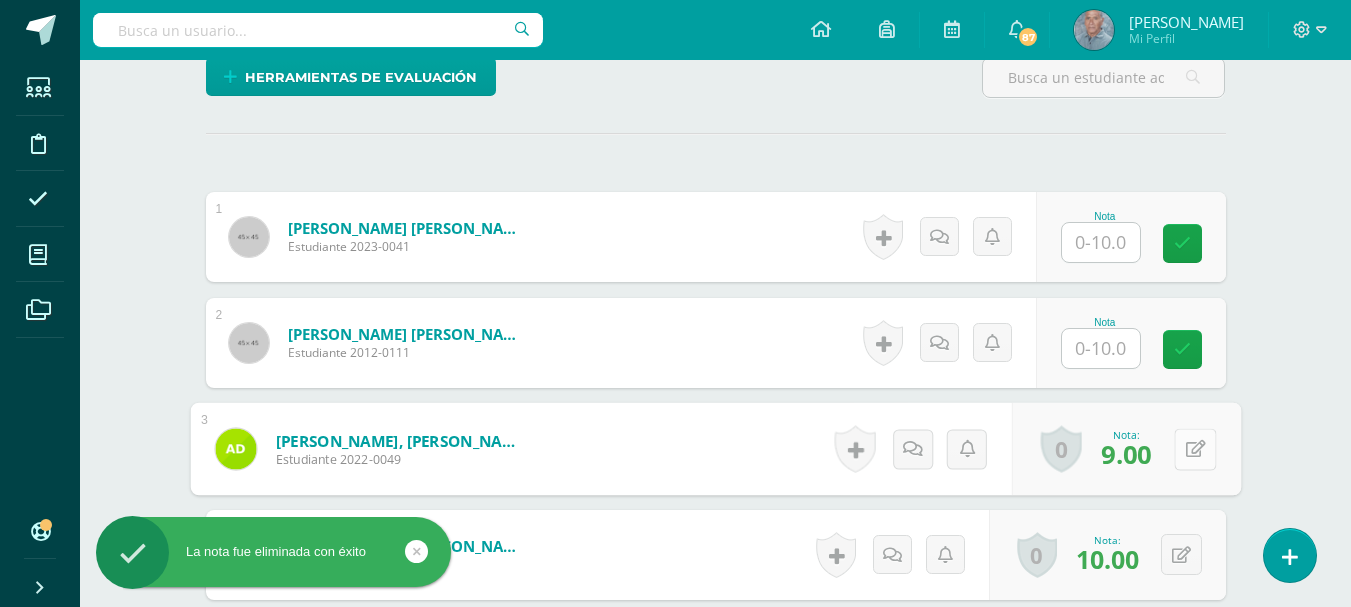 click at bounding box center (1195, 449) 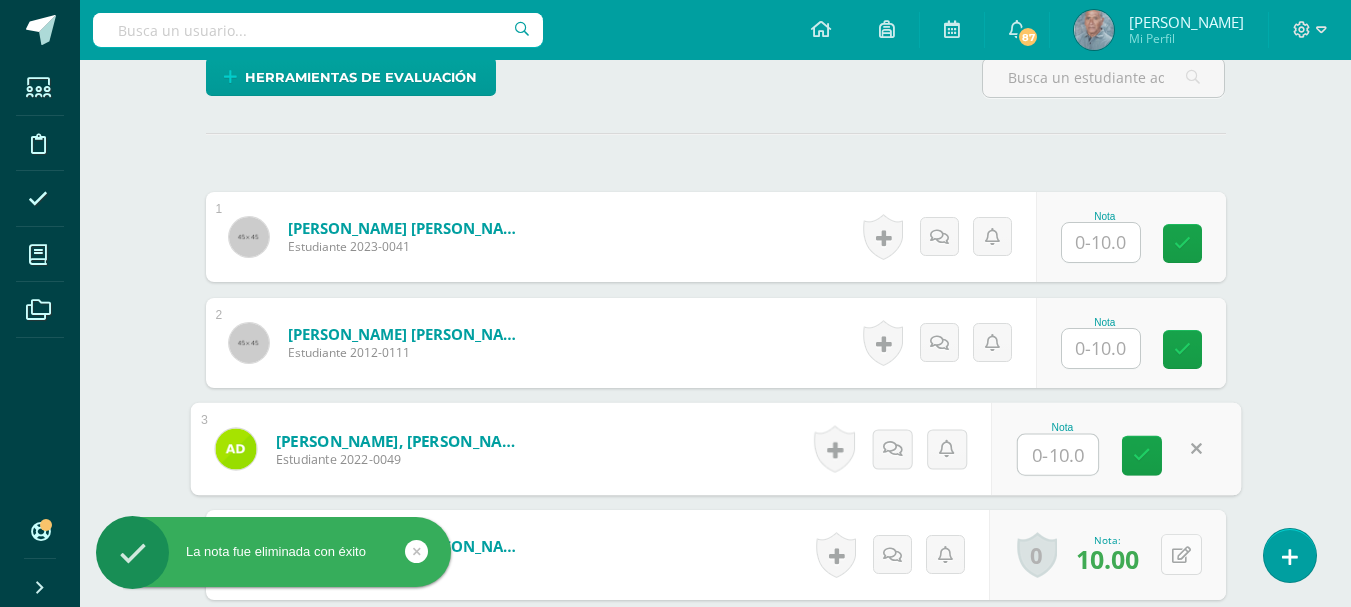 type 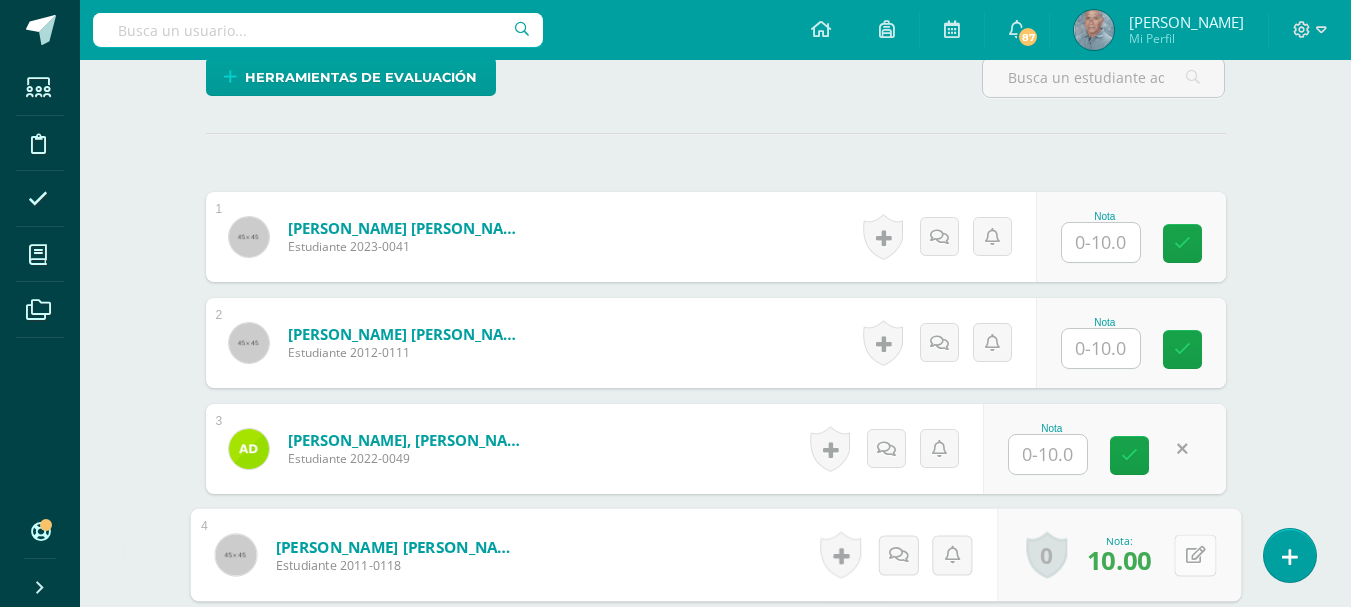 click at bounding box center (1195, 555) 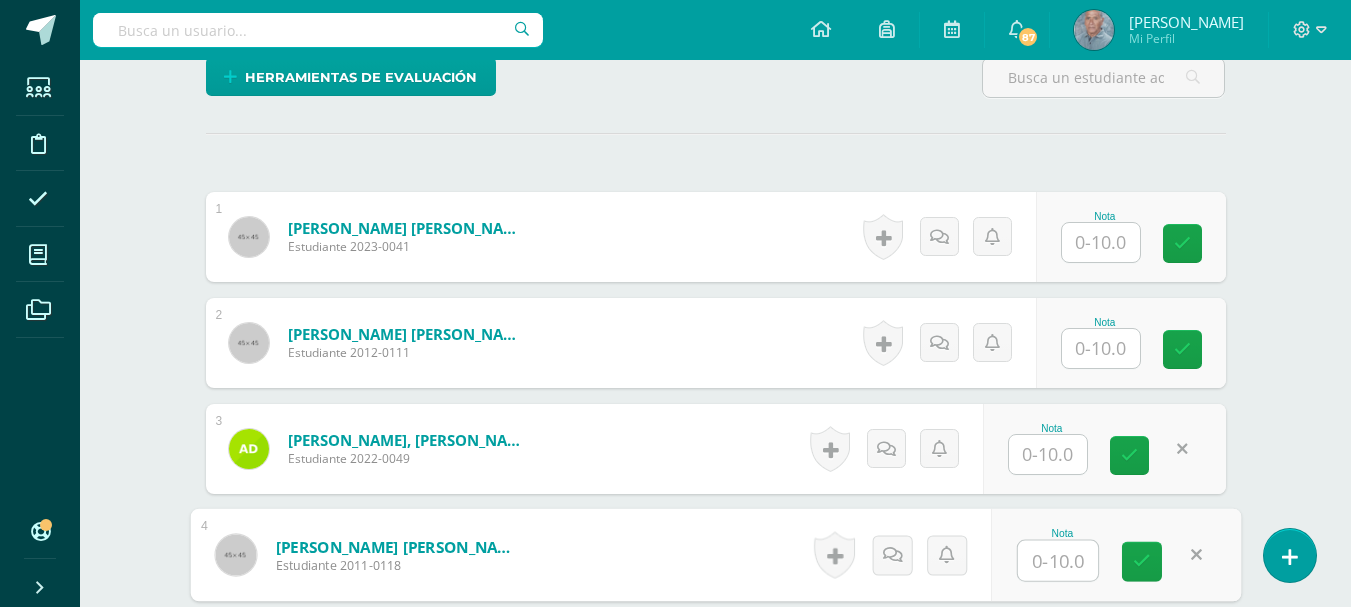 scroll, scrollTop: 641, scrollLeft: 0, axis: vertical 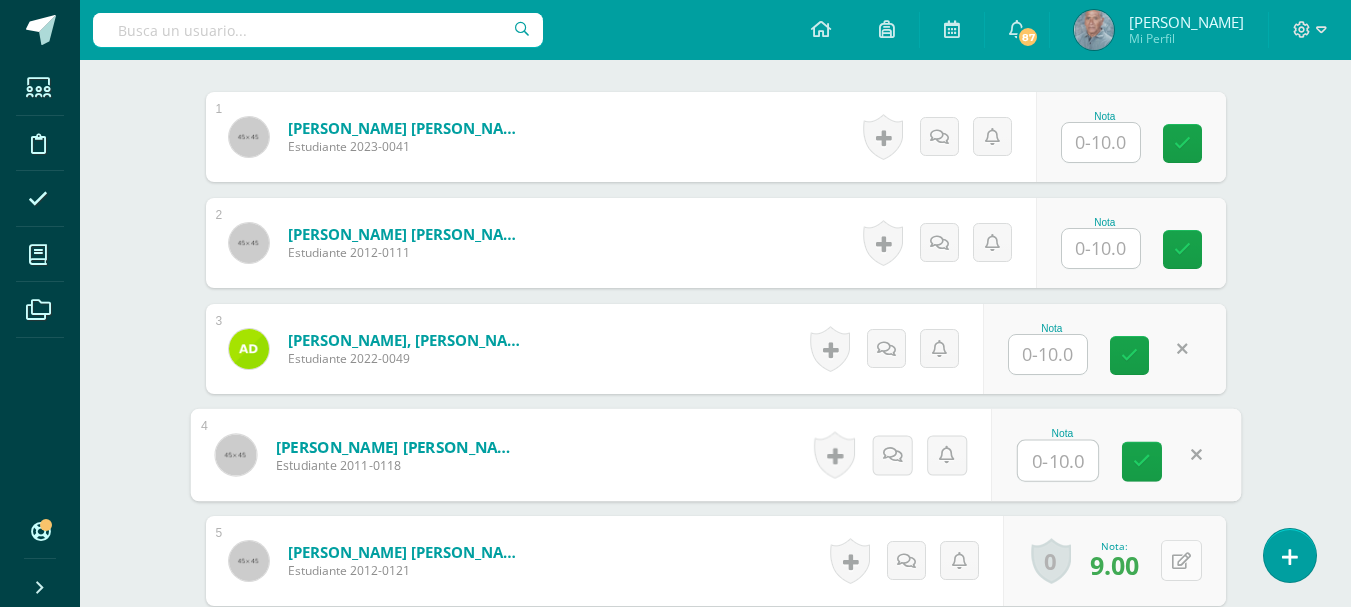type 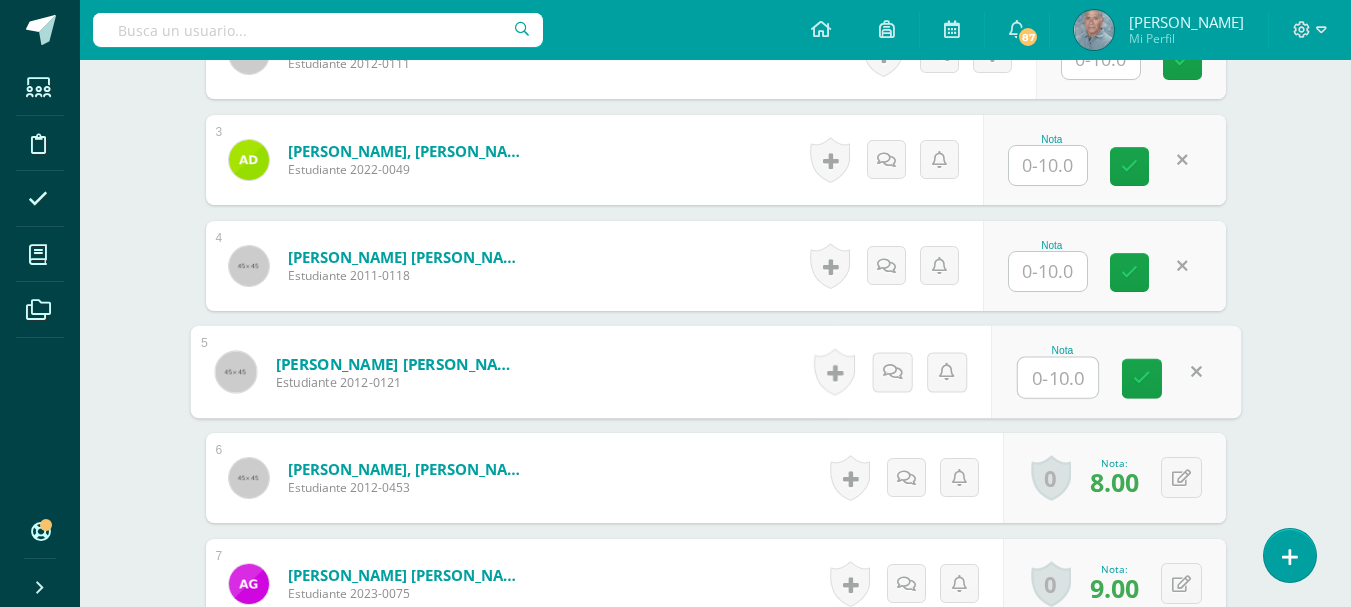 scroll, scrollTop: 841, scrollLeft: 0, axis: vertical 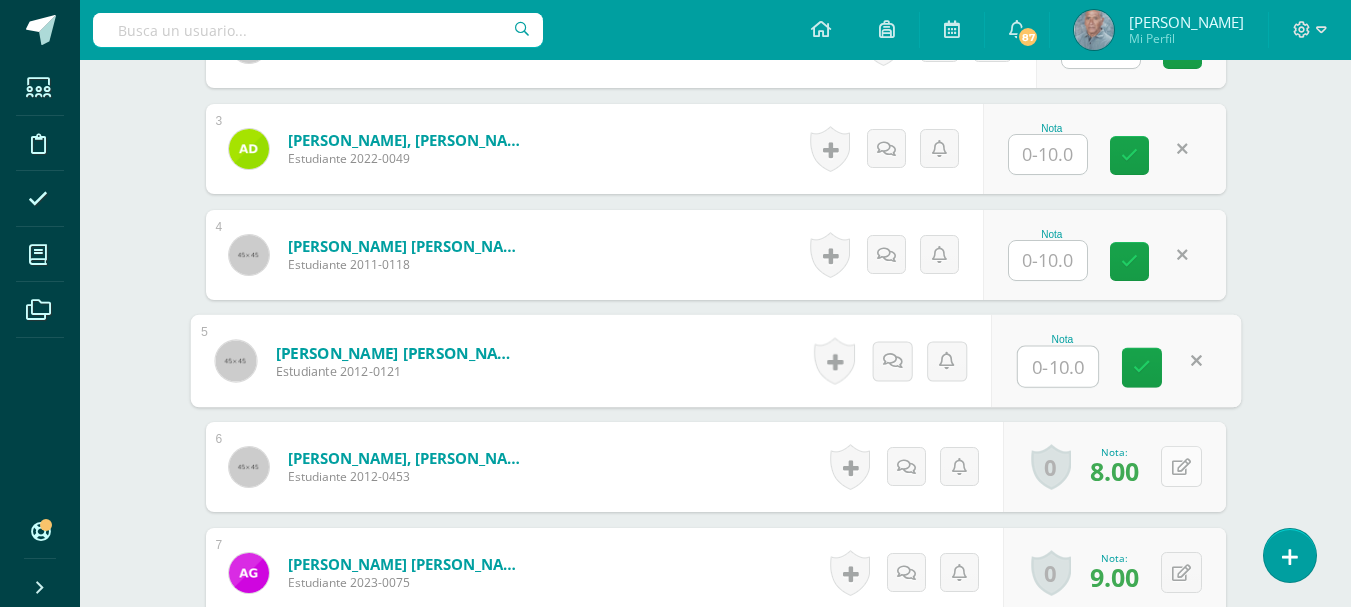 type 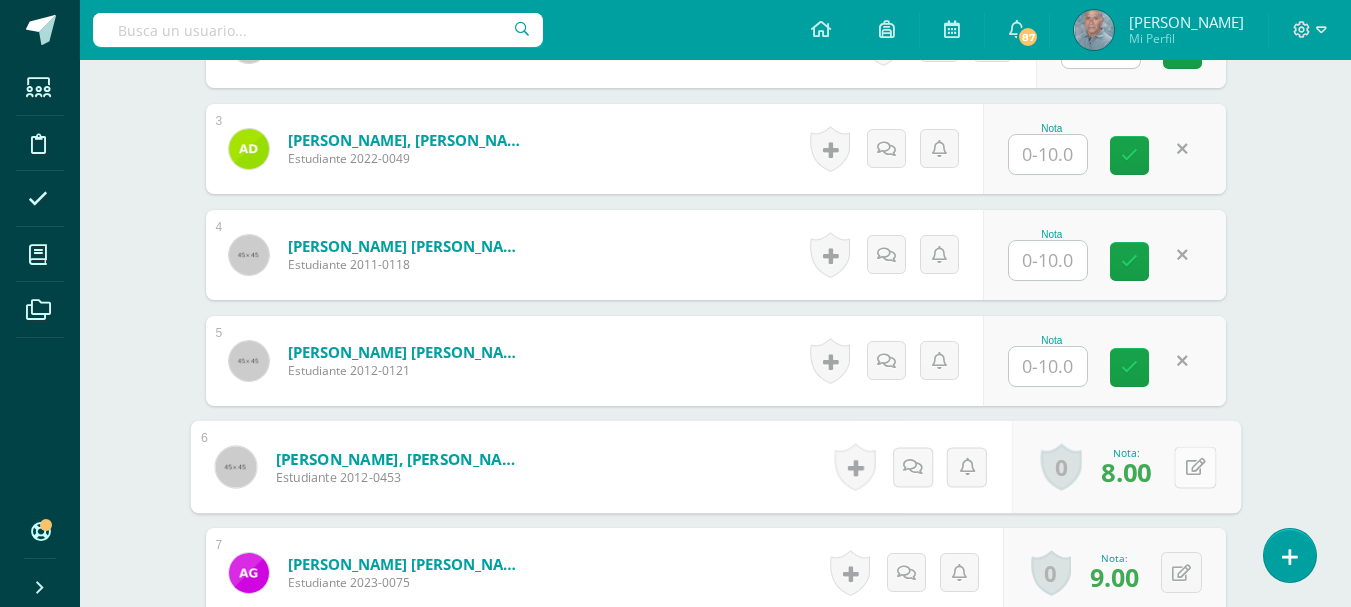 click at bounding box center (1195, 467) 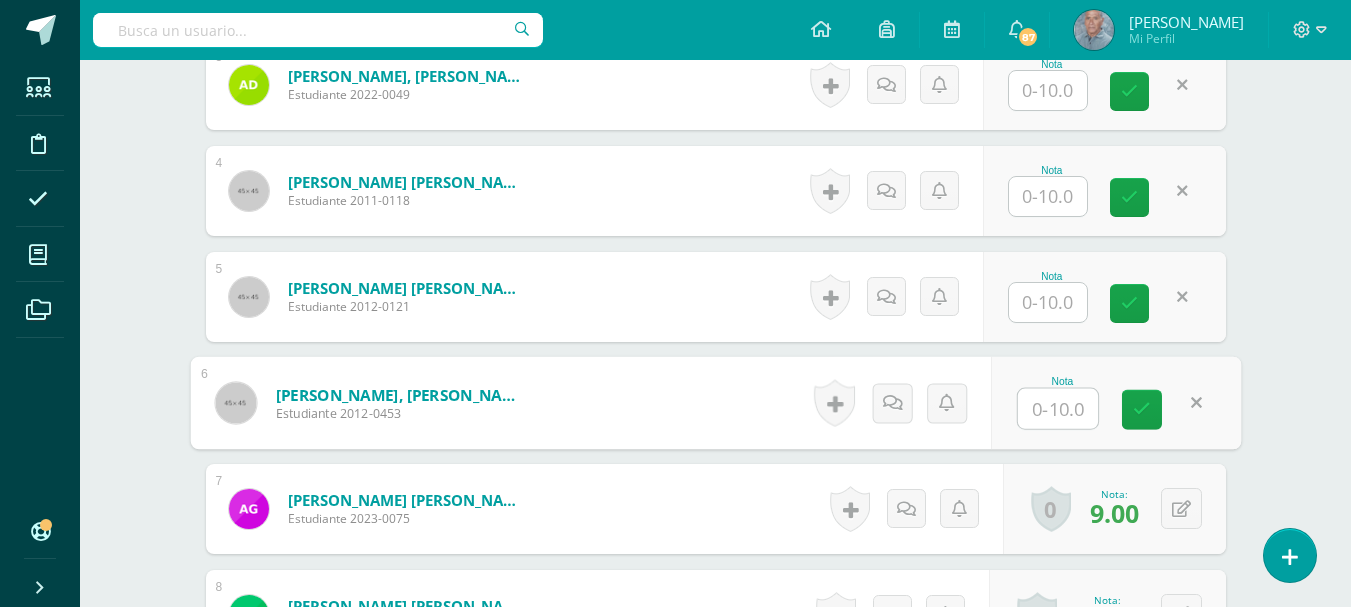 scroll, scrollTop: 941, scrollLeft: 0, axis: vertical 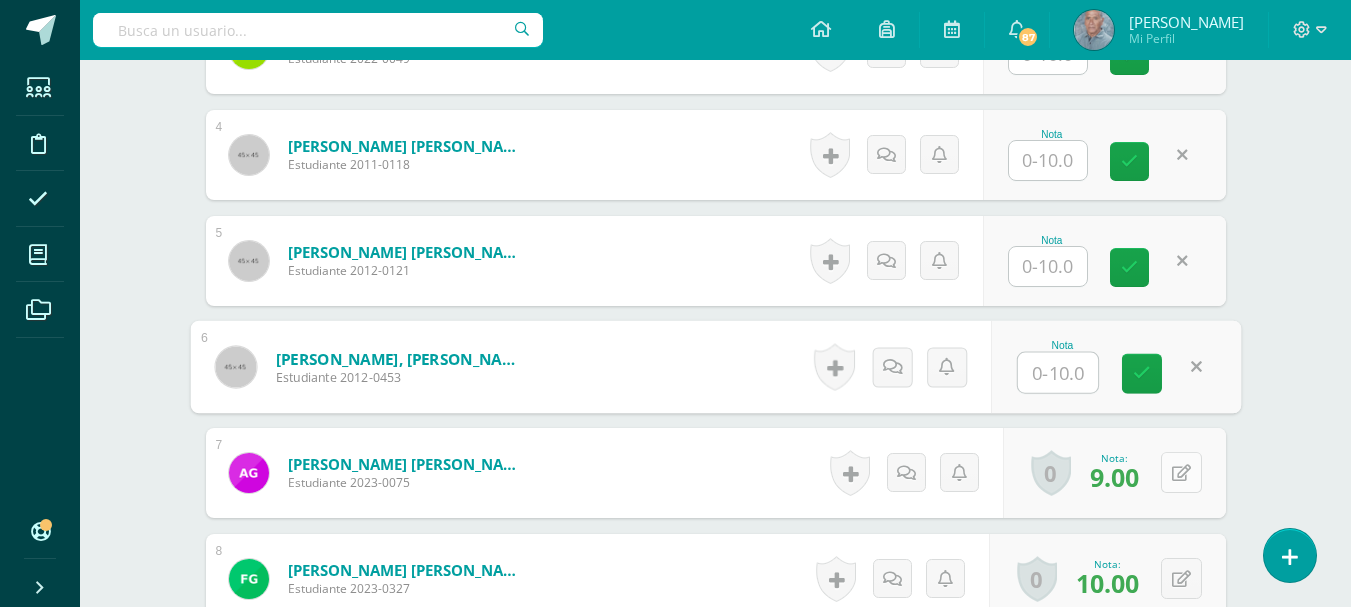 type 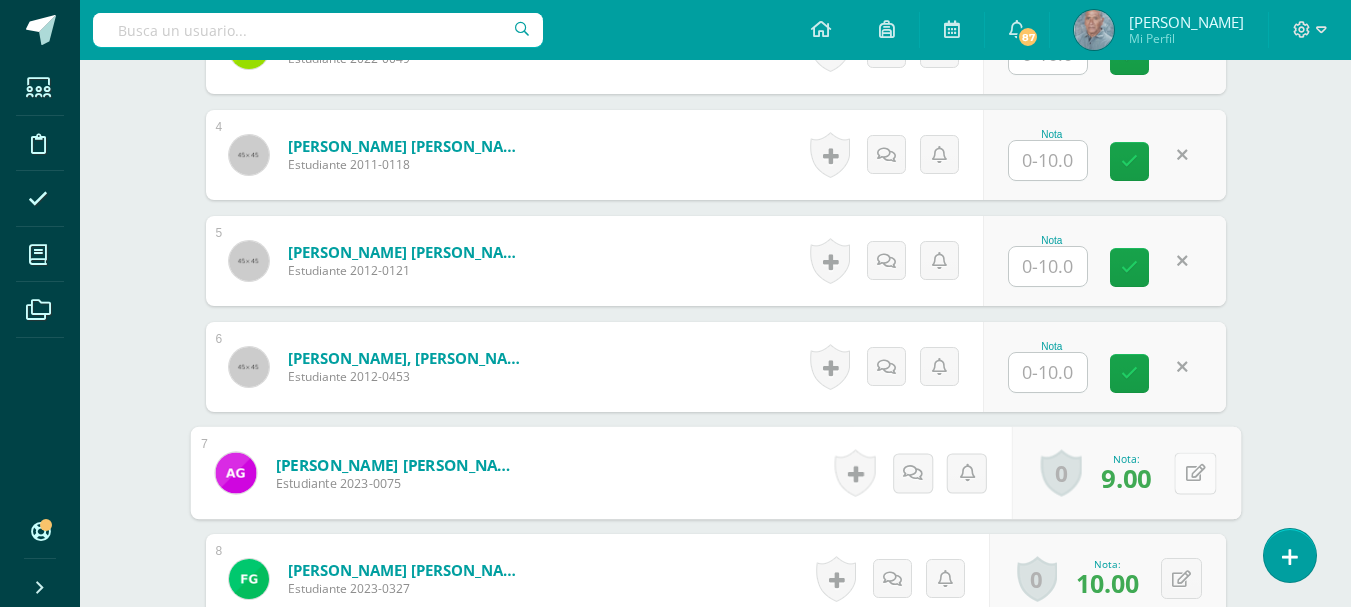 click at bounding box center (1195, 473) 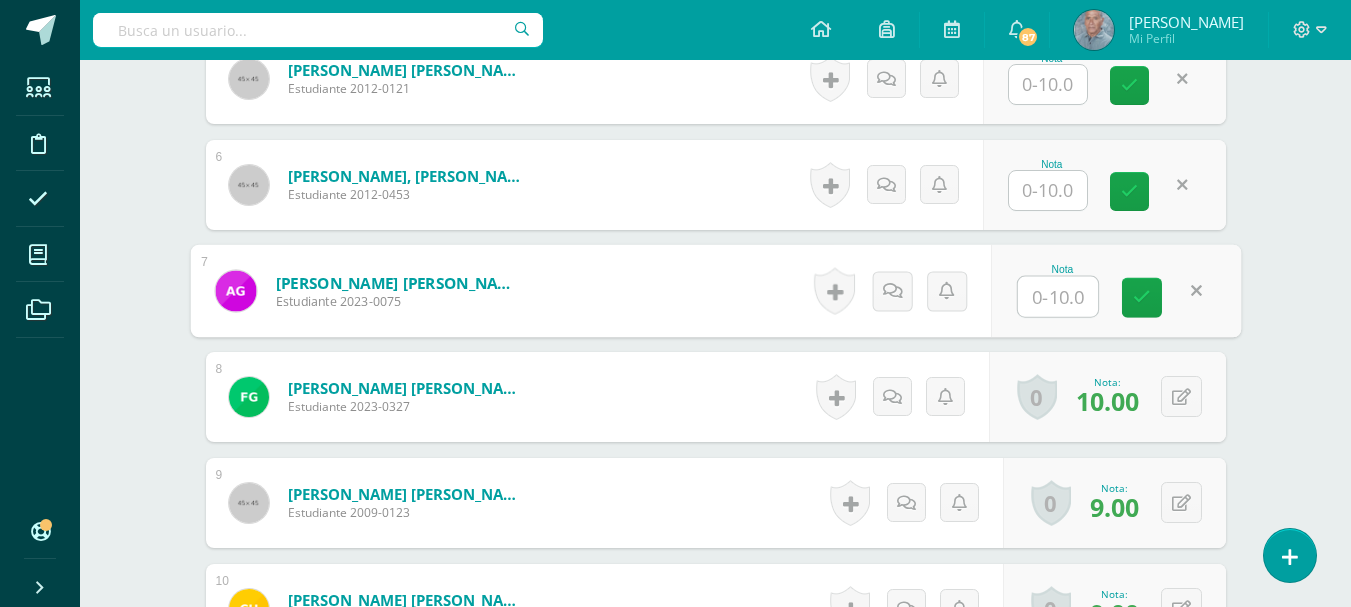 scroll, scrollTop: 1141, scrollLeft: 0, axis: vertical 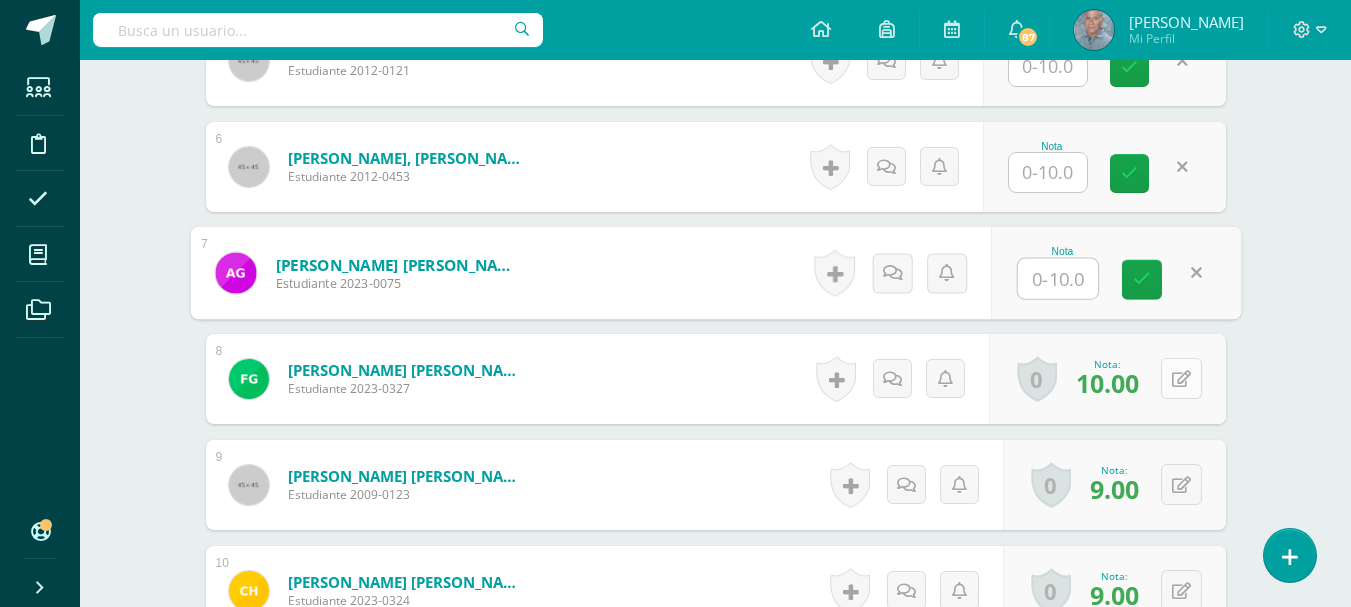 type 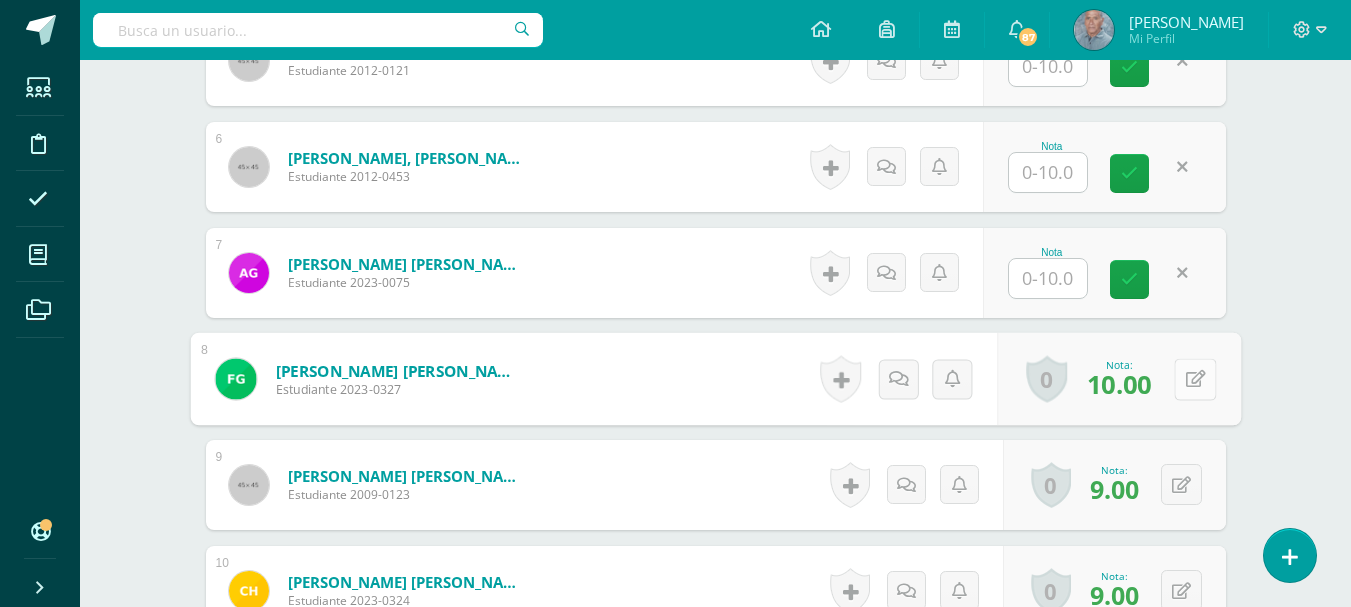 click at bounding box center (1195, 378) 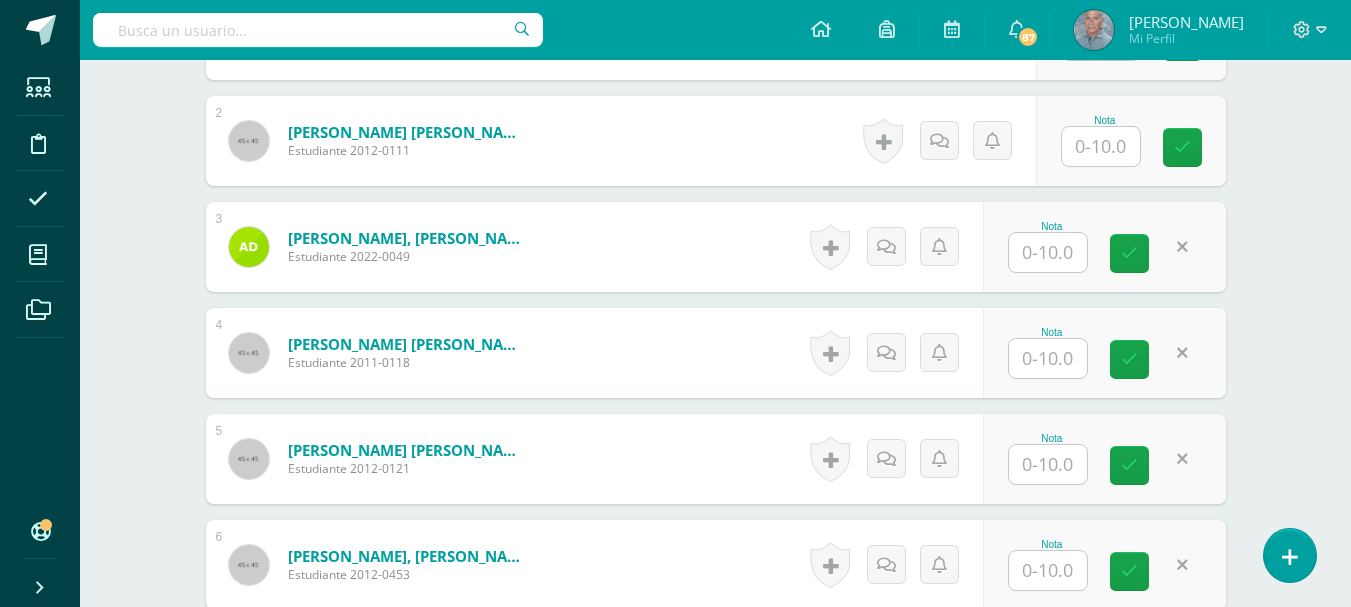 scroll, scrollTop: 741, scrollLeft: 0, axis: vertical 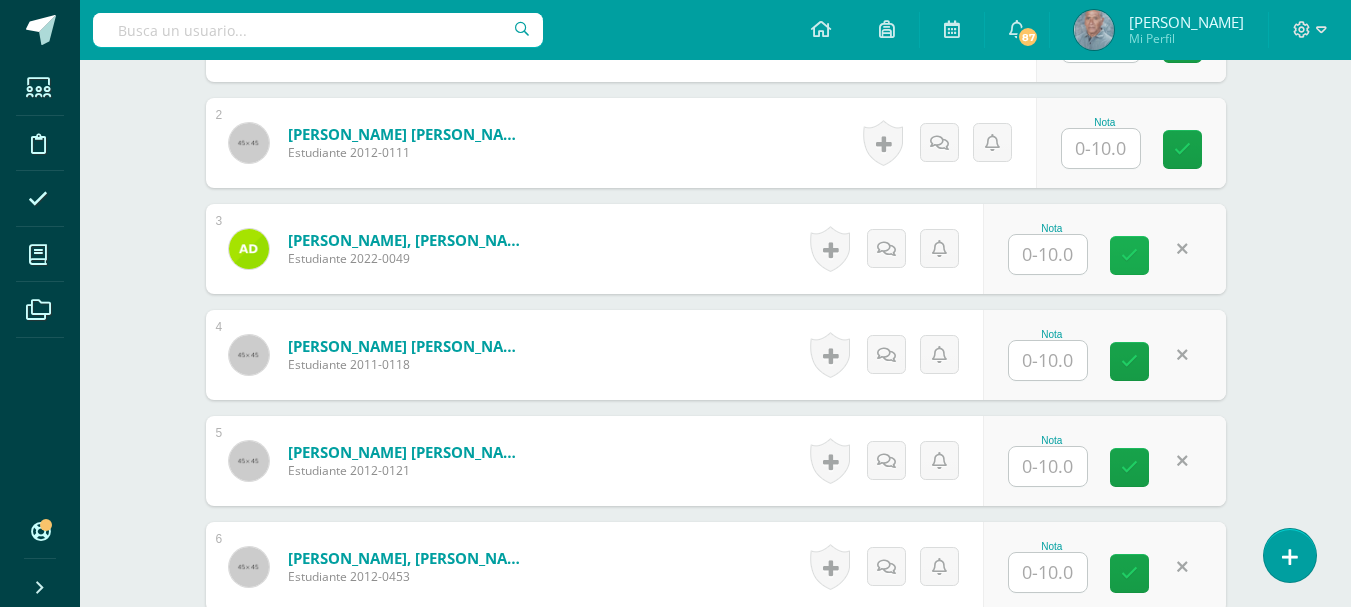 click at bounding box center (1129, 255) 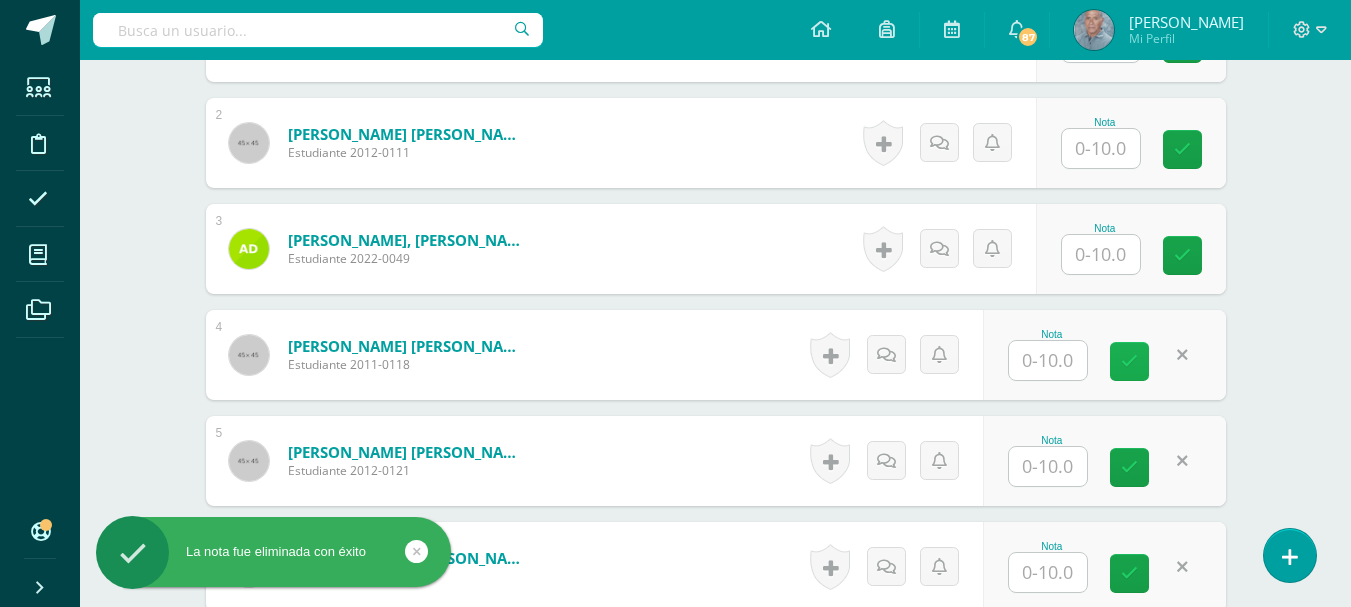 click at bounding box center [1129, 361] 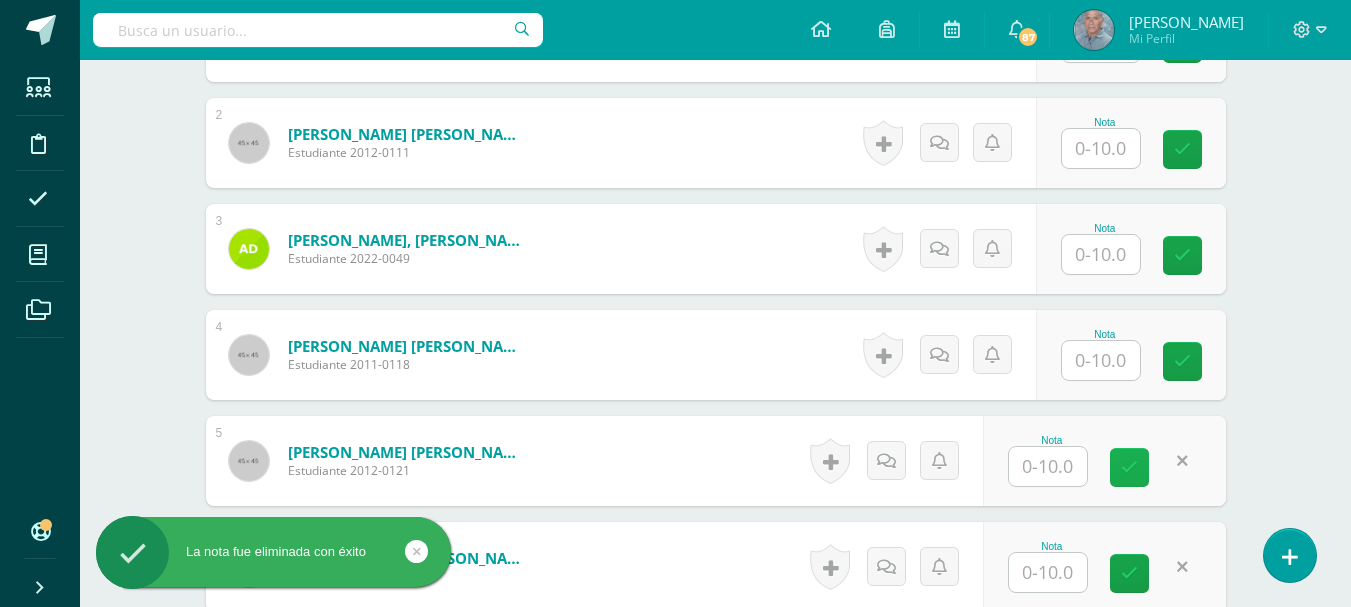 click at bounding box center (1129, 467) 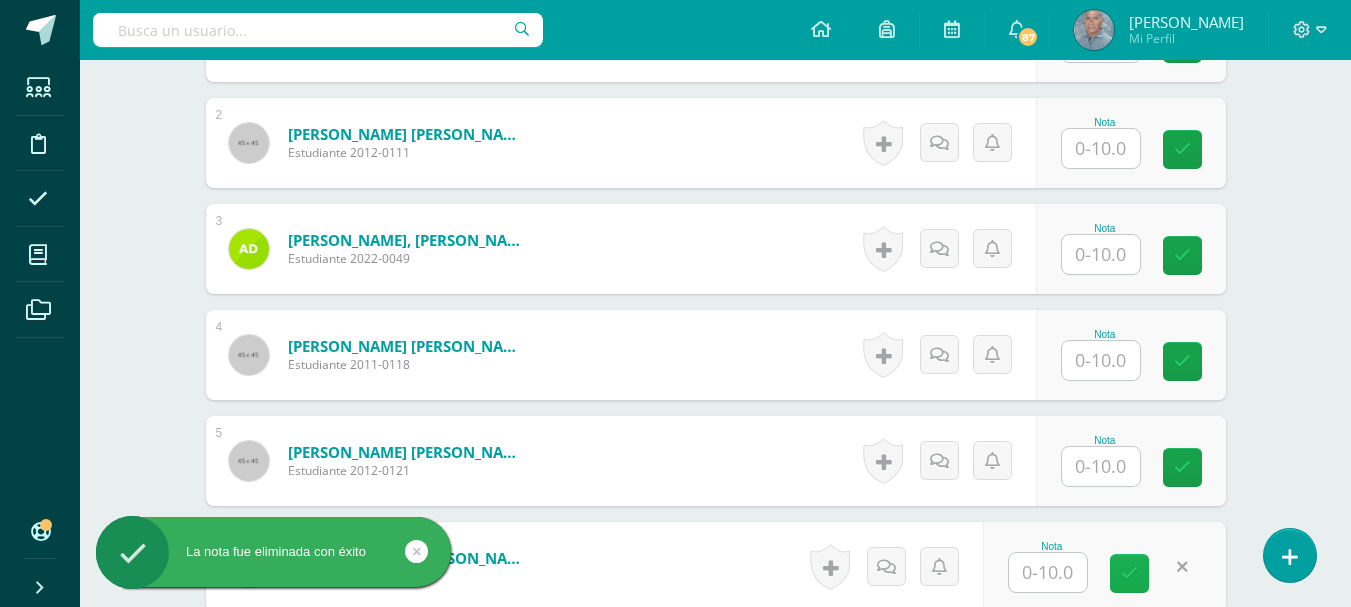 click at bounding box center (1129, 573) 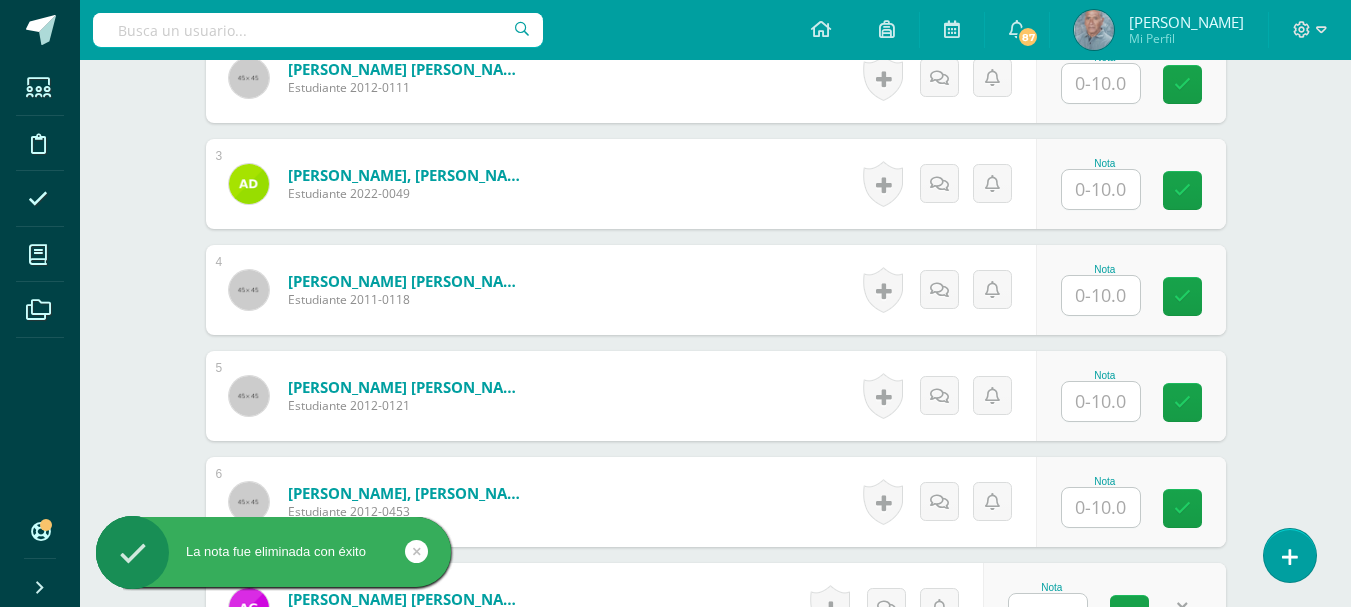 scroll, scrollTop: 841, scrollLeft: 0, axis: vertical 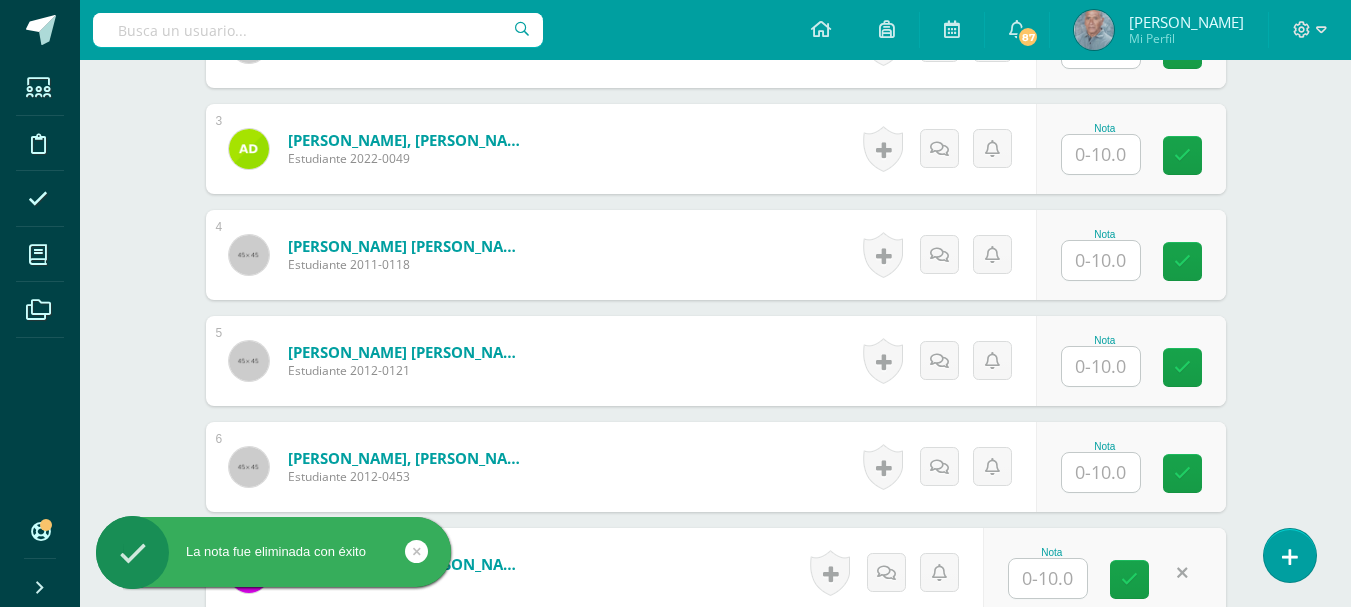type 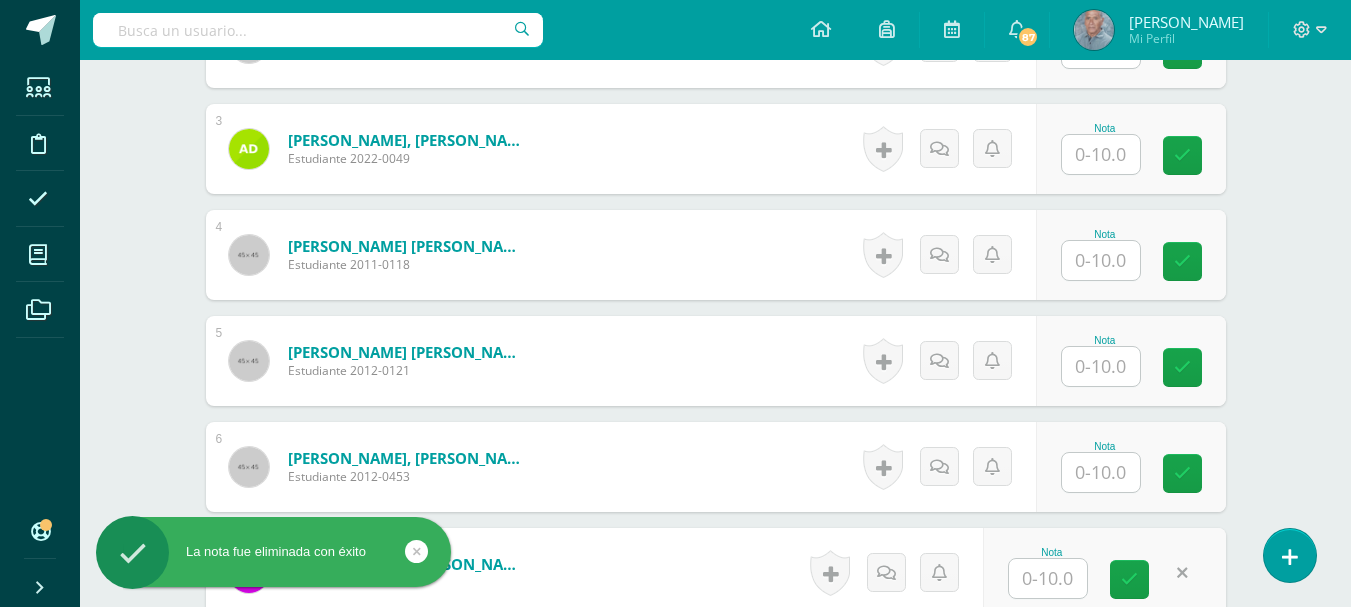 scroll, scrollTop: 941, scrollLeft: 0, axis: vertical 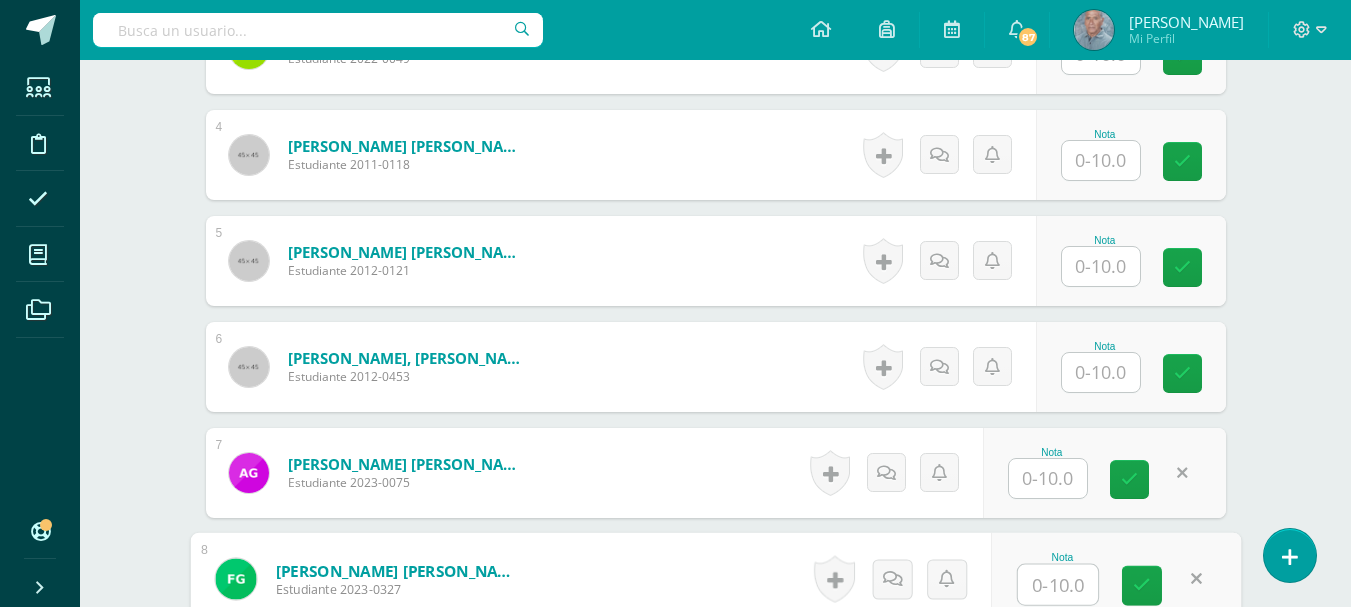 click at bounding box center (1182, 473) 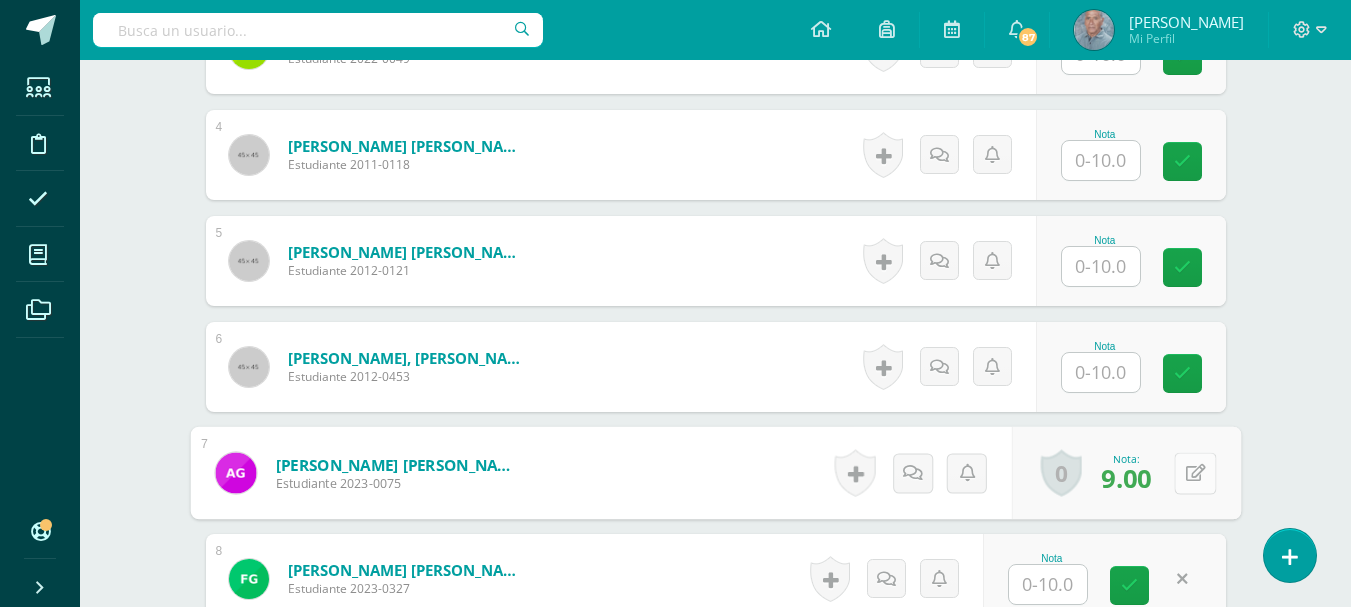 click at bounding box center (1195, 472) 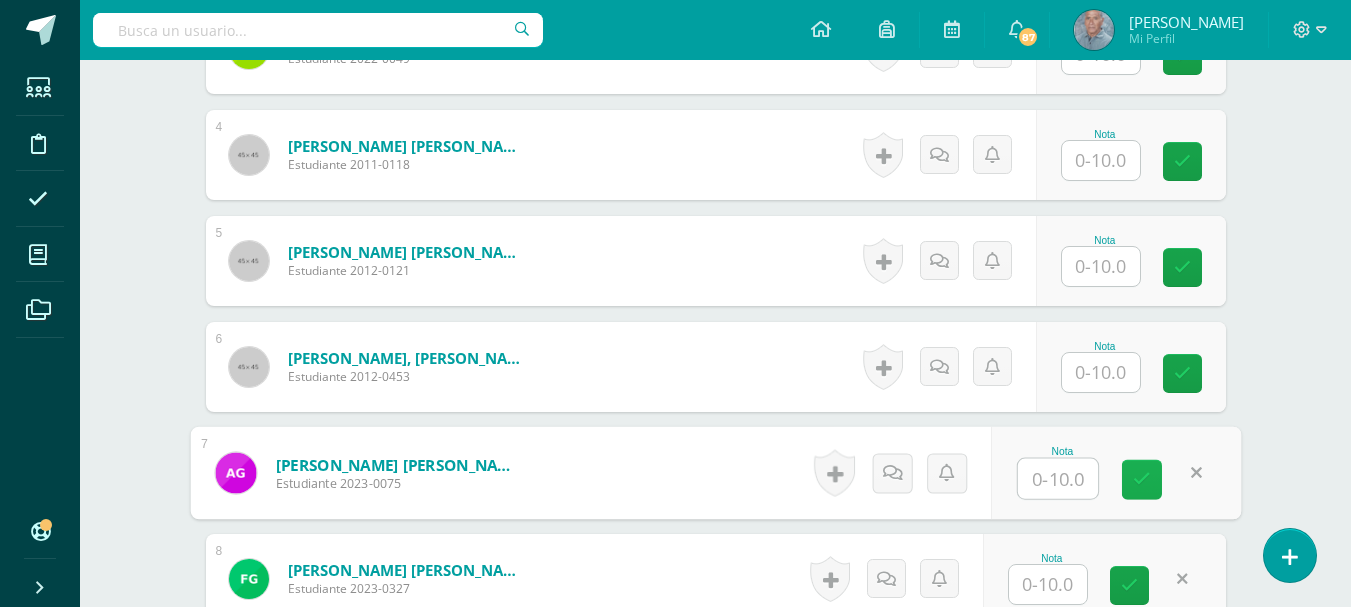 click at bounding box center (1142, 479) 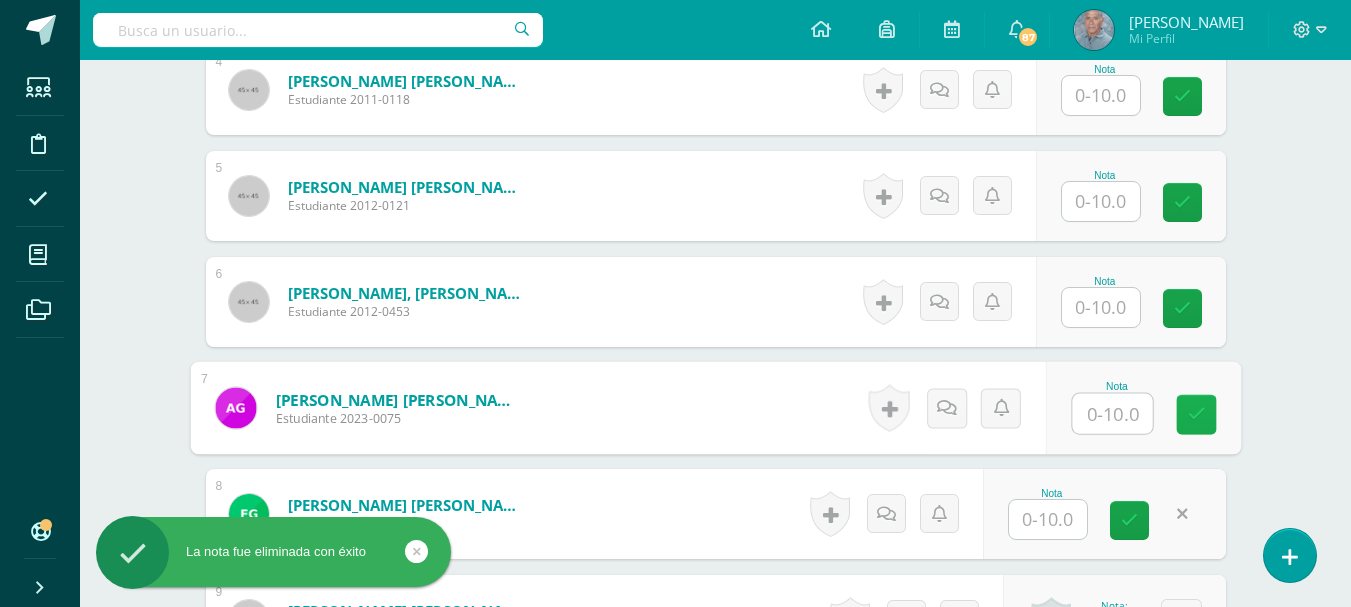 scroll, scrollTop: 1041, scrollLeft: 0, axis: vertical 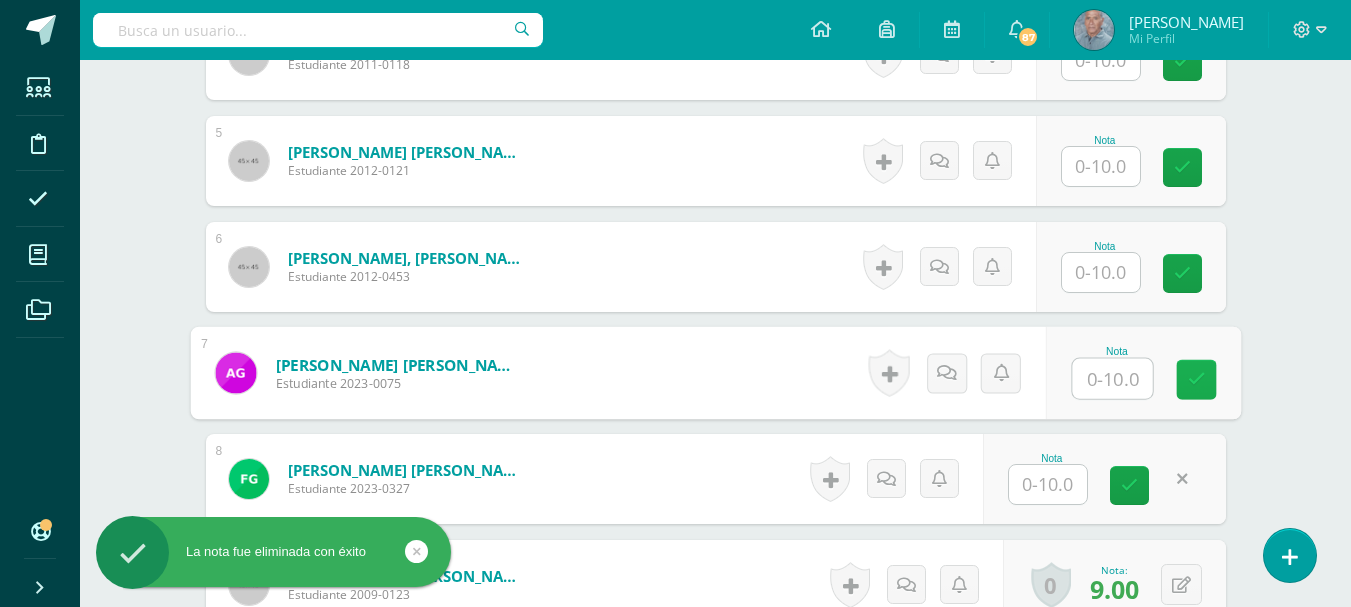 click at bounding box center [1129, 485] 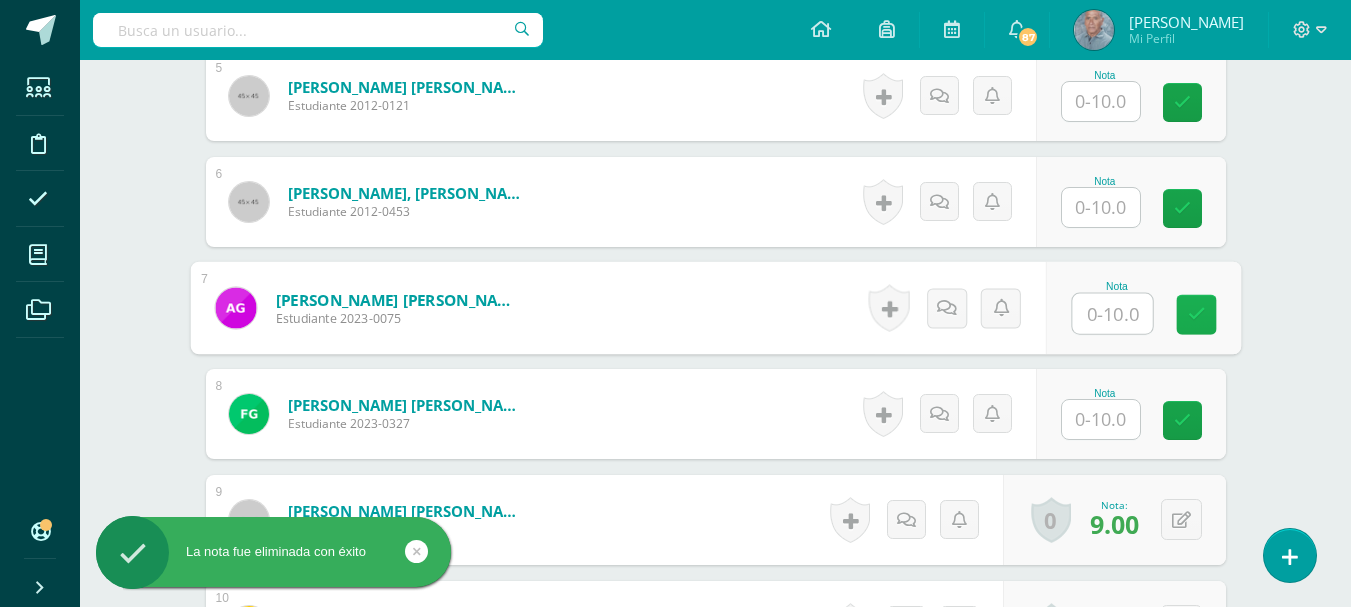 scroll, scrollTop: 1141, scrollLeft: 0, axis: vertical 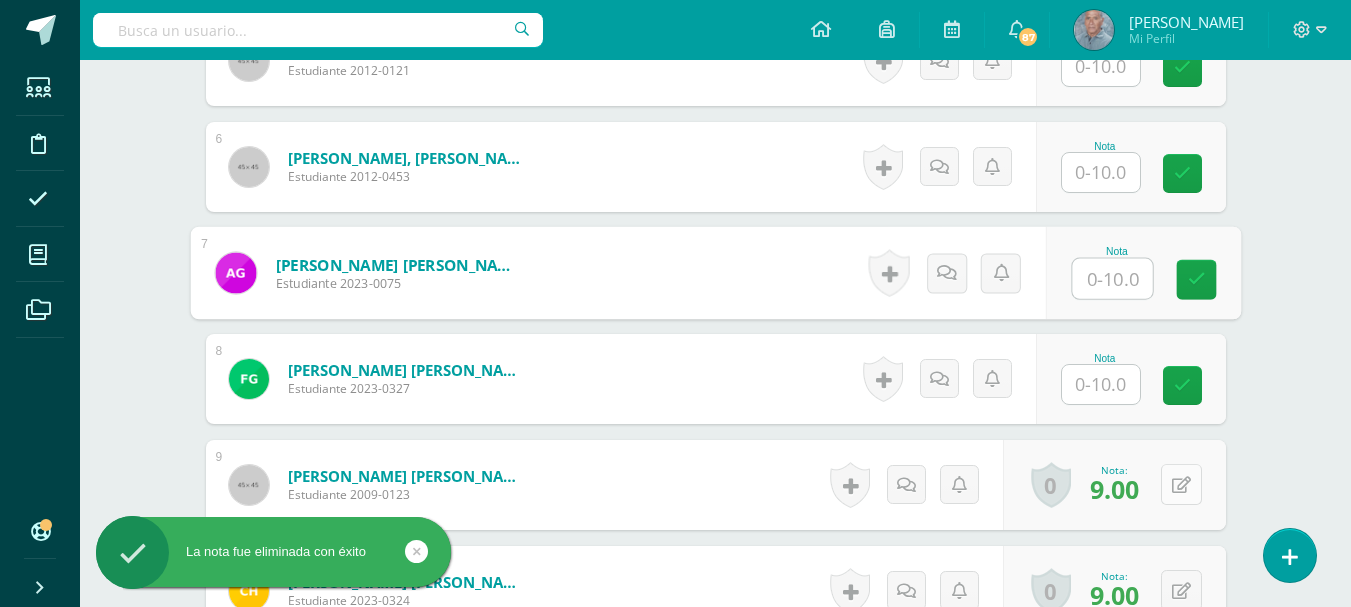 click at bounding box center [1181, 484] 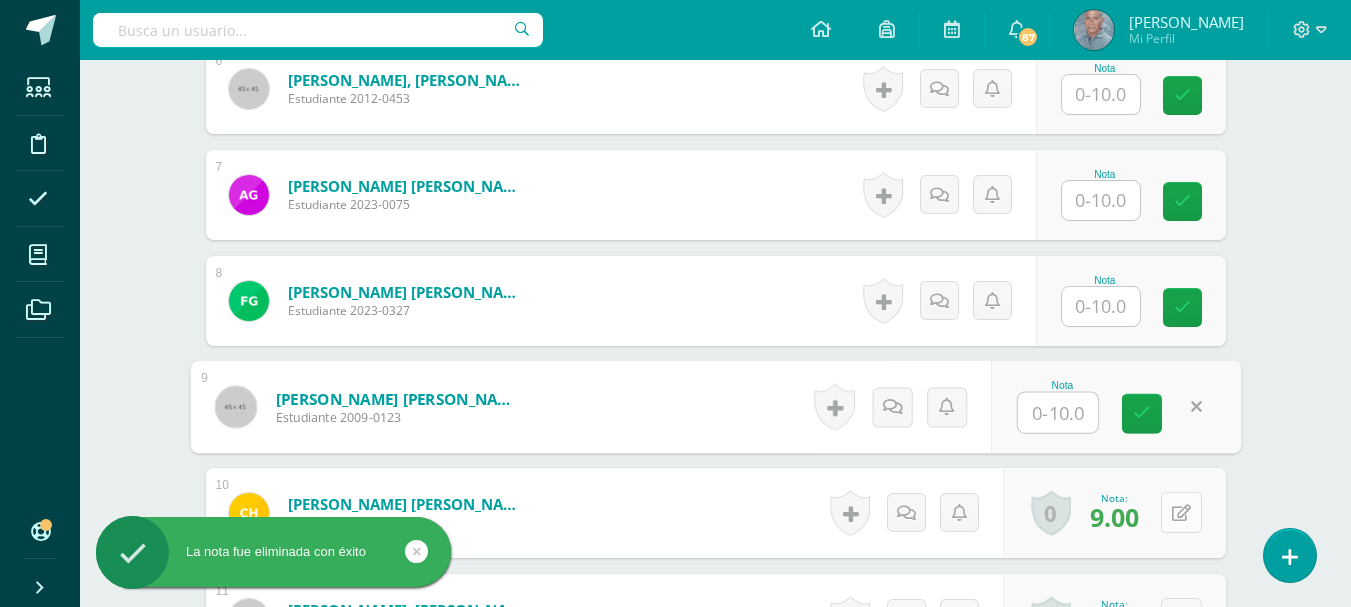scroll, scrollTop: 1241, scrollLeft: 0, axis: vertical 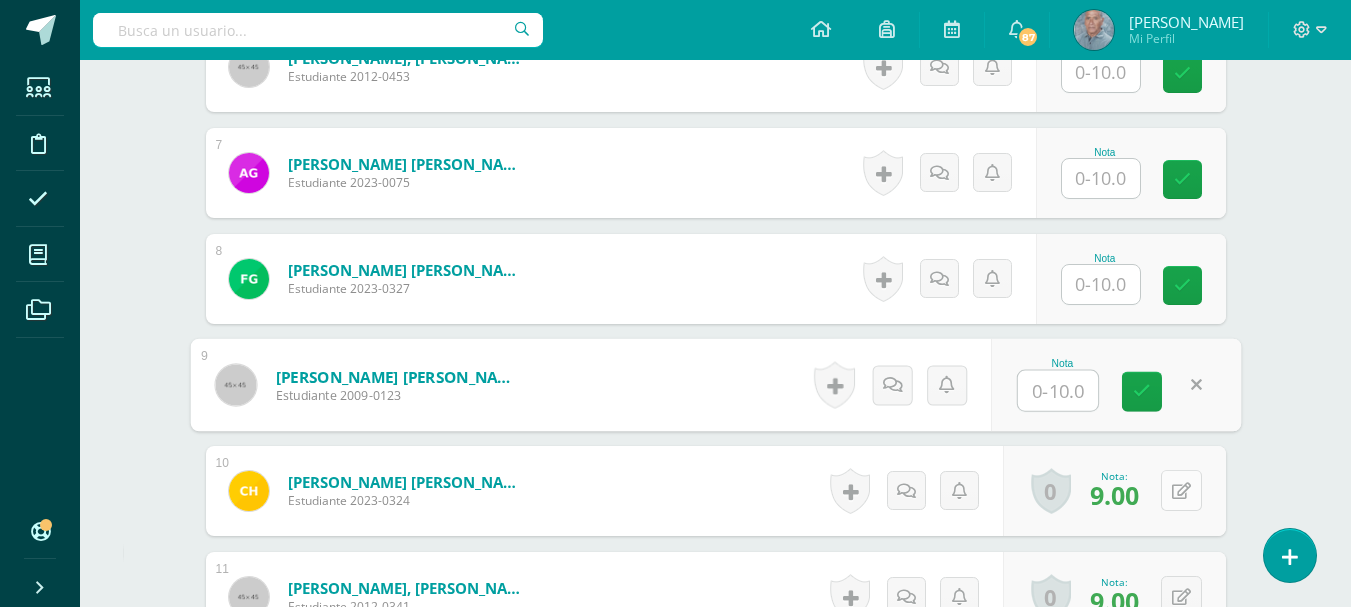 type 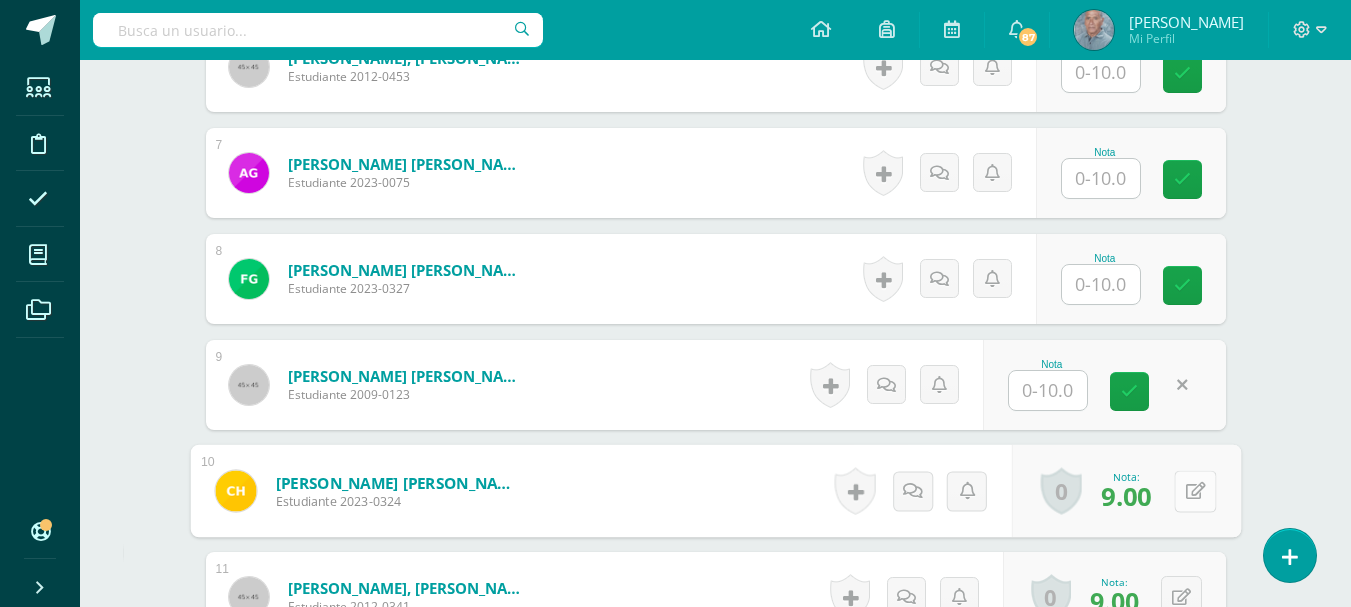 click at bounding box center [1195, 490] 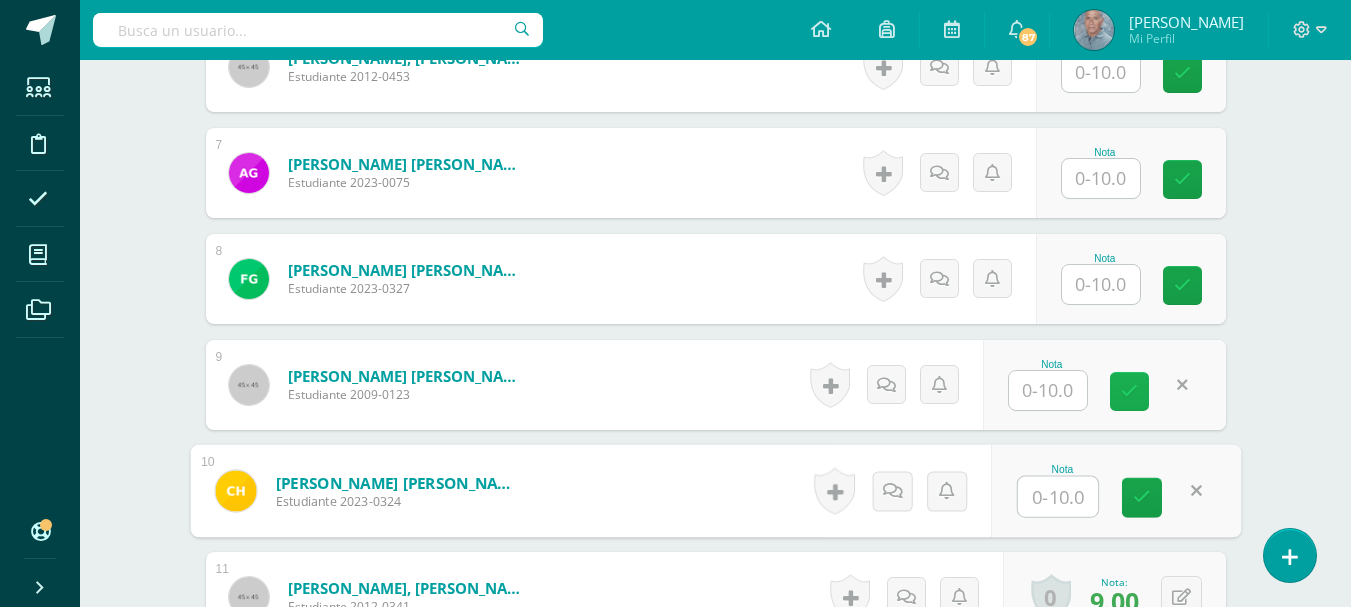 click at bounding box center (1129, 391) 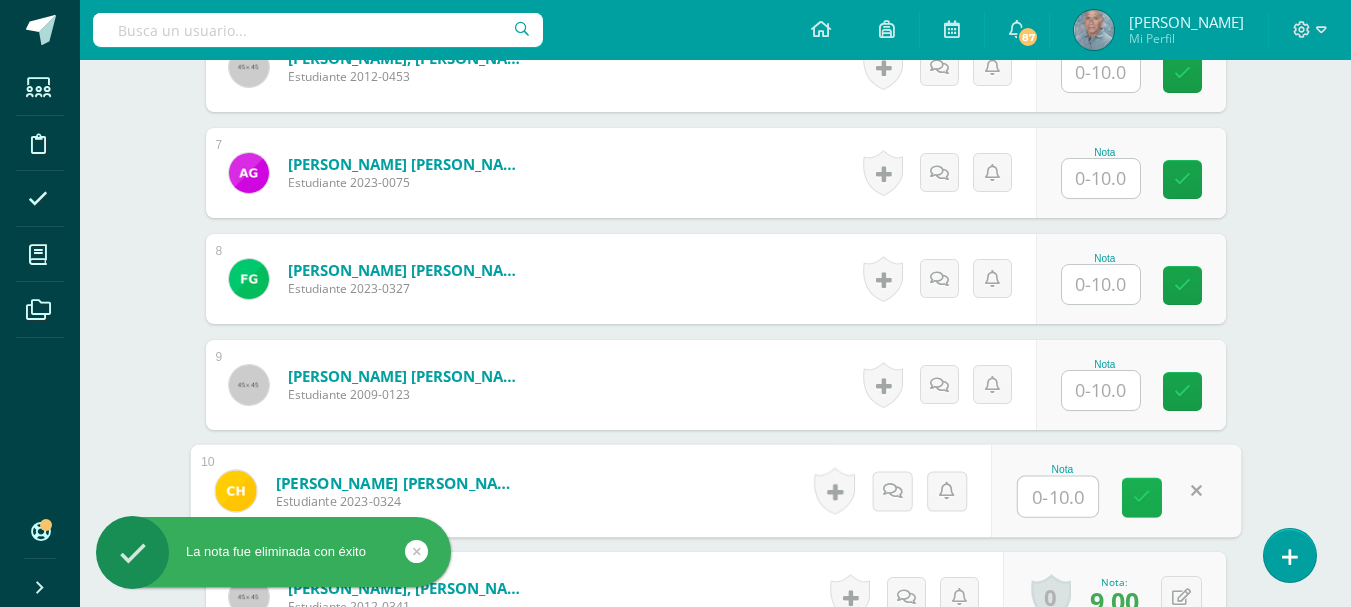 click at bounding box center (1142, 497) 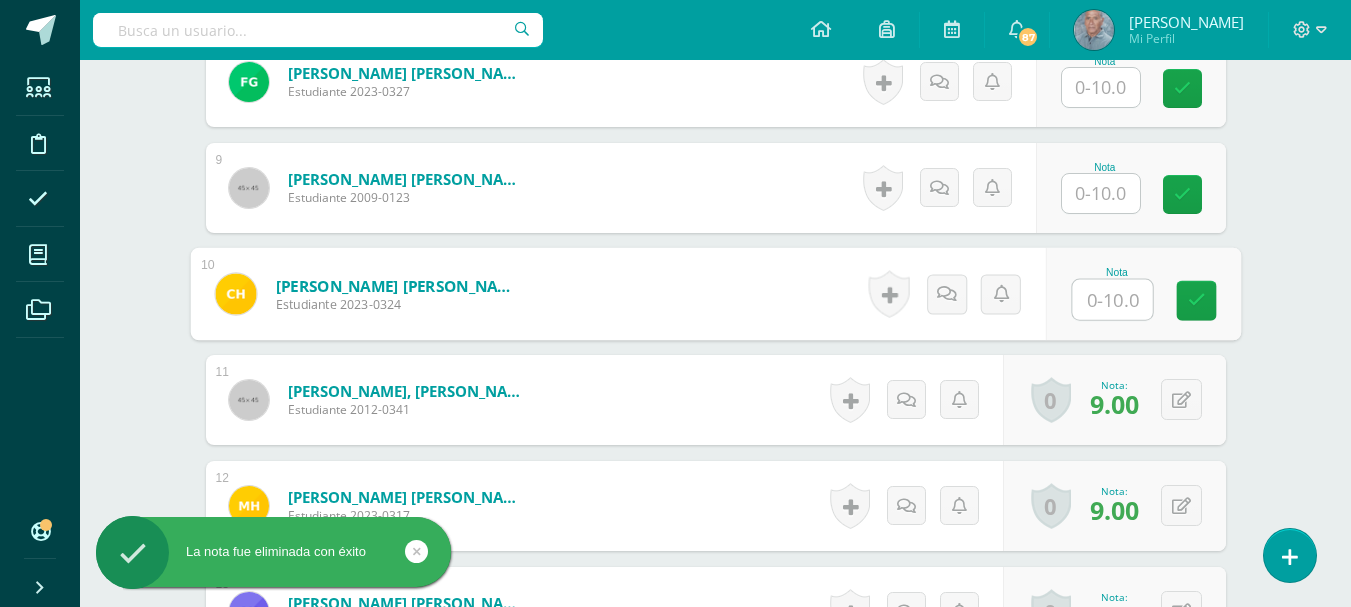 scroll, scrollTop: 1441, scrollLeft: 0, axis: vertical 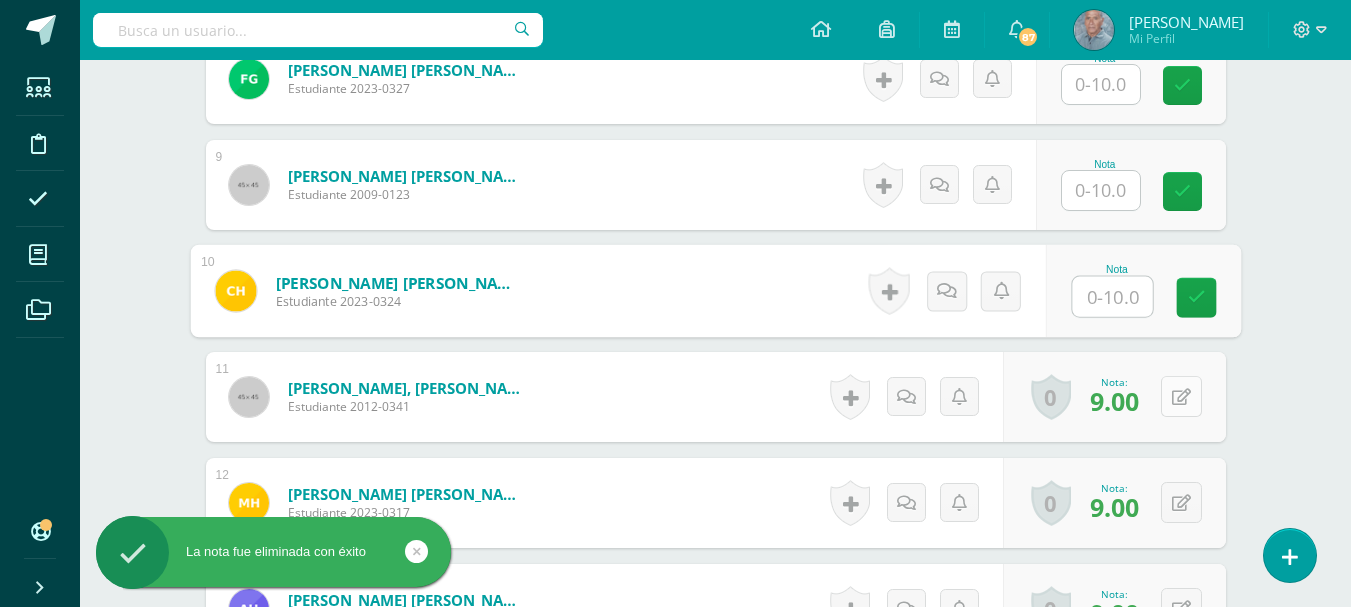 type 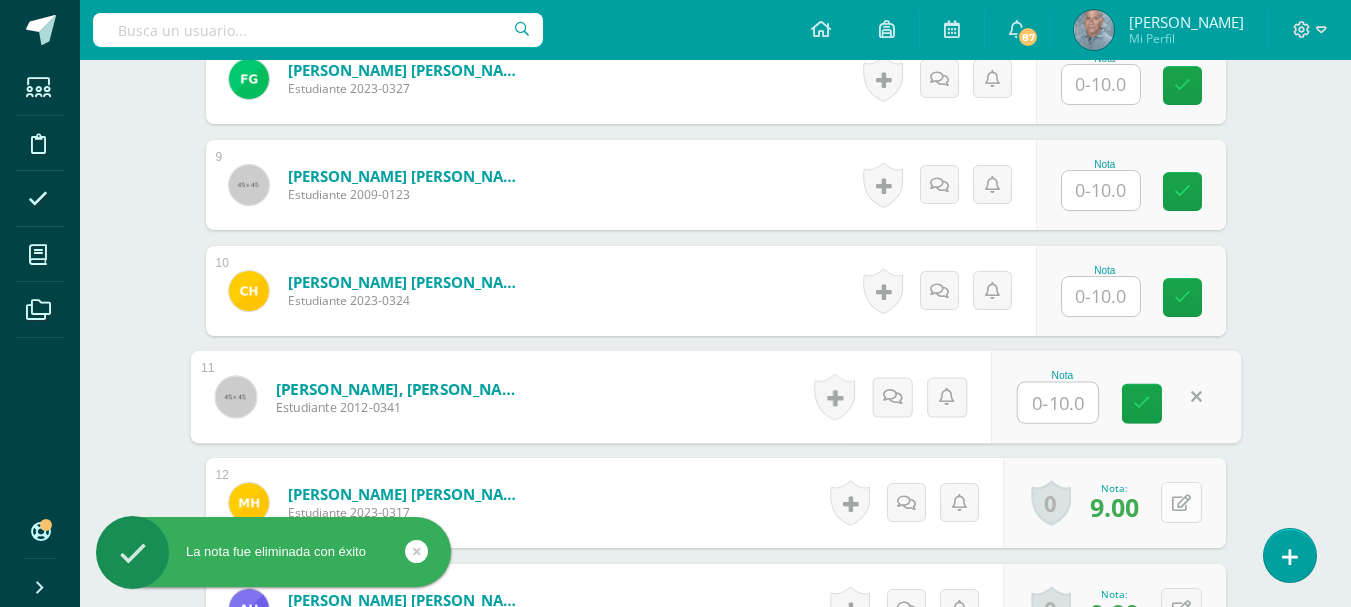 type 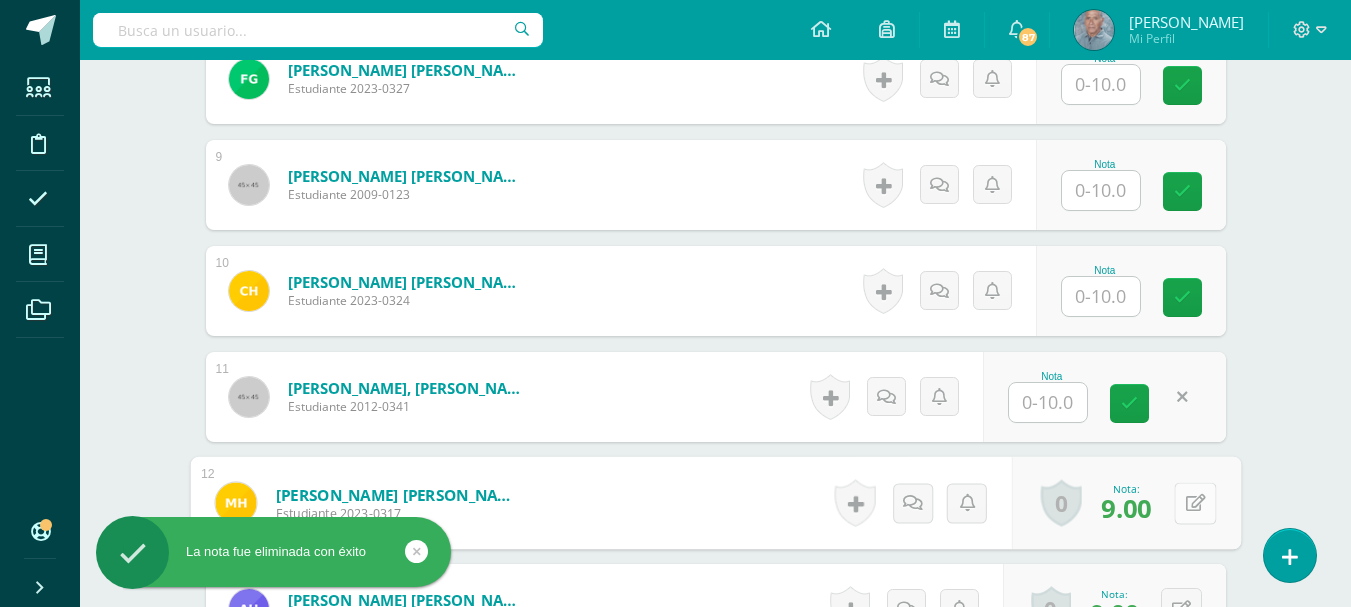 click at bounding box center [1195, 502] 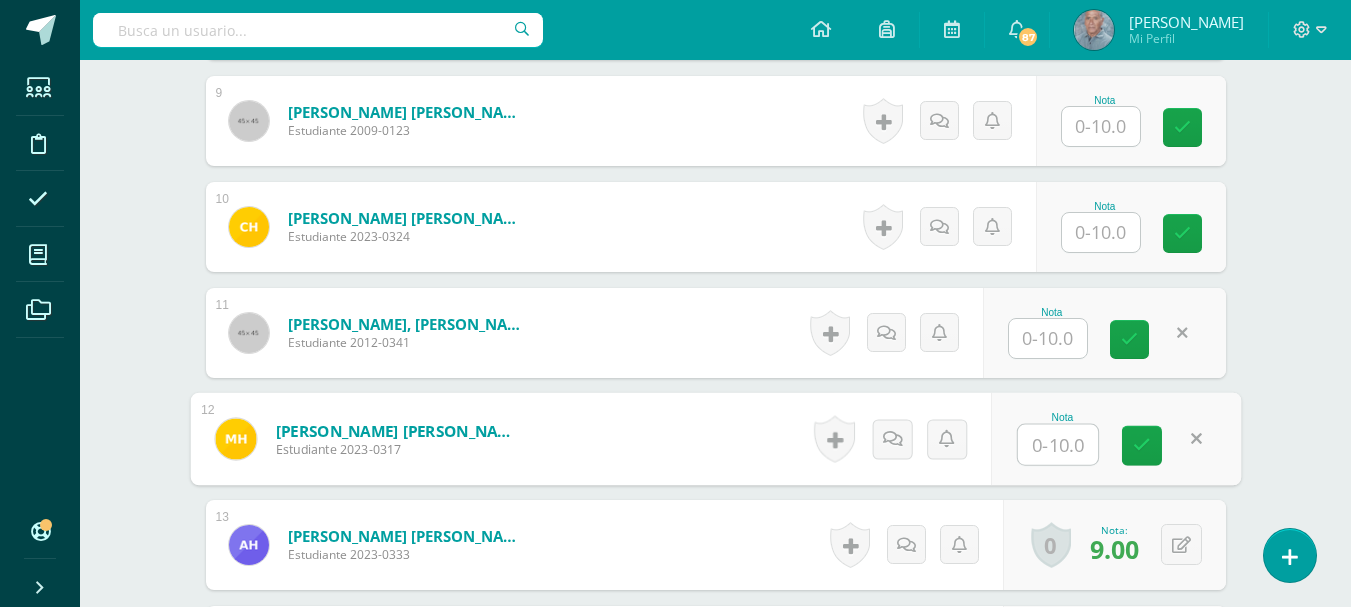 scroll, scrollTop: 1541, scrollLeft: 0, axis: vertical 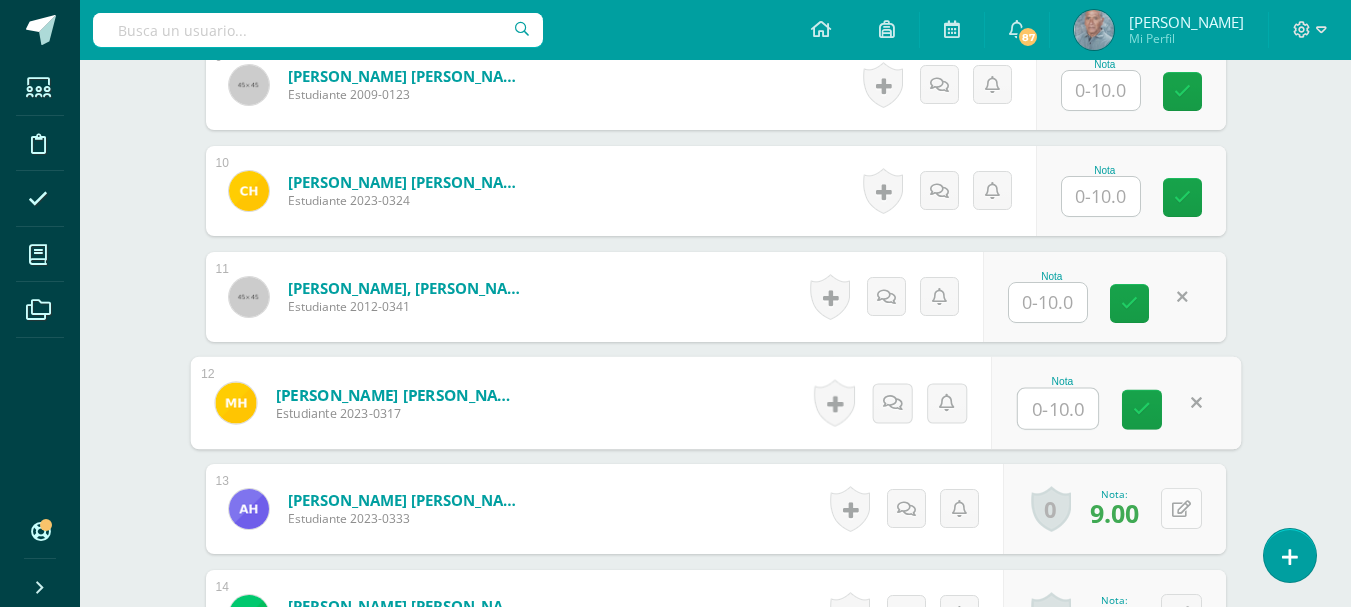 type 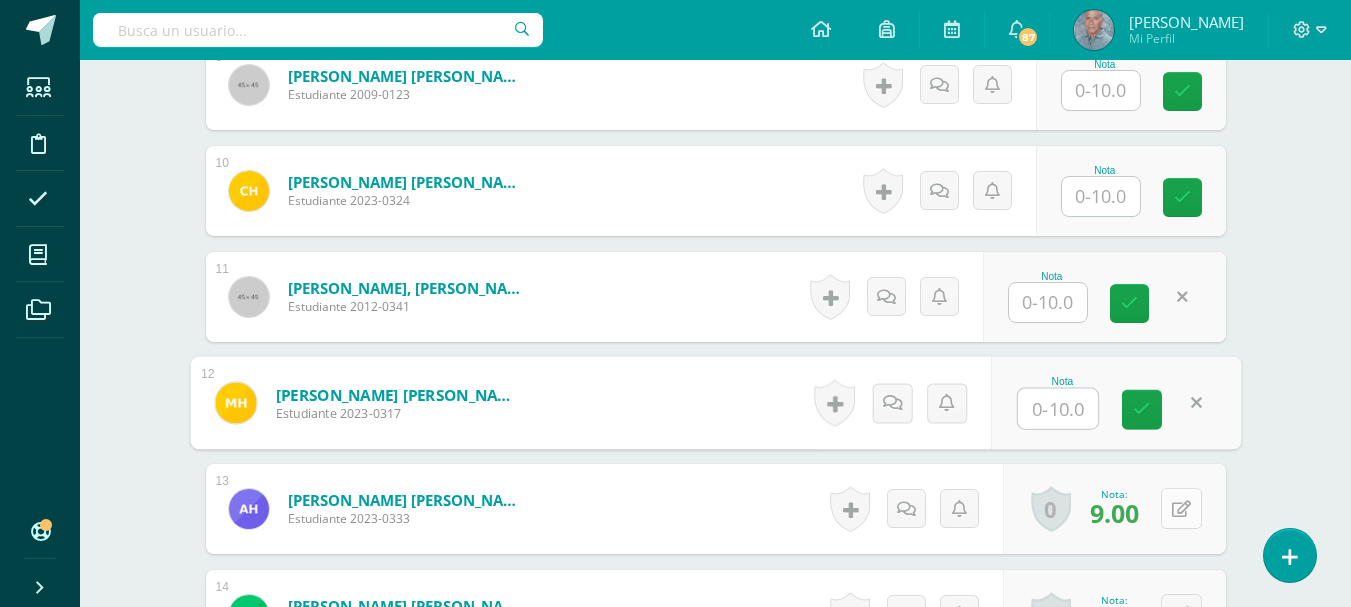 click at bounding box center [1181, 508] 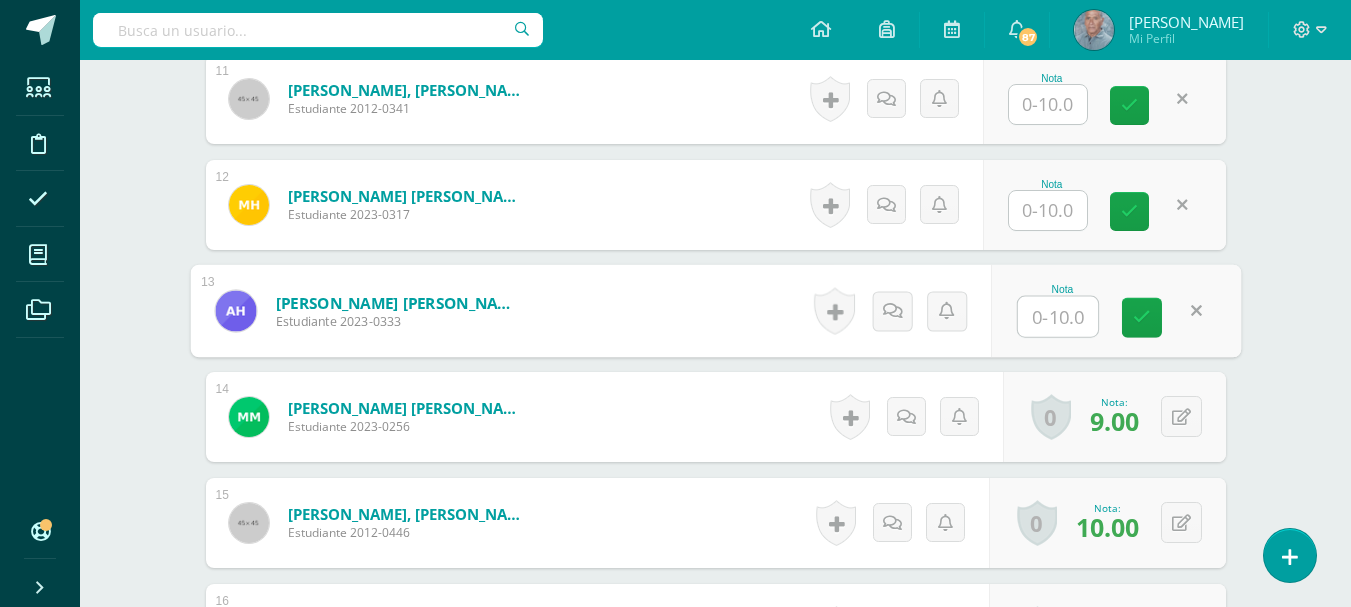 scroll, scrollTop: 1741, scrollLeft: 0, axis: vertical 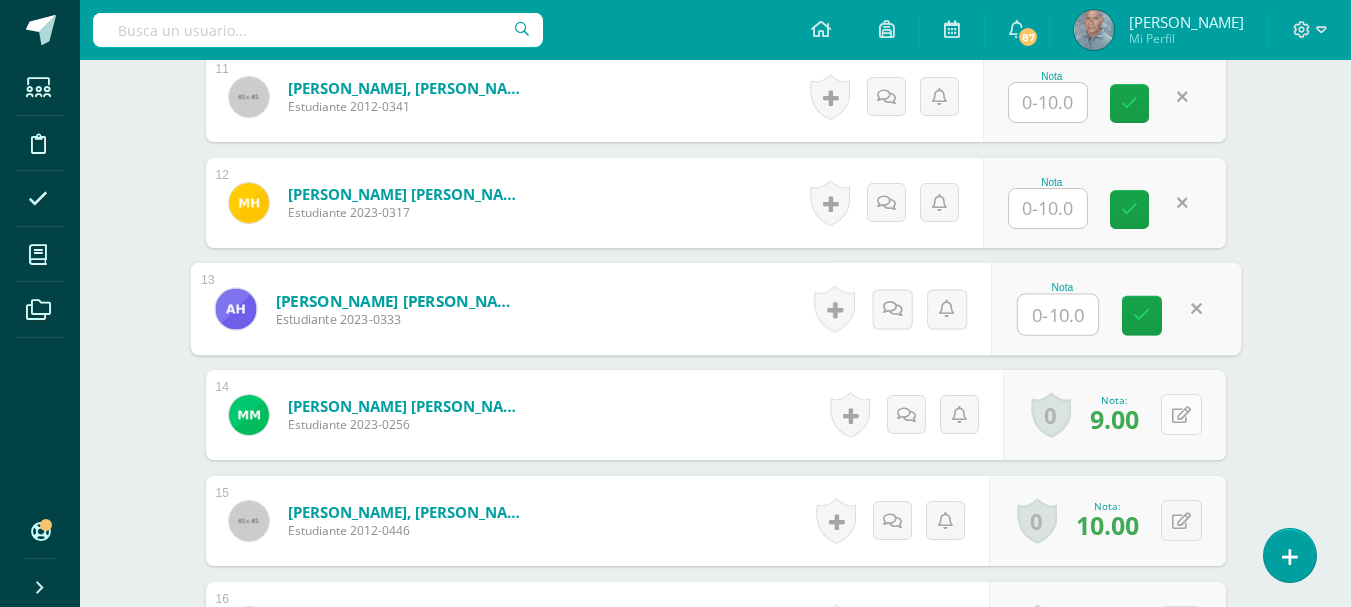 type 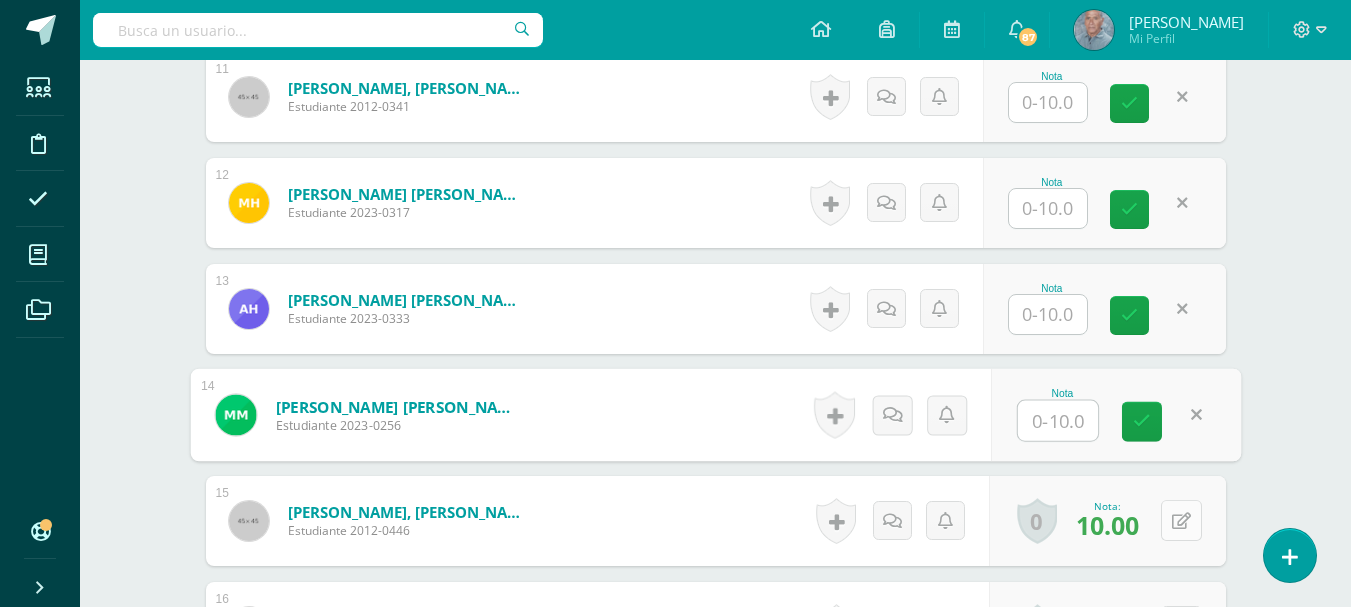 type 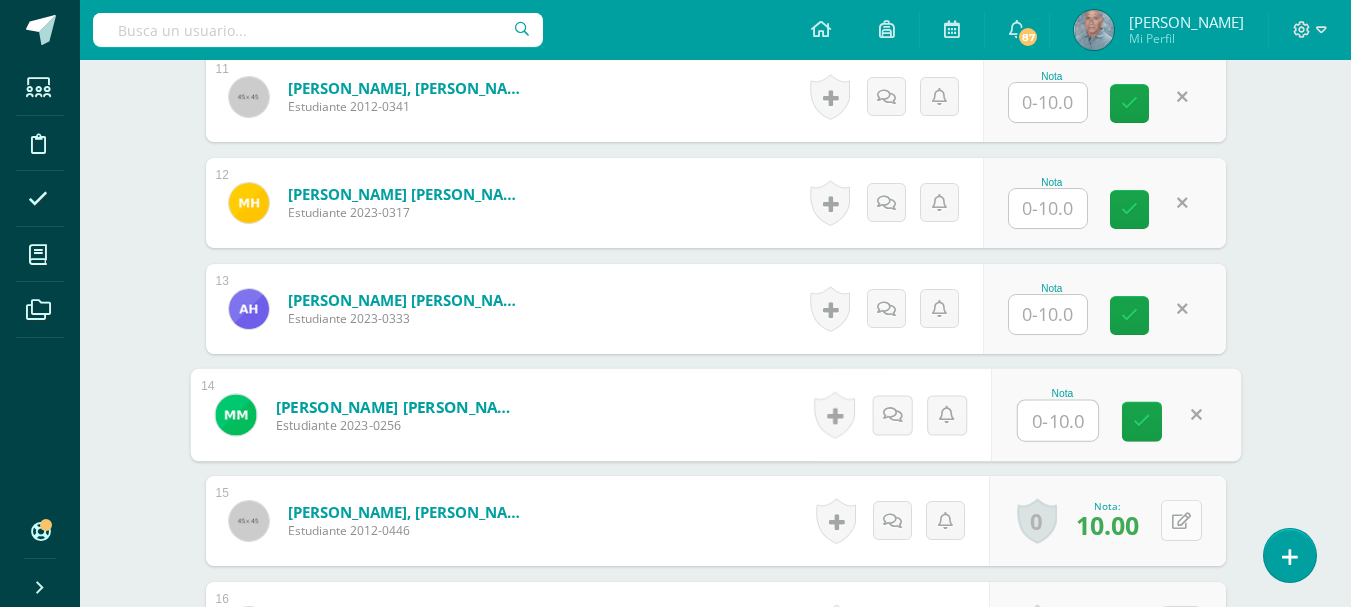 click at bounding box center (1181, 521) 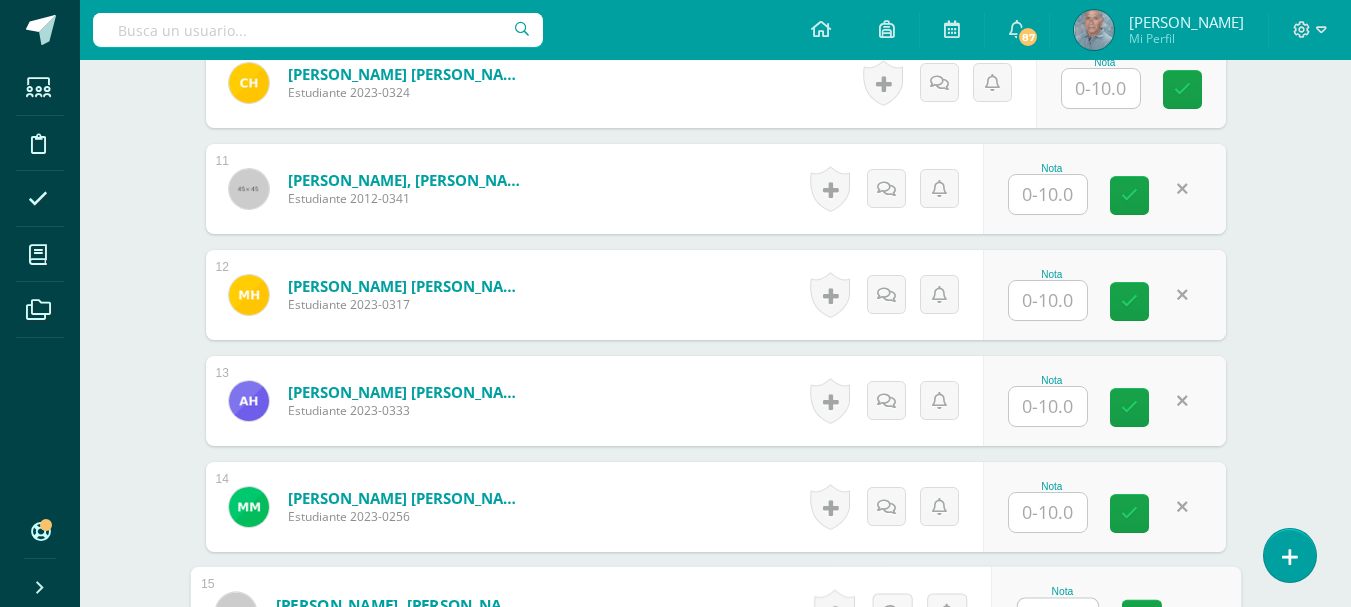 scroll, scrollTop: 1541, scrollLeft: 0, axis: vertical 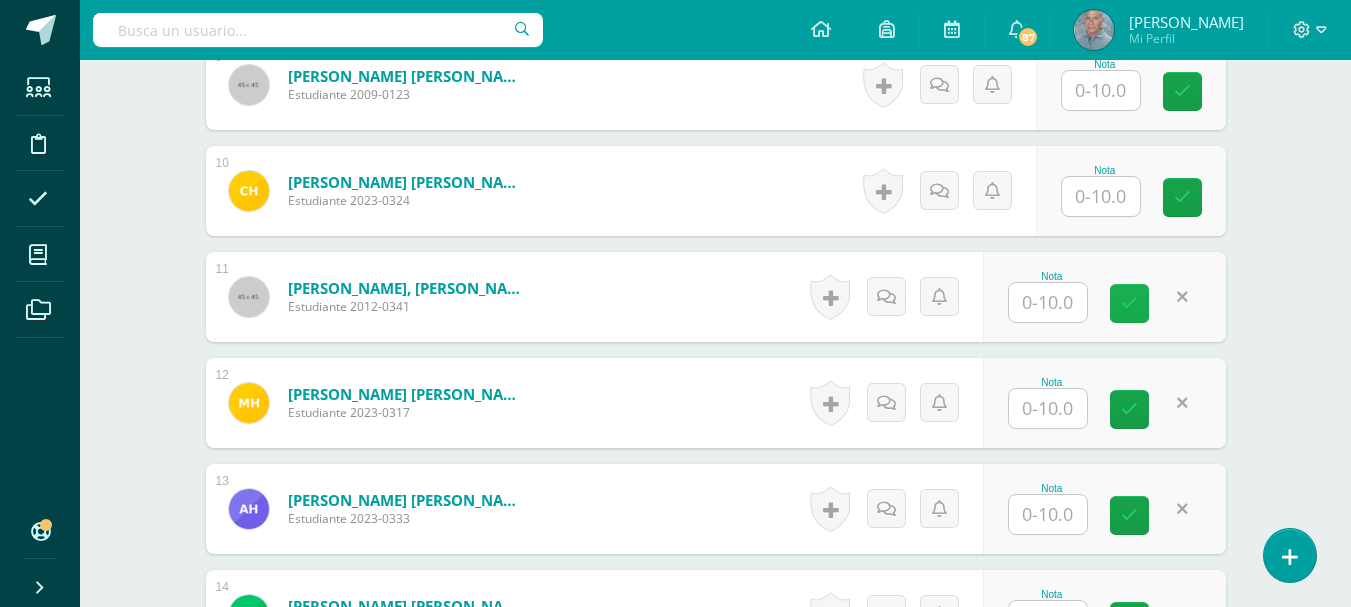 click at bounding box center (1129, 303) 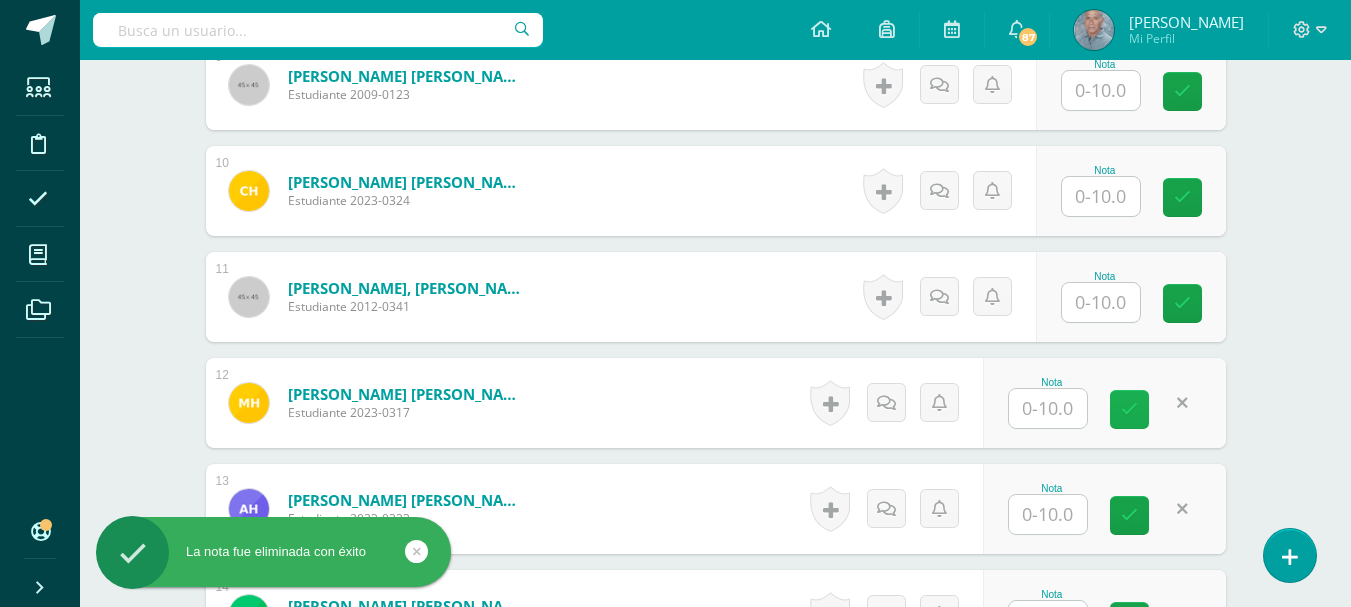 click at bounding box center (1129, 409) 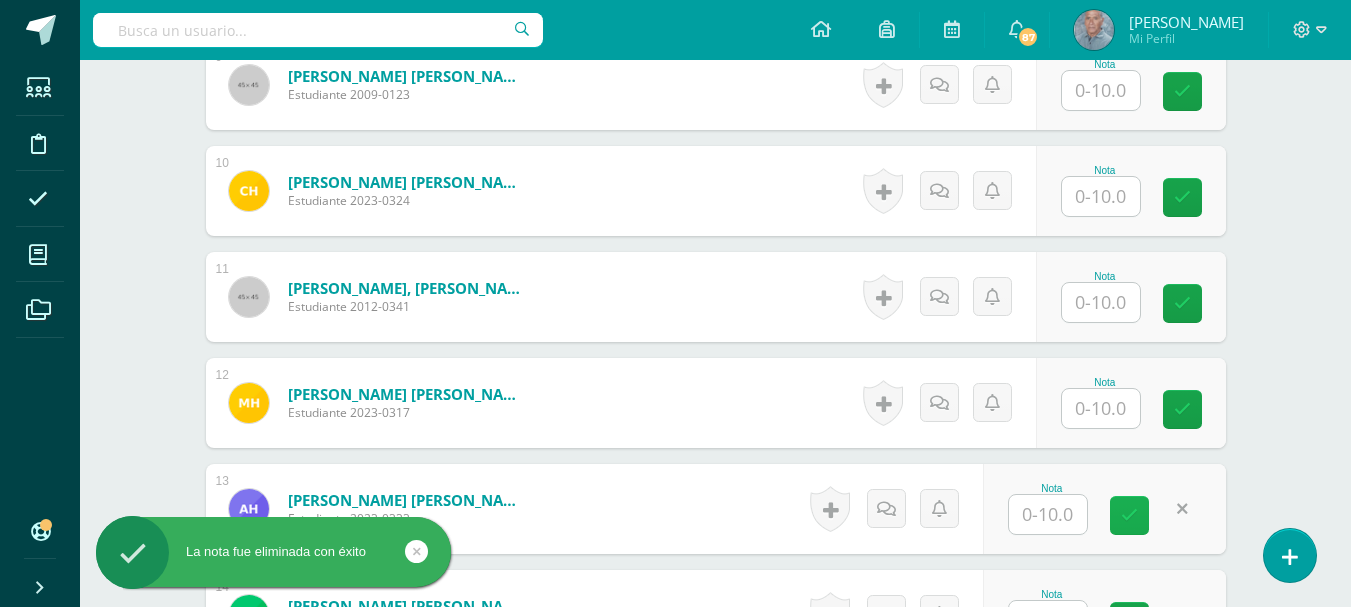 click at bounding box center [1129, 515] 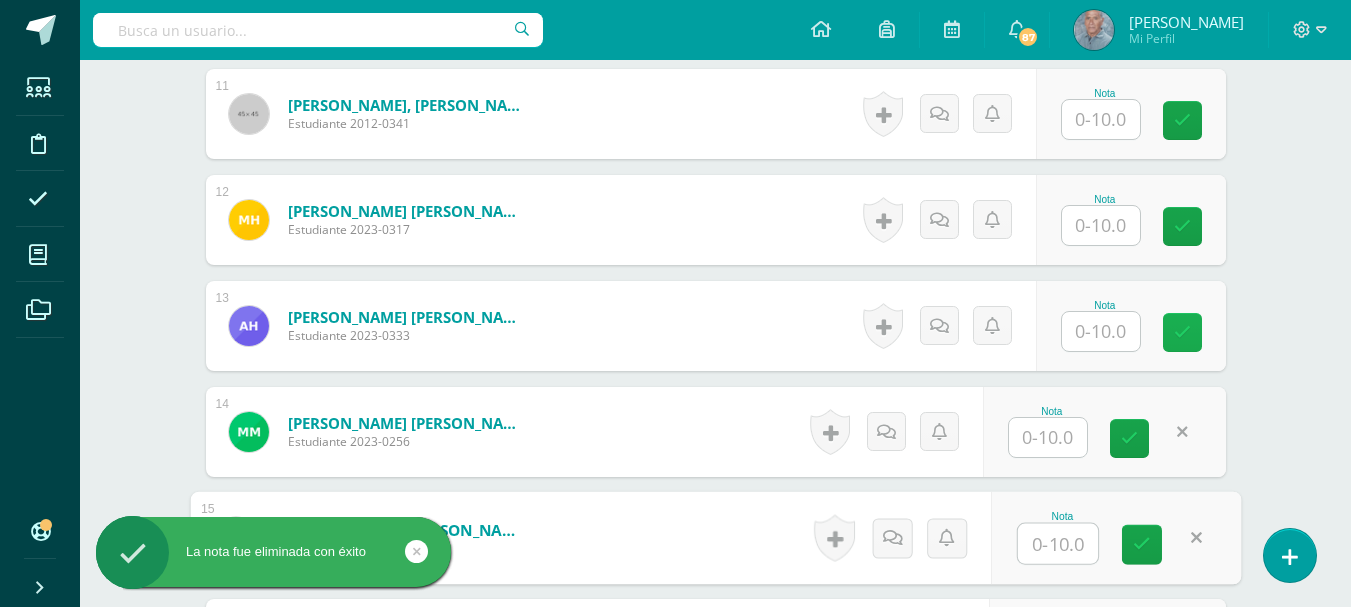 scroll, scrollTop: 1741, scrollLeft: 0, axis: vertical 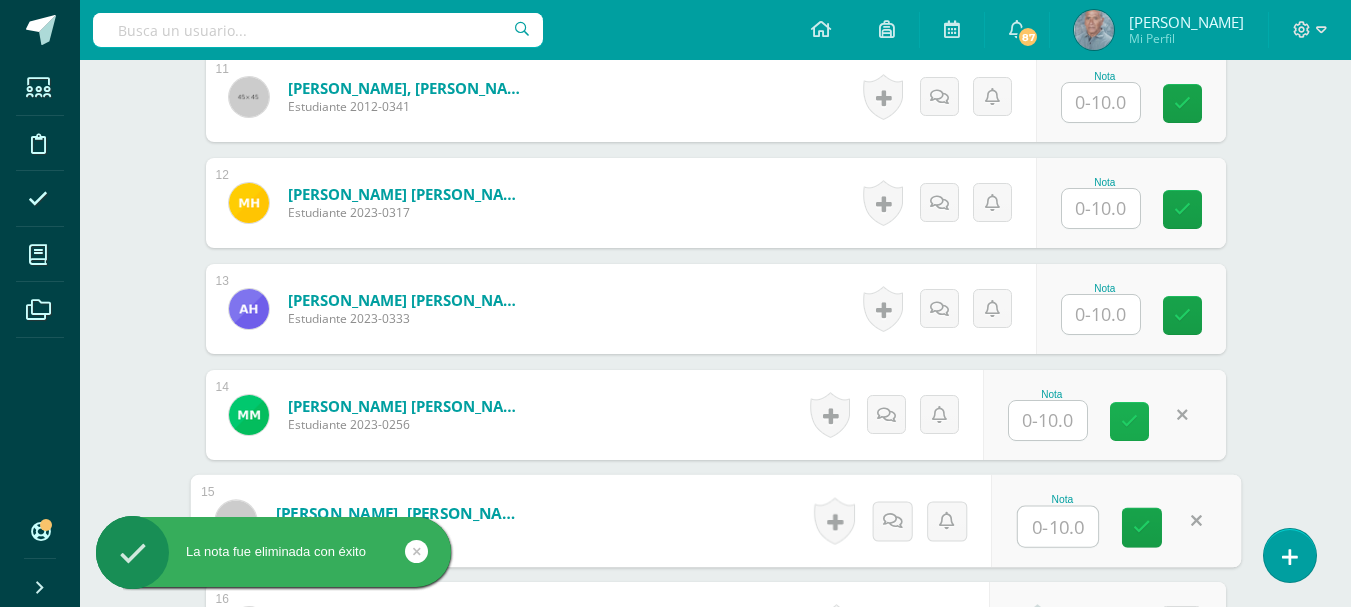 click at bounding box center [1129, 421] 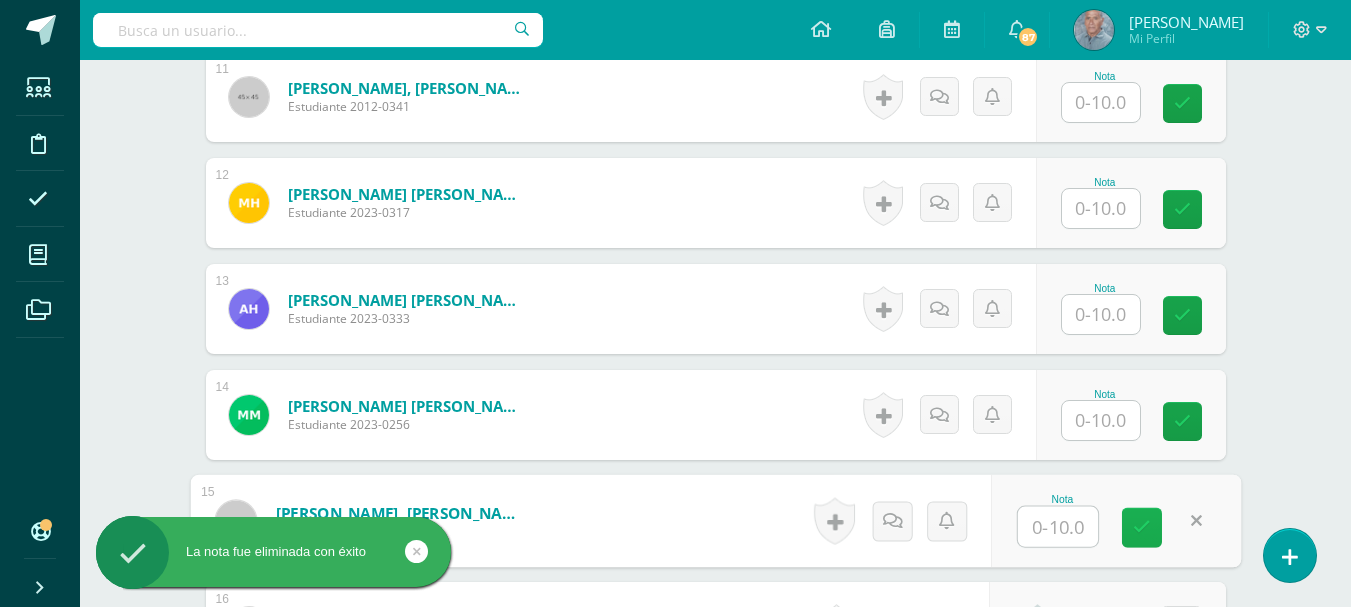 click at bounding box center [1142, 527] 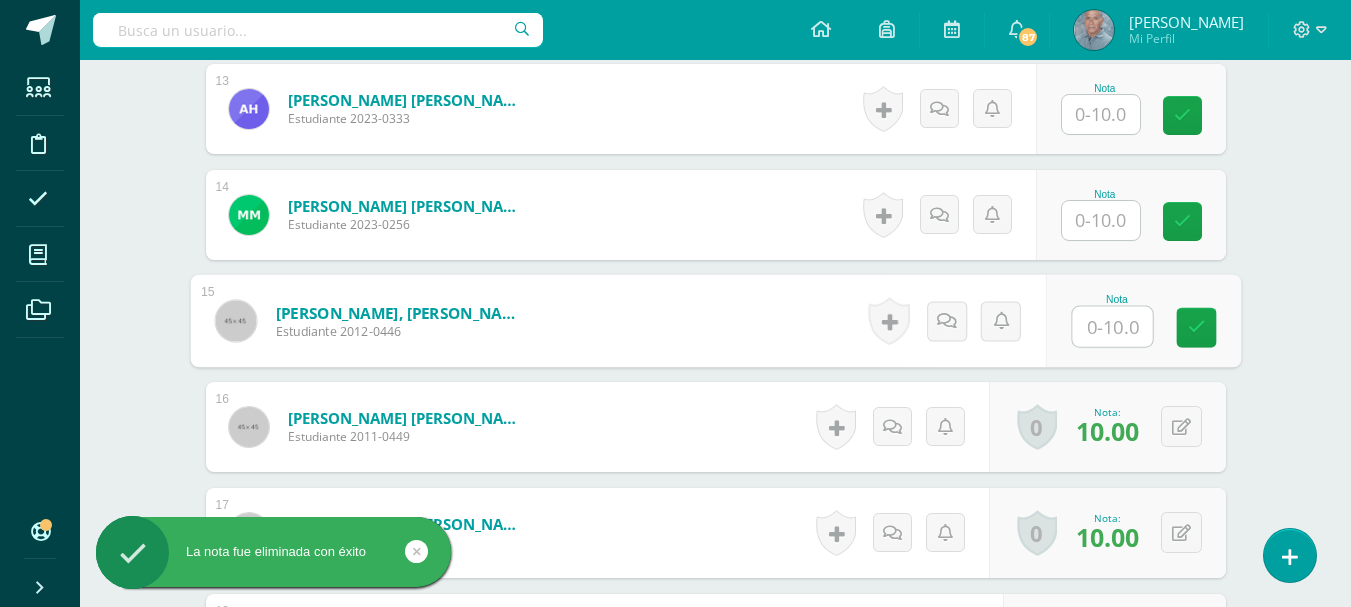 scroll, scrollTop: 2041, scrollLeft: 0, axis: vertical 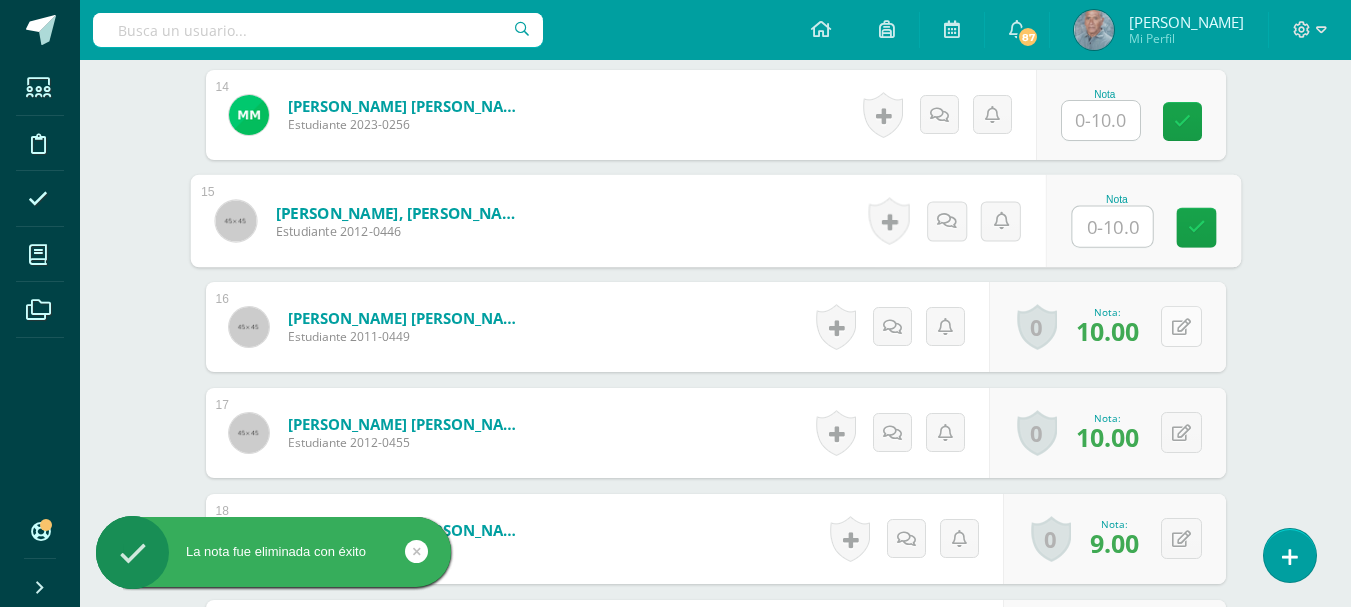 type 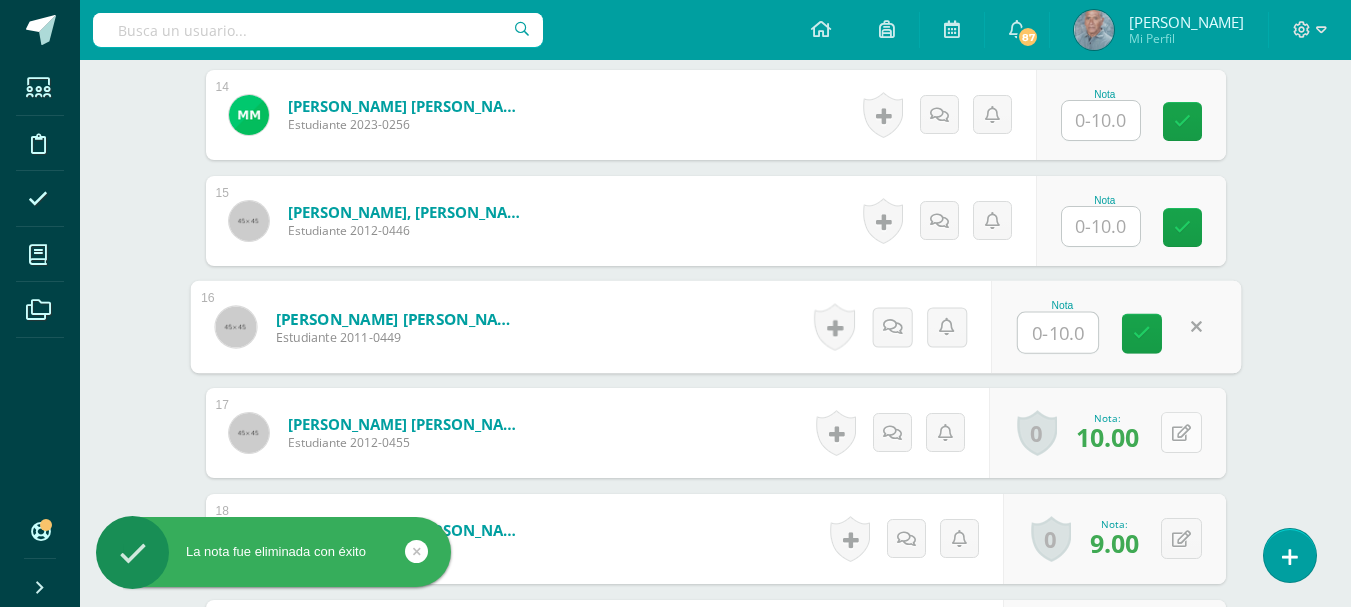 type 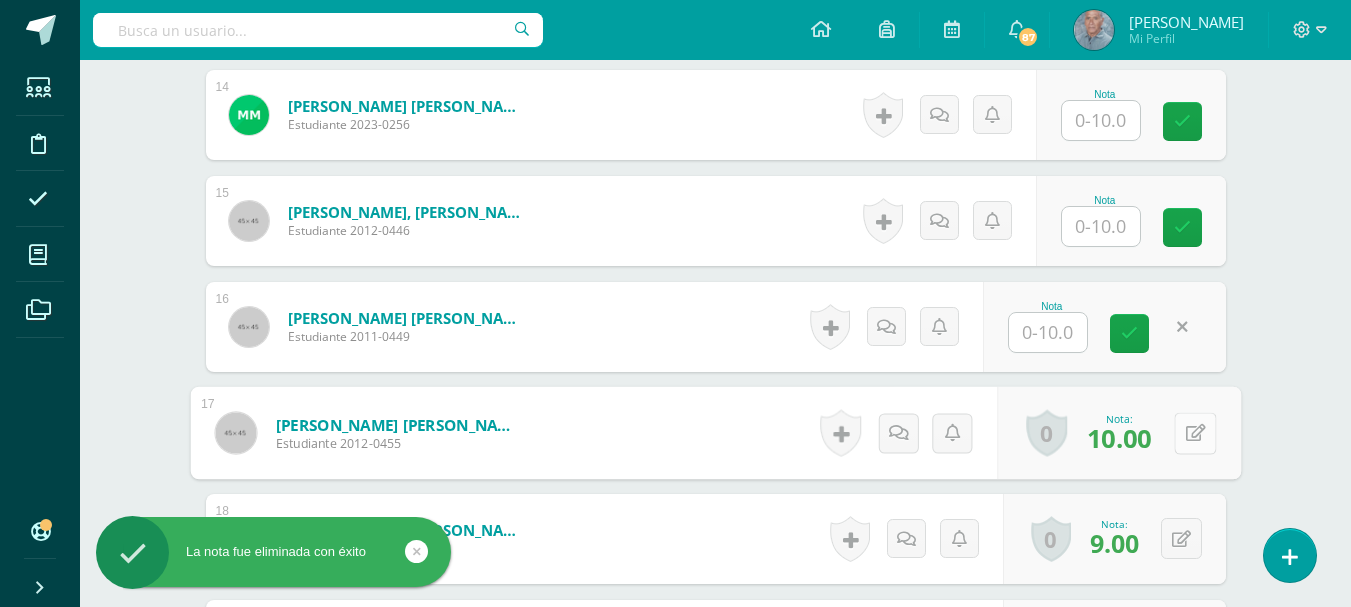 click at bounding box center (1195, 433) 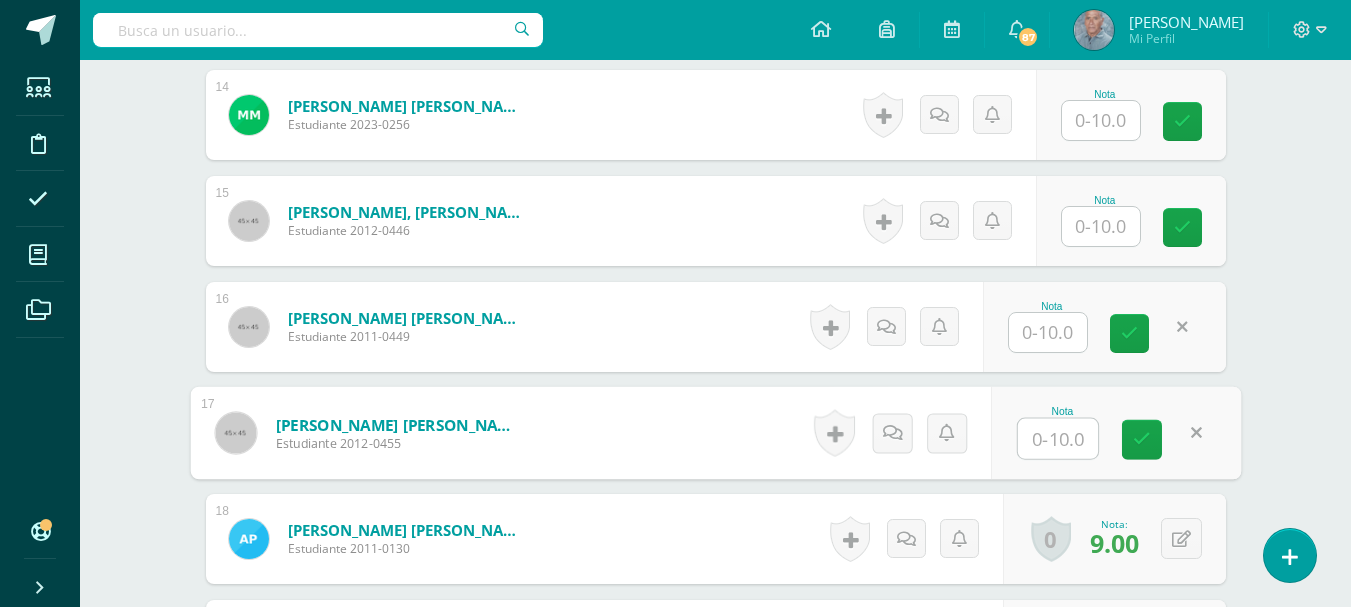 type 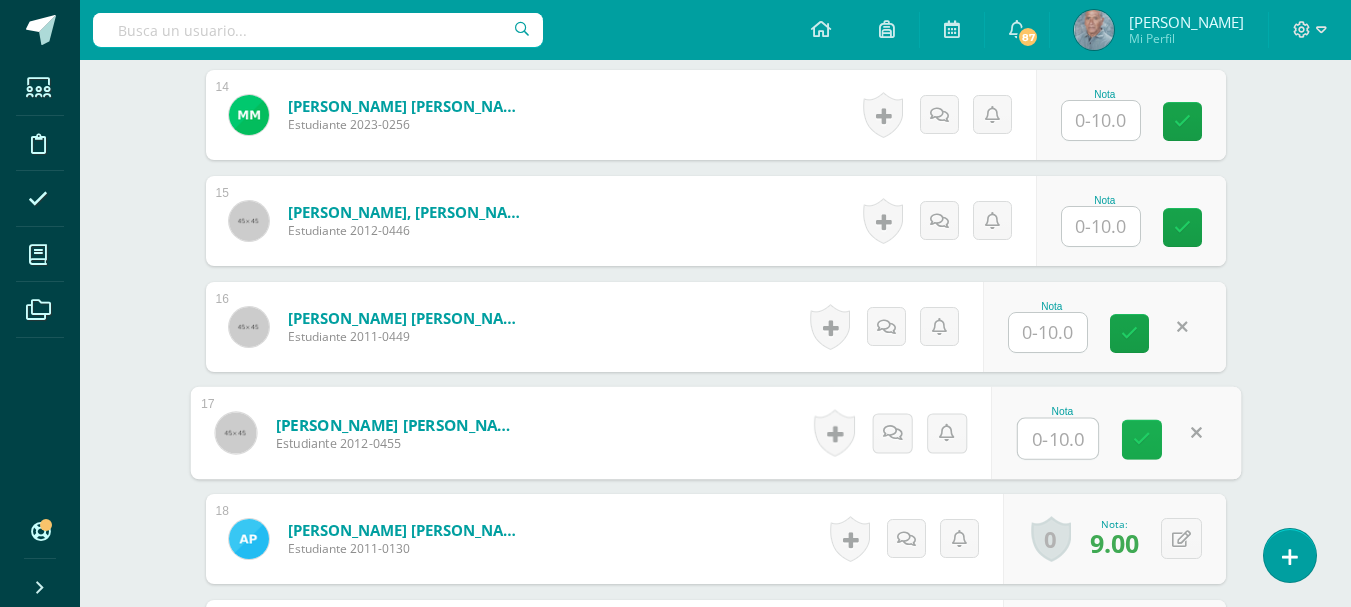 click at bounding box center (1142, 439) 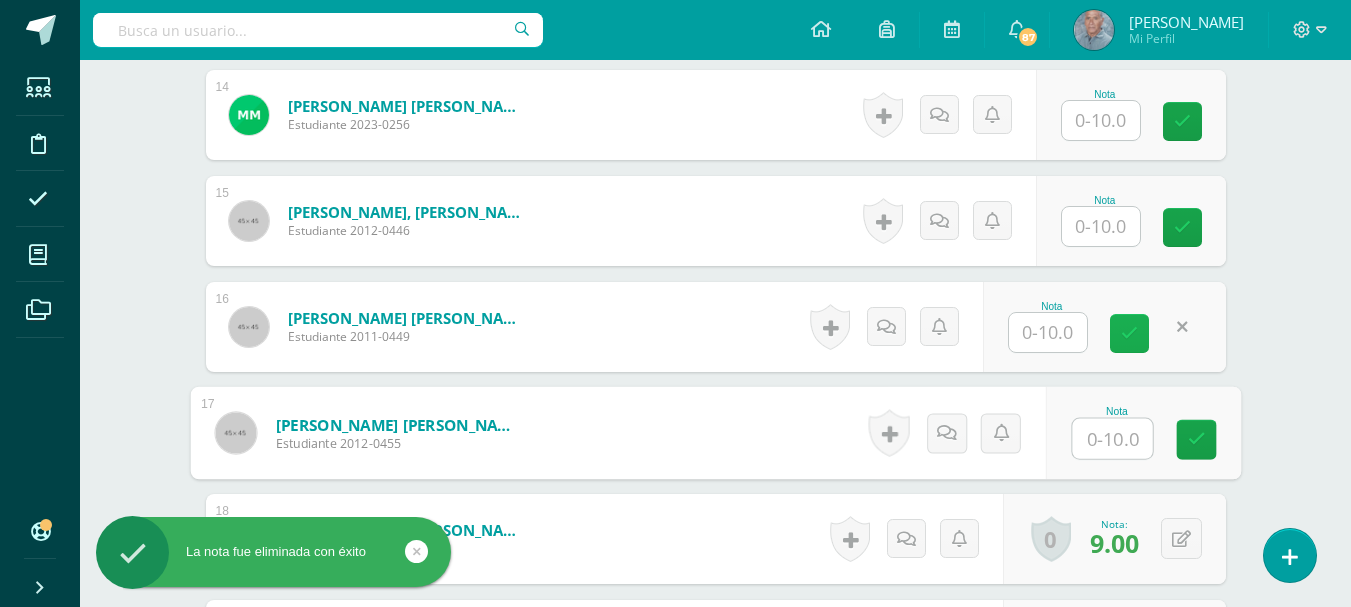 click at bounding box center [1129, 333] 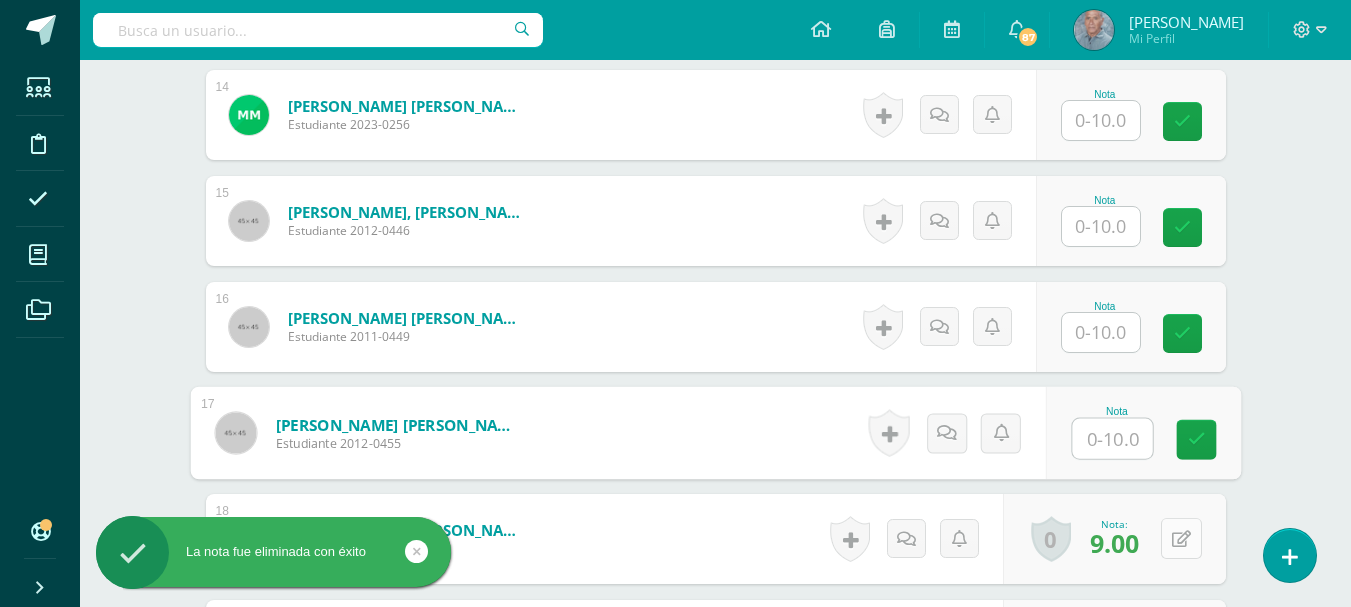 click at bounding box center (1181, 538) 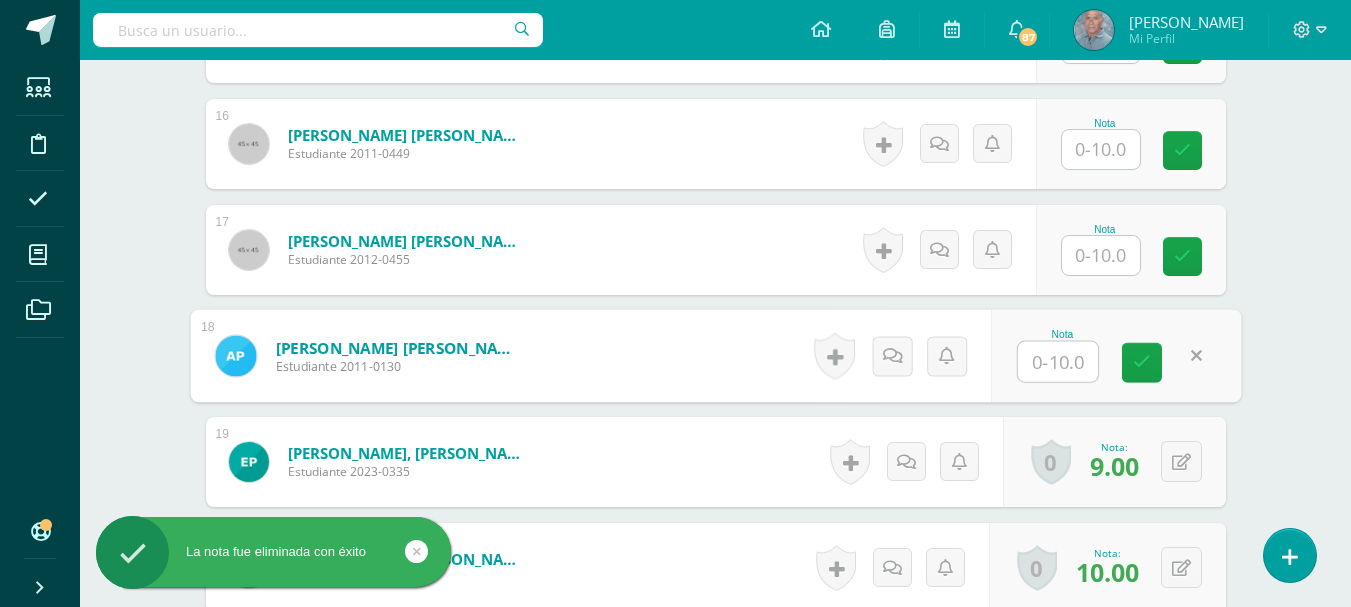 scroll, scrollTop: 2241, scrollLeft: 0, axis: vertical 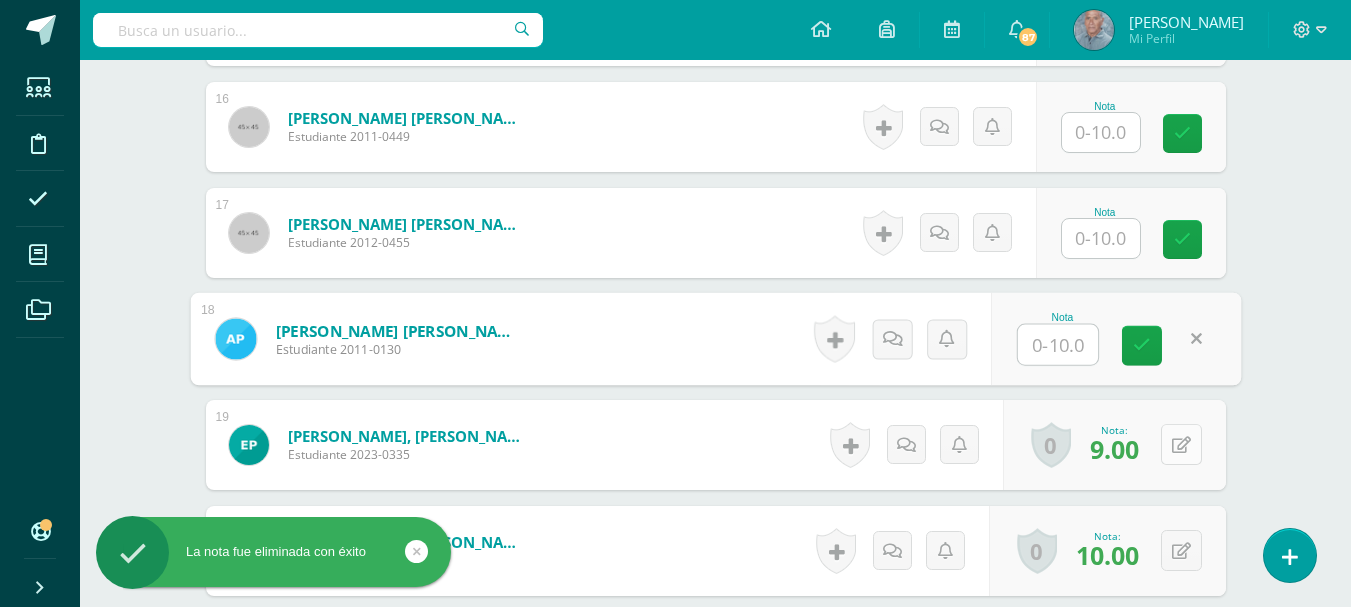 type 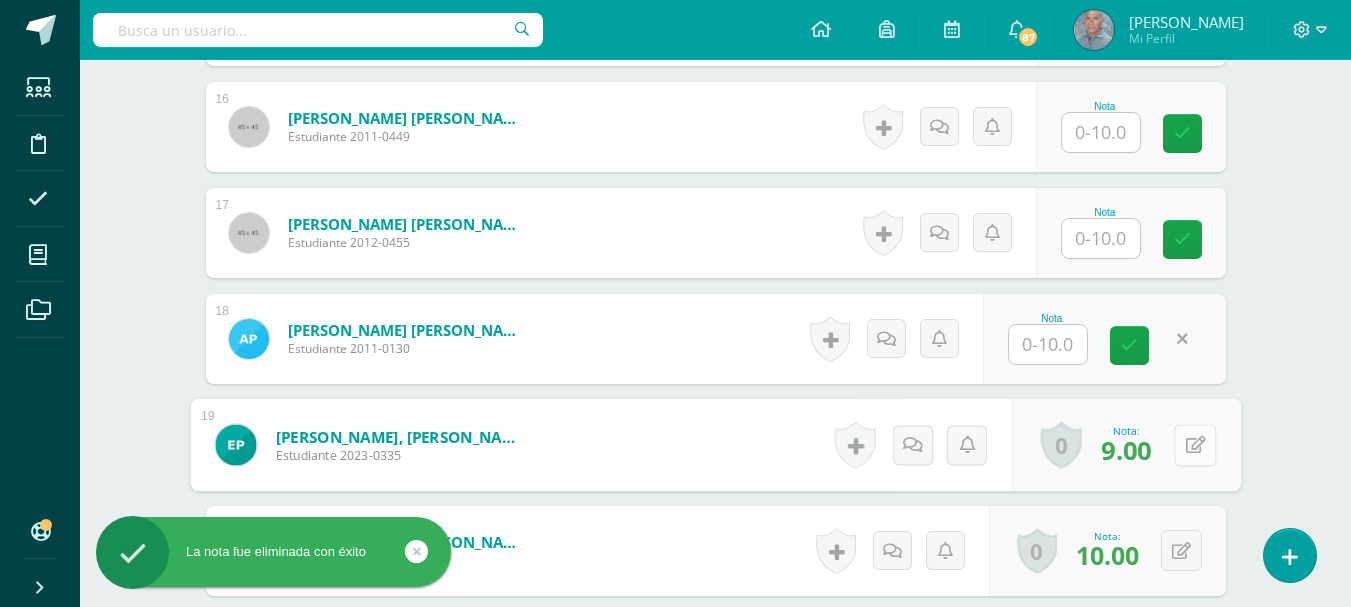 click at bounding box center (1195, 445) 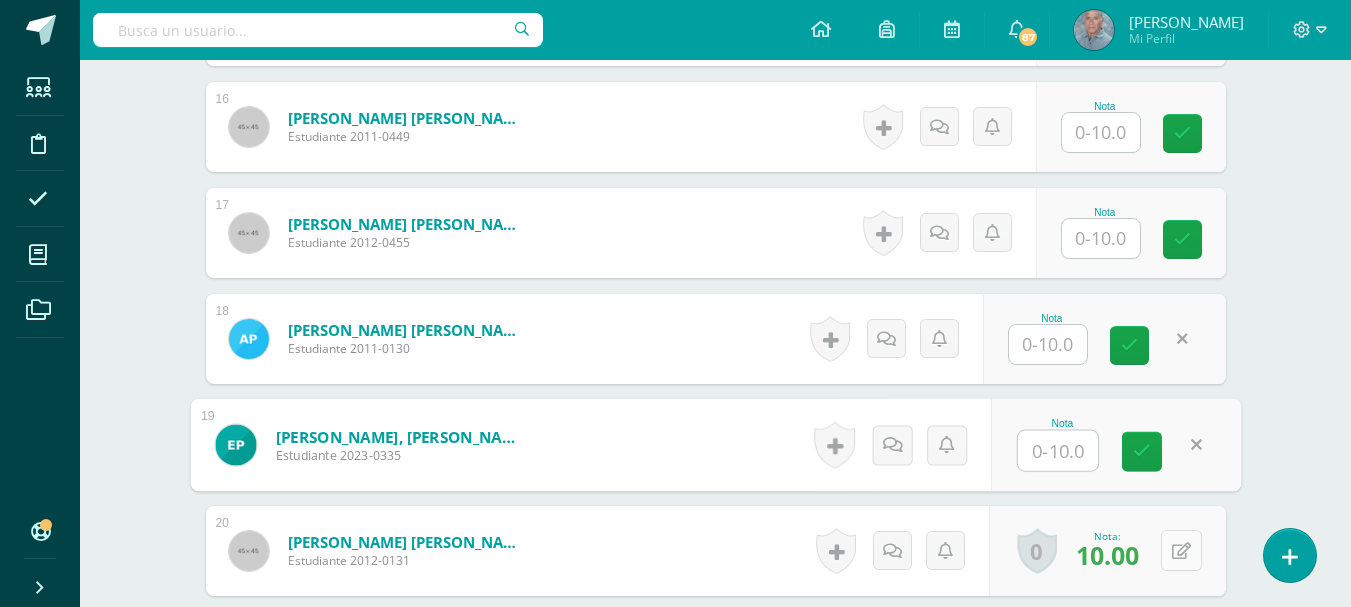 type 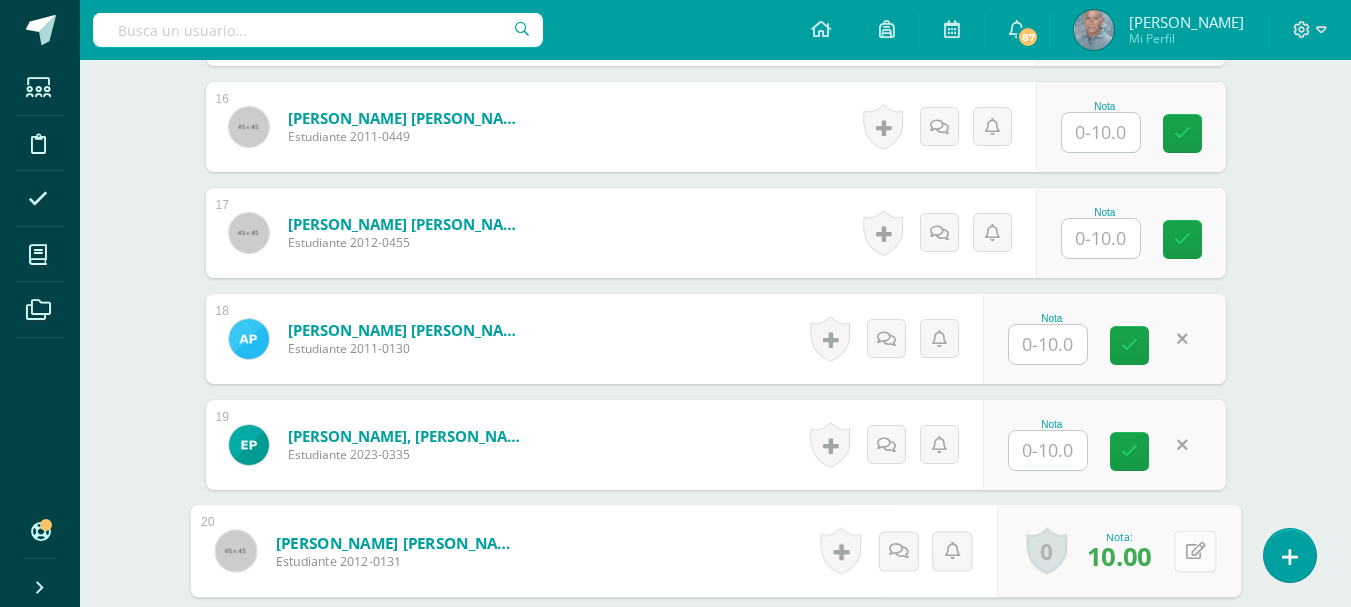 click at bounding box center (1195, 551) 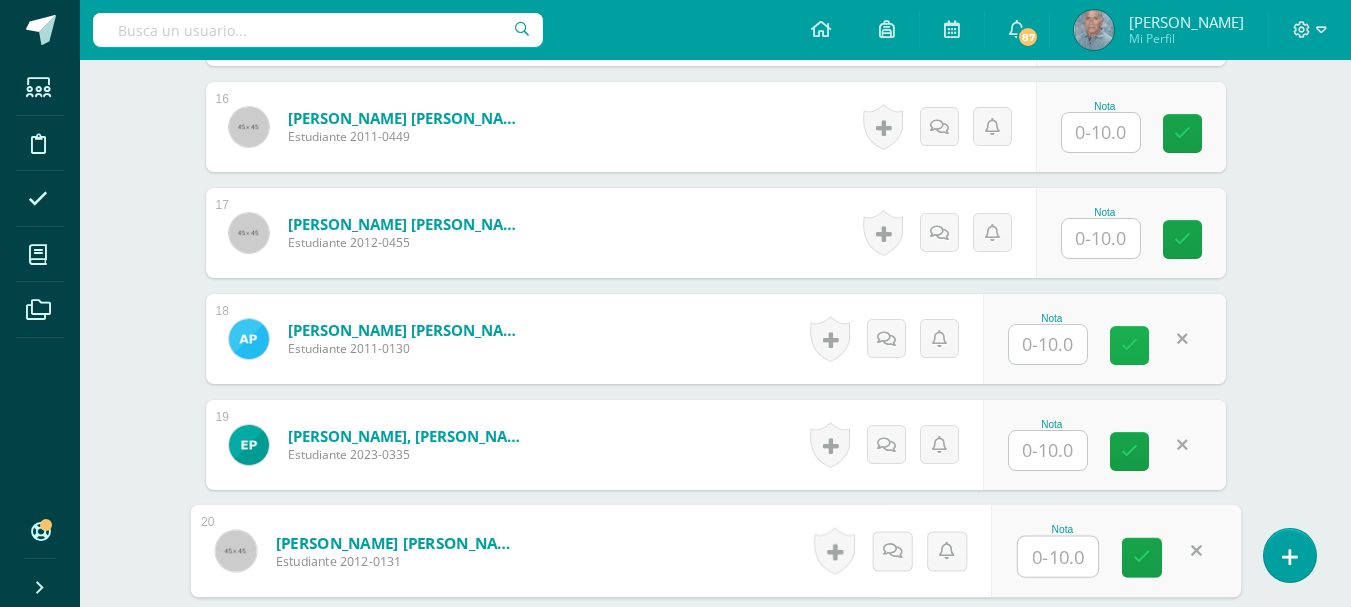 click at bounding box center [1129, 345] 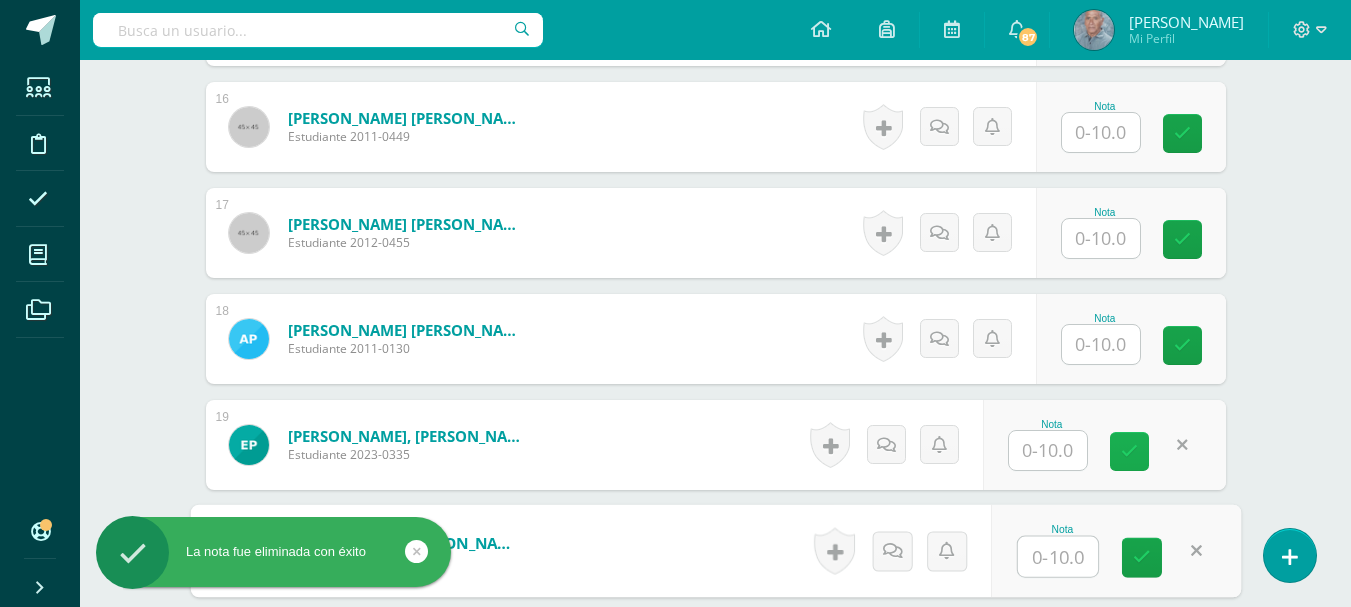 click at bounding box center (1129, 451) 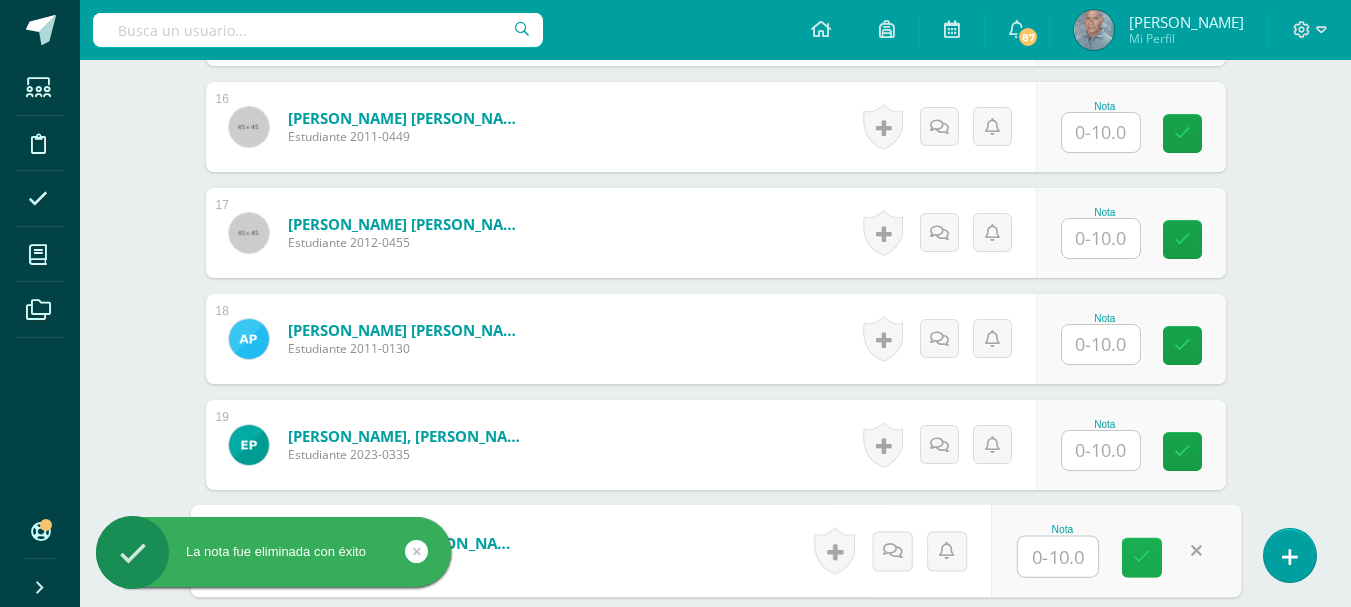 click at bounding box center (1142, 557) 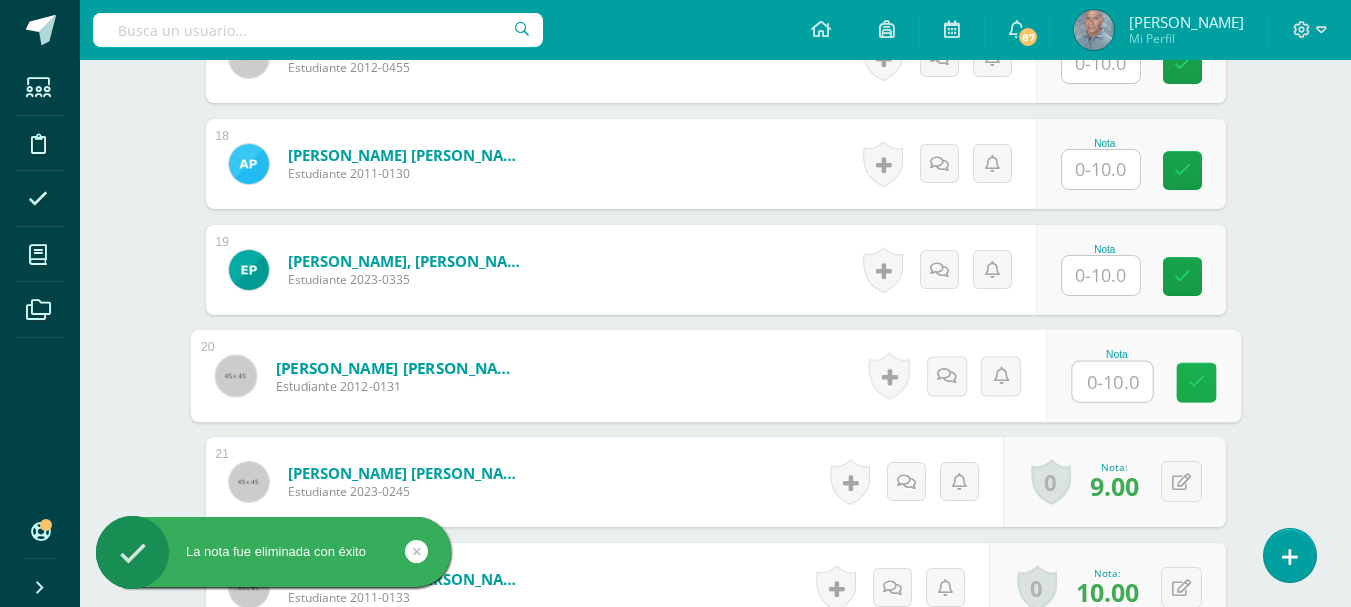 scroll, scrollTop: 2441, scrollLeft: 0, axis: vertical 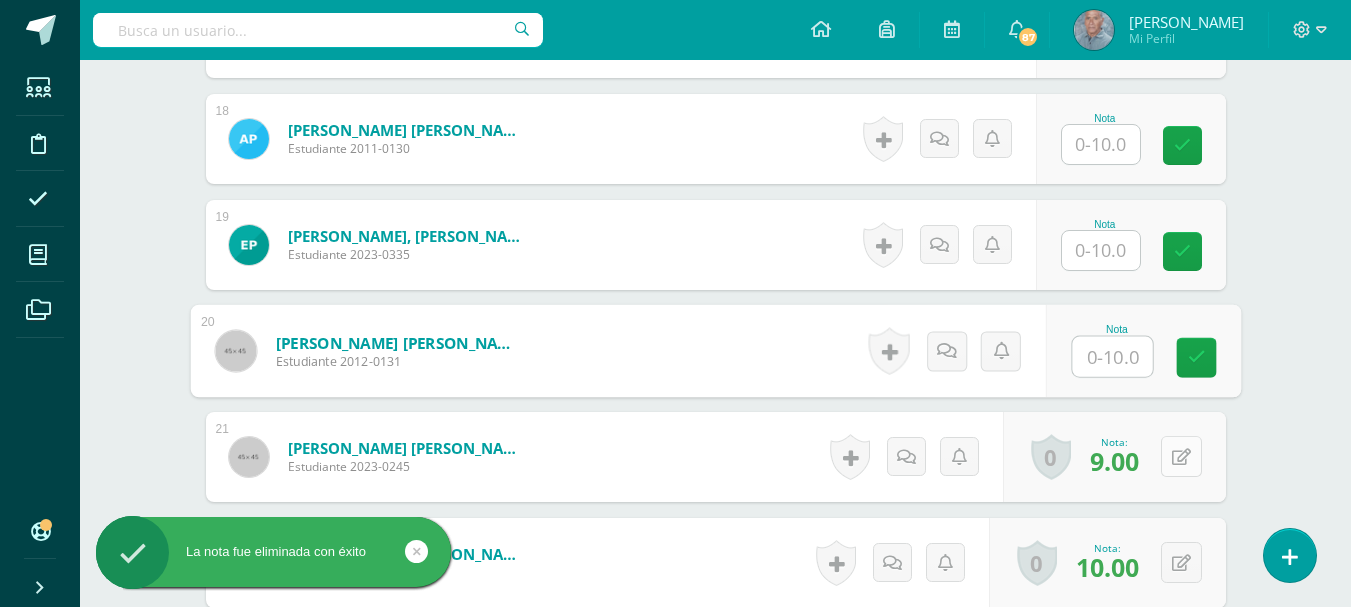 type 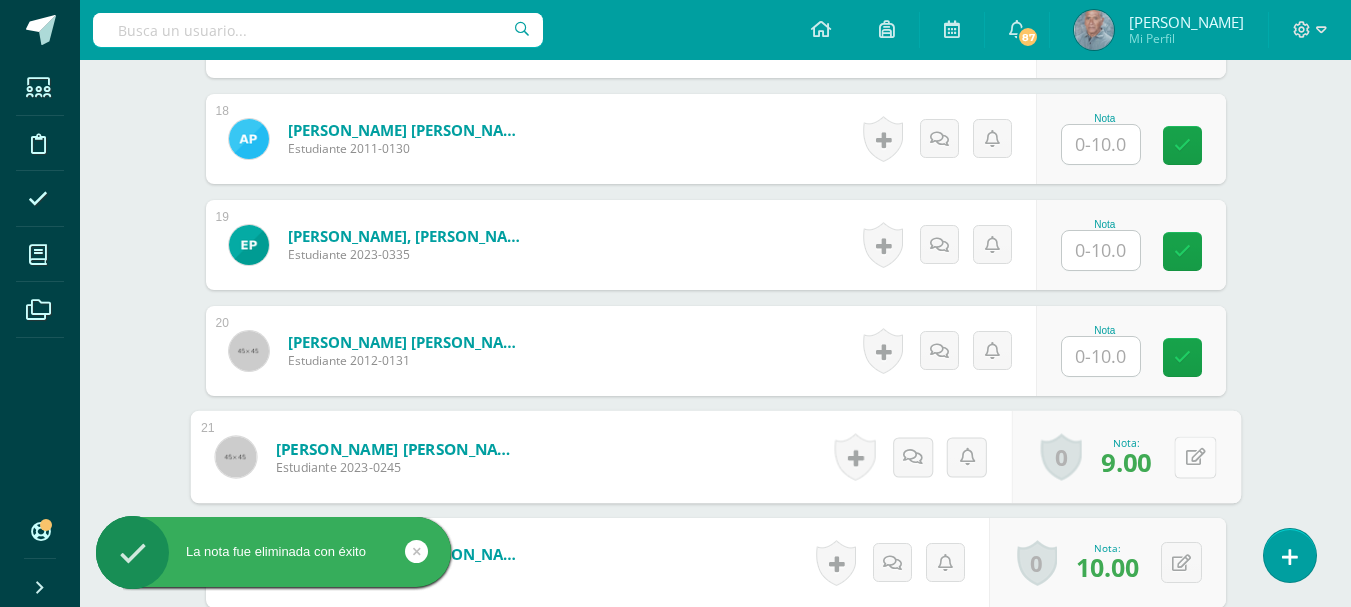 click at bounding box center [1195, 457] 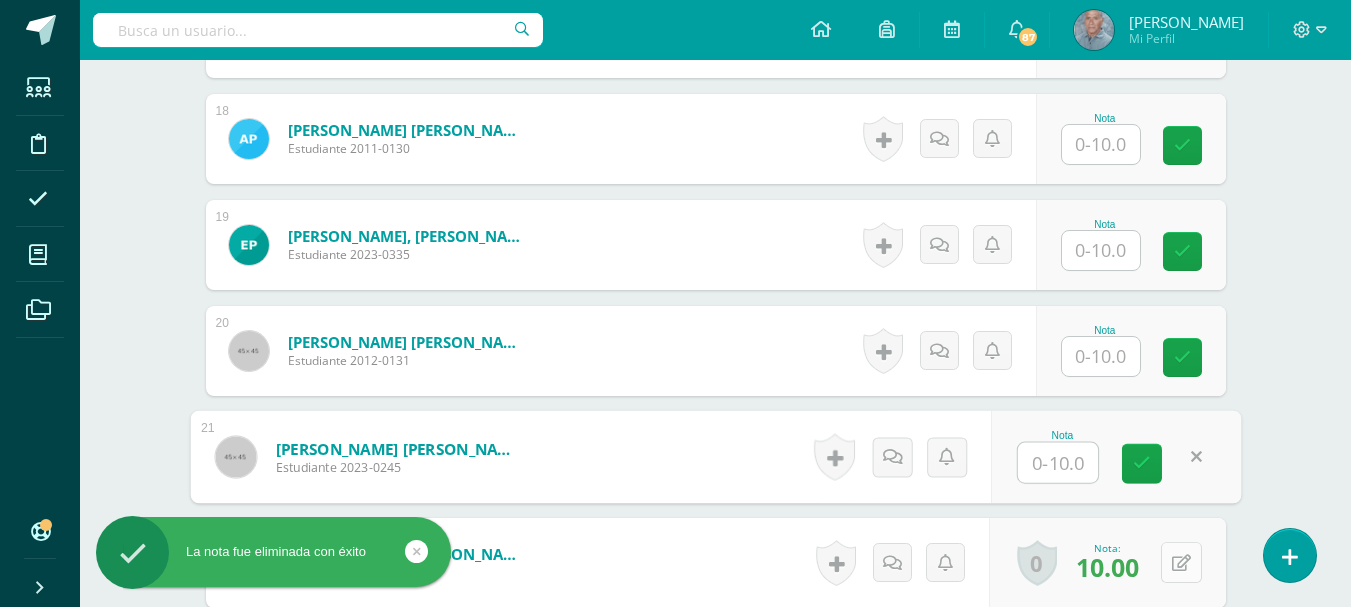 type 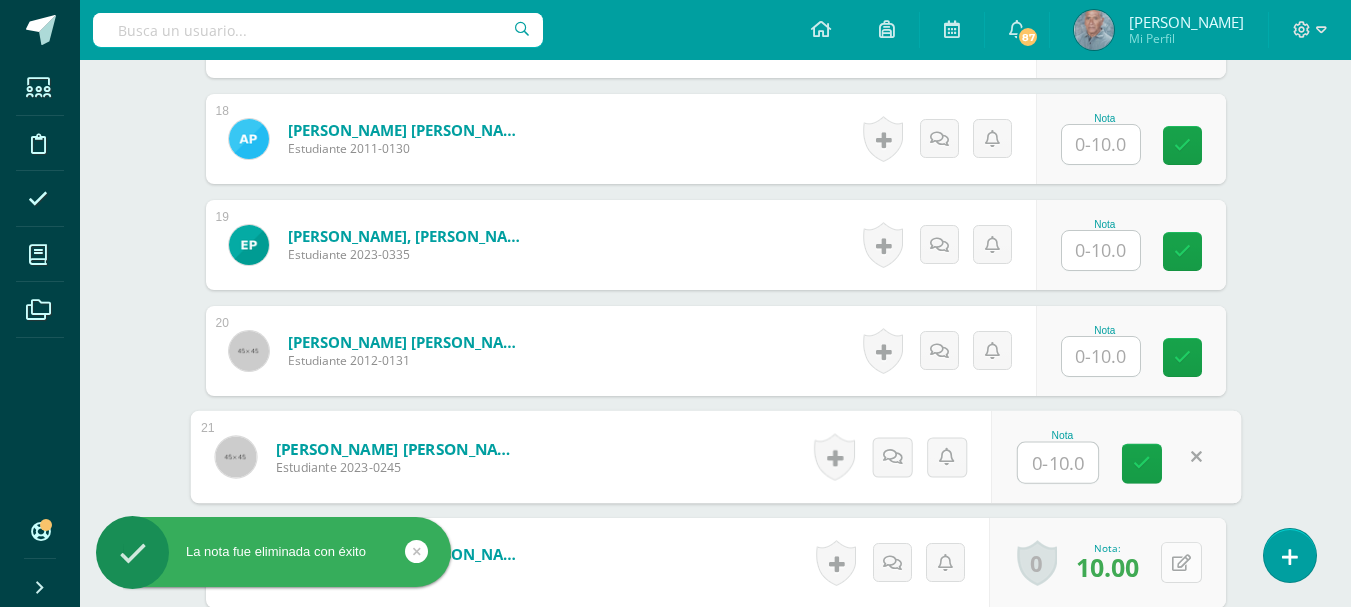 click at bounding box center [1181, 562] 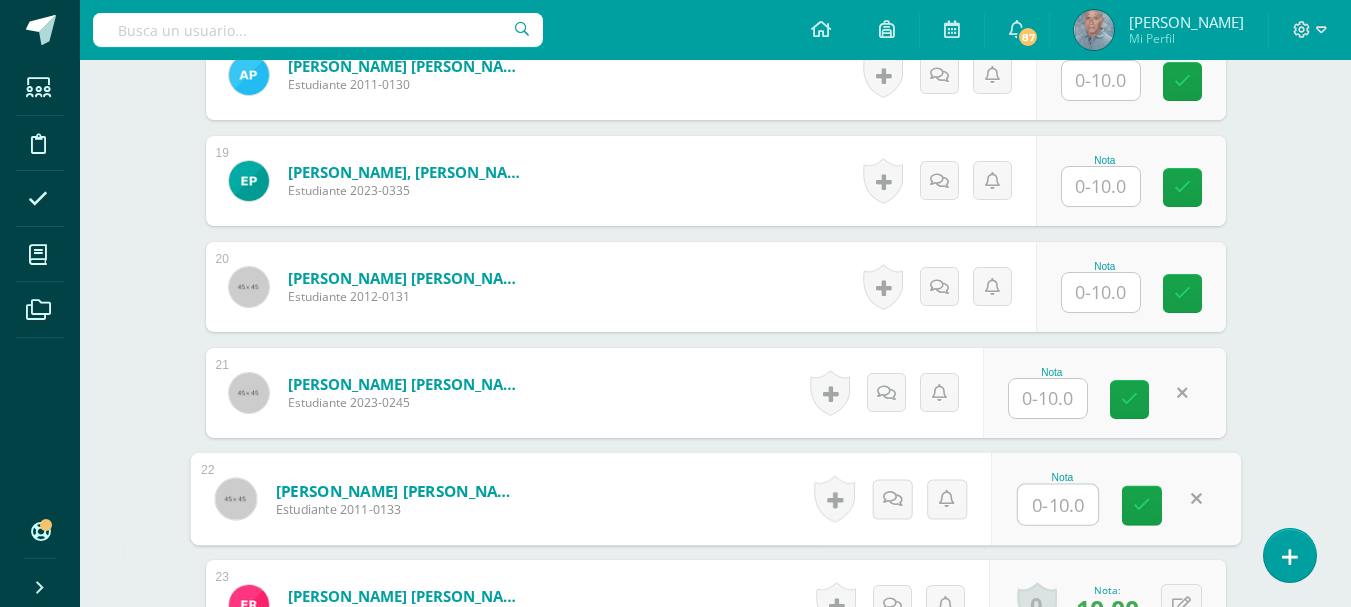 scroll, scrollTop: 2541, scrollLeft: 0, axis: vertical 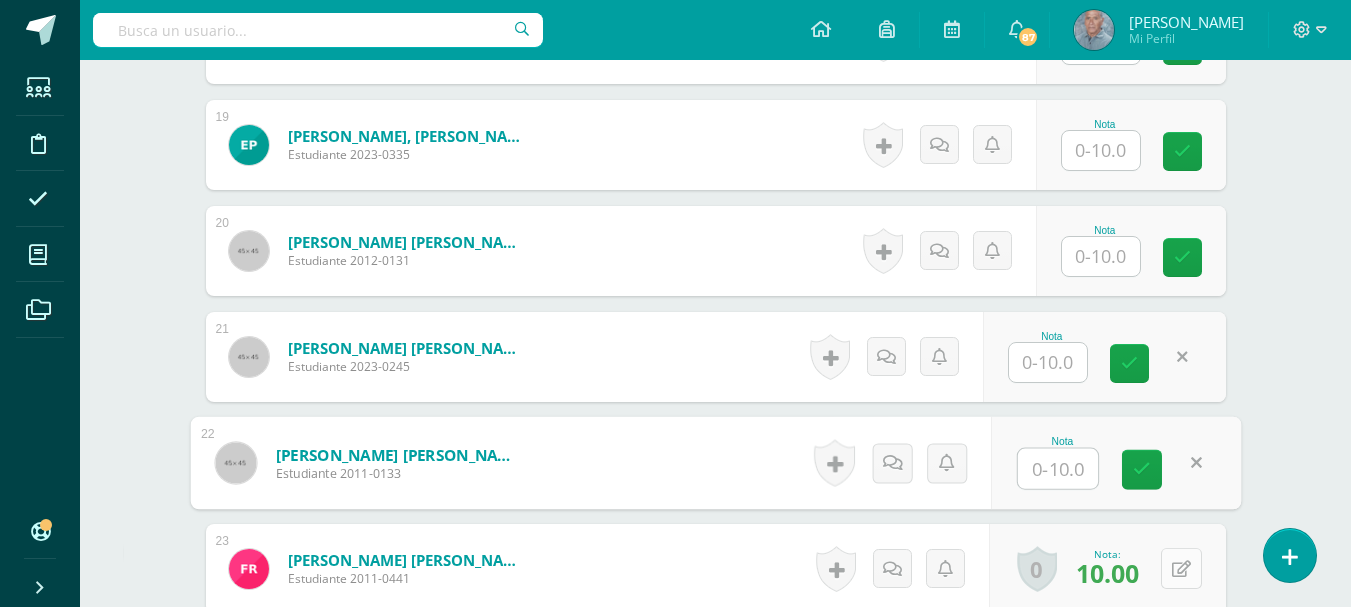 type 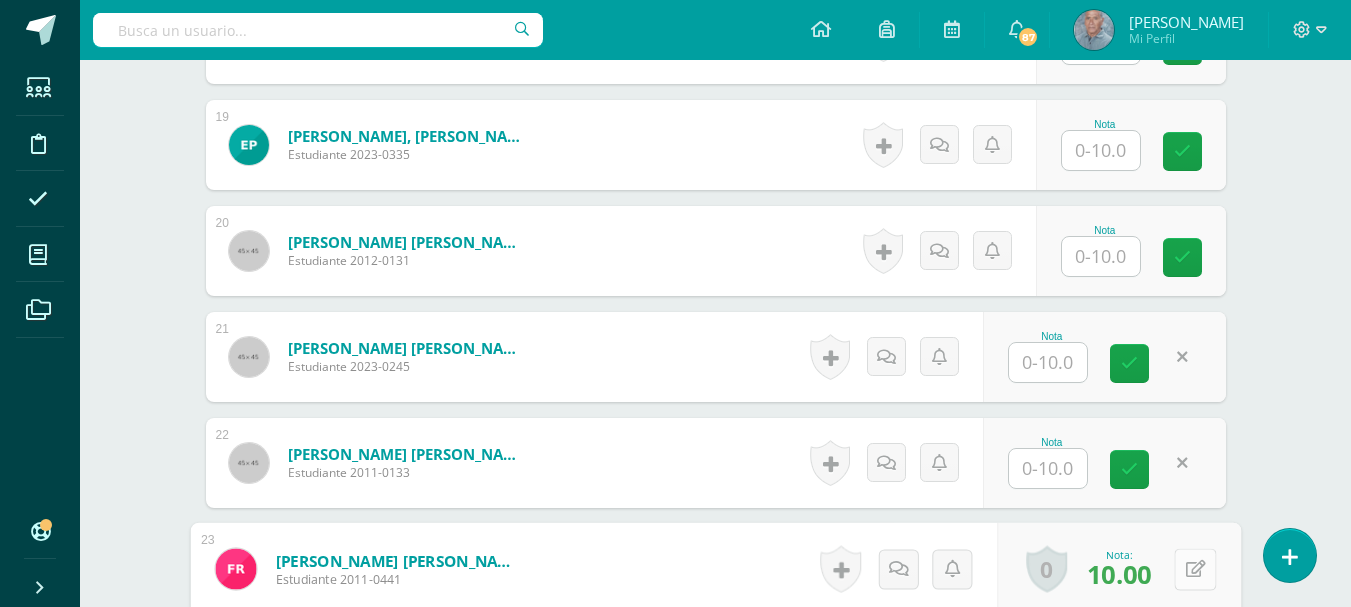 click at bounding box center (1195, 569) 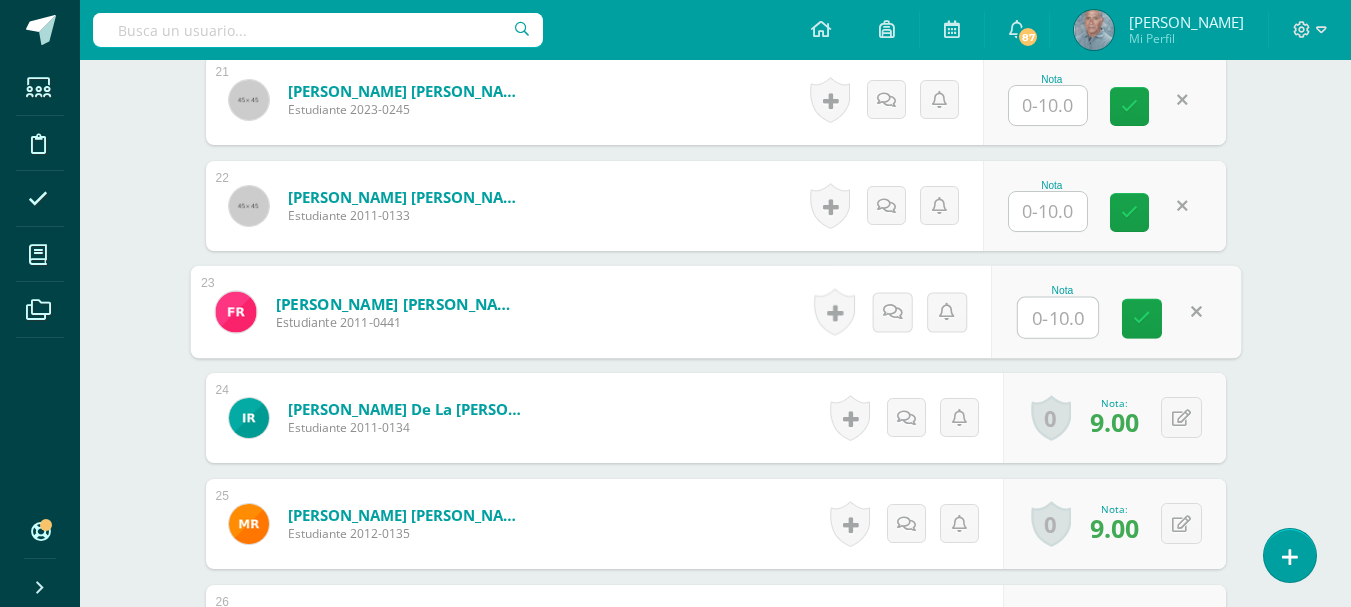 scroll, scrollTop: 2841, scrollLeft: 0, axis: vertical 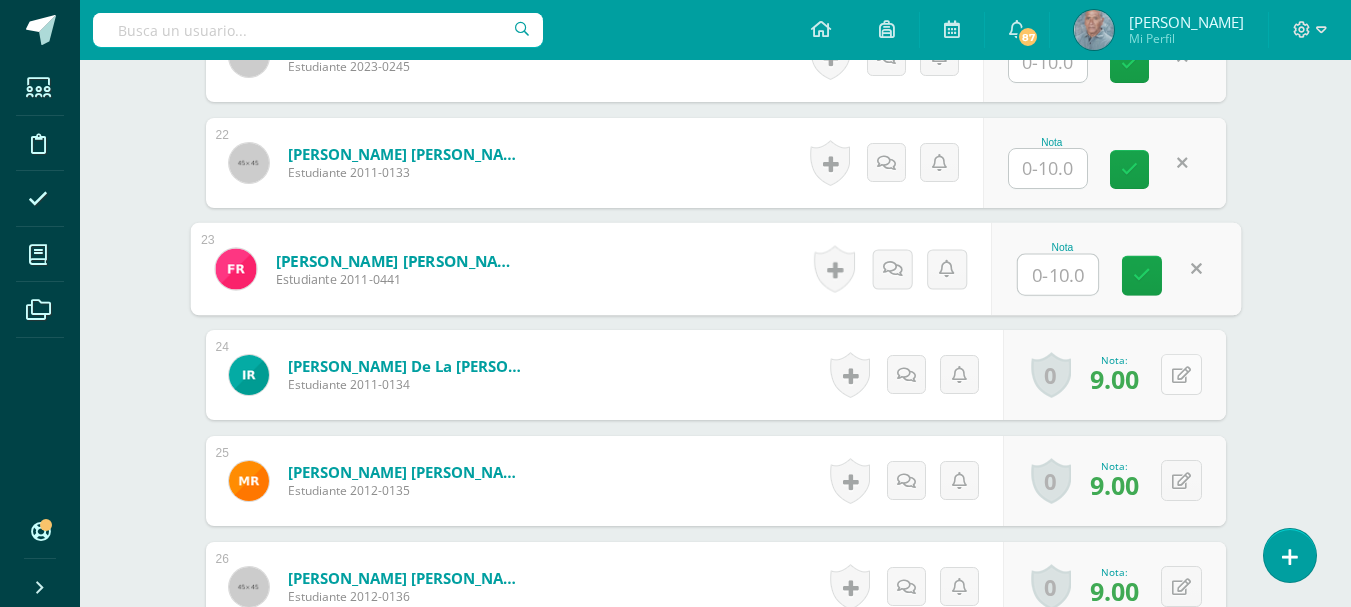type 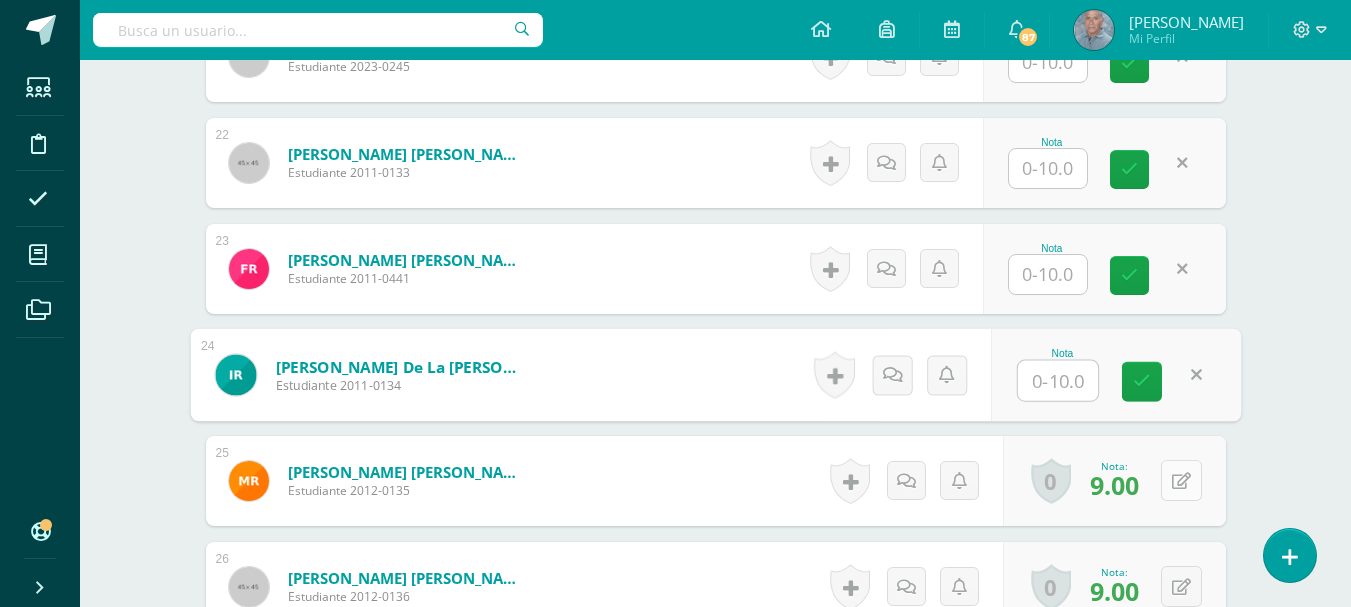 type 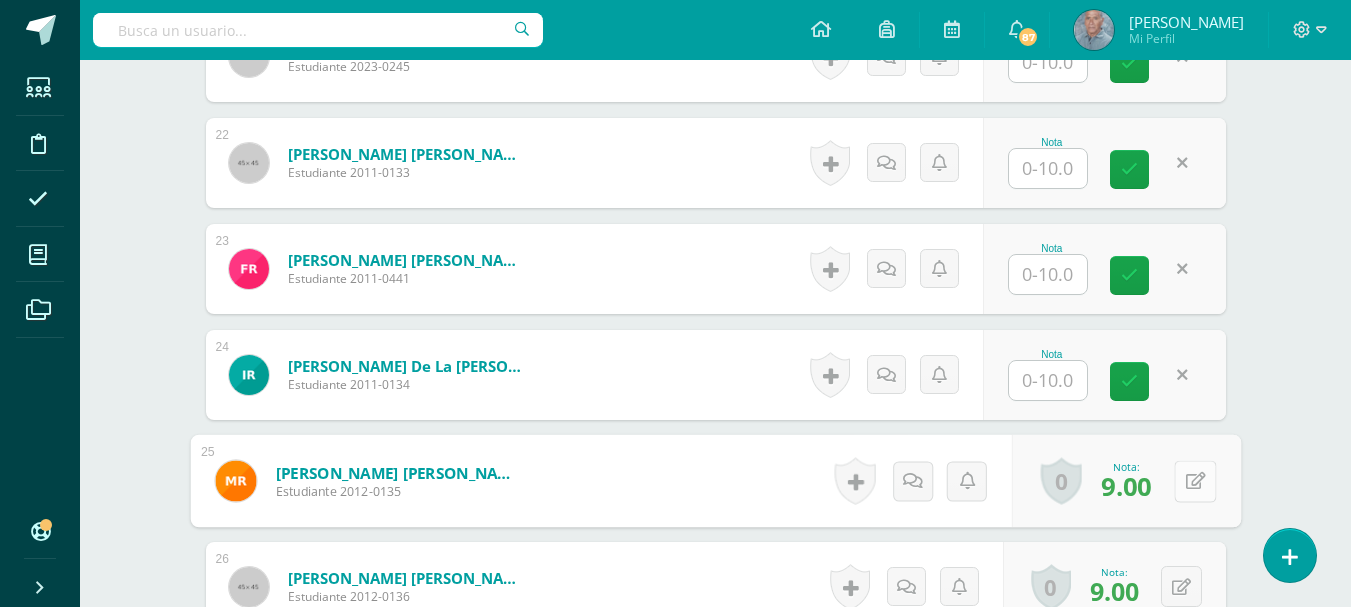 click at bounding box center (1195, 481) 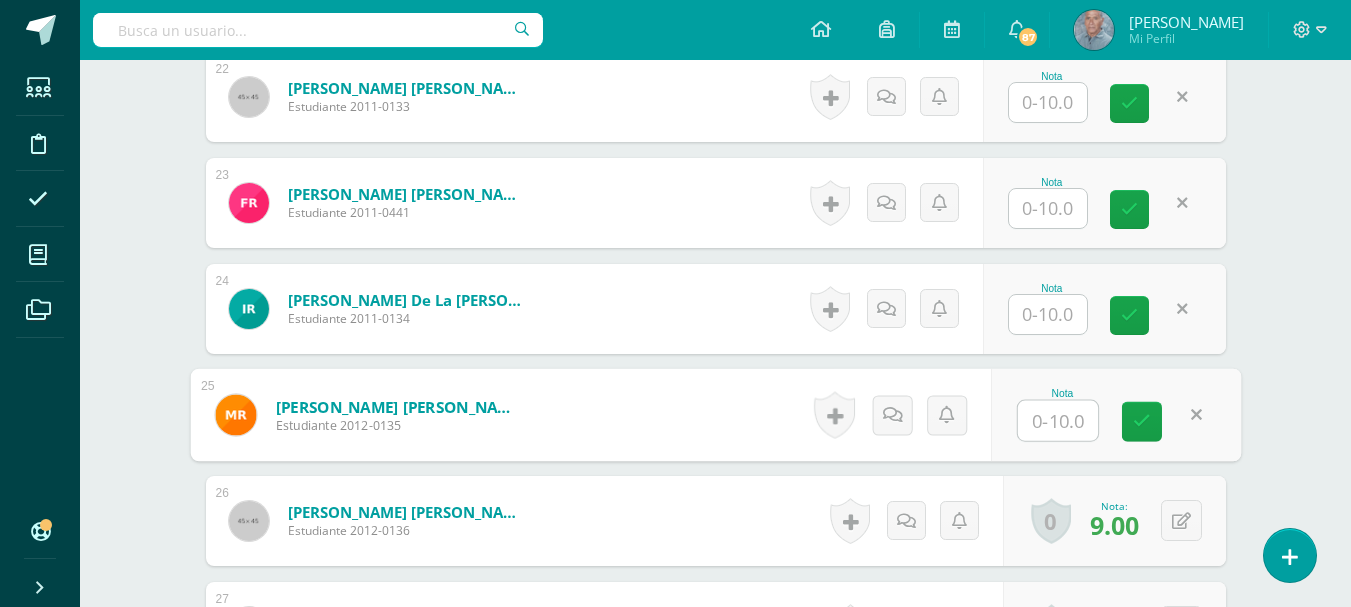 scroll, scrollTop: 2941, scrollLeft: 0, axis: vertical 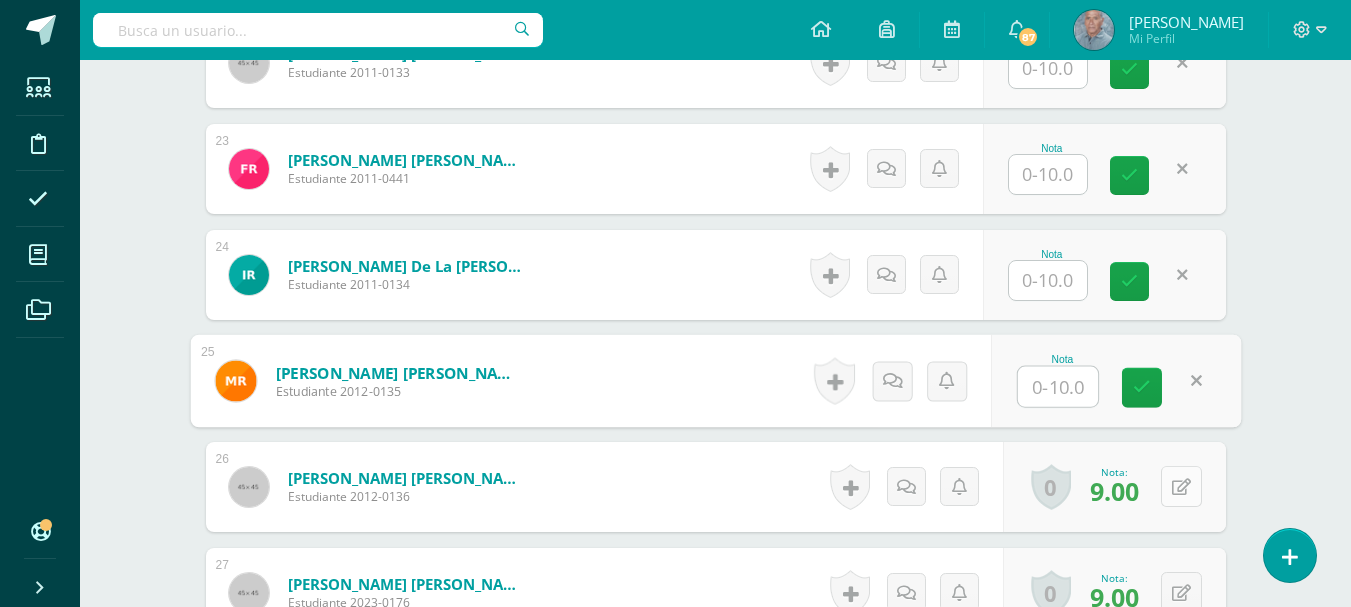 type 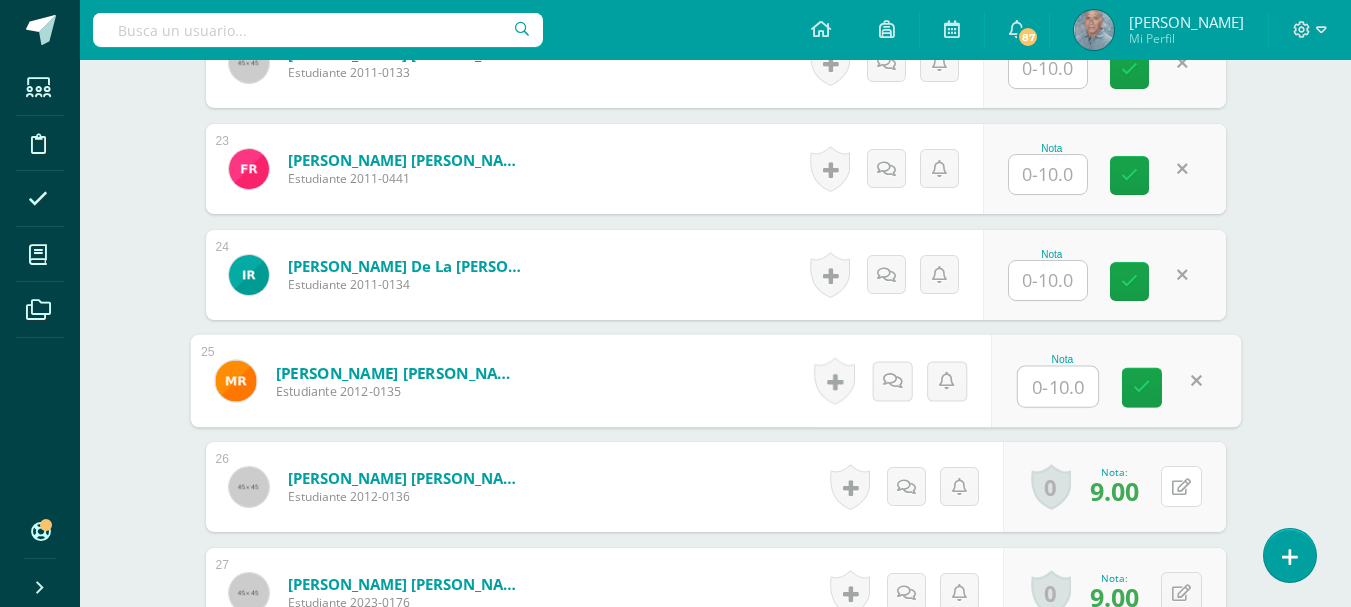 click on "0
Logros
Logros obtenidos
Aún no hay logros agregados
Nota:
9.00" at bounding box center (1114, 487) 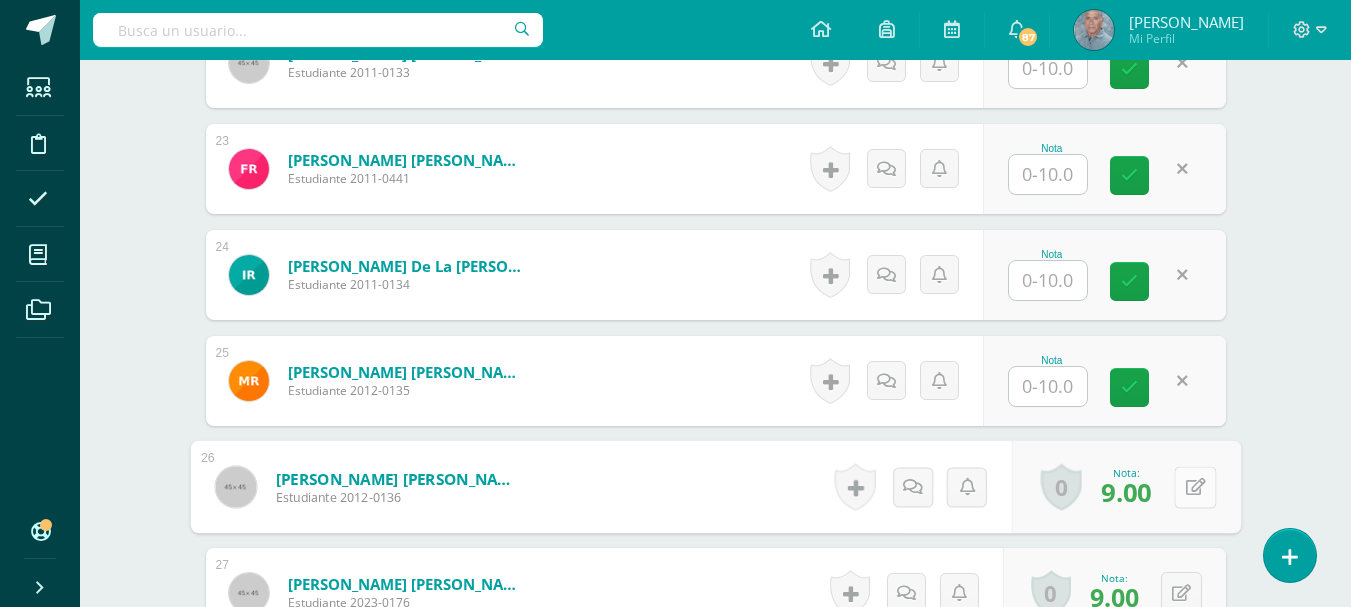 click at bounding box center [1195, 486] 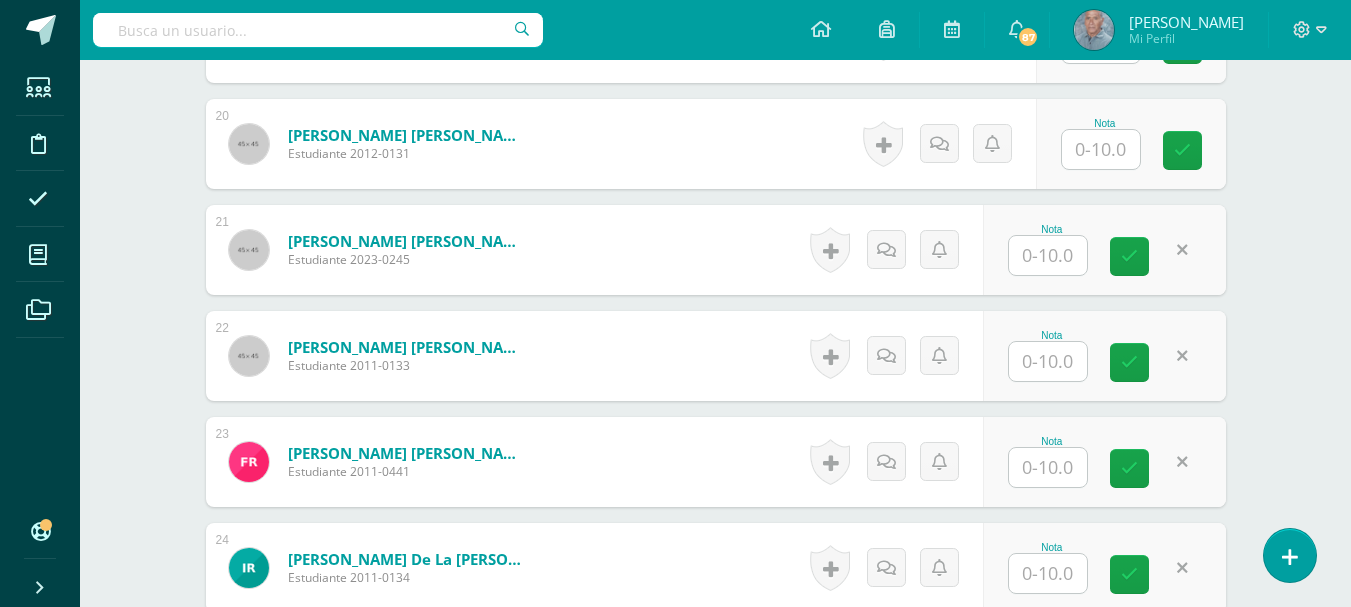 scroll, scrollTop: 2641, scrollLeft: 0, axis: vertical 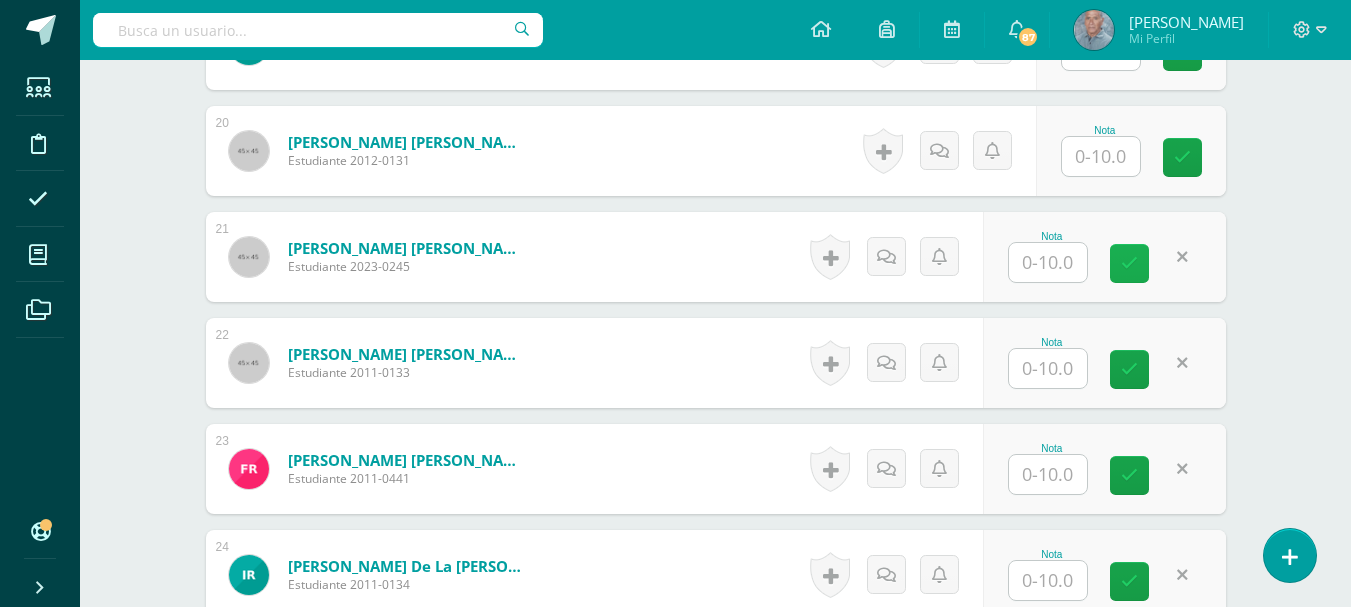 click at bounding box center [1129, 263] 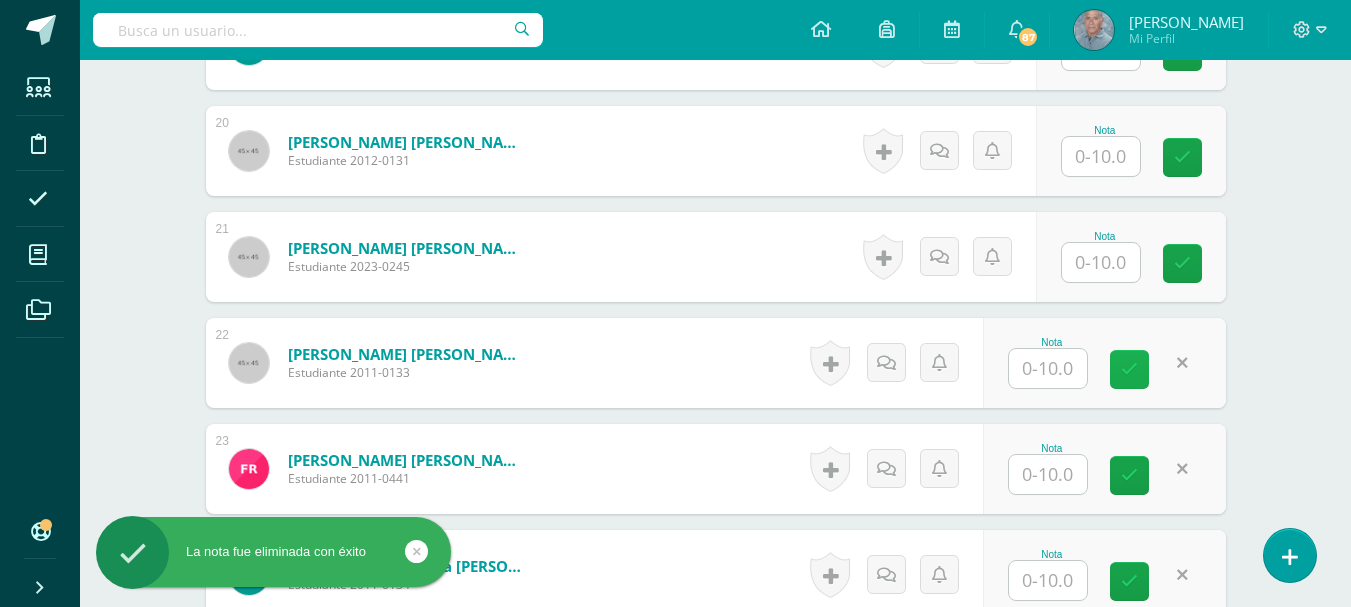 click at bounding box center (1129, 369) 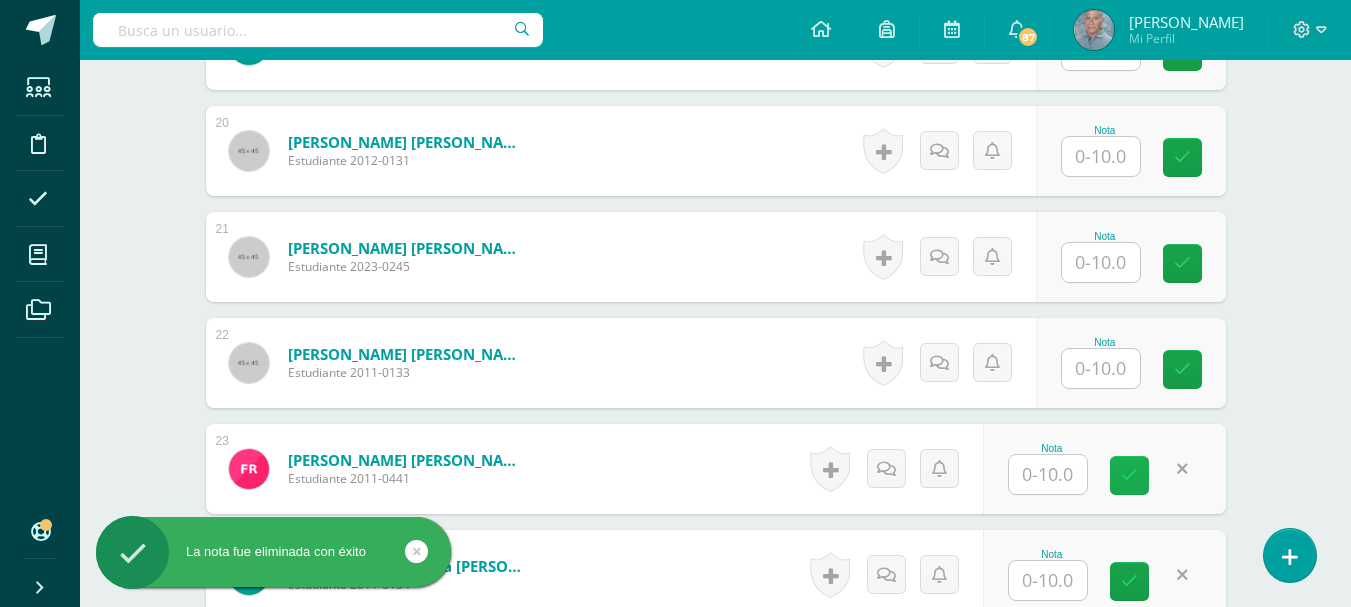 click at bounding box center (1129, 475) 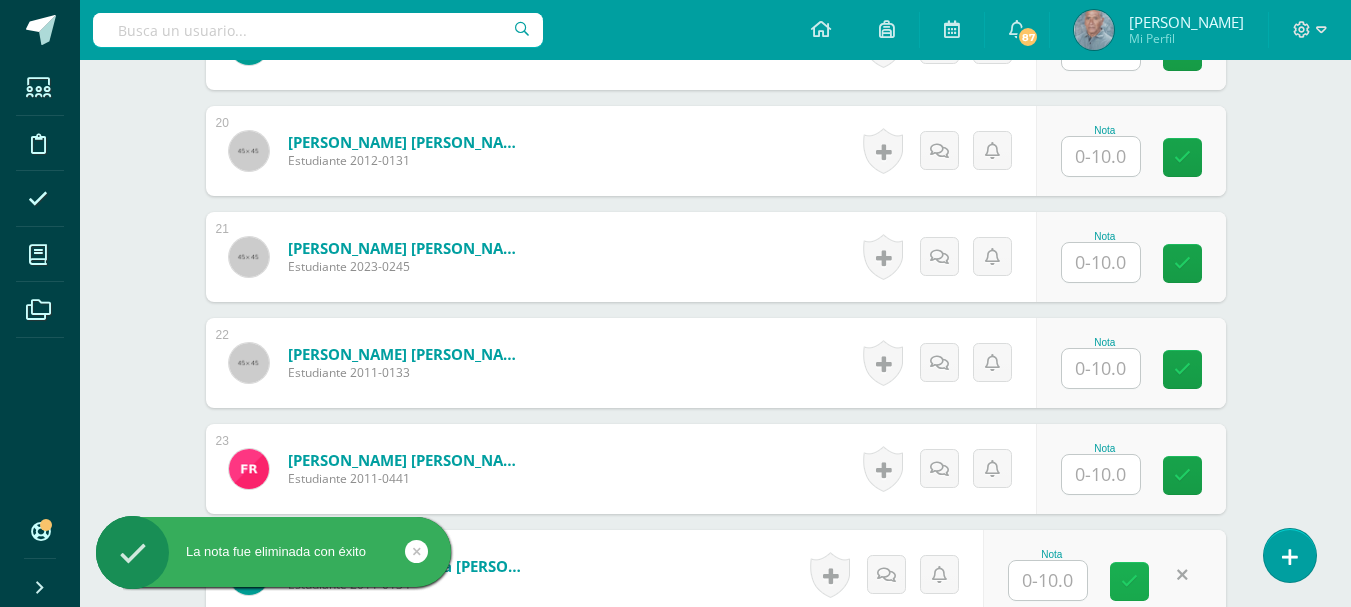 click at bounding box center (1129, 581) 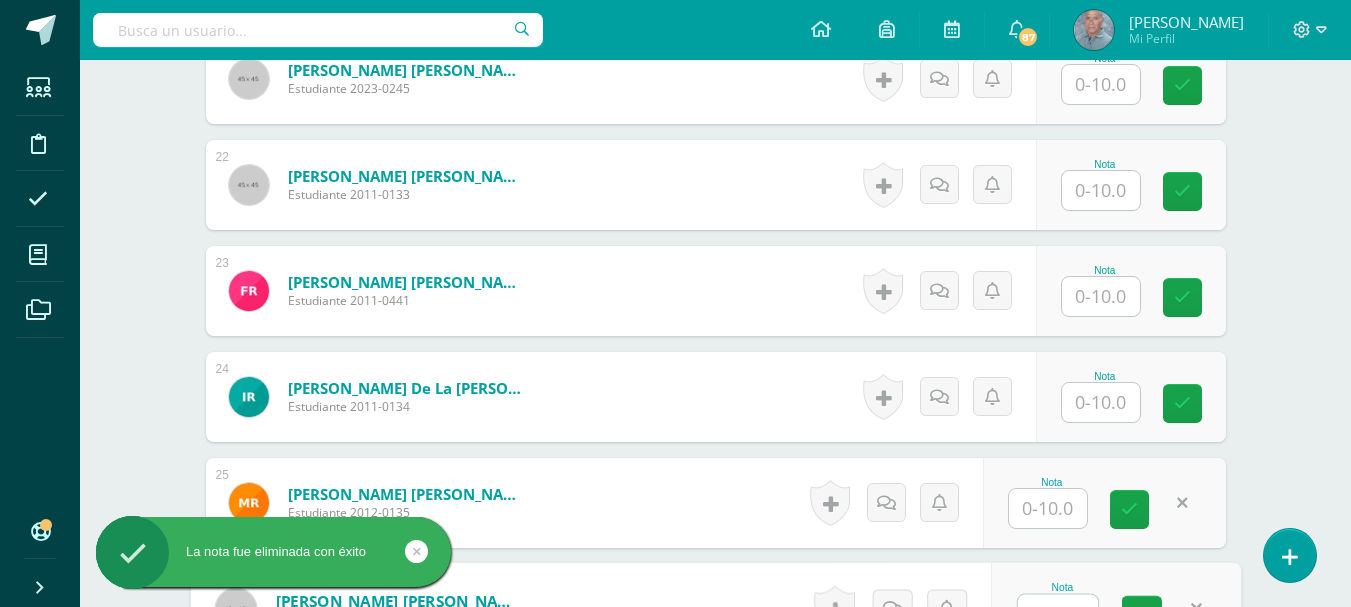 scroll, scrollTop: 2841, scrollLeft: 0, axis: vertical 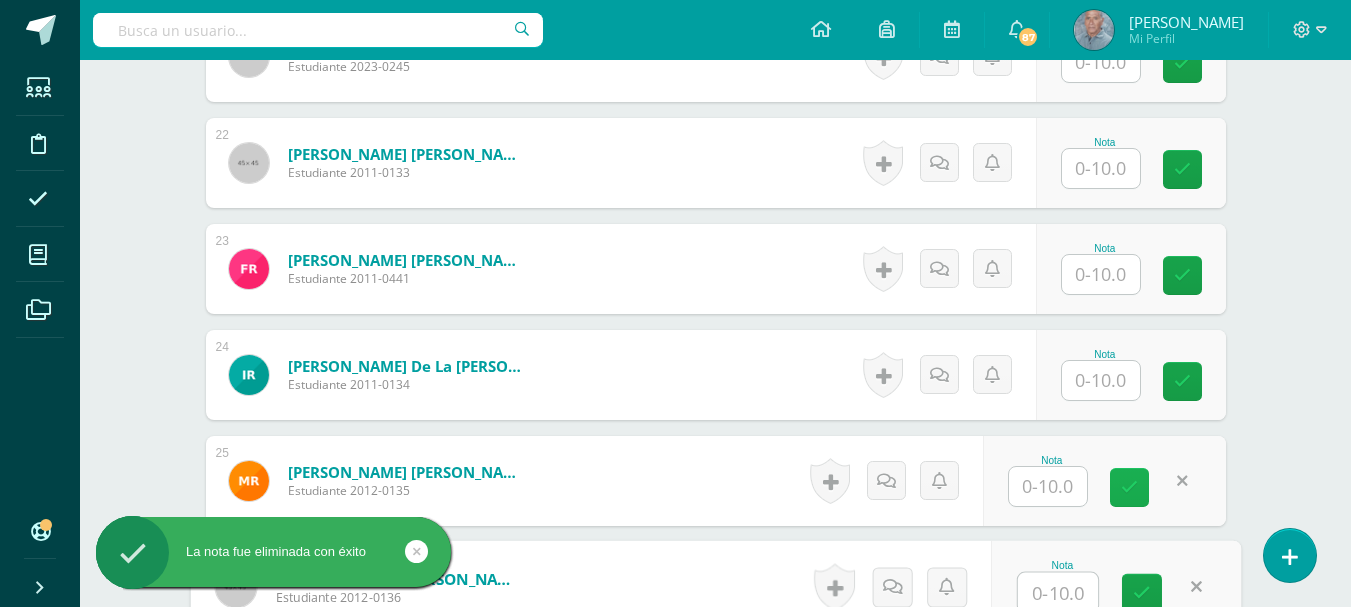 click at bounding box center [1129, 487] 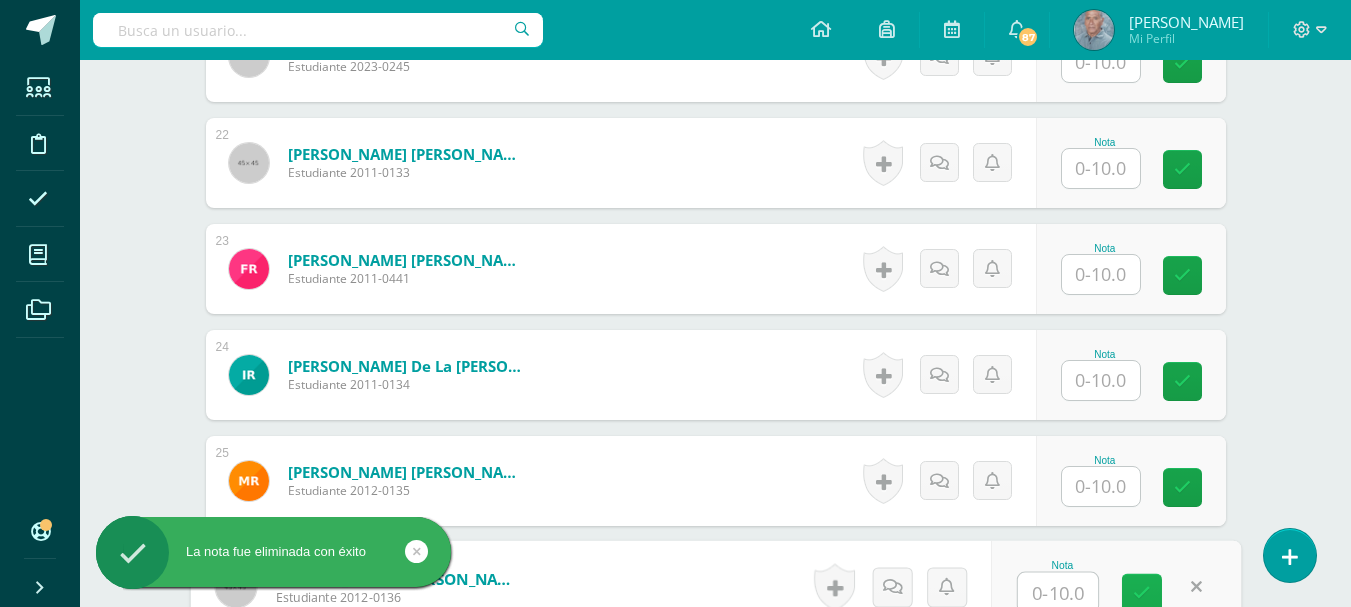 click at bounding box center (1142, 593) 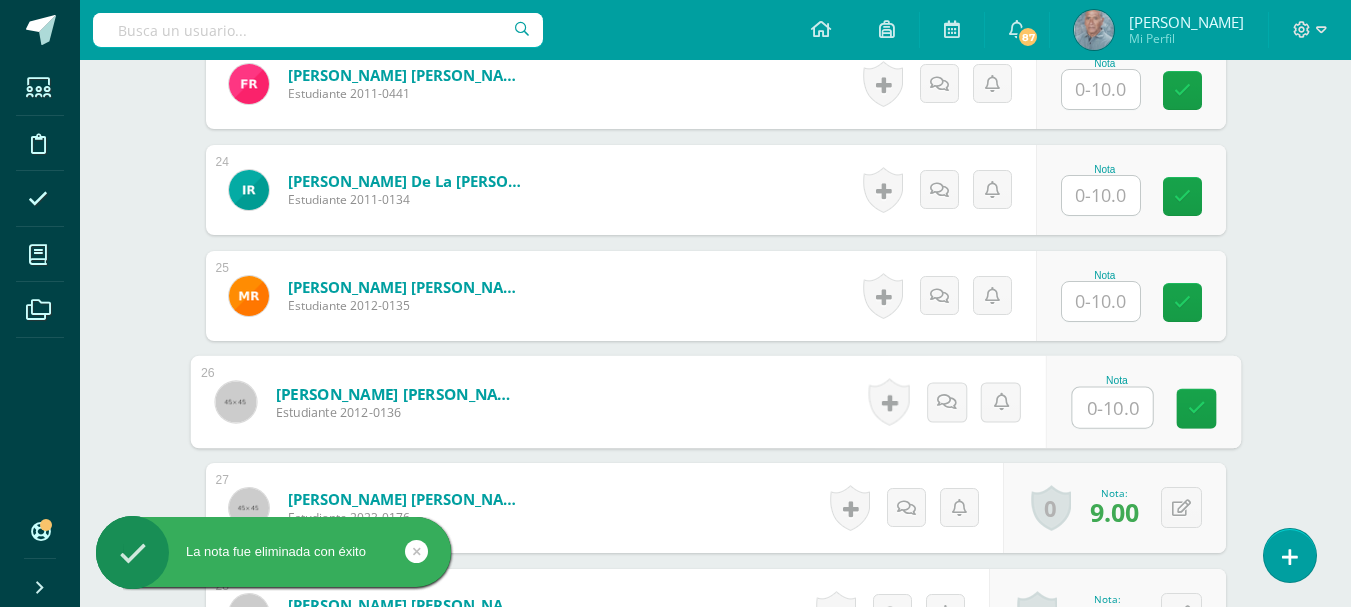scroll, scrollTop: 3041, scrollLeft: 0, axis: vertical 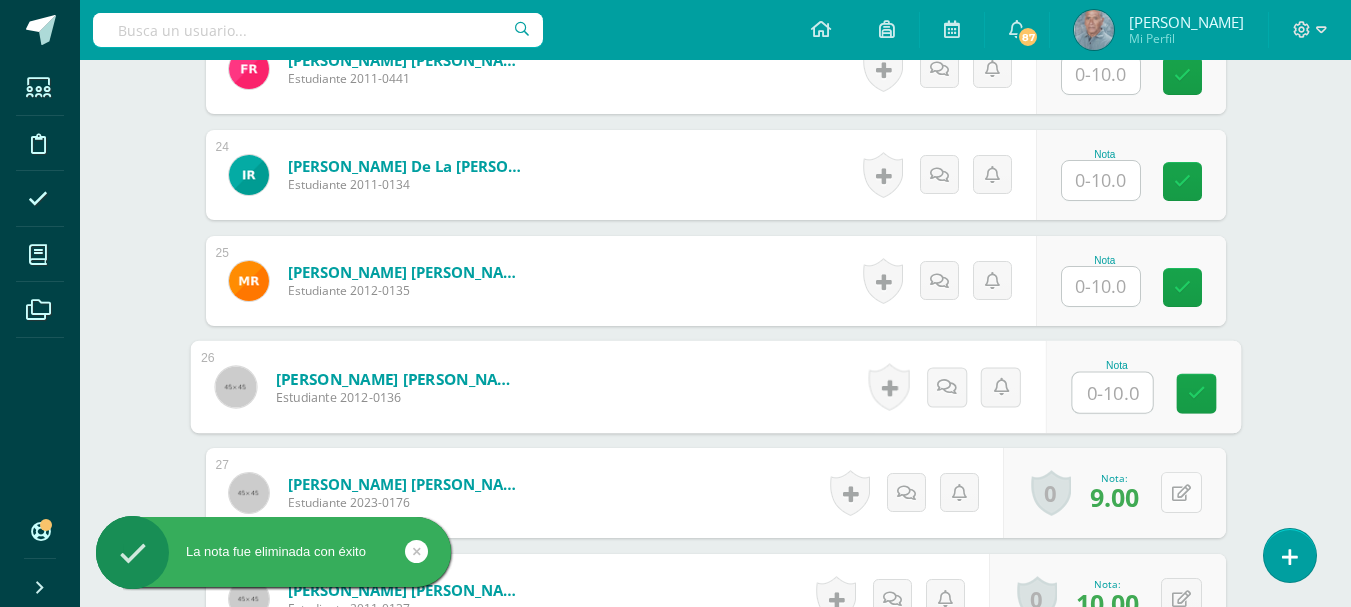 type 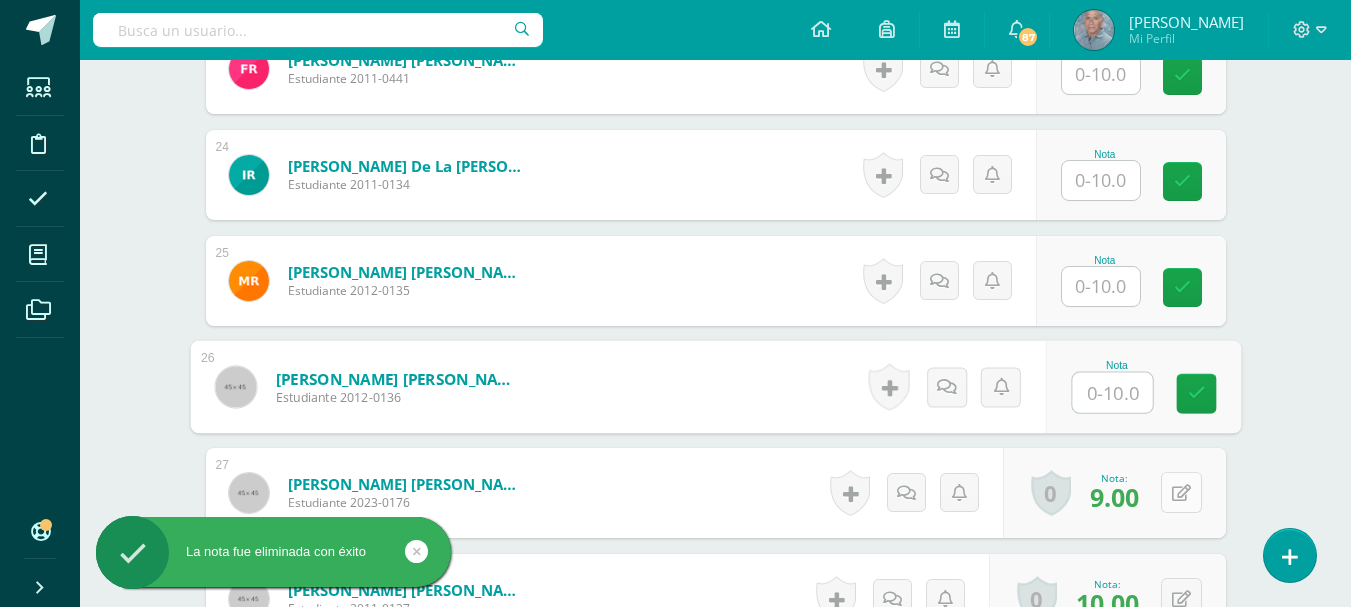 click at bounding box center (1181, 492) 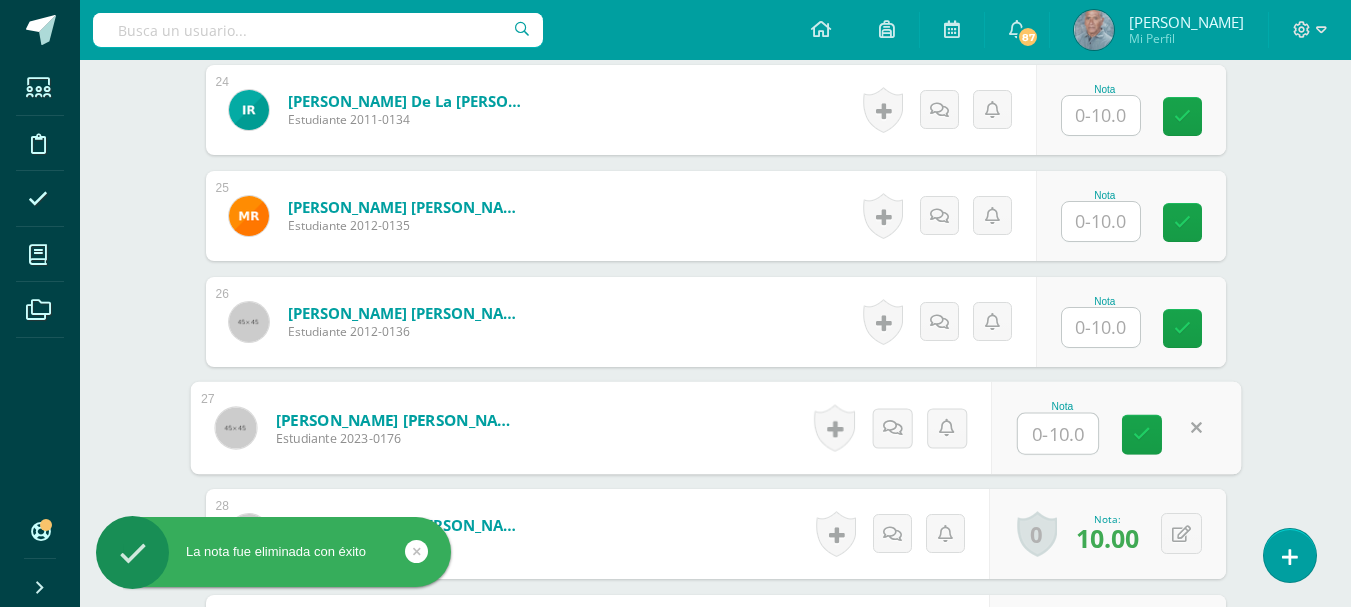 scroll, scrollTop: 3141, scrollLeft: 0, axis: vertical 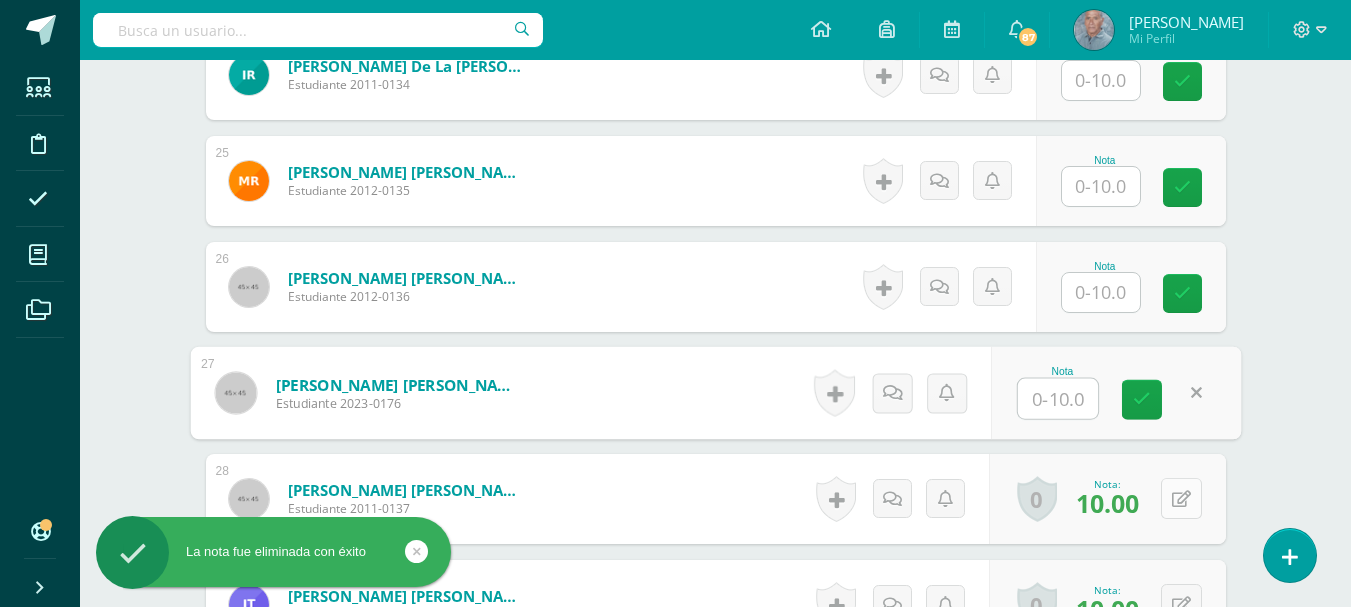 type 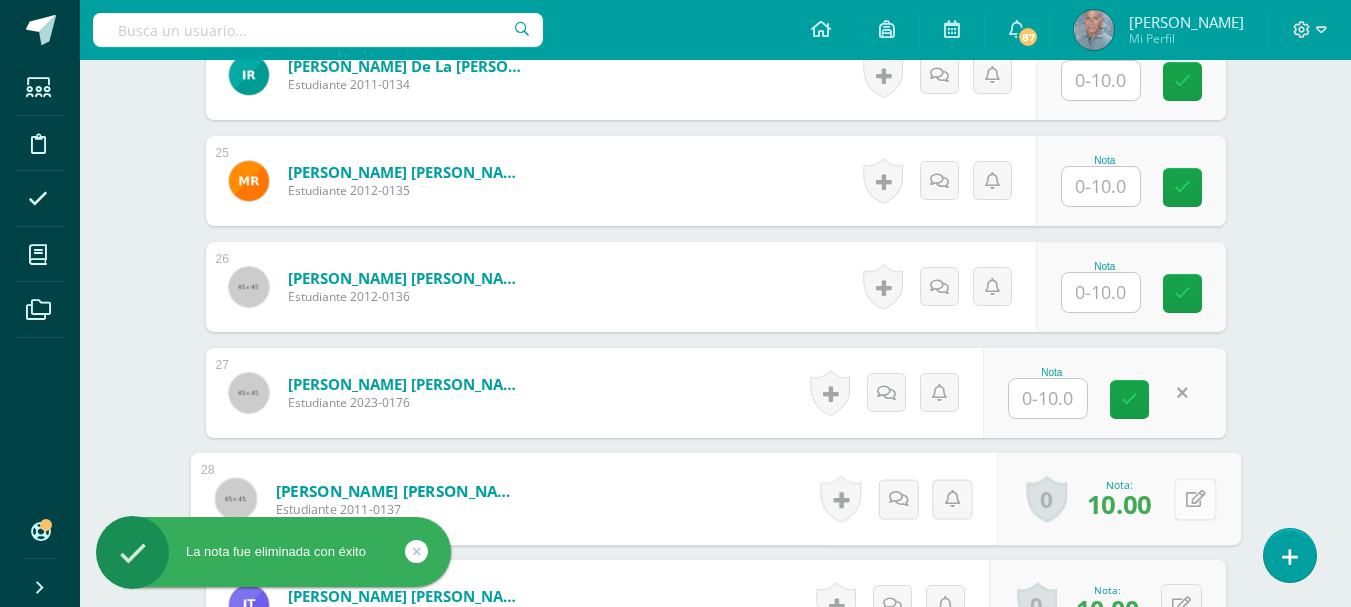 click at bounding box center [1195, 498] 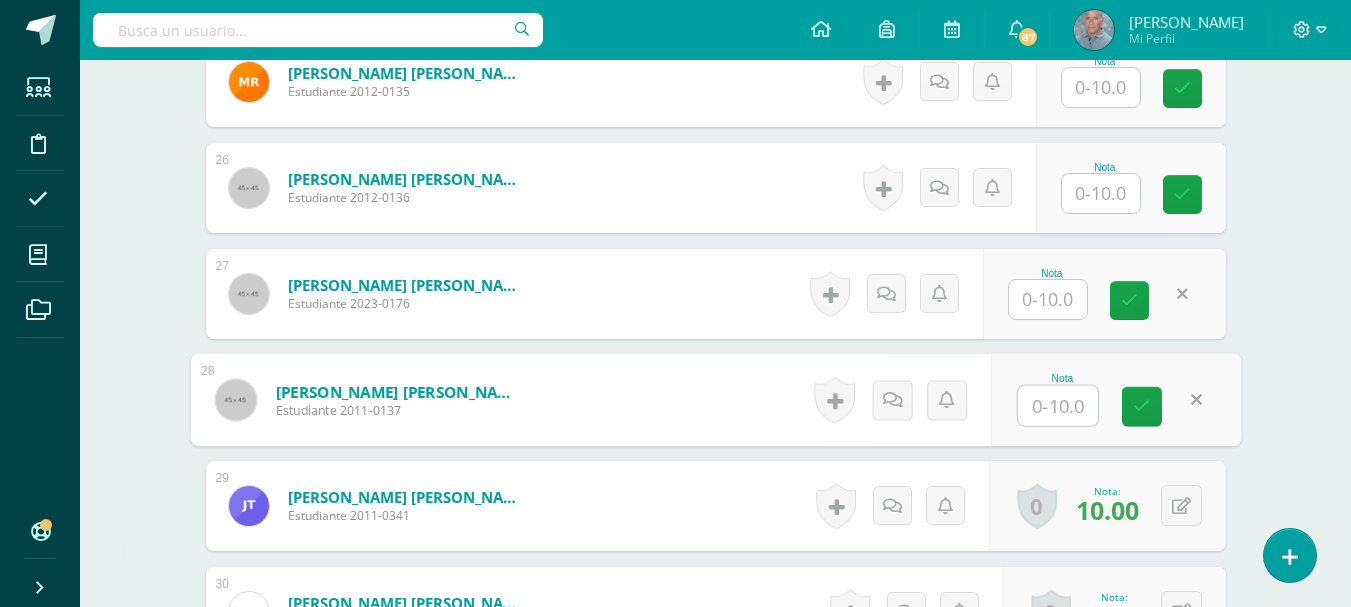 scroll, scrollTop: 3341, scrollLeft: 0, axis: vertical 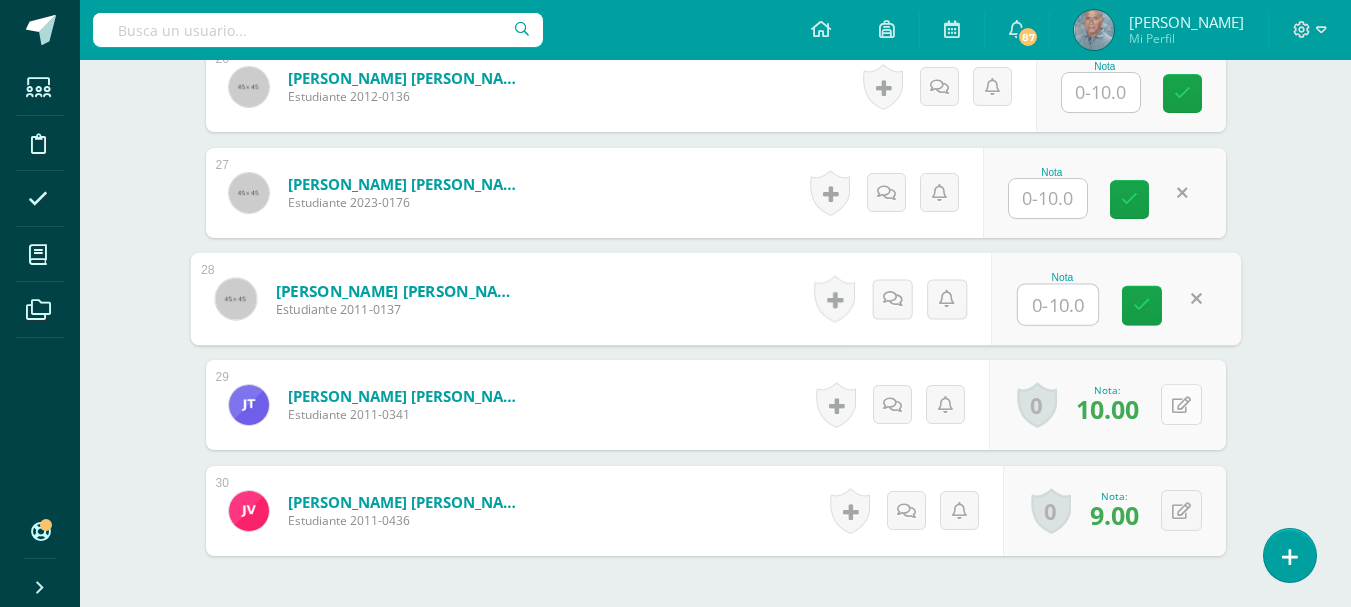 type 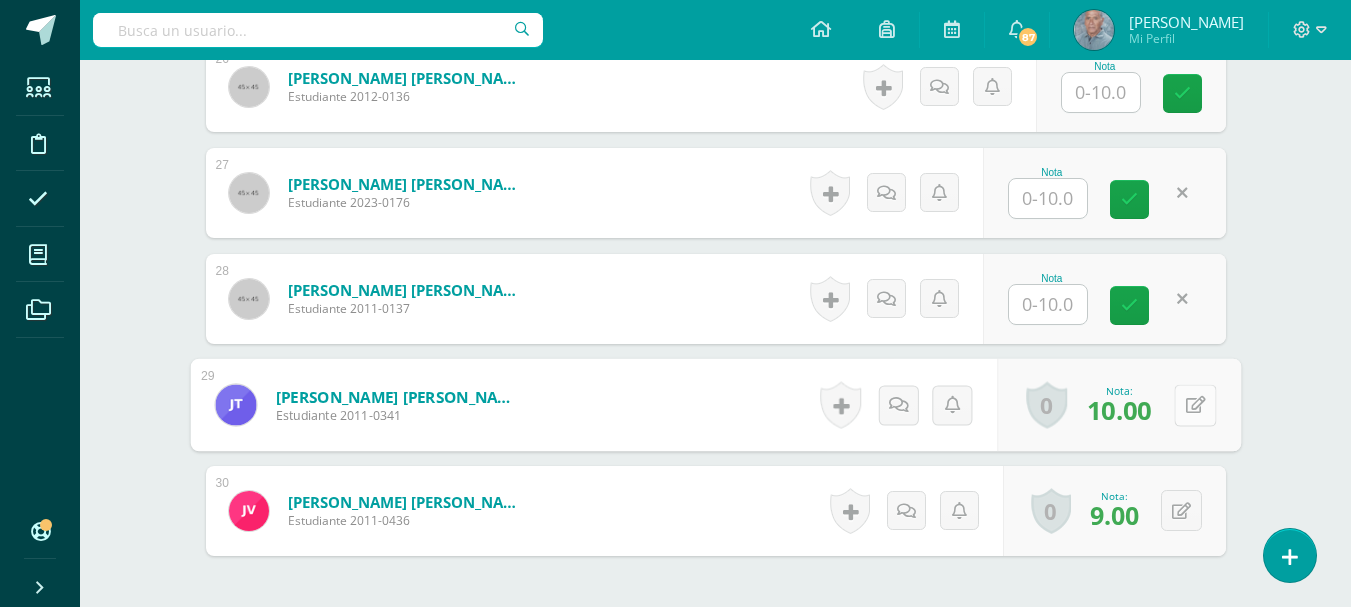 click at bounding box center (1195, 405) 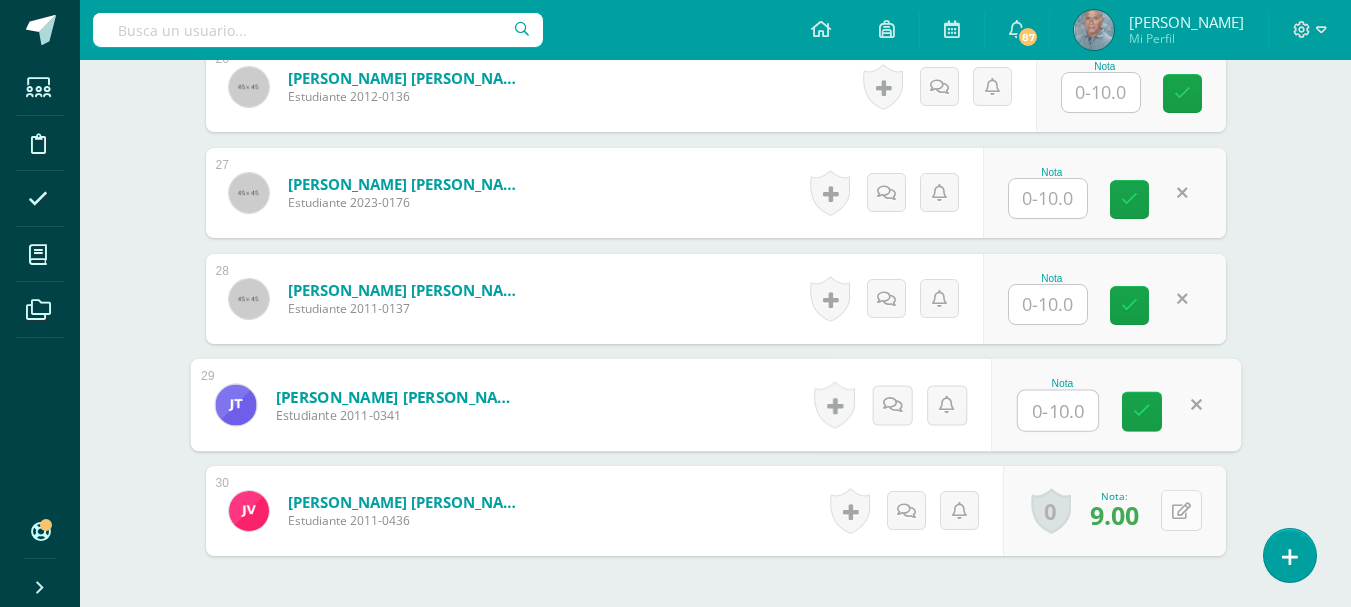 type 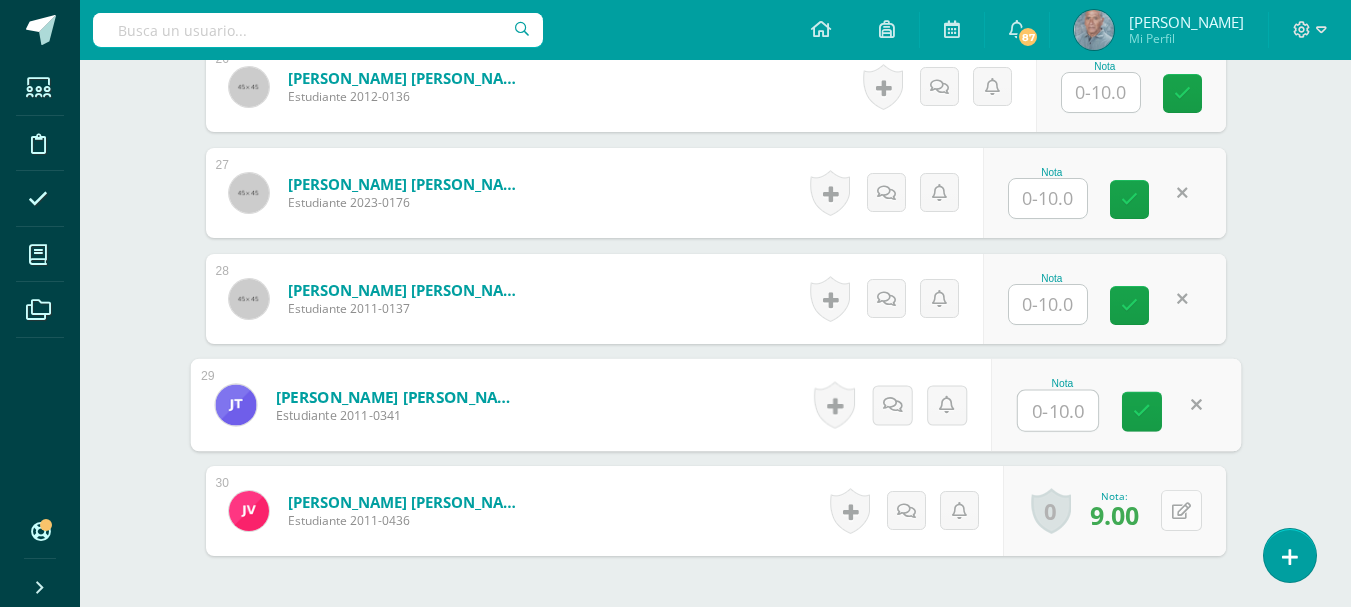 click at bounding box center [1181, 510] 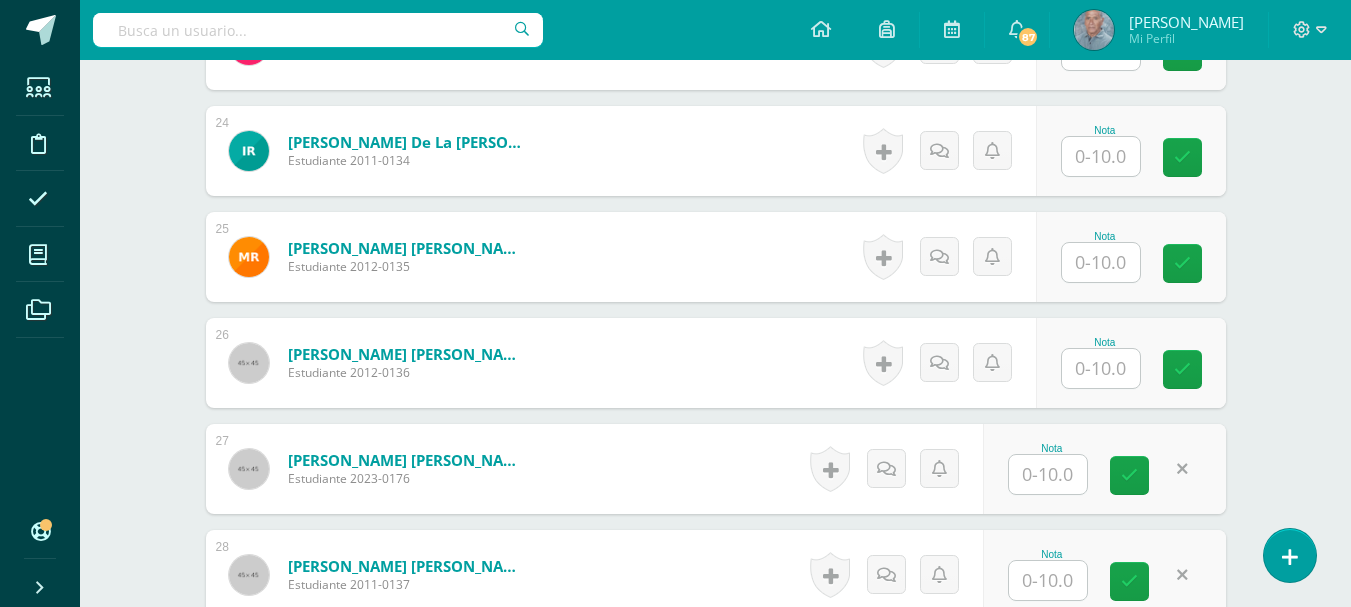 scroll, scrollTop: 3041, scrollLeft: 0, axis: vertical 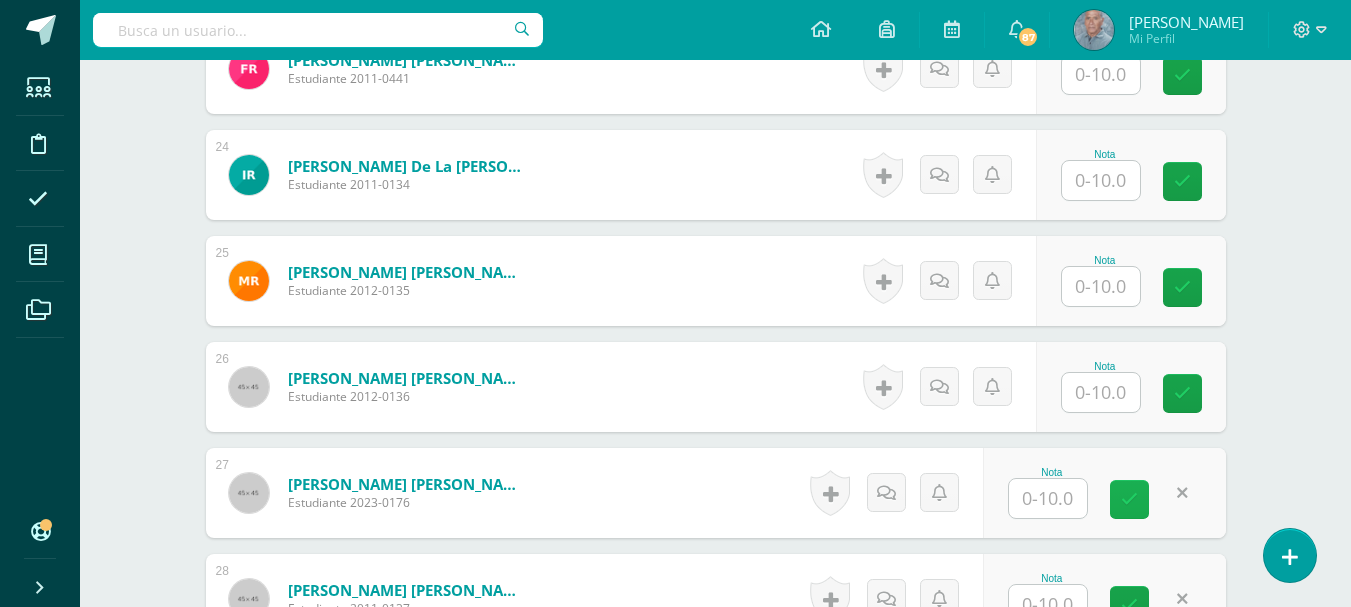 click at bounding box center [1129, 499] 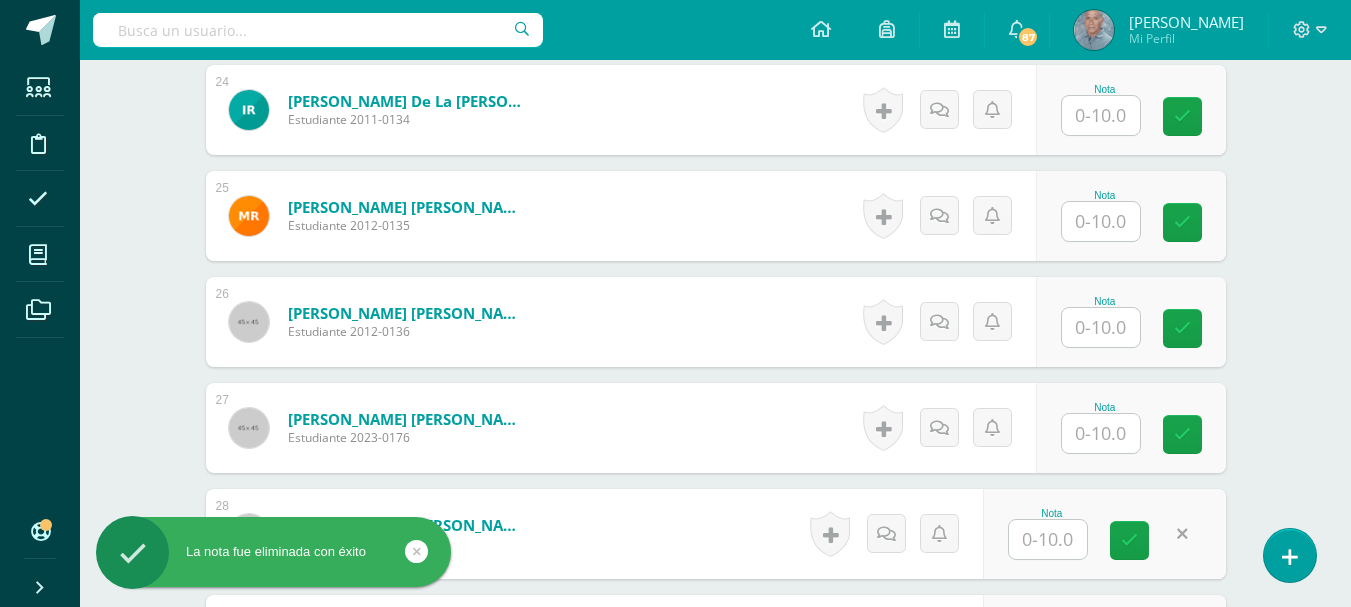 scroll, scrollTop: 3141, scrollLeft: 0, axis: vertical 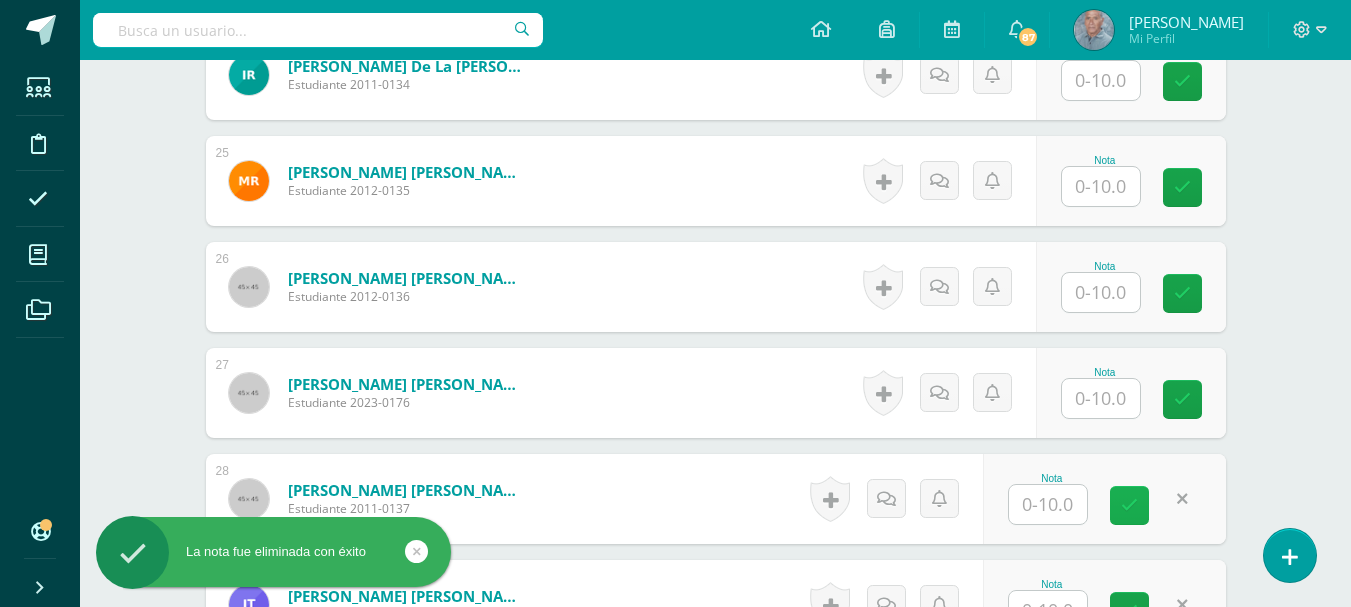 click at bounding box center [1129, 505] 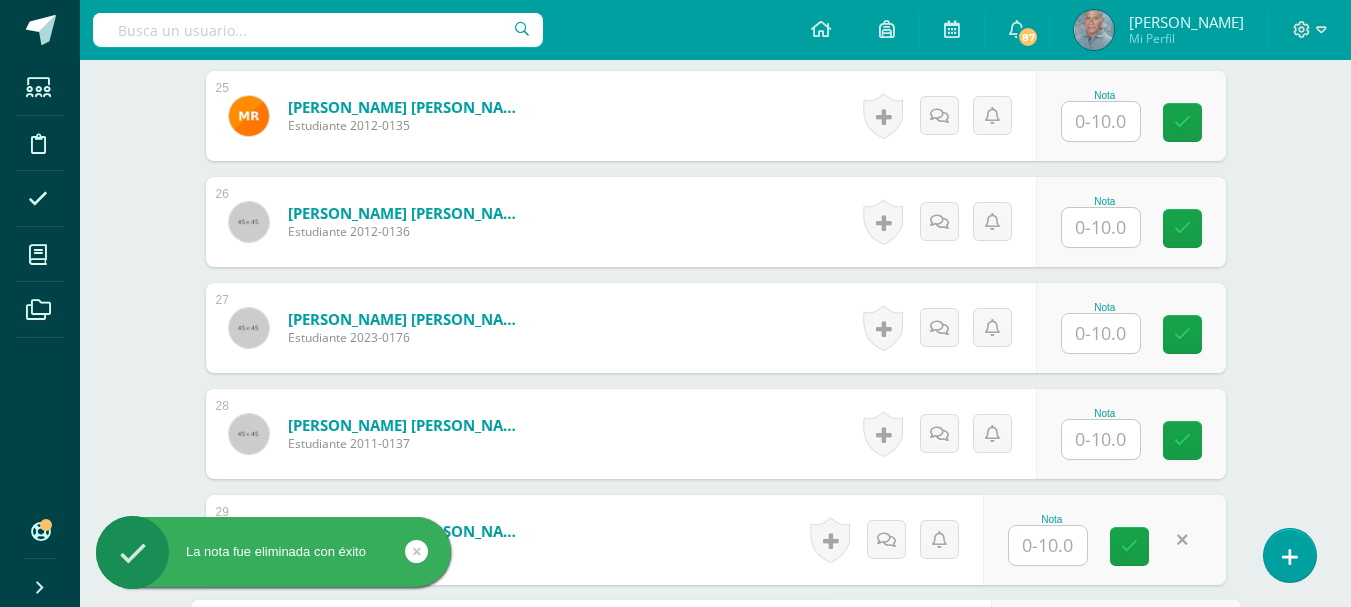 scroll, scrollTop: 3241, scrollLeft: 0, axis: vertical 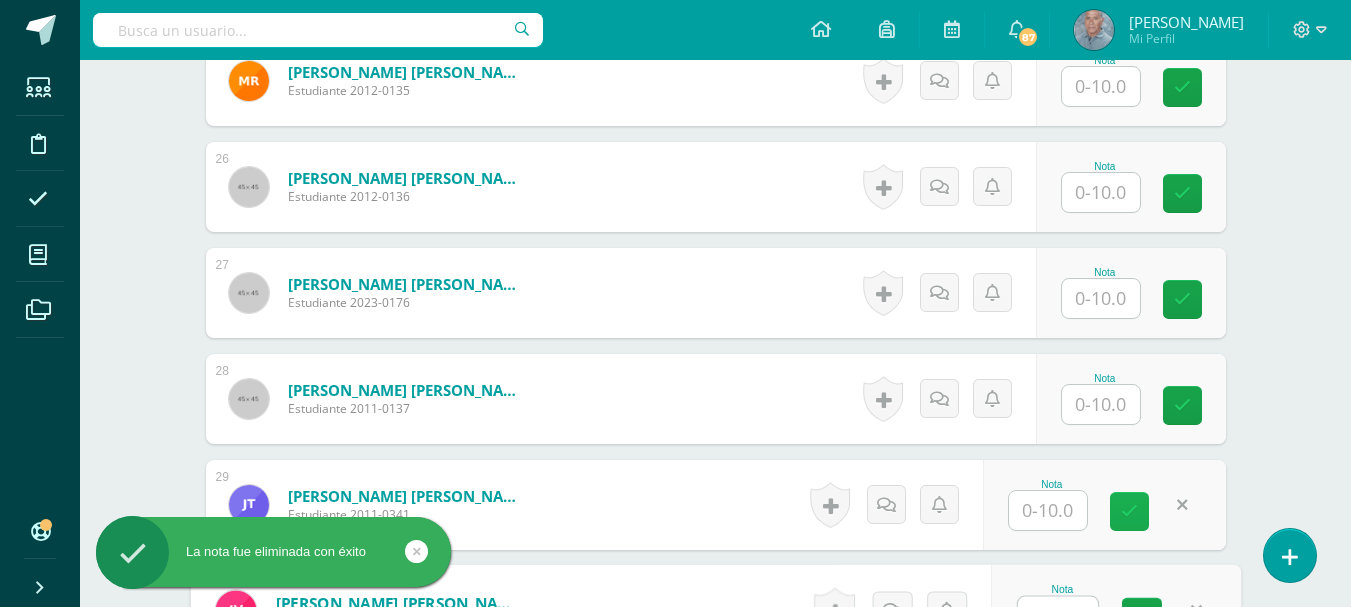 click at bounding box center (1129, 511) 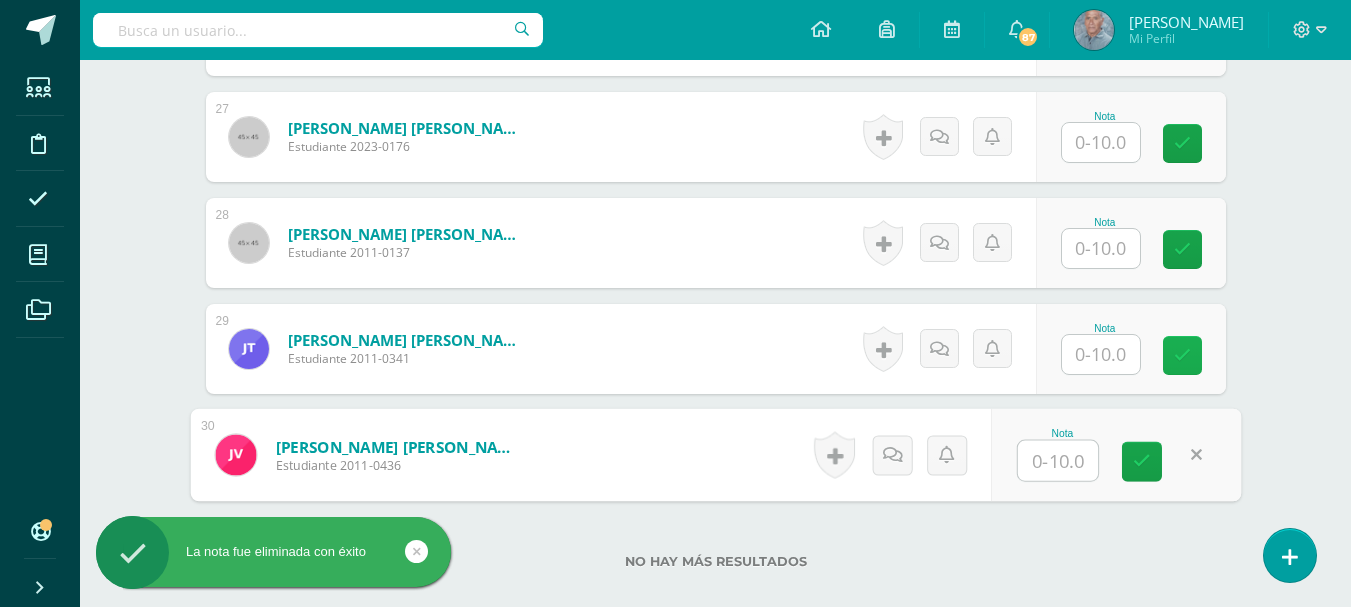 scroll, scrollTop: 3441, scrollLeft: 0, axis: vertical 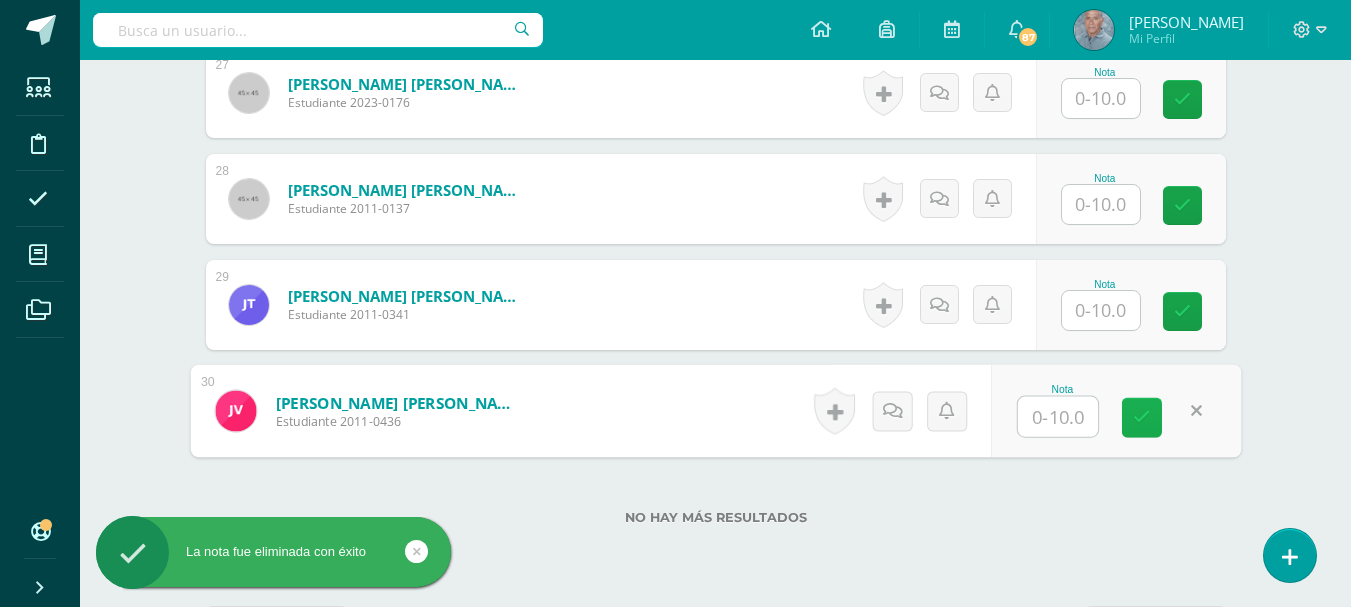 click at bounding box center (1142, 417) 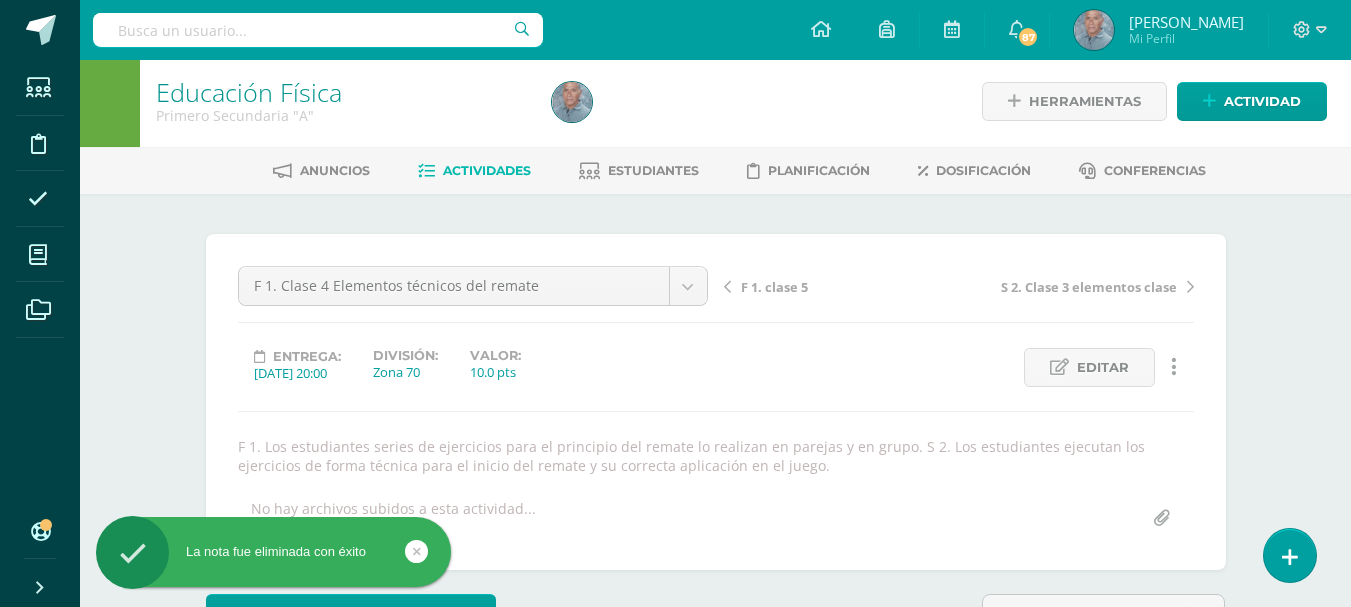 scroll, scrollTop: 0, scrollLeft: 0, axis: both 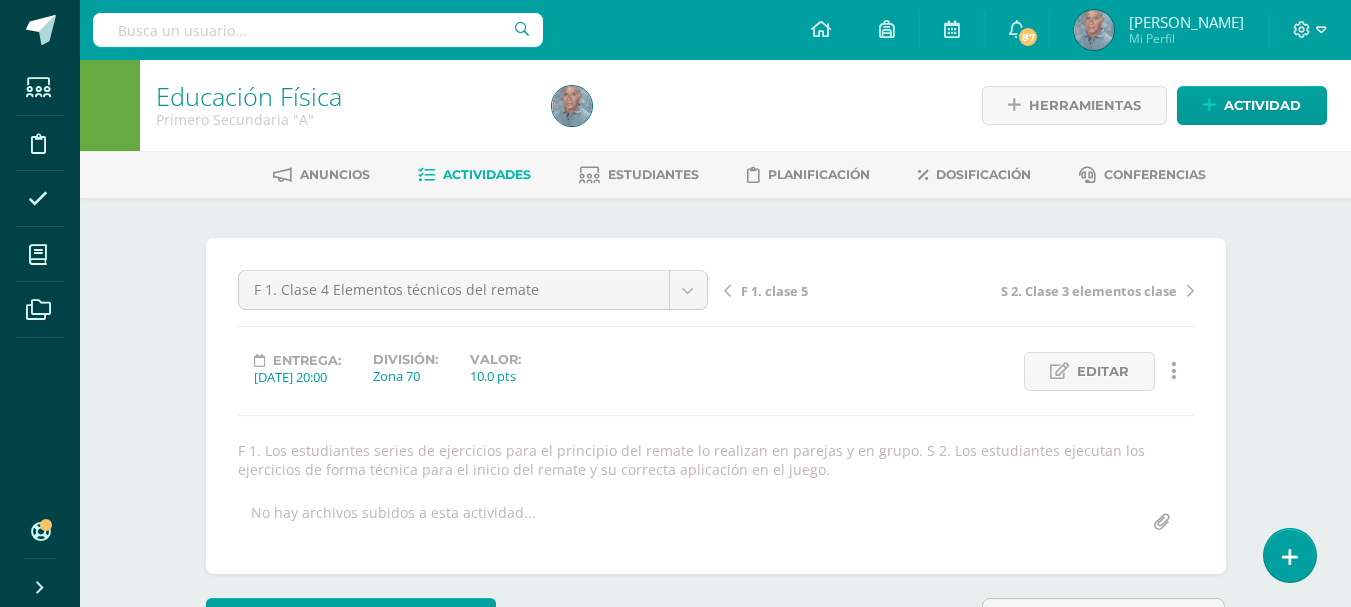 type 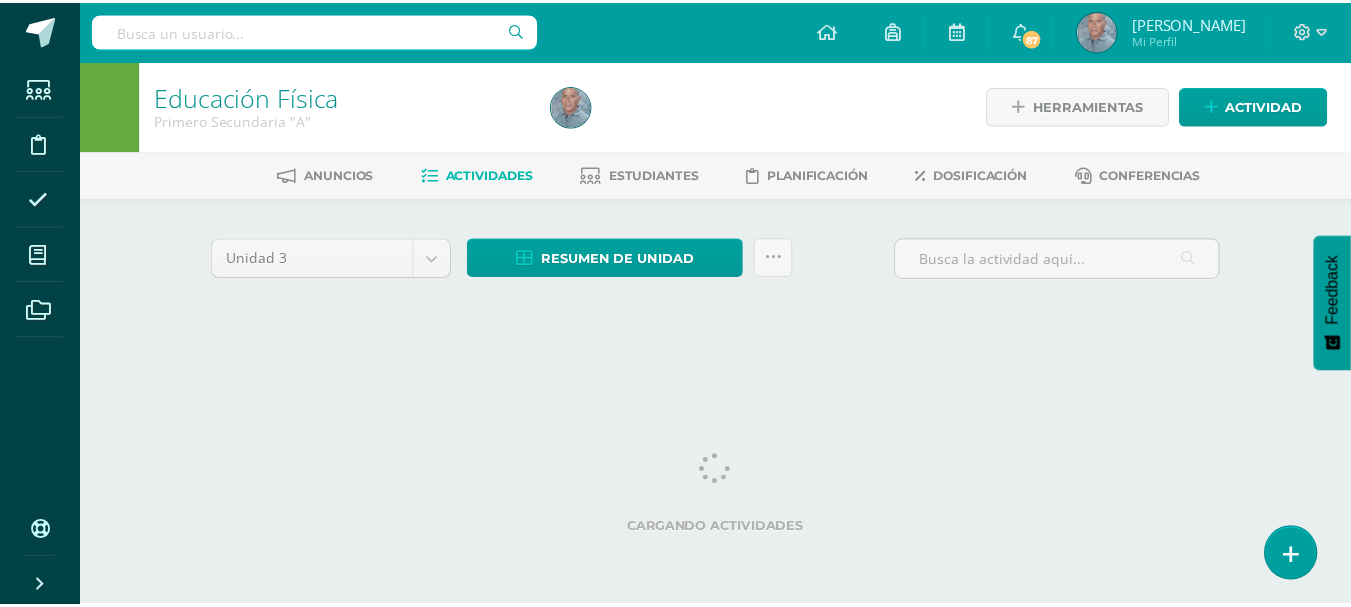 scroll, scrollTop: 0, scrollLeft: 0, axis: both 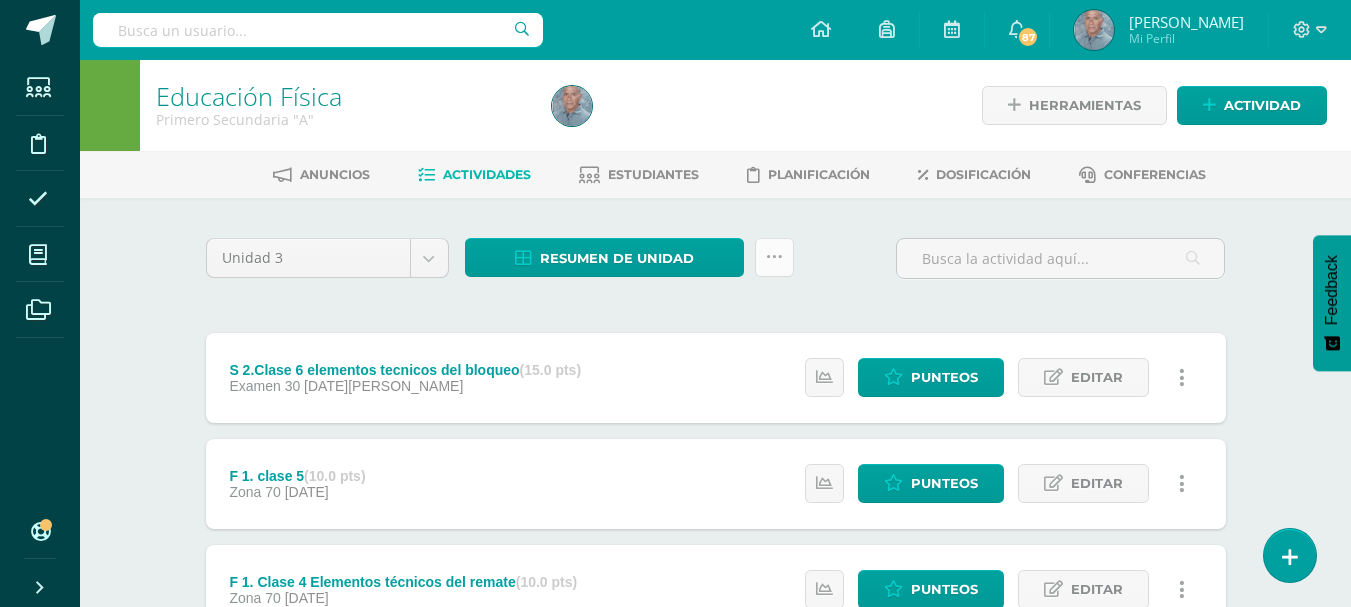 click at bounding box center [774, 257] 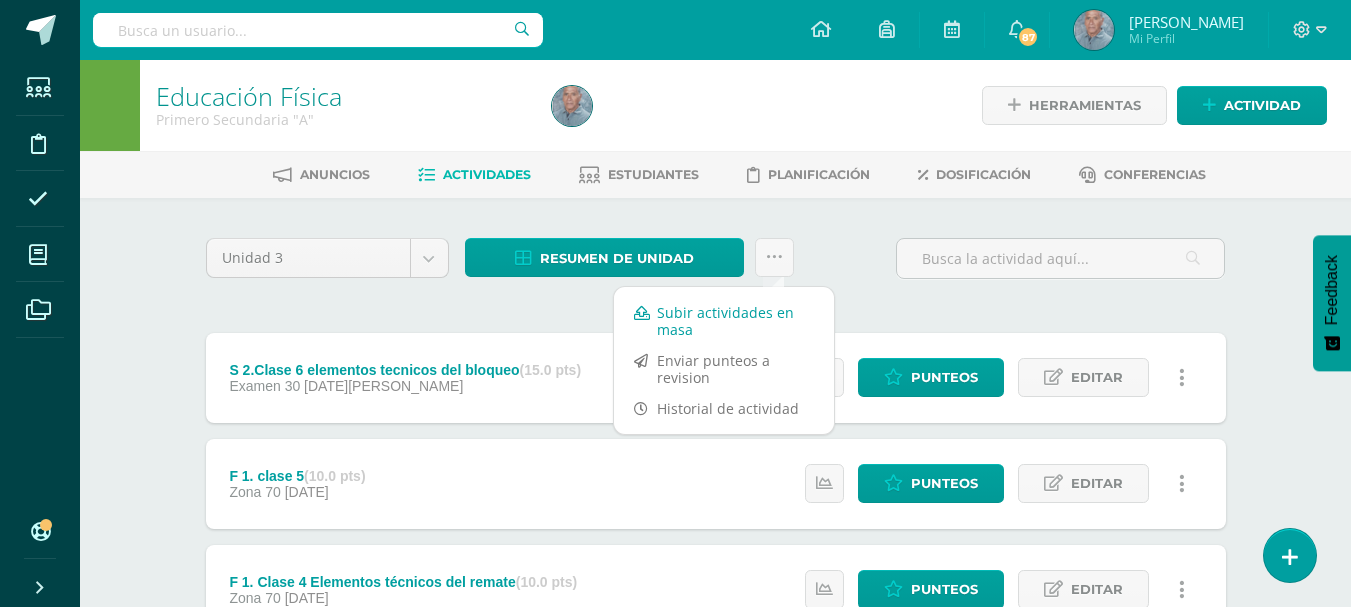 click on "Subir actividades en masa" at bounding box center (724, 321) 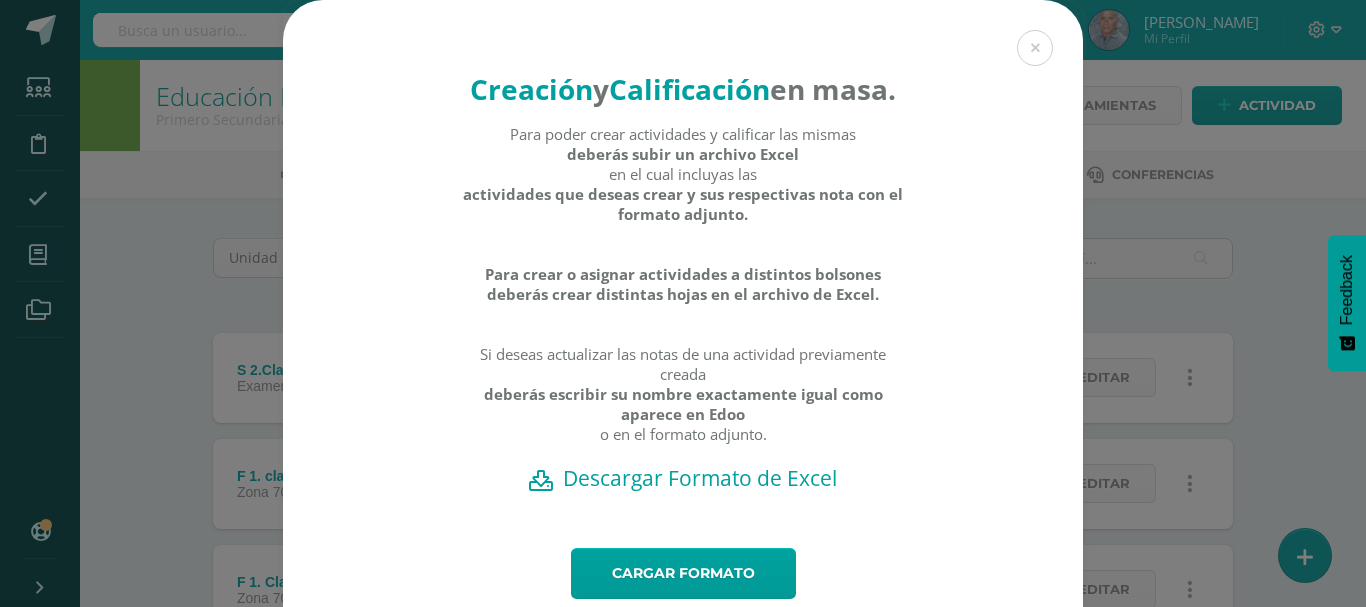 click on "Descargar Formato de Excel" at bounding box center (683, 478) 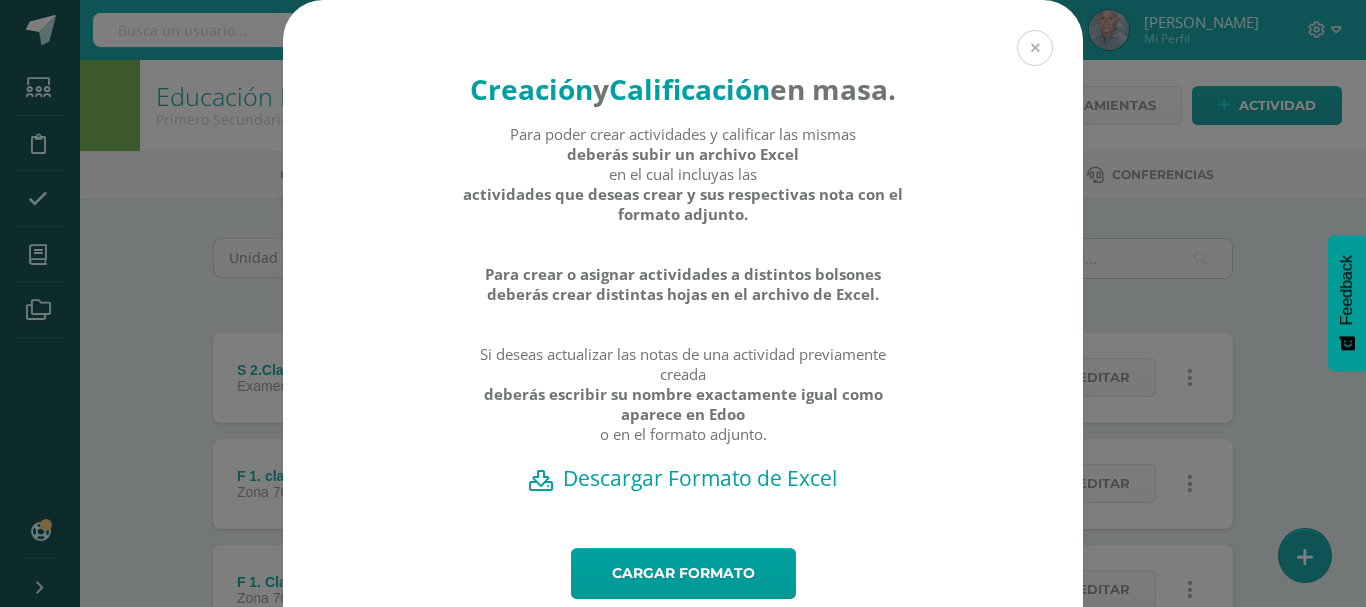 click at bounding box center (1035, 48) 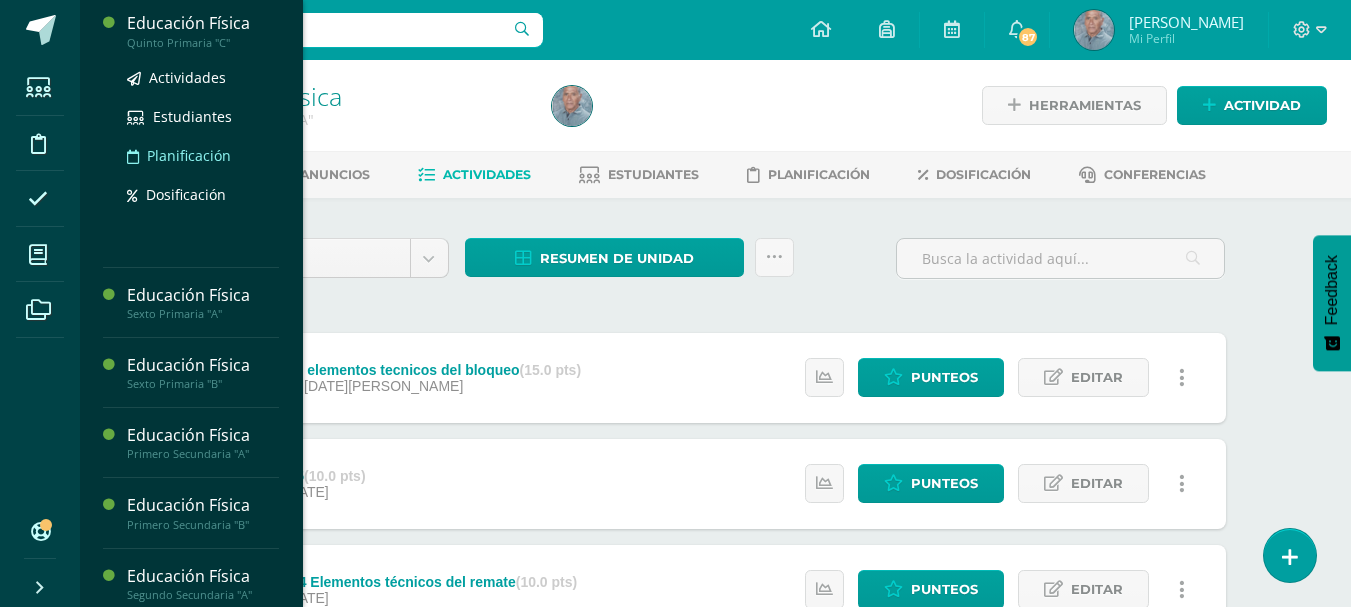 scroll, scrollTop: 300, scrollLeft: 0, axis: vertical 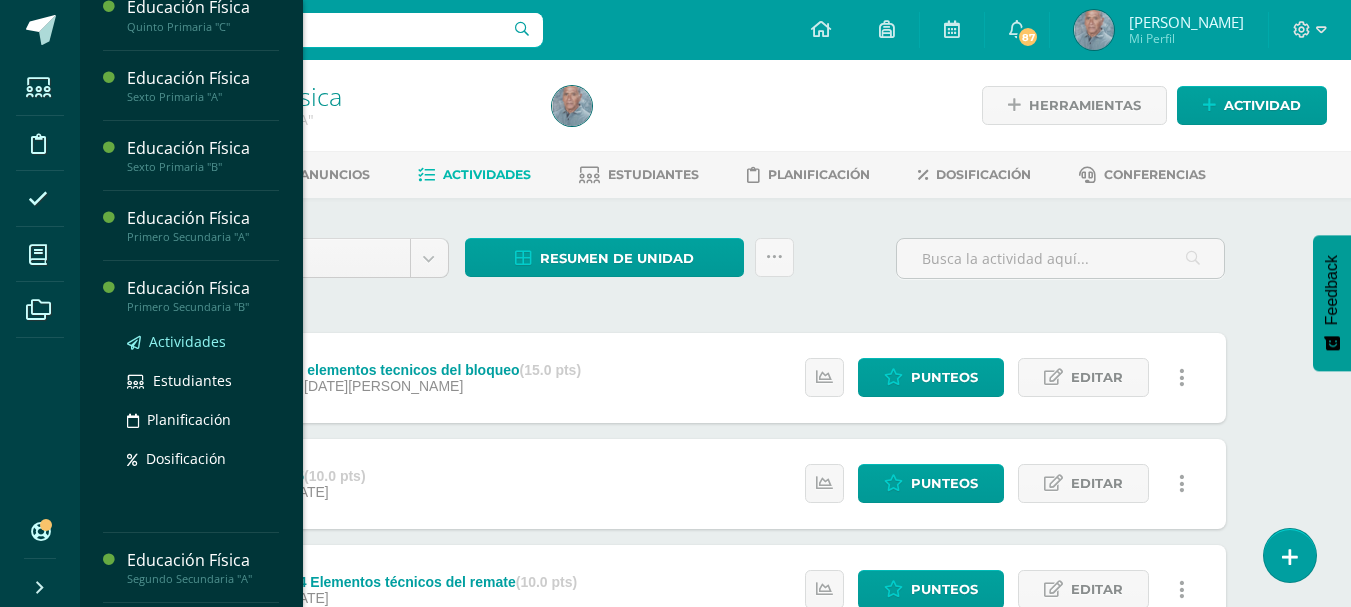 click on "Actividades" at bounding box center (187, 341) 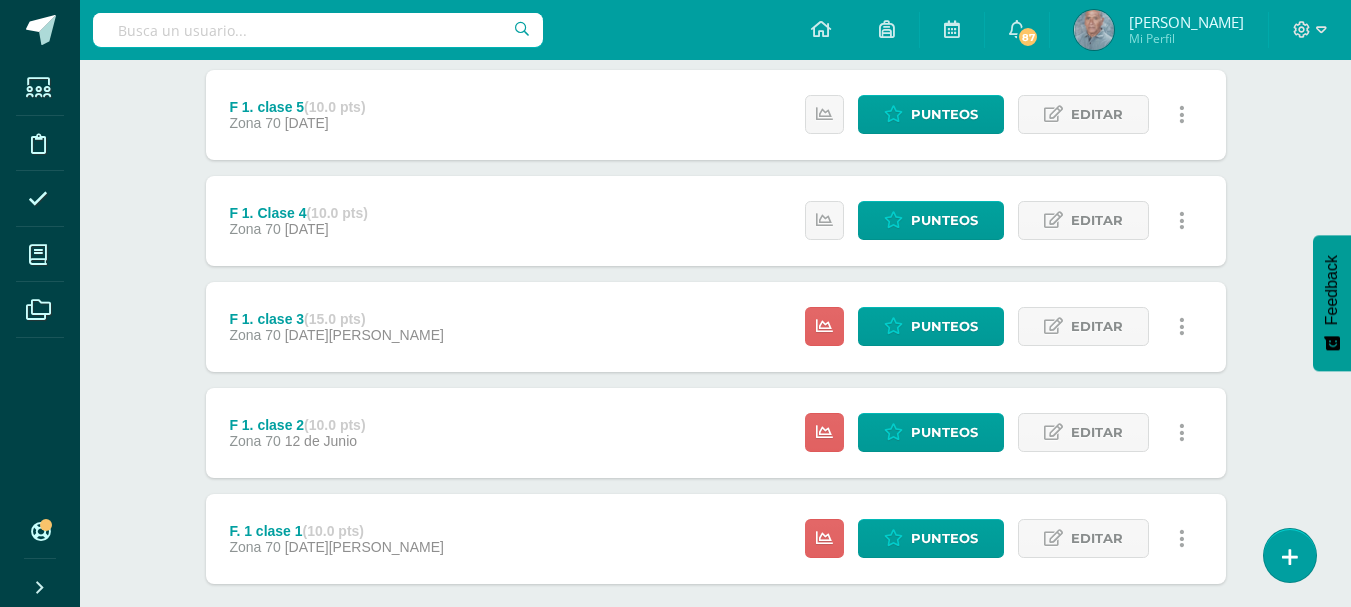 scroll, scrollTop: 479, scrollLeft: 0, axis: vertical 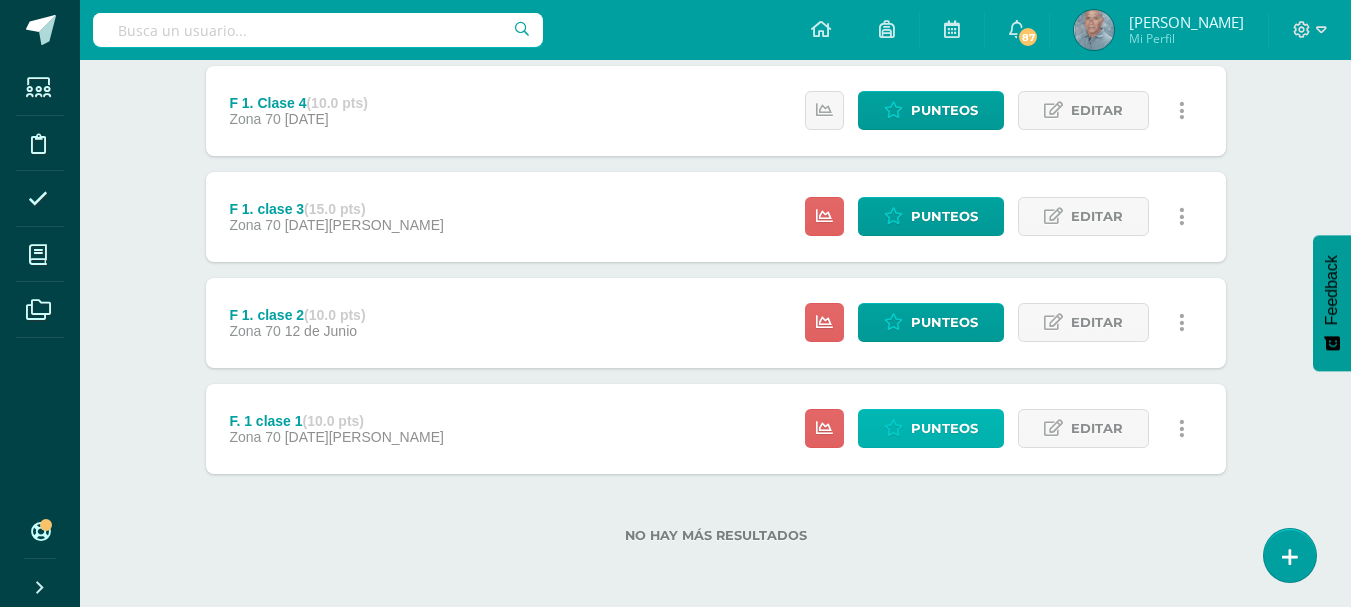 click on "Punteos" at bounding box center [944, 428] 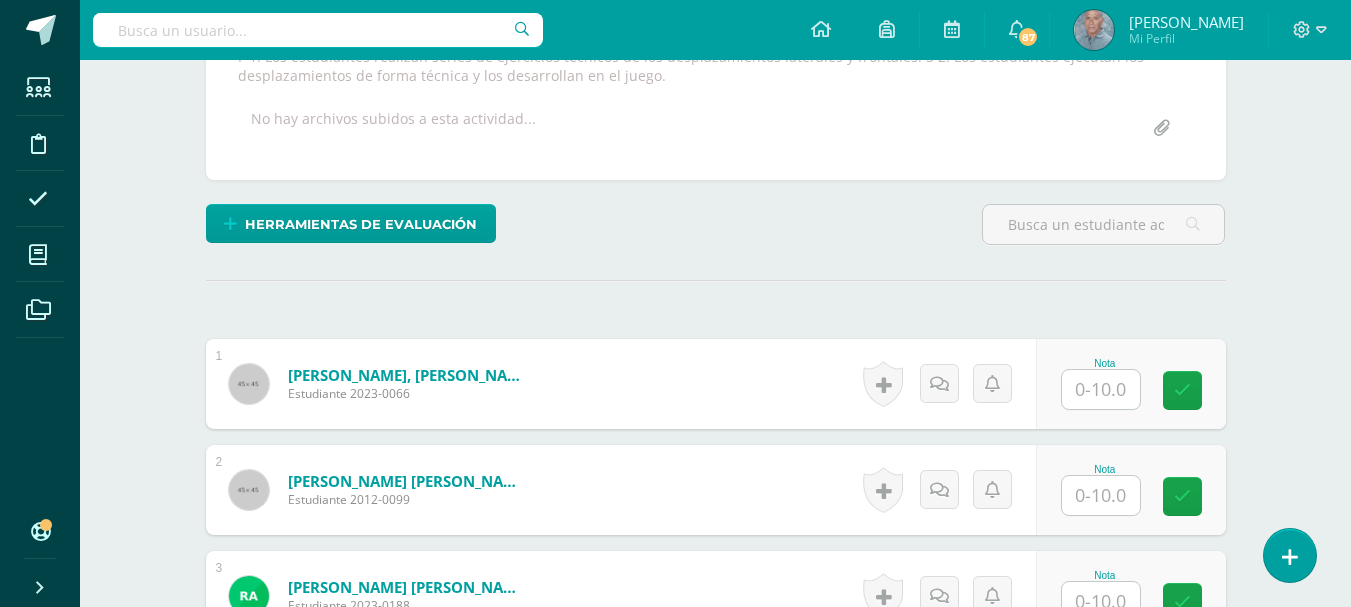 scroll, scrollTop: 445, scrollLeft: 0, axis: vertical 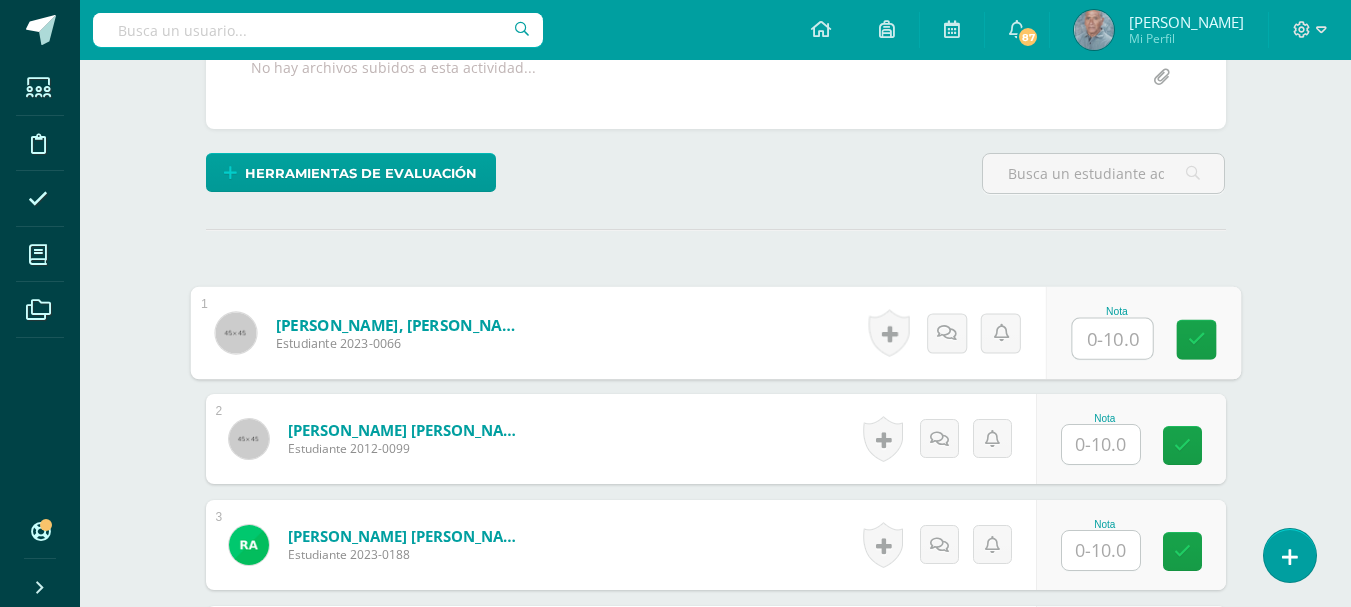 click at bounding box center (1112, 339) 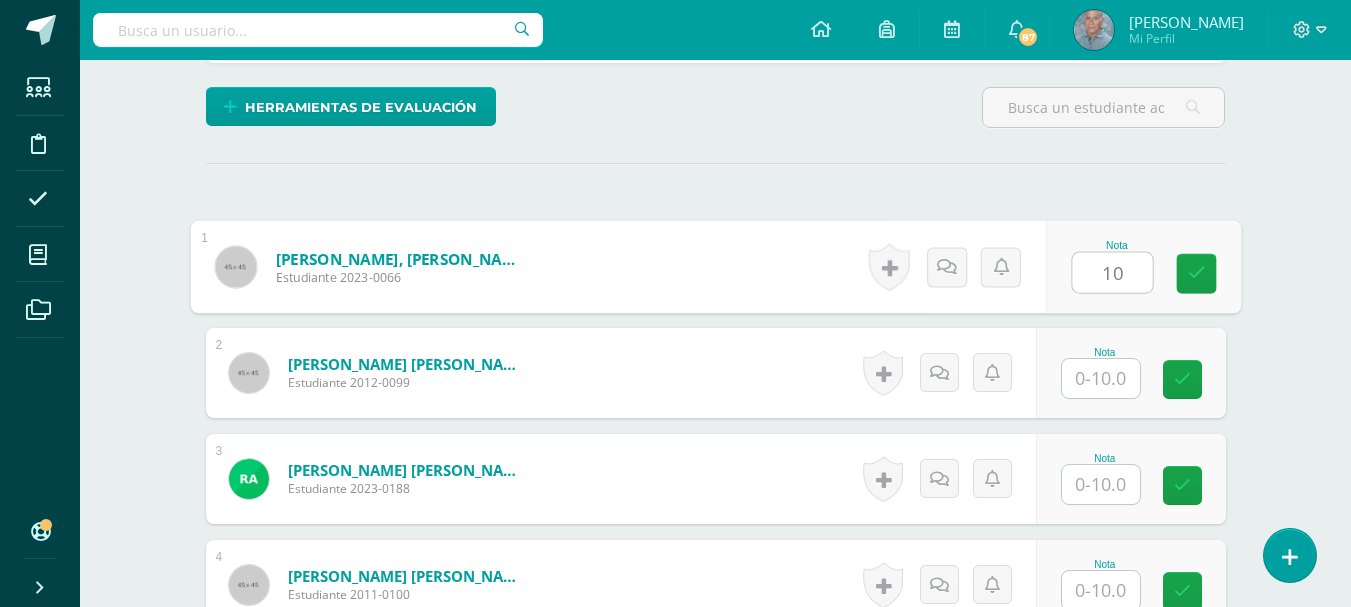 scroll, scrollTop: 546, scrollLeft: 0, axis: vertical 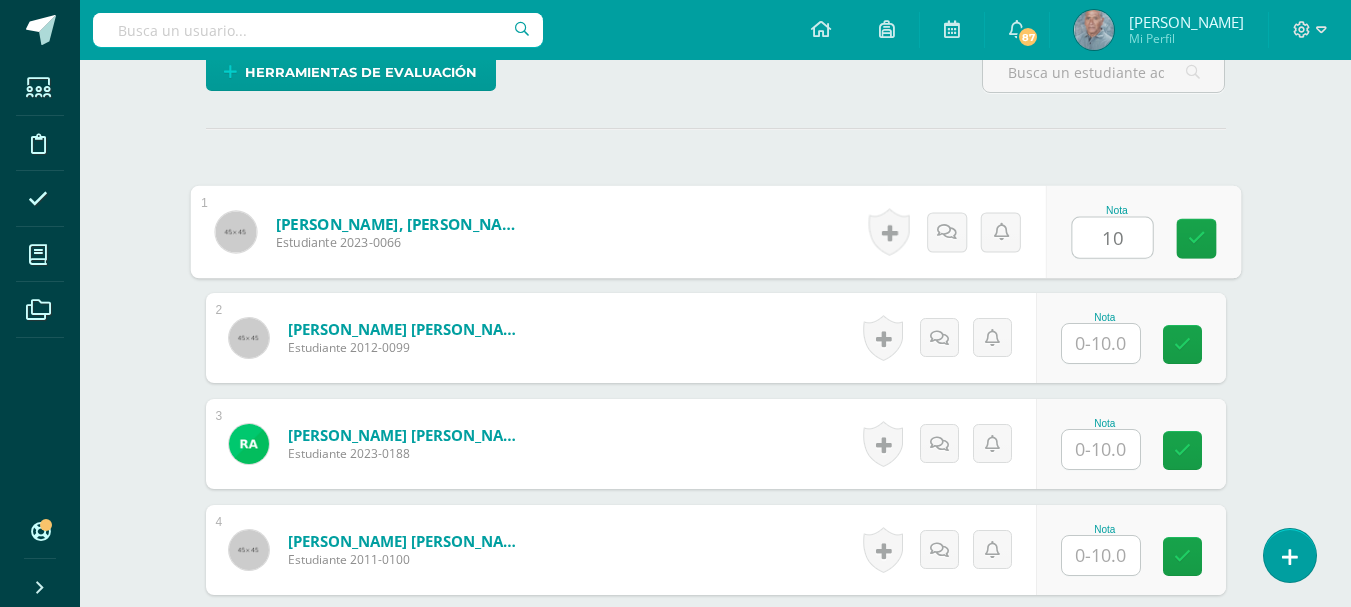 type on "10" 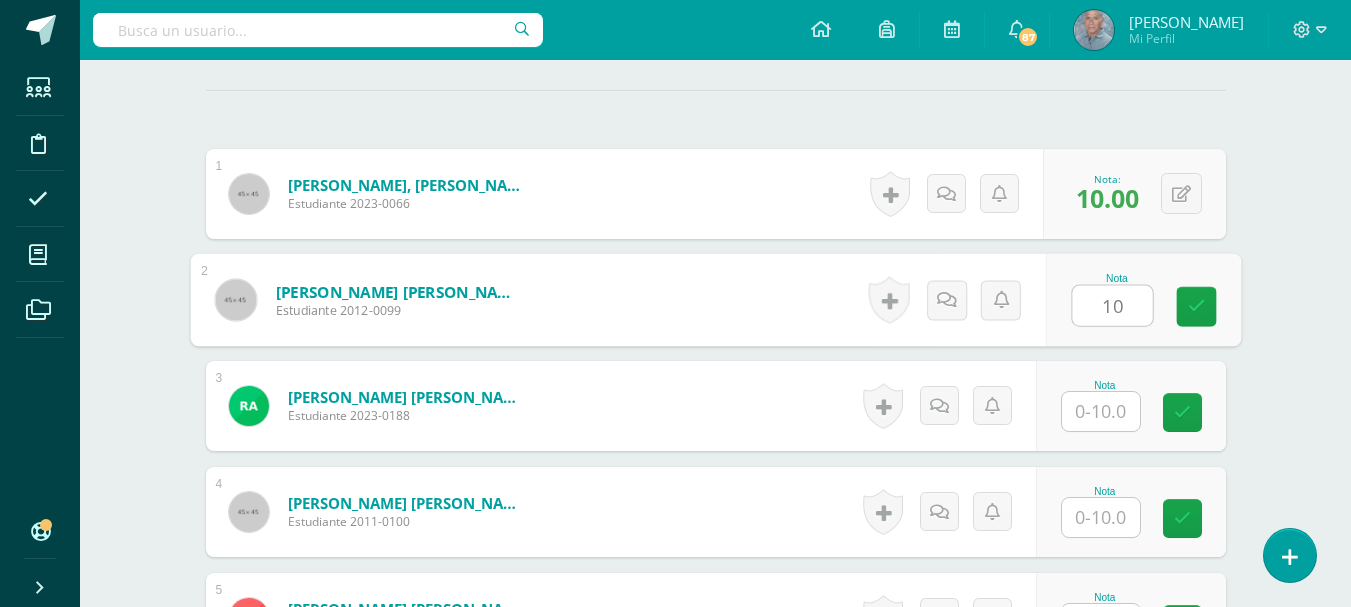 scroll, scrollTop: 648, scrollLeft: 0, axis: vertical 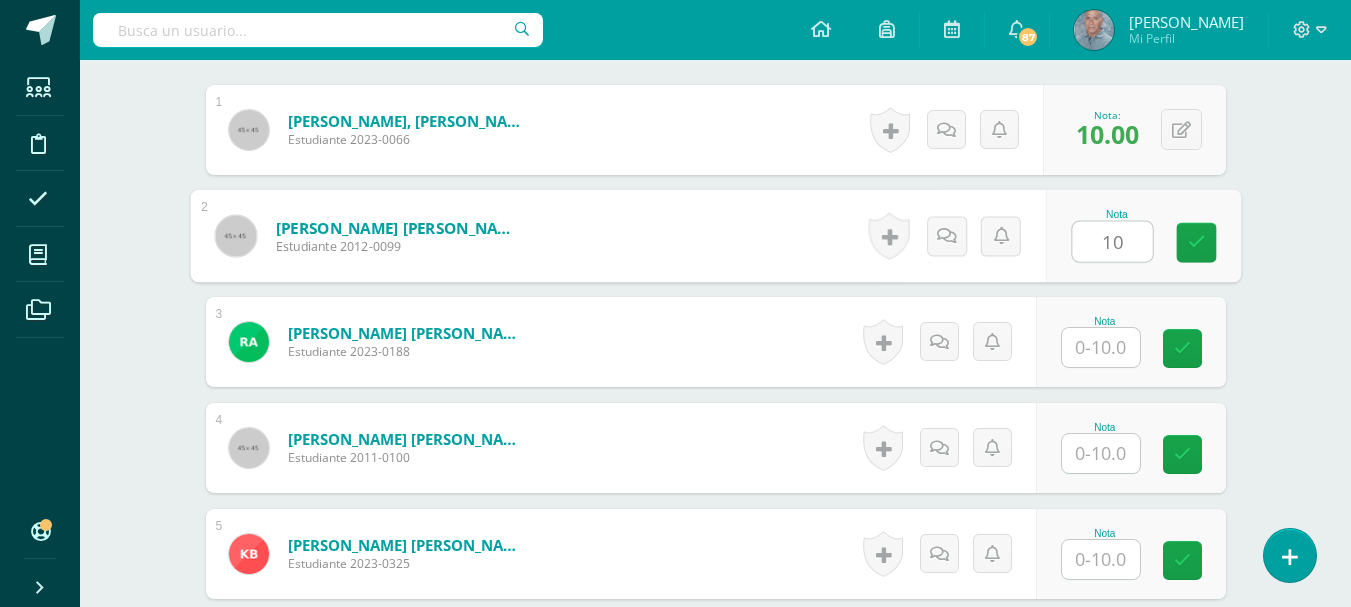 type on "10" 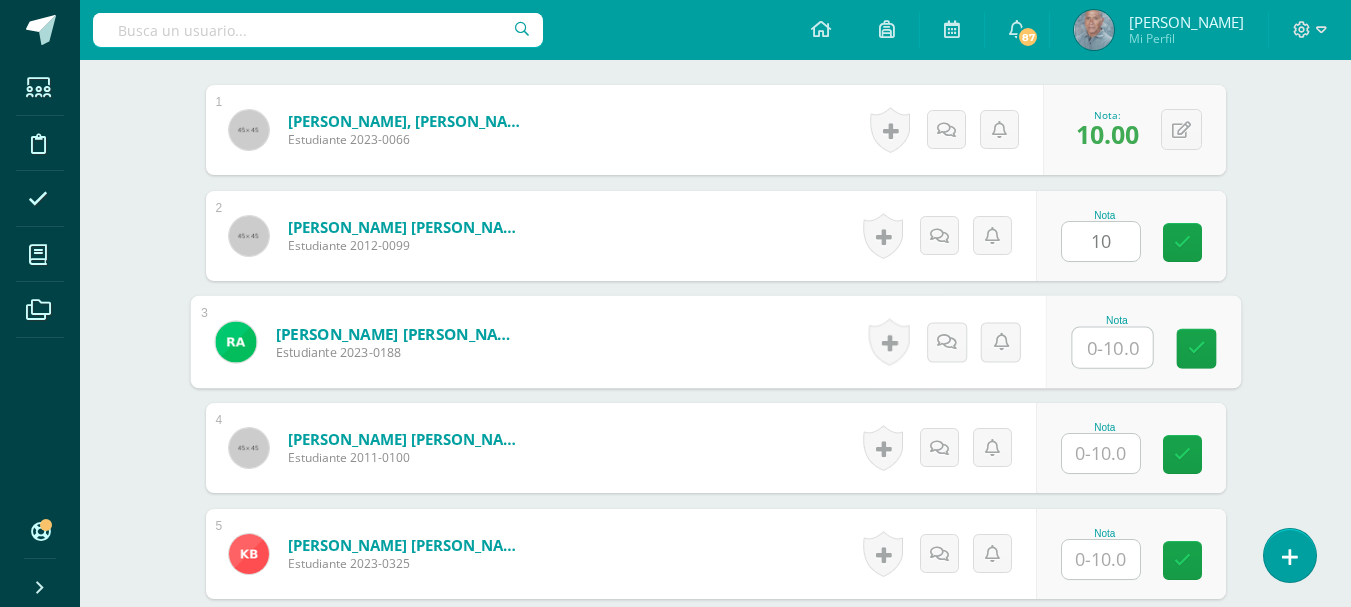 click at bounding box center [1112, 348] 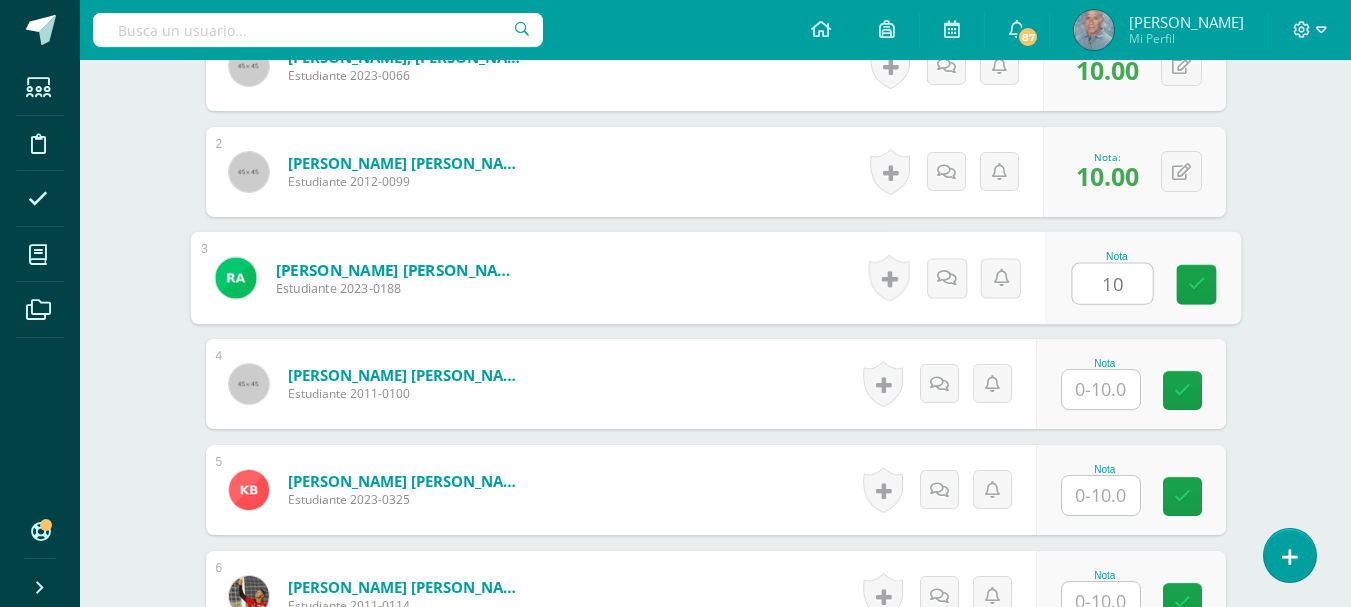 scroll, scrollTop: 748, scrollLeft: 0, axis: vertical 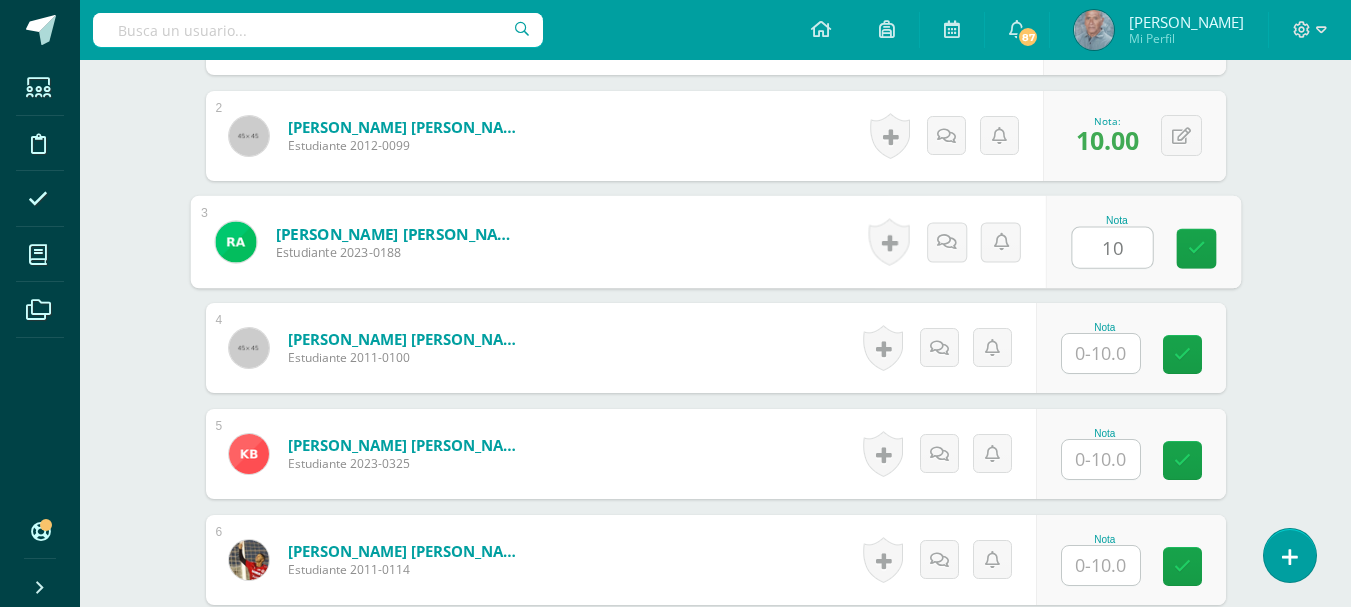 type on "10" 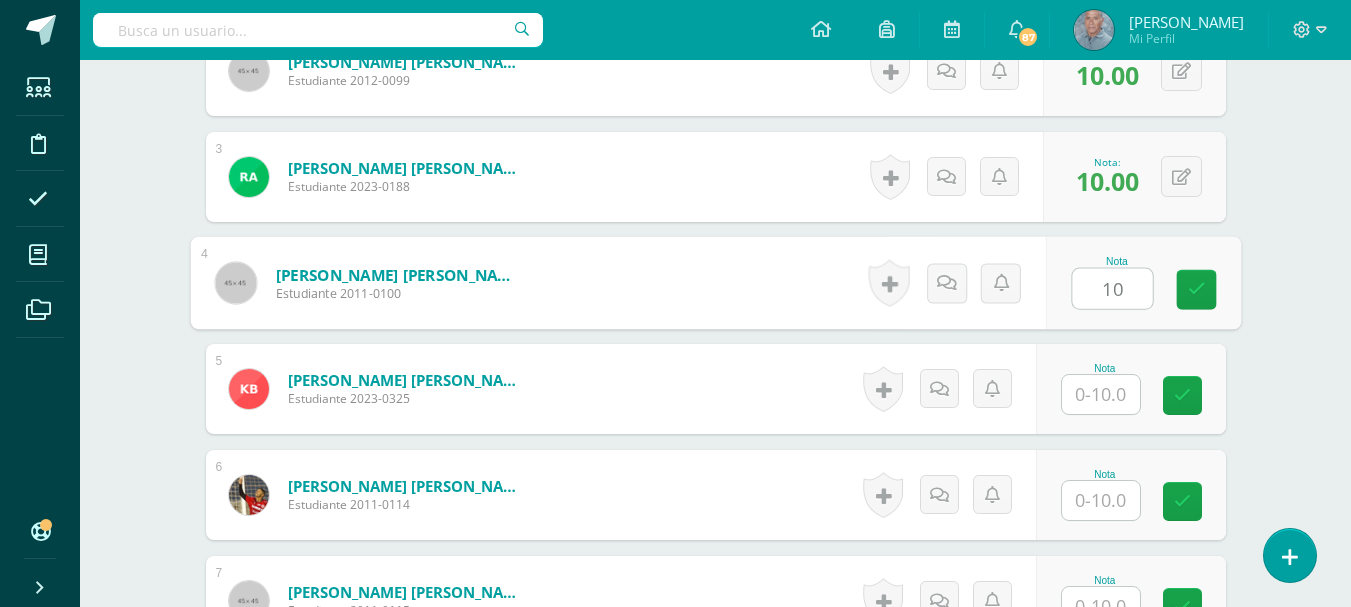 scroll, scrollTop: 848, scrollLeft: 0, axis: vertical 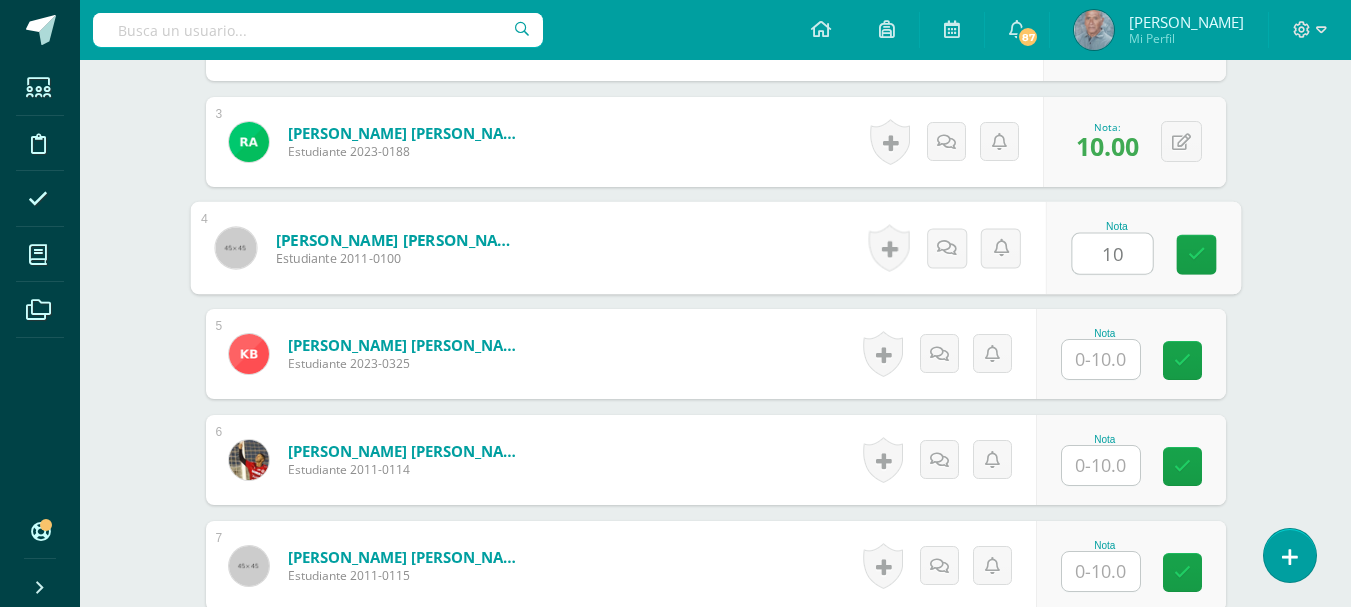 type on "10" 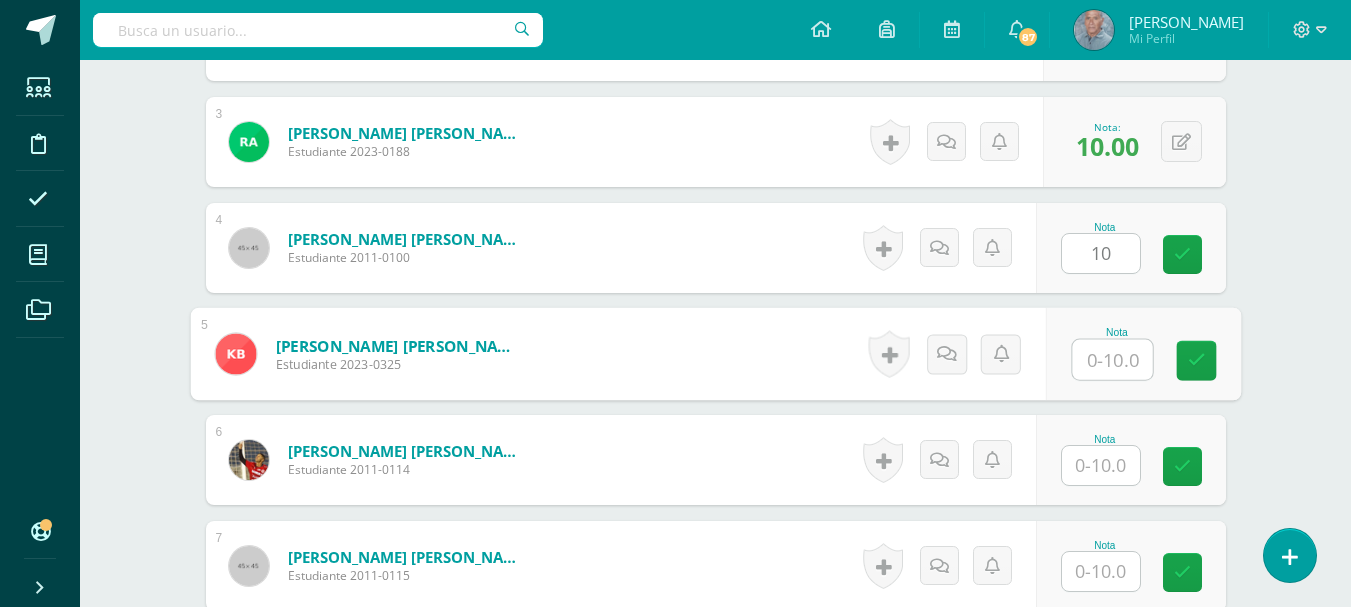 click at bounding box center (1112, 360) 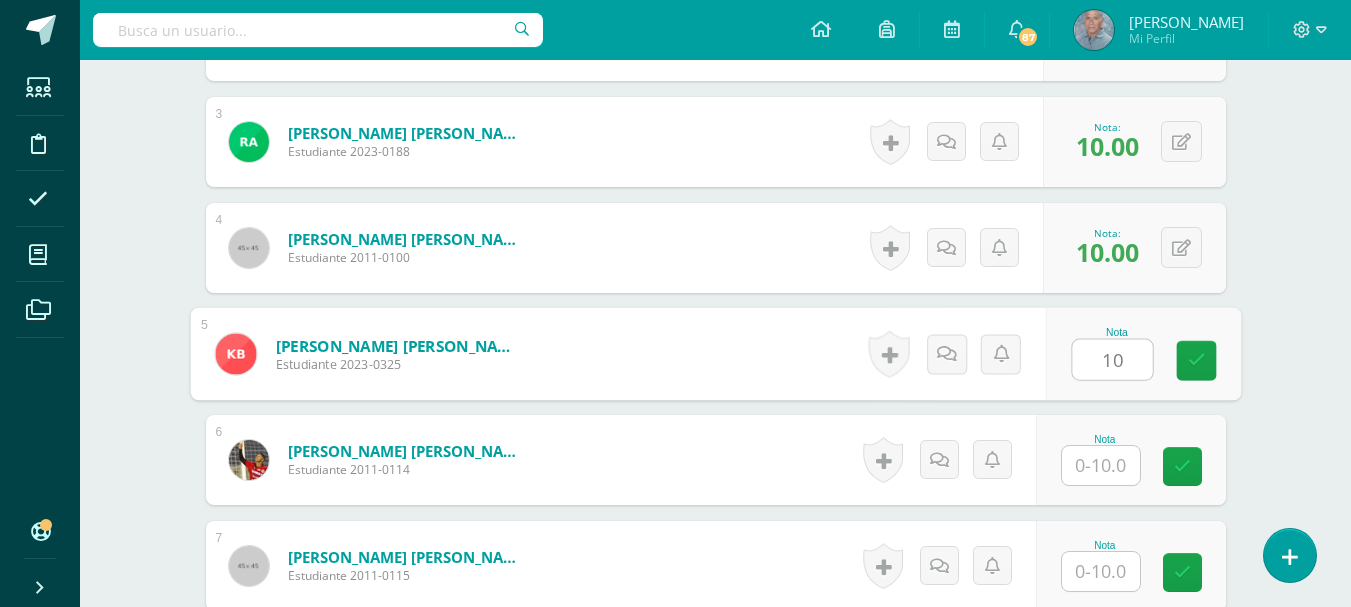 scroll, scrollTop: 948, scrollLeft: 0, axis: vertical 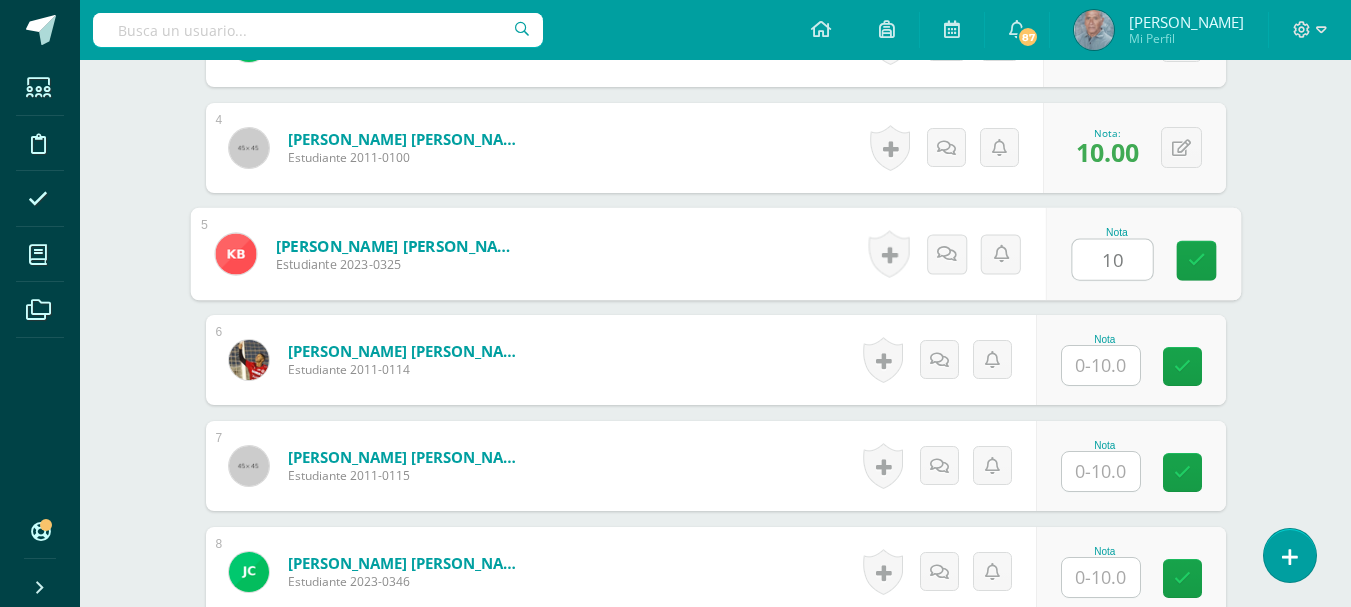 type on "10" 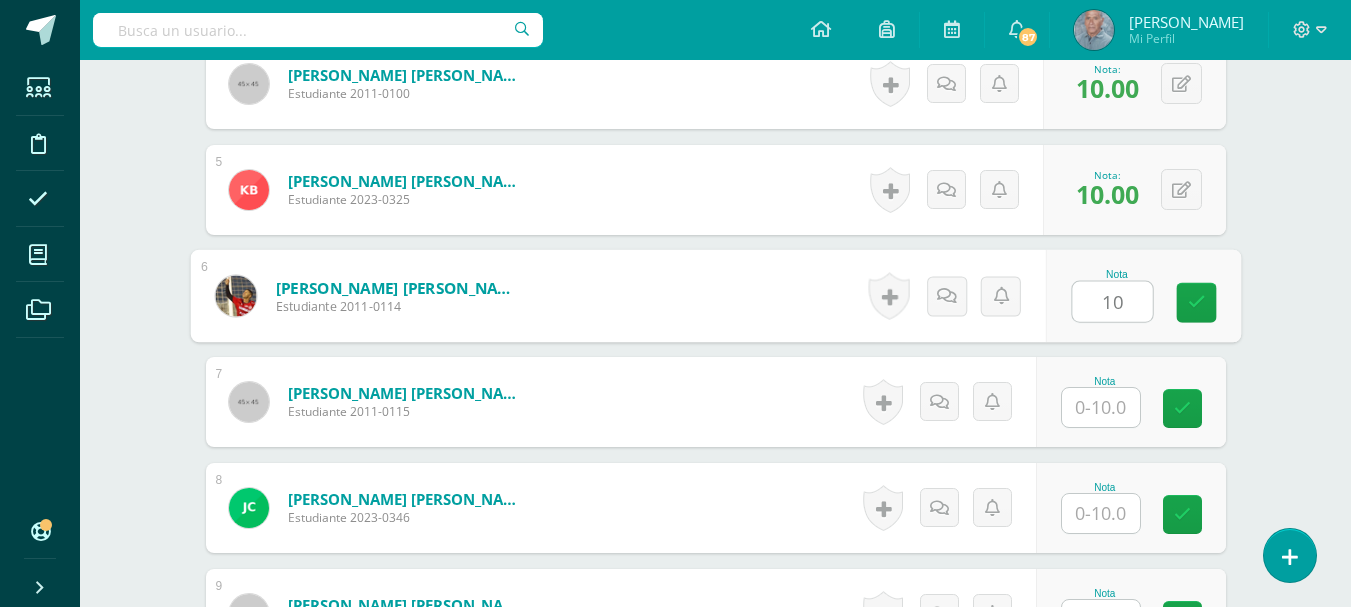 scroll, scrollTop: 1048, scrollLeft: 0, axis: vertical 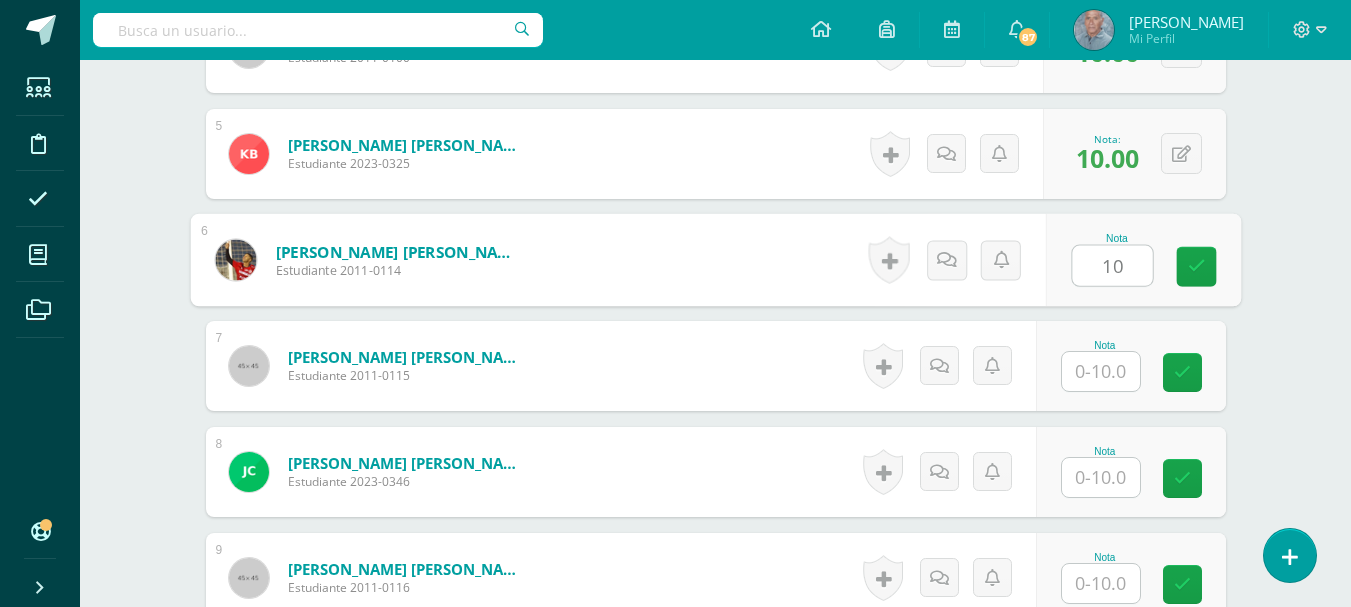 type on "10" 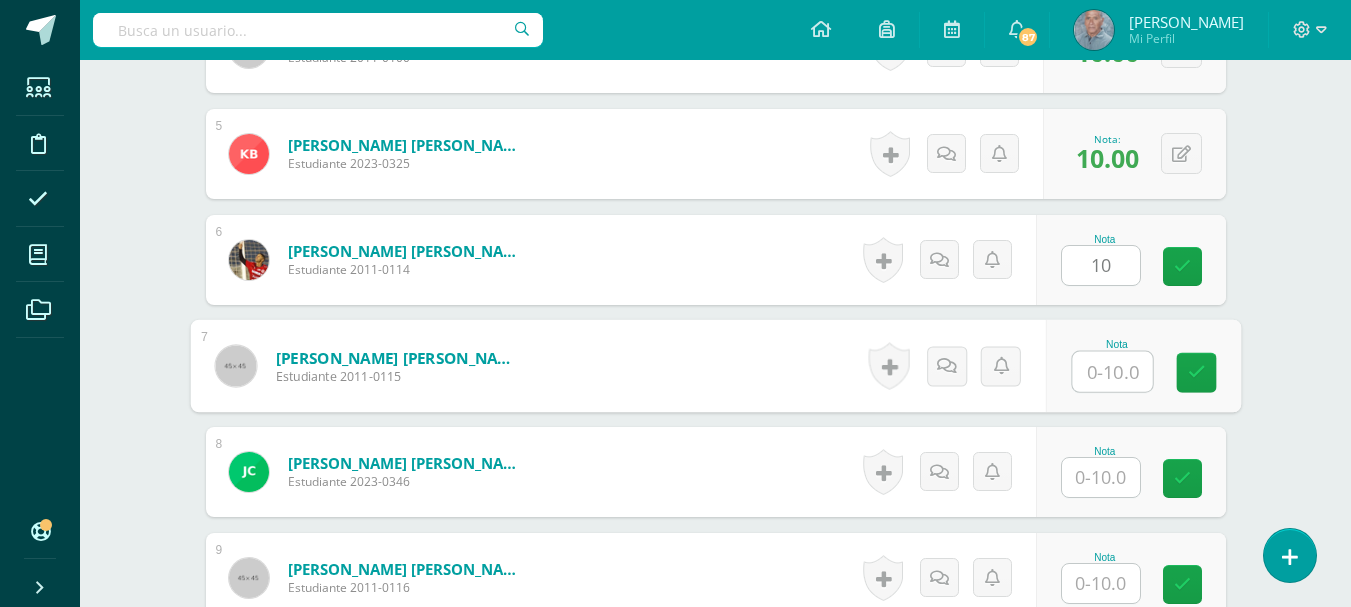 click at bounding box center (1112, 372) 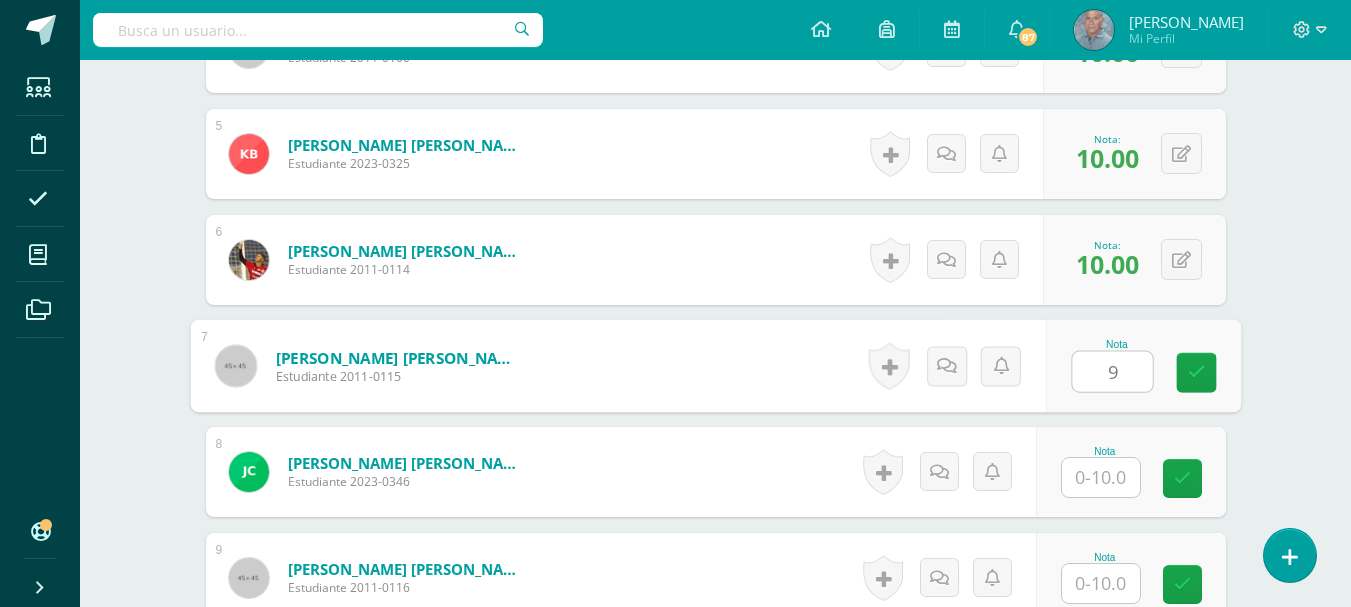 scroll, scrollTop: 1148, scrollLeft: 0, axis: vertical 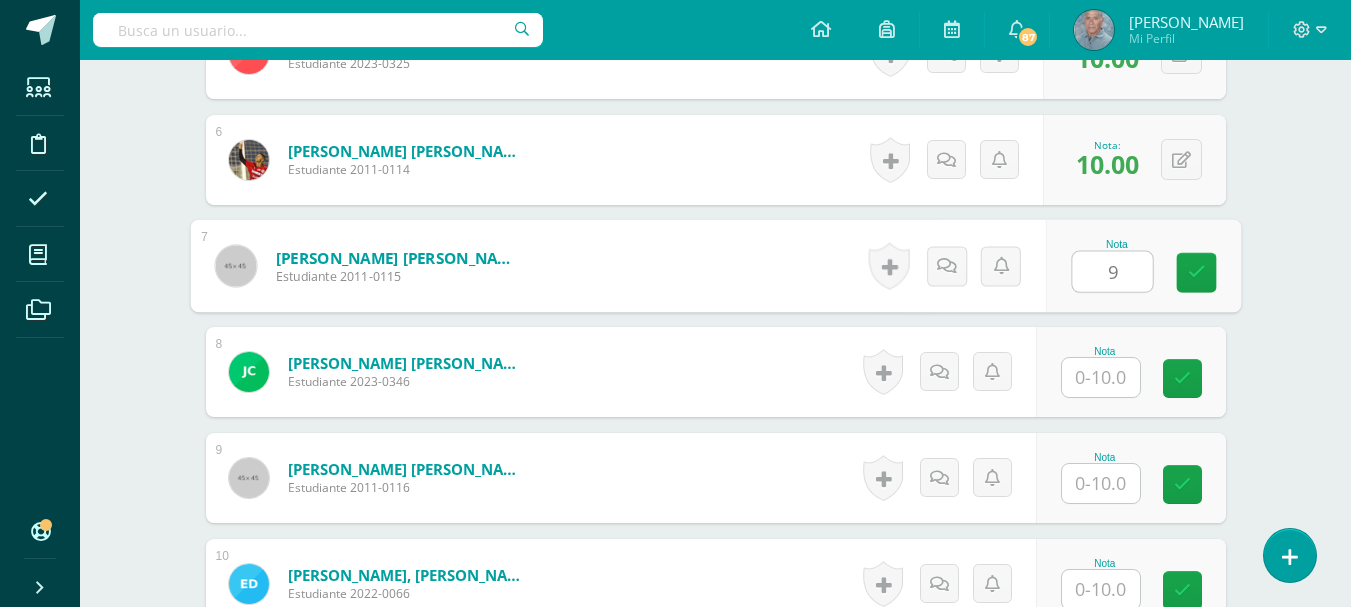 type on "9" 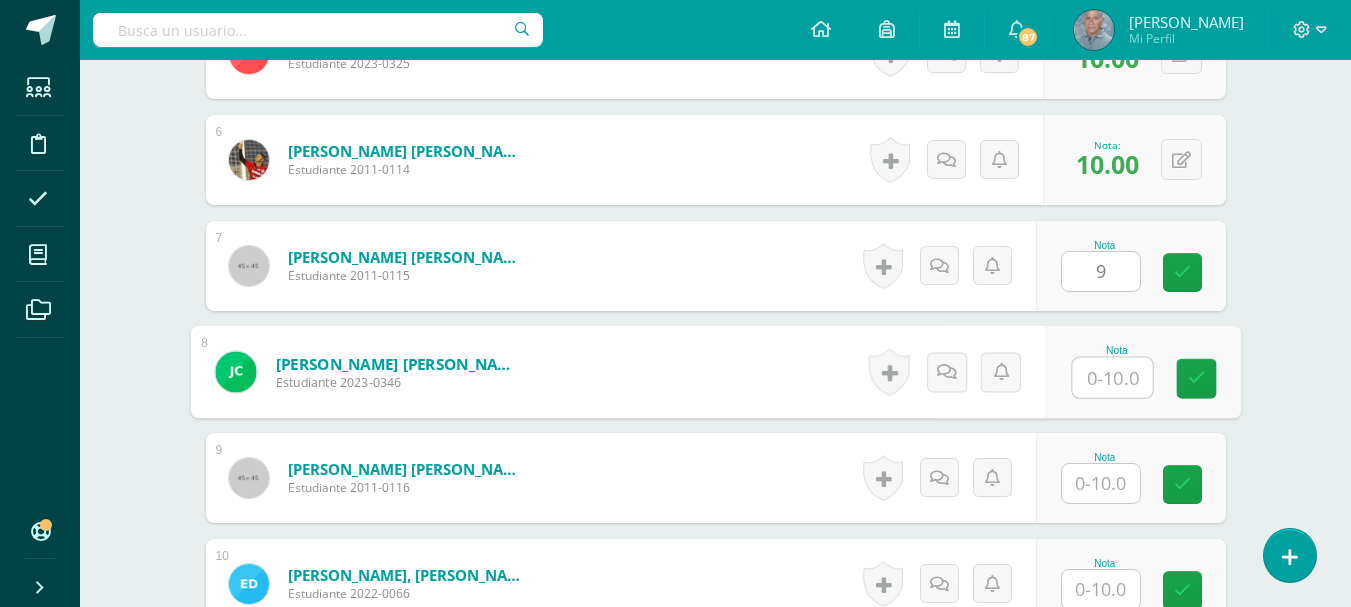click at bounding box center [1112, 378] 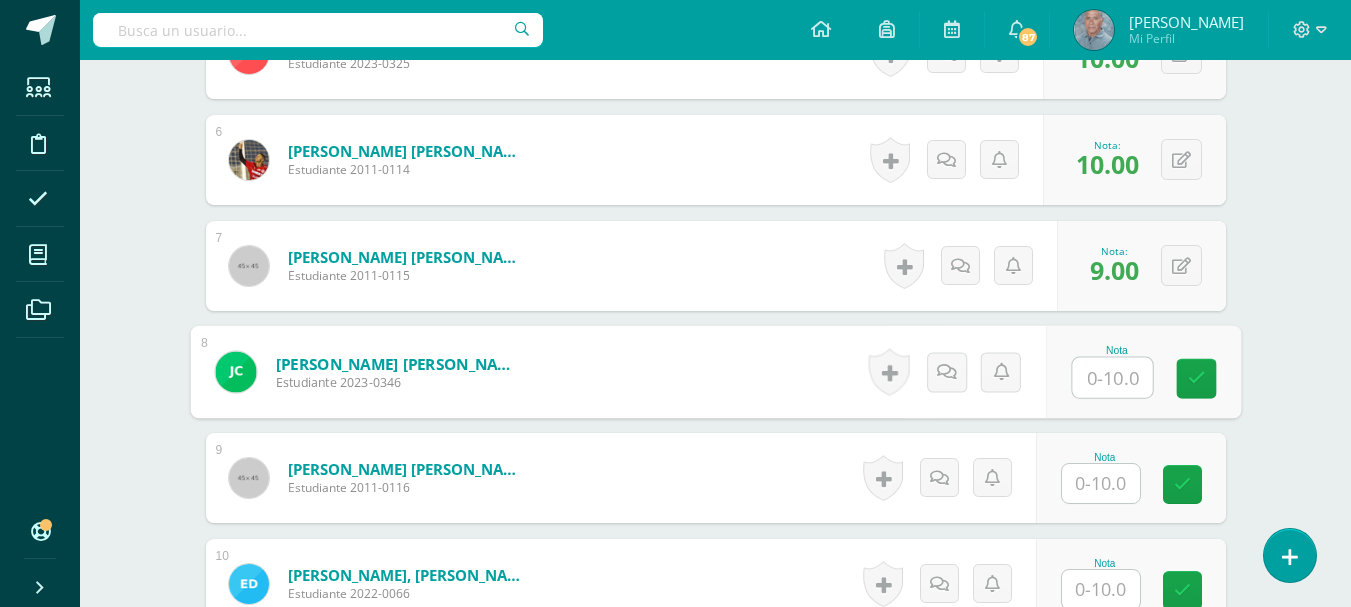 type on "1" 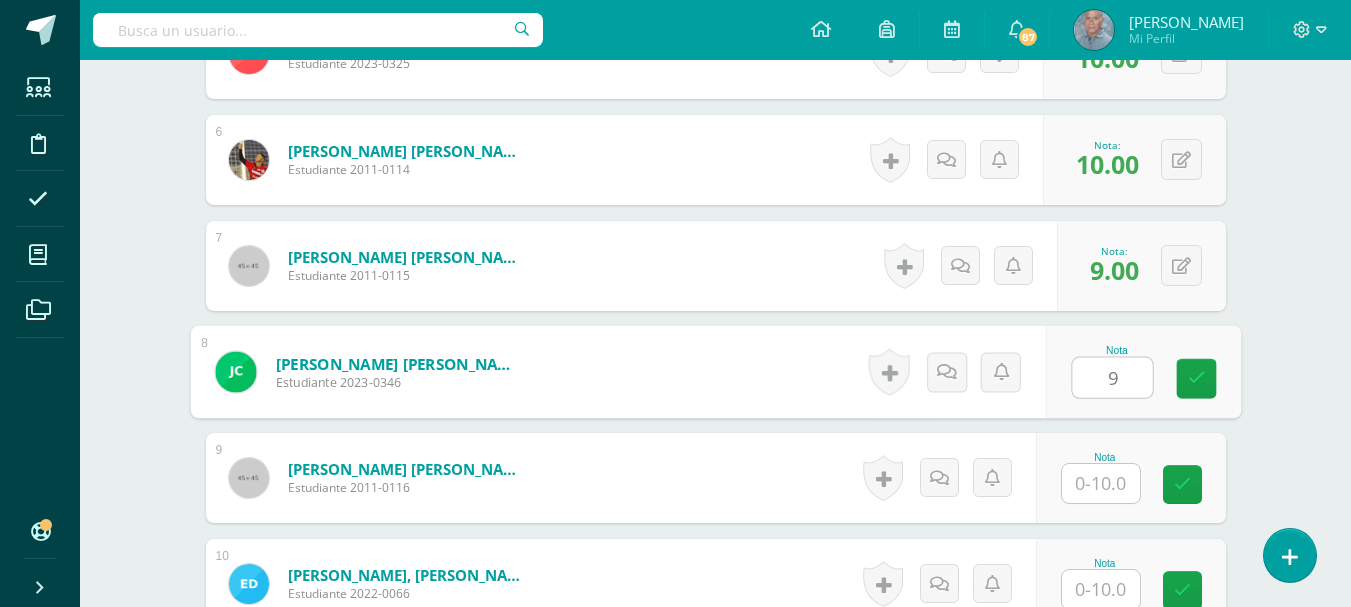 type on "9" 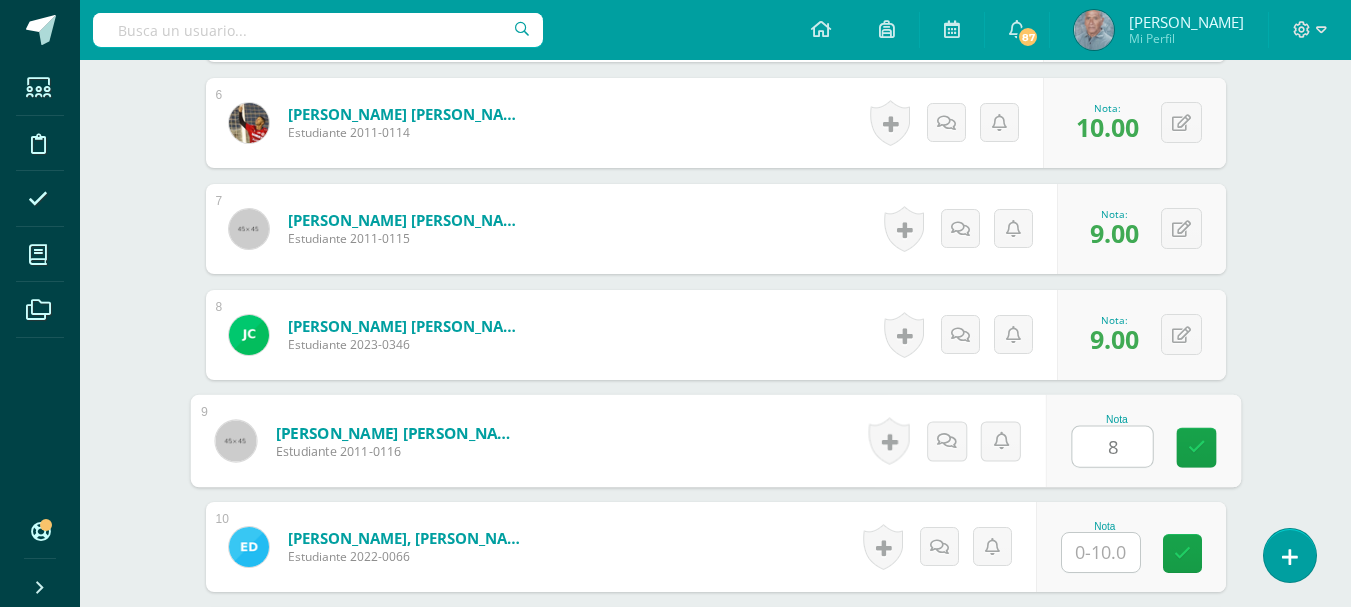 scroll, scrollTop: 1248, scrollLeft: 0, axis: vertical 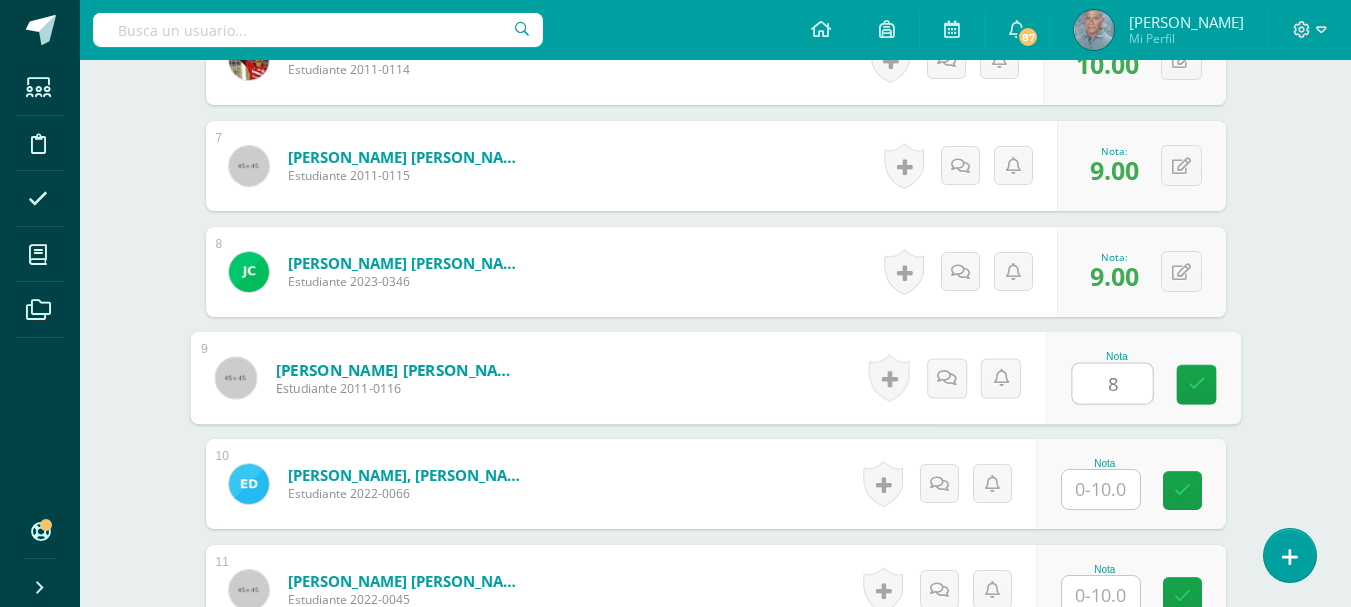 type on "8" 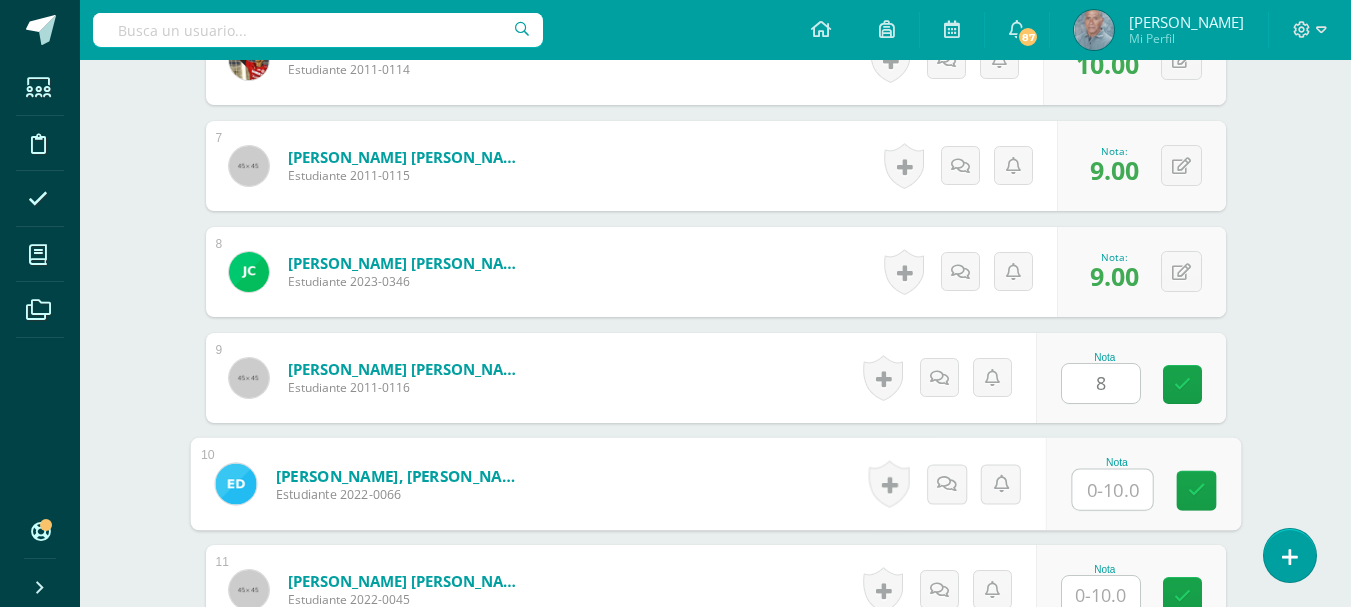 click at bounding box center [1112, 490] 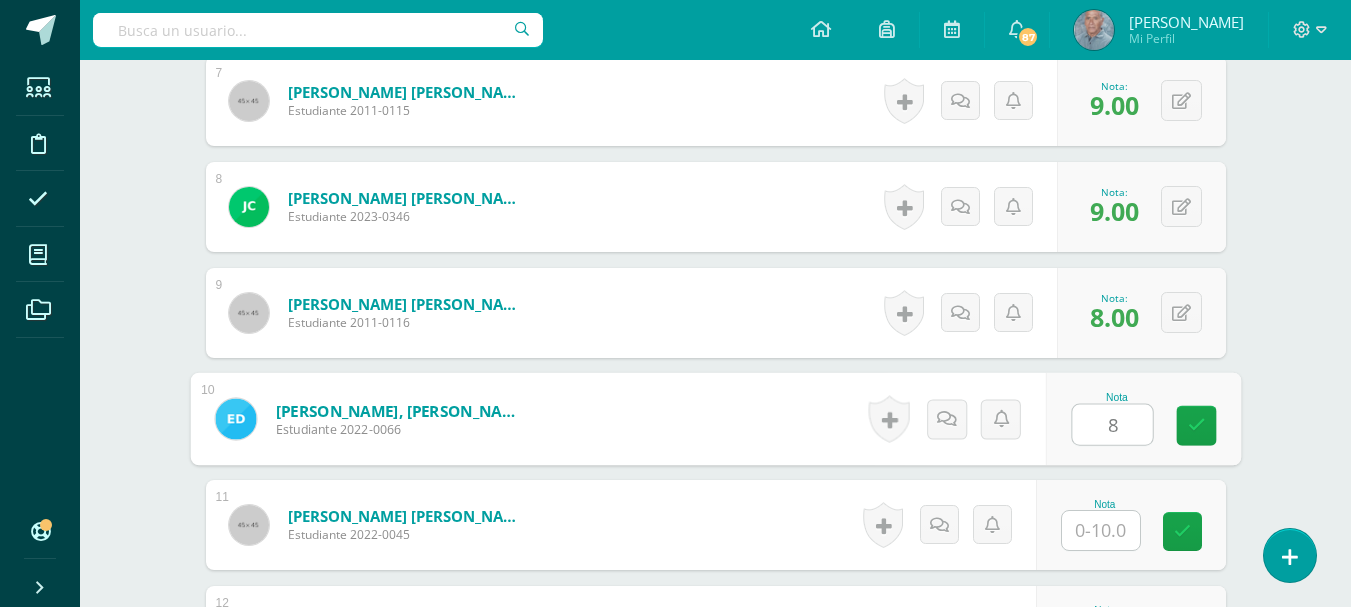 scroll, scrollTop: 1348, scrollLeft: 0, axis: vertical 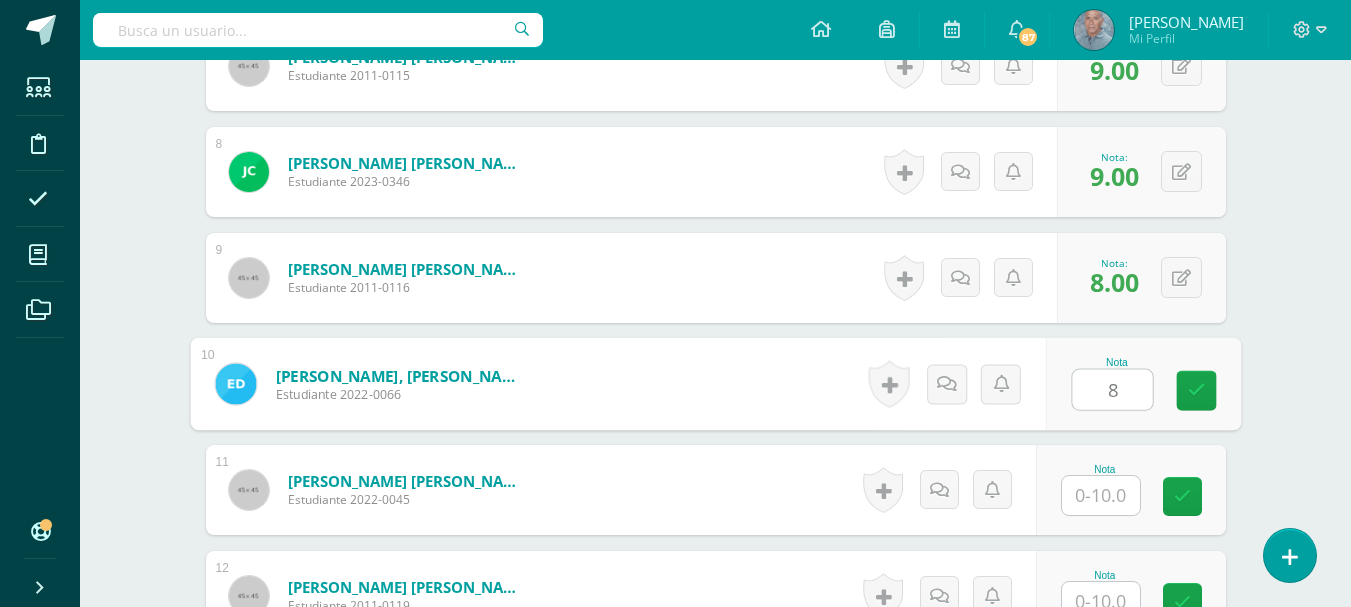 type on "8" 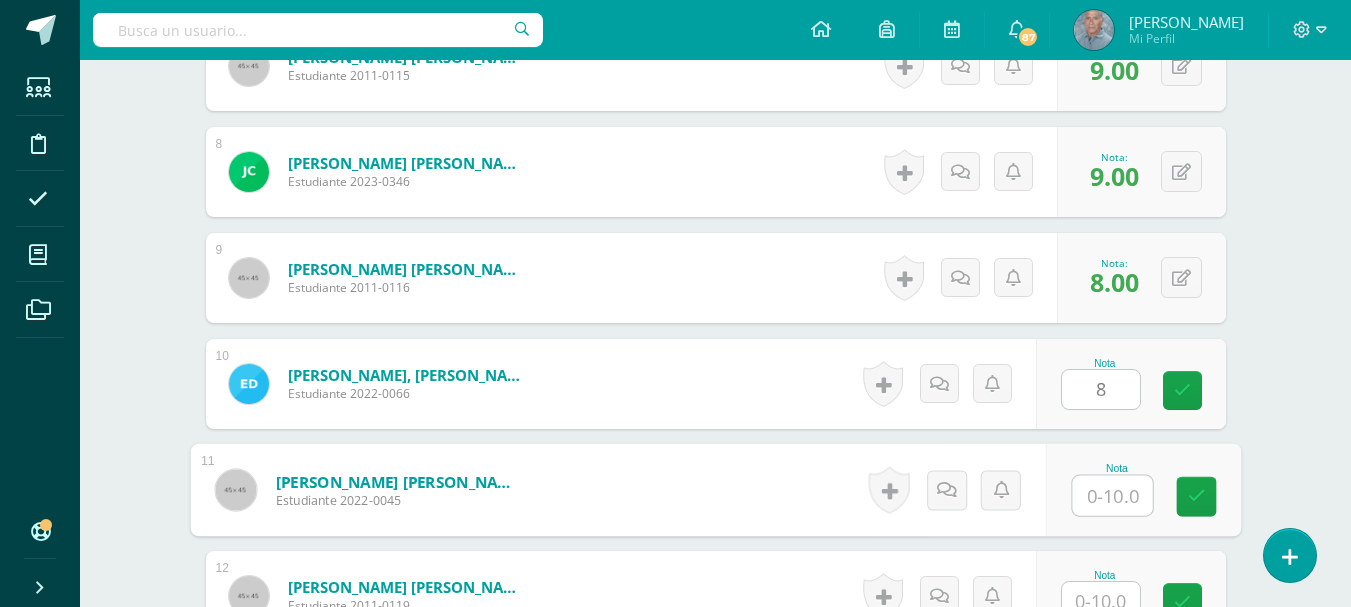 click at bounding box center [1112, 496] 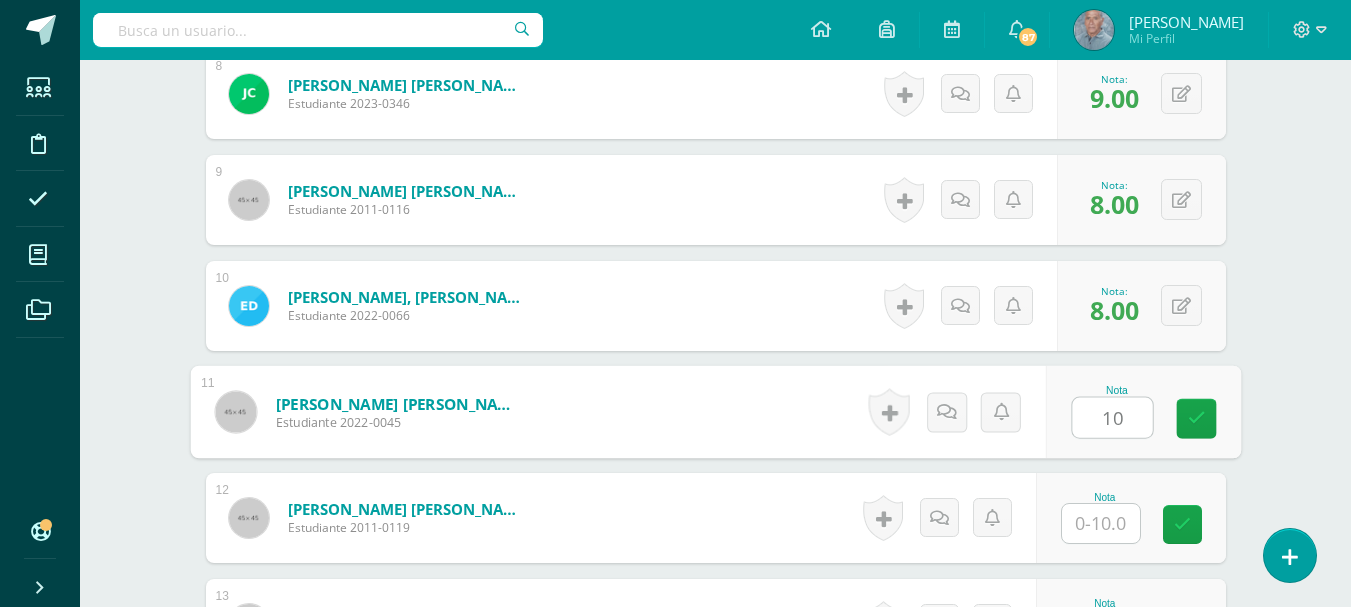 scroll, scrollTop: 1448, scrollLeft: 0, axis: vertical 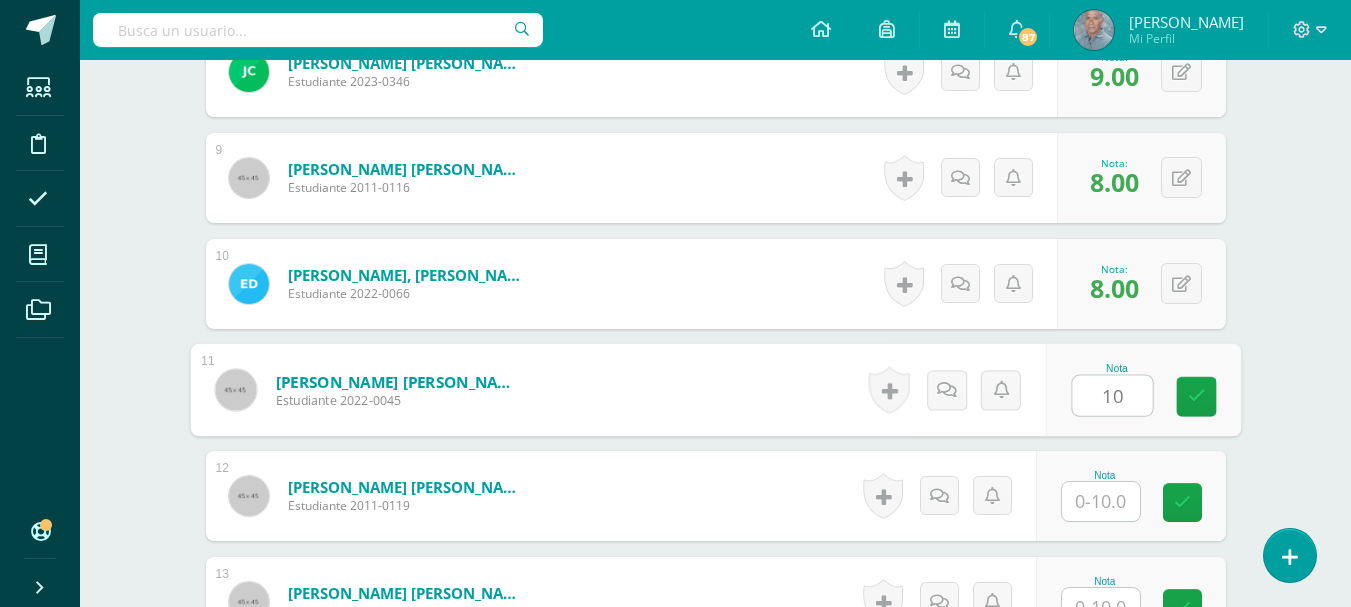 type on "10" 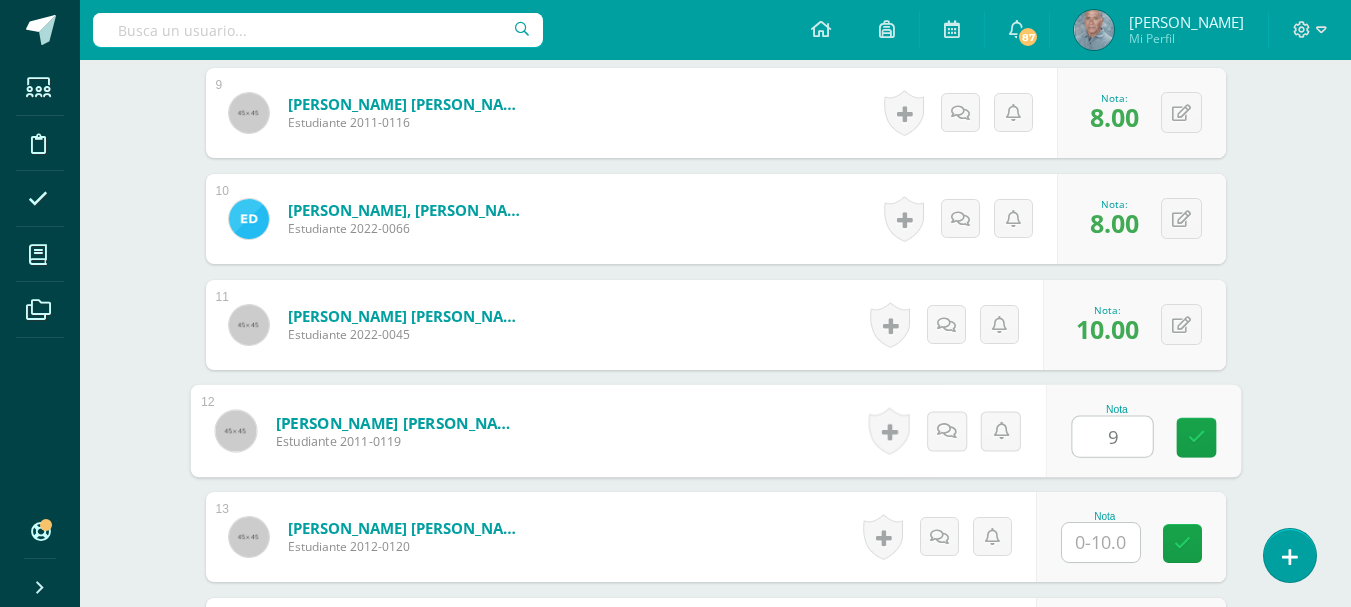 scroll, scrollTop: 1548, scrollLeft: 0, axis: vertical 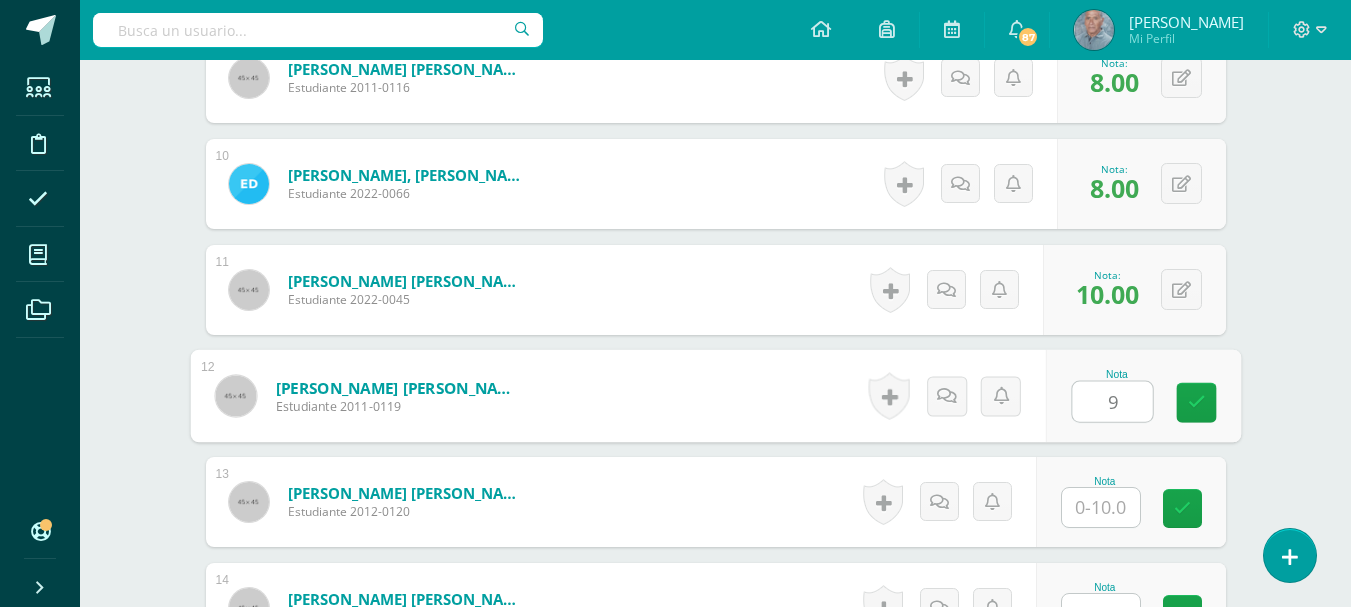 type on "9" 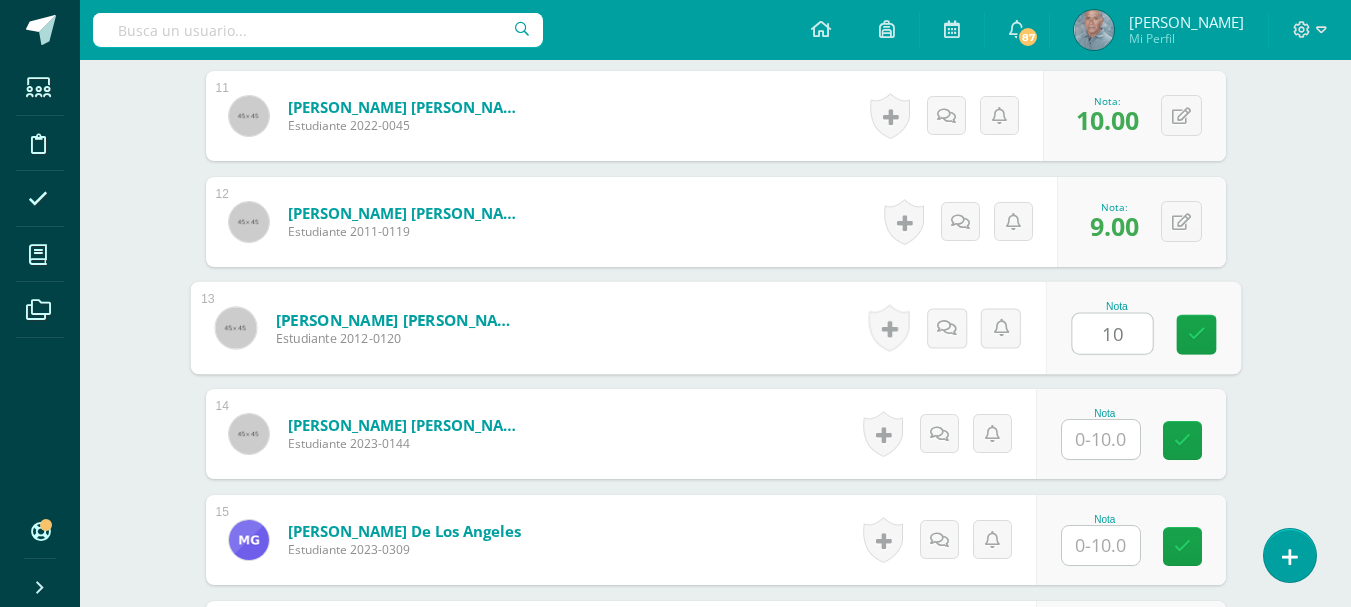 scroll, scrollTop: 1748, scrollLeft: 0, axis: vertical 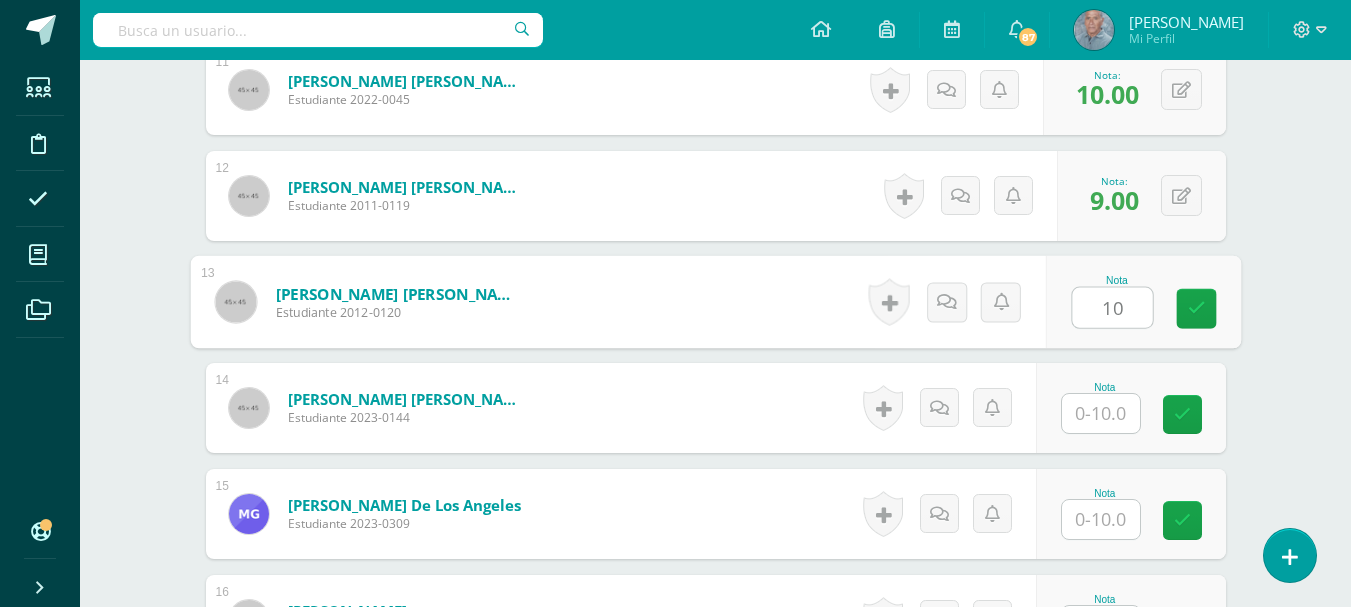 type on "10" 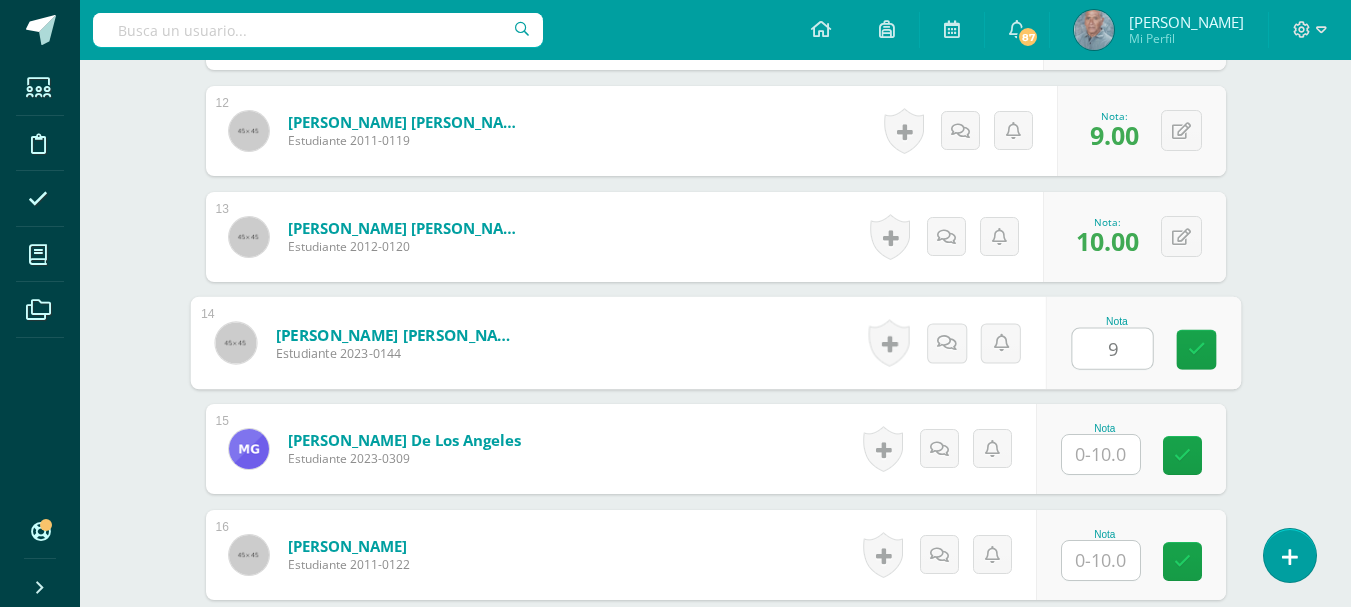 scroll, scrollTop: 1848, scrollLeft: 0, axis: vertical 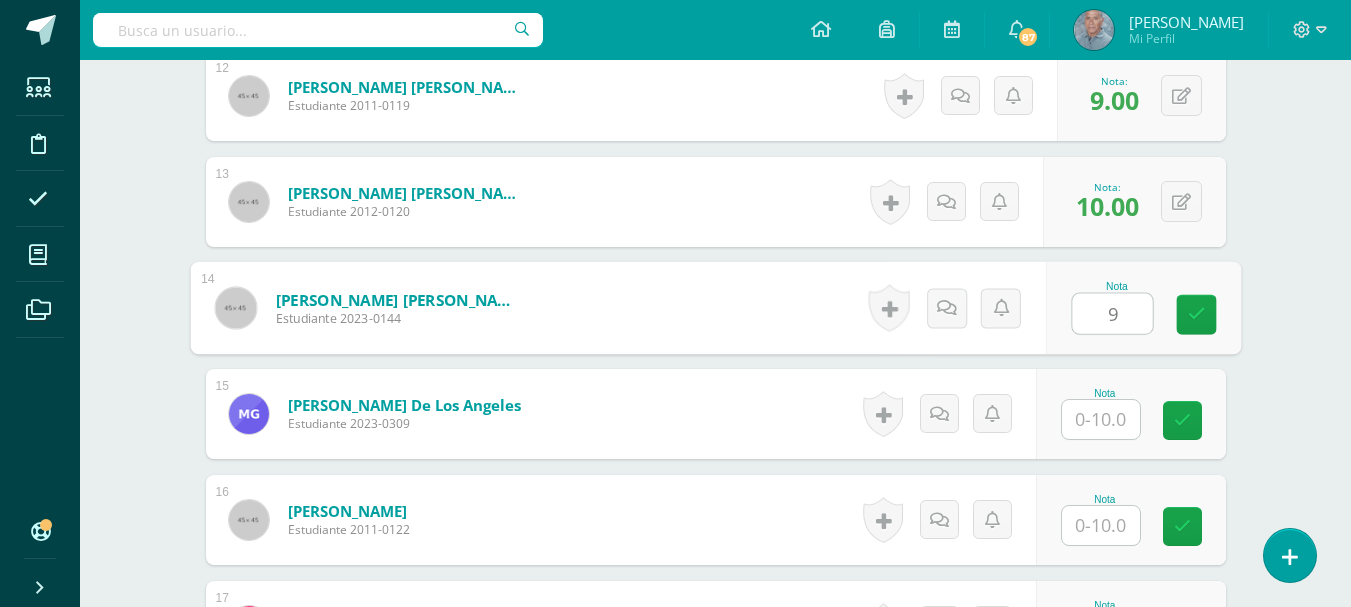 type on "9" 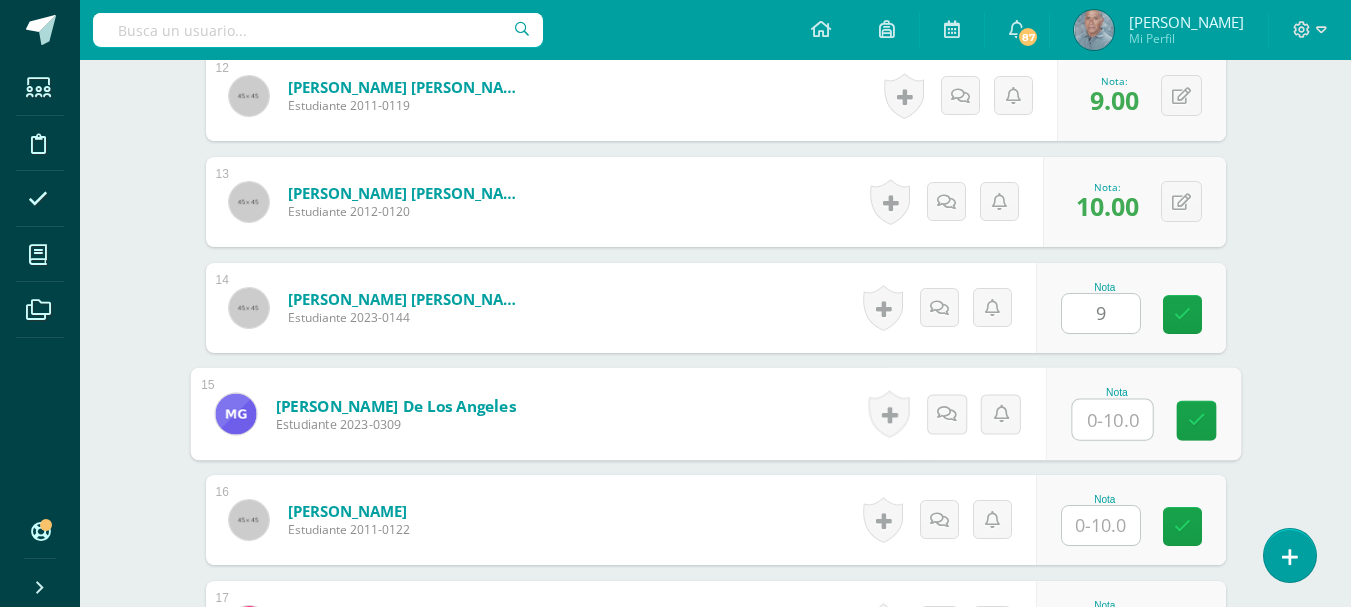 click at bounding box center [1112, 420] 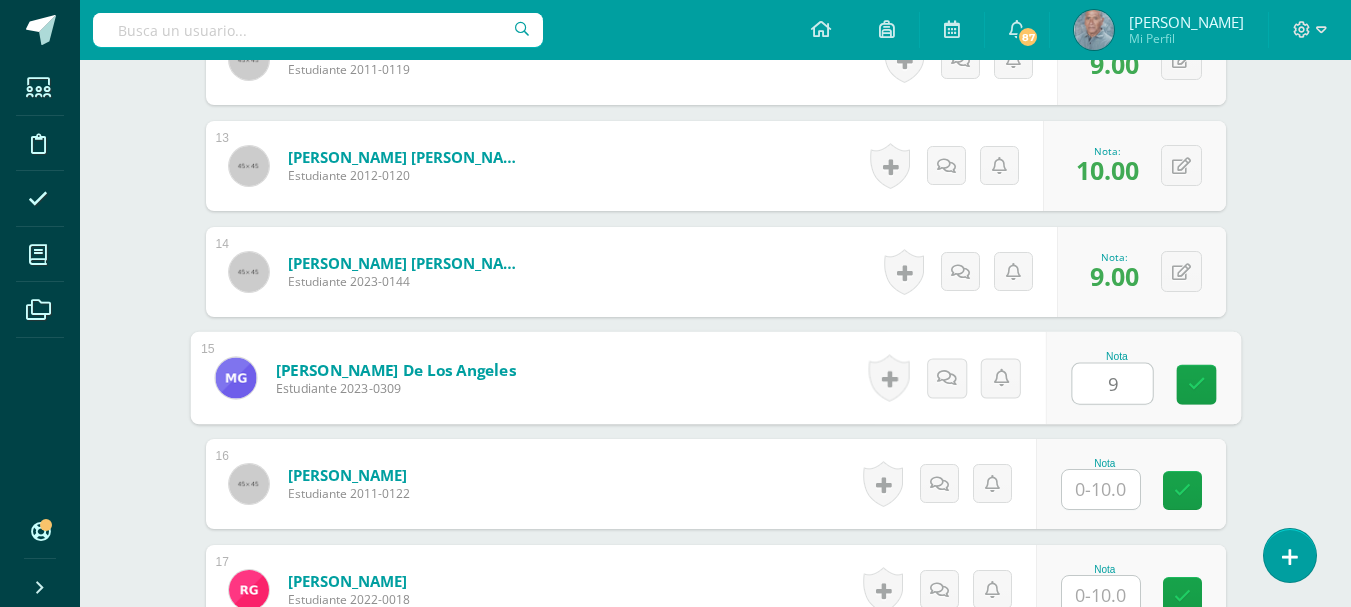 scroll, scrollTop: 1948, scrollLeft: 0, axis: vertical 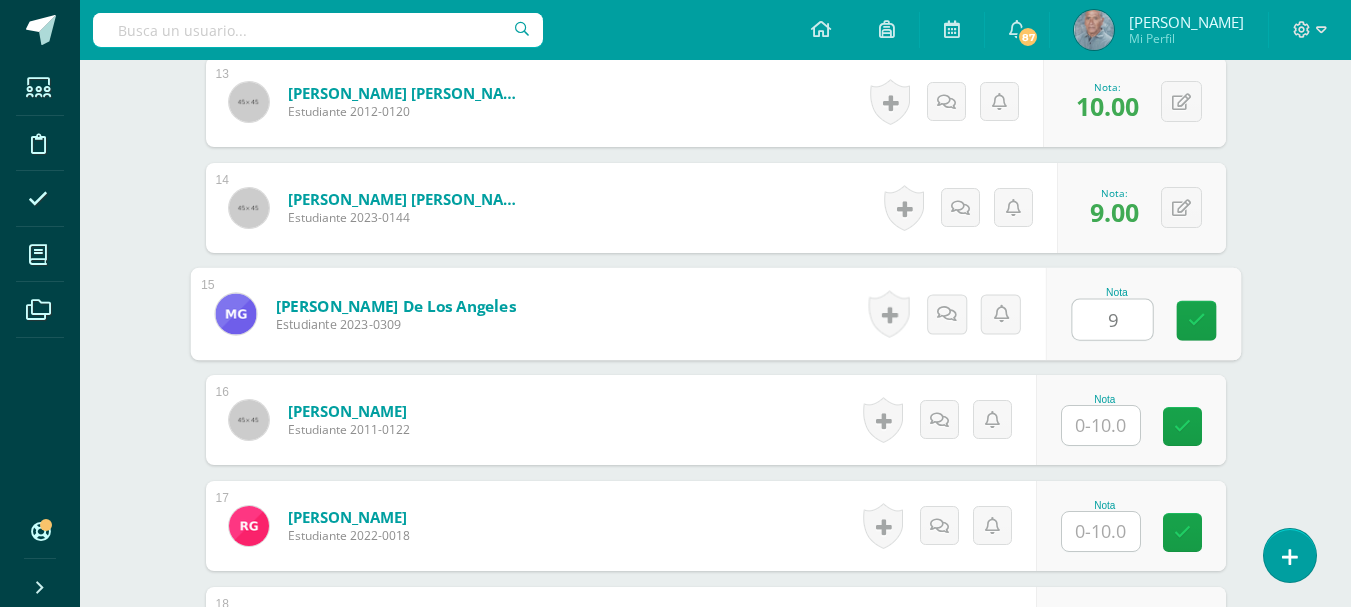 type on "9" 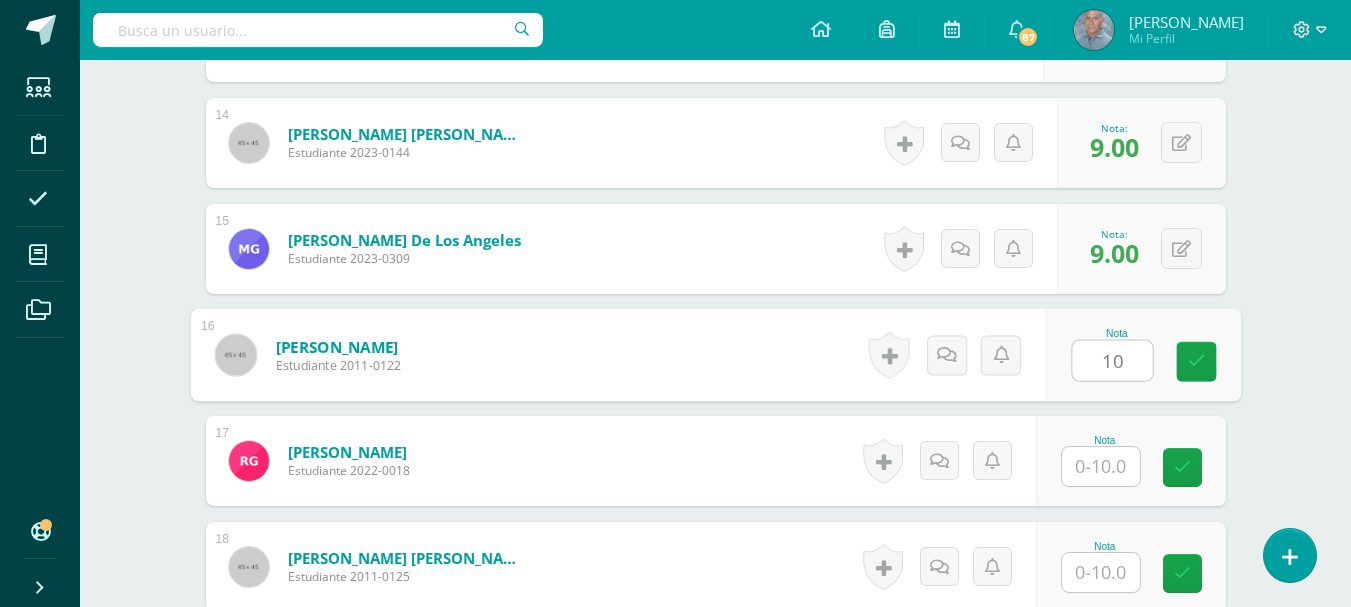 scroll, scrollTop: 2048, scrollLeft: 0, axis: vertical 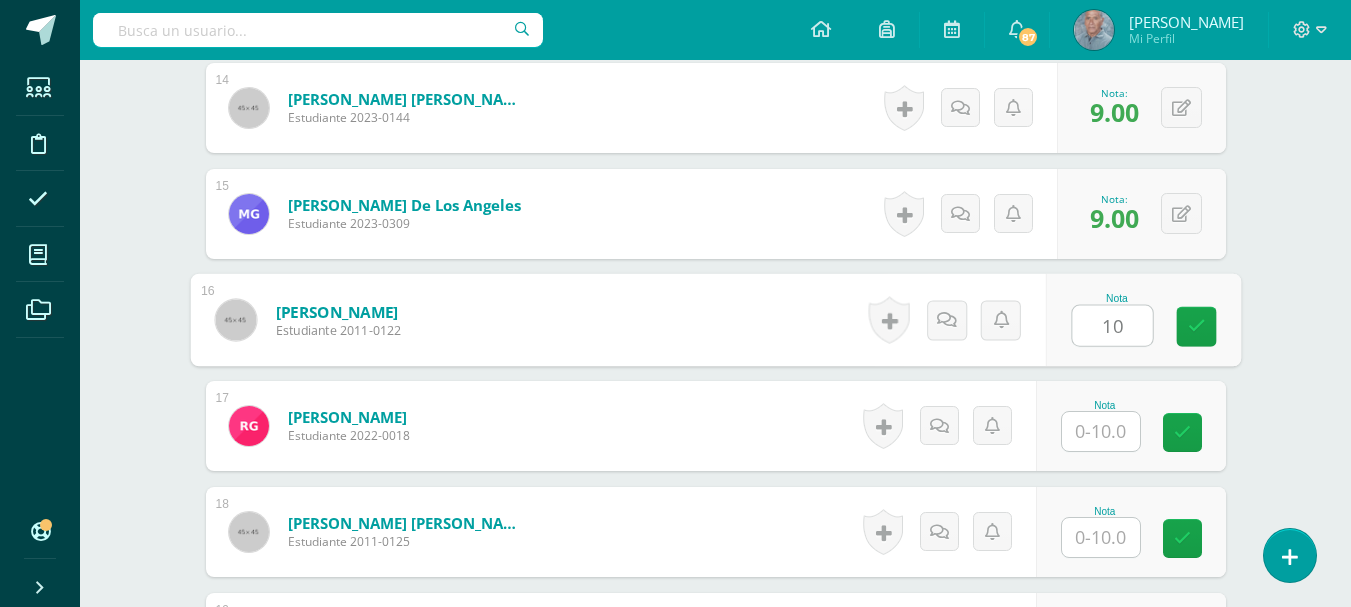 type on "10" 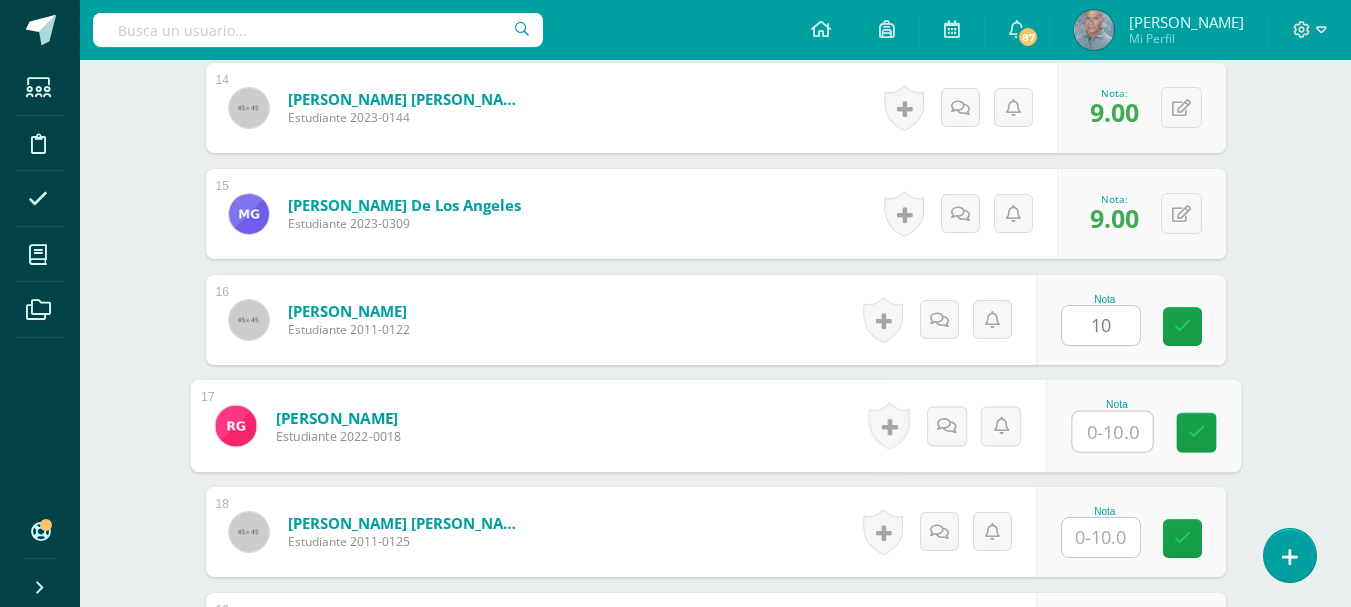 click at bounding box center (1112, 432) 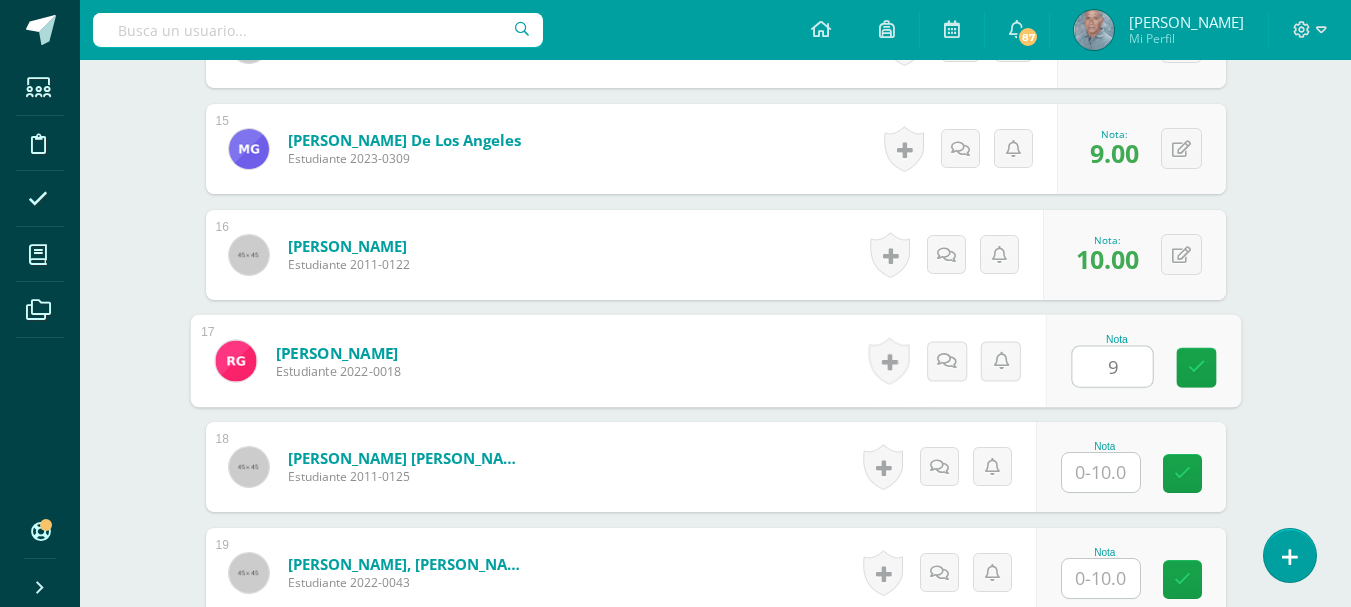 scroll, scrollTop: 2148, scrollLeft: 0, axis: vertical 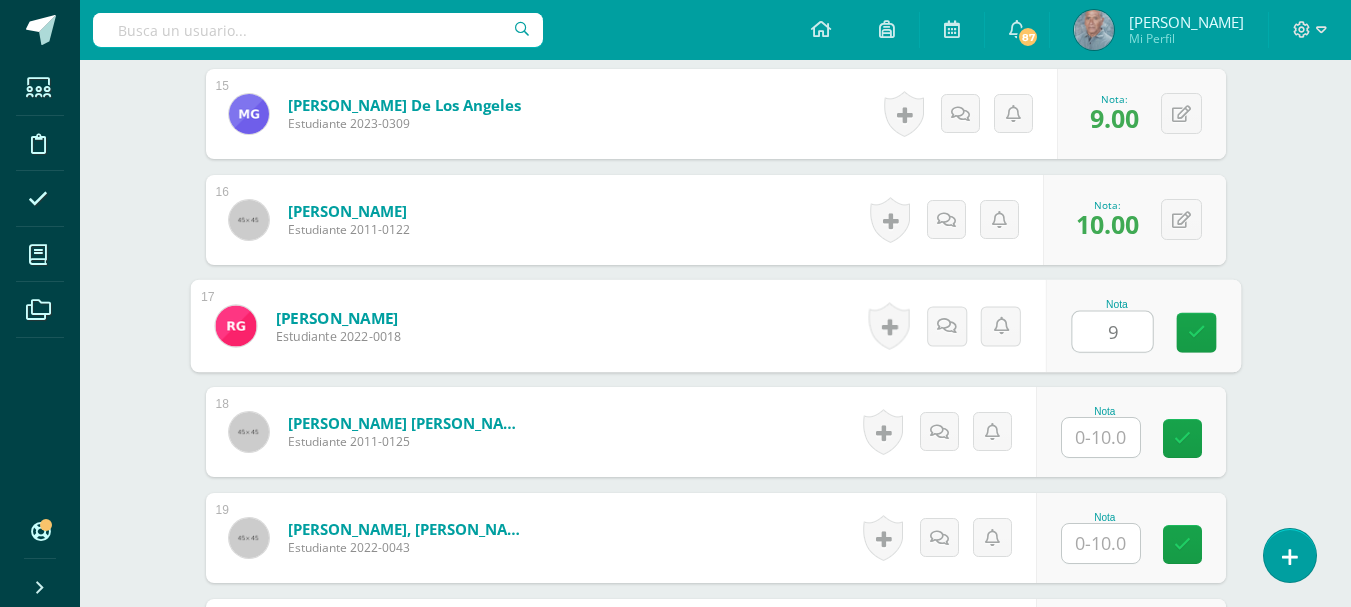 type on "9" 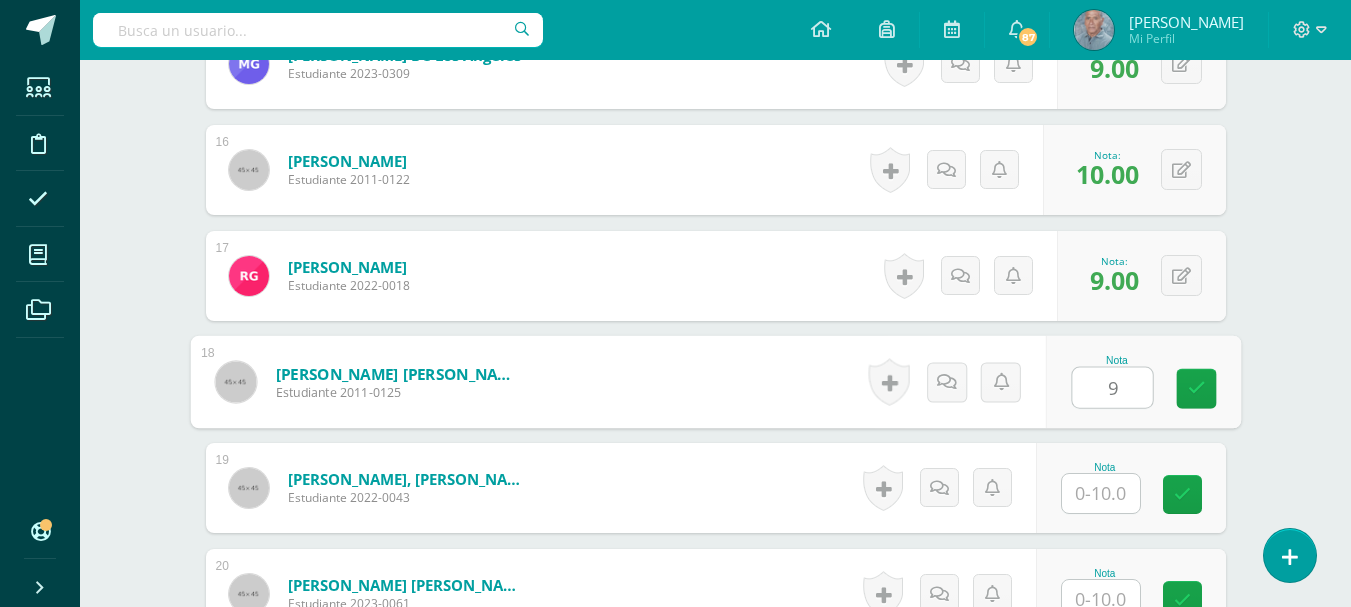 scroll, scrollTop: 2248, scrollLeft: 0, axis: vertical 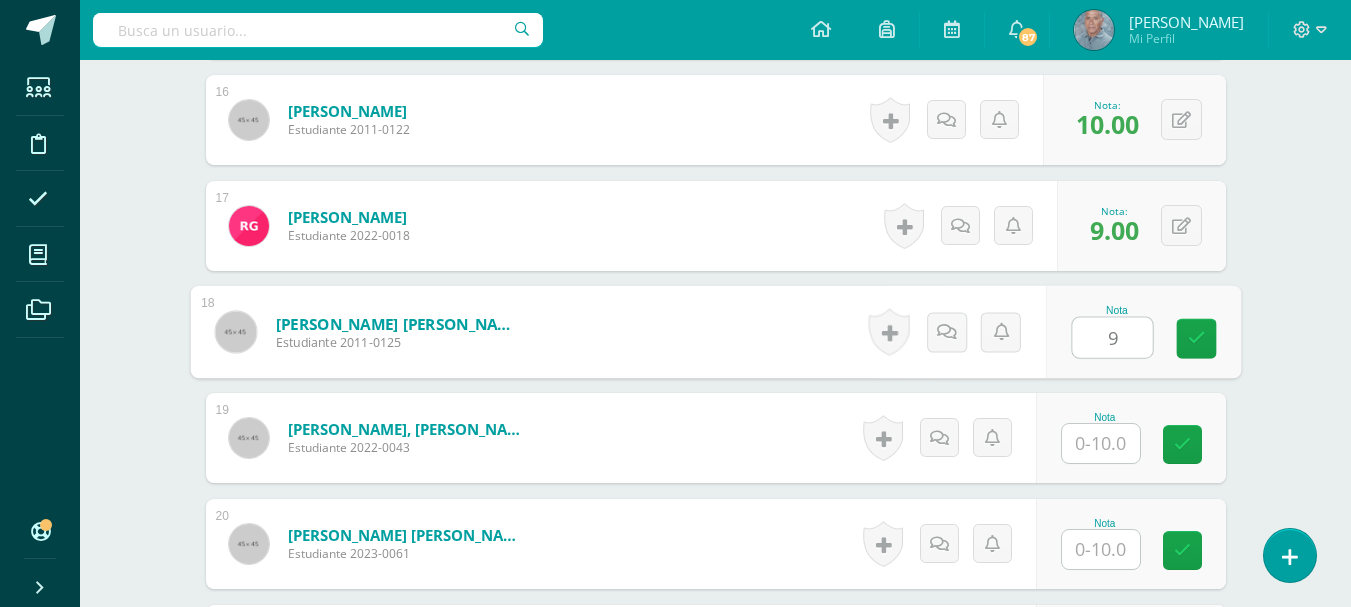 type on "9" 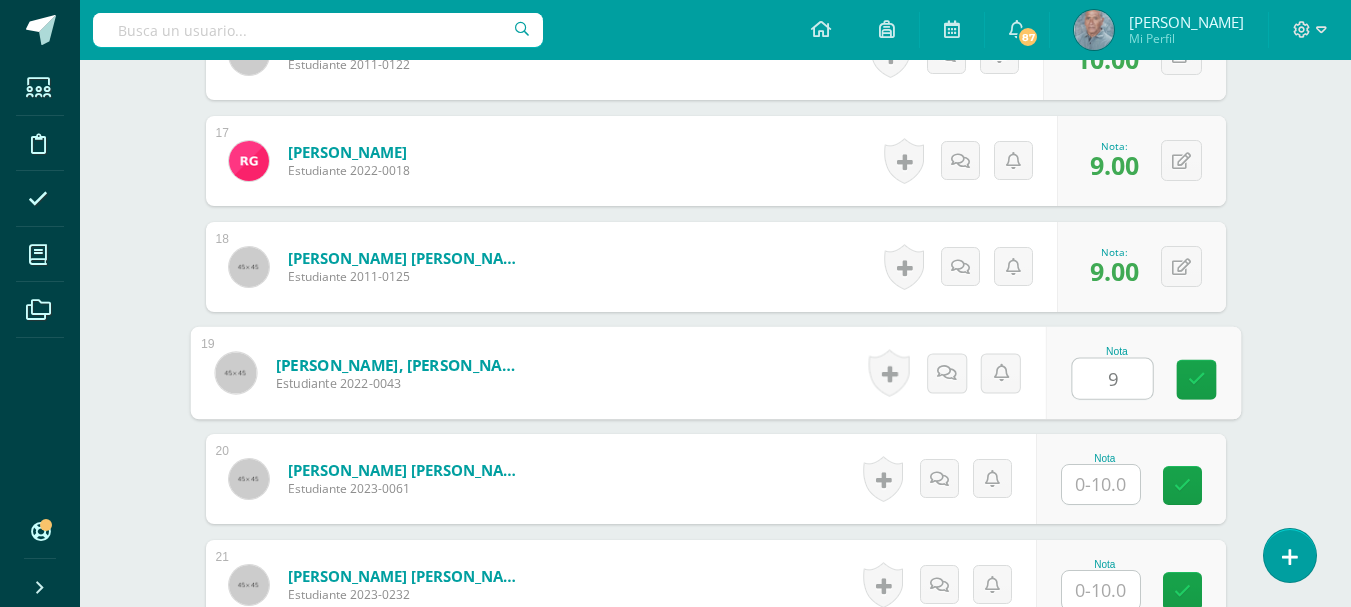 scroll, scrollTop: 2348, scrollLeft: 0, axis: vertical 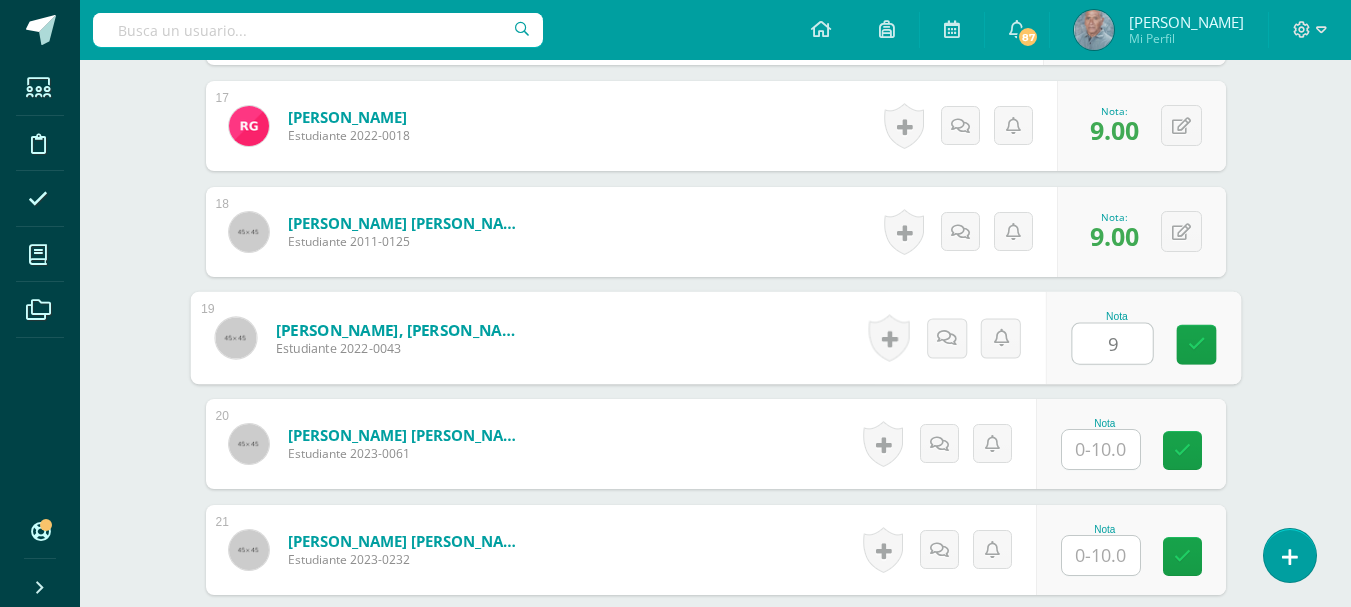 type on "9" 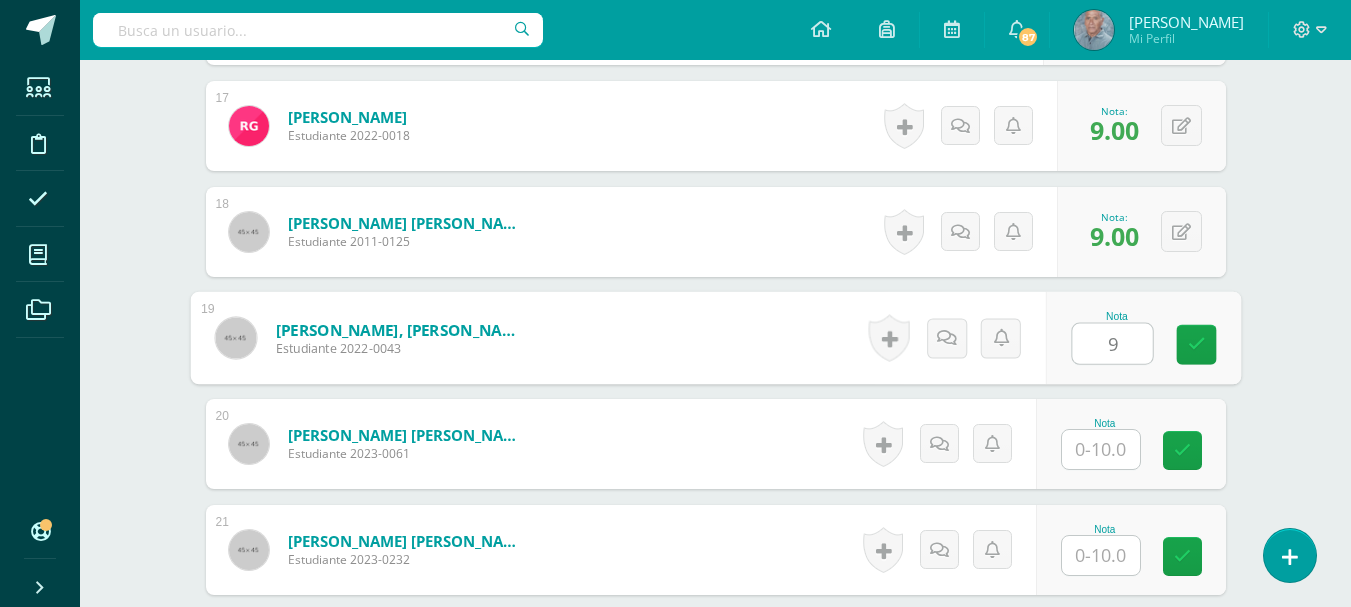 click at bounding box center [1101, 449] 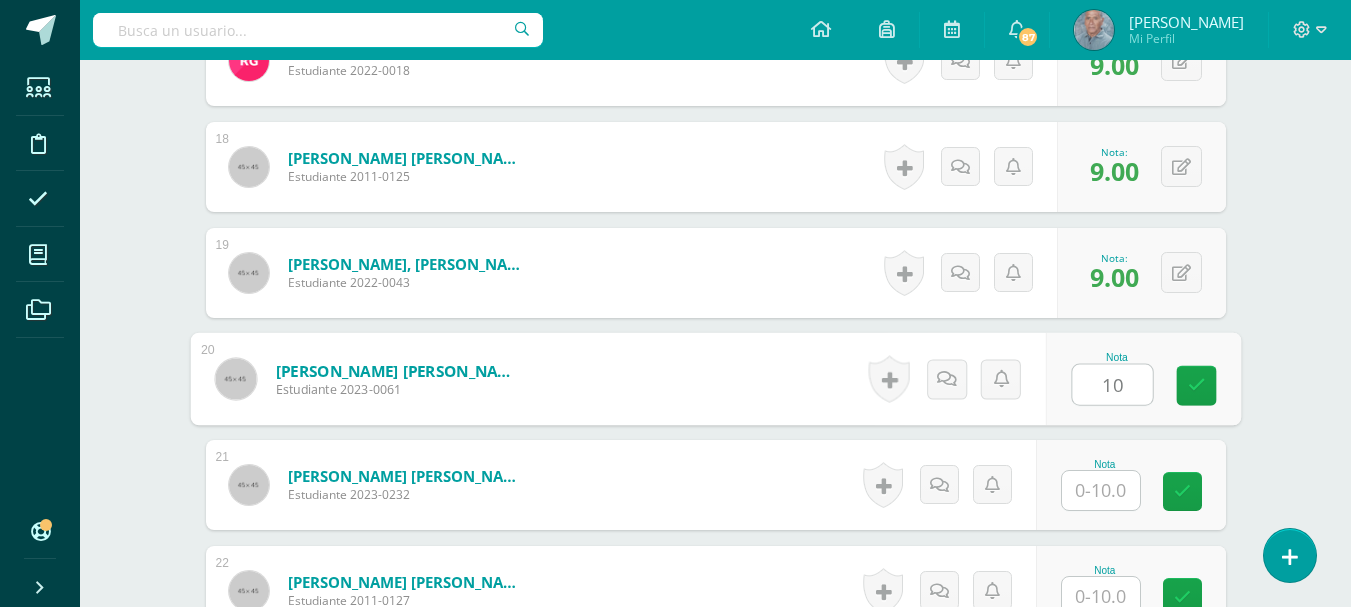 scroll, scrollTop: 2448, scrollLeft: 0, axis: vertical 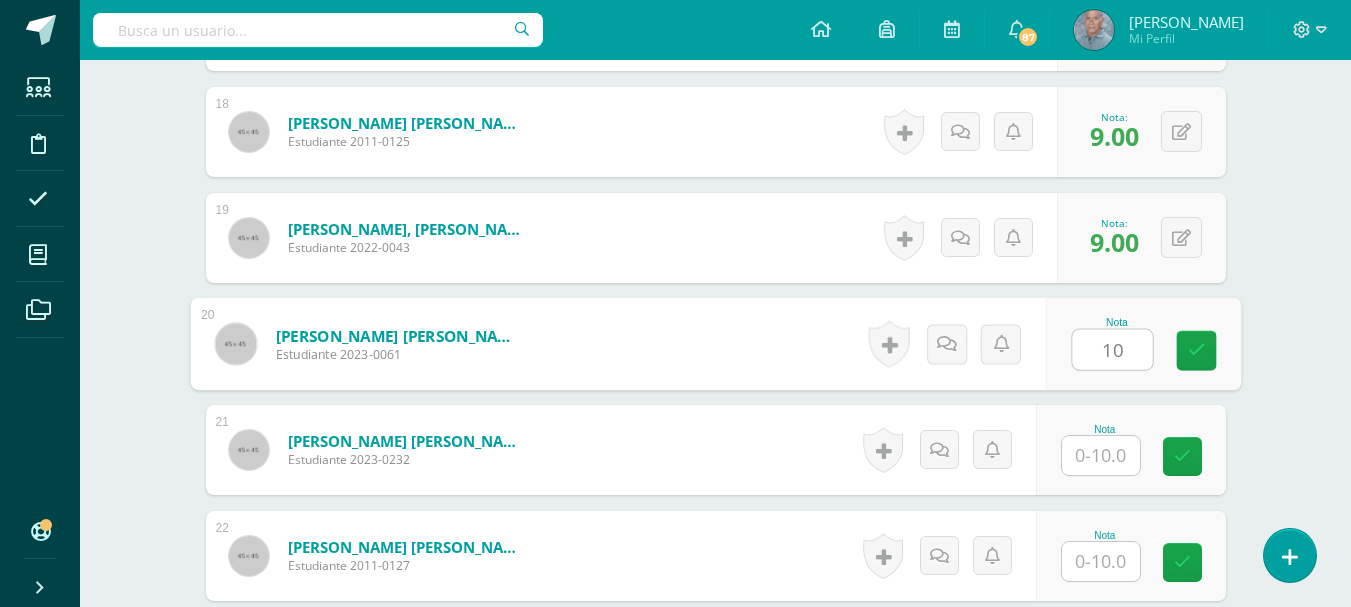 type on "10" 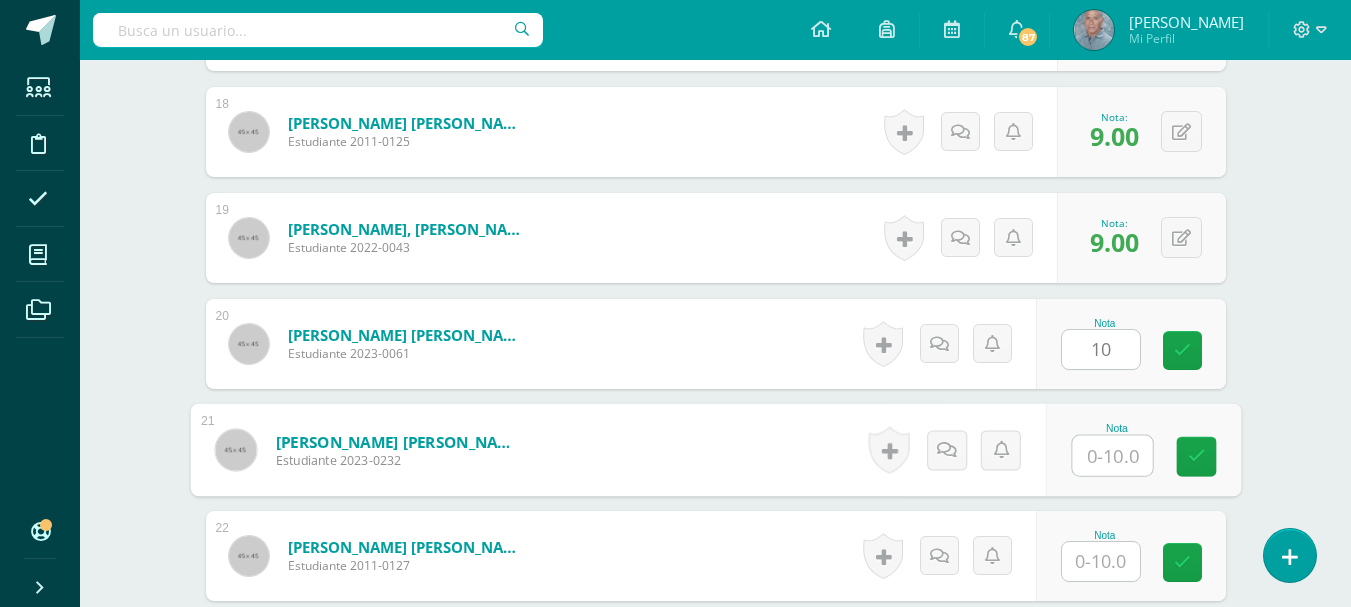 click at bounding box center (1112, 456) 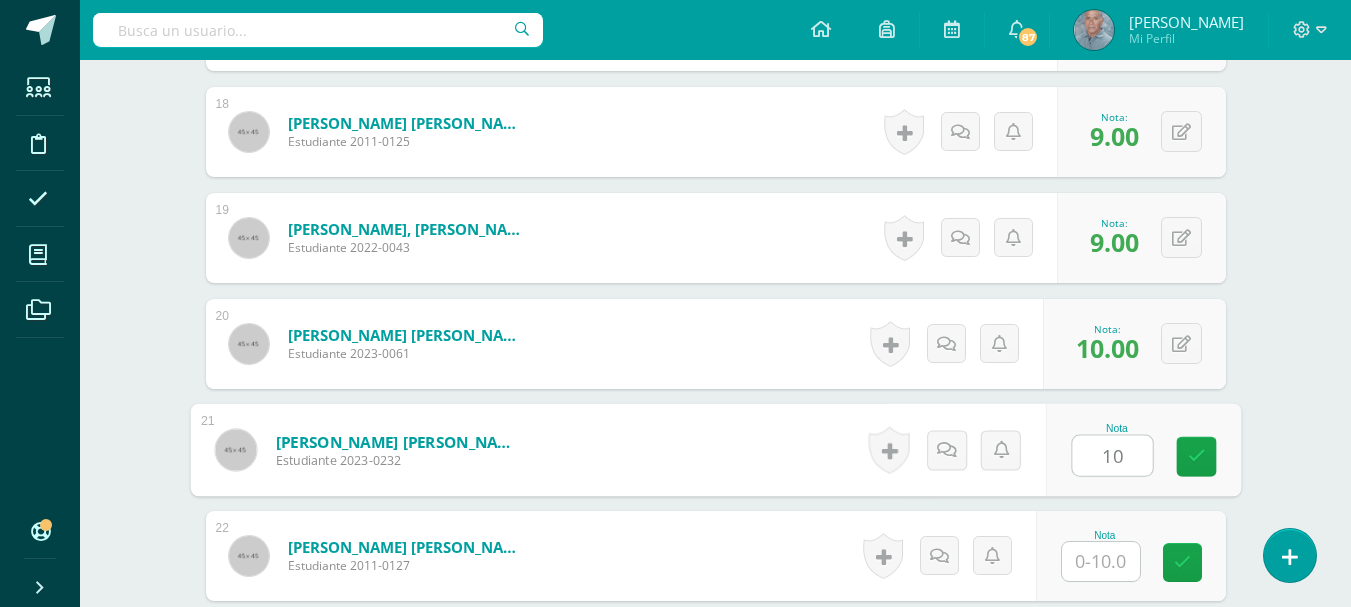 scroll, scrollTop: 2548, scrollLeft: 0, axis: vertical 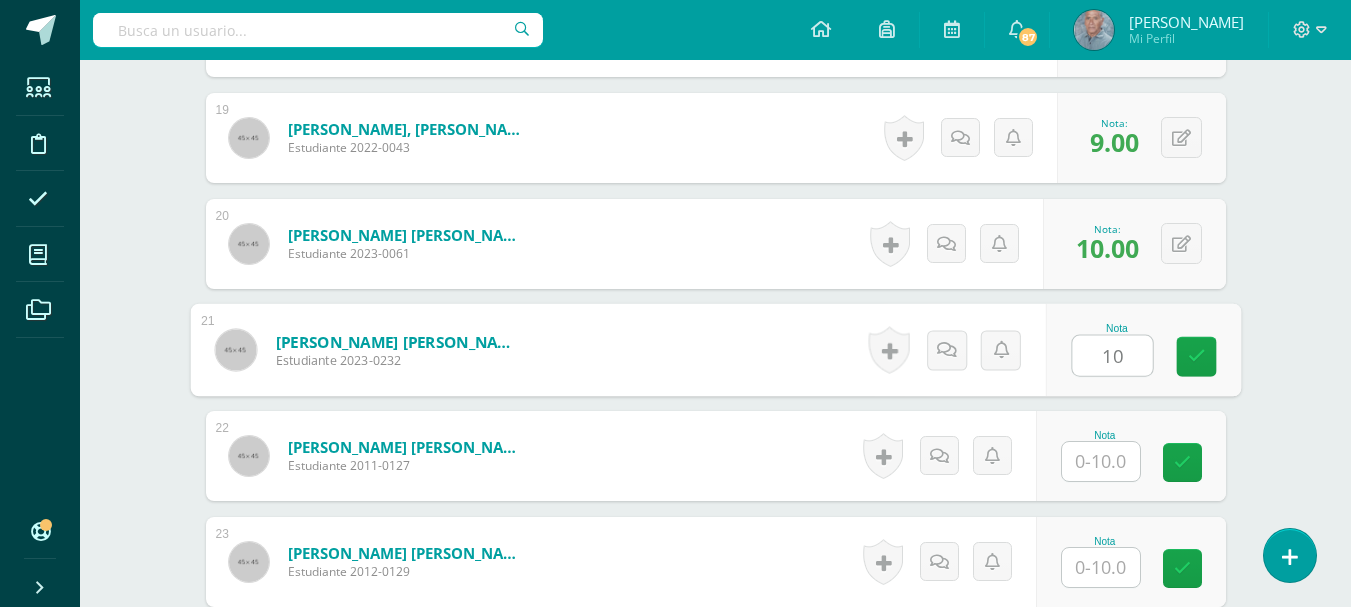 type on "10" 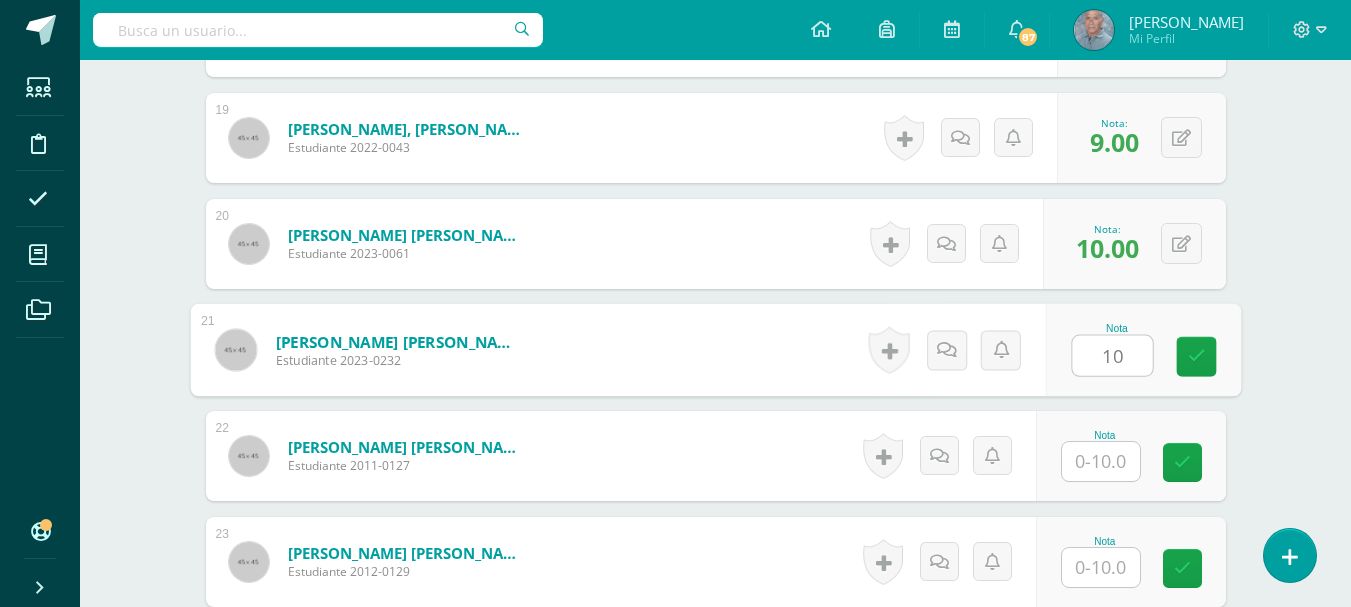 click at bounding box center (1101, 461) 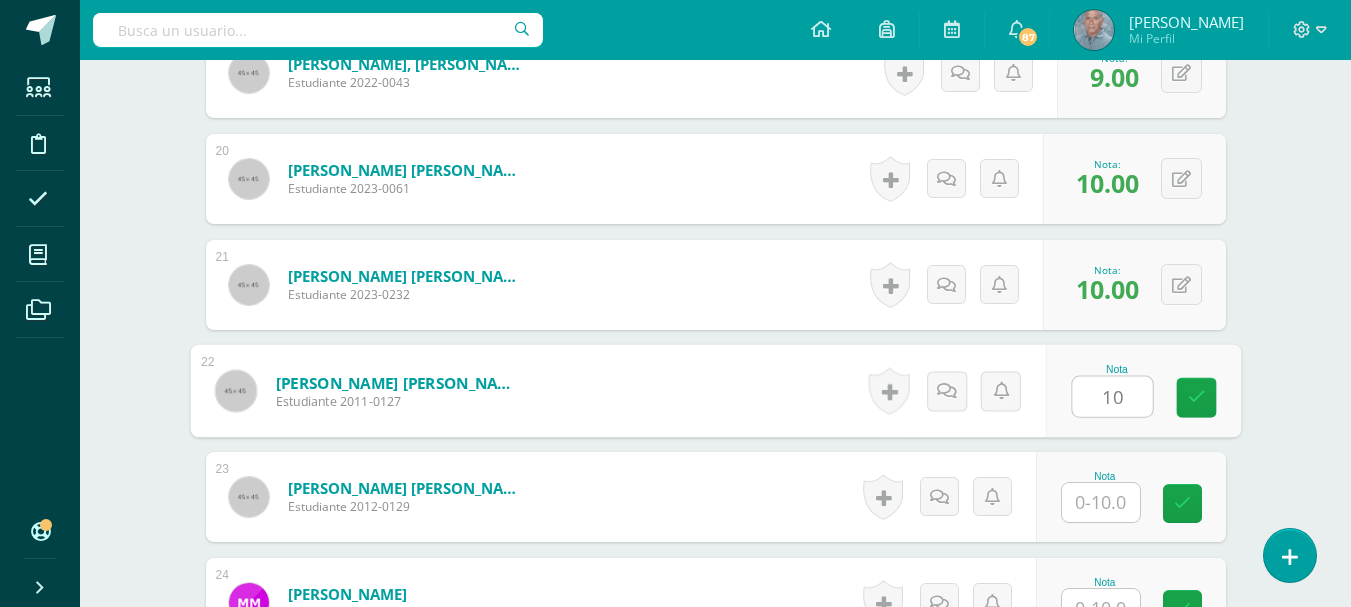 scroll, scrollTop: 2648, scrollLeft: 0, axis: vertical 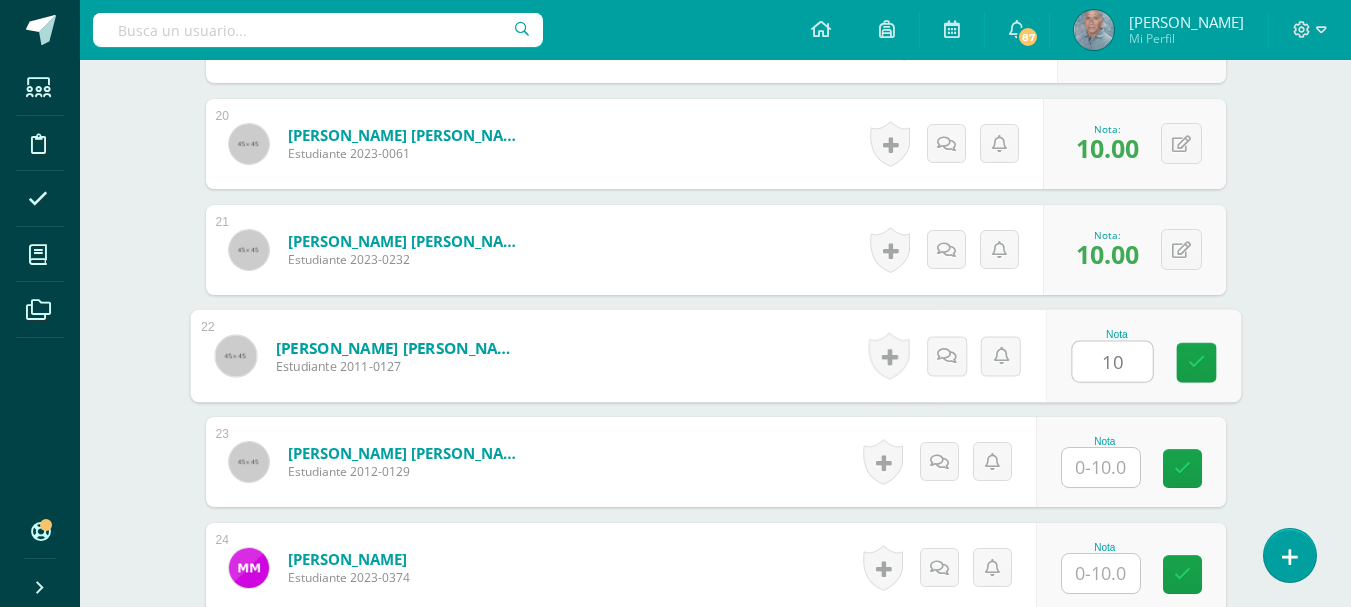 type on "10" 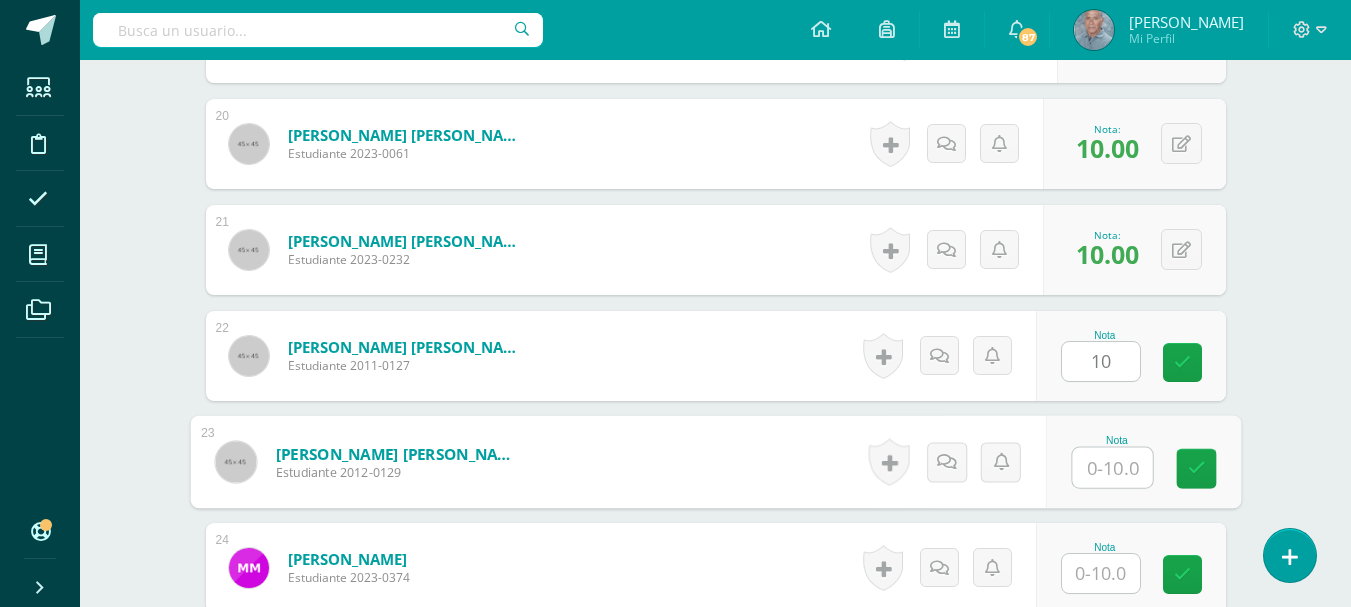 click at bounding box center (1112, 468) 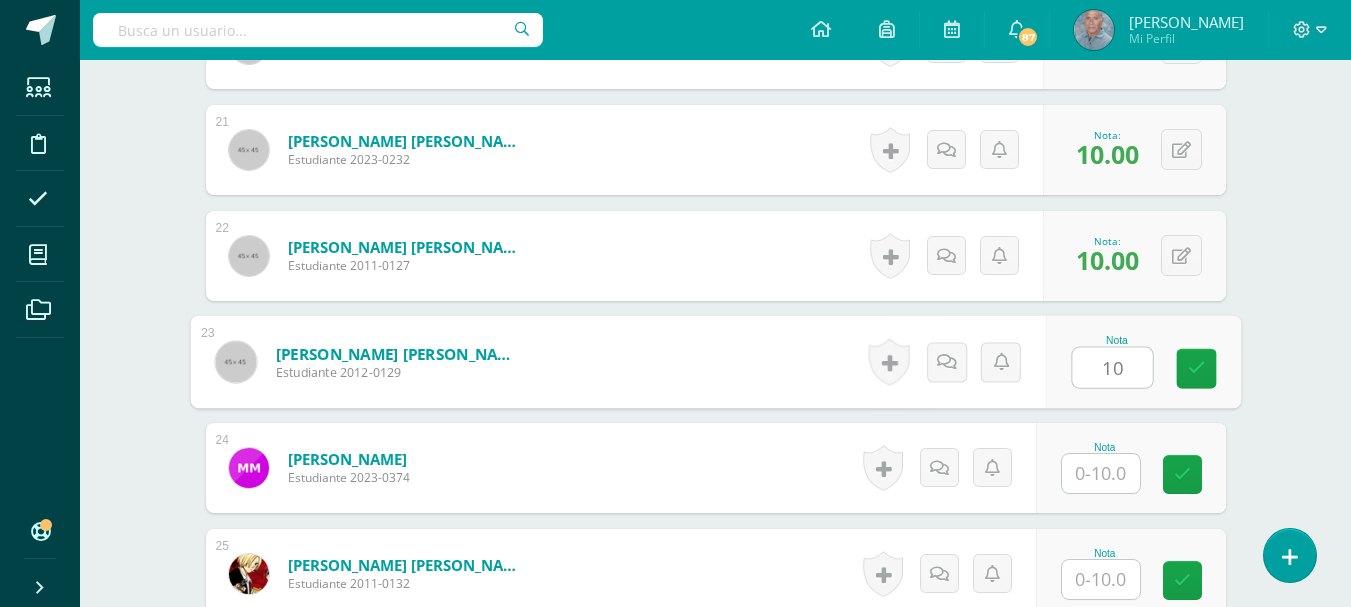 type on "10" 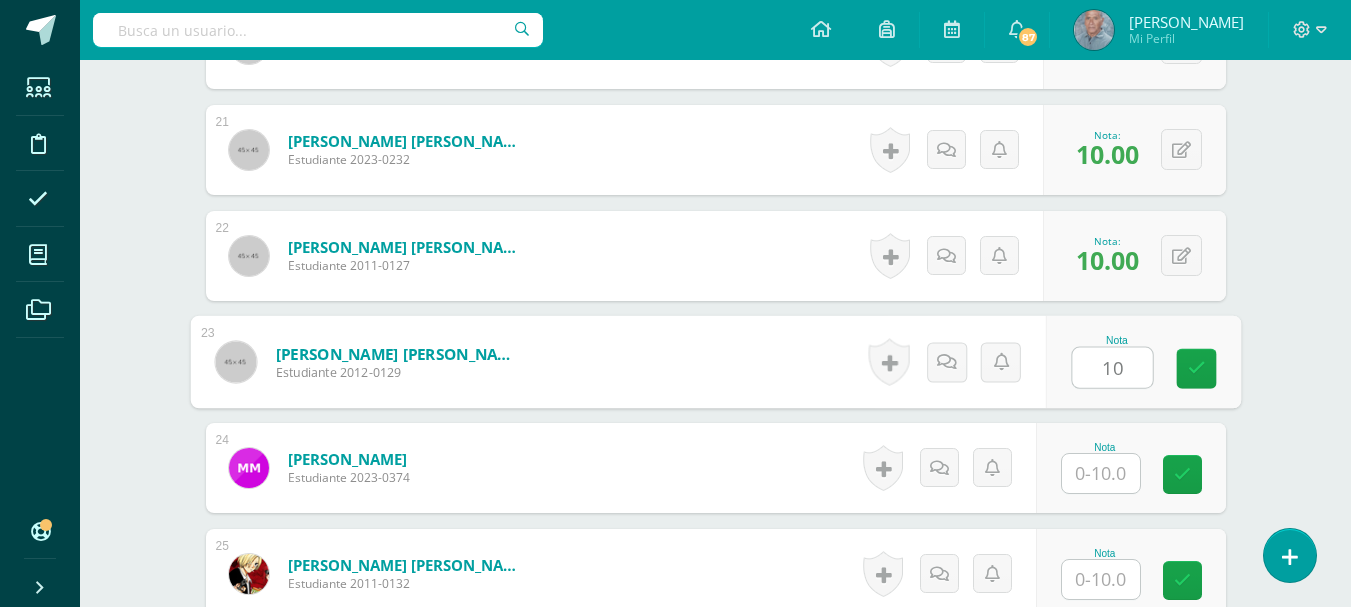 scroll, scrollTop: 2848, scrollLeft: 0, axis: vertical 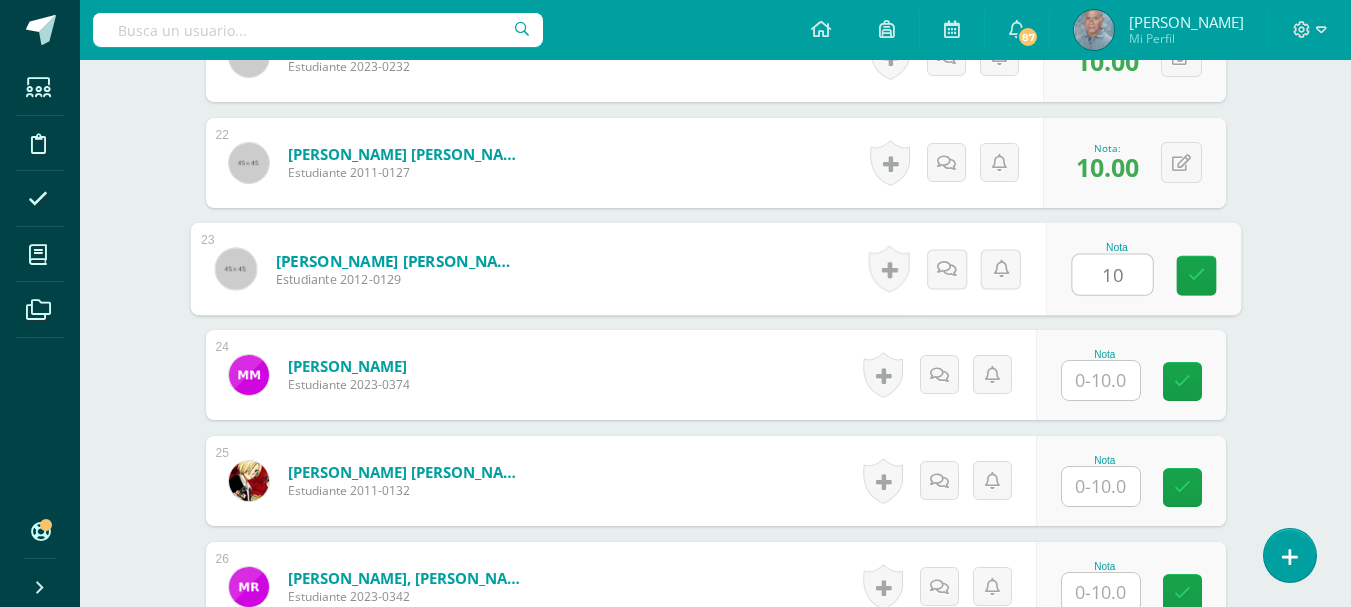 click on "1
Agustin Aragón, Angel André
Estudiante  2023-0066
Nota
10.00
0
Logros" at bounding box center [716, -526] 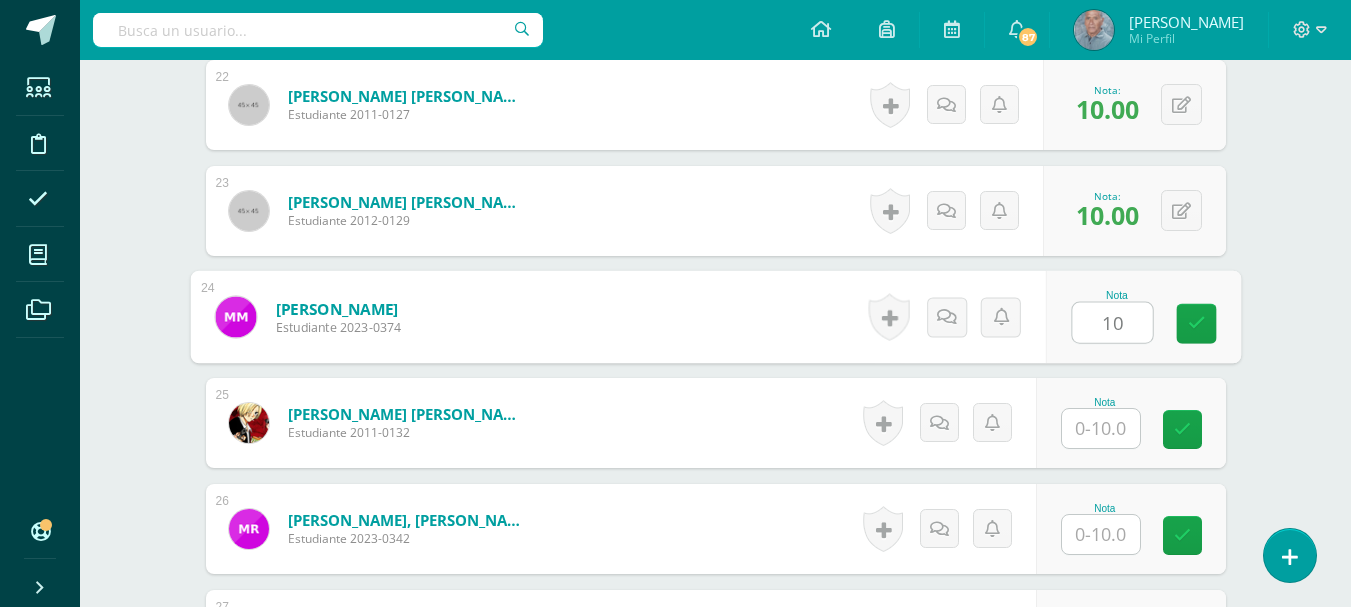 scroll, scrollTop: 2948, scrollLeft: 0, axis: vertical 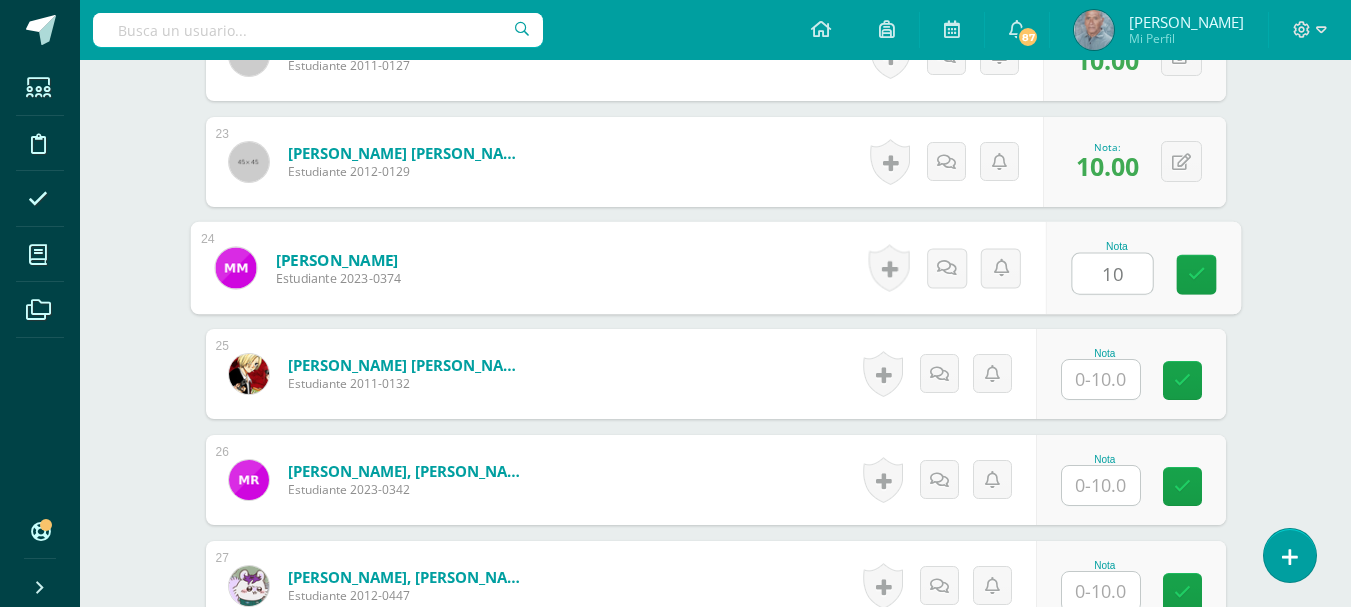type on "10" 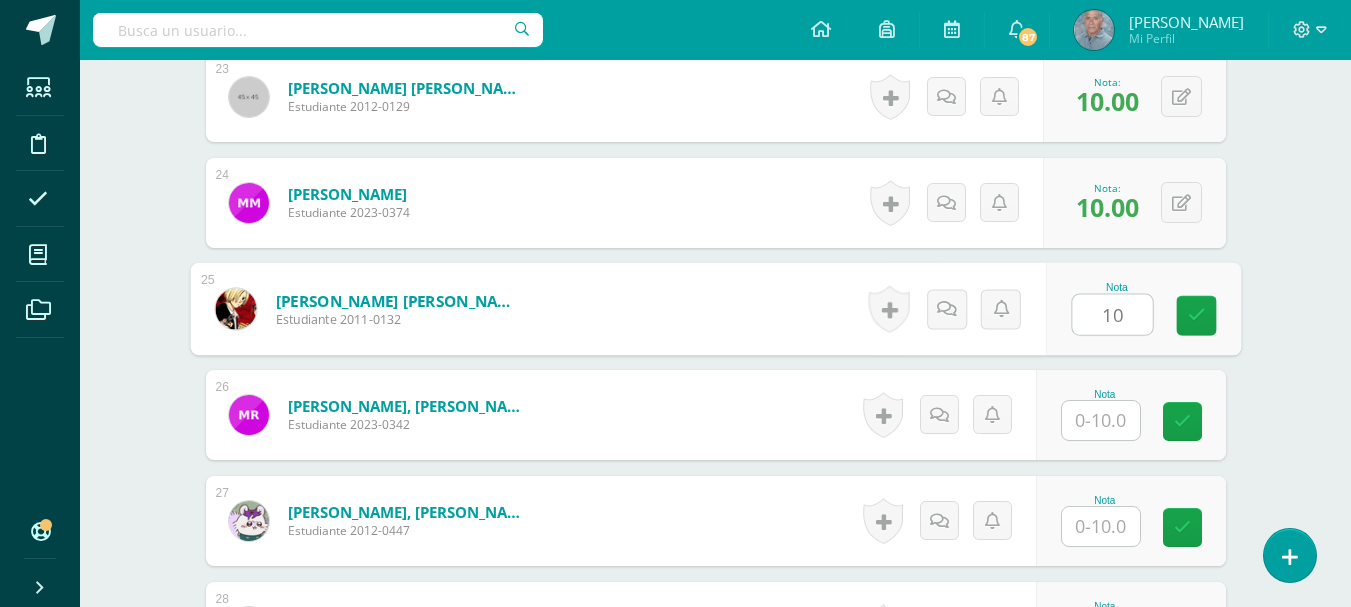 scroll, scrollTop: 3048, scrollLeft: 0, axis: vertical 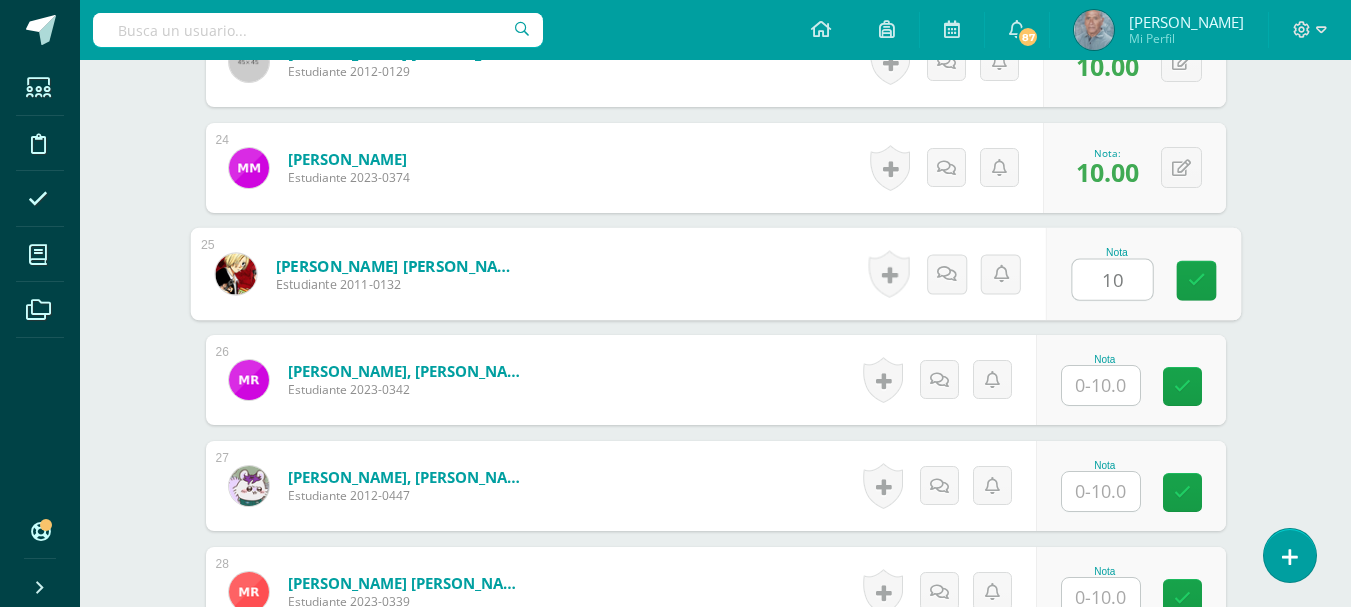 type on "10" 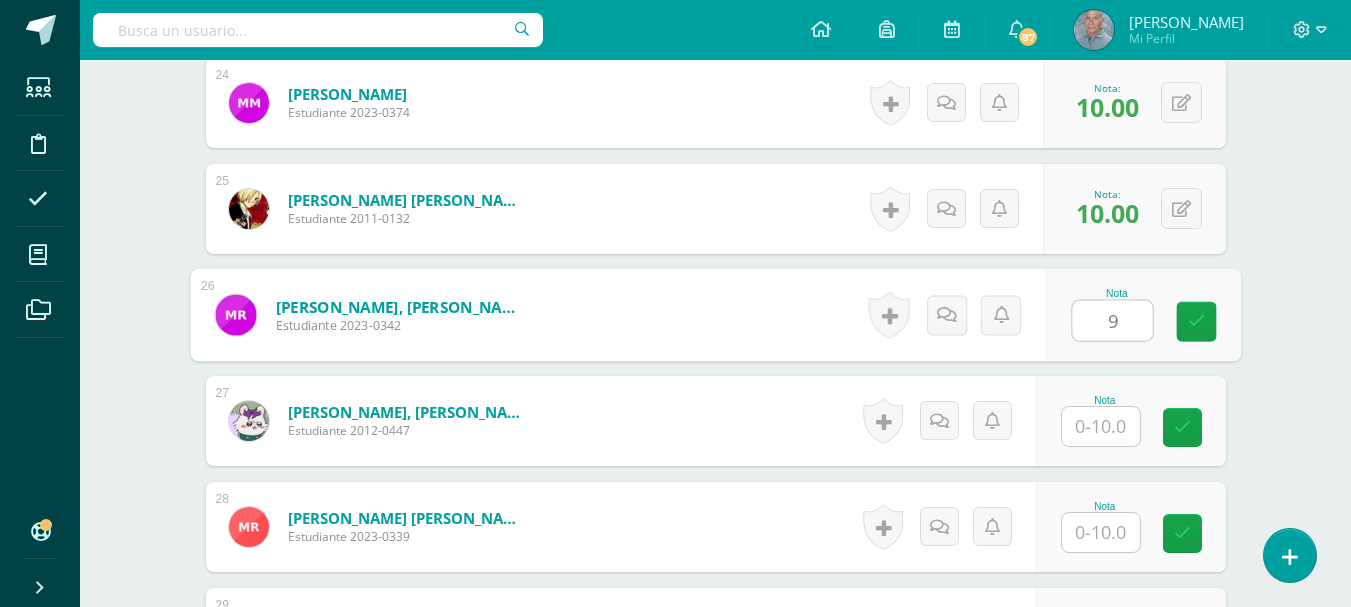 scroll, scrollTop: 3148, scrollLeft: 0, axis: vertical 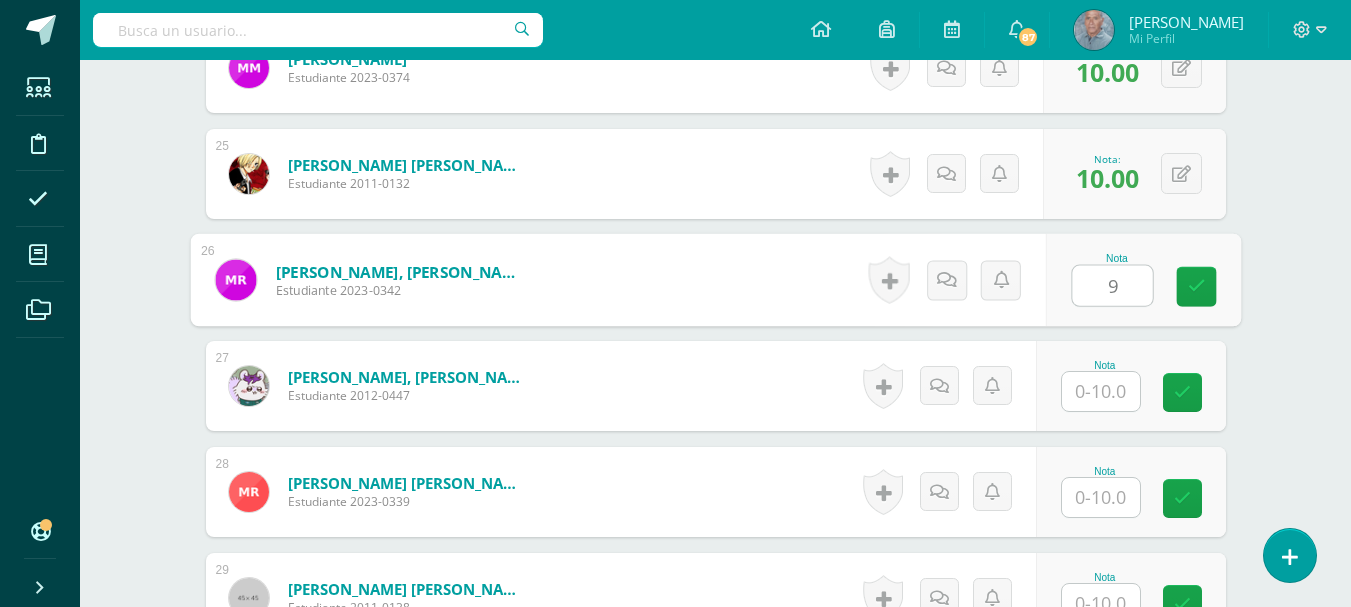 type on "9" 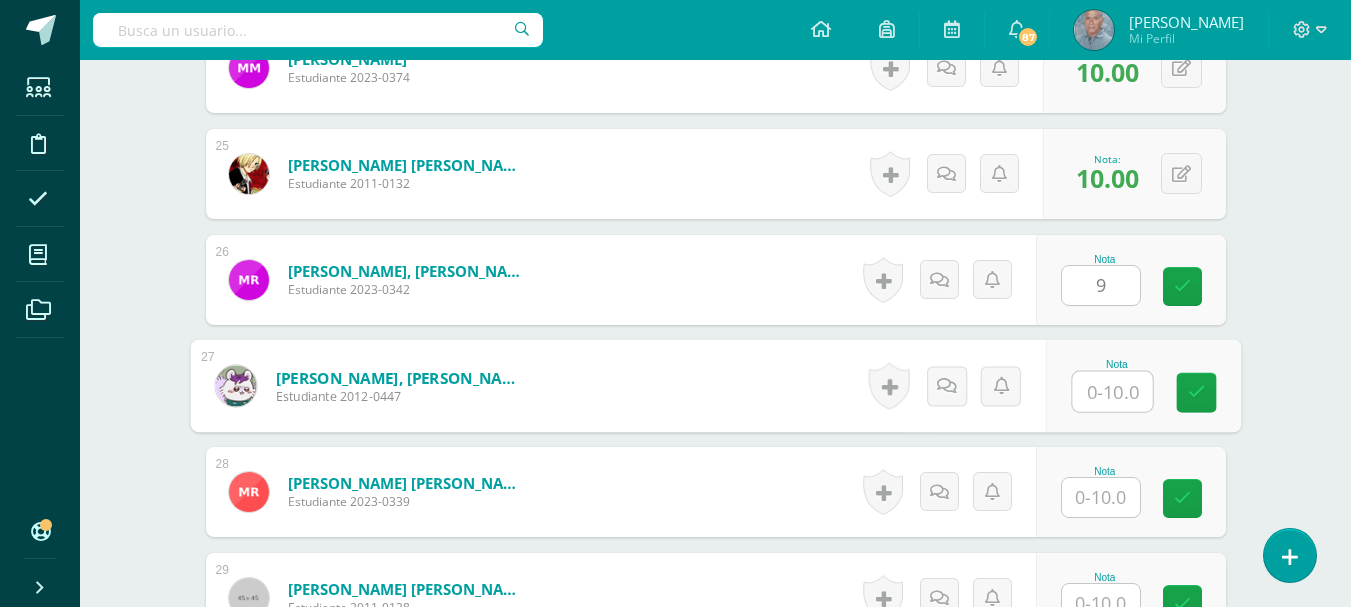 click at bounding box center (1112, 392) 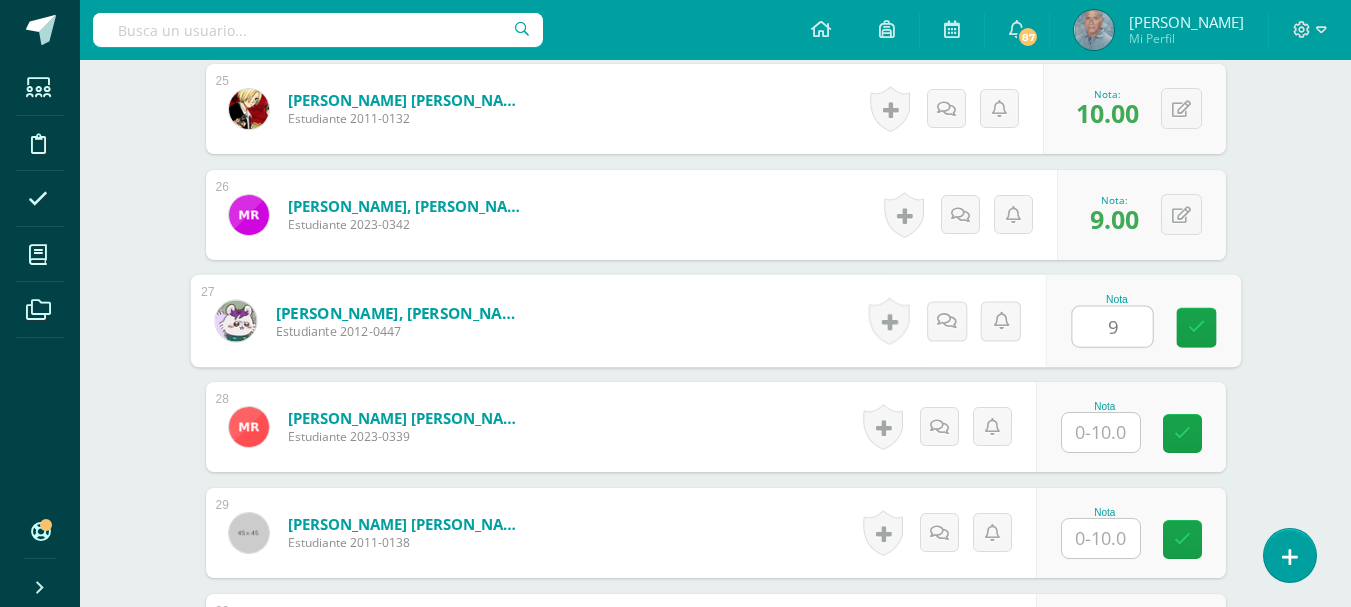 scroll, scrollTop: 3248, scrollLeft: 0, axis: vertical 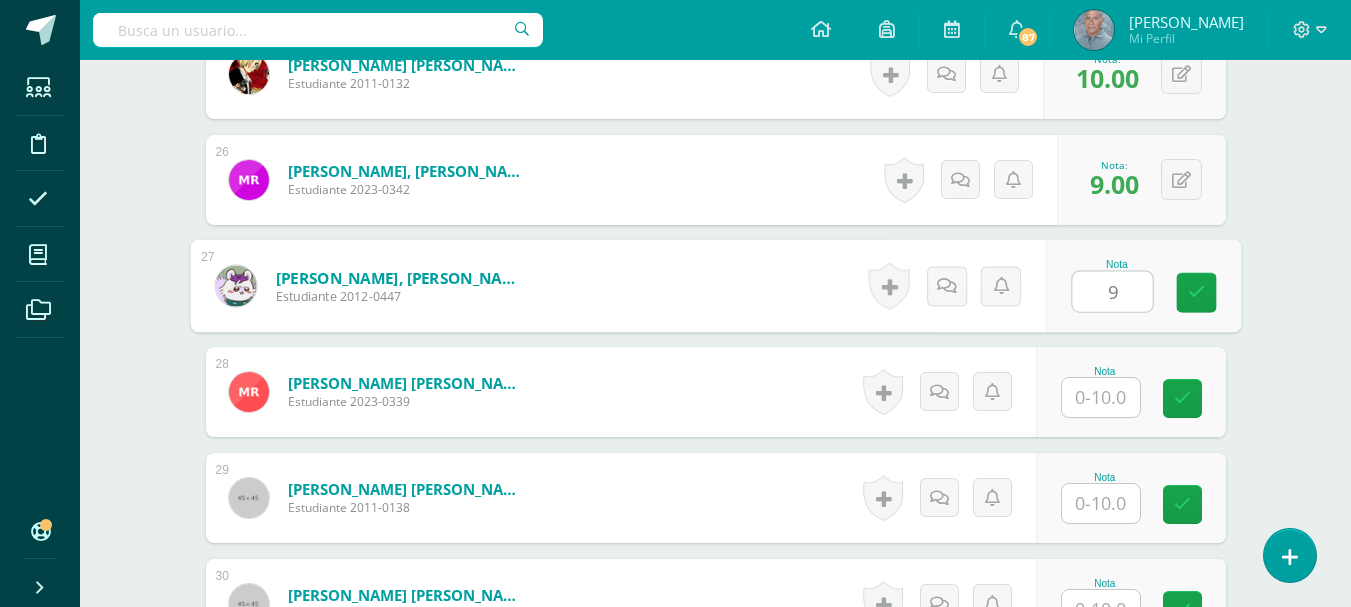 type on "9" 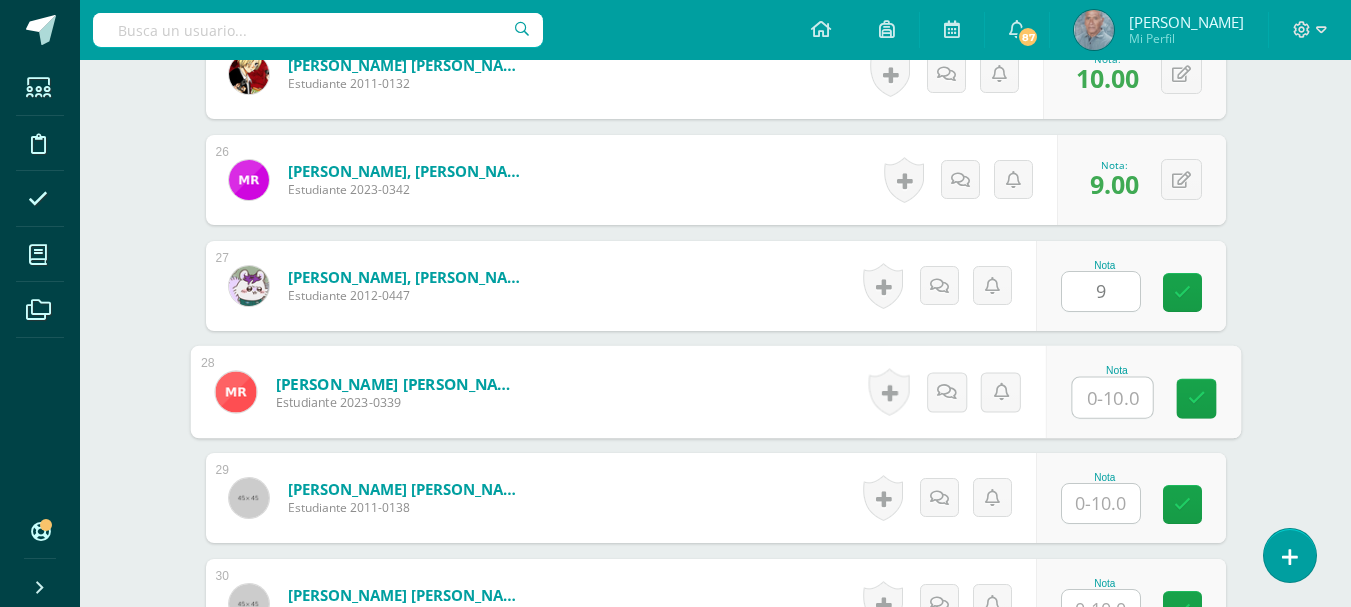 click at bounding box center [1112, 398] 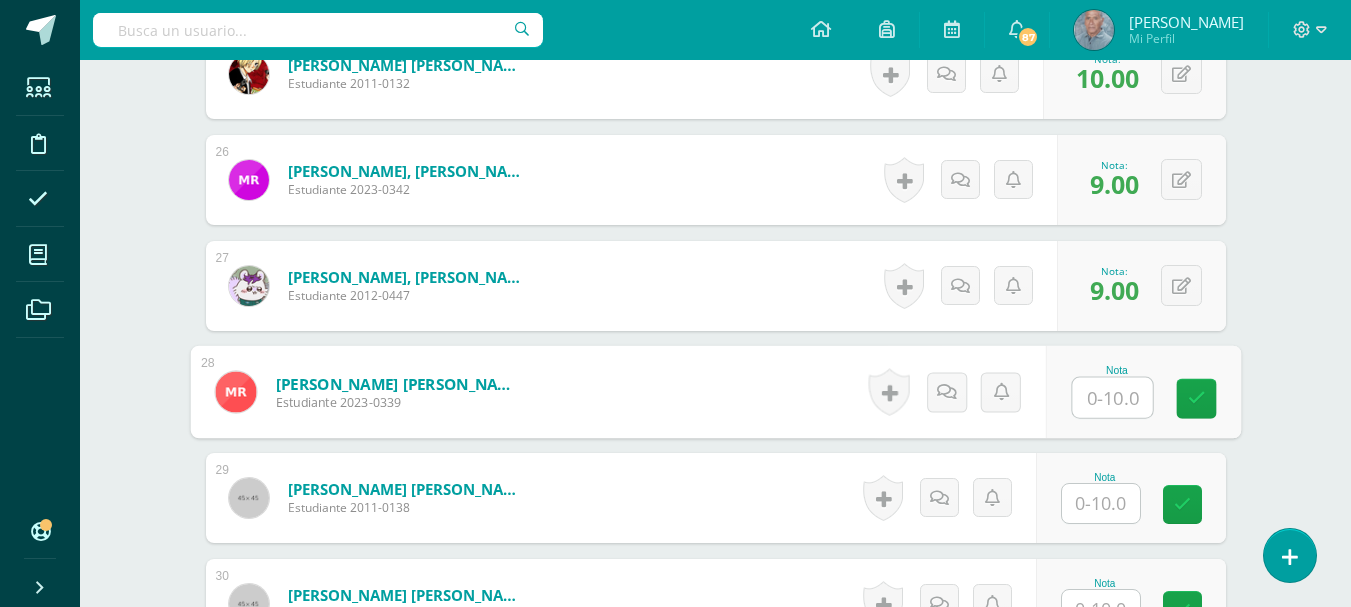 type on "9" 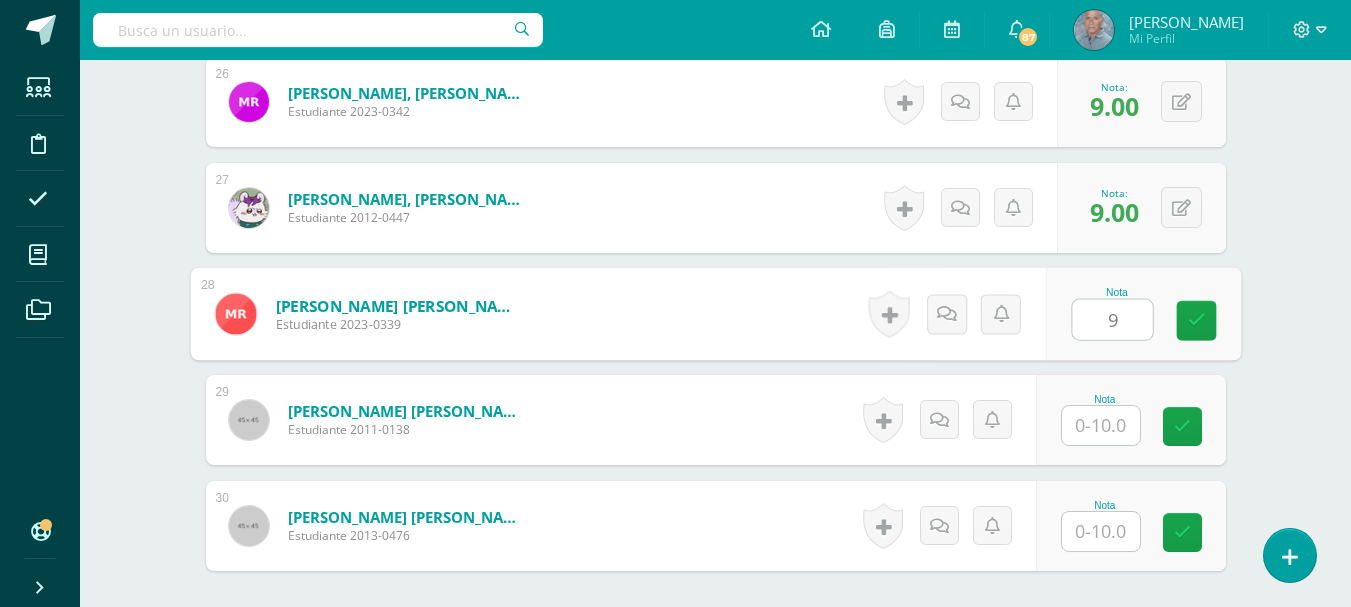 scroll, scrollTop: 3348, scrollLeft: 0, axis: vertical 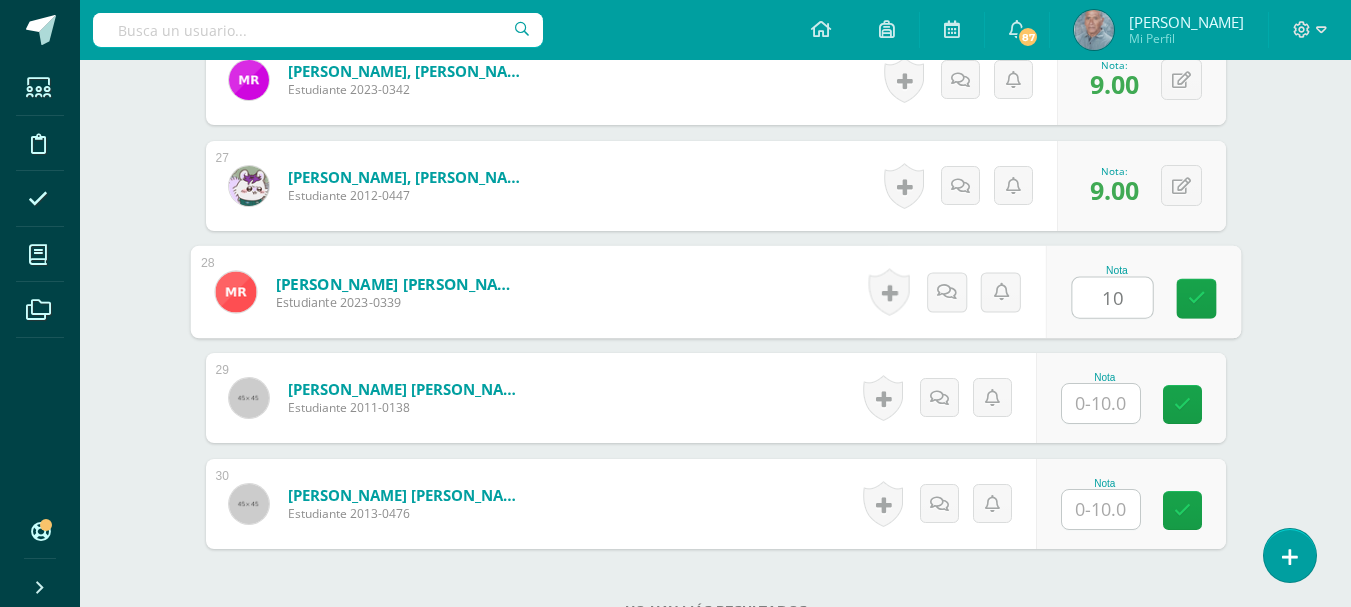 type on "10" 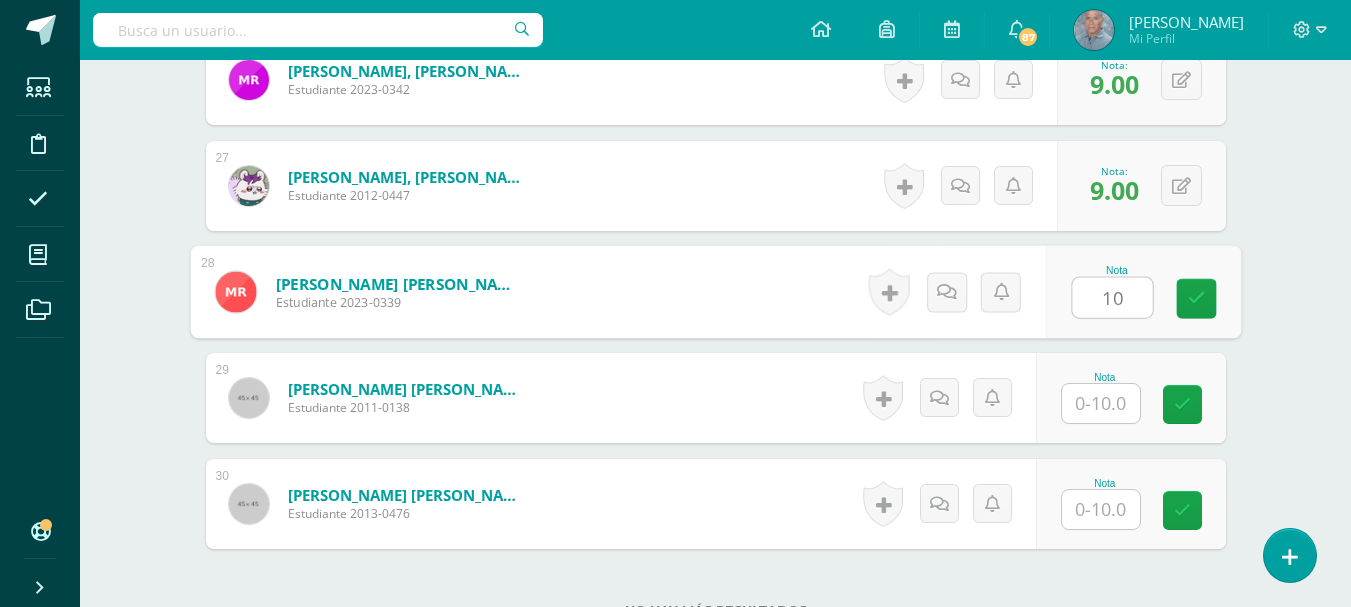 click at bounding box center (1101, 403) 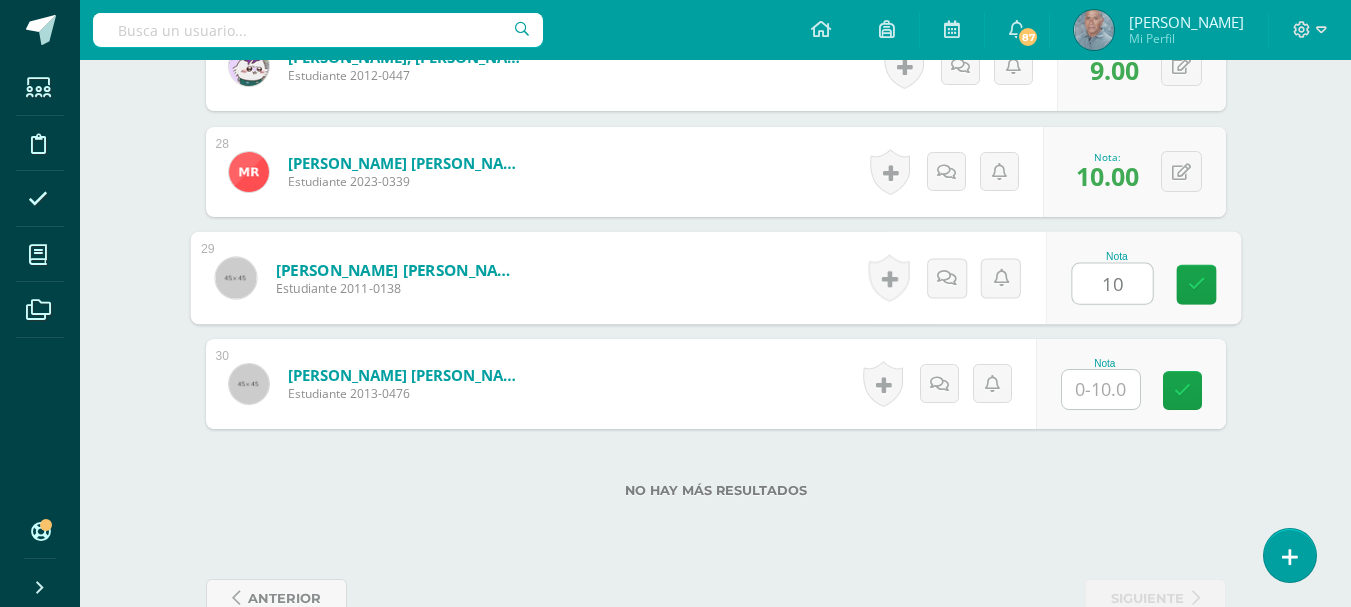 scroll, scrollTop: 3519, scrollLeft: 0, axis: vertical 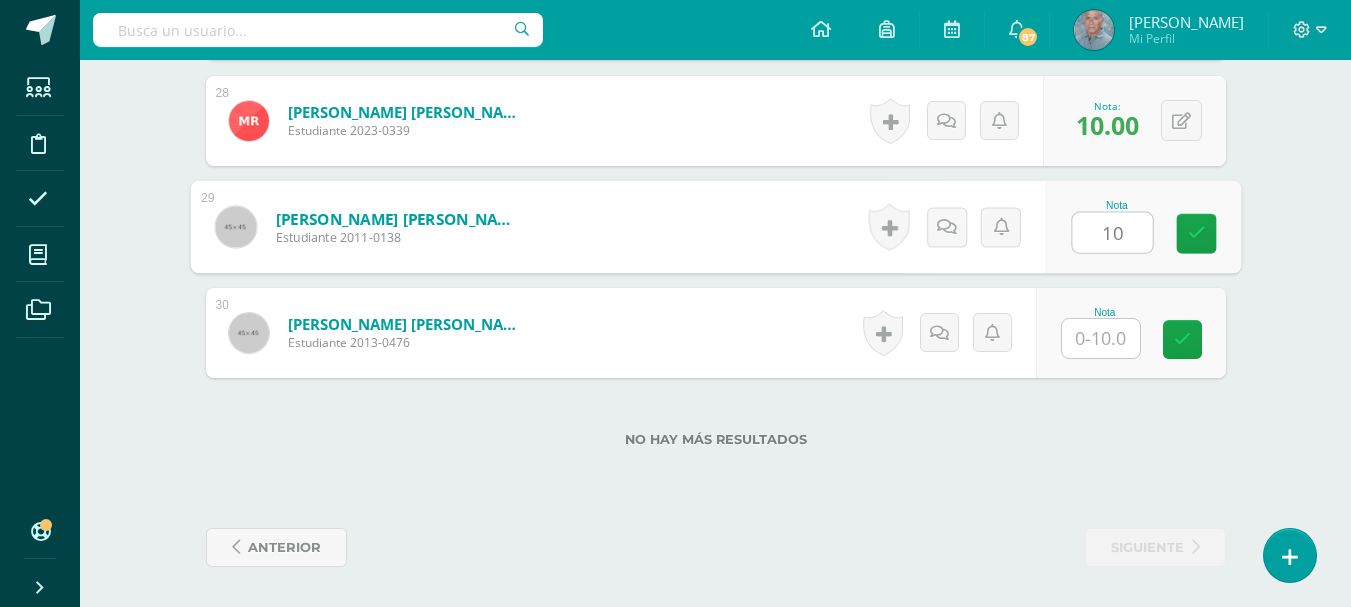 type on "10" 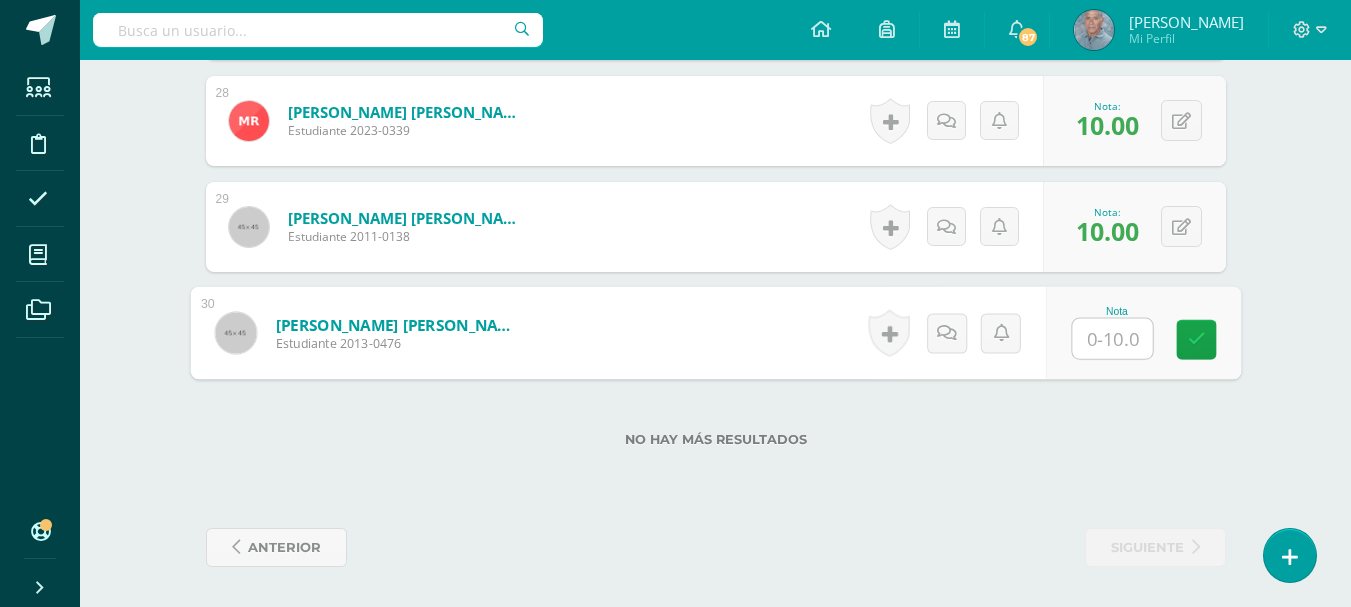 type on "1" 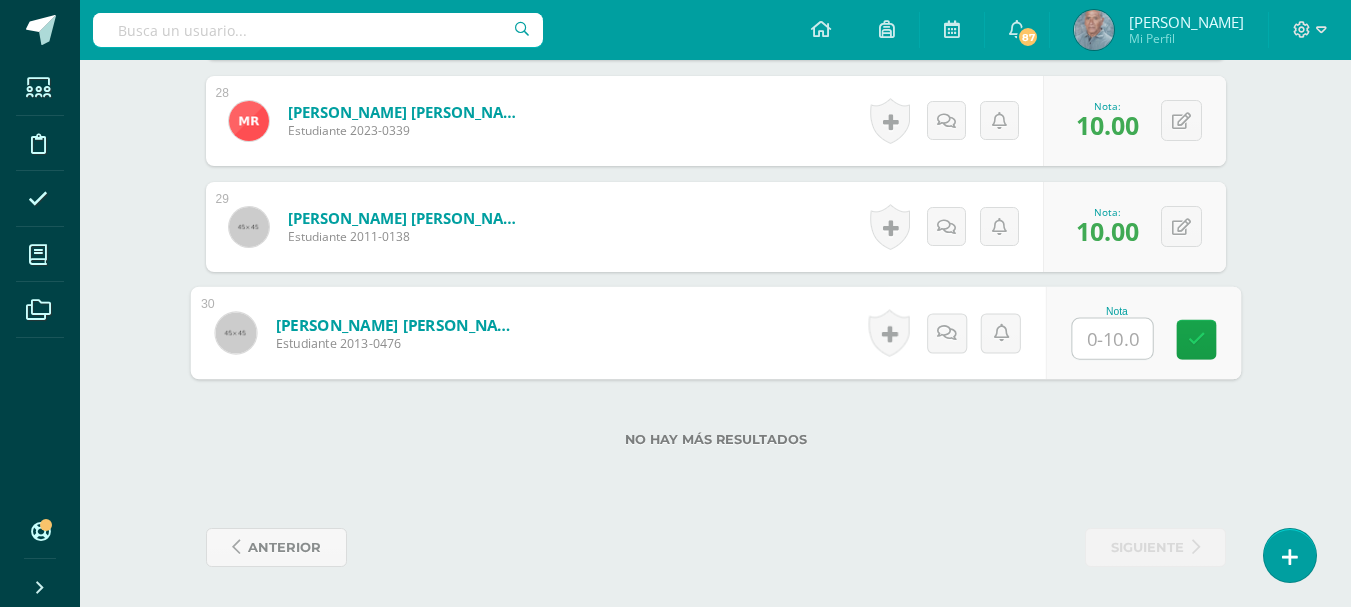 type on "9" 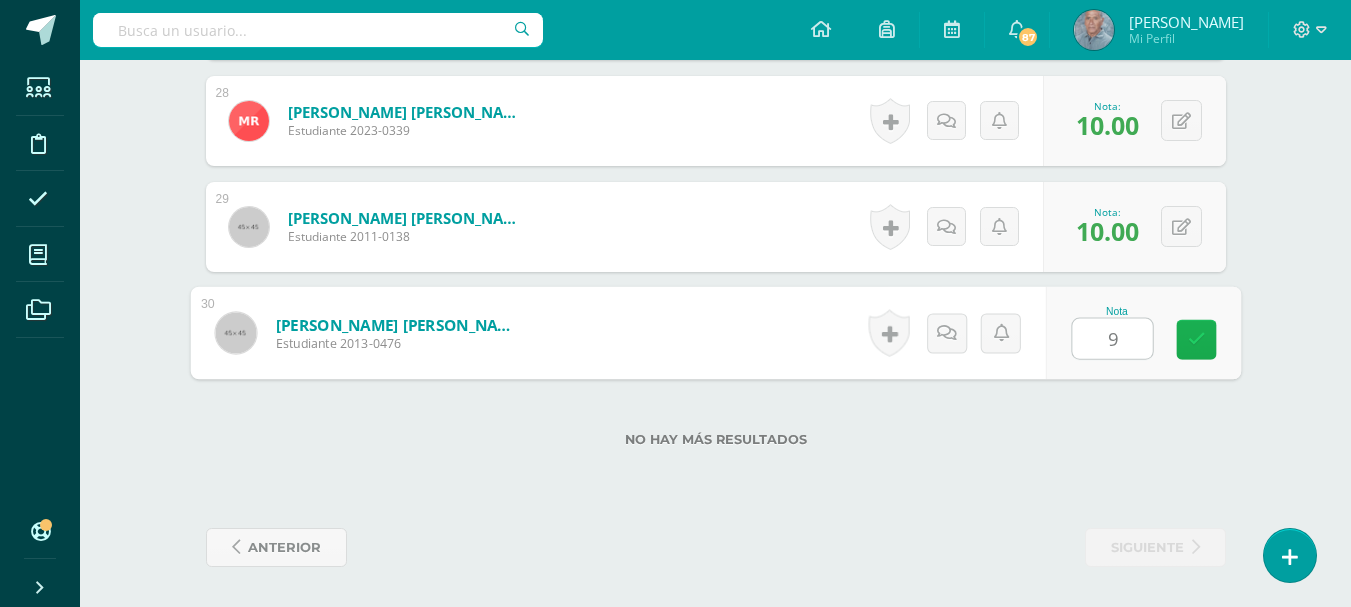 click at bounding box center [1196, 339] 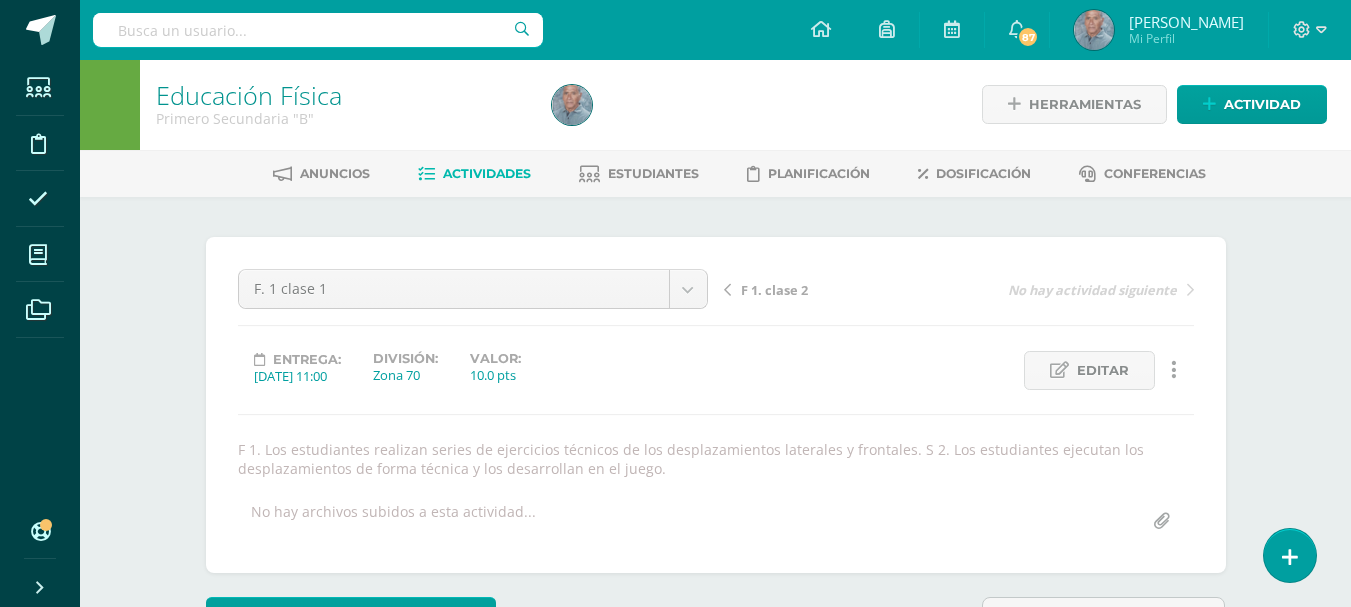 scroll, scrollTop: 0, scrollLeft: 0, axis: both 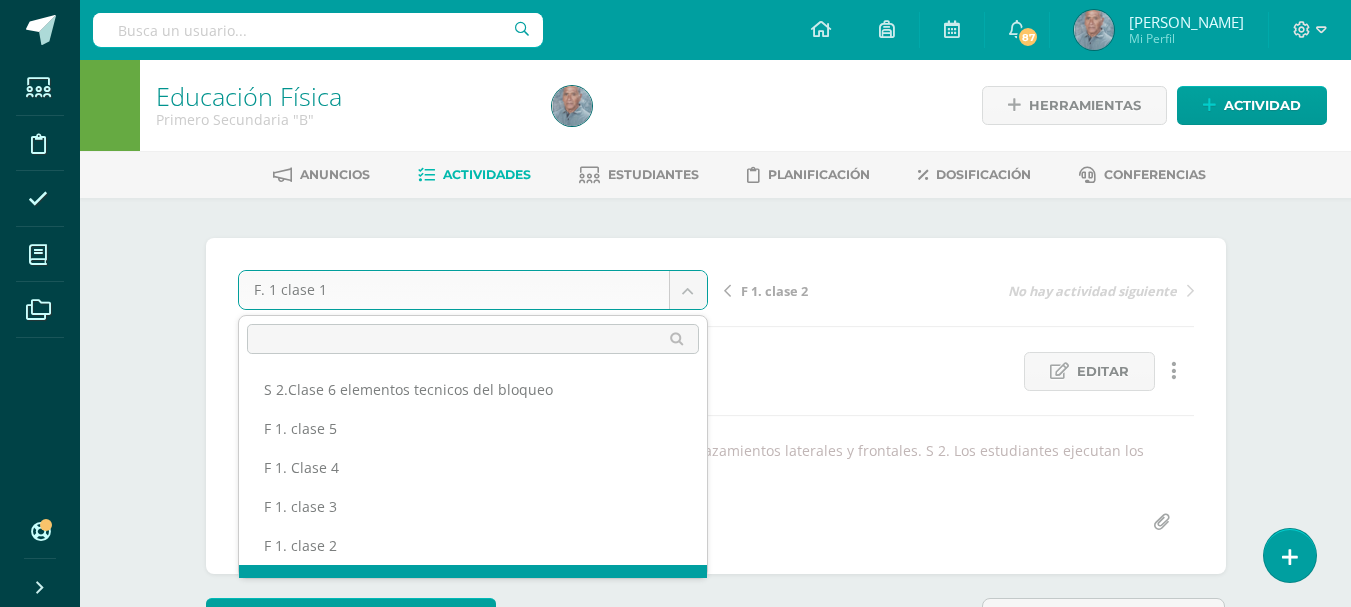 click on "Estudiantes Disciplina Asistencia Mis cursos Archivos Soporte
Centro de ayuda
Últimas actualizaciones
10+ Cerrar panel
Educación Física
Cuarto
Primaria
"A"
Actividades Estudiantes Planificación Dosificación
Educación Física
Cuarto
Primaria
"B"
Actividades Estudiantes Planificación Dosificación
Educación Física
Quinto
Primaria
"A"
Actividades Estudiantes Planificación Dosificación
Educación Física
Actividades Estudiantes Planificación Actividades" at bounding box center (675, 2063) 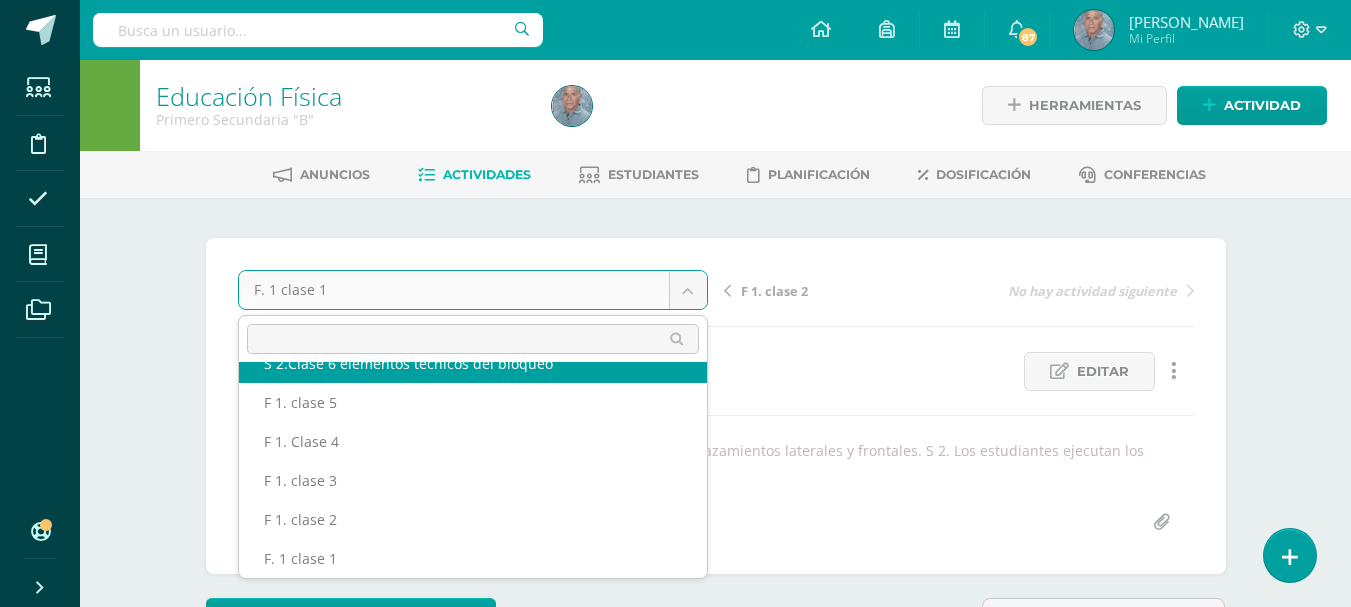 scroll, scrollTop: 0, scrollLeft: 0, axis: both 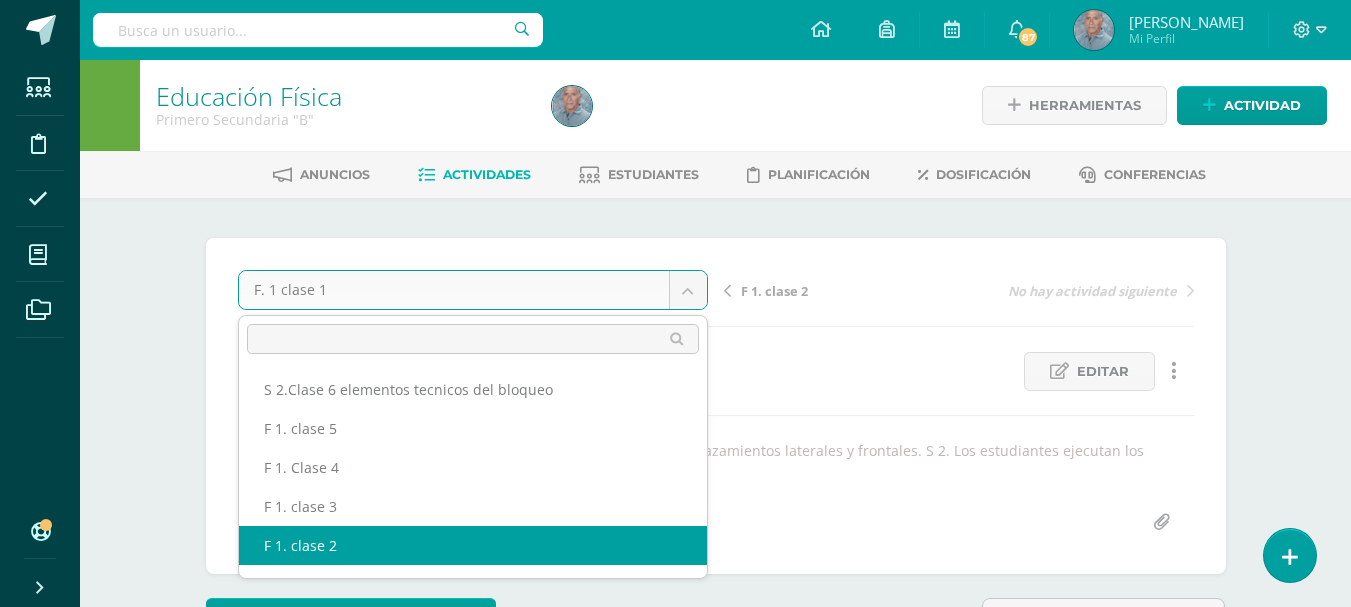 select on "/dashboard/teacher/grade-activity/42402/" 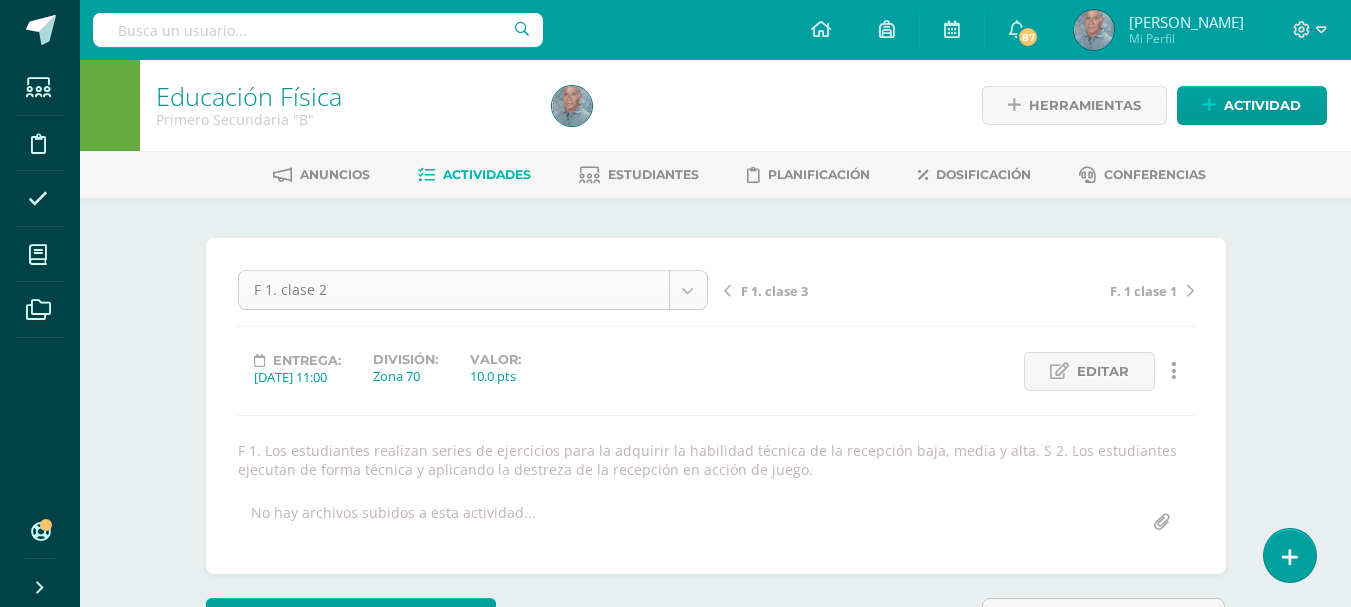 scroll, scrollTop: 1, scrollLeft: 0, axis: vertical 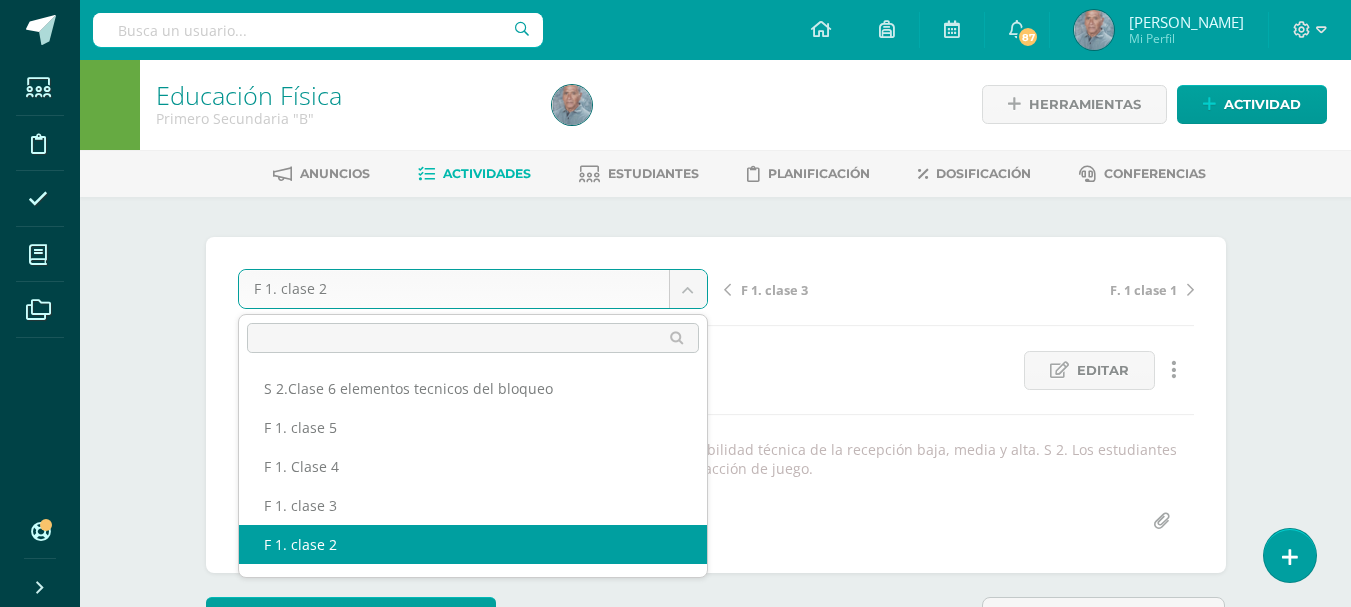 click on "Estudiantes Disciplina Asistencia Mis cursos Archivos Soporte
Centro de ayuda
Últimas actualizaciones
10+ Cerrar panel
Educación Física
Cuarto
Primaria
"A"
Actividades Estudiantes Planificación Dosificación
Educación Física
Cuarto
Primaria
"B"
Actividades Estudiantes Planificación Dosificación
Educación Física
Quinto
Primaria
"A"
Actividades Estudiantes Planificación Dosificación
Educación Física
Actividades Estudiantes Planificación Actividades" at bounding box center [675, 1528] 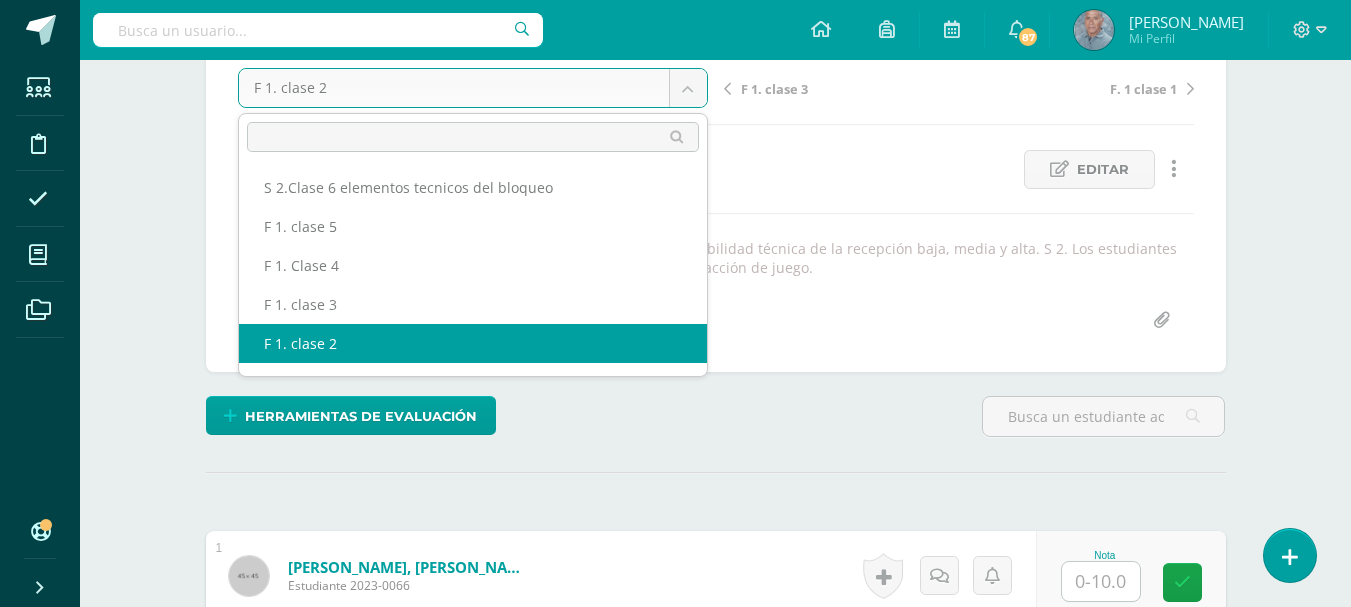 scroll, scrollTop: 203, scrollLeft: 0, axis: vertical 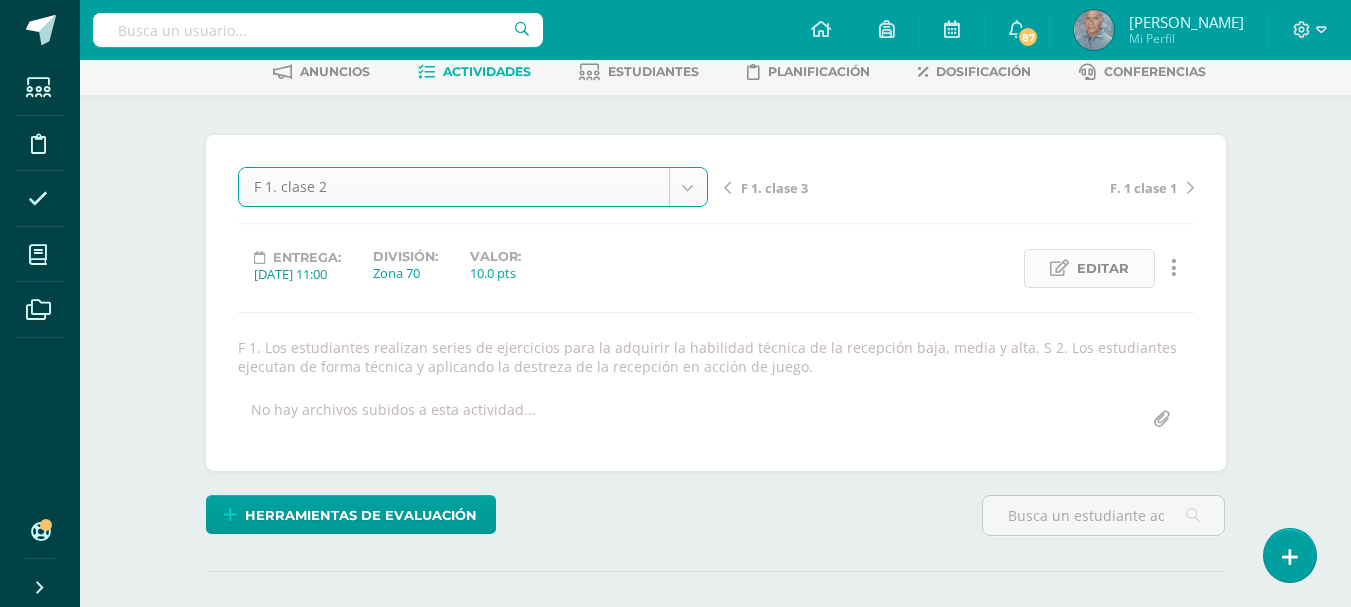 click on "Editar" at bounding box center [1103, 268] 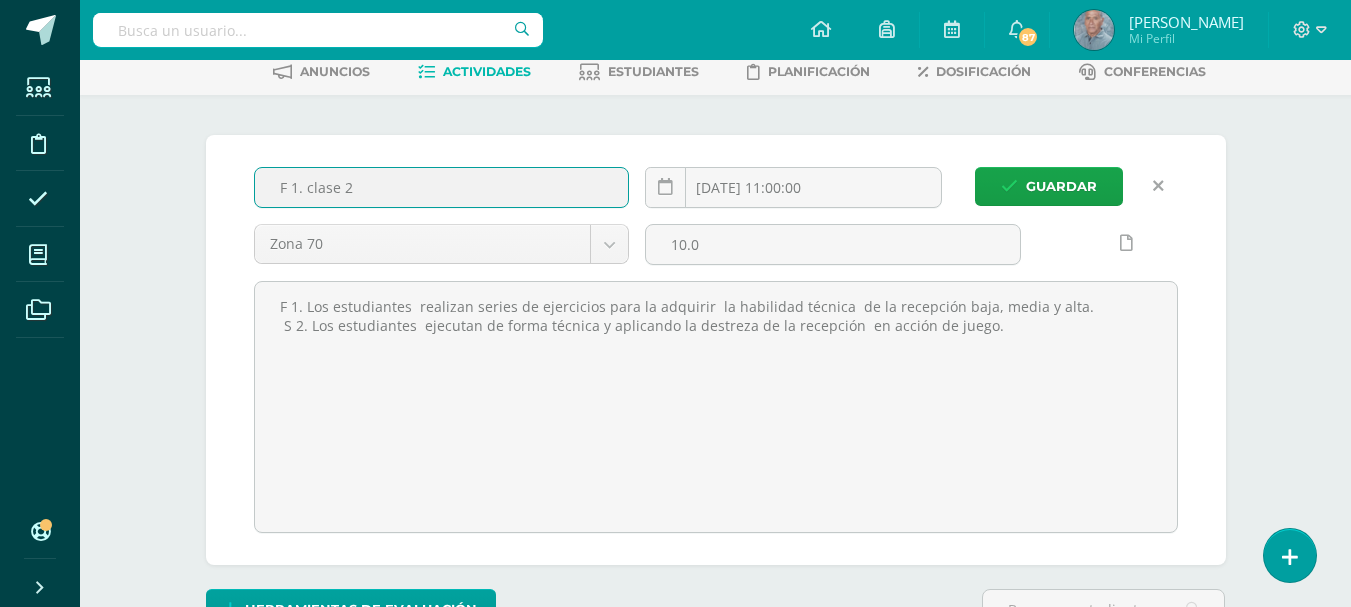click on "F 1. clase 2" at bounding box center (442, 187) 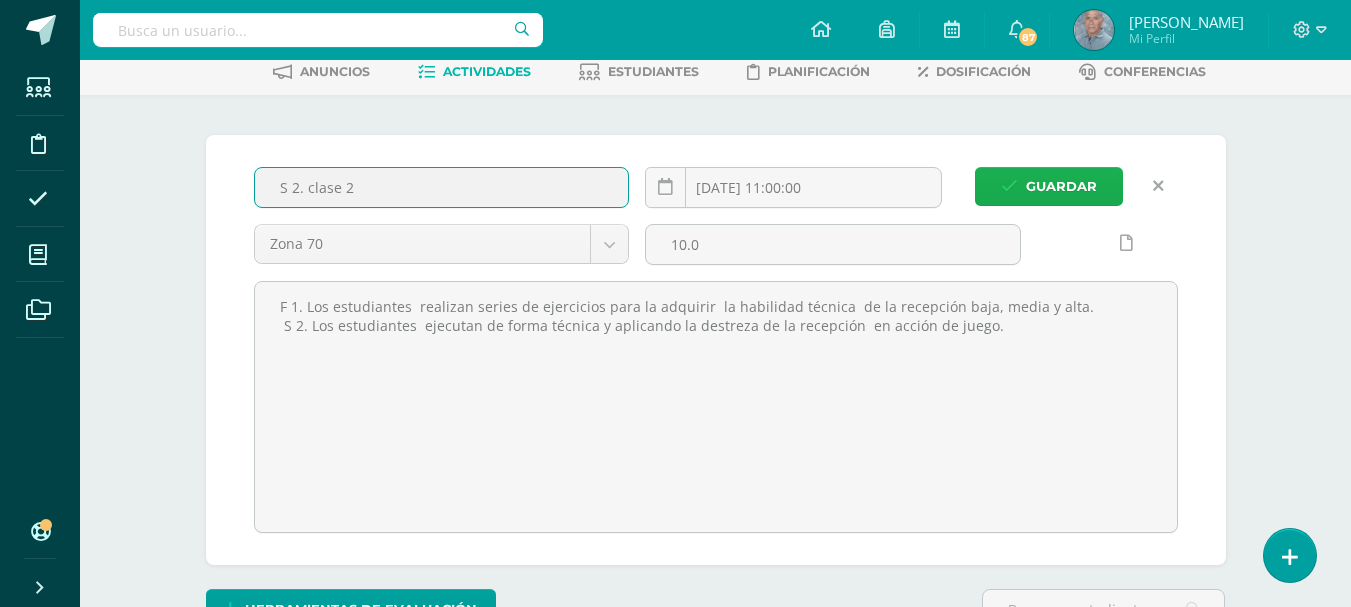 type on "S 2. clase 2" 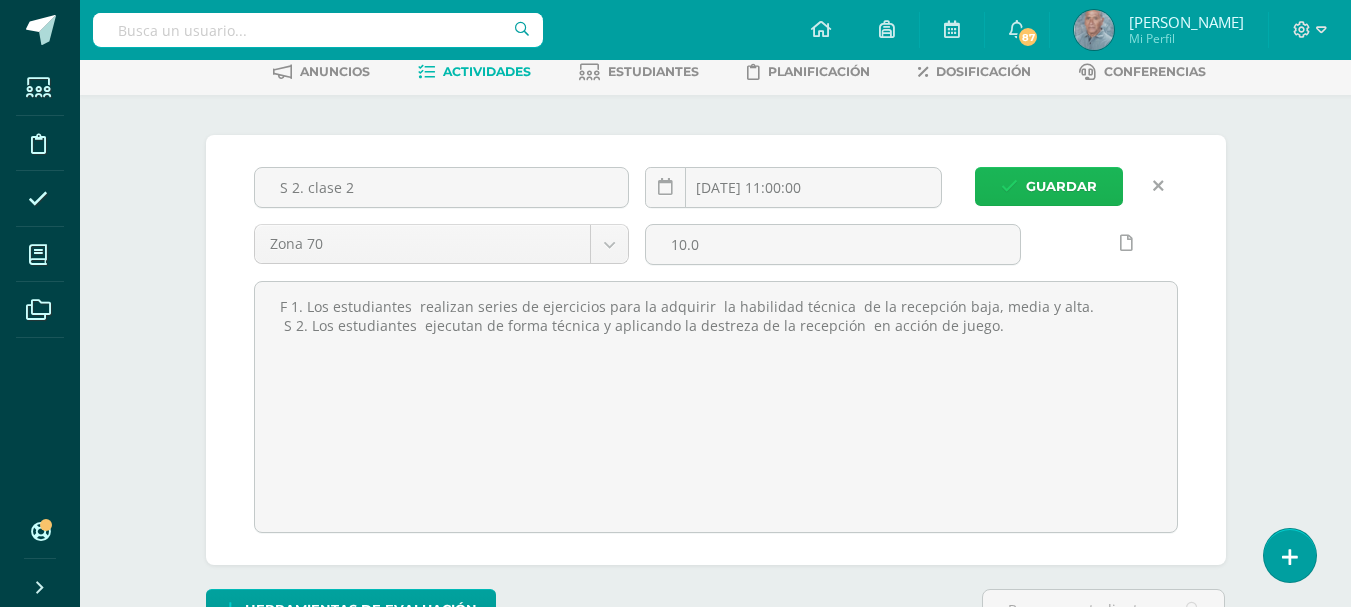 click on "Guardar" at bounding box center [1061, 186] 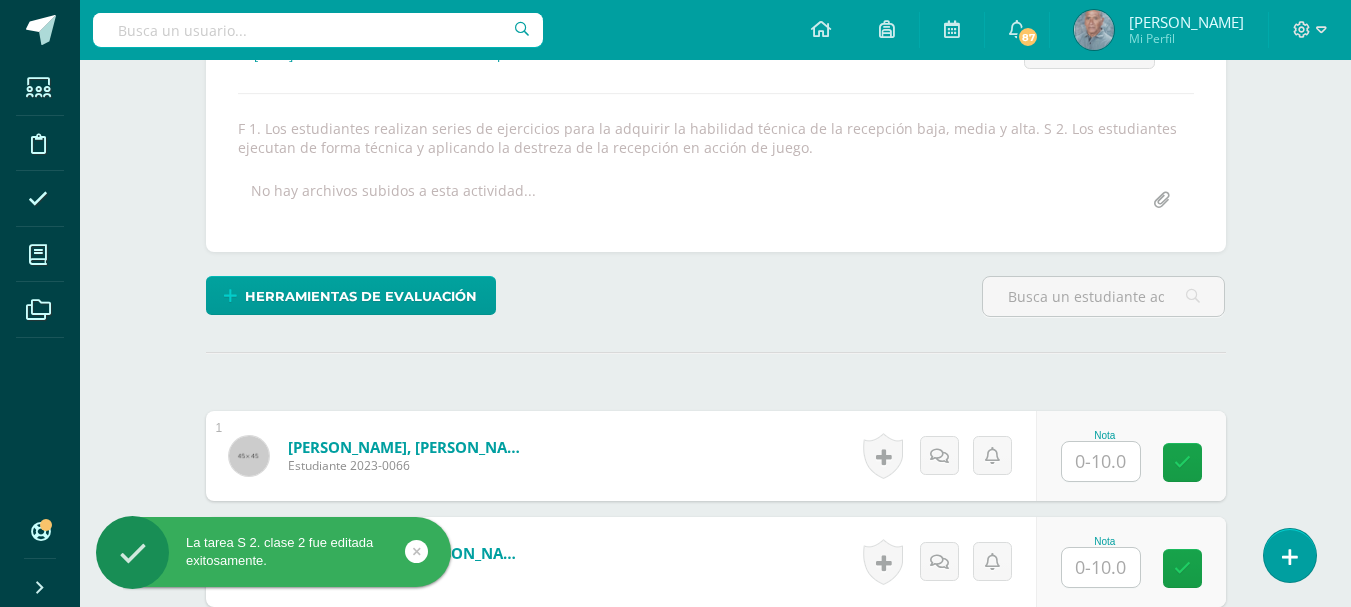 scroll, scrollTop: 295, scrollLeft: 0, axis: vertical 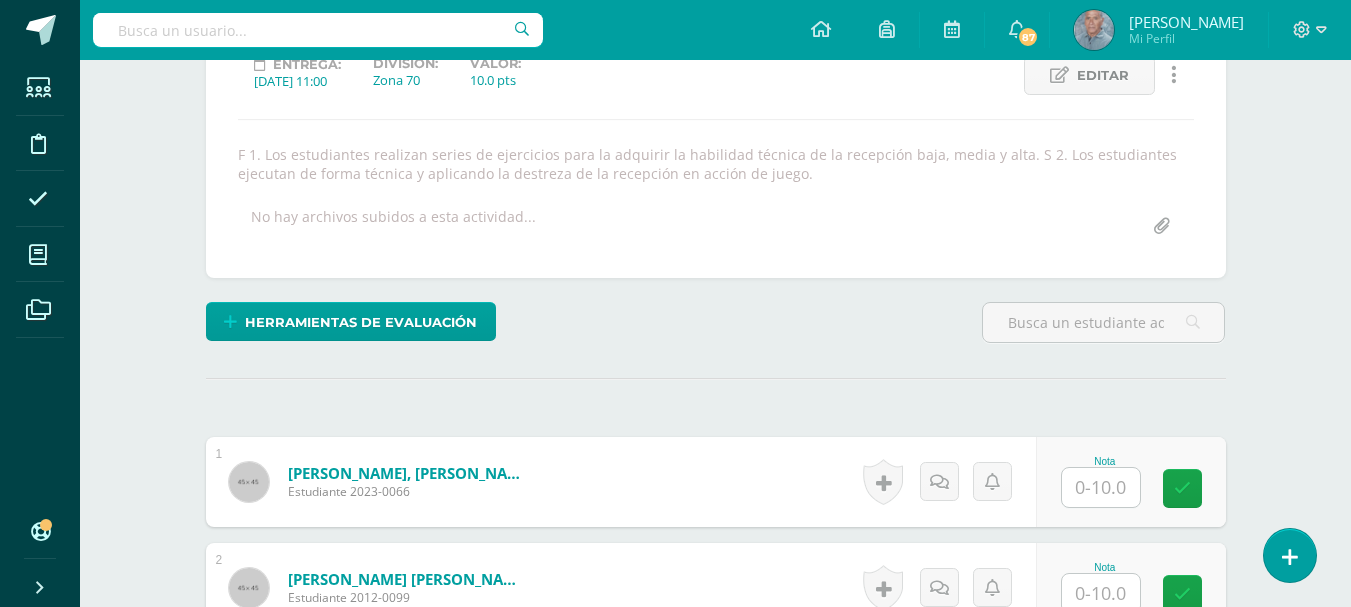 click at bounding box center (1101, 487) 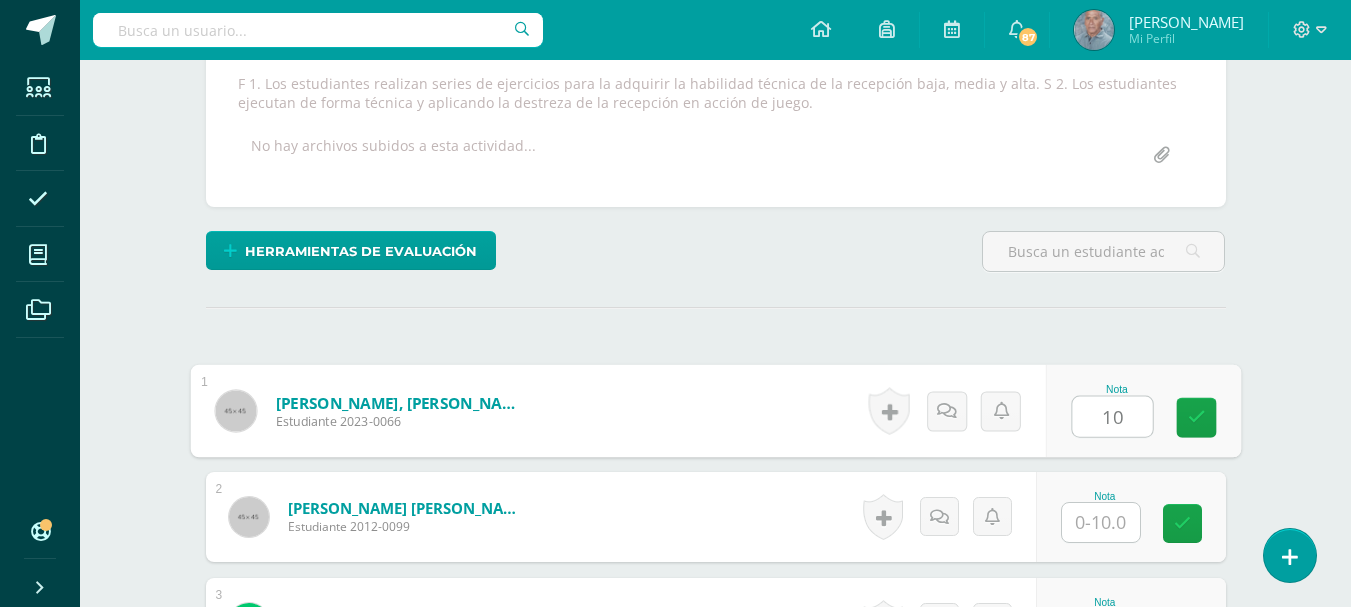 scroll, scrollTop: 397, scrollLeft: 0, axis: vertical 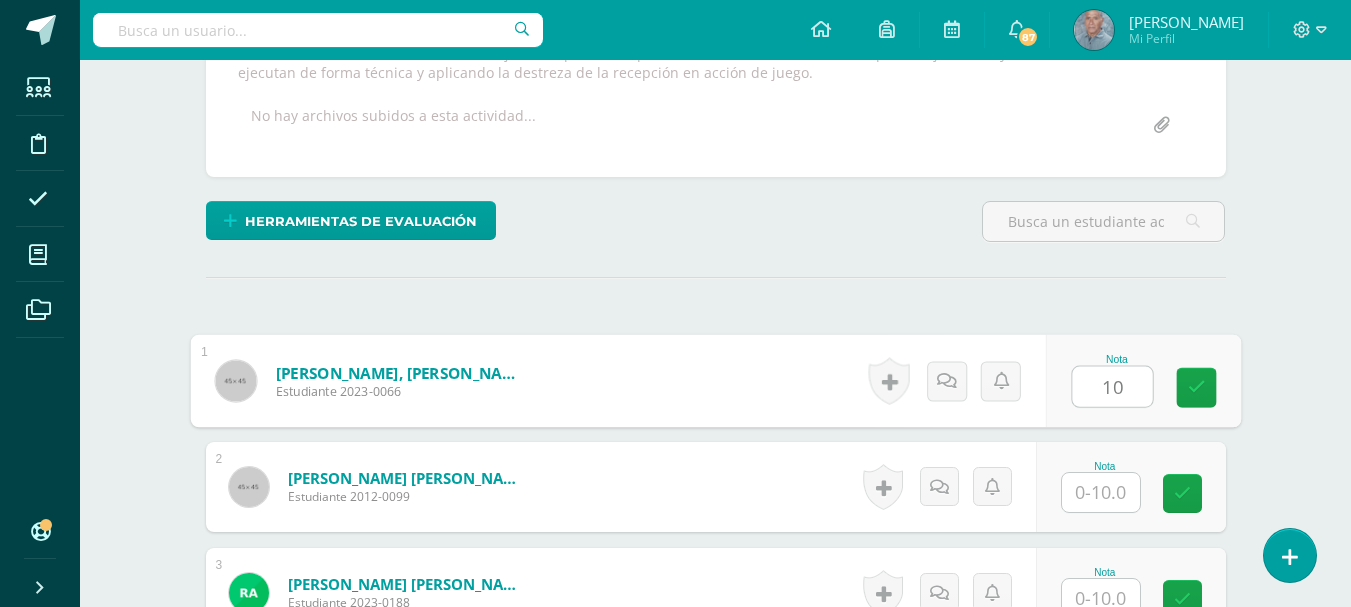 type on "10" 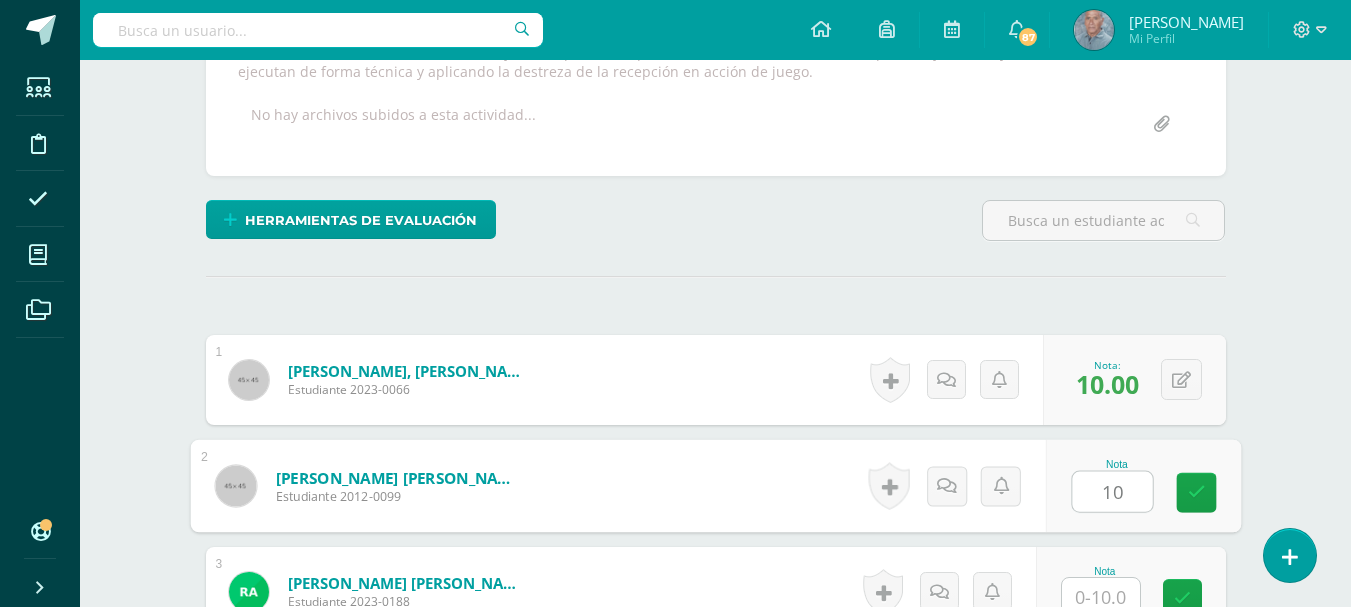scroll, scrollTop: 498, scrollLeft: 0, axis: vertical 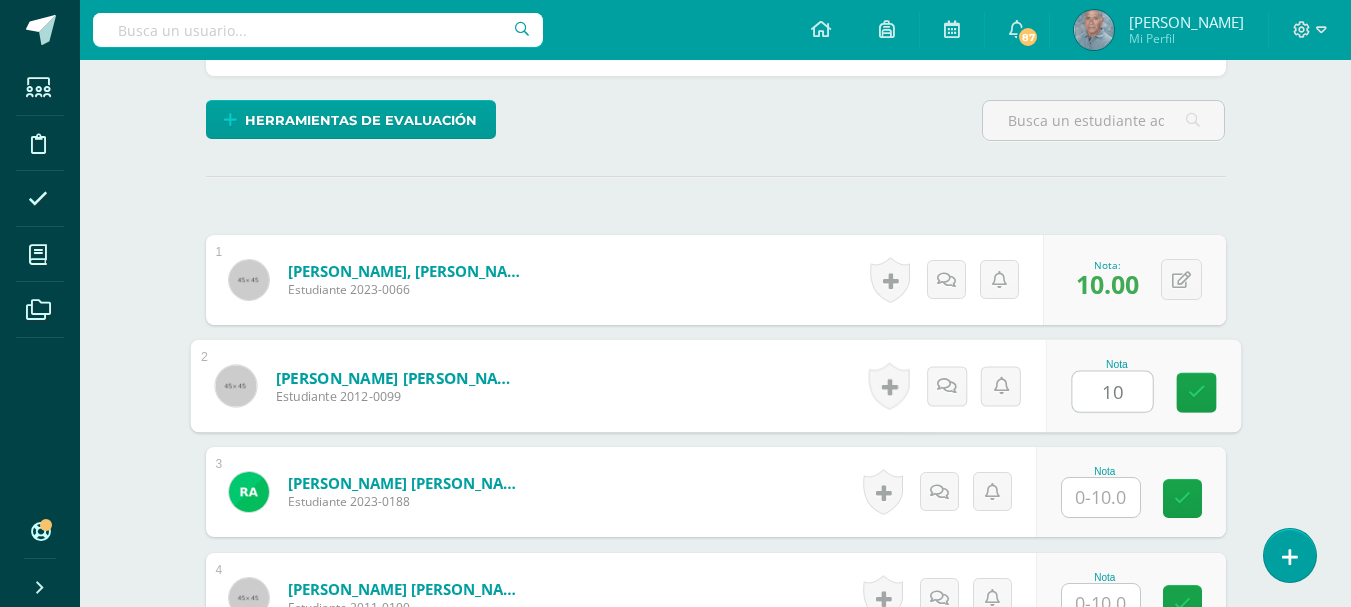 type on "10" 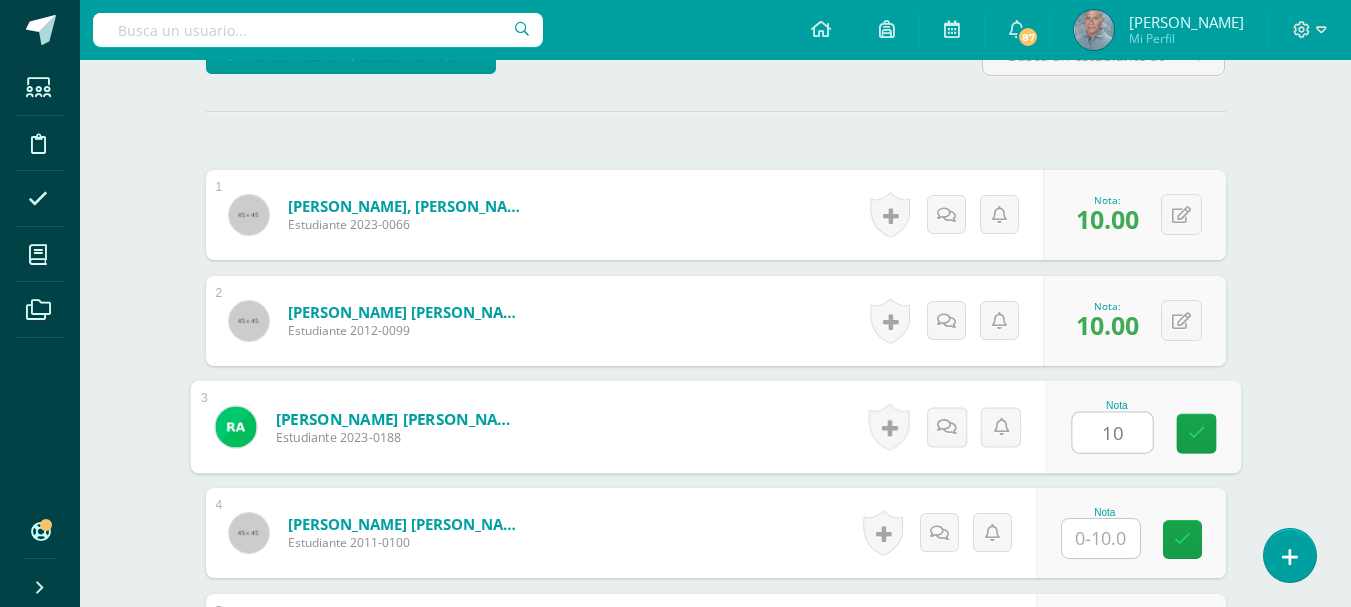 scroll, scrollTop: 598, scrollLeft: 0, axis: vertical 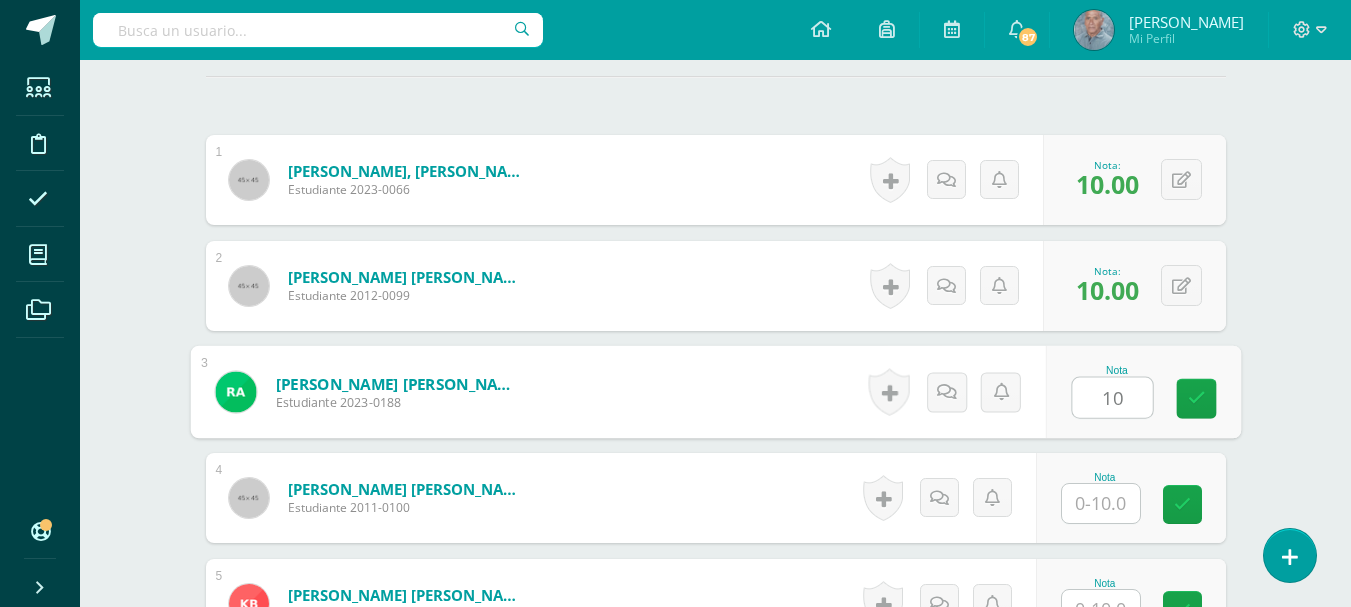 type on "10" 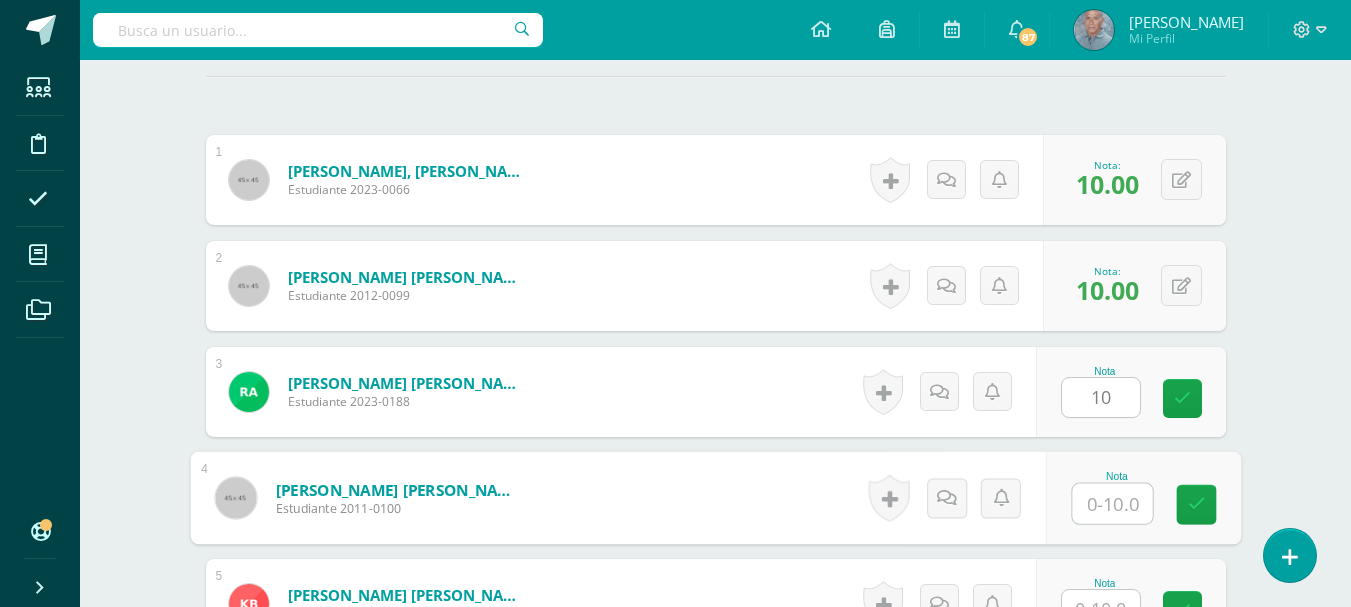 click at bounding box center [1112, 504] 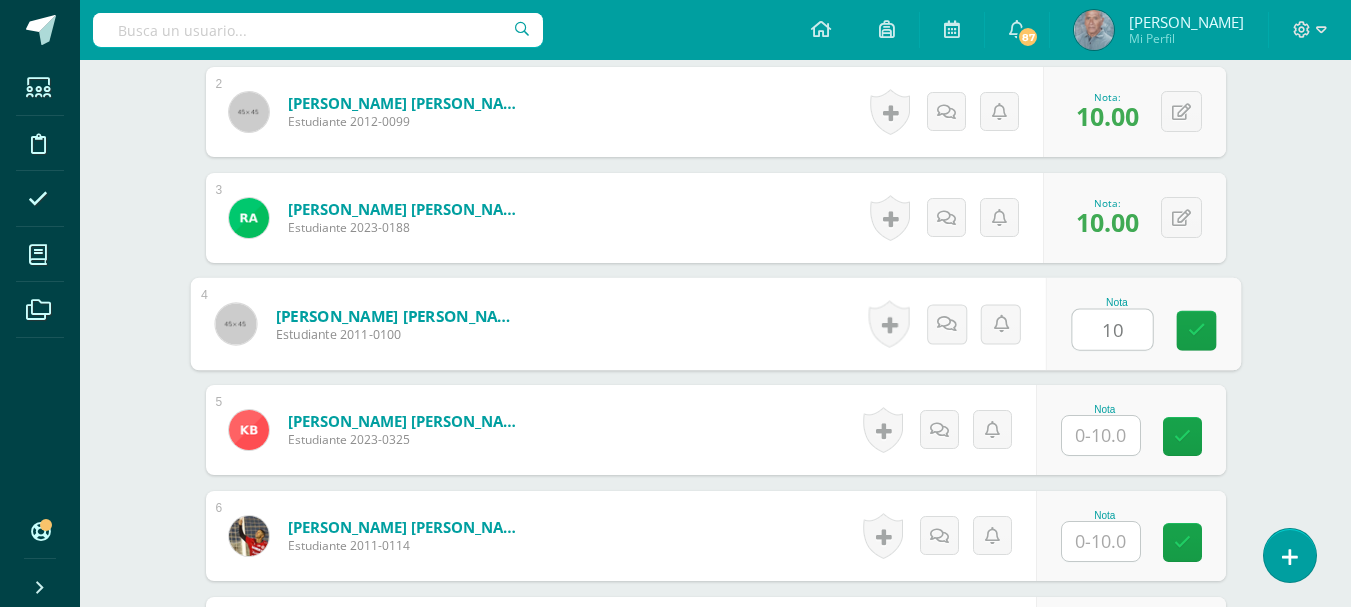 scroll, scrollTop: 798, scrollLeft: 0, axis: vertical 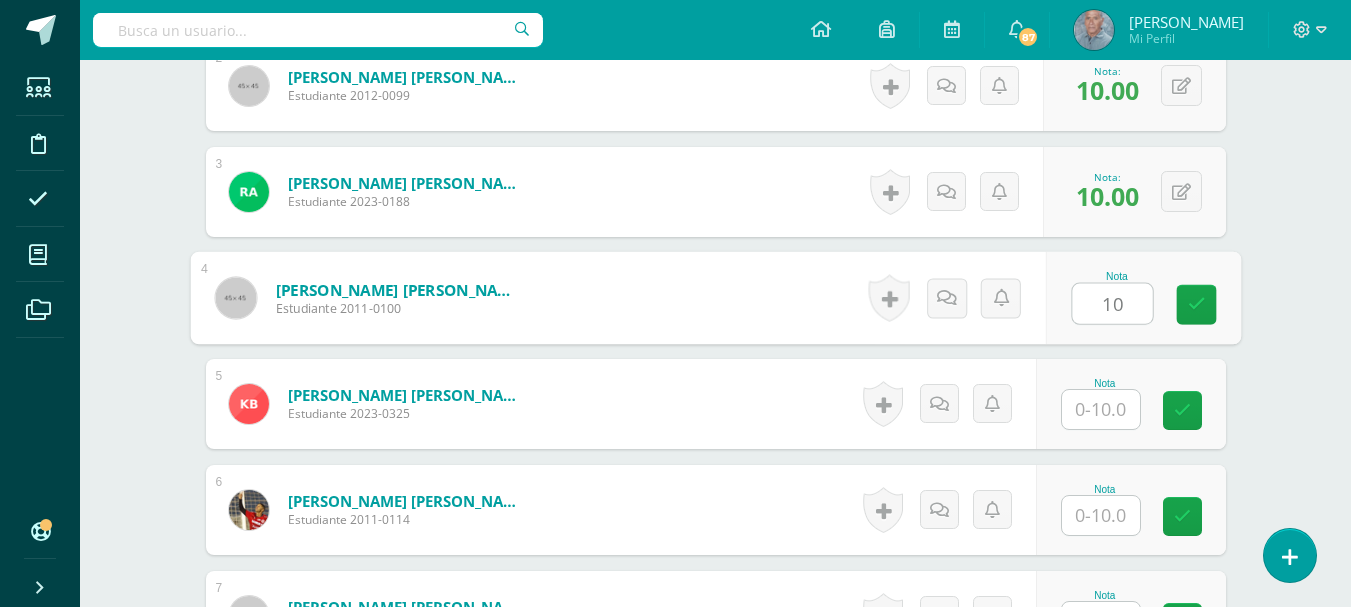 type on "10" 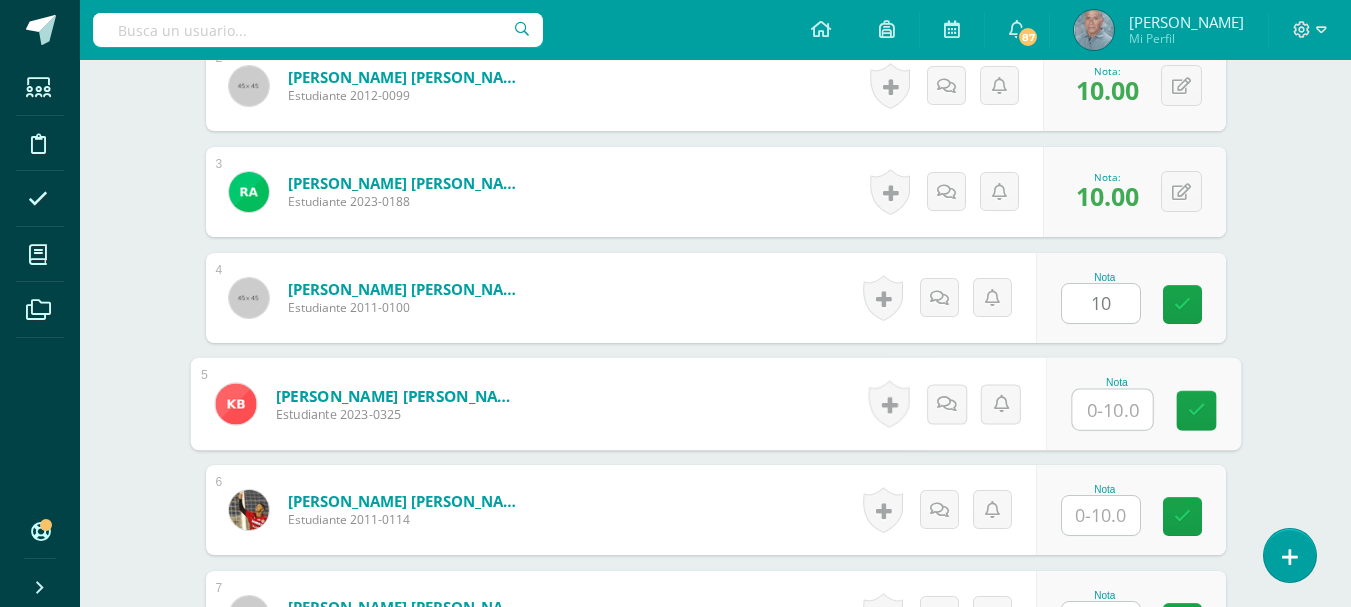 click at bounding box center [1112, 410] 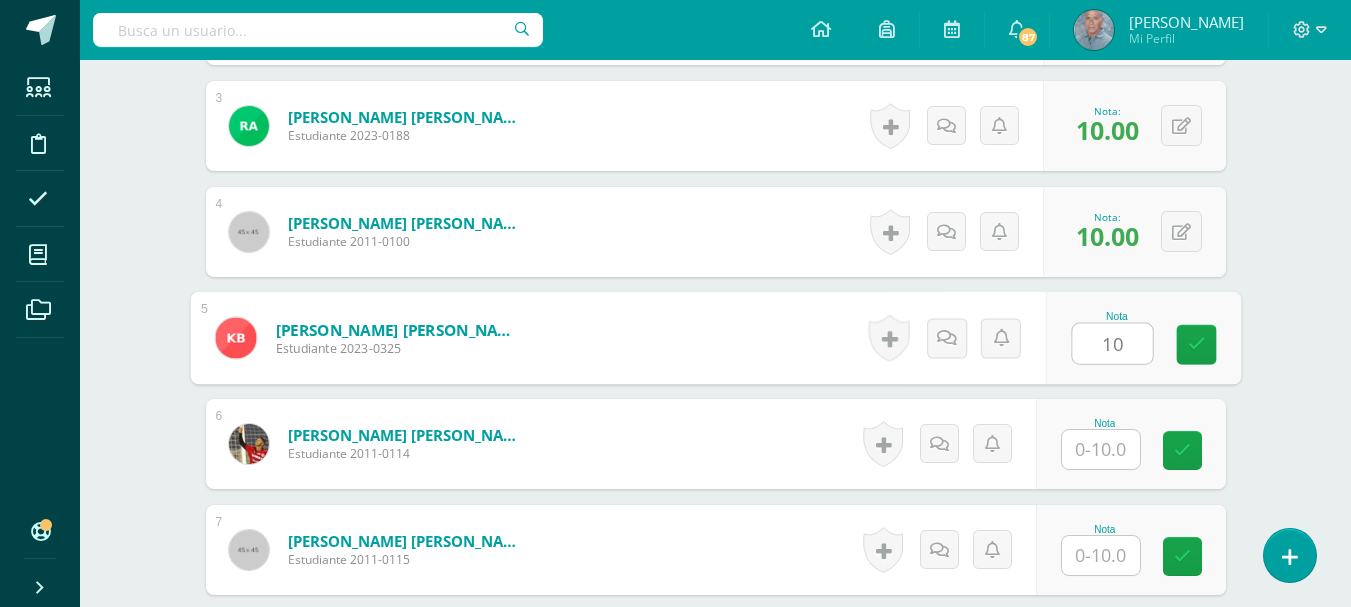 scroll, scrollTop: 898, scrollLeft: 0, axis: vertical 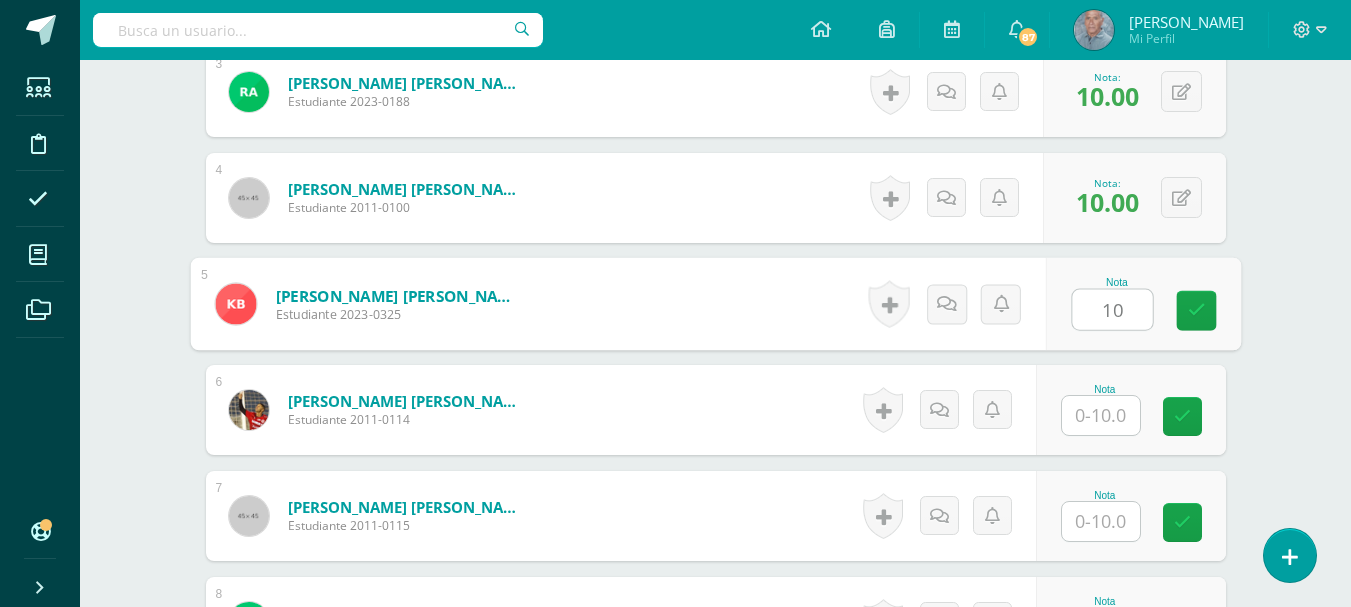 type on "10" 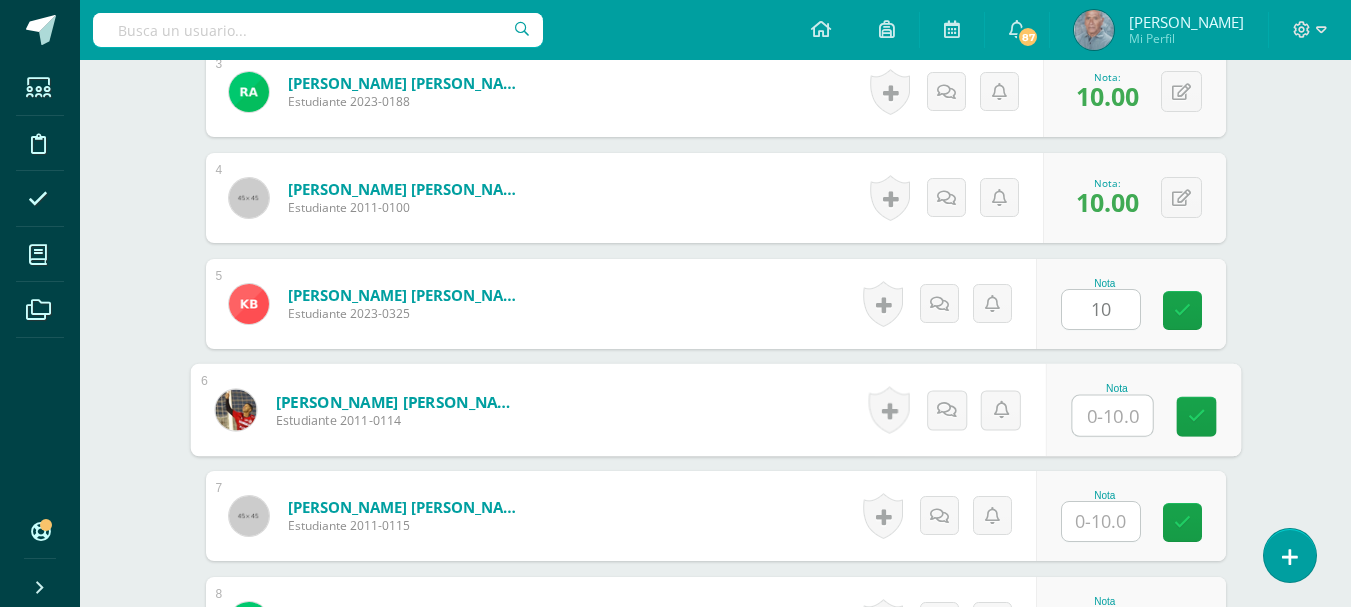 click at bounding box center [1112, 416] 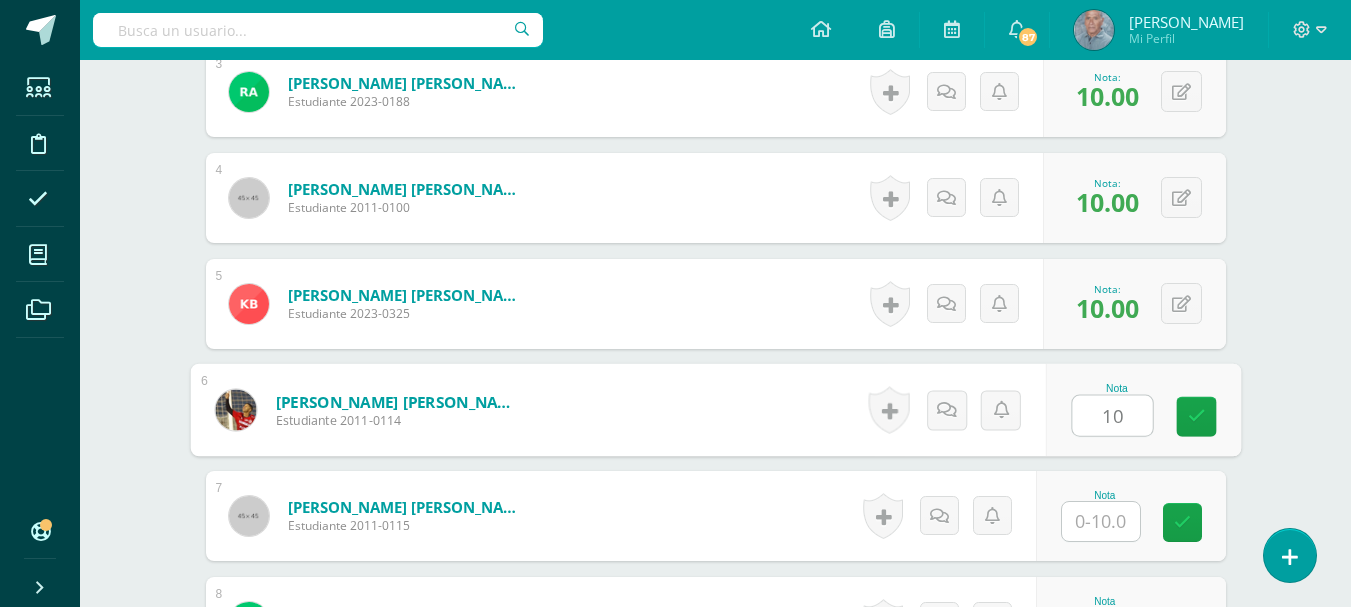 scroll, scrollTop: 998, scrollLeft: 0, axis: vertical 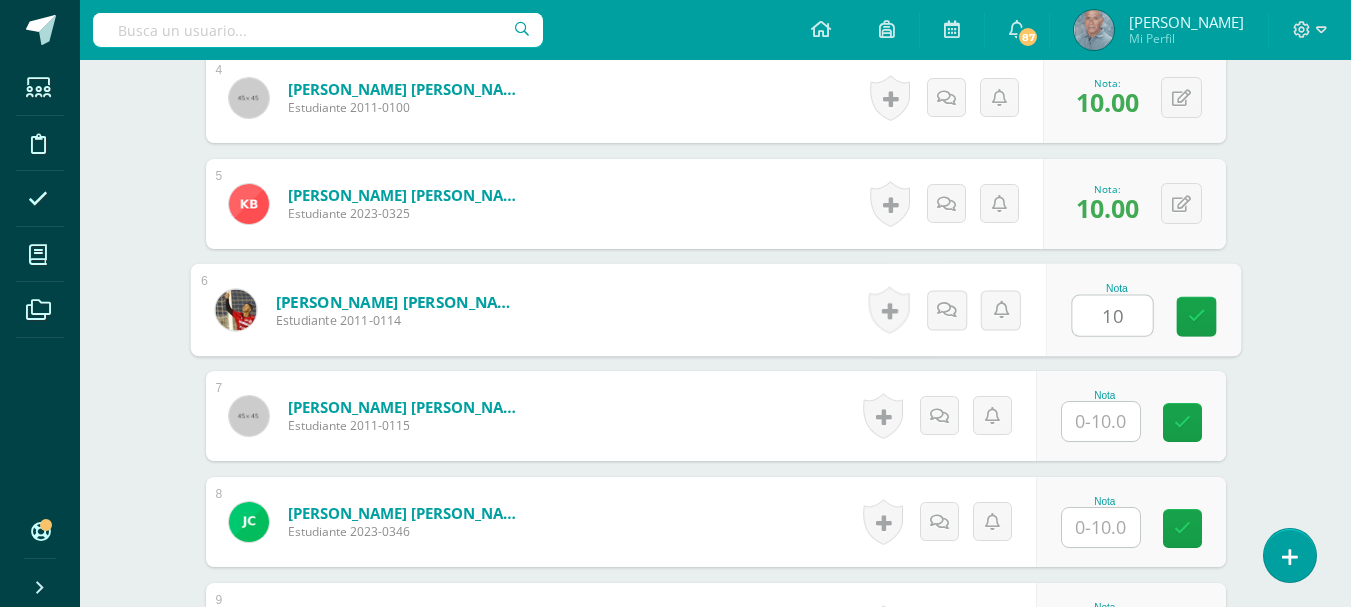 type on "10" 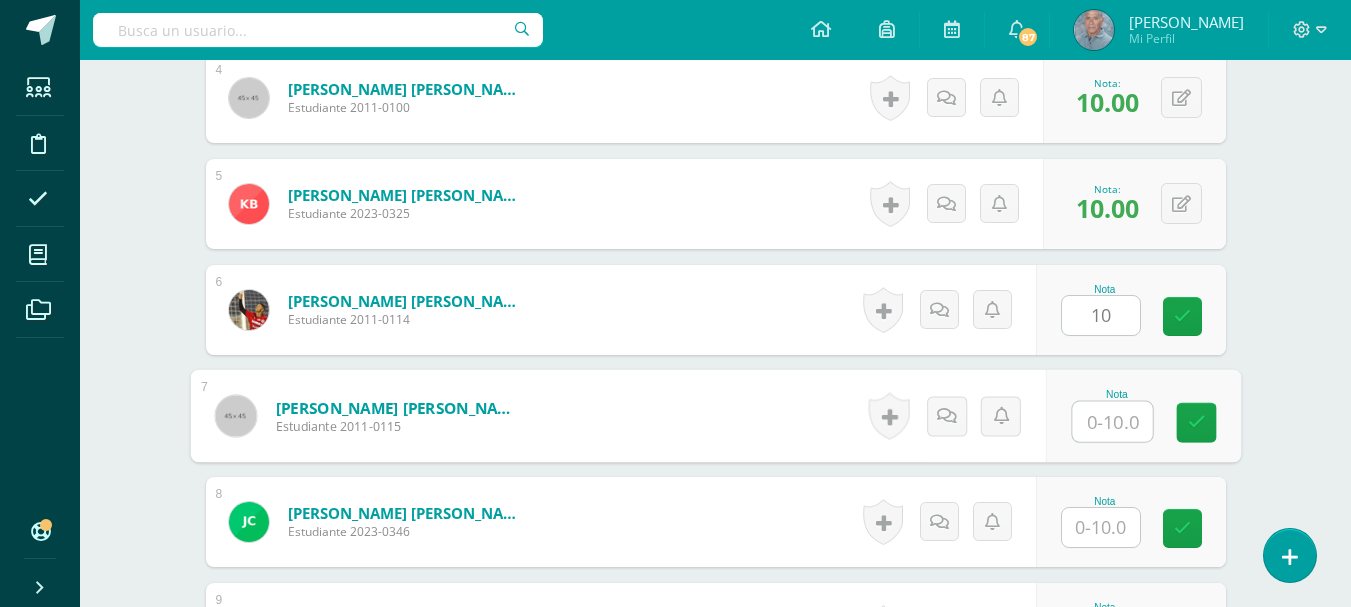 click at bounding box center (1112, 422) 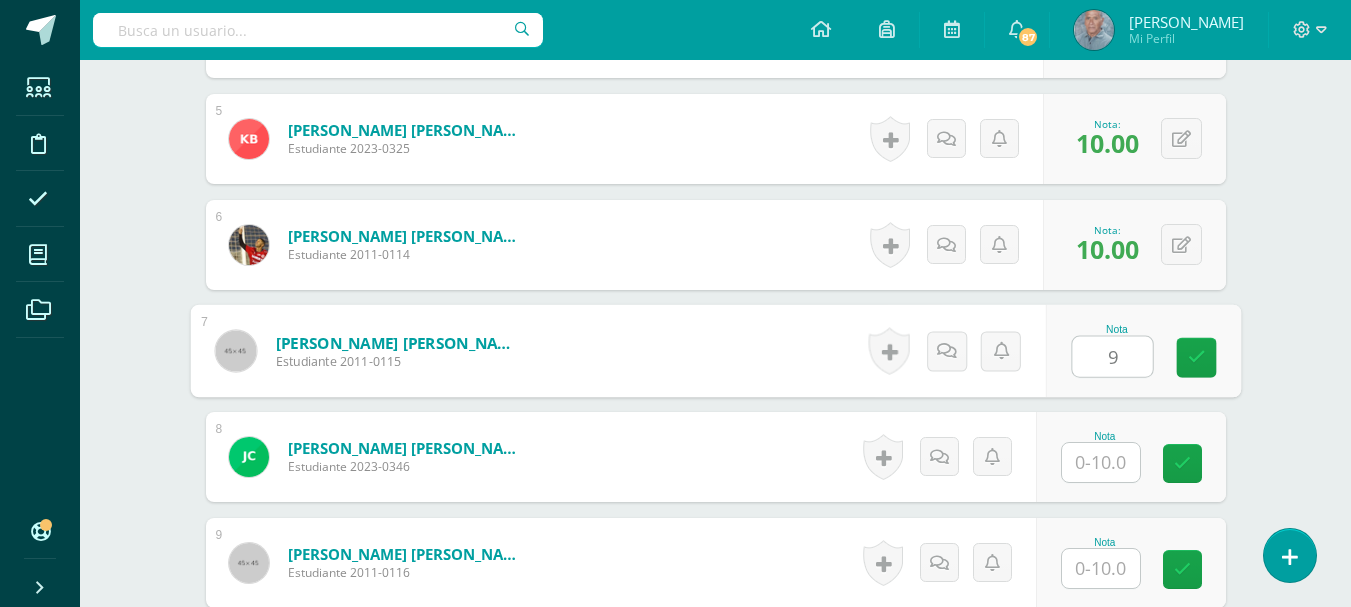scroll, scrollTop: 1098, scrollLeft: 0, axis: vertical 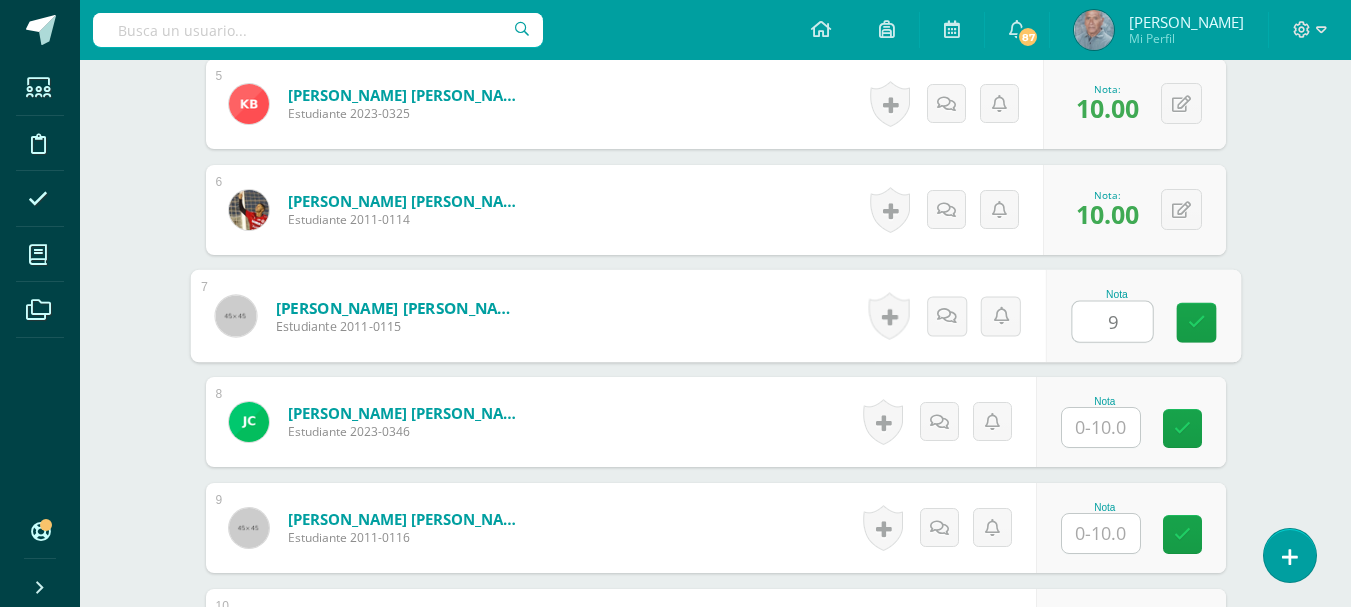 type on "9" 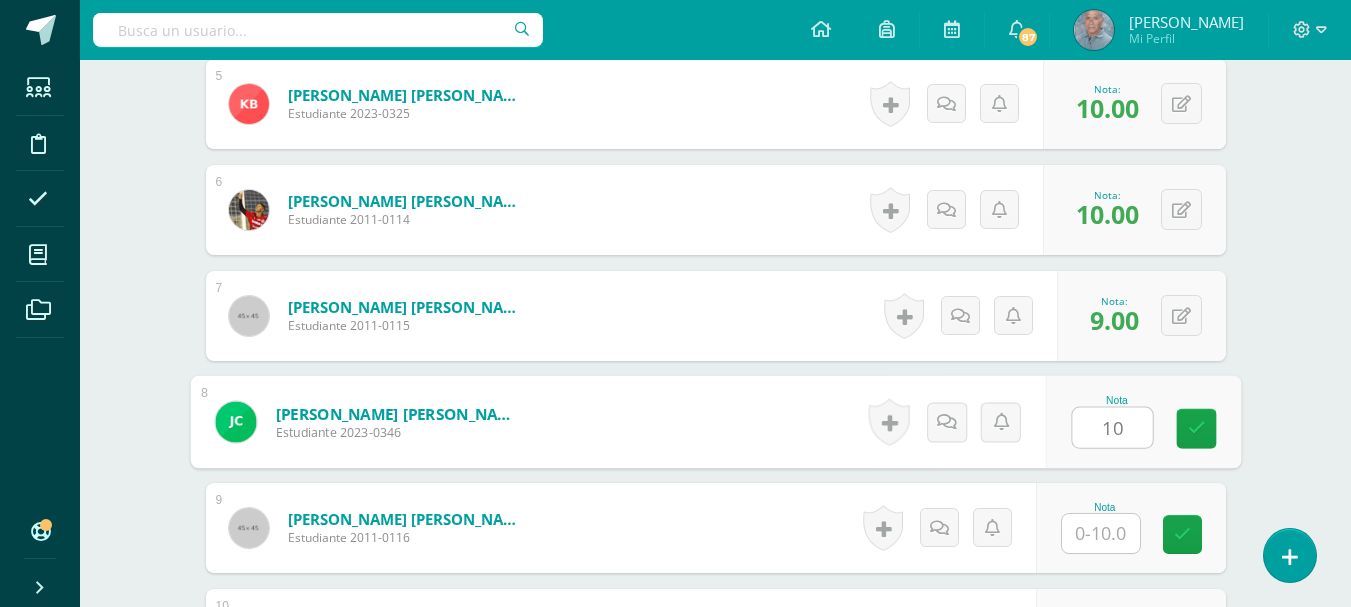 scroll, scrollTop: 1198, scrollLeft: 0, axis: vertical 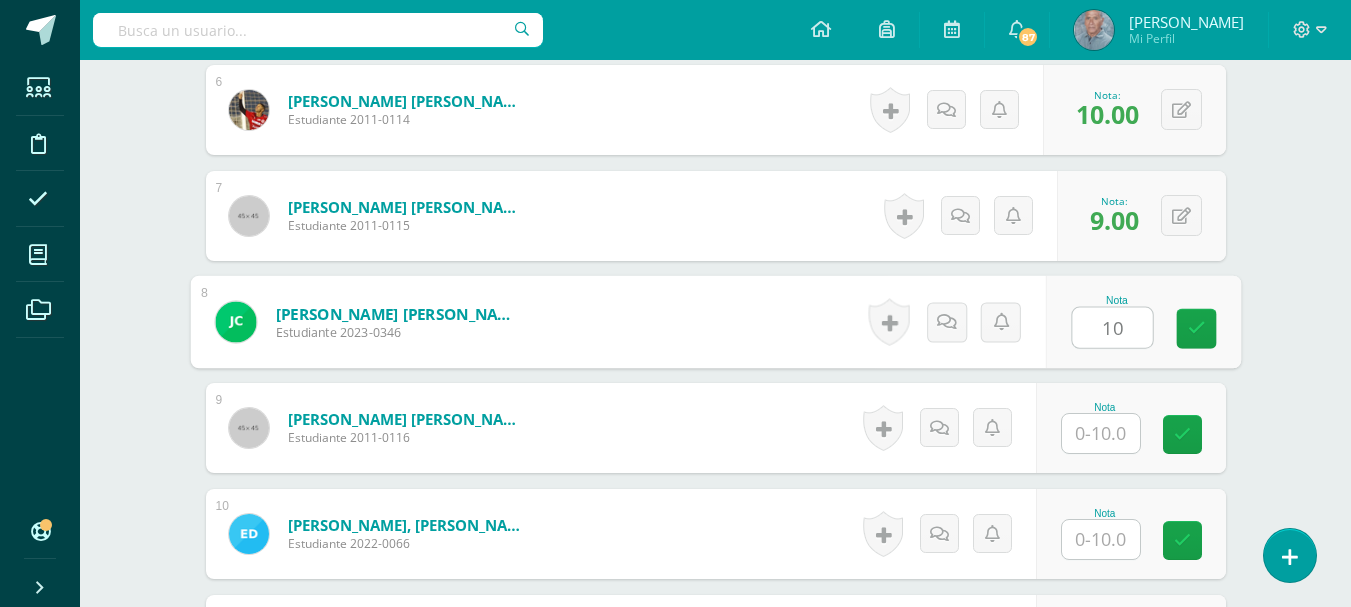 type on "10" 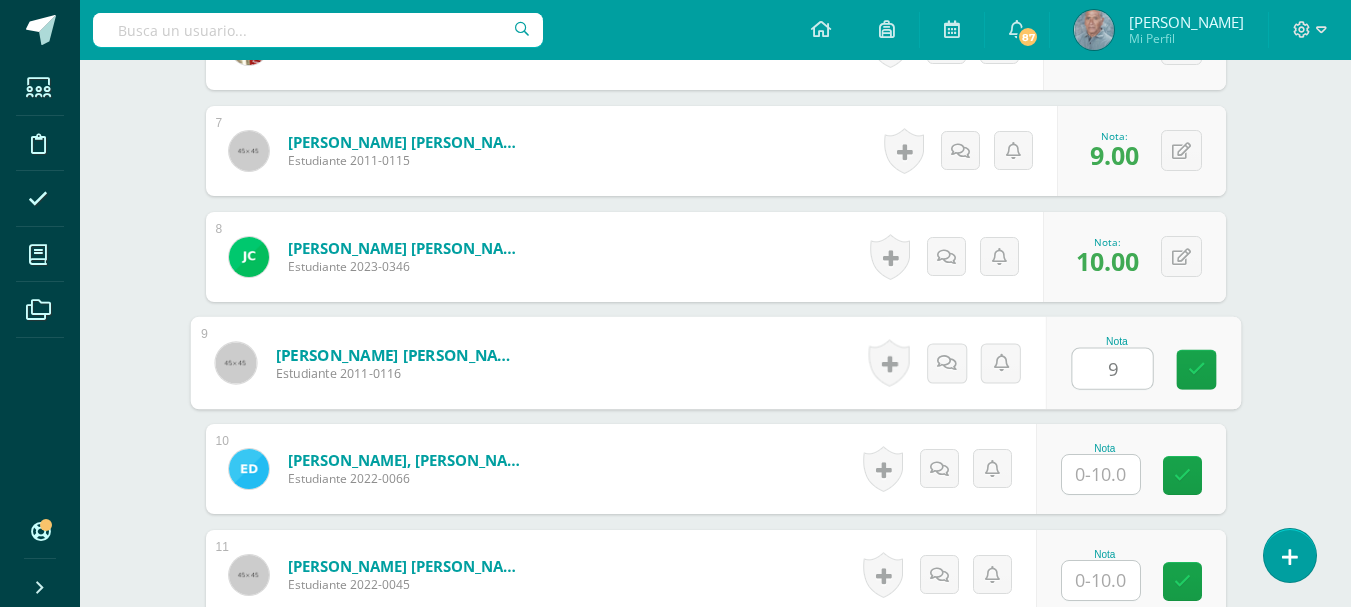 scroll, scrollTop: 1298, scrollLeft: 0, axis: vertical 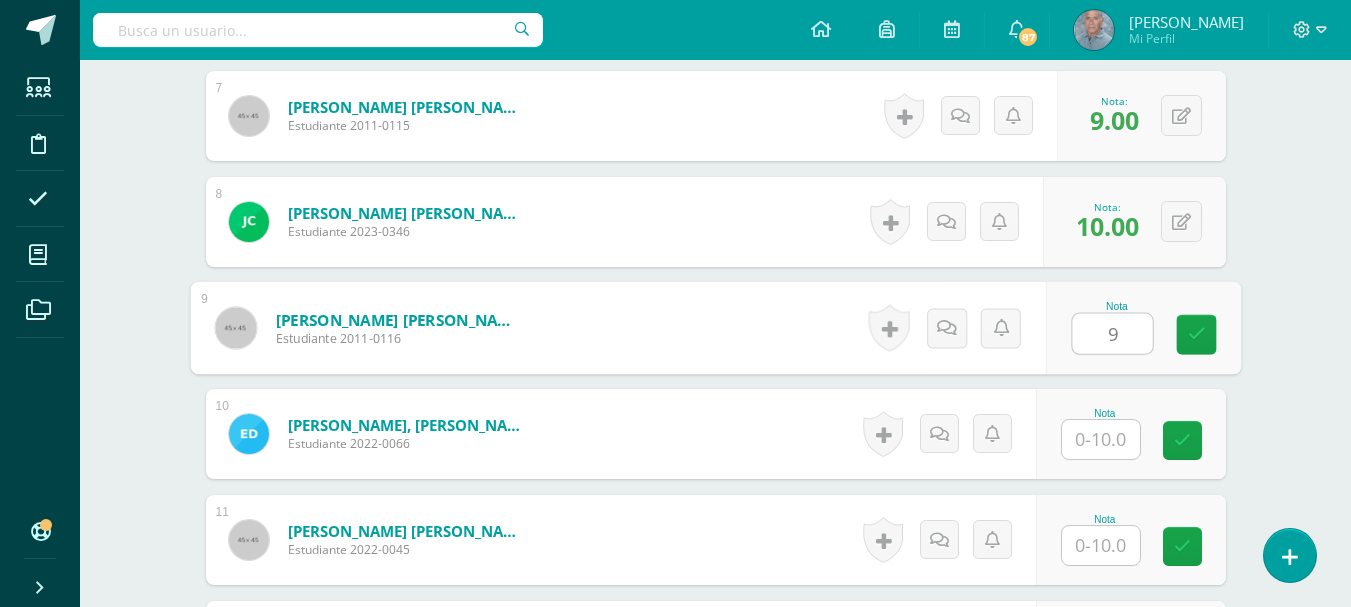 type on "9" 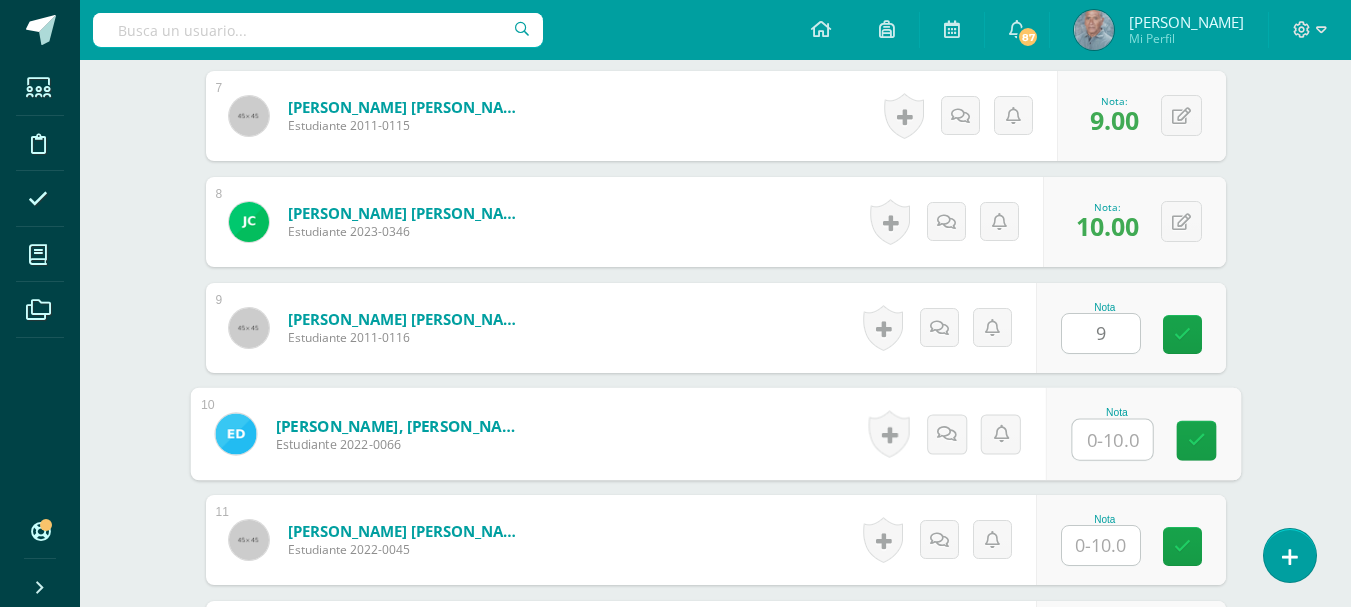 click at bounding box center [1112, 440] 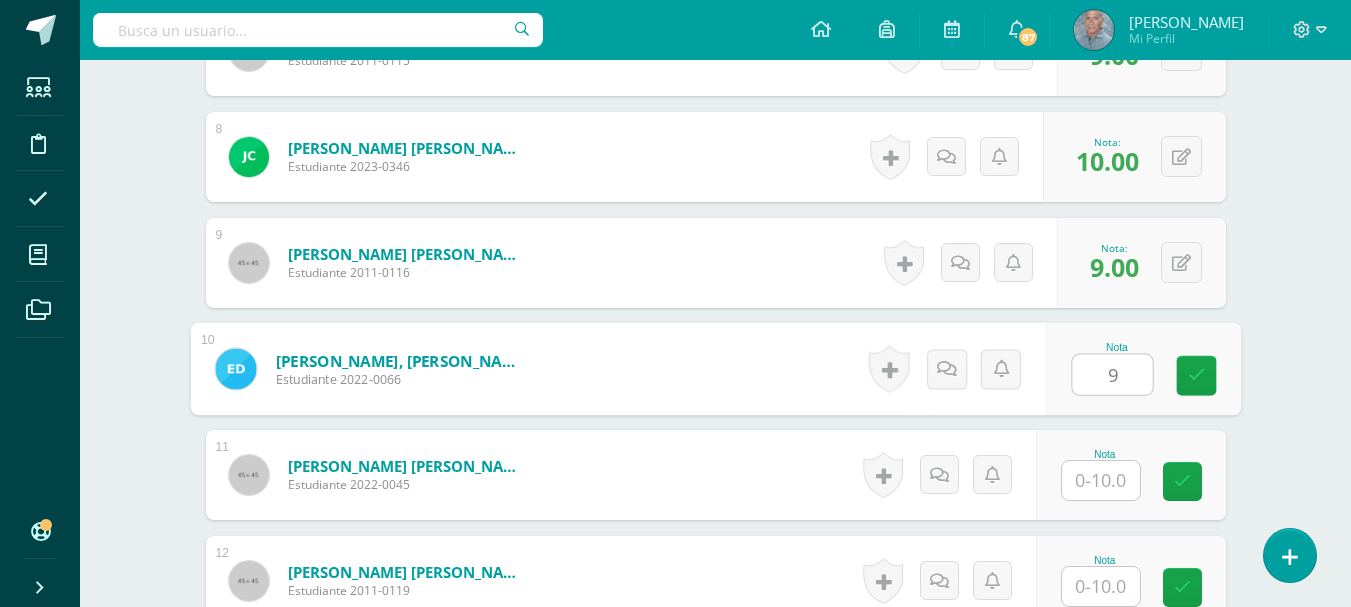 scroll, scrollTop: 1398, scrollLeft: 0, axis: vertical 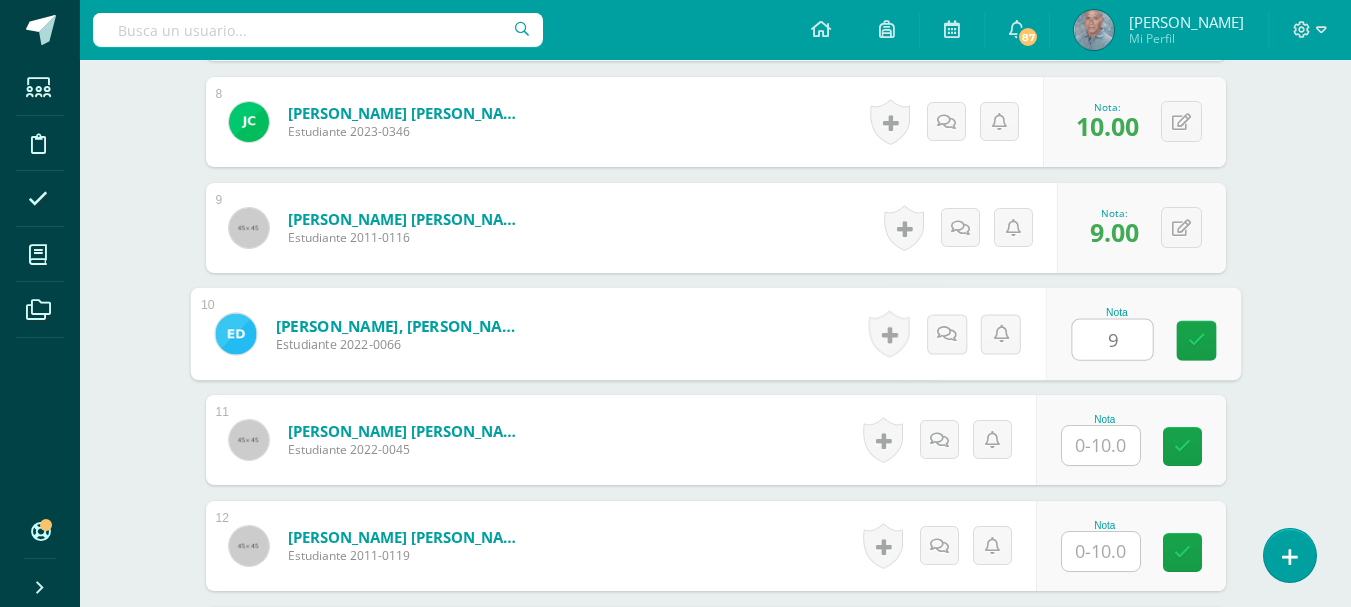 type on "9" 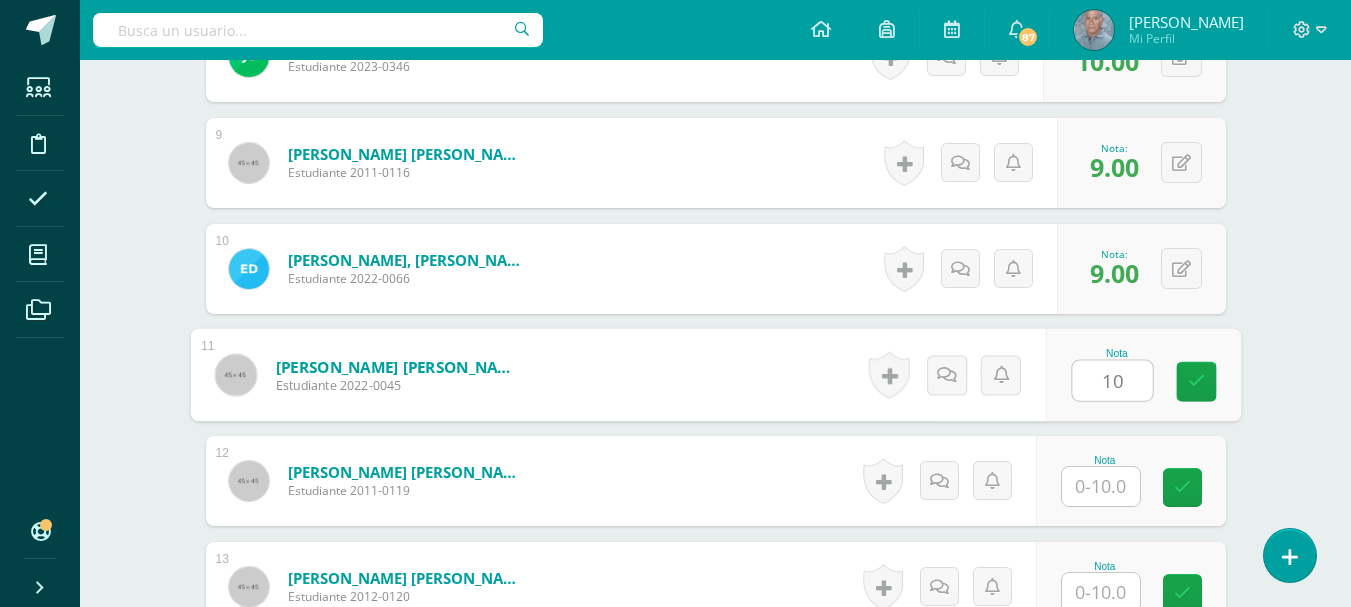scroll, scrollTop: 1498, scrollLeft: 0, axis: vertical 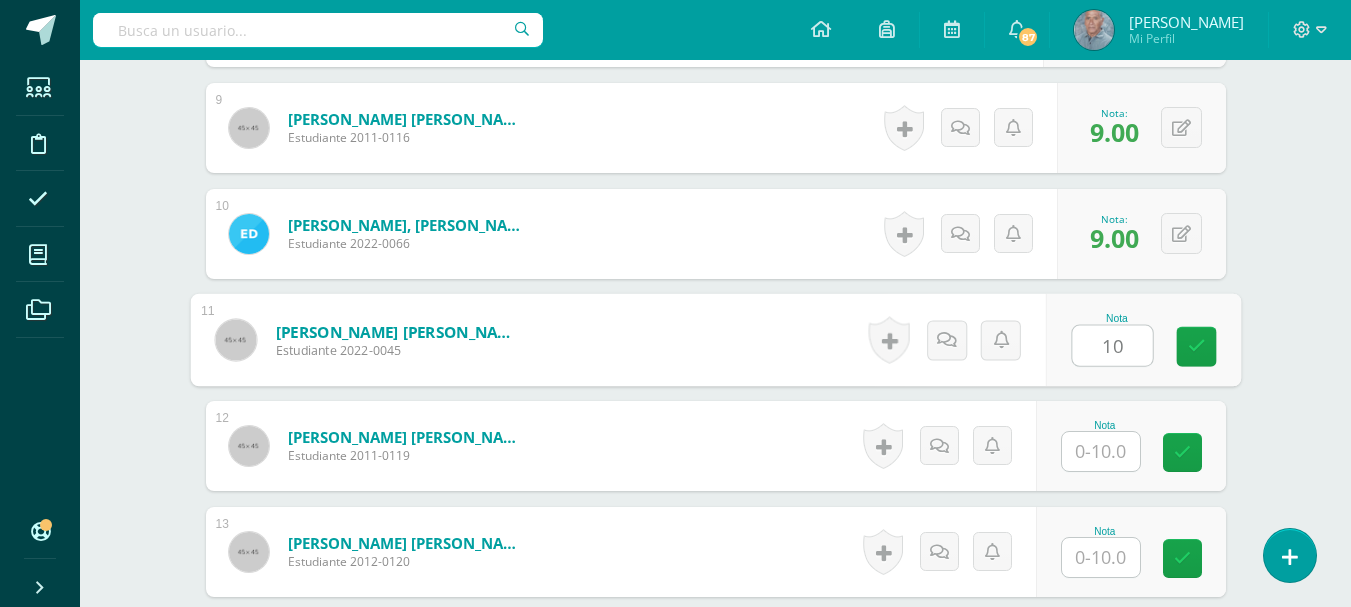 type on "10" 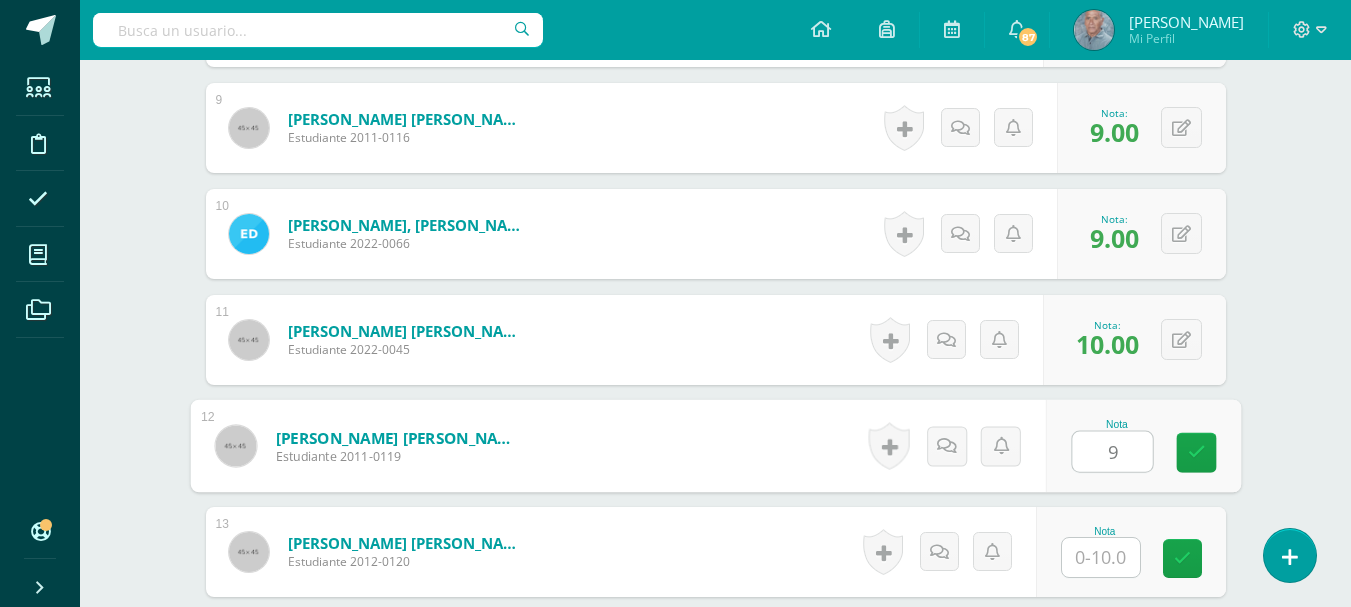 scroll, scrollTop: 1598, scrollLeft: 0, axis: vertical 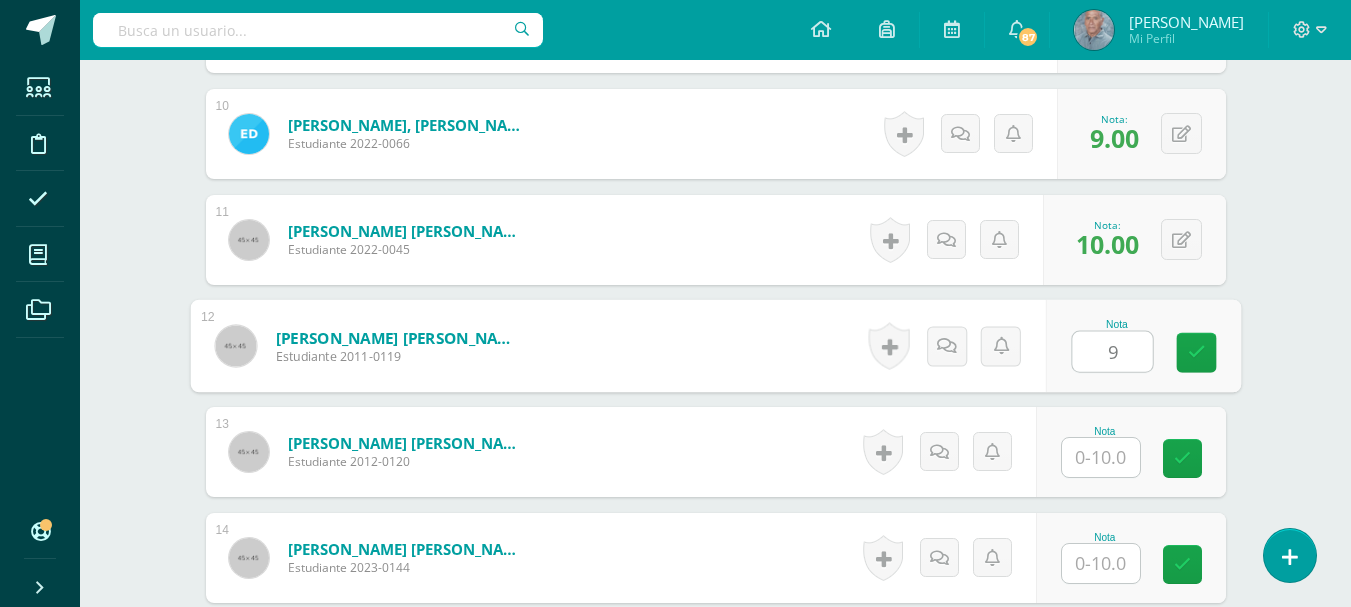 type on "9" 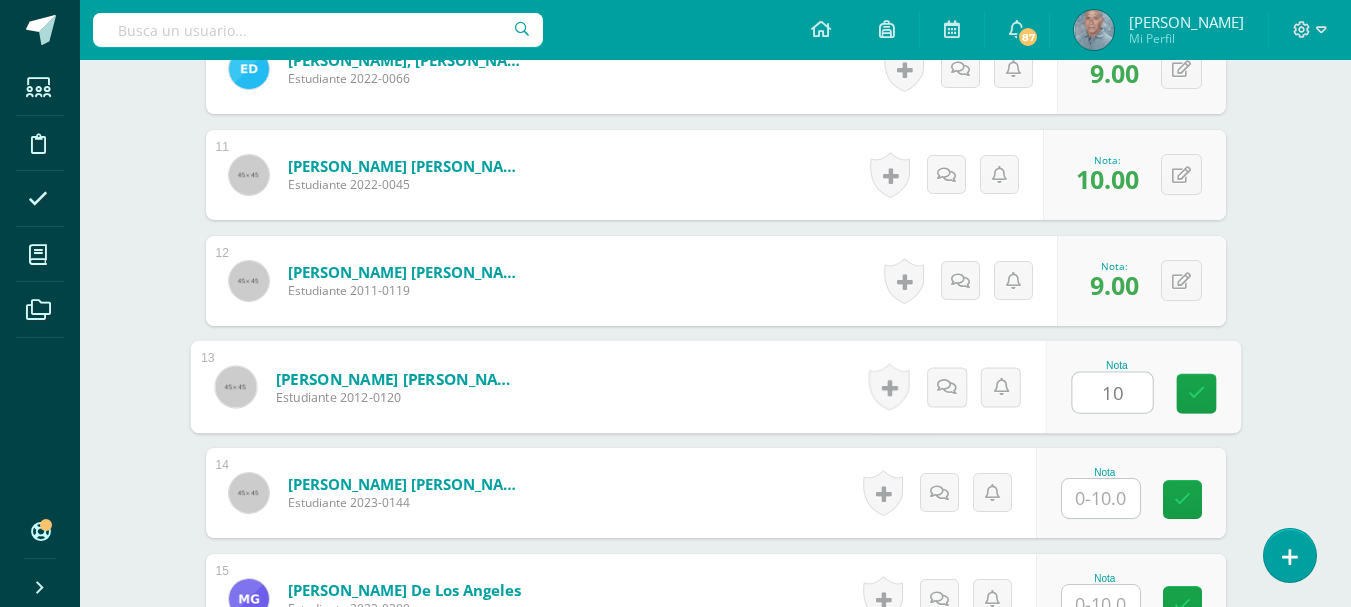 scroll, scrollTop: 1698, scrollLeft: 0, axis: vertical 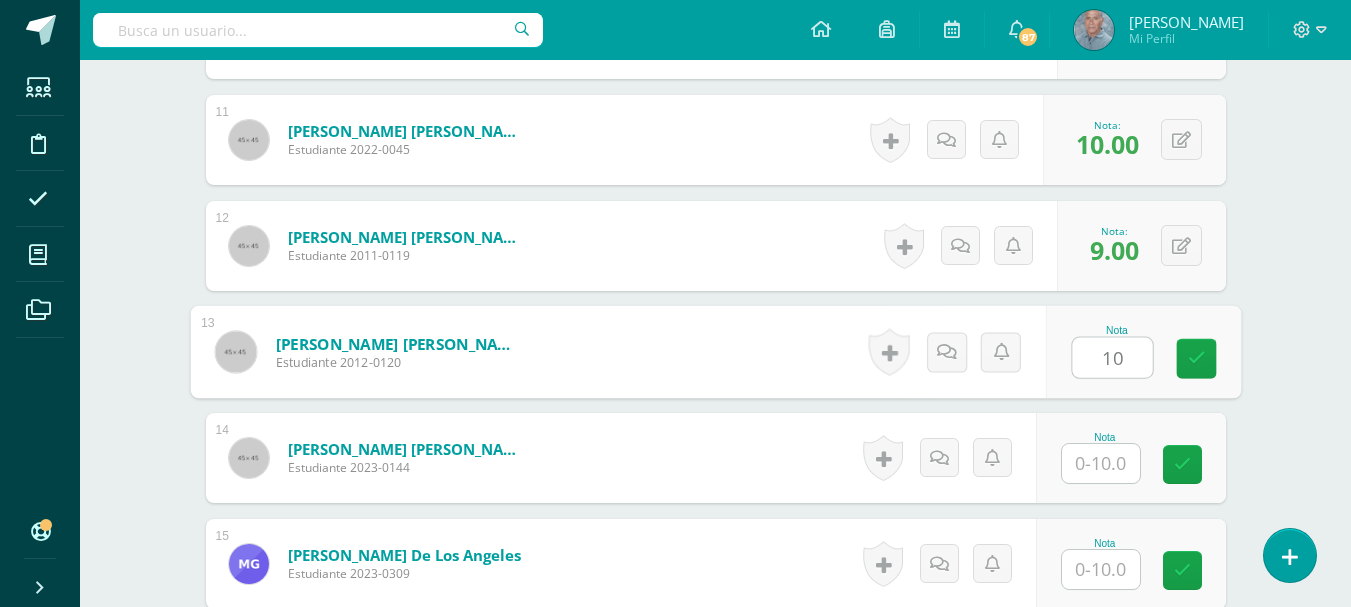 type on "10" 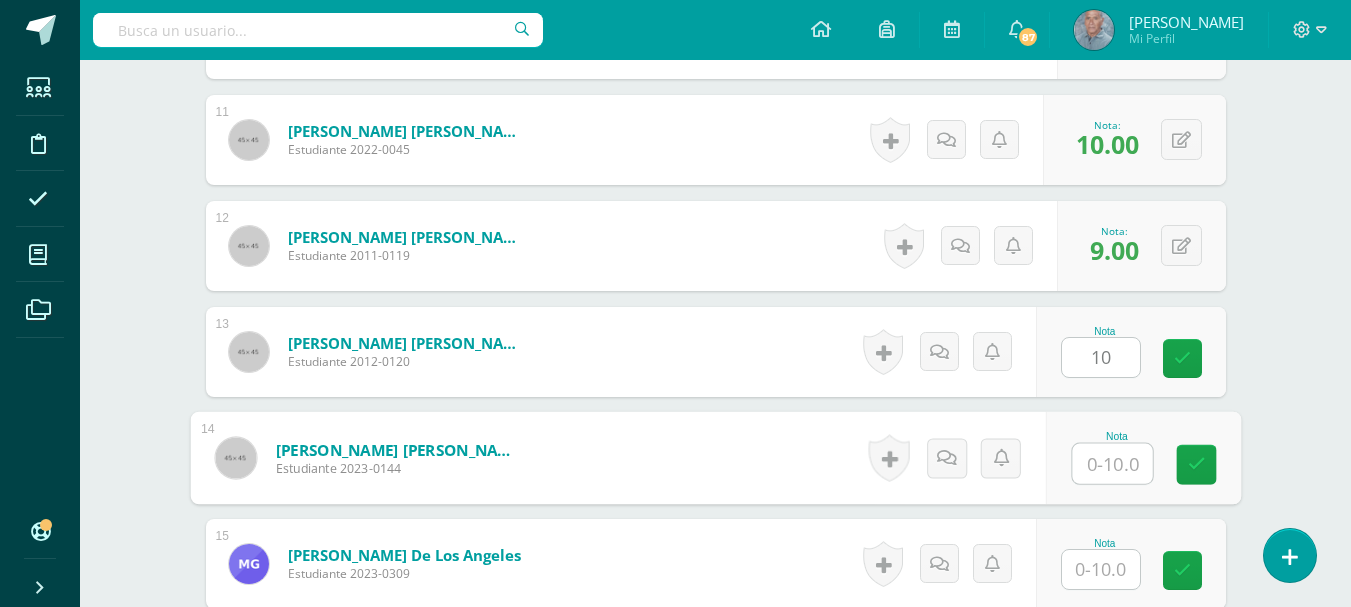 click at bounding box center (1112, 464) 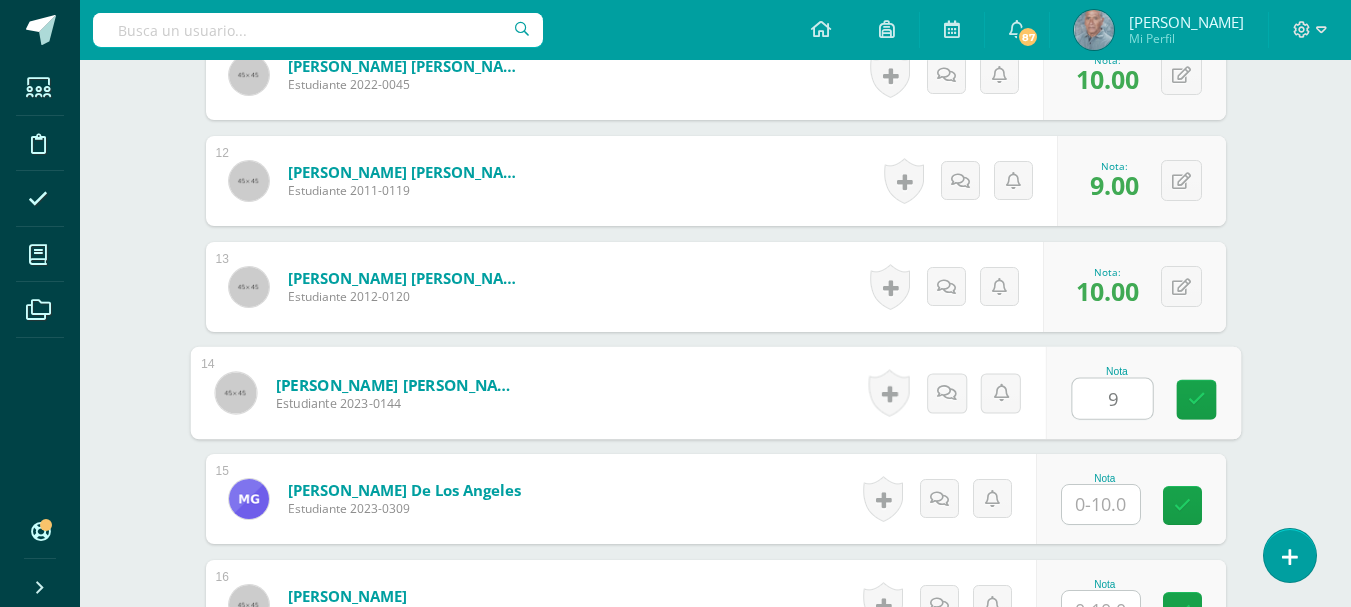 scroll, scrollTop: 1798, scrollLeft: 0, axis: vertical 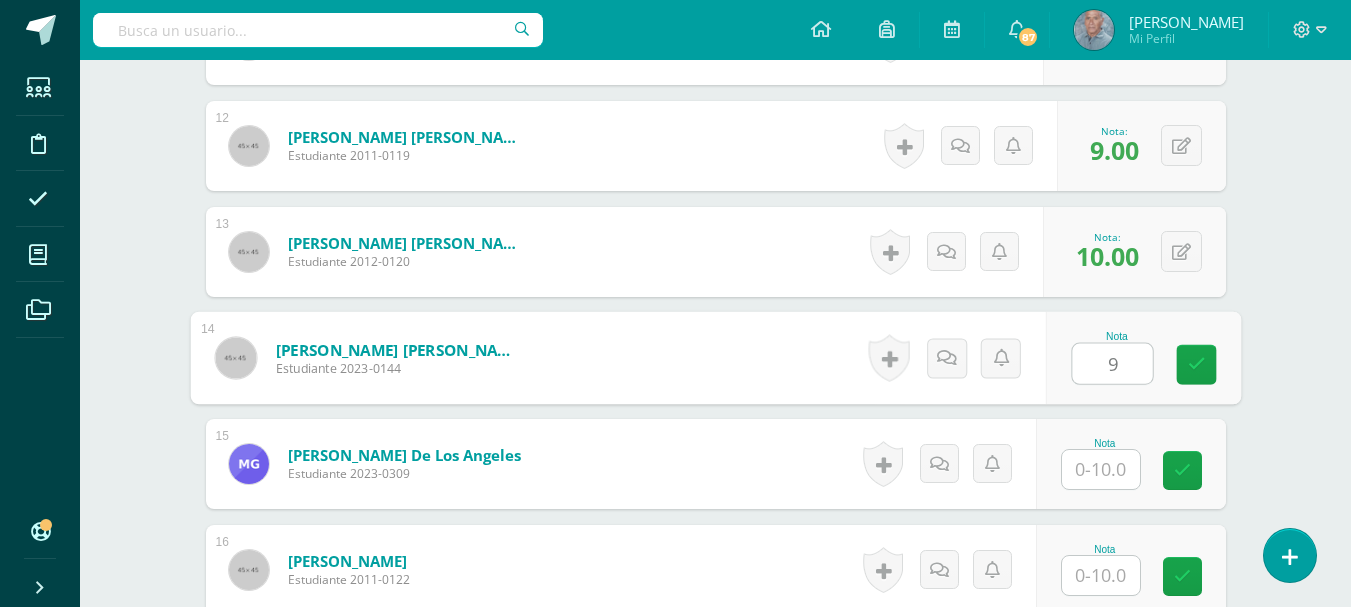type on "9" 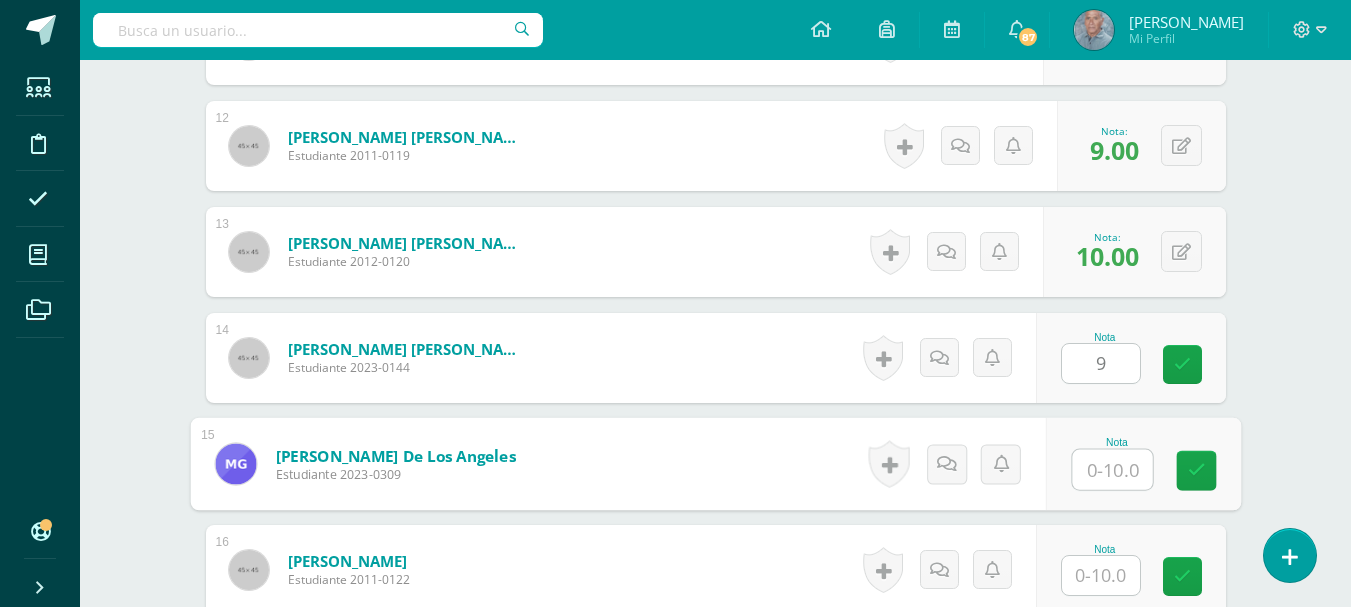 click at bounding box center (1112, 470) 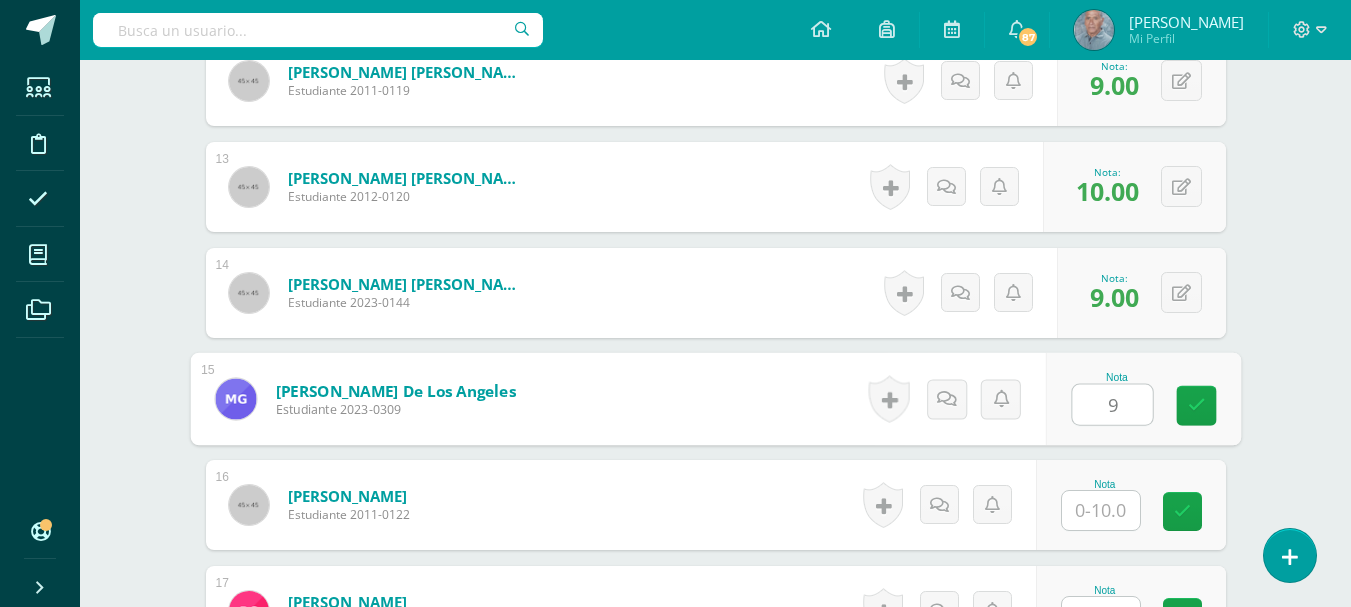 scroll, scrollTop: 1898, scrollLeft: 0, axis: vertical 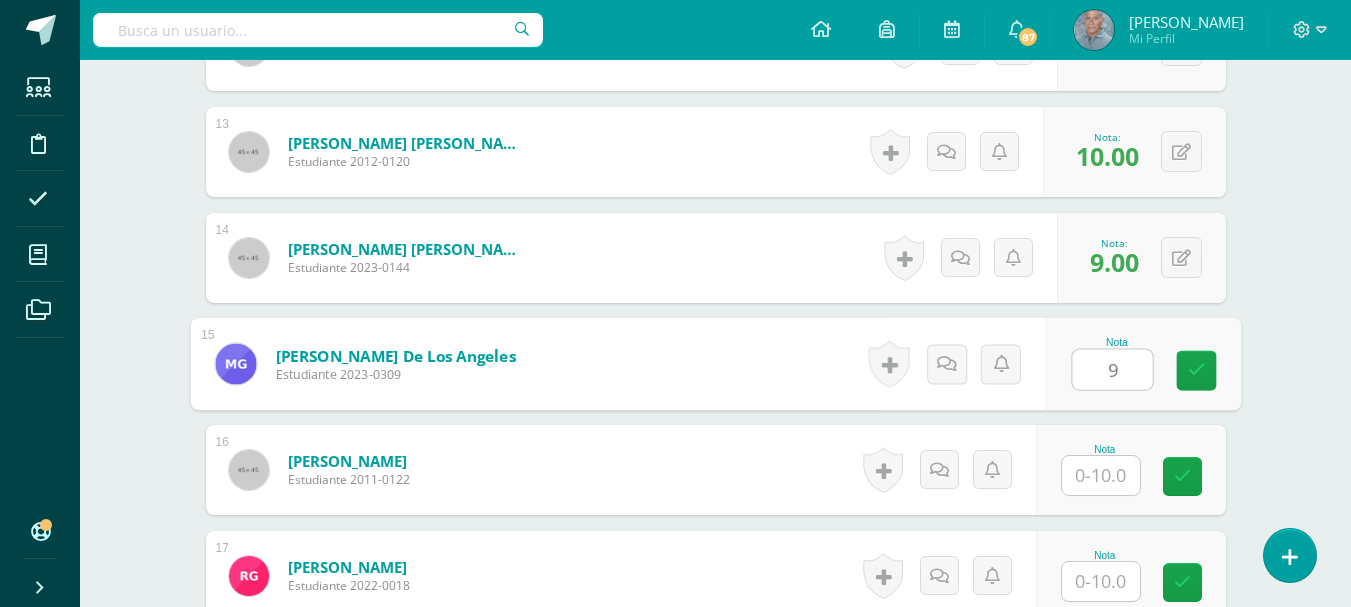 type on "9" 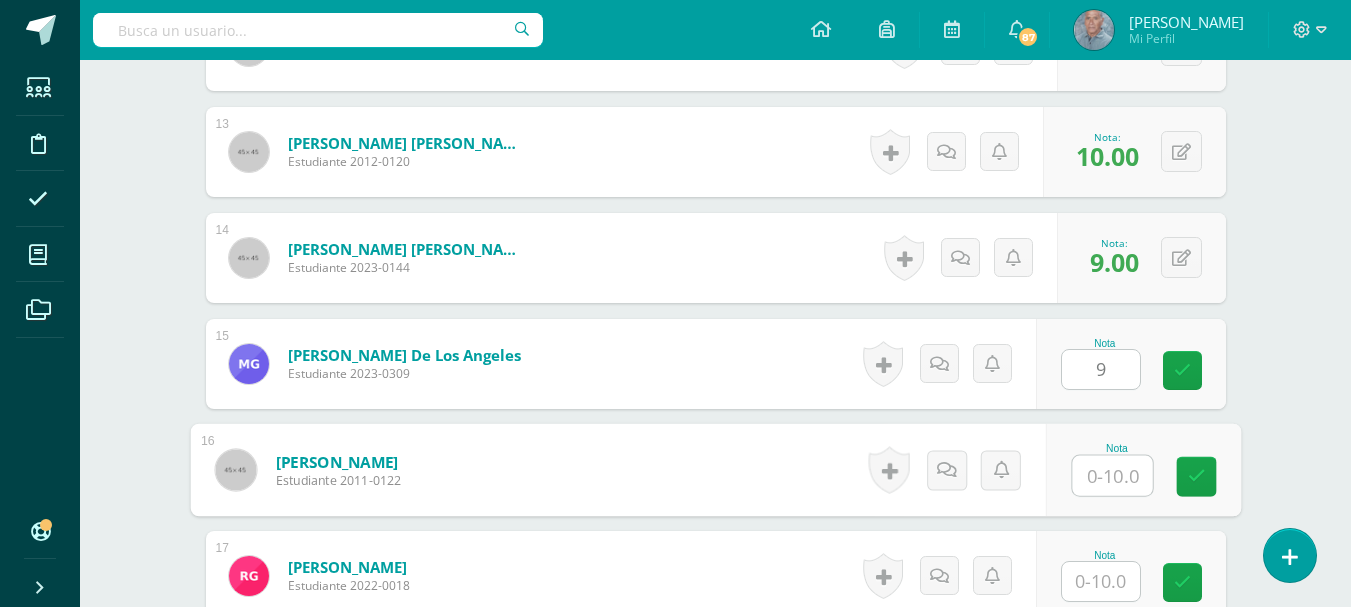 click at bounding box center [1112, 476] 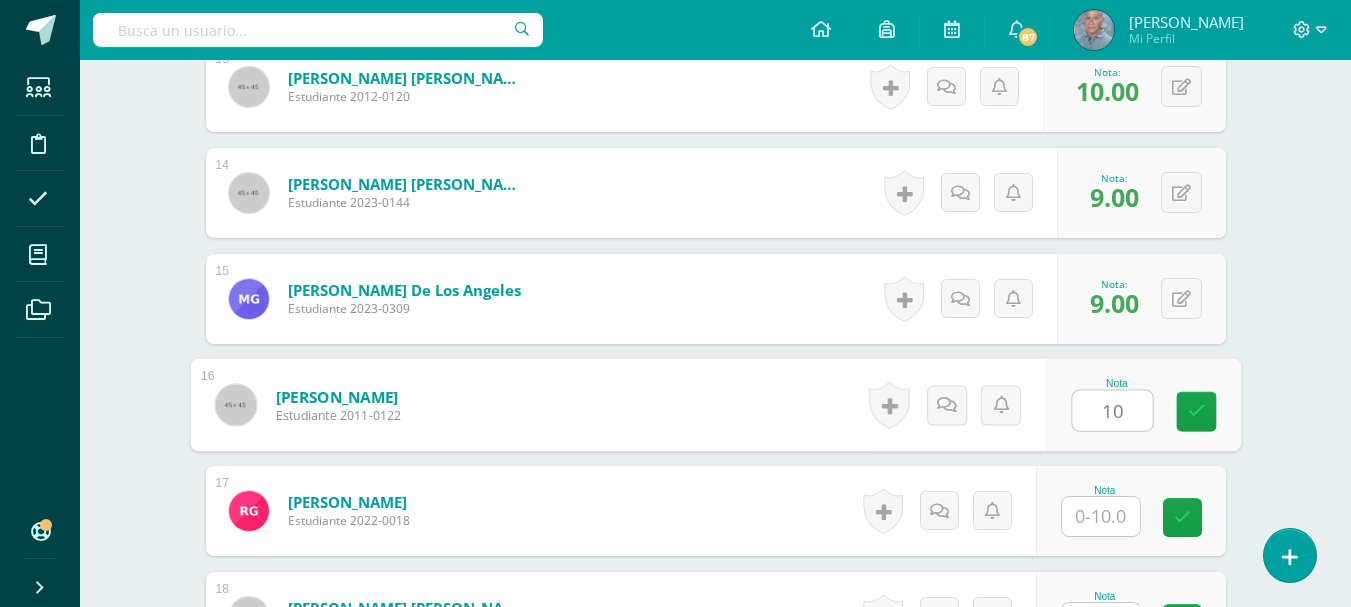 scroll, scrollTop: 1998, scrollLeft: 0, axis: vertical 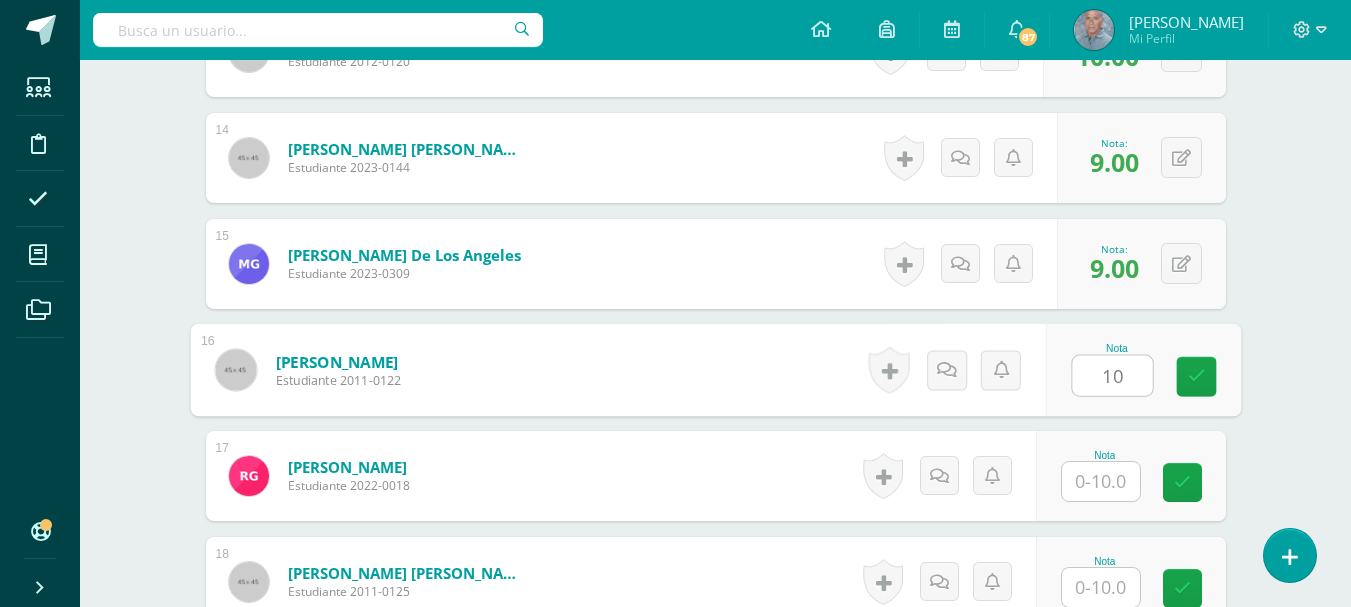type on "10" 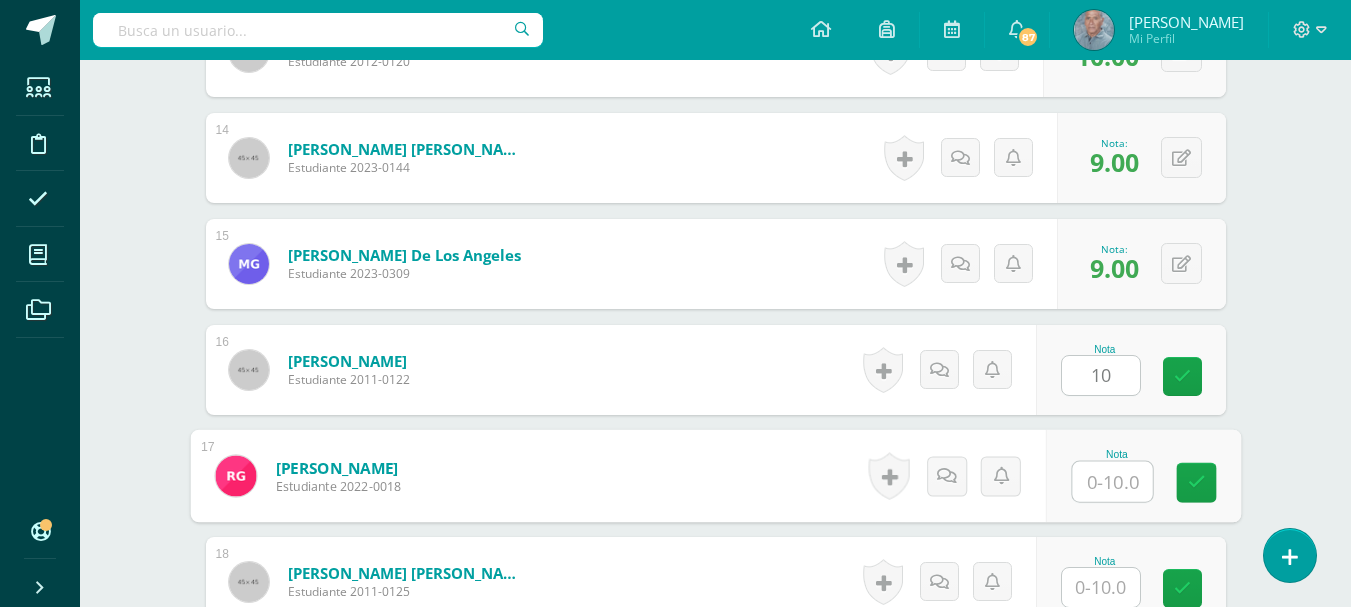 click at bounding box center [1112, 482] 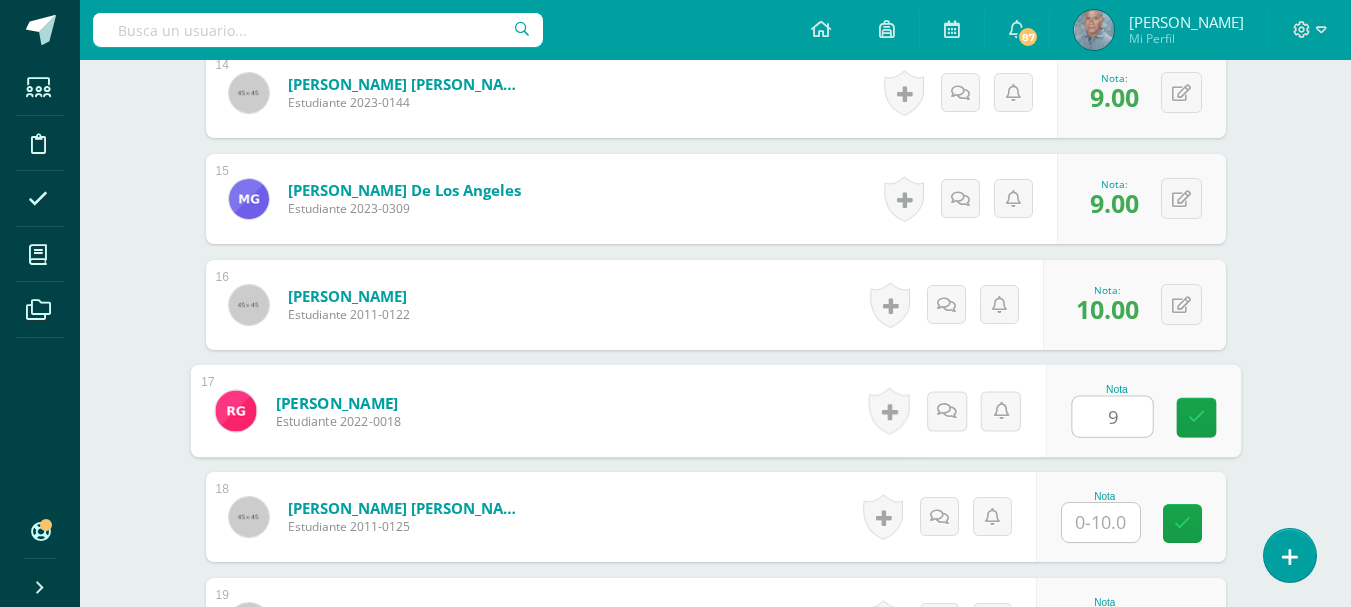 scroll, scrollTop: 2098, scrollLeft: 0, axis: vertical 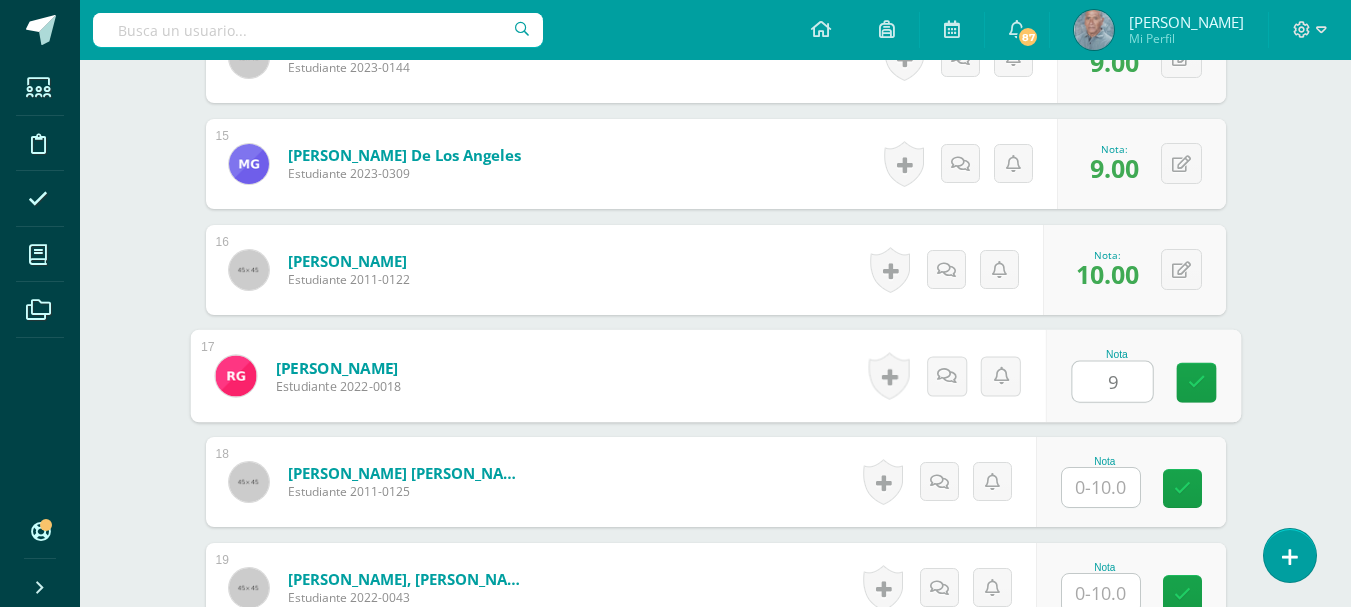 type on "9" 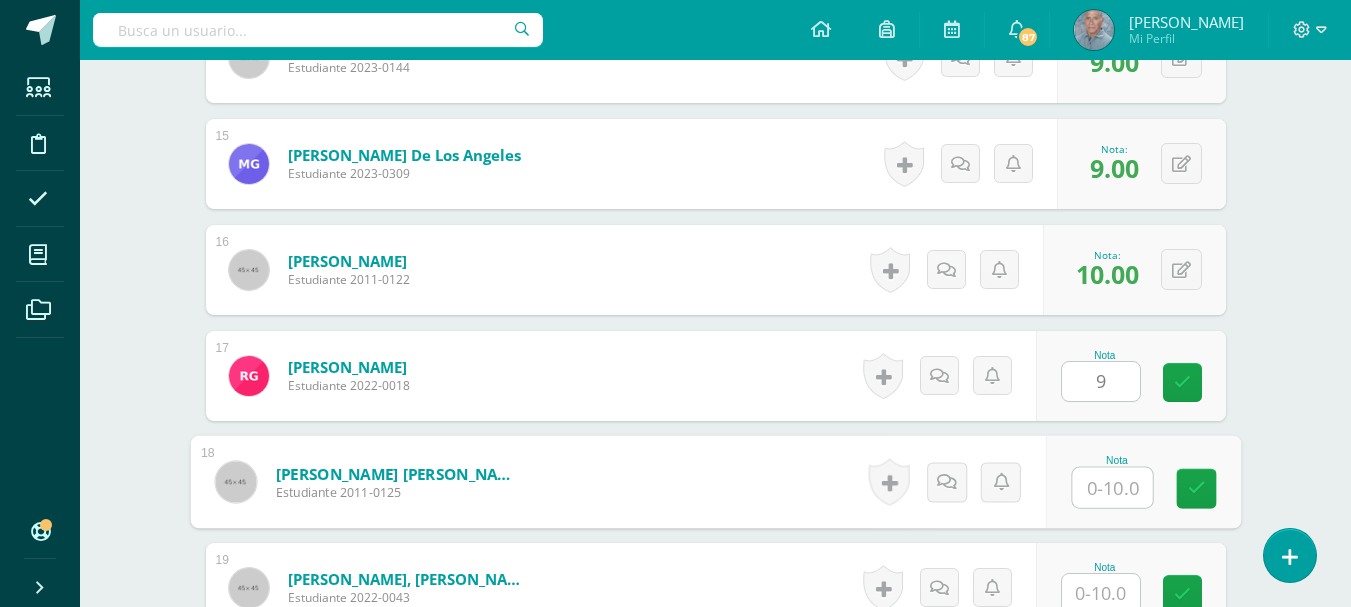 click at bounding box center (1112, 488) 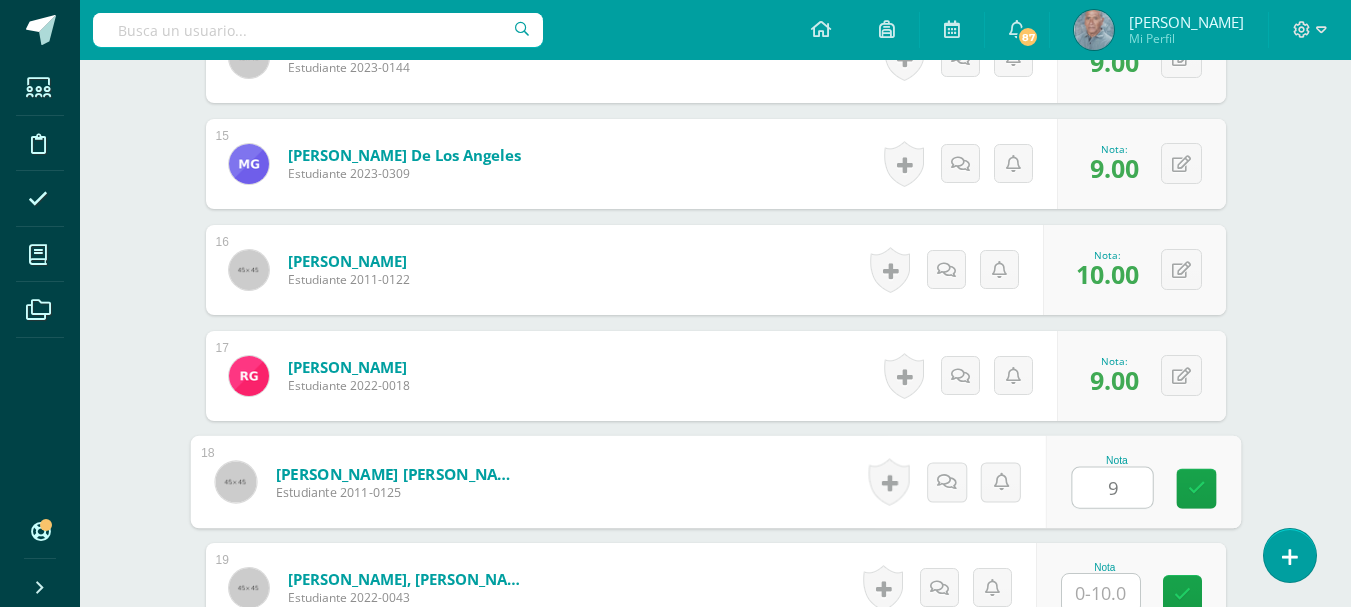 scroll, scrollTop: 2198, scrollLeft: 0, axis: vertical 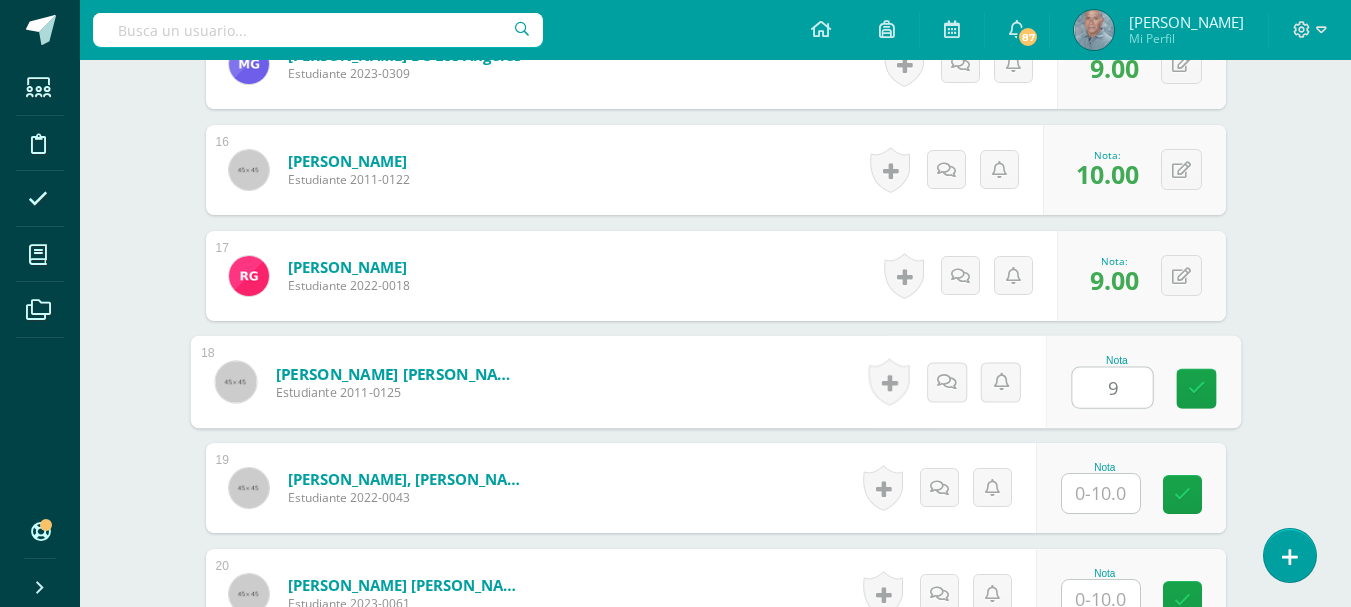 type on "9" 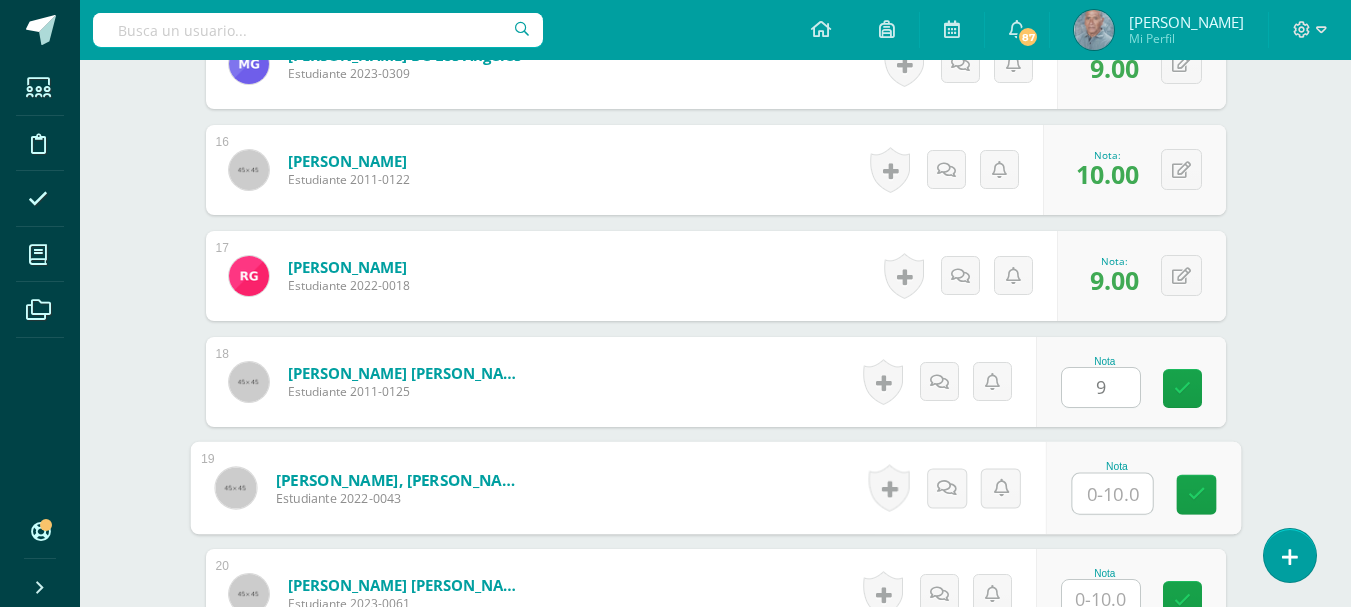 click at bounding box center [1112, 494] 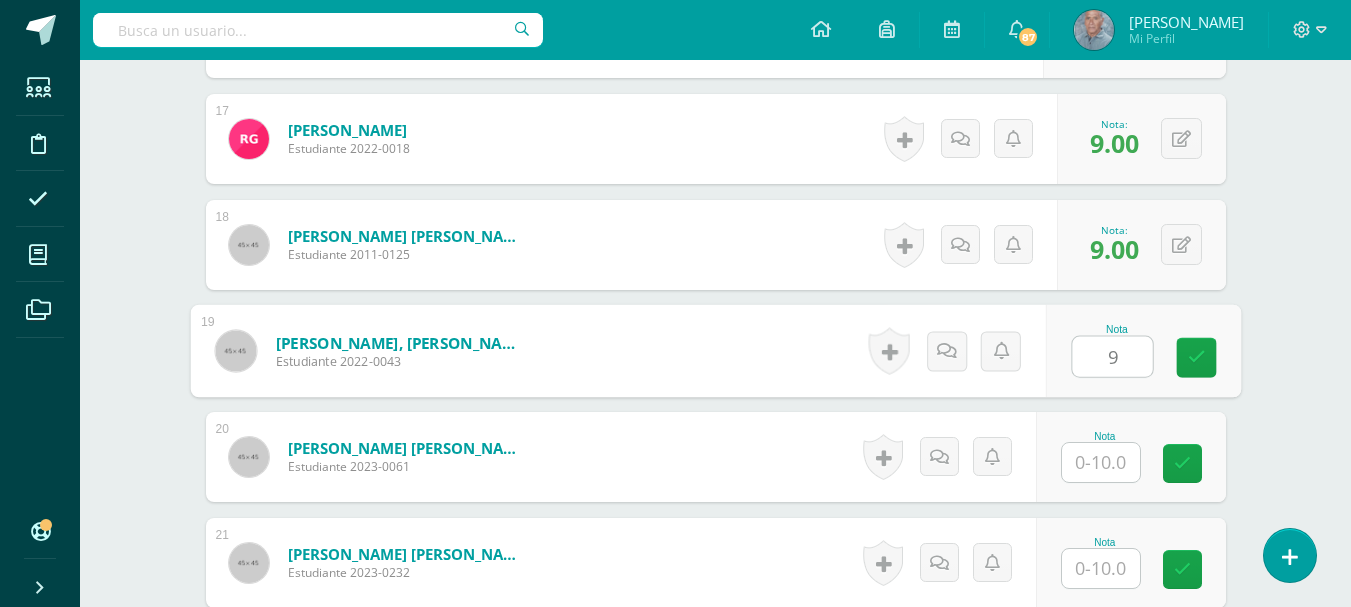 scroll, scrollTop: 2398, scrollLeft: 0, axis: vertical 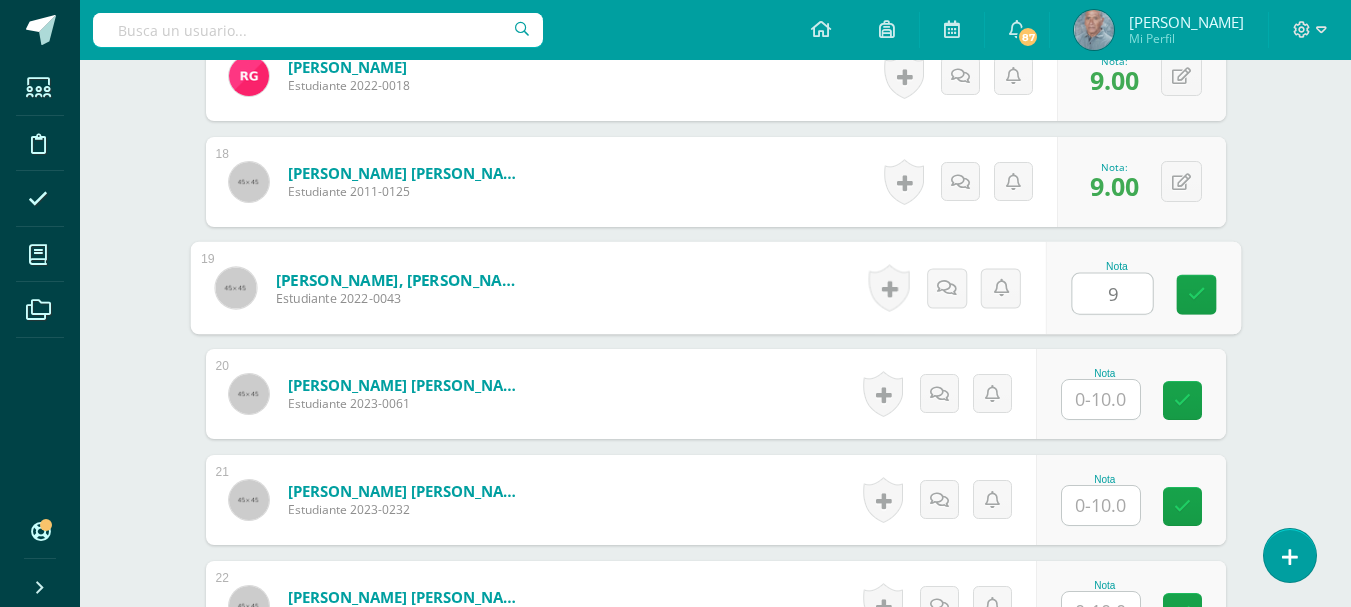 type on "9" 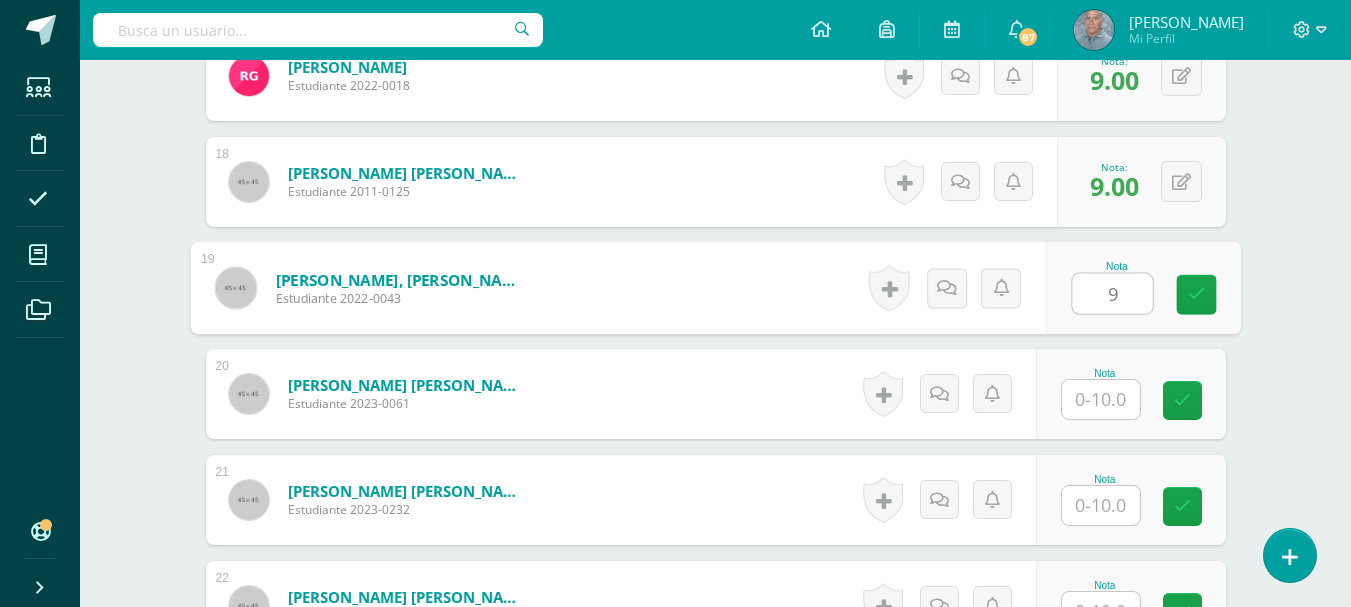 click at bounding box center (1101, 399) 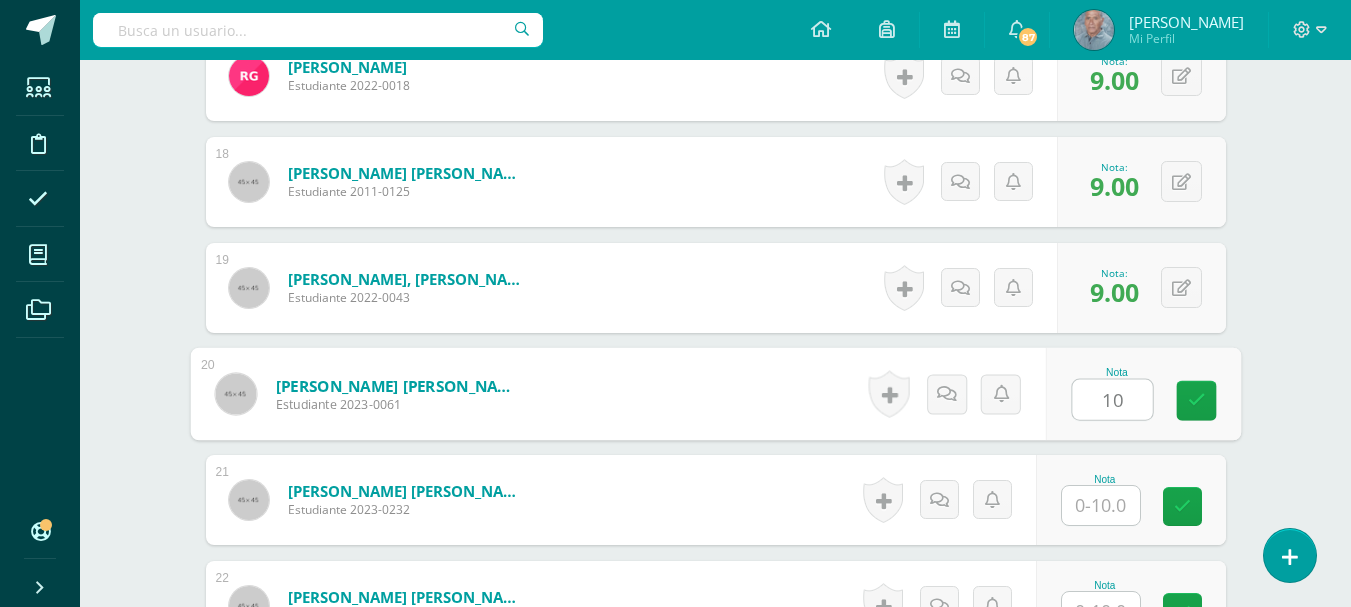 scroll, scrollTop: 2498, scrollLeft: 0, axis: vertical 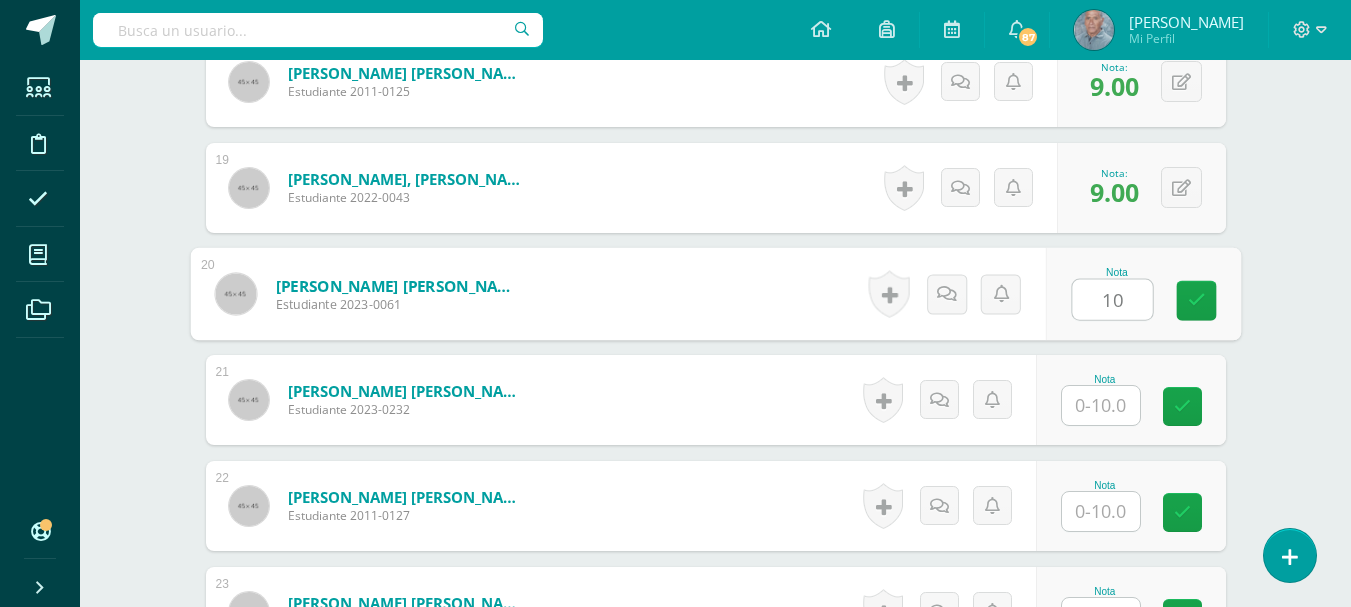 type on "10" 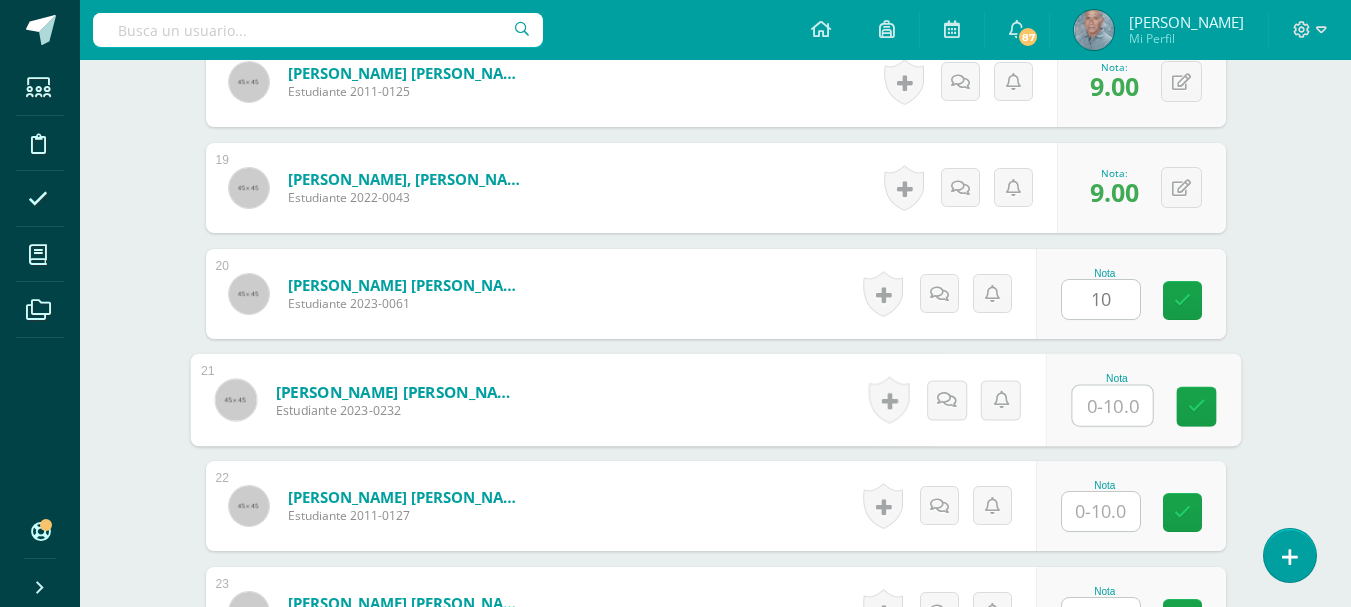 click at bounding box center (1112, 406) 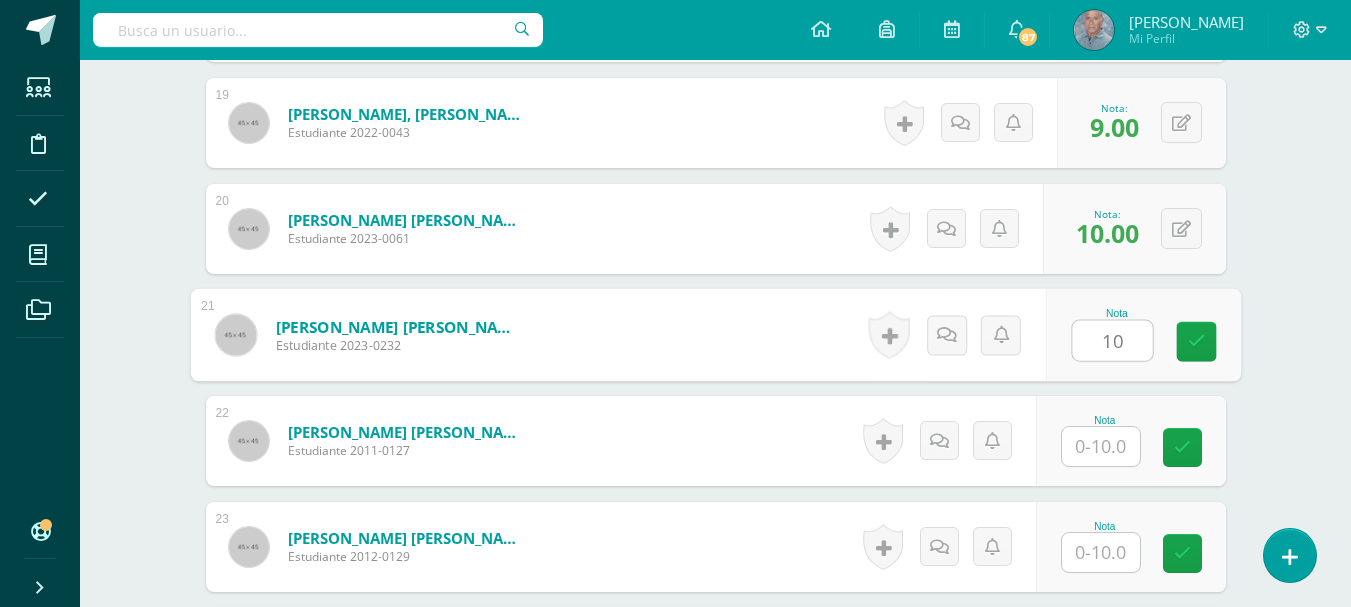 scroll, scrollTop: 2598, scrollLeft: 0, axis: vertical 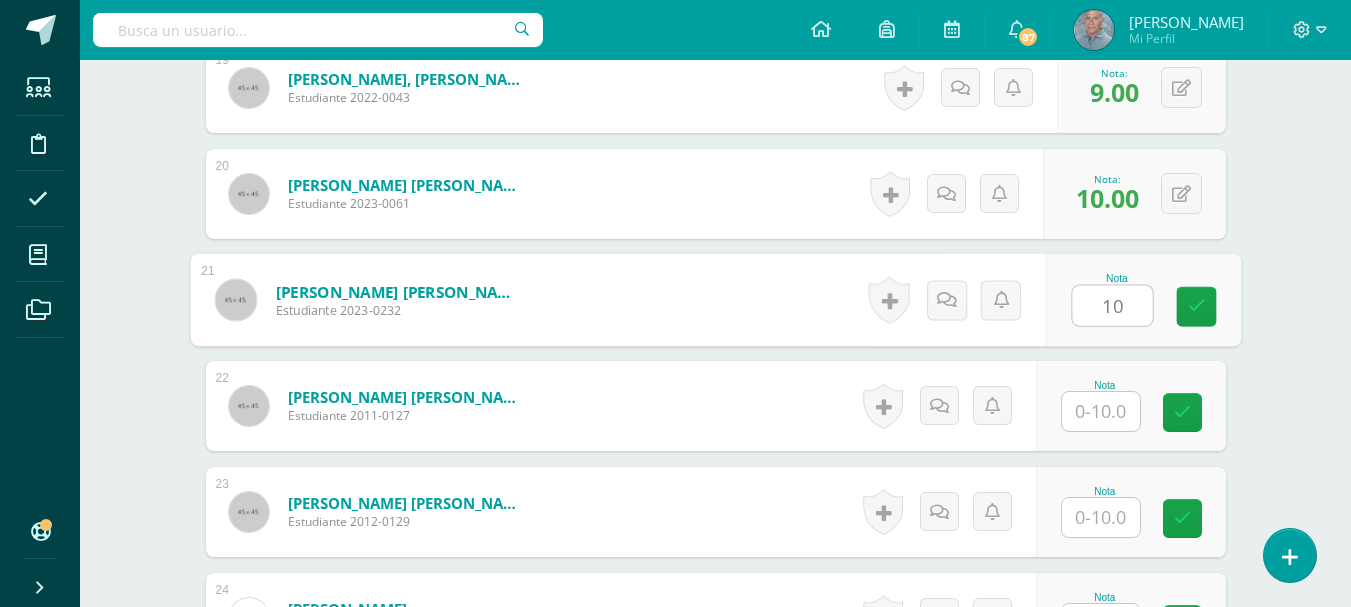 type on "10" 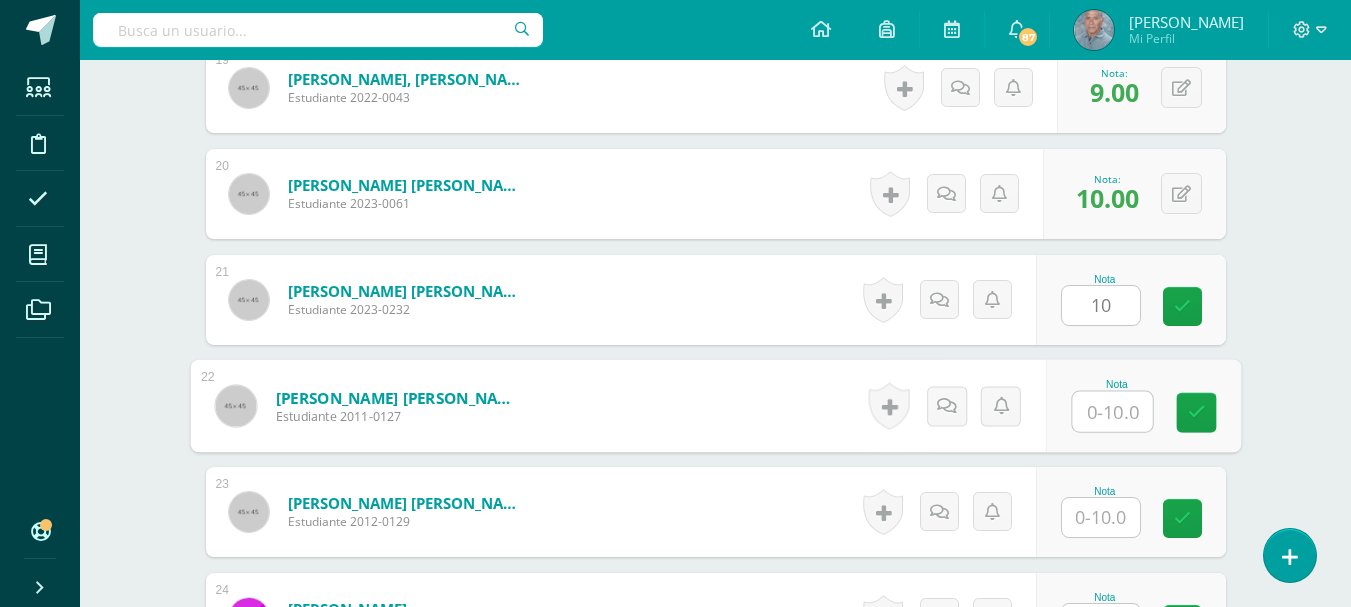 click at bounding box center (1112, 412) 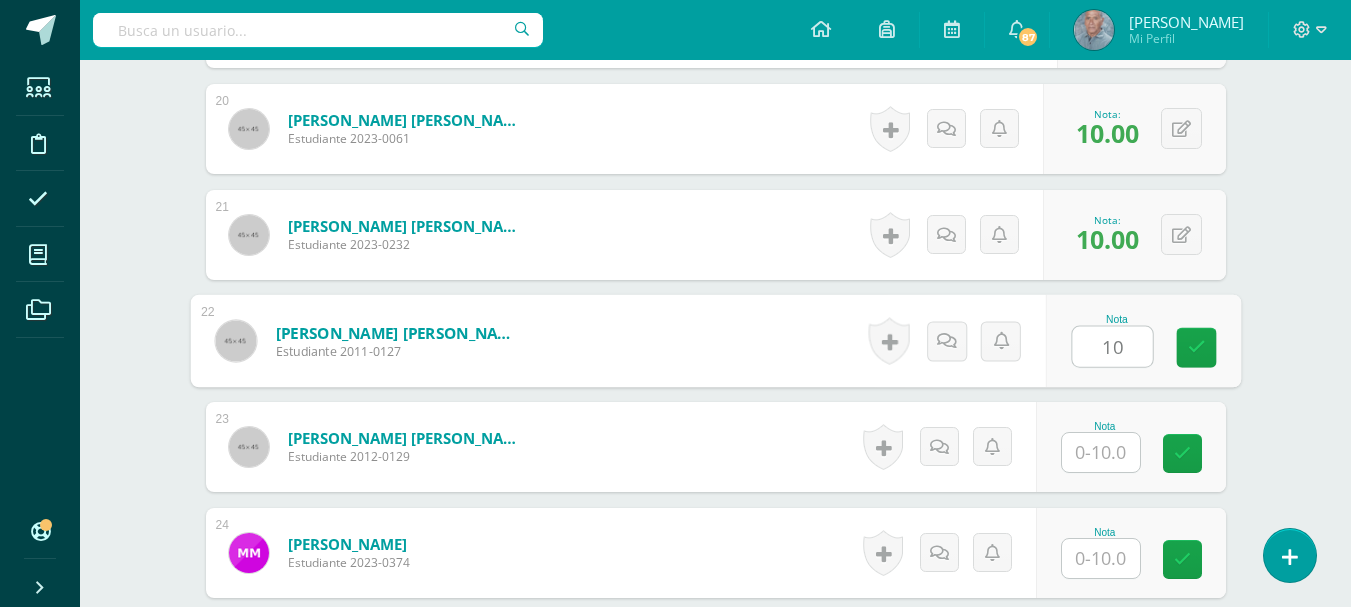 scroll, scrollTop: 2698, scrollLeft: 0, axis: vertical 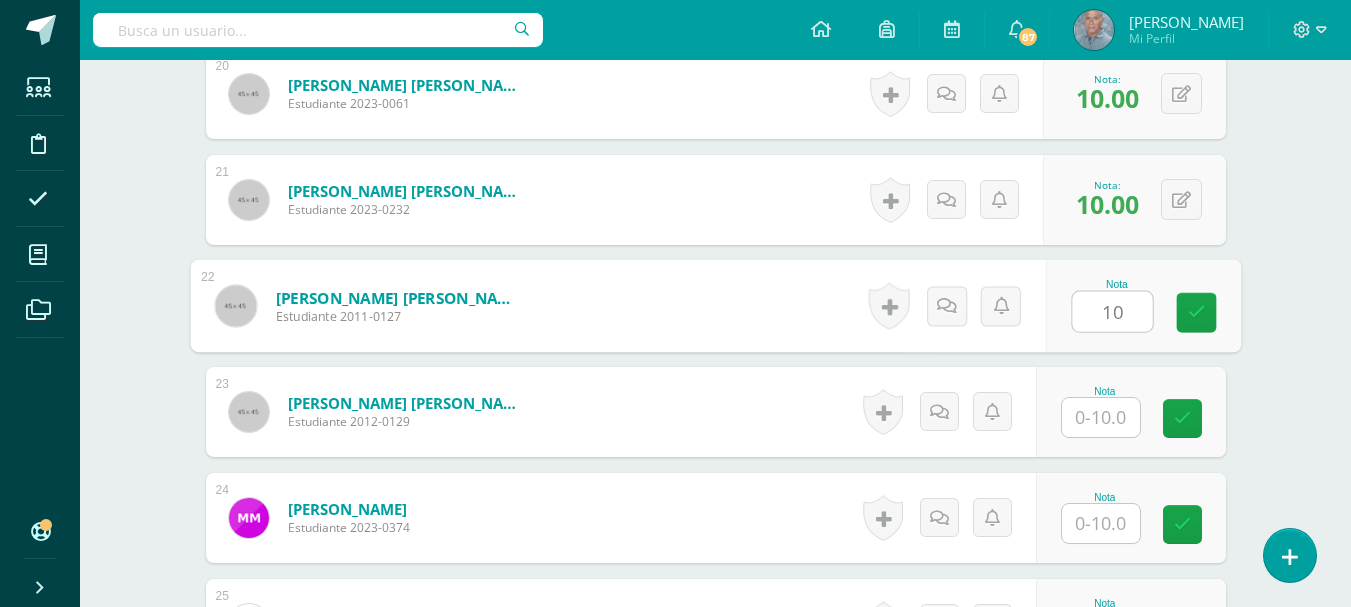 type on "10" 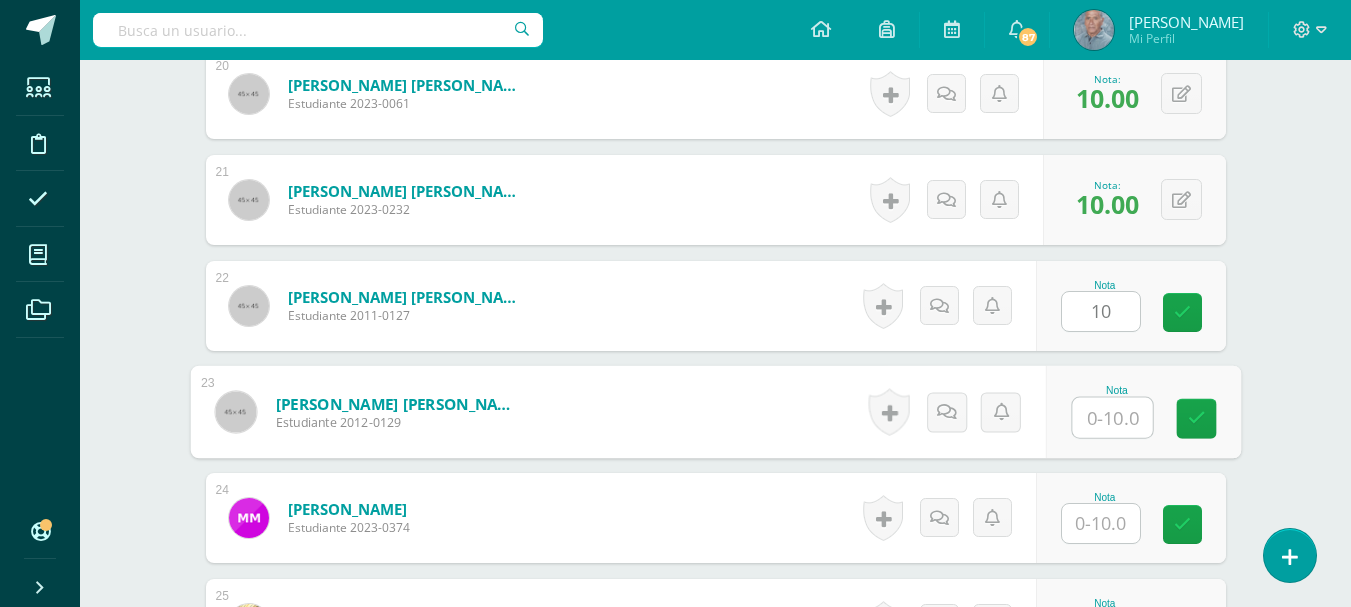 click at bounding box center (1112, 418) 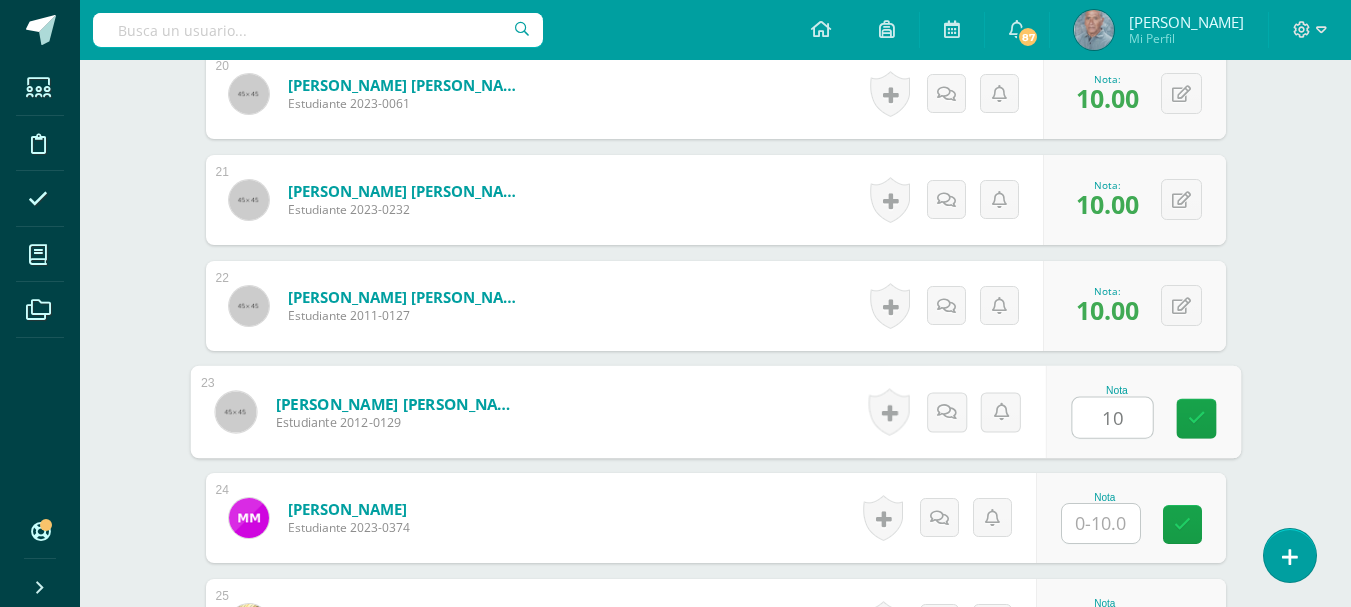 scroll, scrollTop: 2798, scrollLeft: 0, axis: vertical 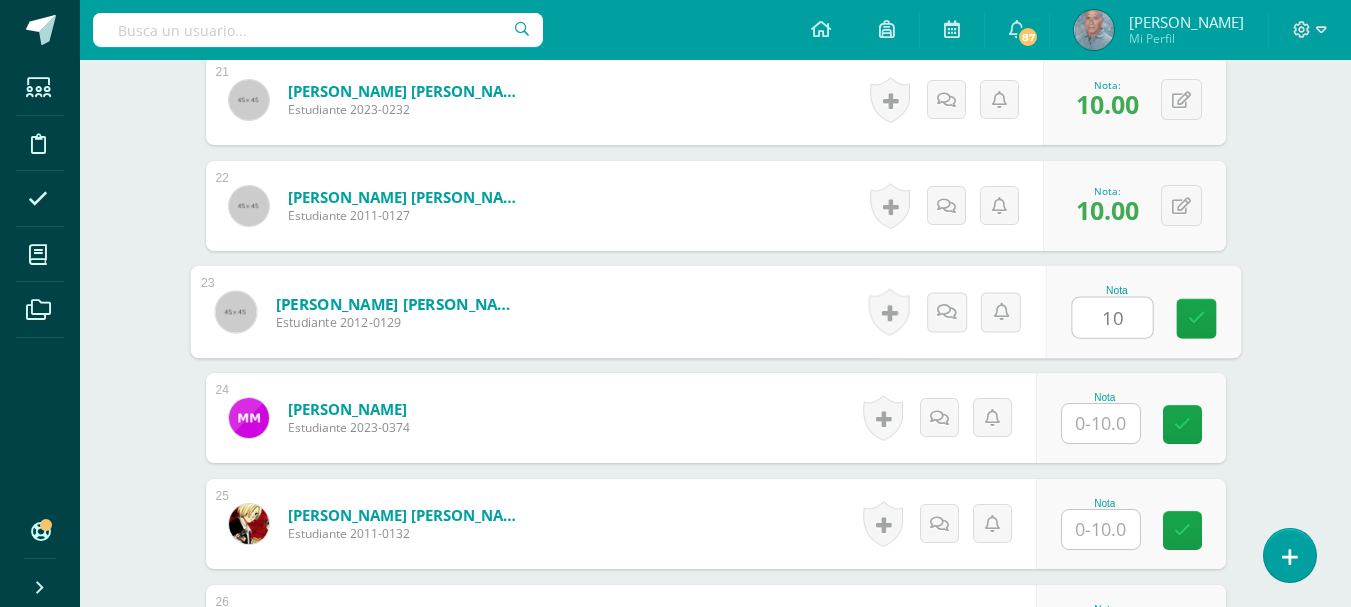 type on "10" 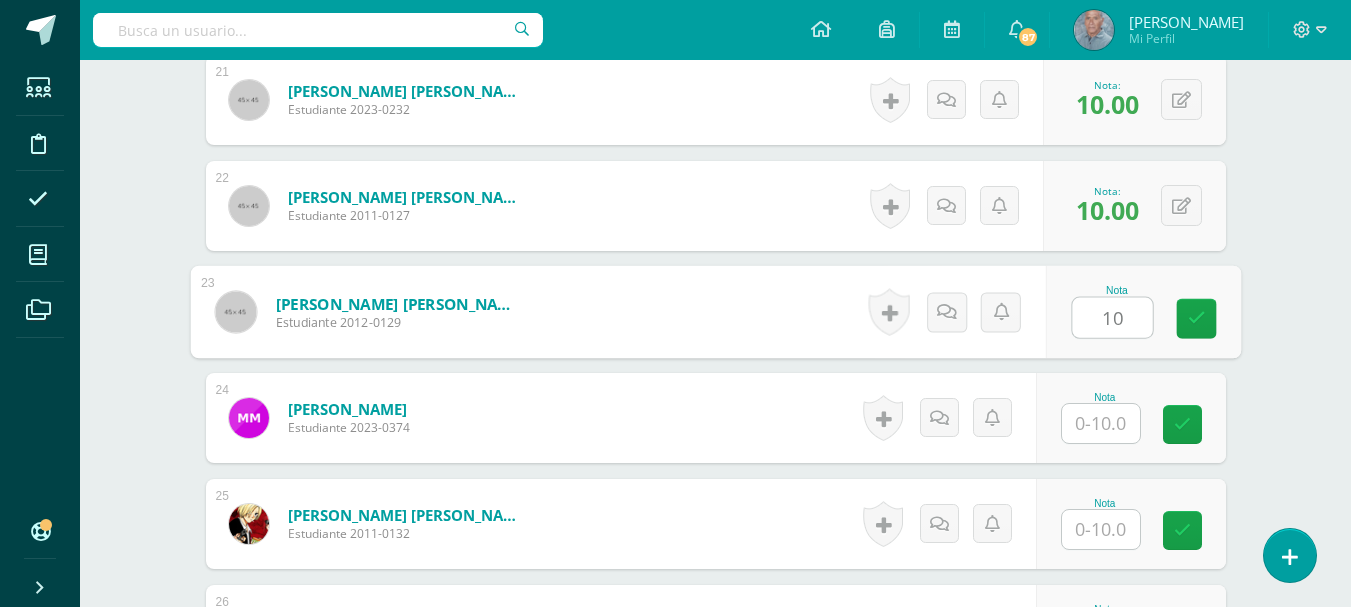 click at bounding box center (1101, 423) 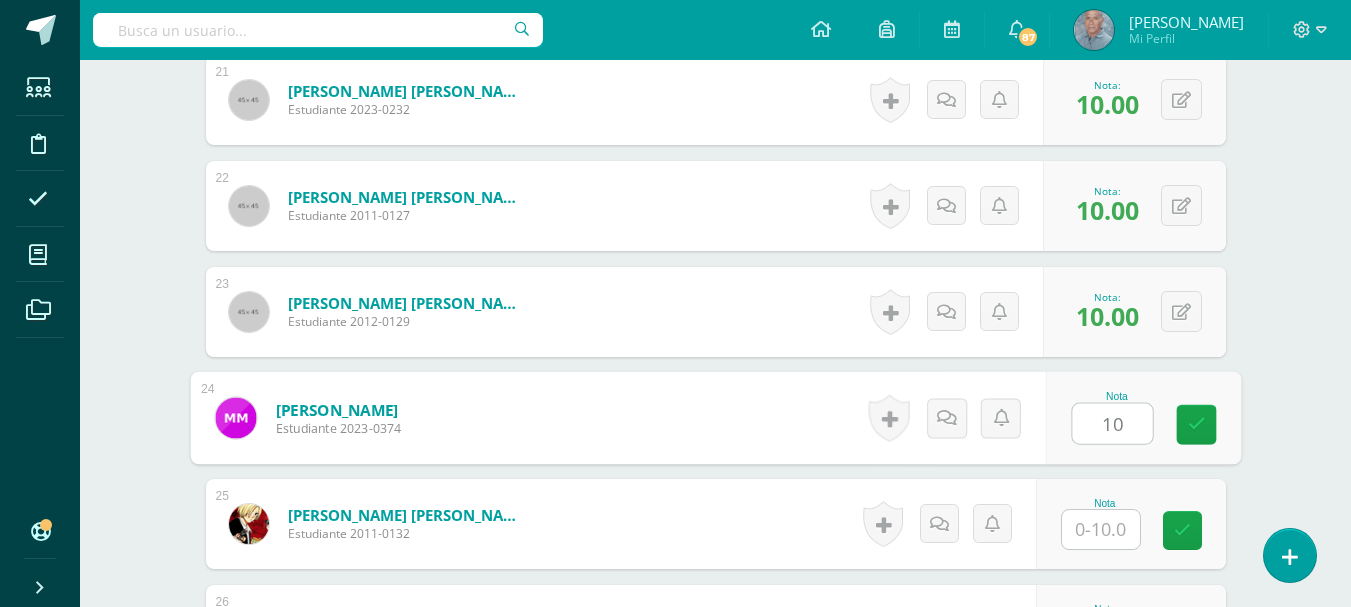 scroll, scrollTop: 2898, scrollLeft: 0, axis: vertical 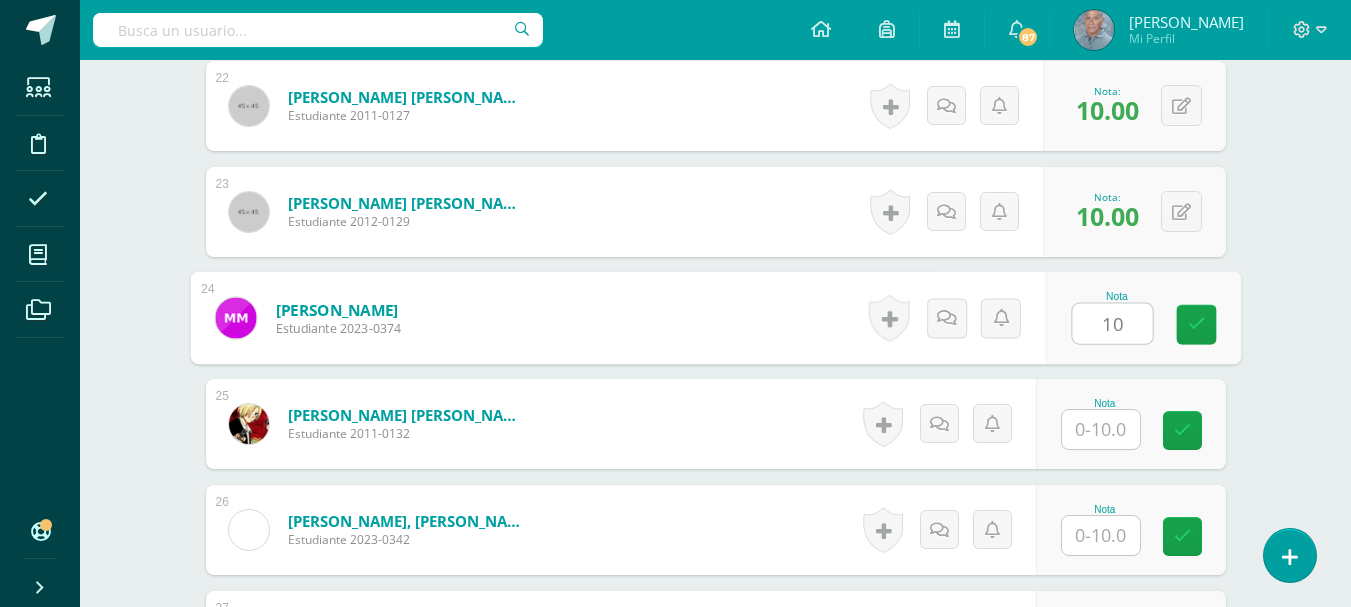 type on "10" 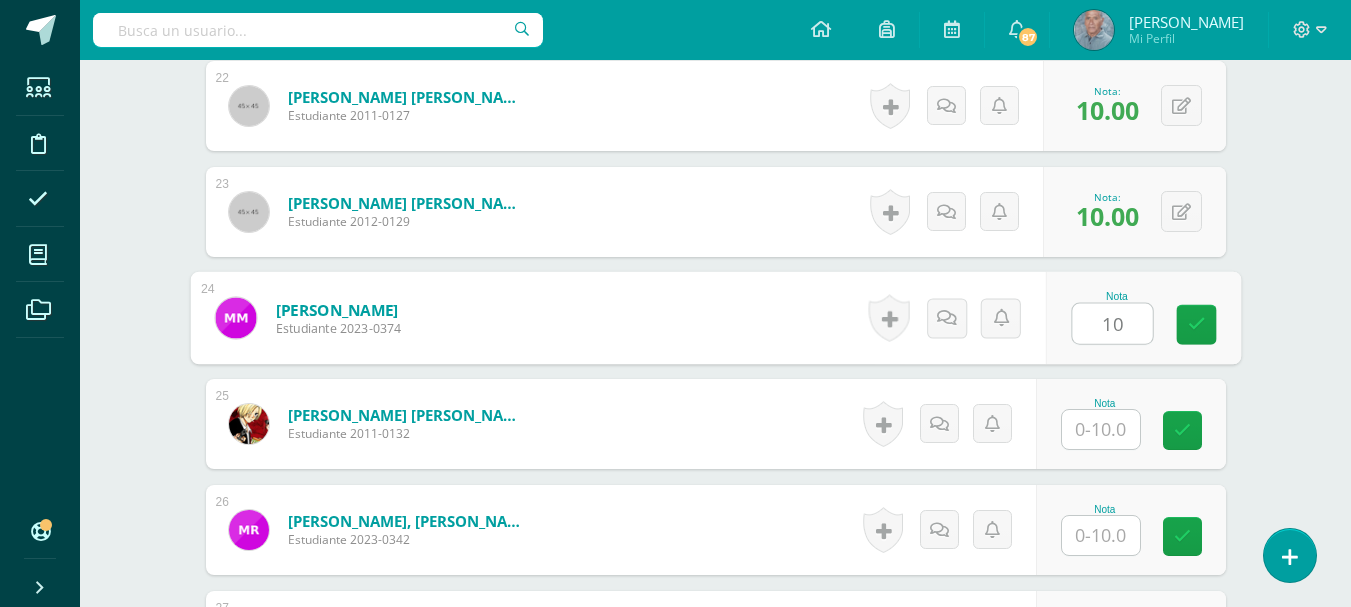click at bounding box center [1101, 429] 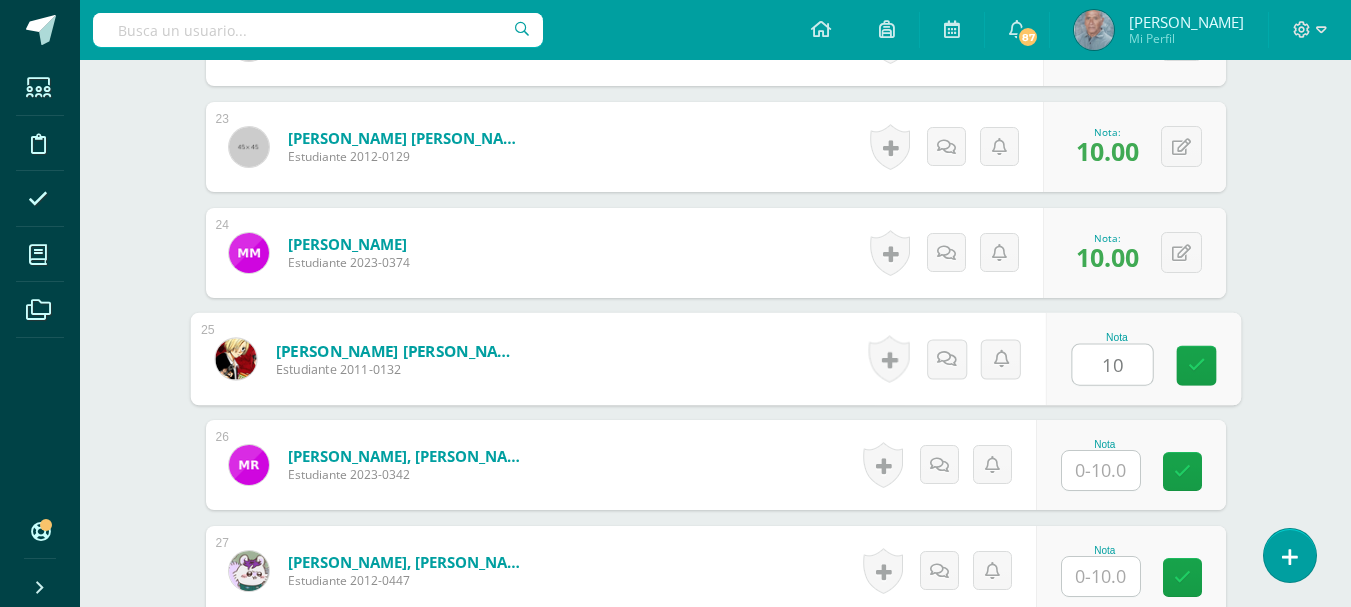 scroll, scrollTop: 2998, scrollLeft: 0, axis: vertical 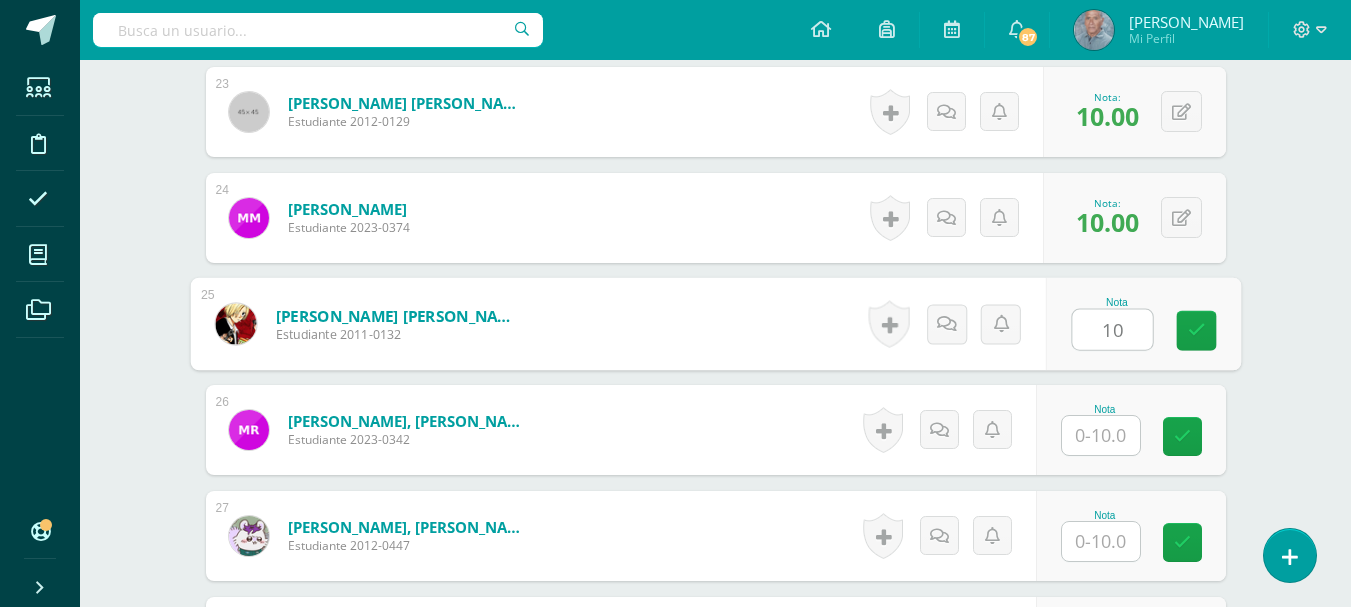 type on "10" 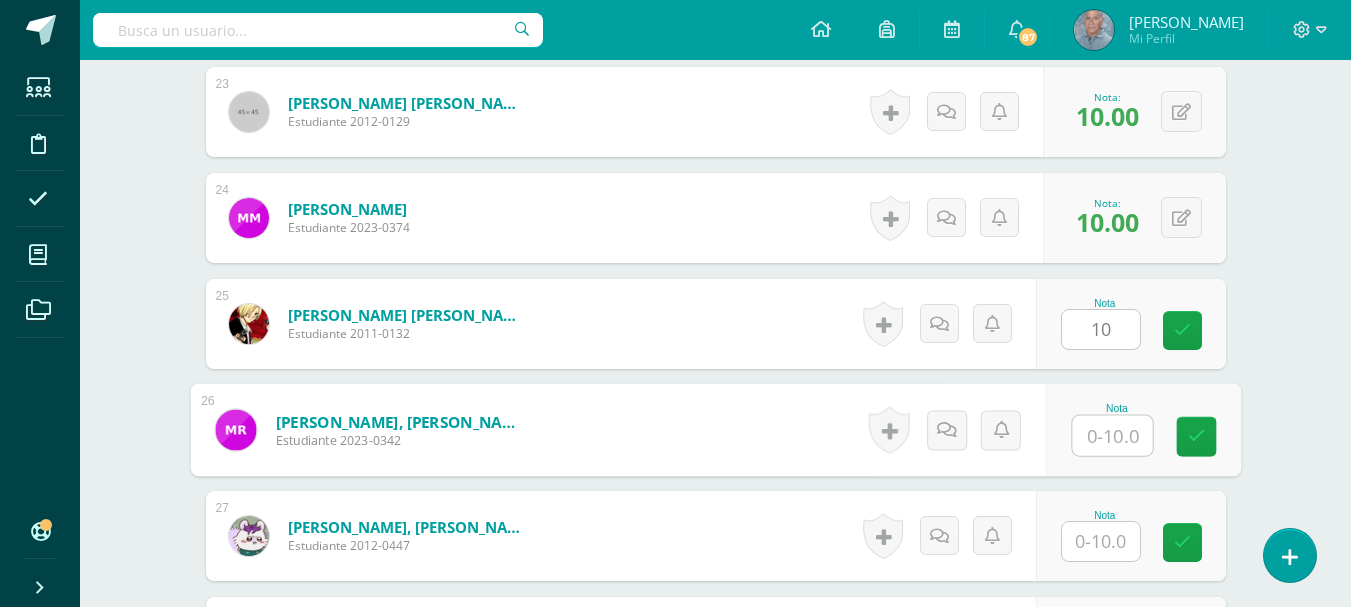 click at bounding box center [1112, 436] 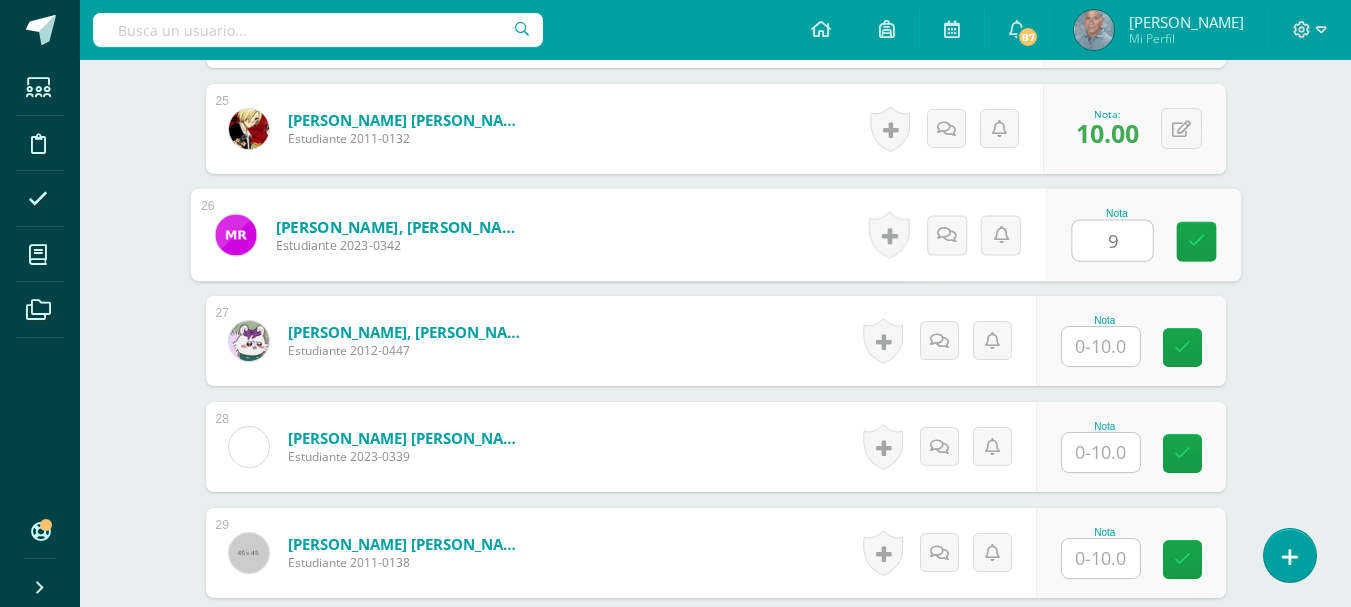 scroll, scrollTop: 3198, scrollLeft: 0, axis: vertical 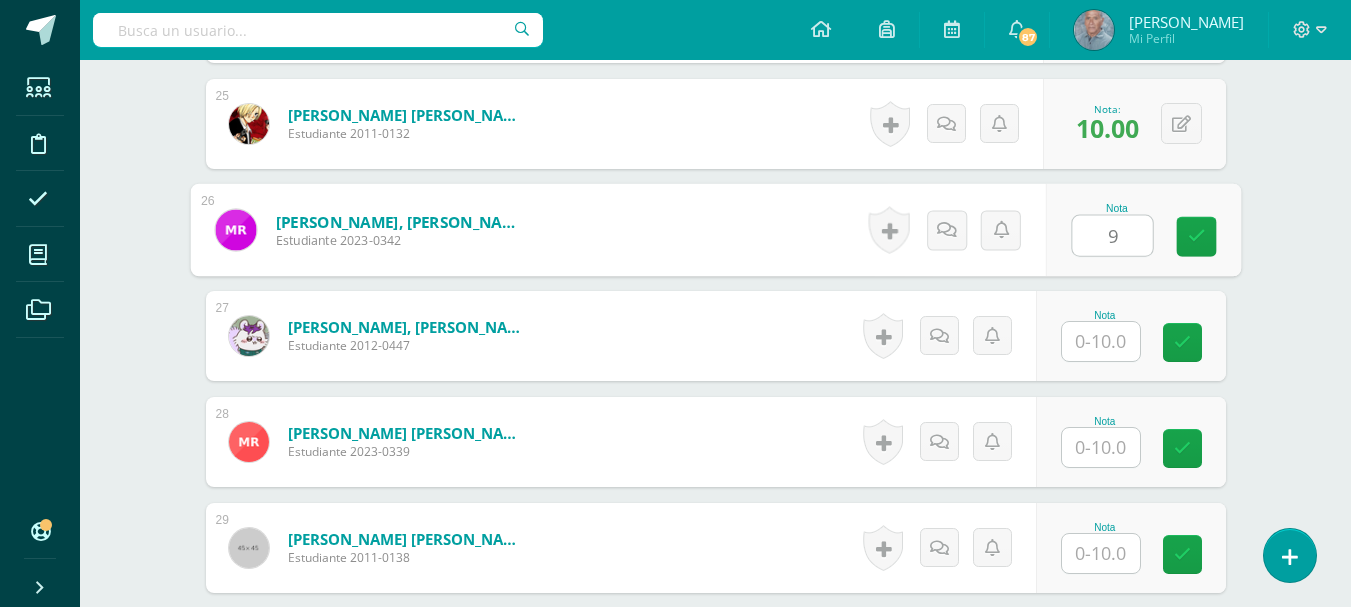 type on "9" 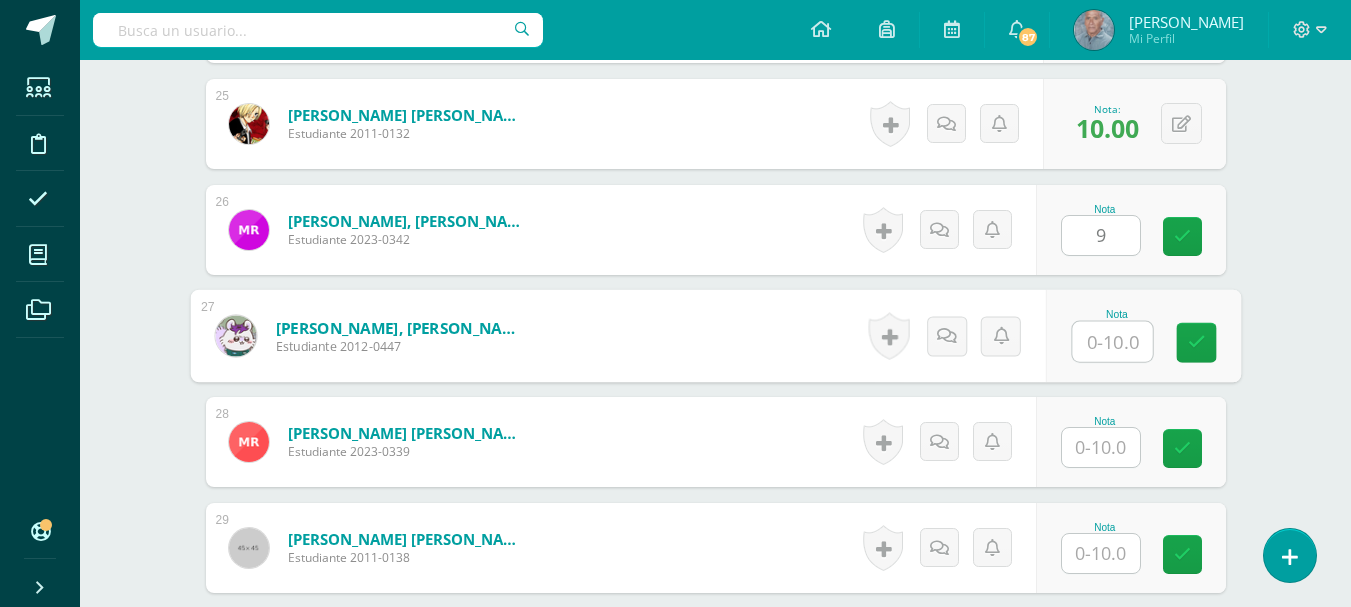click at bounding box center [1112, 342] 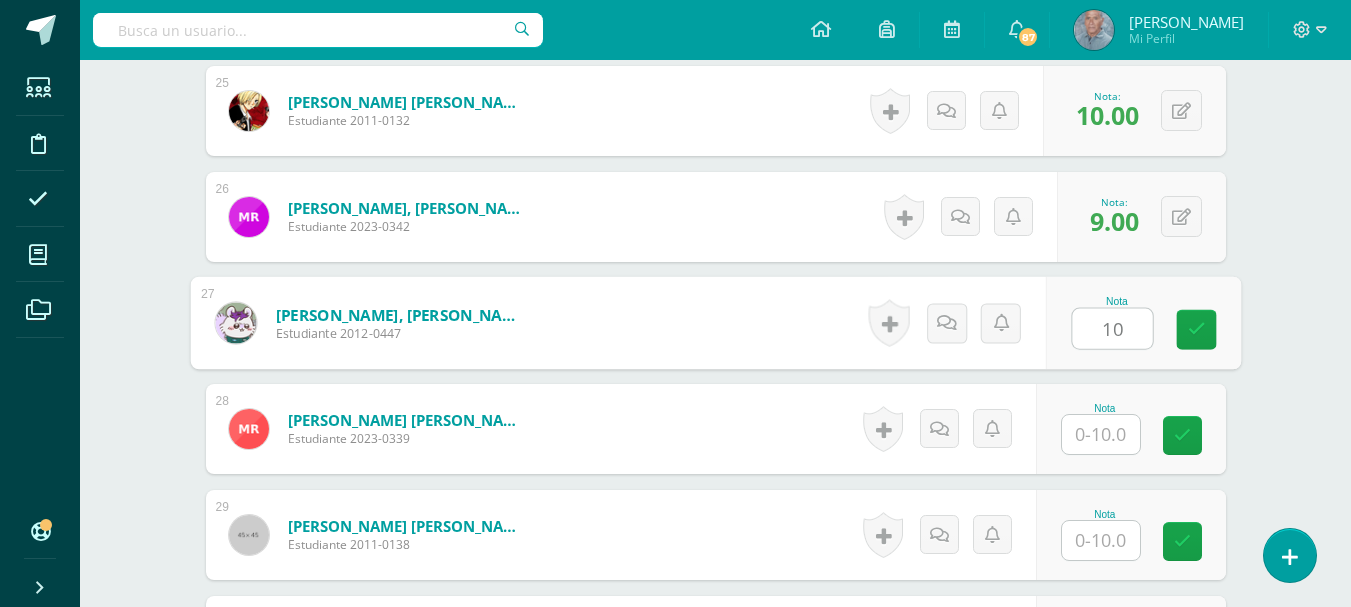 scroll, scrollTop: 3298, scrollLeft: 0, axis: vertical 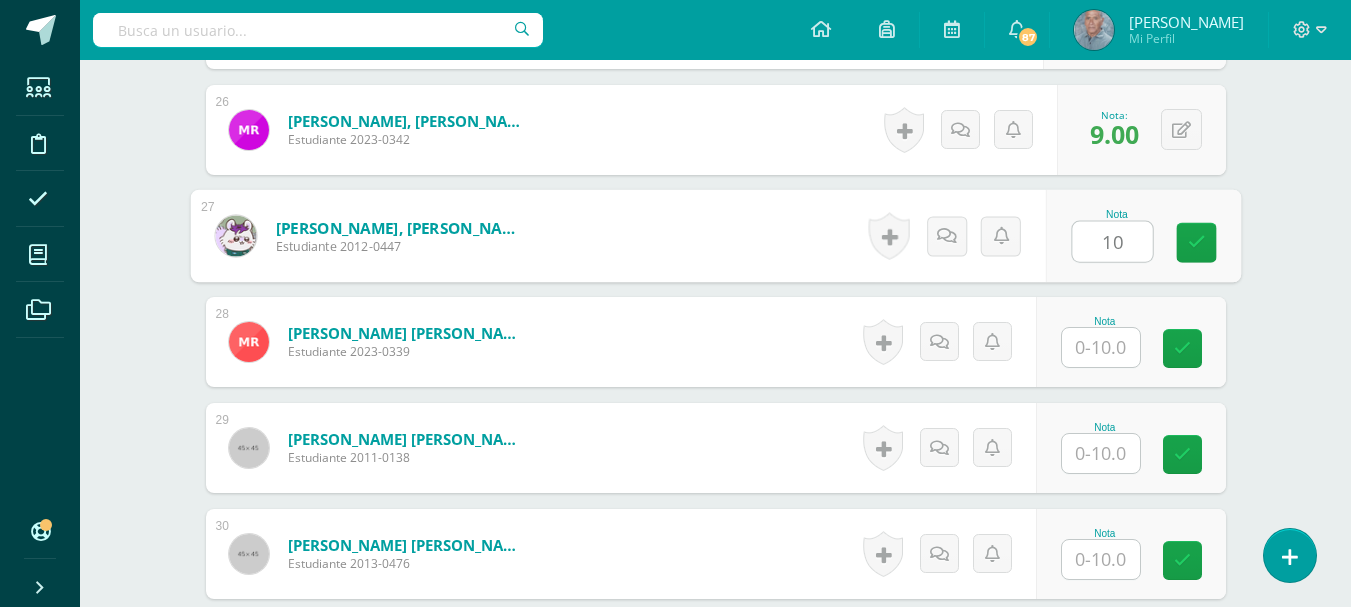 type on "10" 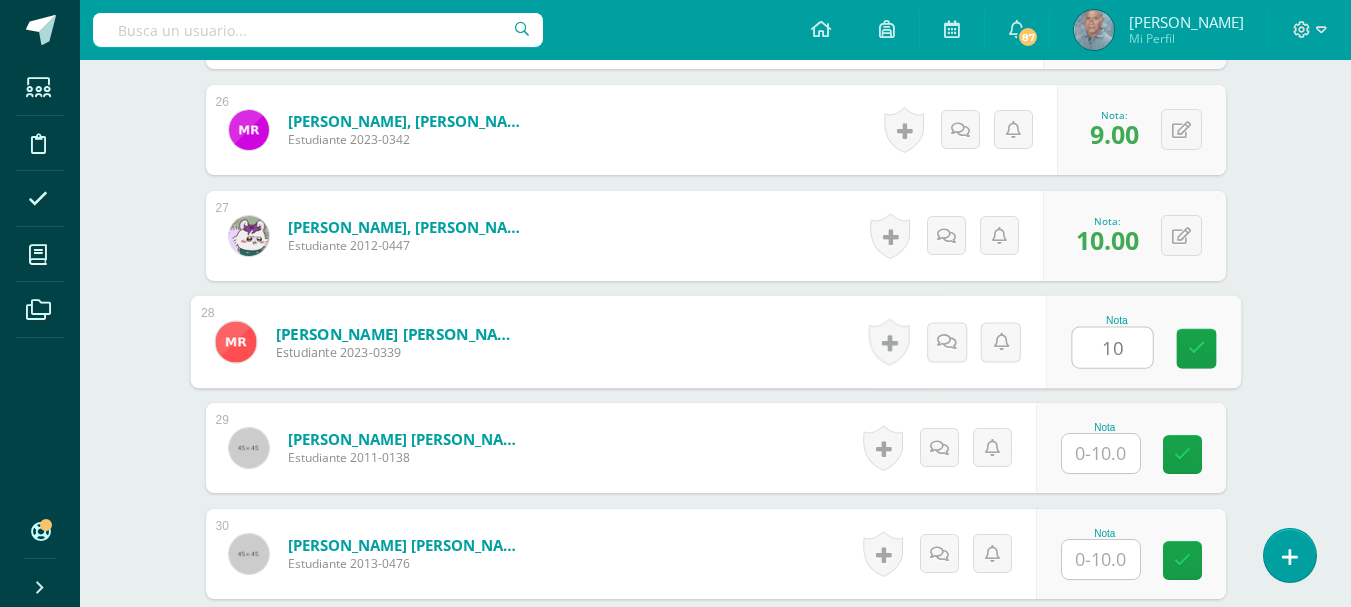 scroll, scrollTop: 3398, scrollLeft: 0, axis: vertical 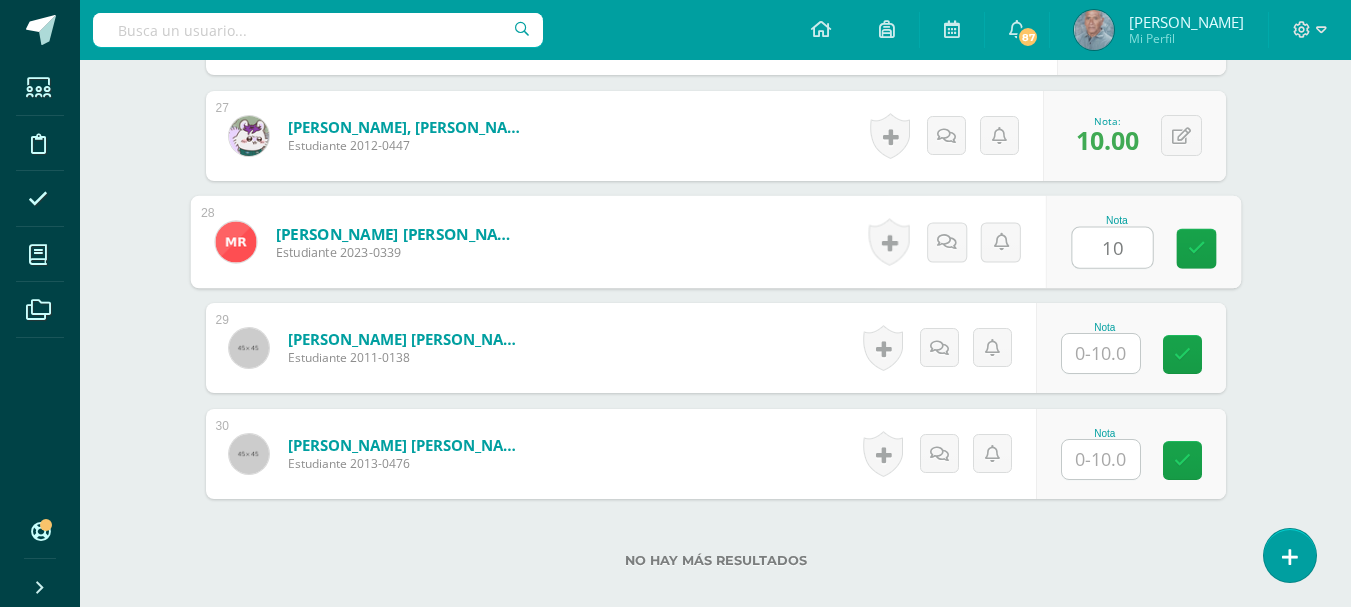 type on "10" 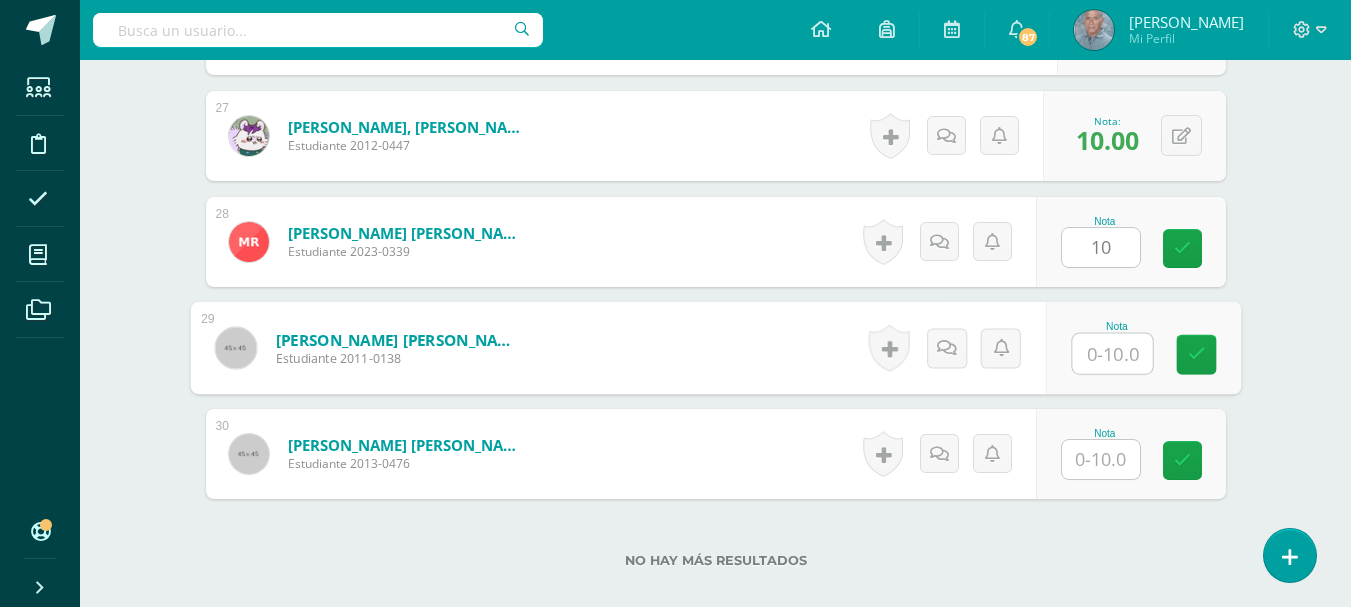 click at bounding box center (1112, 354) 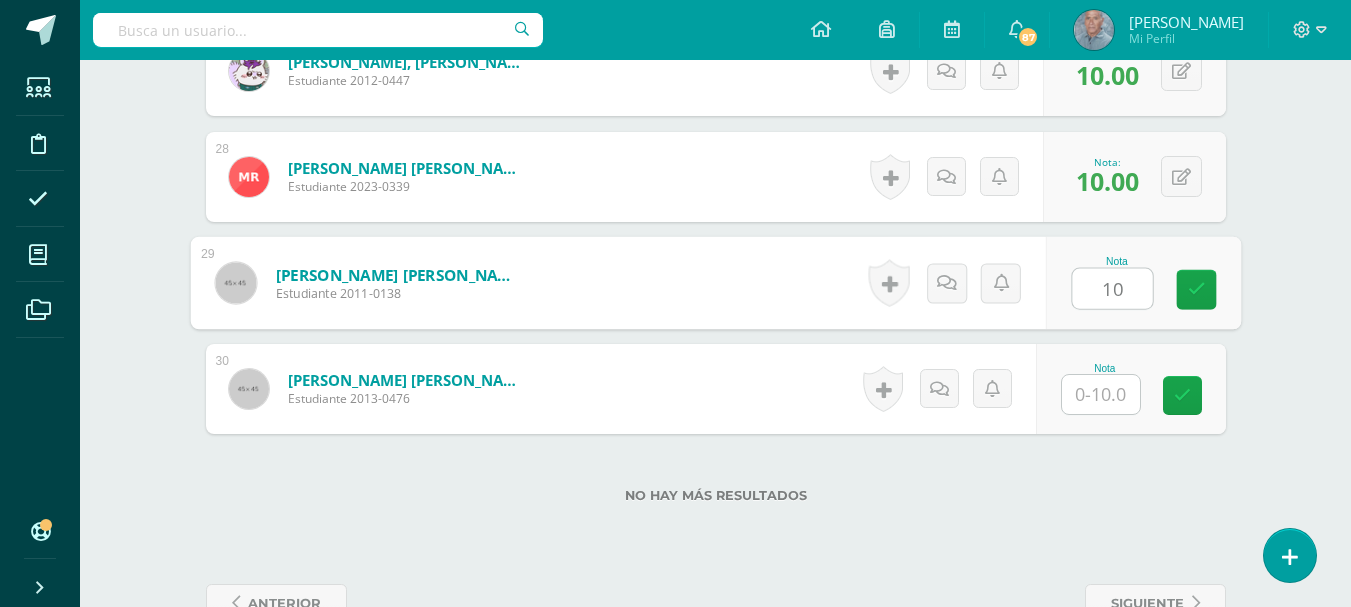 scroll, scrollTop: 3498, scrollLeft: 0, axis: vertical 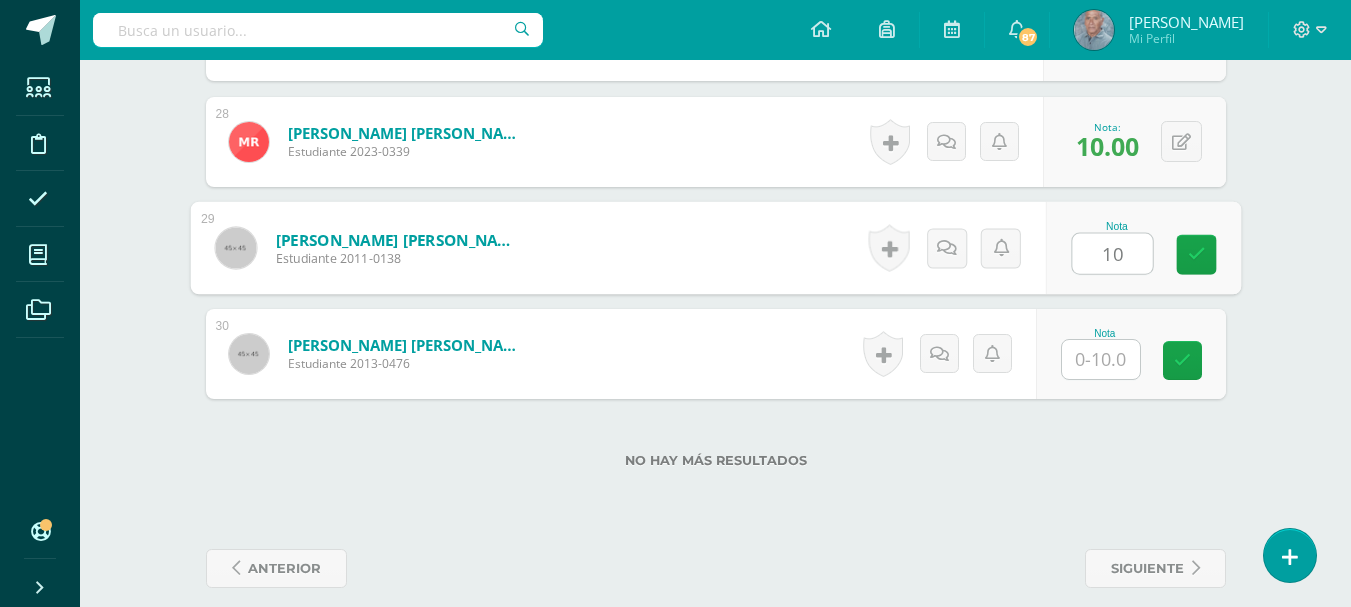 type on "10" 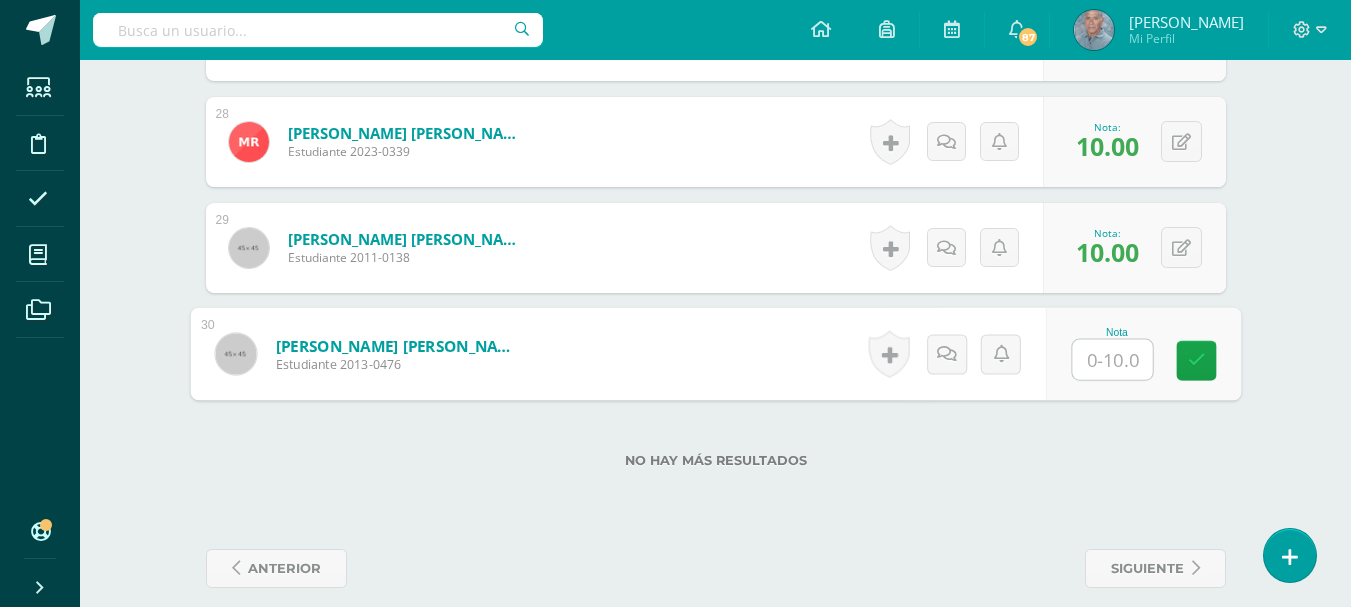 type on "9" 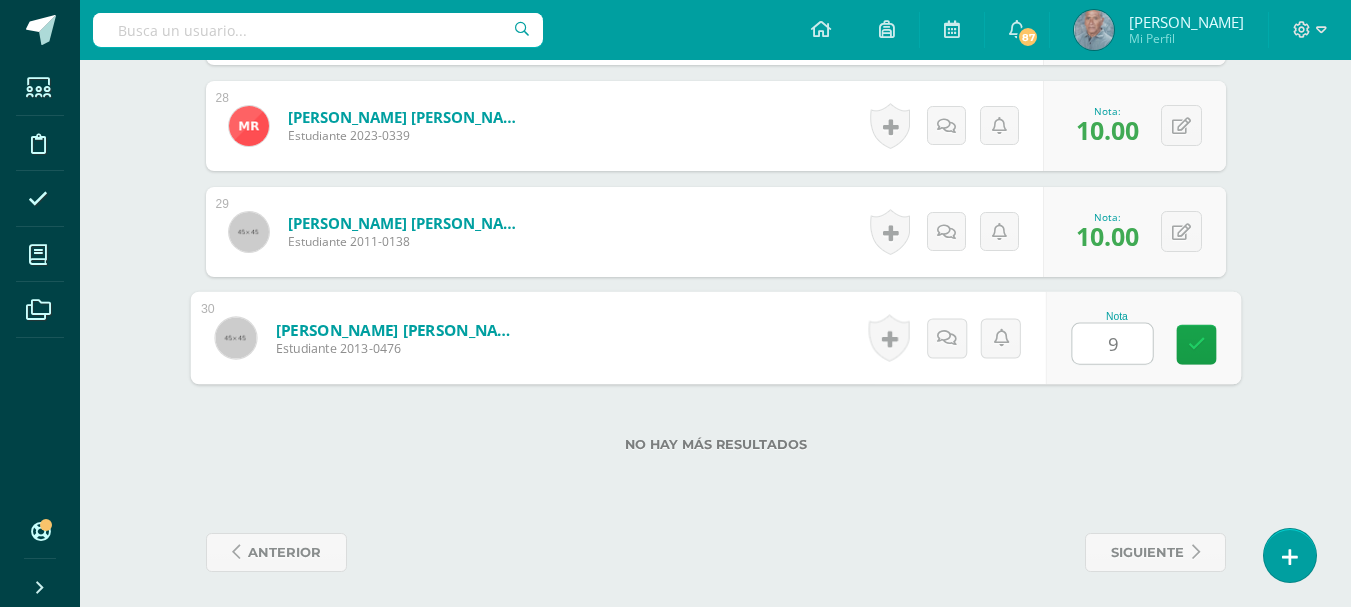 scroll, scrollTop: 3519, scrollLeft: 0, axis: vertical 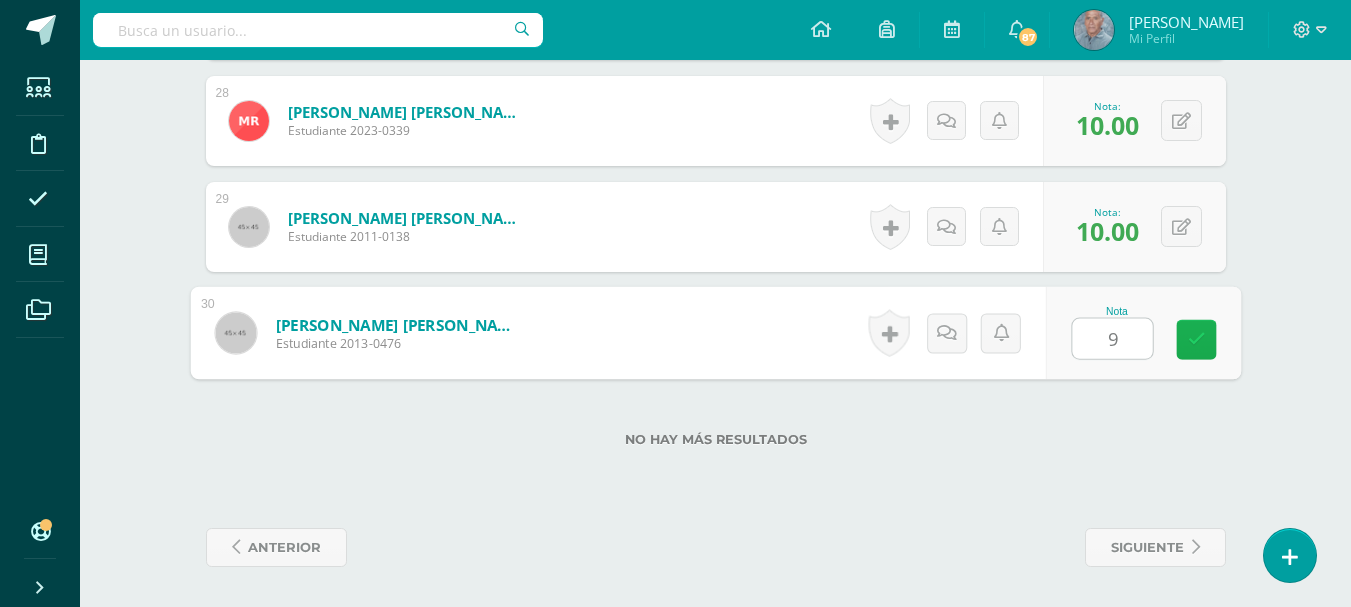 click at bounding box center (1196, 339) 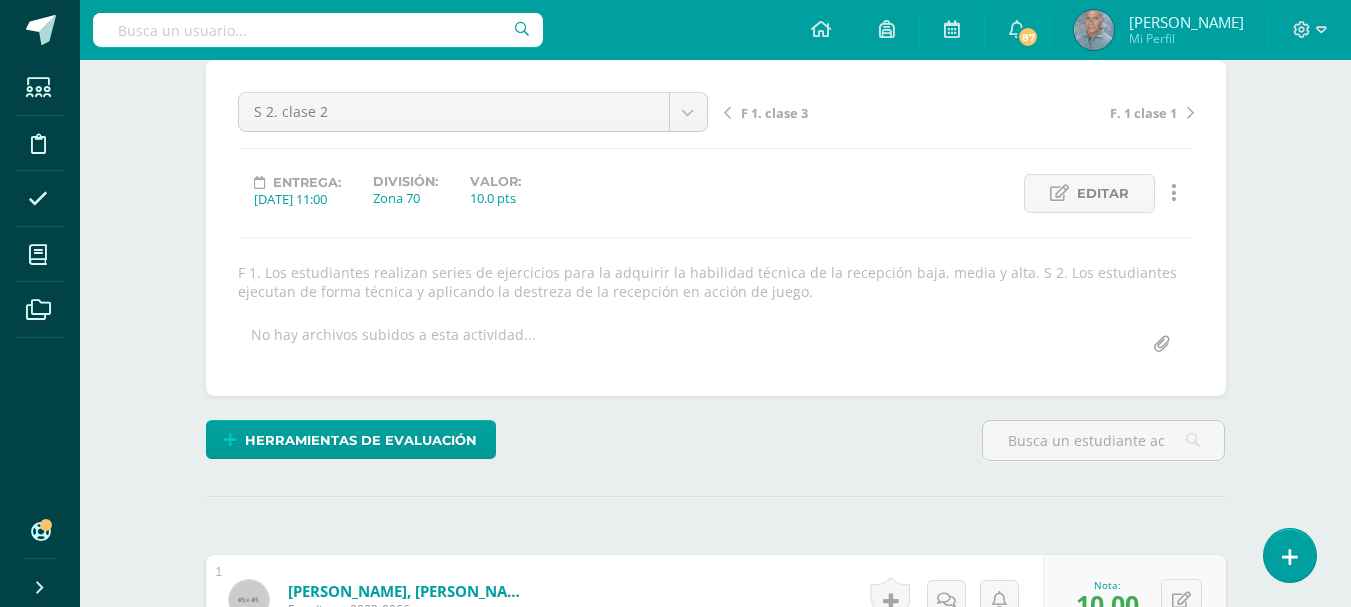 scroll, scrollTop: 19, scrollLeft: 0, axis: vertical 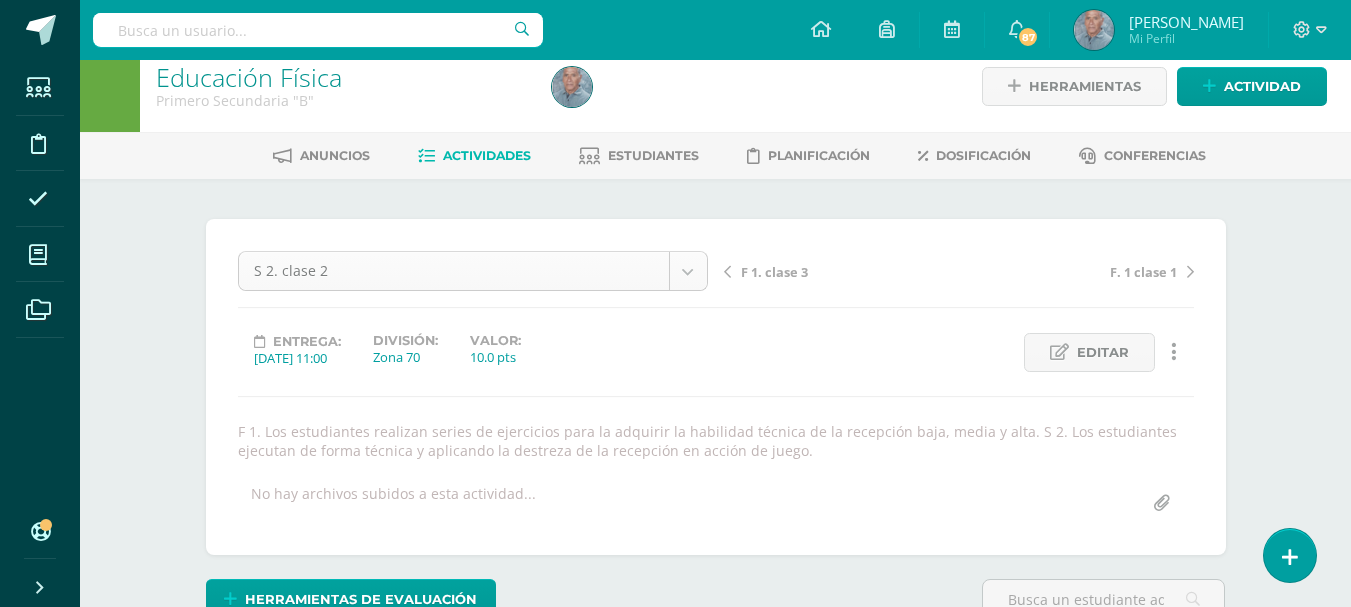click on "La tarea S 2. clase 2 fue editada exitosamente.         Estudiantes Disciplina Asistencia Mis cursos Archivos Soporte
Centro de ayuda
Últimas actualizaciones
10+ Cerrar panel
Educación Física
Cuarto
Primaria
"A"
Actividades Estudiantes Planificación Dosificación
Educación Física
Cuarto
Primaria
"B"
Actividades Estudiantes Planificación Dosificación
Educación Física
Quinto
Primaria
"A"
Actividades Estudiantes Planificación Dosificación Actividades Estudiantes Planificación Dosificación 87" at bounding box center (675, 2044) 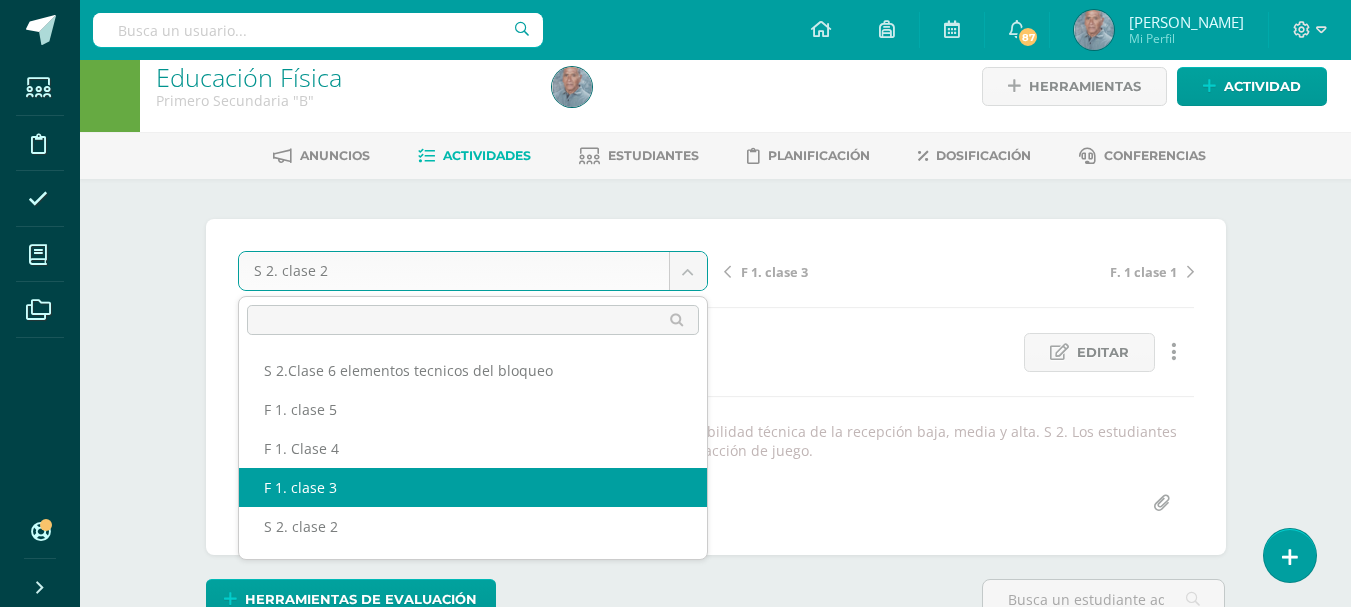 select on "/dashboard/teacher/grade-activity/42408/" 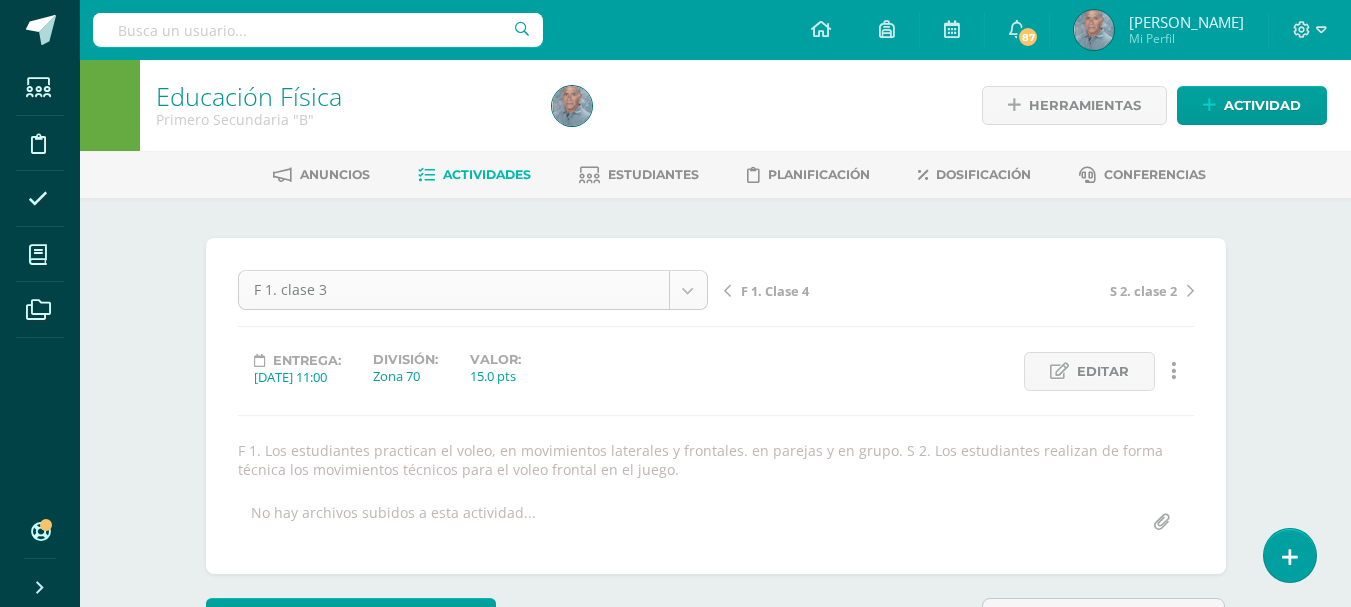 scroll, scrollTop: 1, scrollLeft: 0, axis: vertical 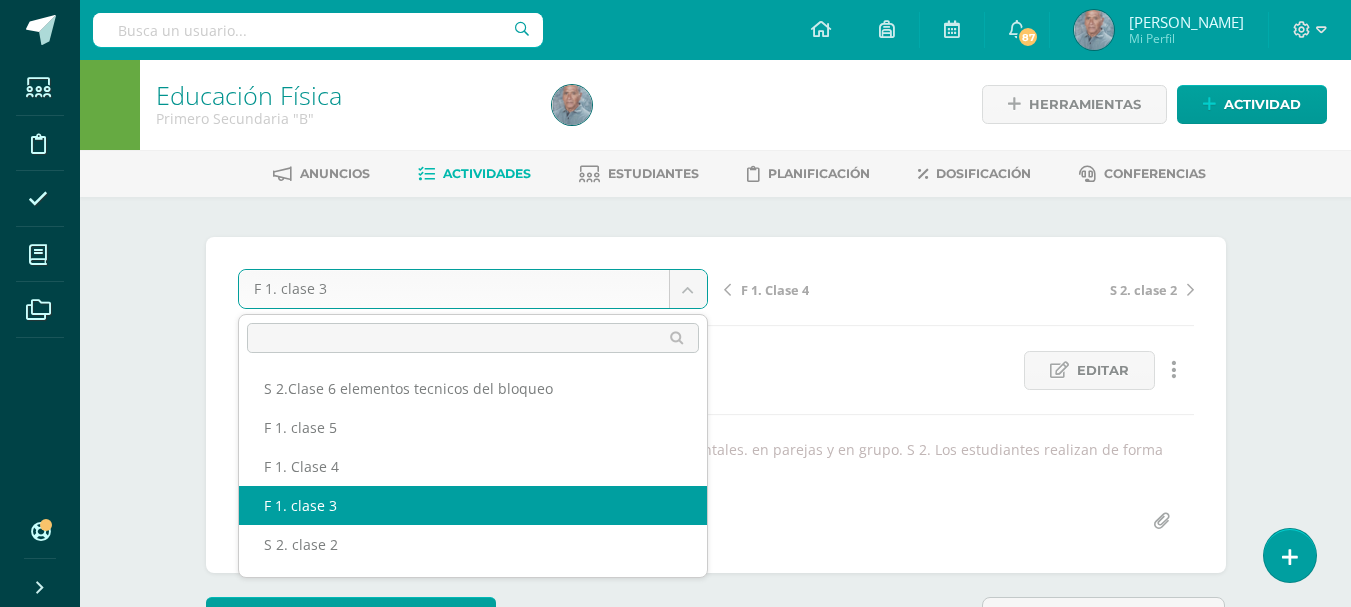 click on "Estudiantes Disciplina Asistencia Mis cursos Archivos Soporte
Centro de ayuda
Últimas actualizaciones
10+ Cerrar panel
Educación Física
Cuarto
Primaria
"A"
Actividades Estudiantes Planificación Dosificación
Educación Física
Cuarto
Primaria
"B"
Actividades Estudiantes Planificación Dosificación
Educación Física
Quinto
Primaria
"A"
Actividades Estudiantes Planificación Dosificación
Educación Física
Actividades Estudiantes Planificación Actividades" at bounding box center (675, 998) 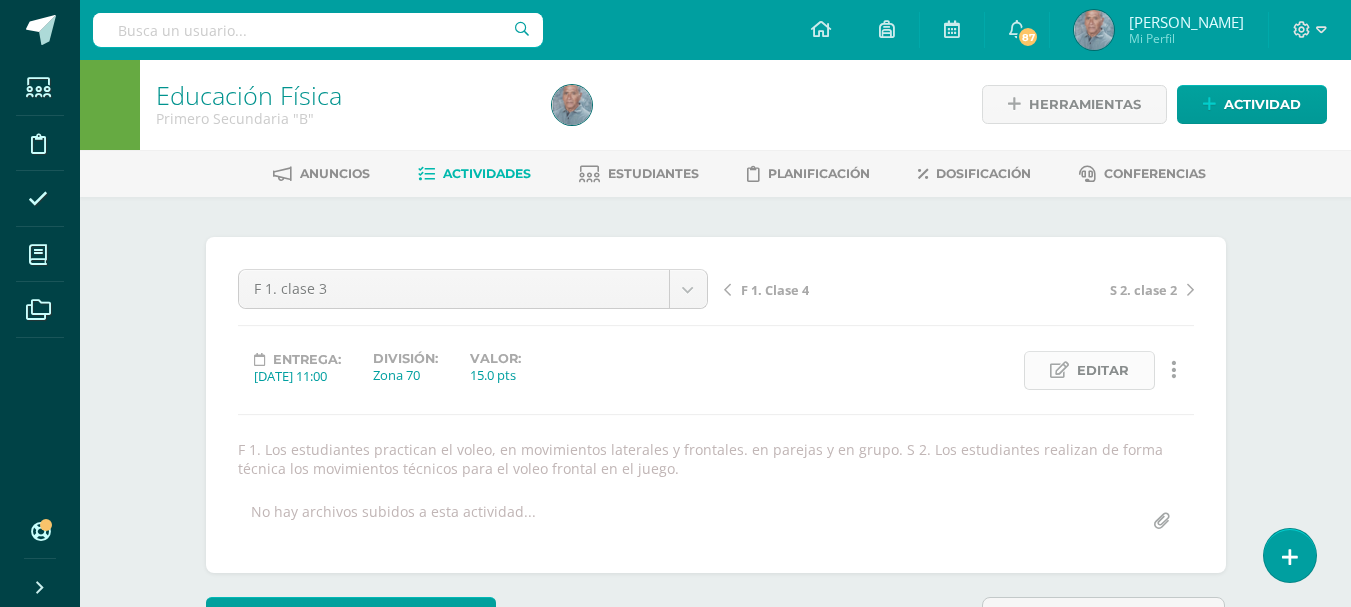 click on "Estudiantes Disciplina Asistencia Mis cursos Archivos Soporte
Centro de ayuda
Últimas actualizaciones
10+ Cerrar panel
Educación Física
Cuarto
Primaria
"A"
Actividades Estudiantes Planificación Dosificación
Educación Física
Cuarto
Primaria
"B"
Actividades Estudiantes Planificación Dosificación
Educación Física
Quinto
Primaria
"A"
Actividades Estudiantes Planificación Dosificación
Educación Física
Actividades Estudiantes Planificación Actividades" at bounding box center [675, 1528] 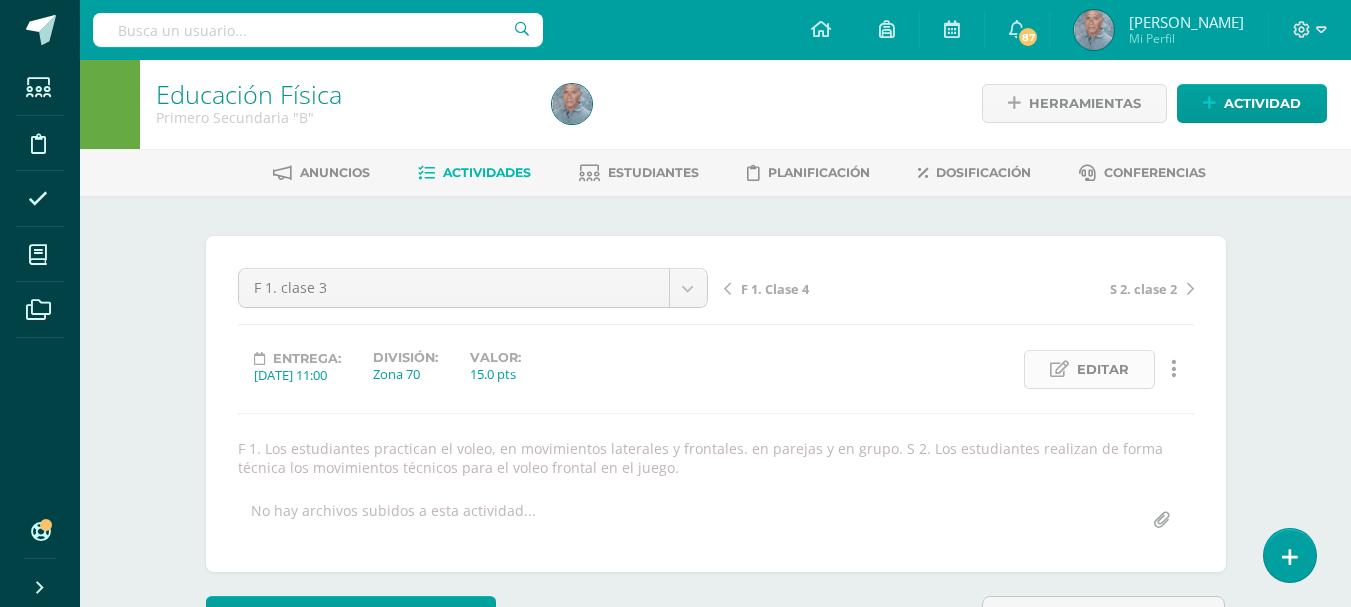 click on "Editar" at bounding box center (1103, 369) 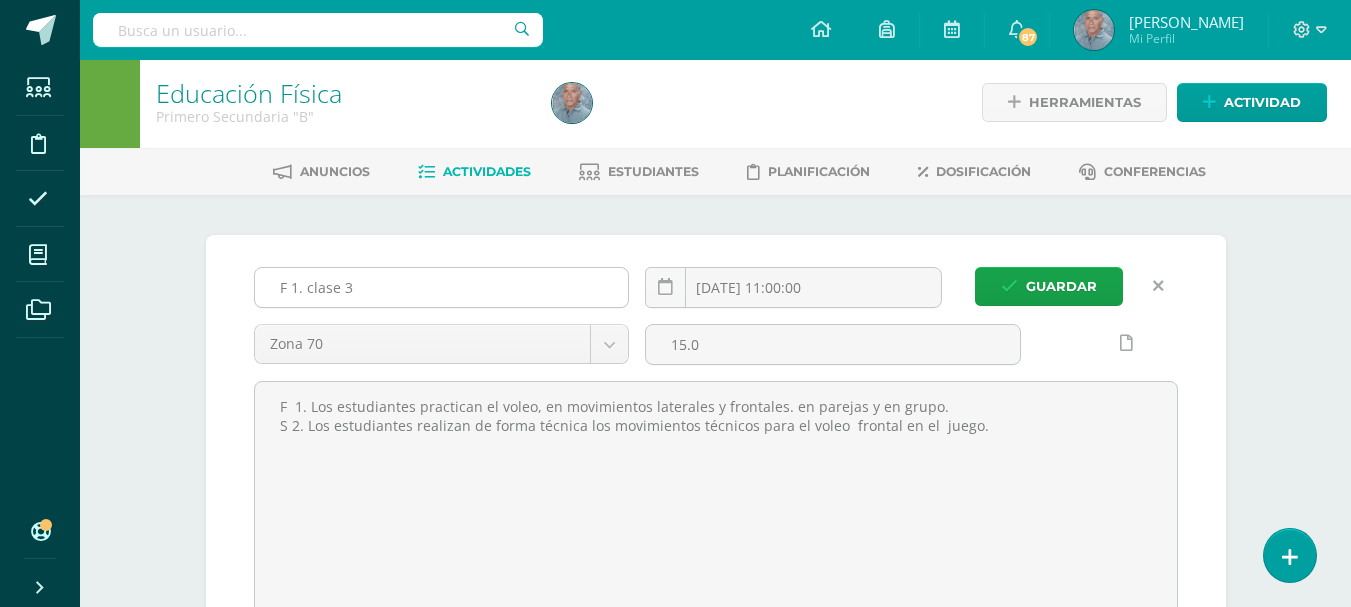 click on "F 1. clase 3" at bounding box center (442, 287) 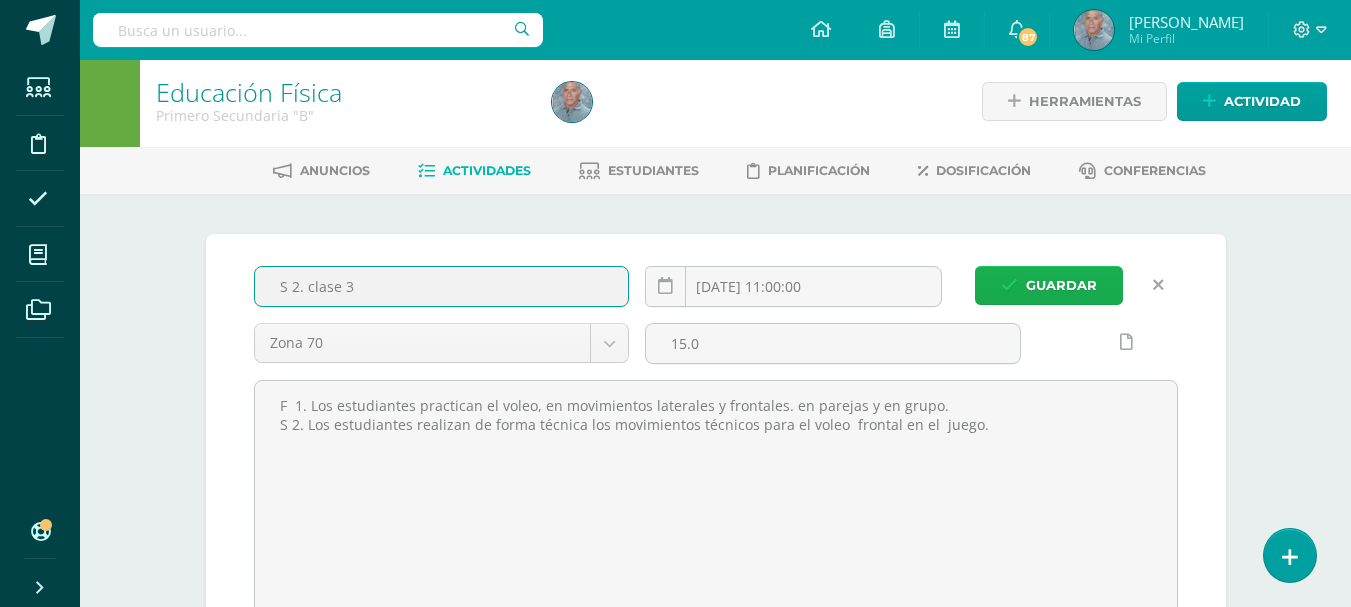 type on "S 2. clase 3" 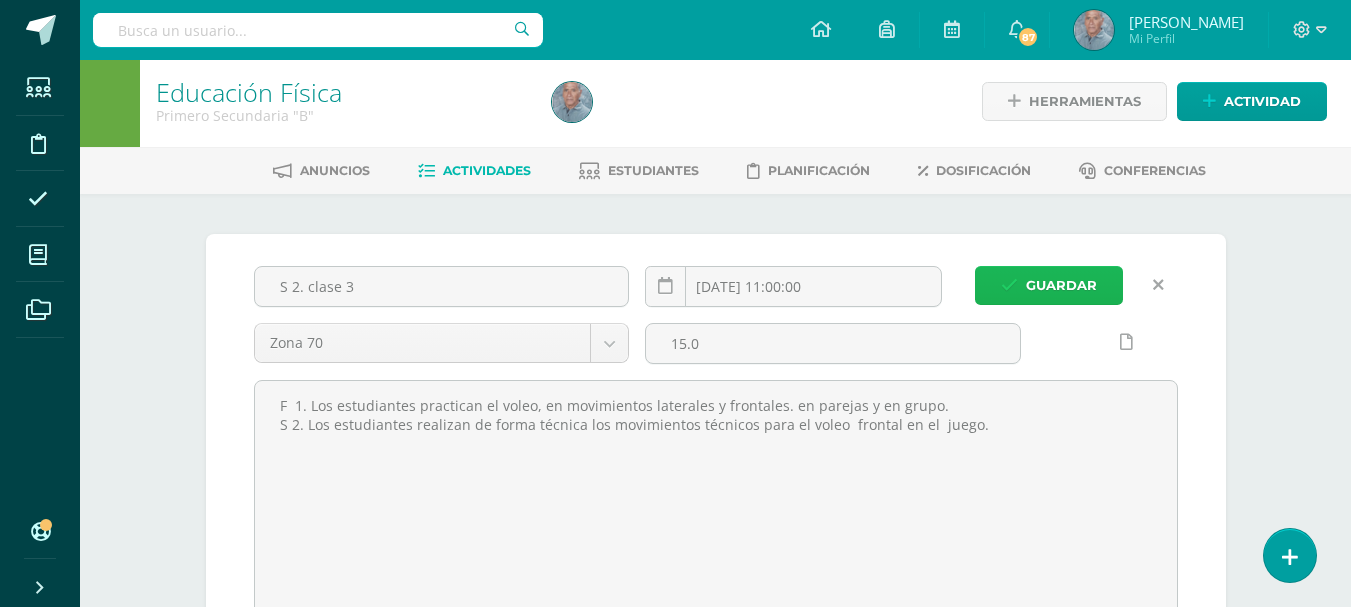click on "Guardar" at bounding box center (1061, 285) 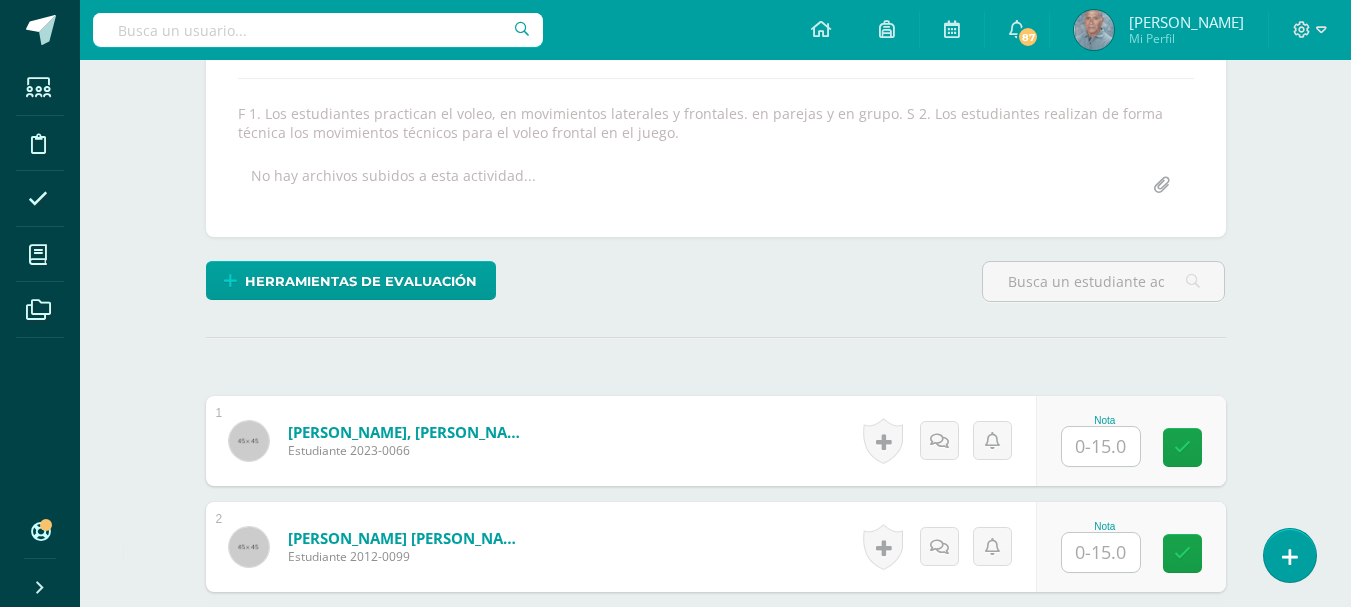 scroll, scrollTop: 338, scrollLeft: 0, axis: vertical 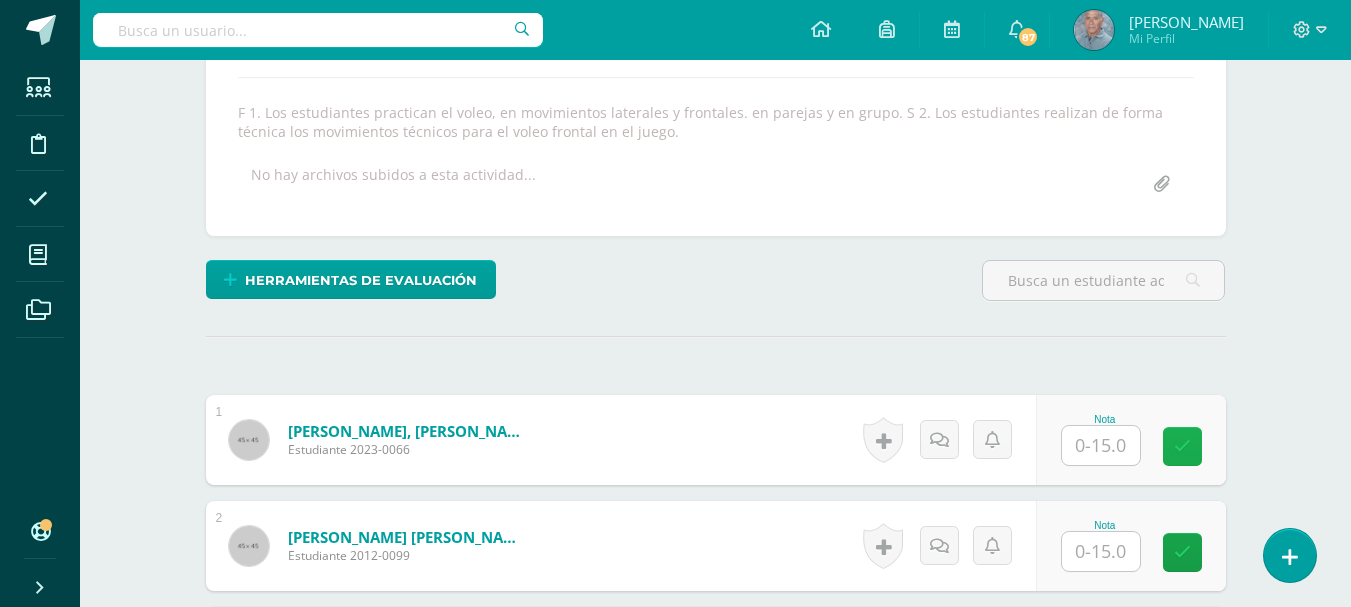 click at bounding box center (1182, 446) 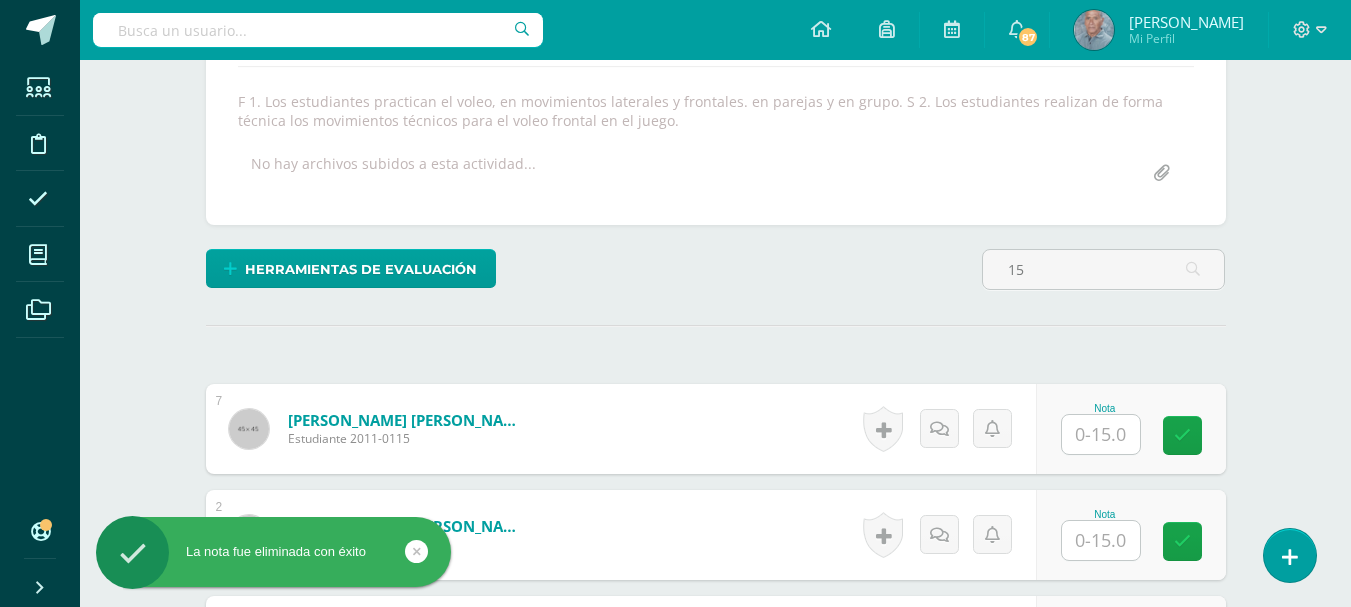 scroll, scrollTop: 350, scrollLeft: 0, axis: vertical 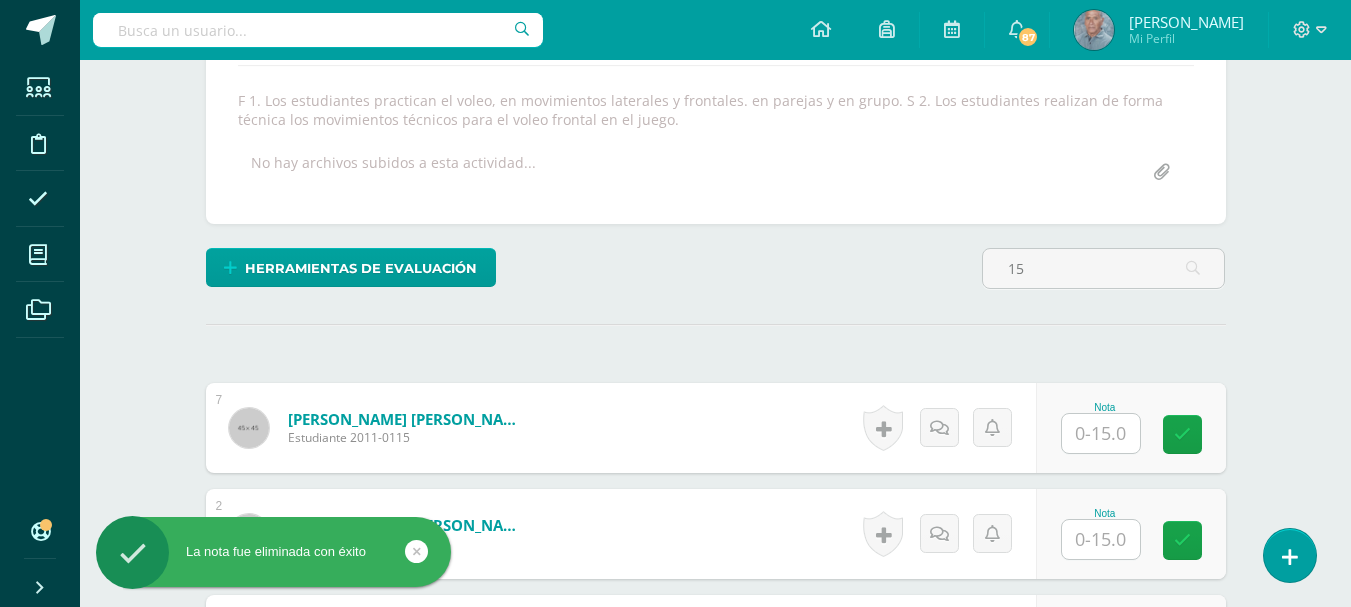 type on "15" 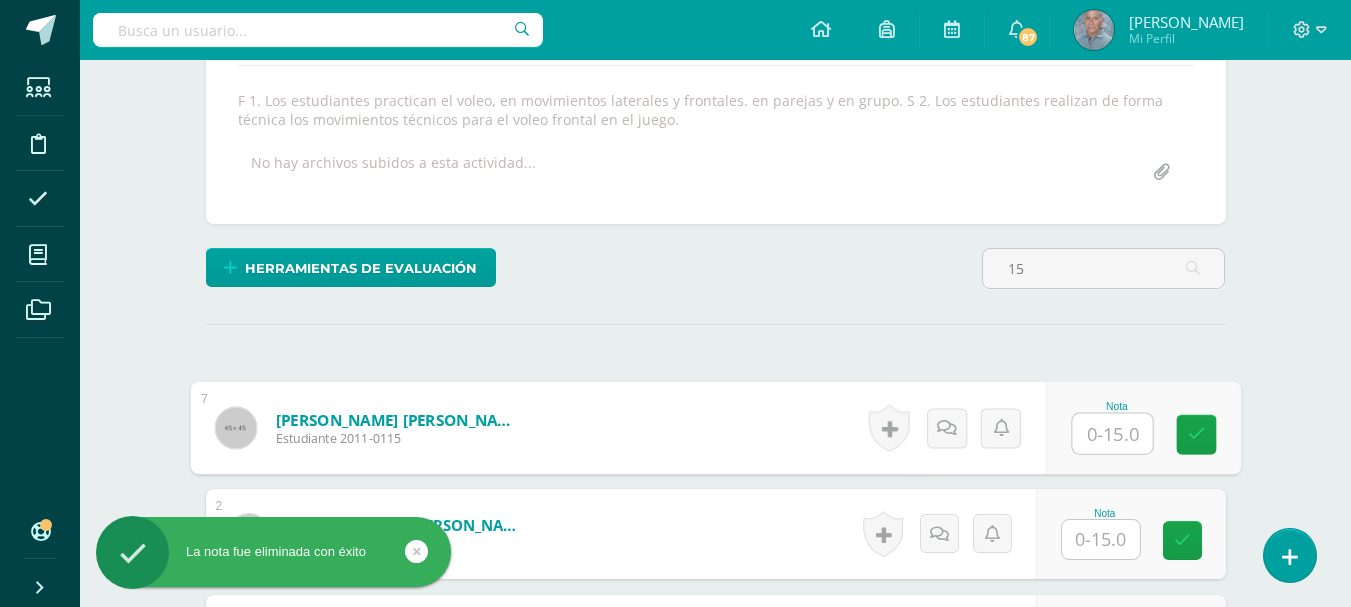 click at bounding box center [1112, 434] 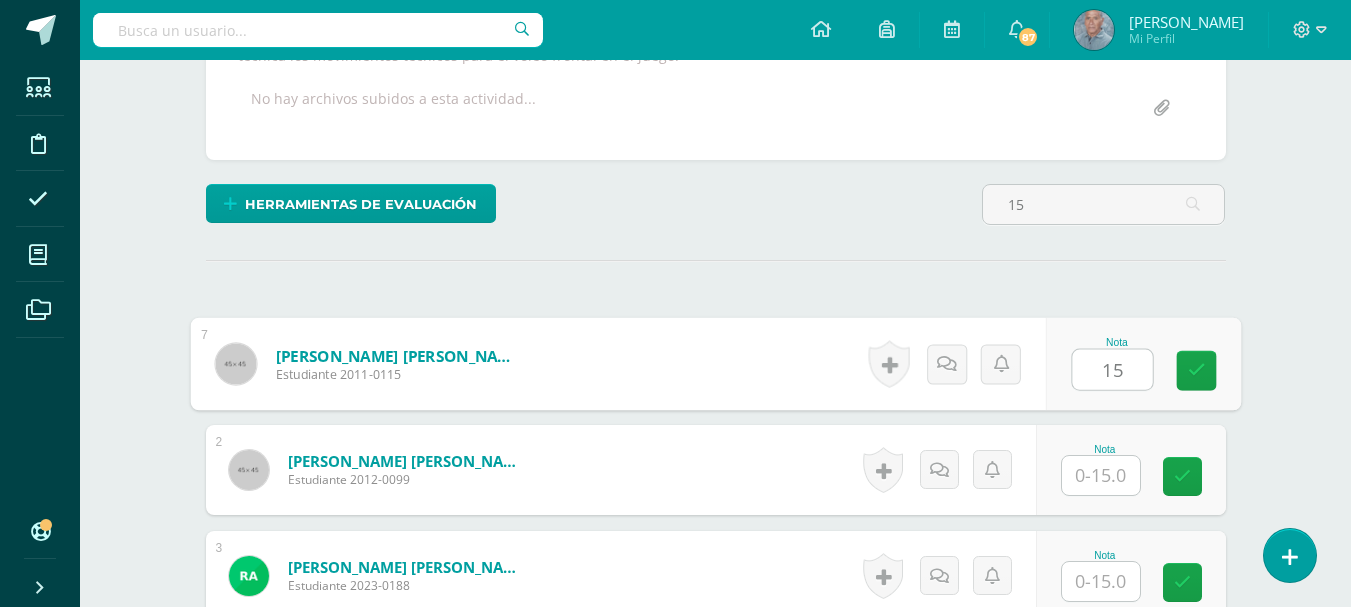 scroll, scrollTop: 450, scrollLeft: 0, axis: vertical 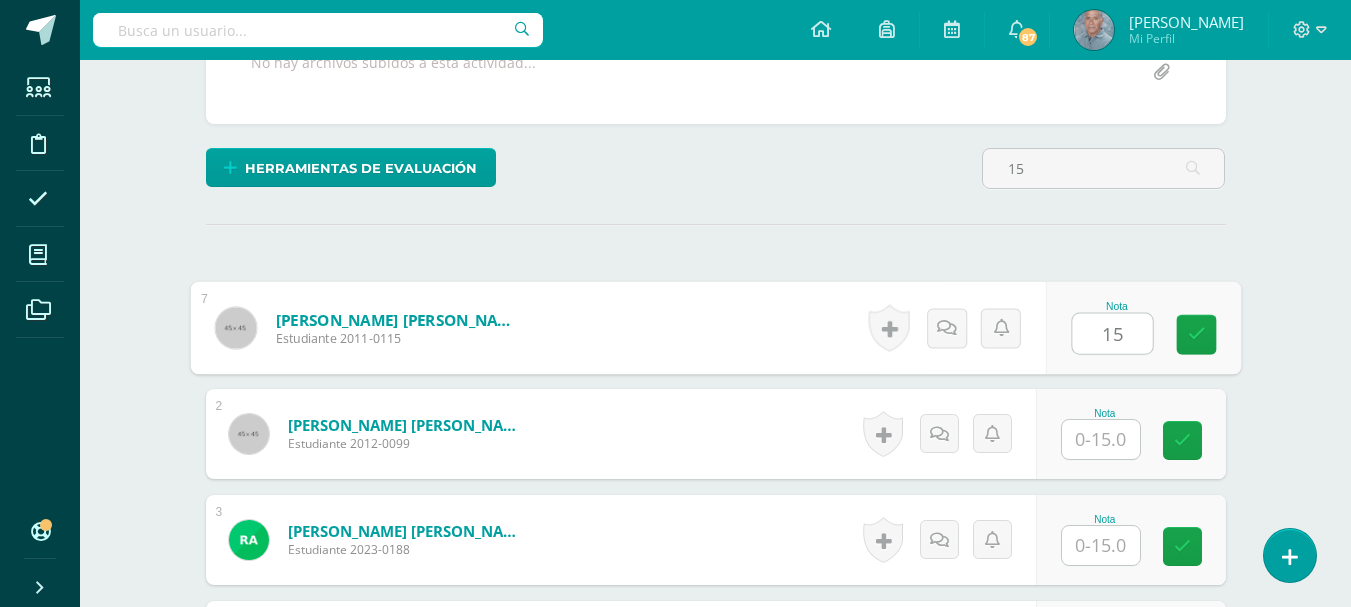 type on "15" 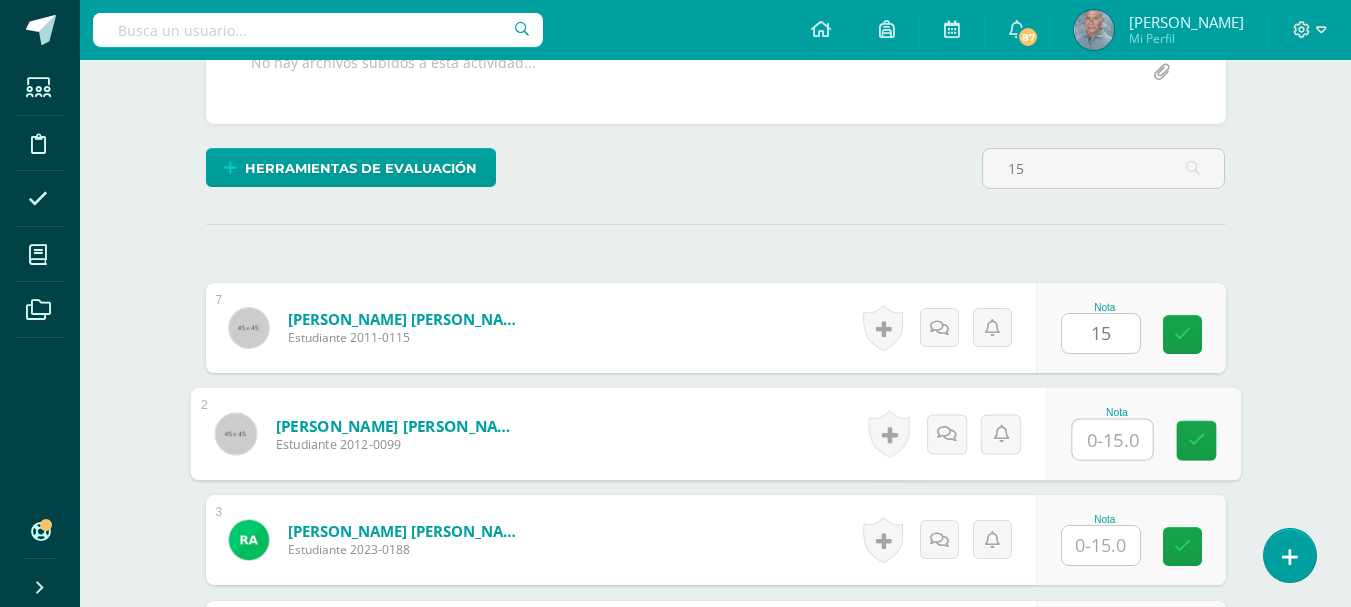 click at bounding box center [1112, 440] 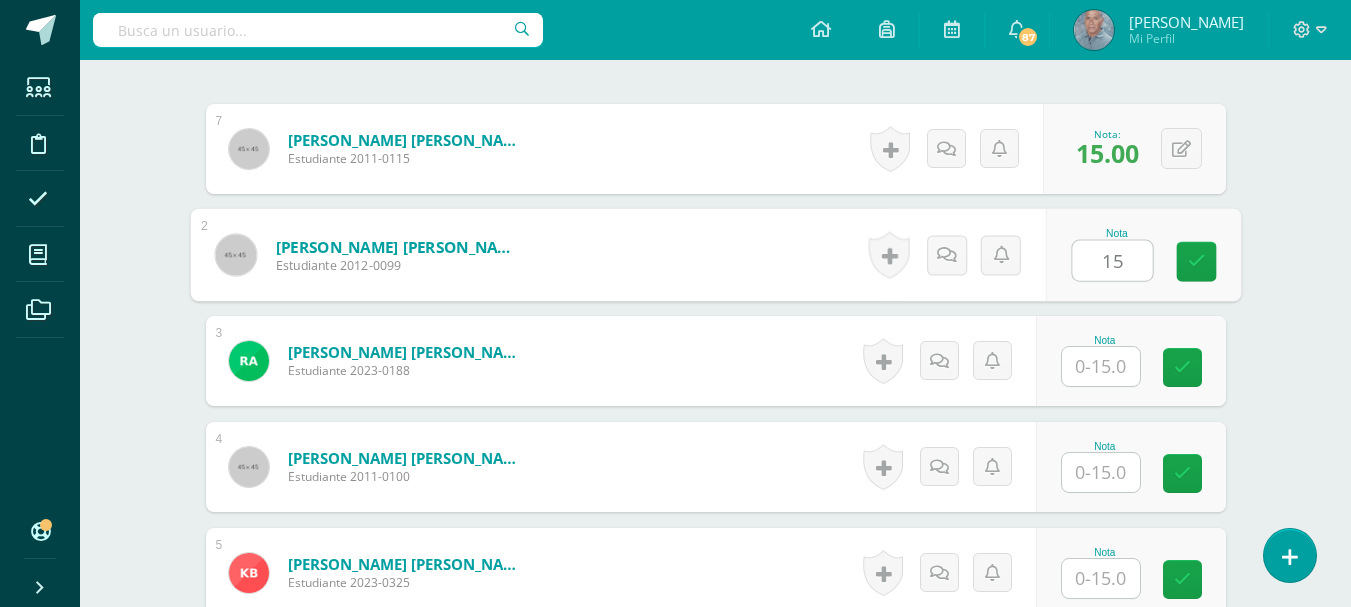 scroll, scrollTop: 650, scrollLeft: 0, axis: vertical 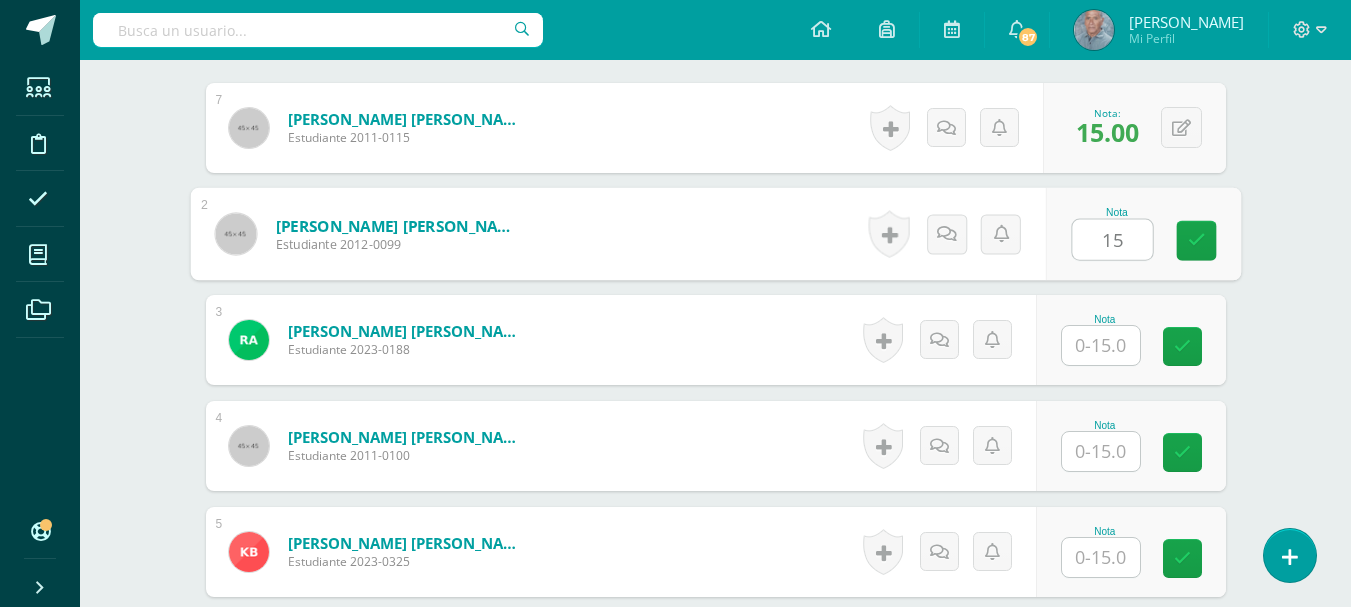 type on "15" 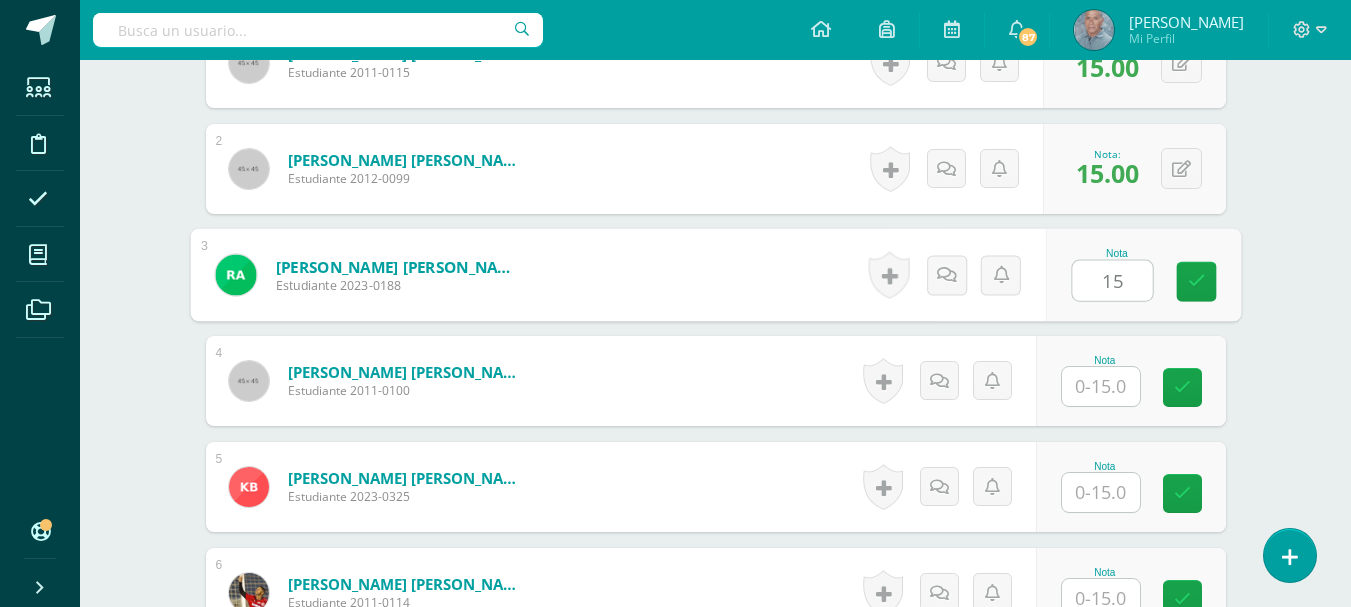 scroll, scrollTop: 750, scrollLeft: 0, axis: vertical 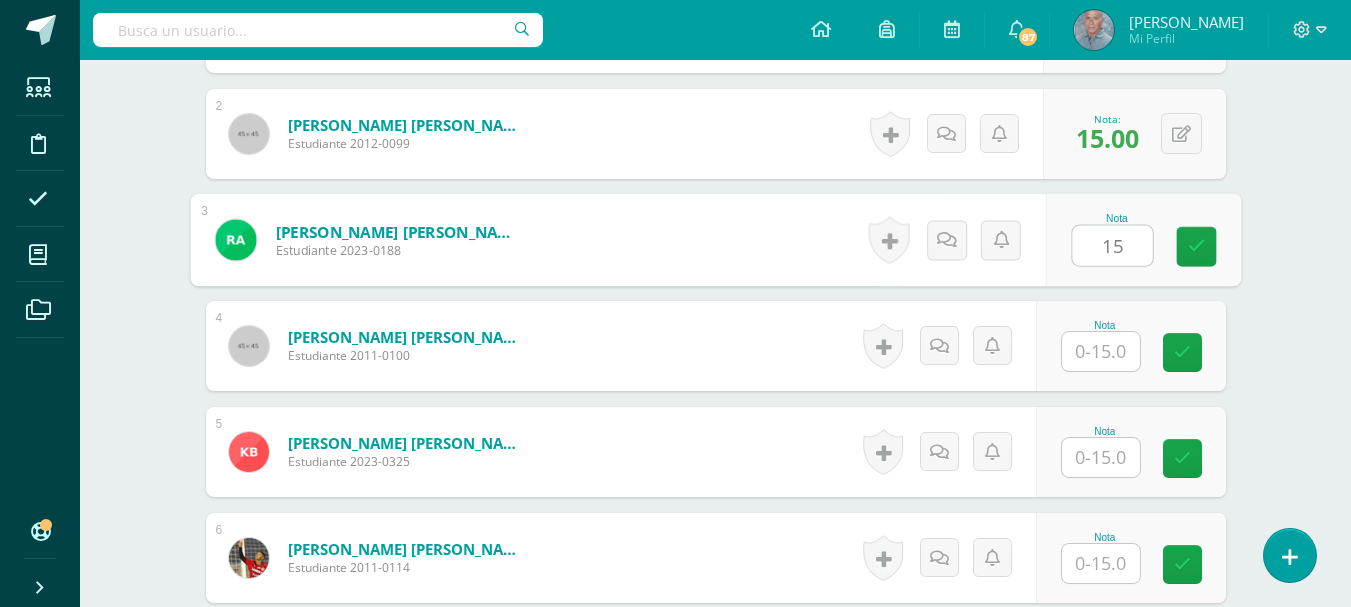 type on "15" 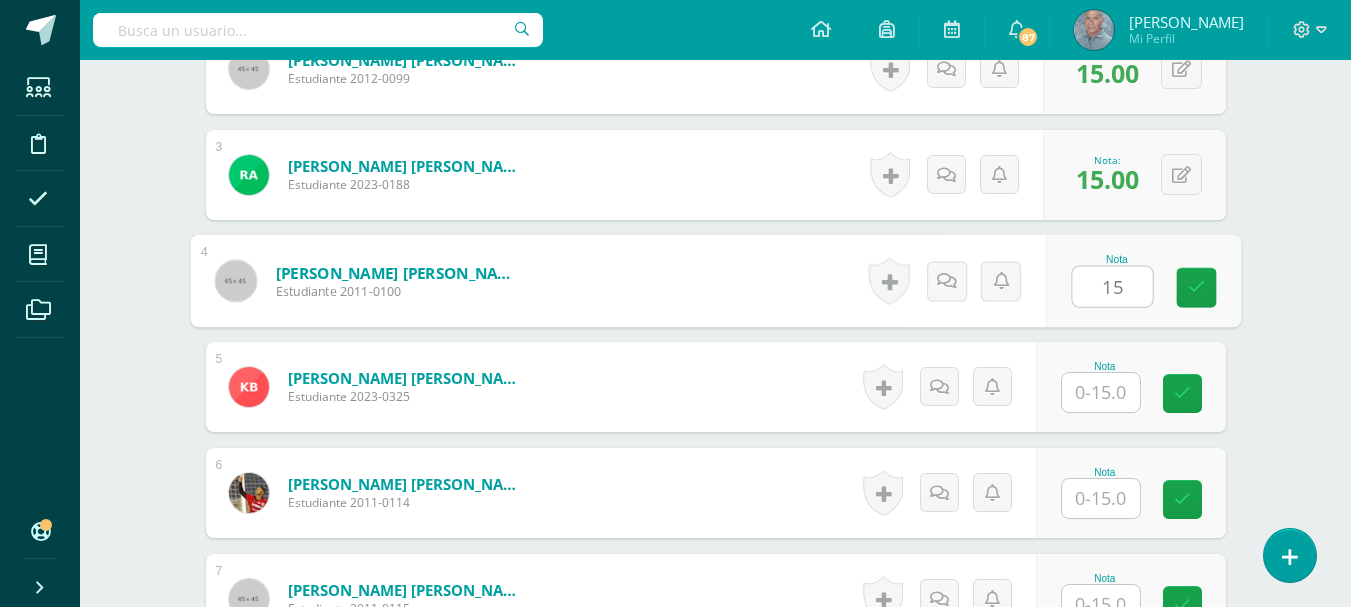 scroll, scrollTop: 850, scrollLeft: 0, axis: vertical 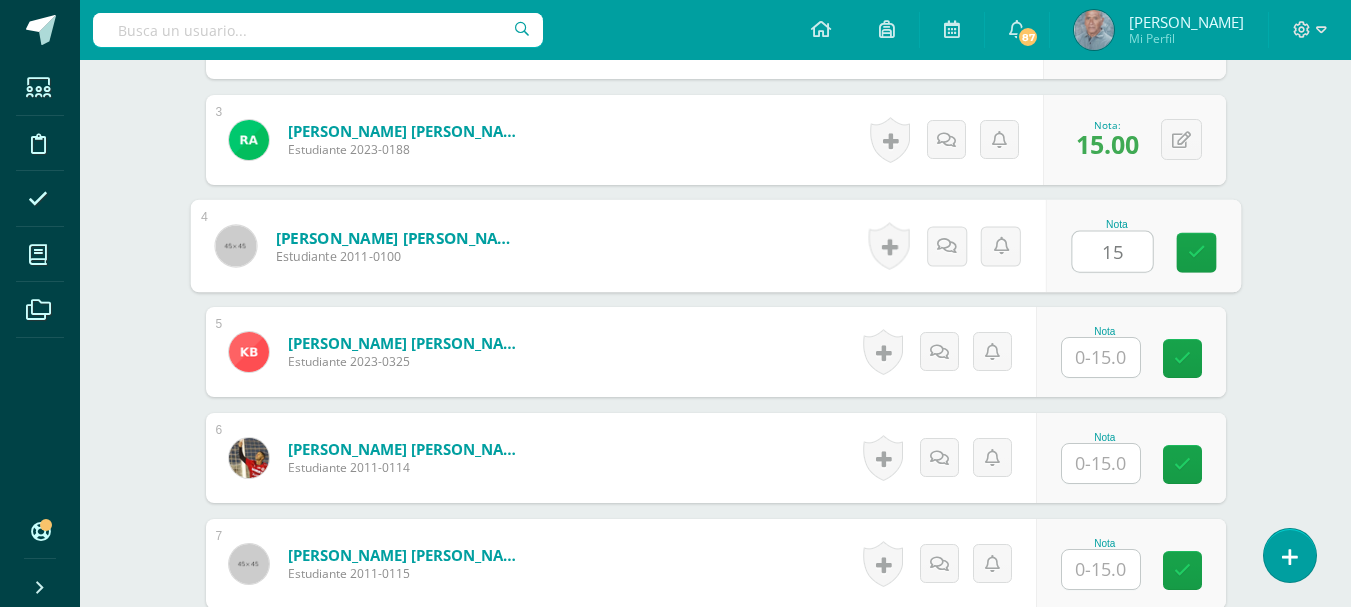 type on "15" 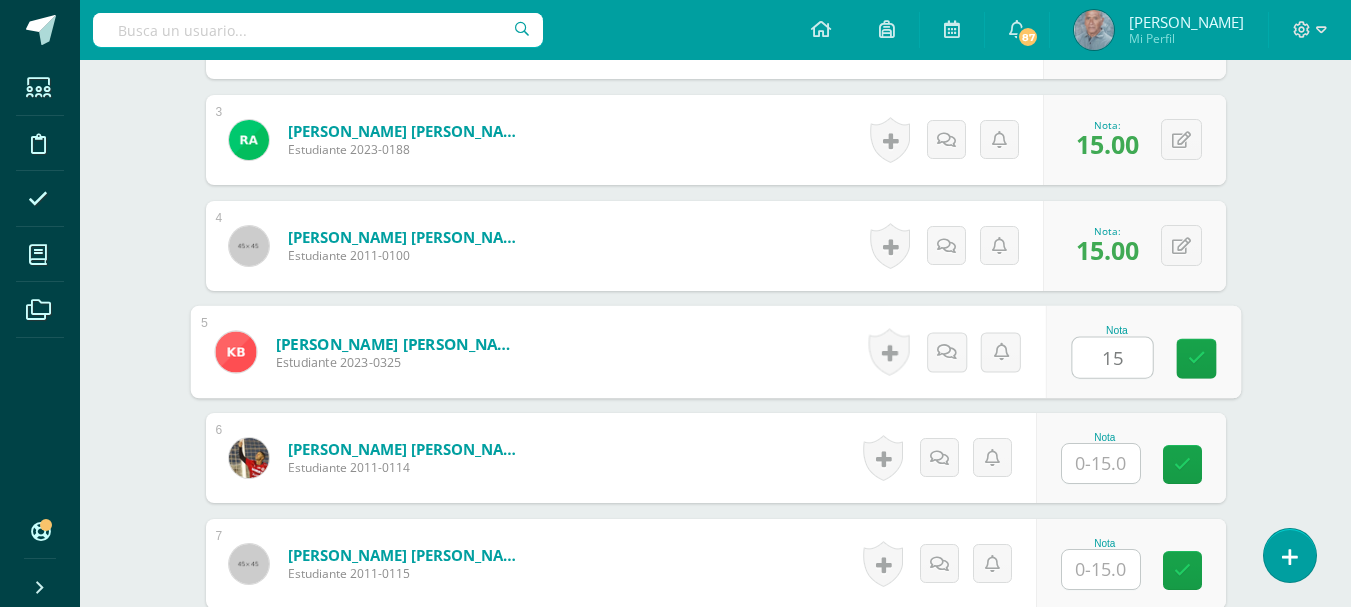 scroll, scrollTop: 950, scrollLeft: 0, axis: vertical 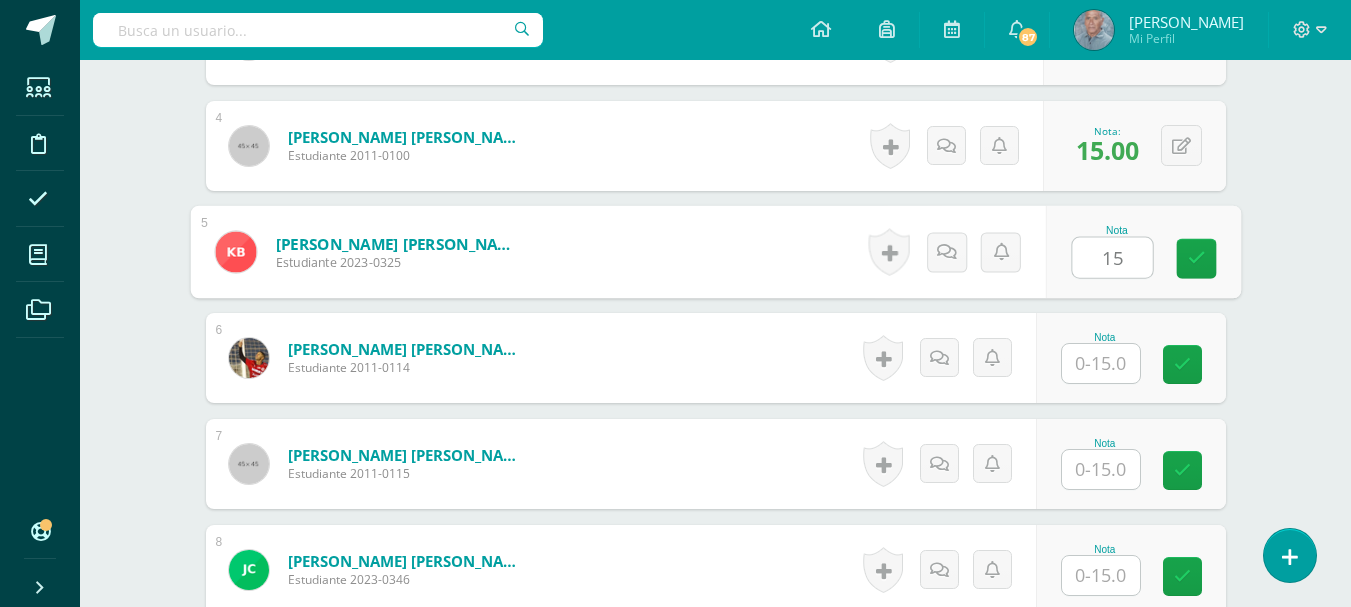 type on "15" 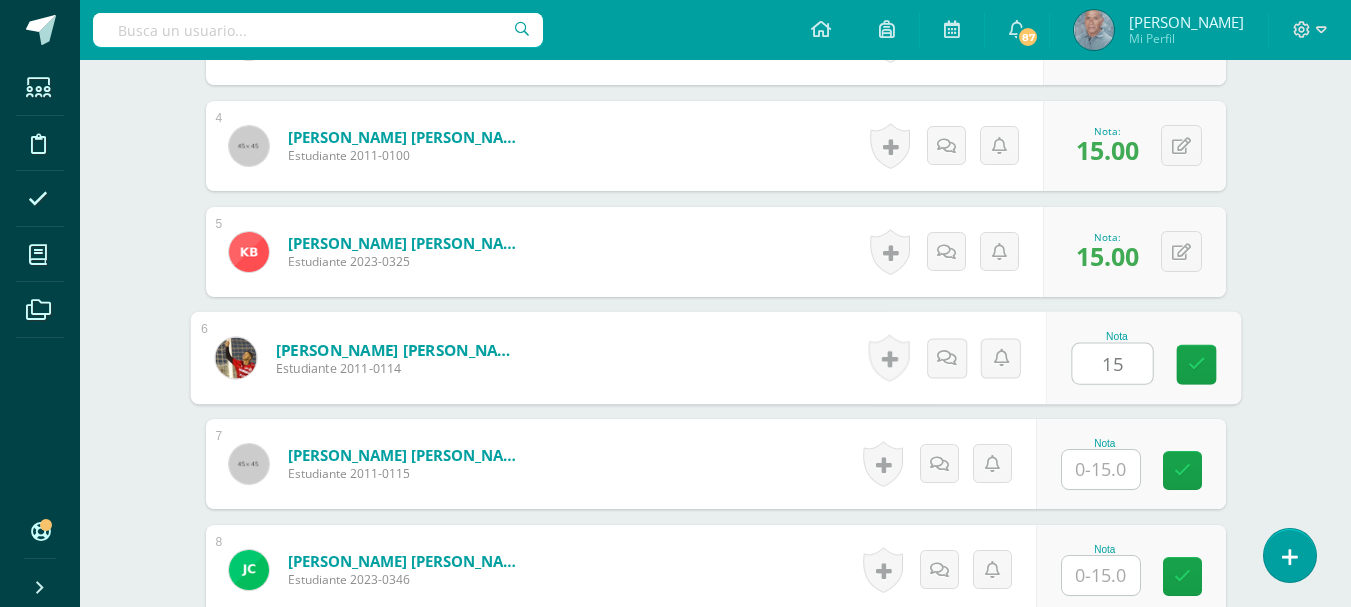 scroll, scrollTop: 1050, scrollLeft: 0, axis: vertical 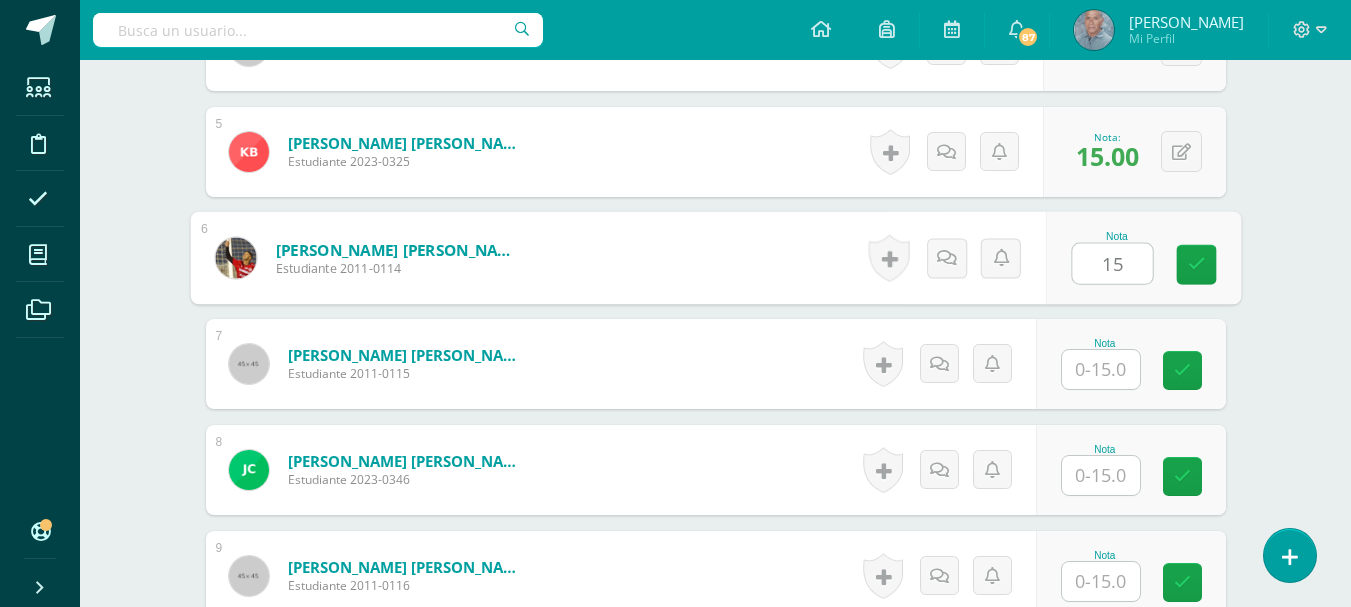 type on "15" 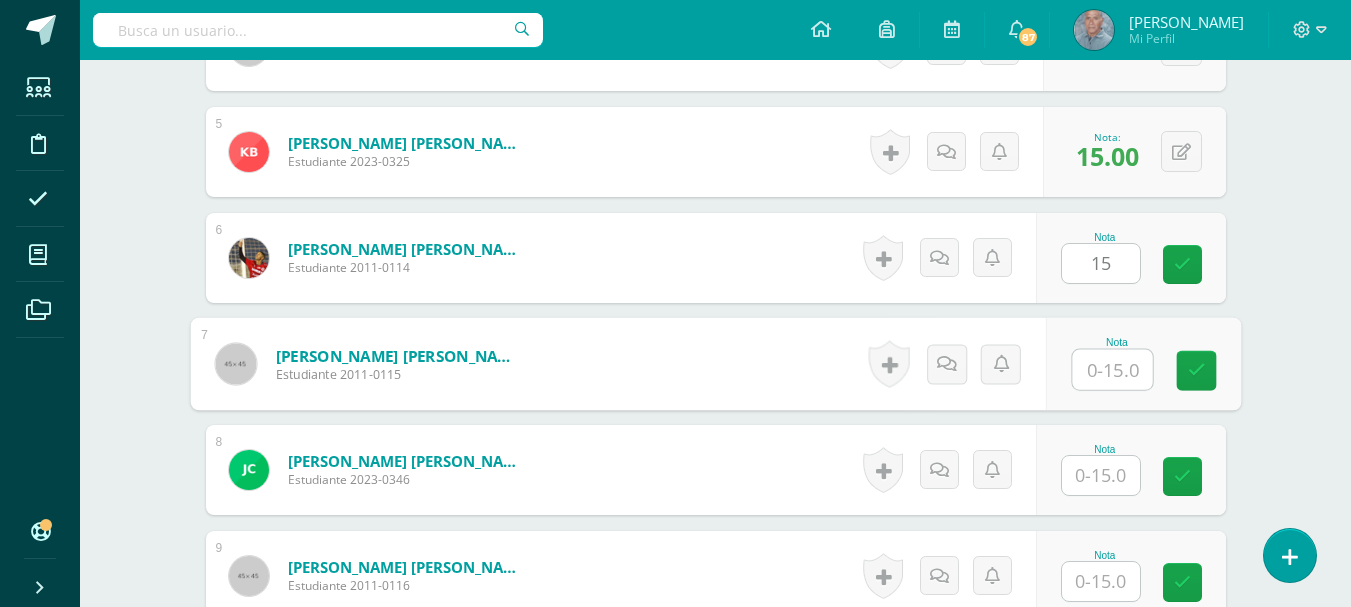 click at bounding box center [1112, 370] 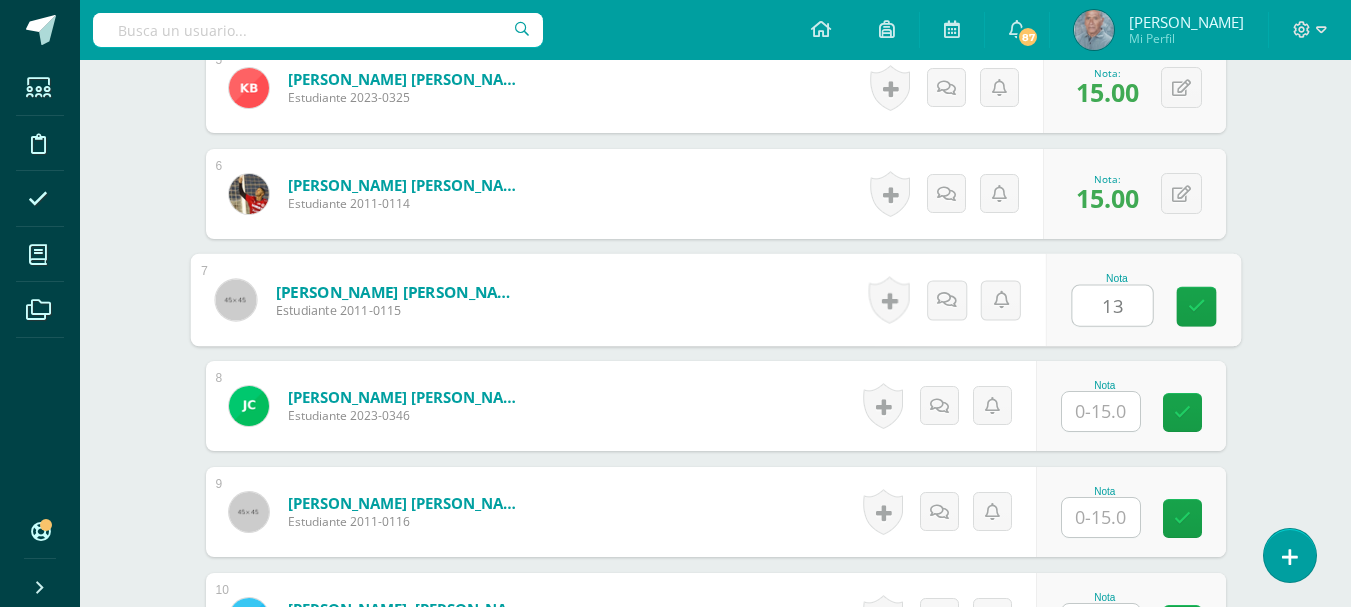 scroll, scrollTop: 1150, scrollLeft: 0, axis: vertical 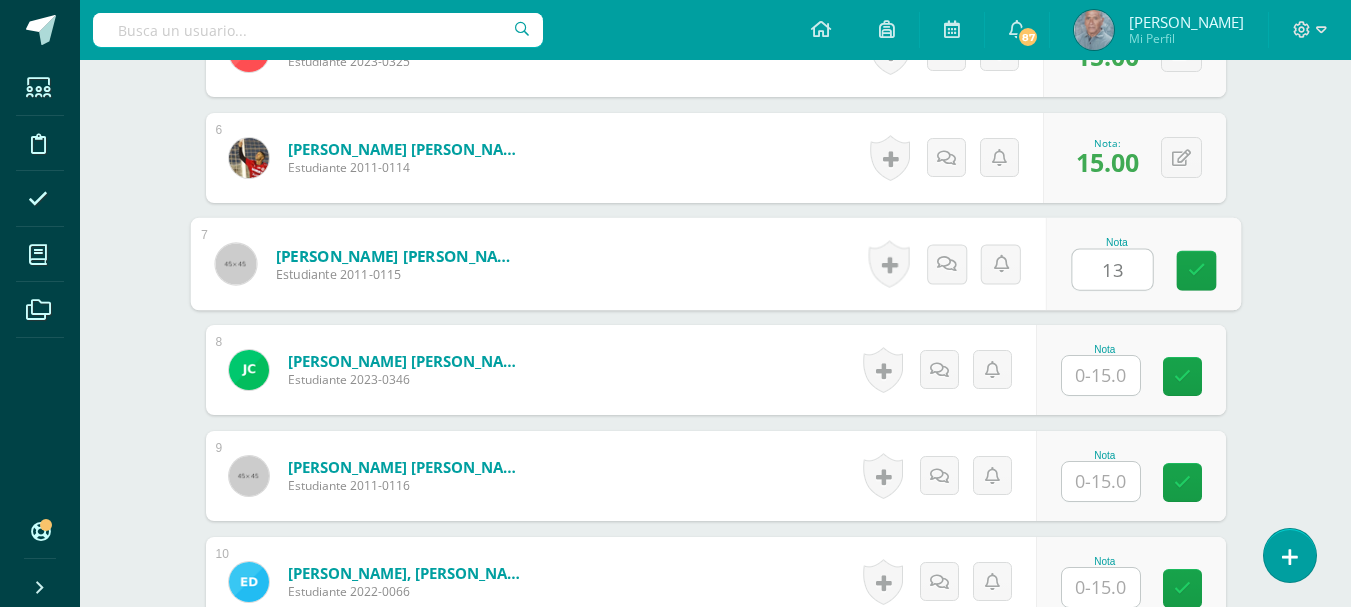 type on "13" 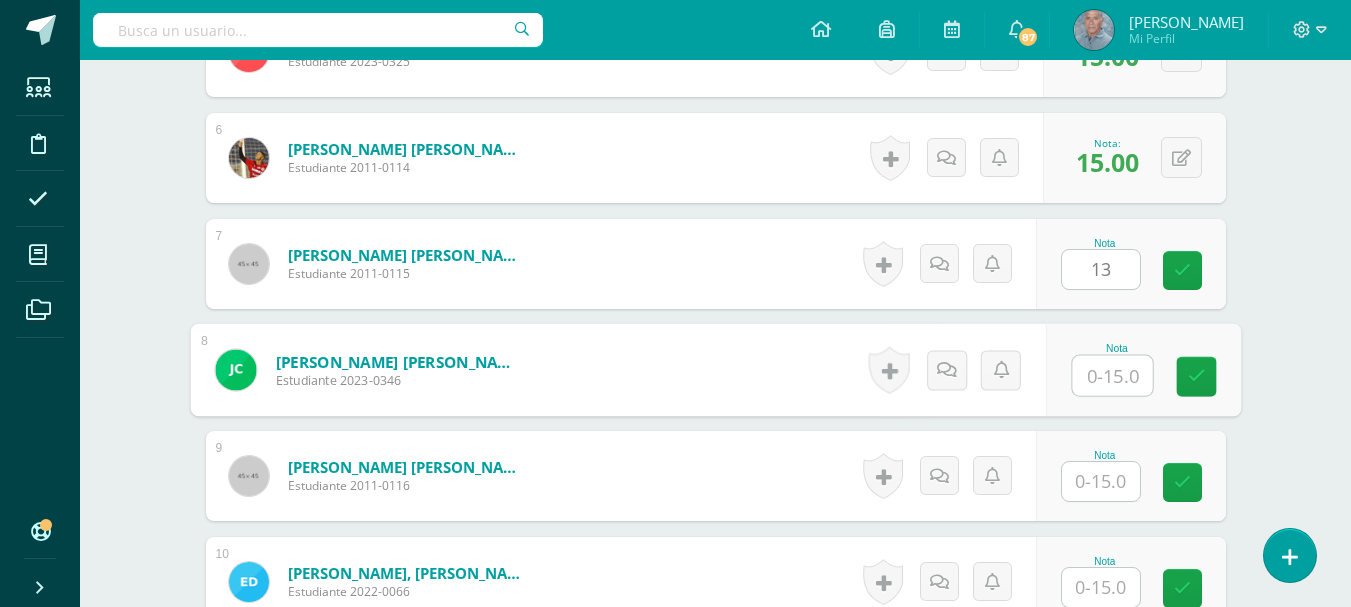 click at bounding box center (1112, 376) 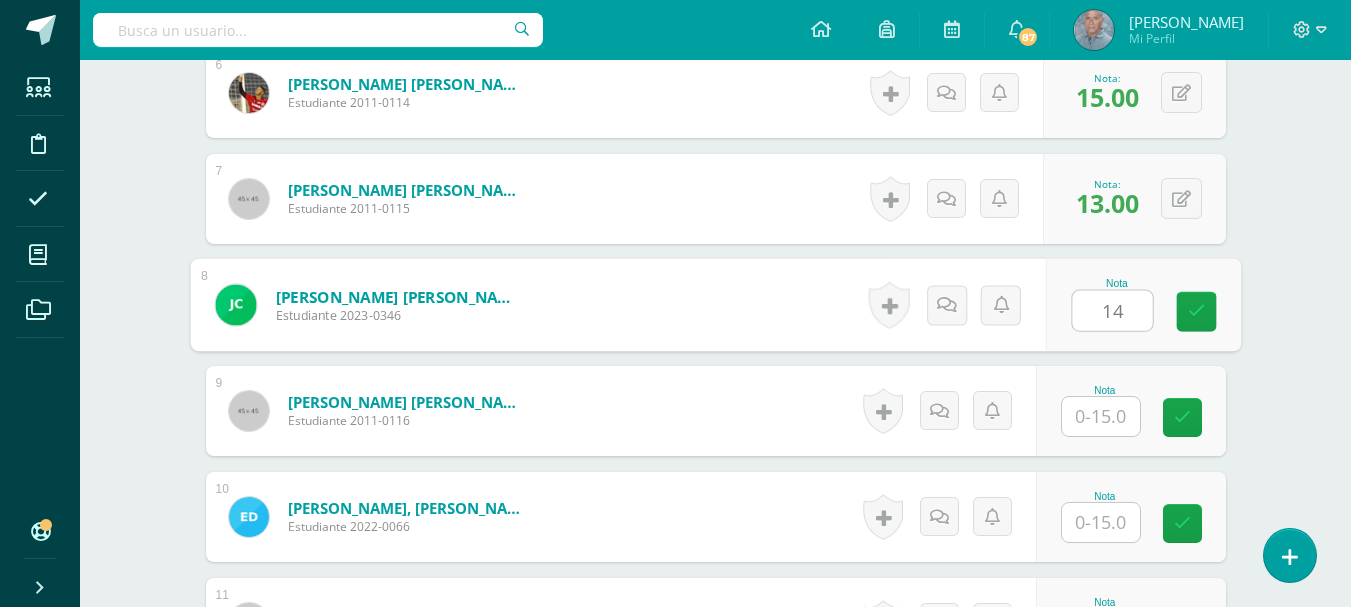 scroll, scrollTop: 1250, scrollLeft: 0, axis: vertical 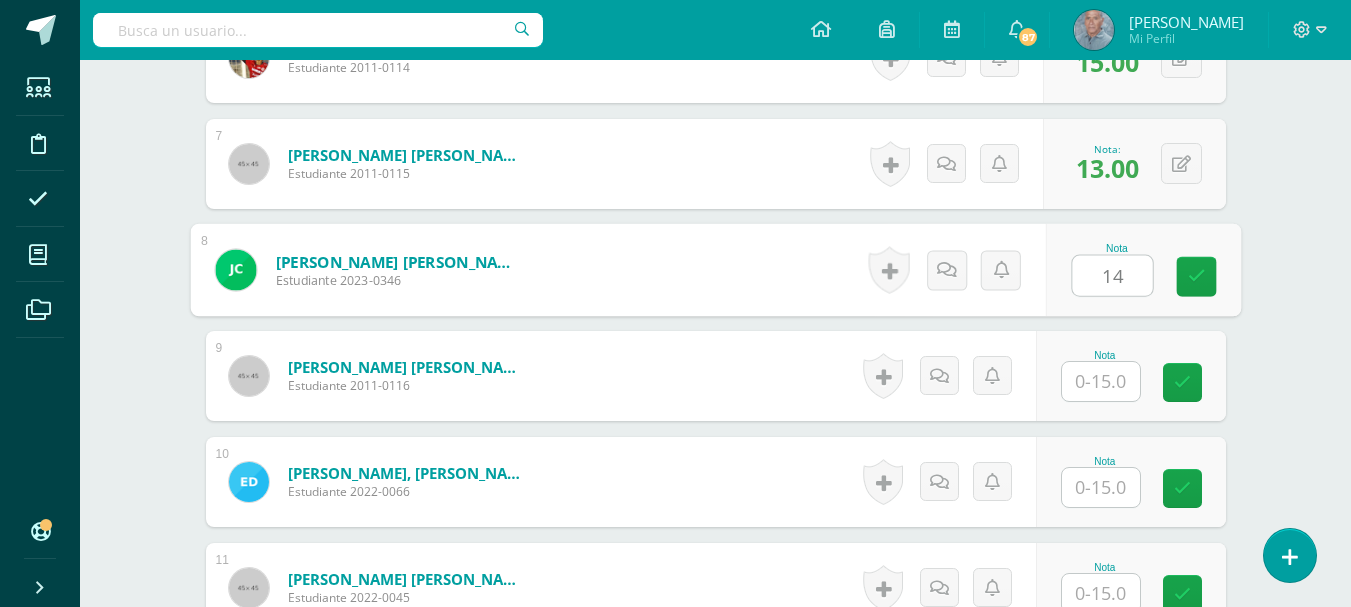 type on "14" 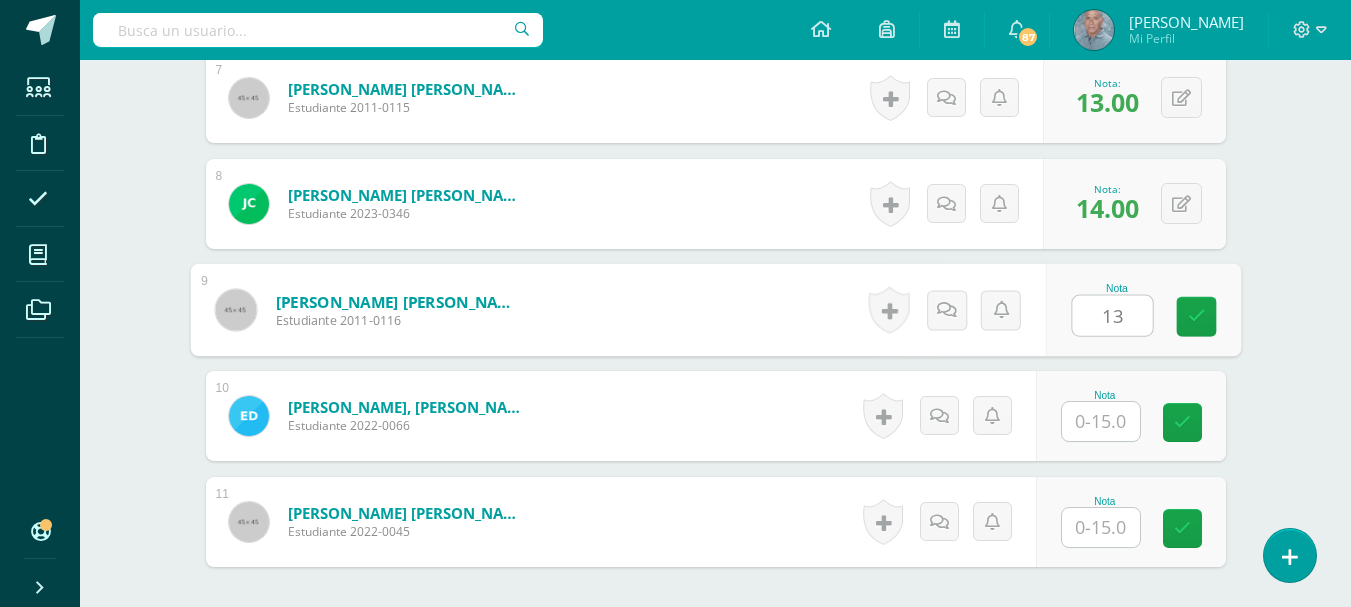 scroll, scrollTop: 1350, scrollLeft: 0, axis: vertical 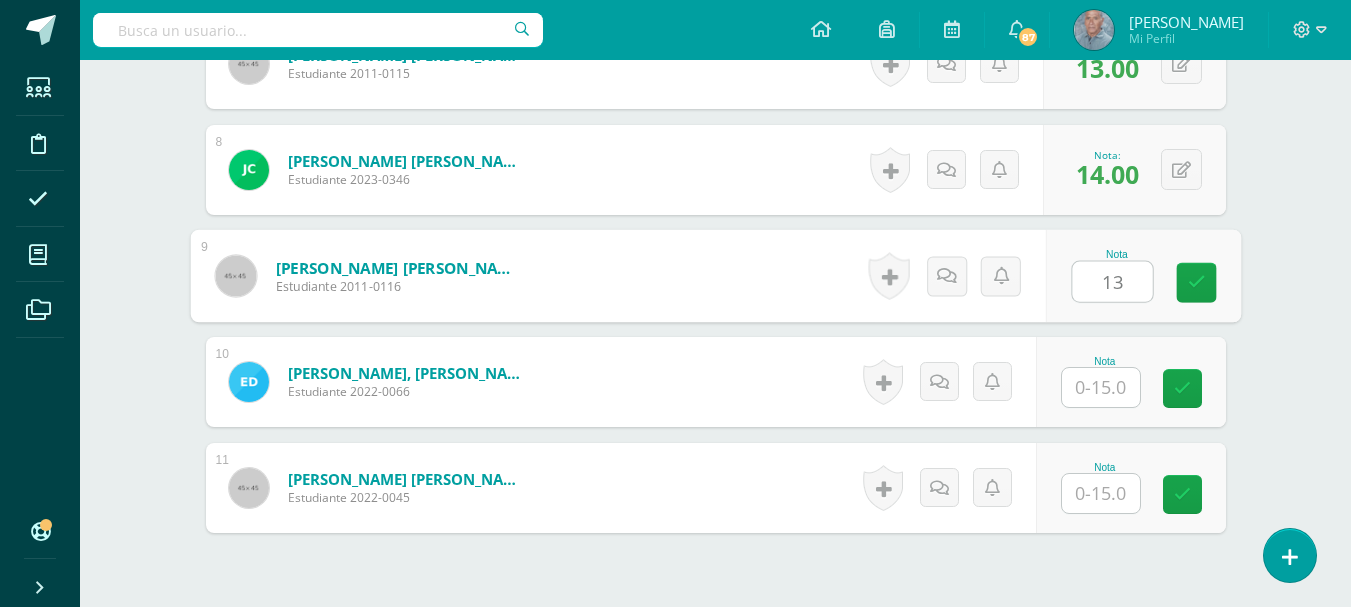 type on "13" 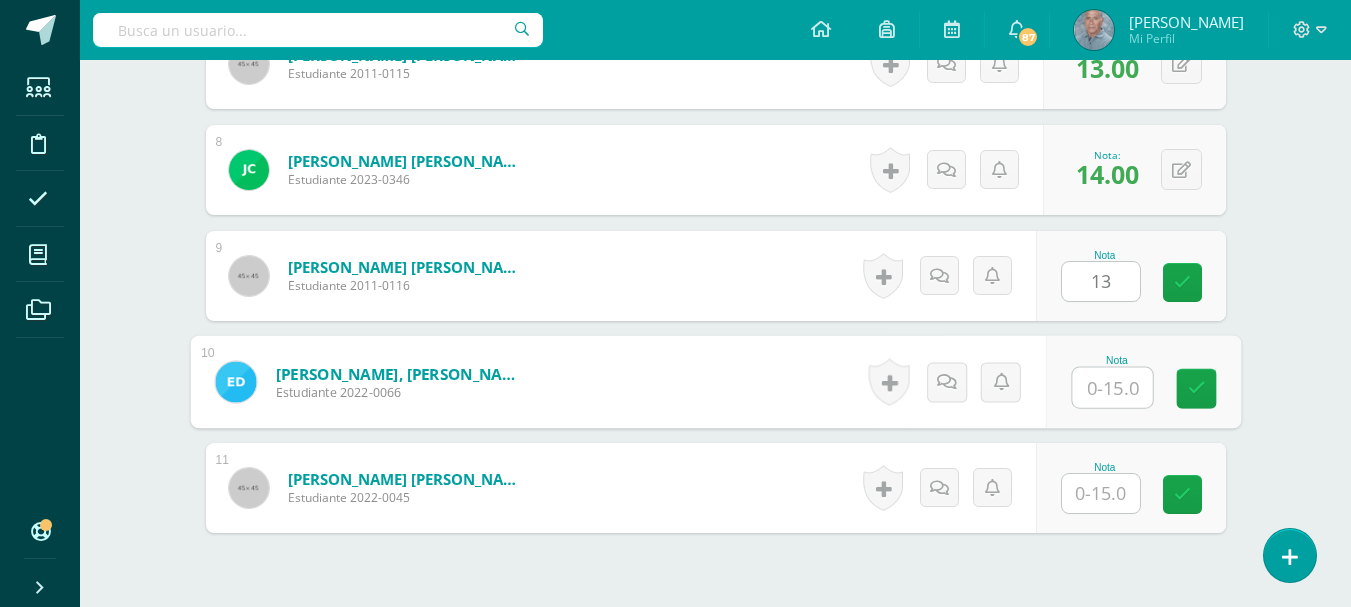 click at bounding box center (1112, 388) 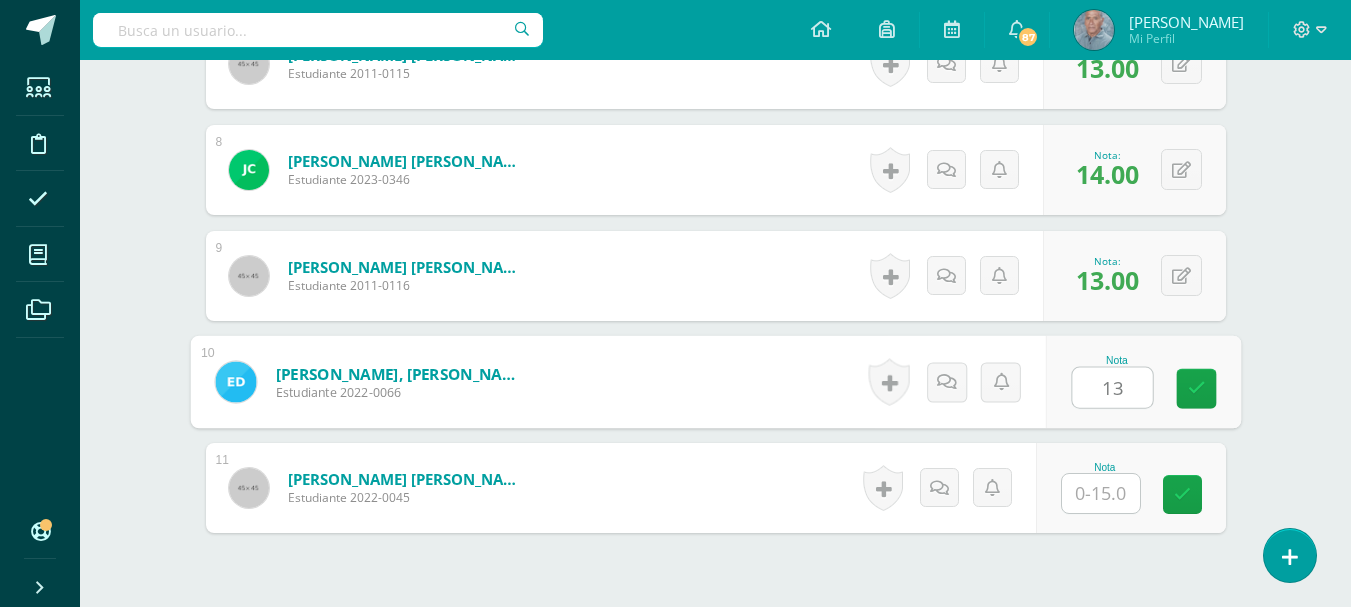 scroll, scrollTop: 1450, scrollLeft: 0, axis: vertical 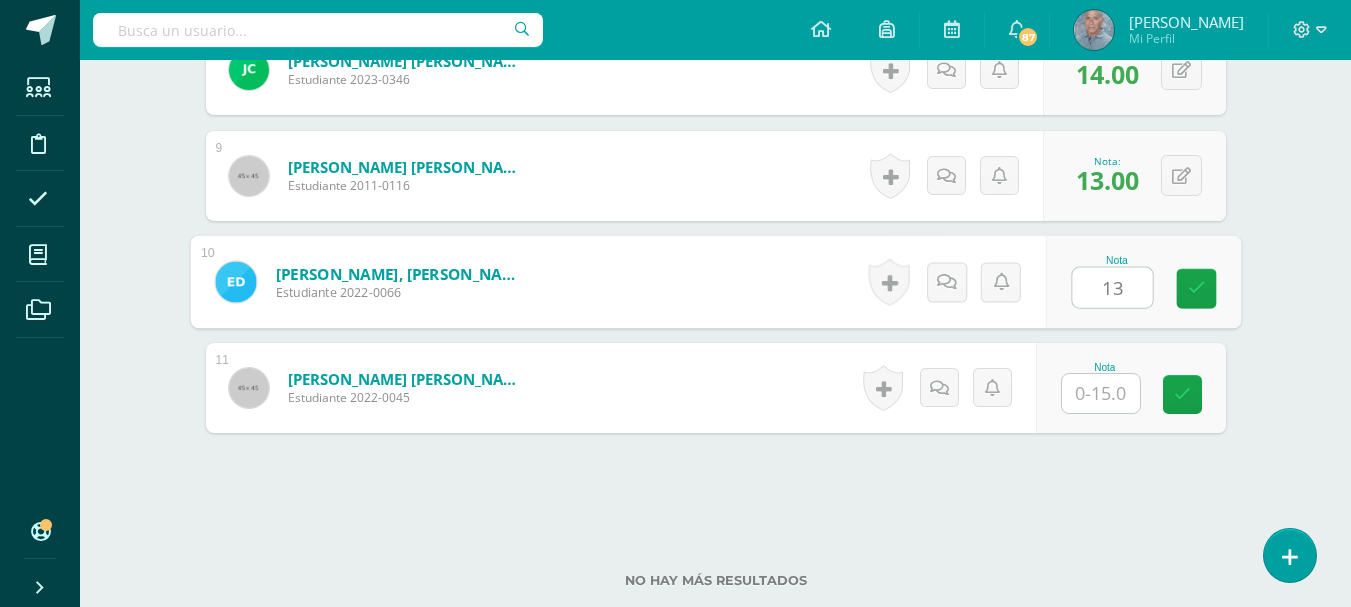 type on "13" 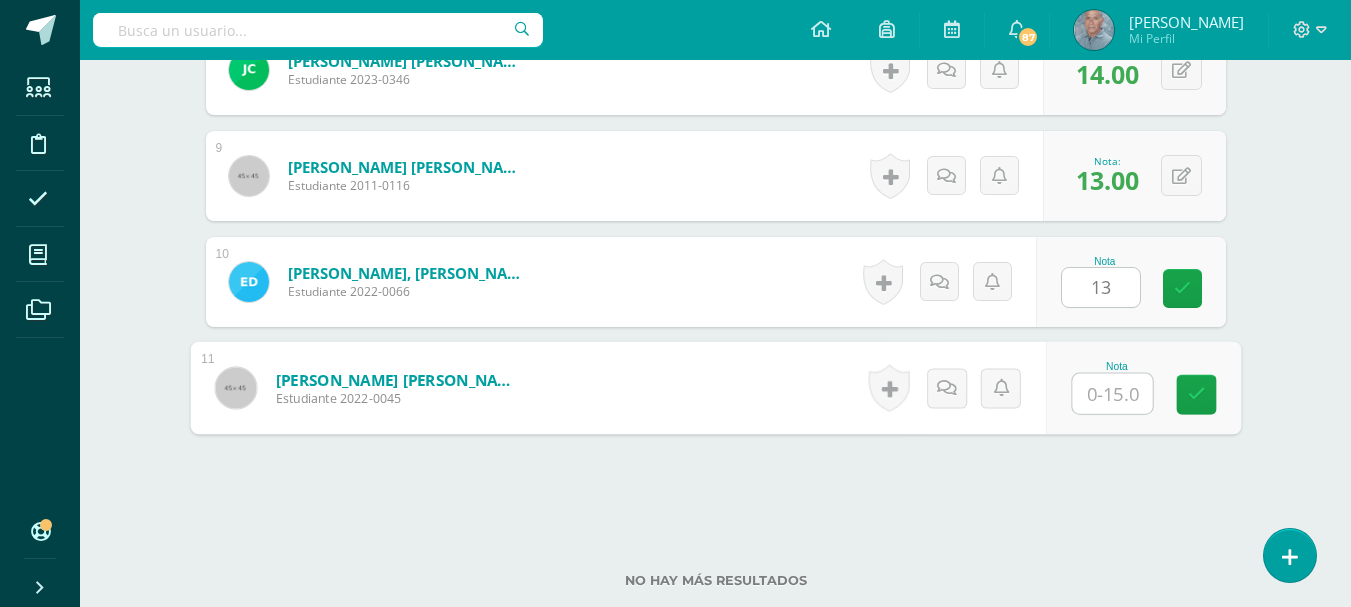 click at bounding box center (1112, 394) 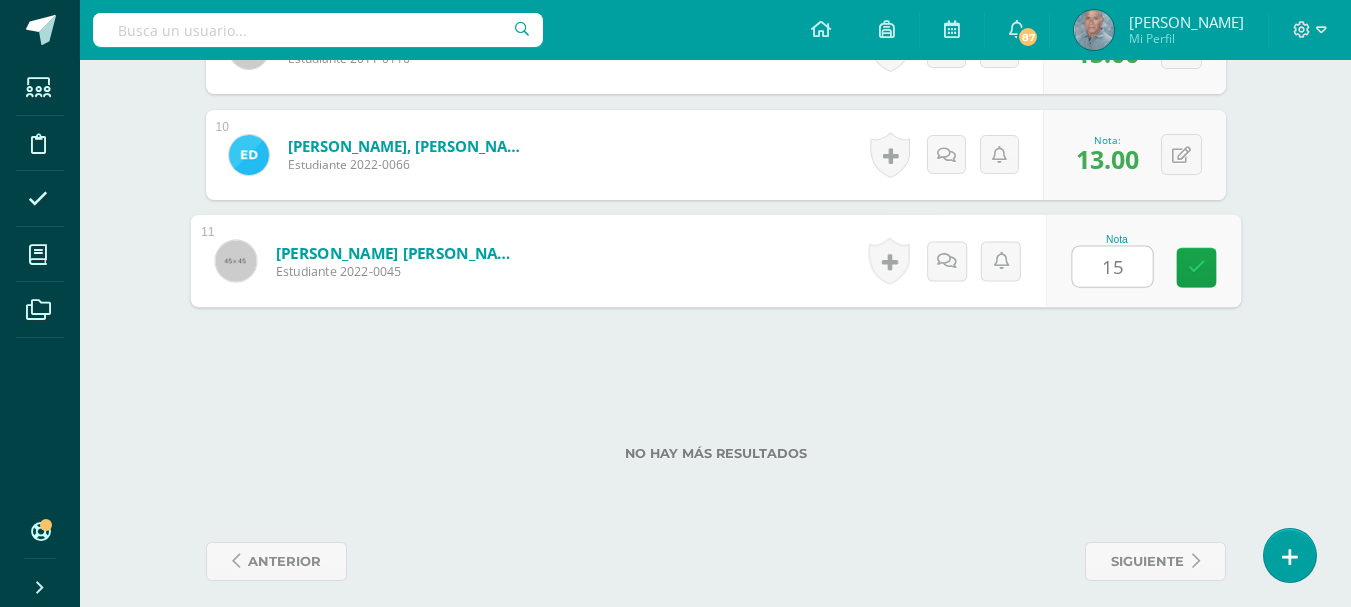scroll, scrollTop: 1591, scrollLeft: 0, axis: vertical 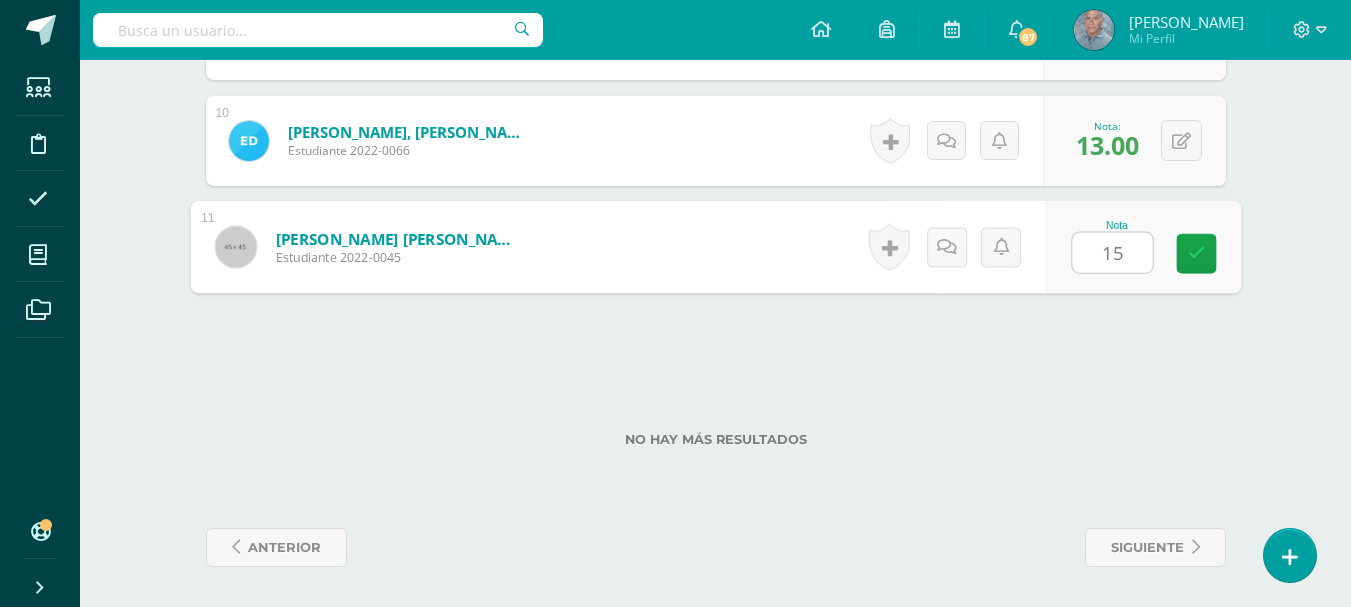 type on "15" 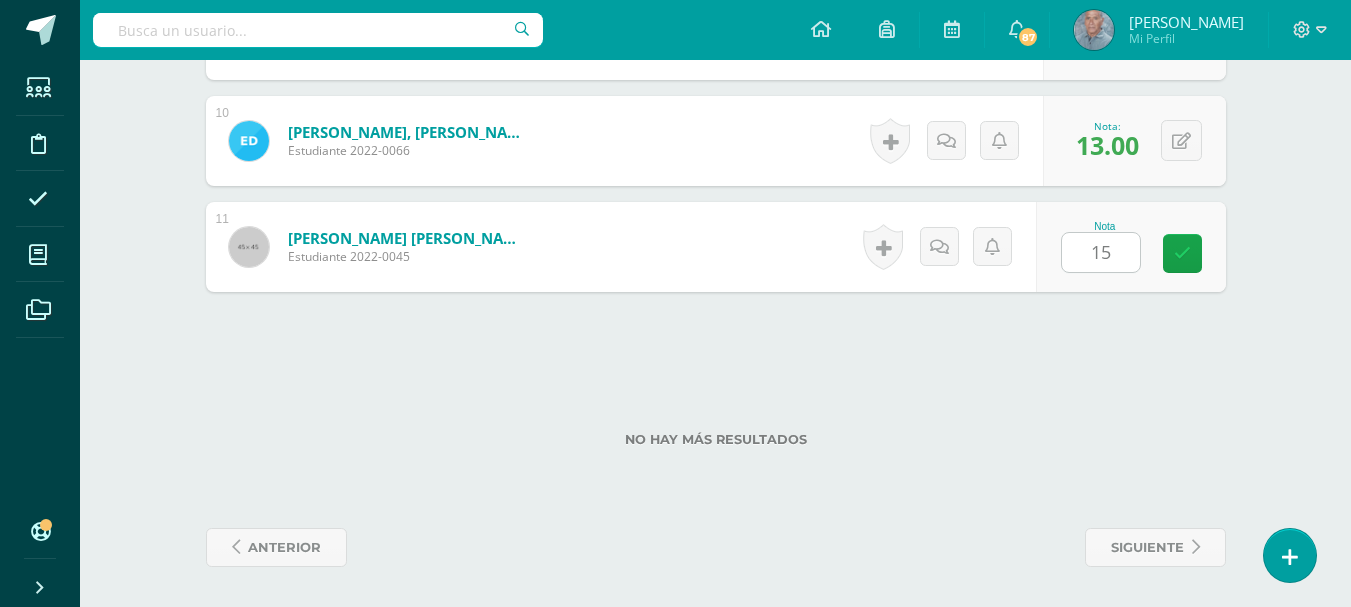 click on "Educación Física
Primero Secundaria "B"
Herramientas
Detalle de asistencias
Actividad
Anuncios
Actividades
Estudiantes
Planificación
Dosificación
Conferencias
¿Estás seguro que quieres  eliminar  esta actividad?
Esto borrará la actividad y cualquier nota que hayas registrado
permanentemente. Esta acción no se puede revertir. Cancelar Eliminar
Administración de escalas de valoración
escala de valoración
Aún no has creado una escala de valoración.
Cancelar Agregar nueva escala de valoración: Cancelar     Mostrar todos     1" at bounding box center (715, -462) 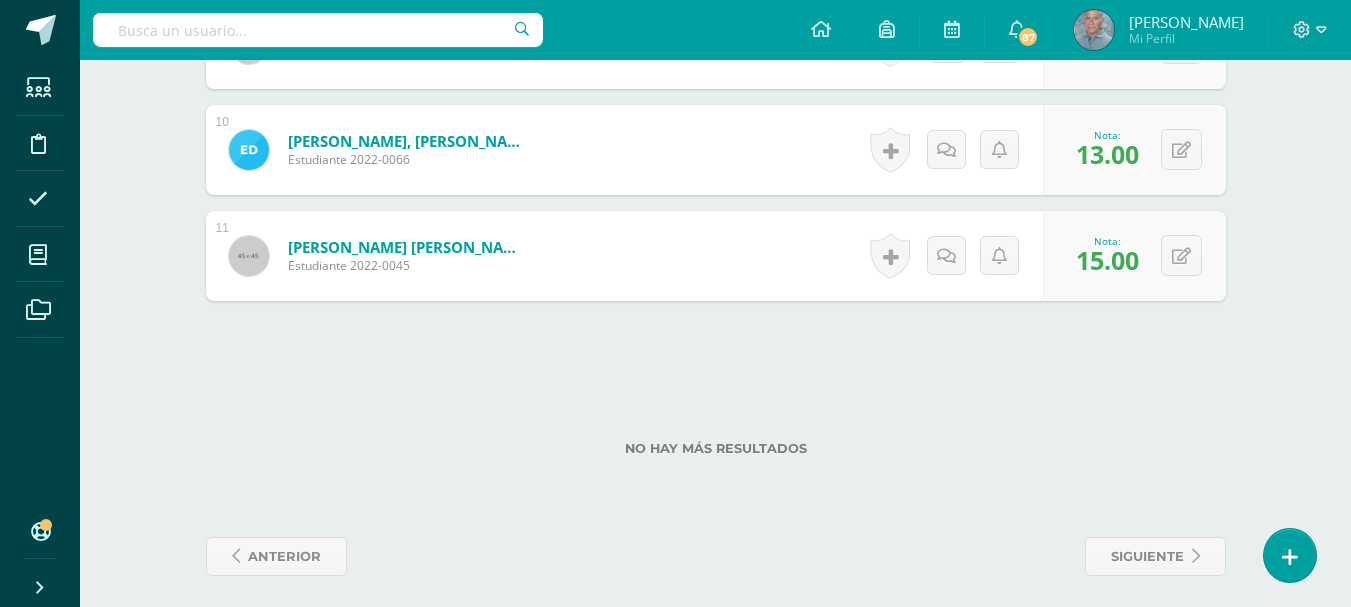 scroll, scrollTop: 1591, scrollLeft: 0, axis: vertical 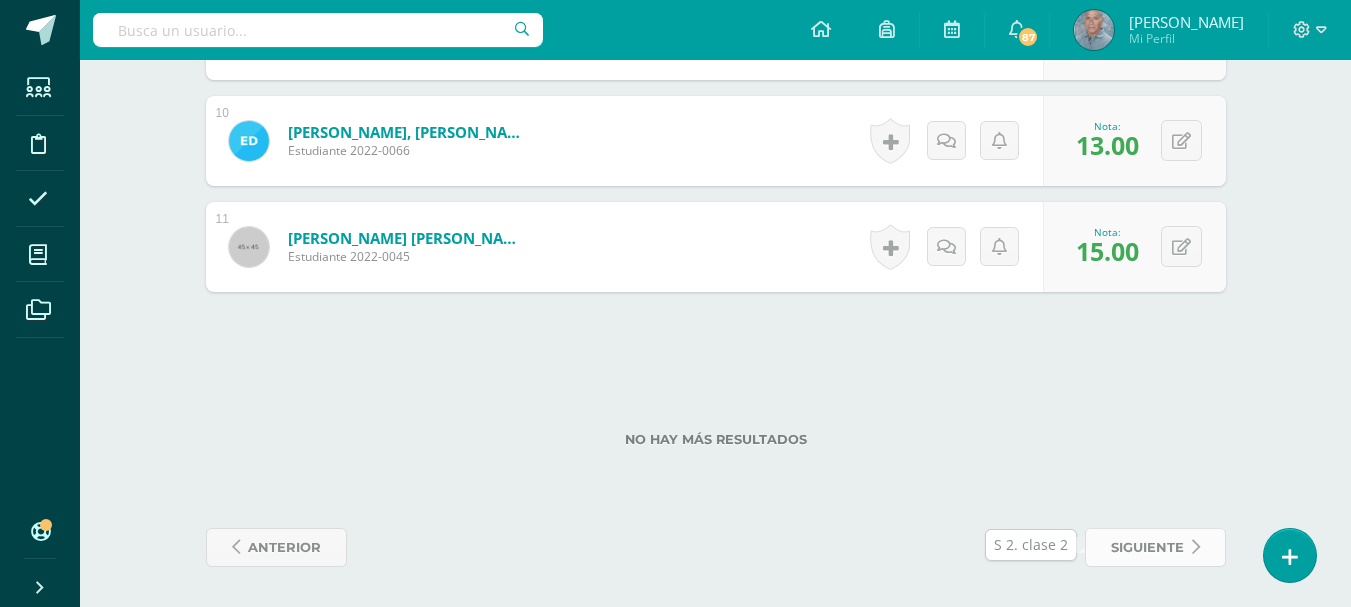 click on "siguiente" at bounding box center (1147, 547) 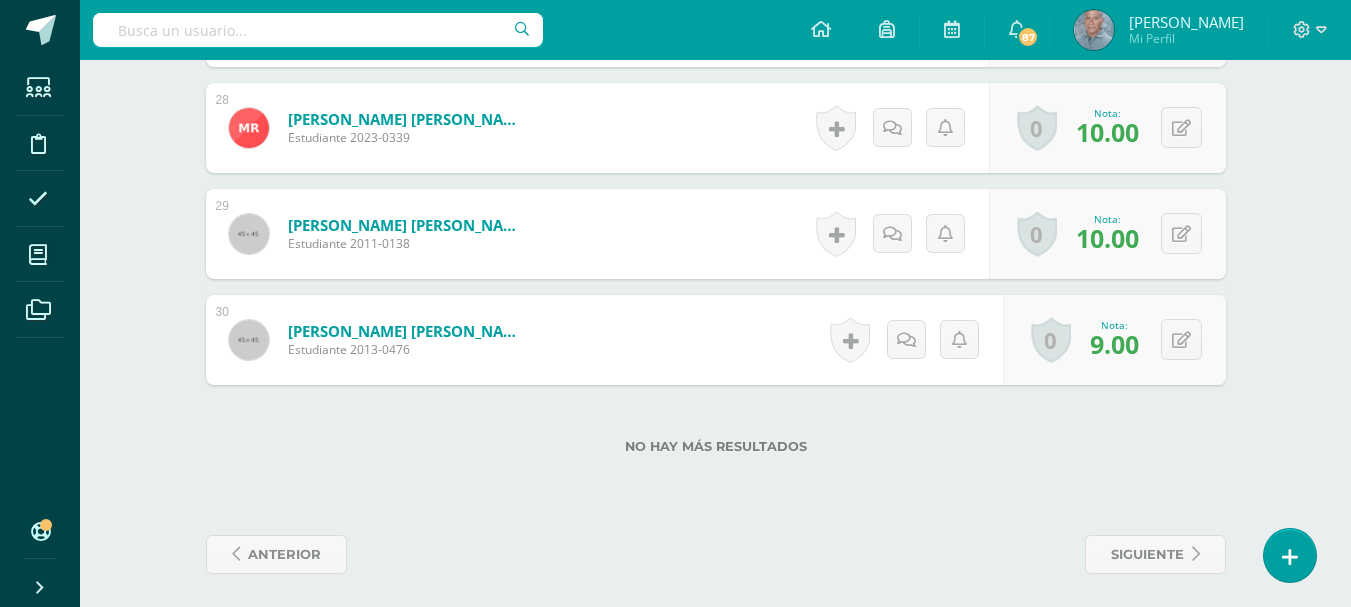scroll, scrollTop: 3513, scrollLeft: 0, axis: vertical 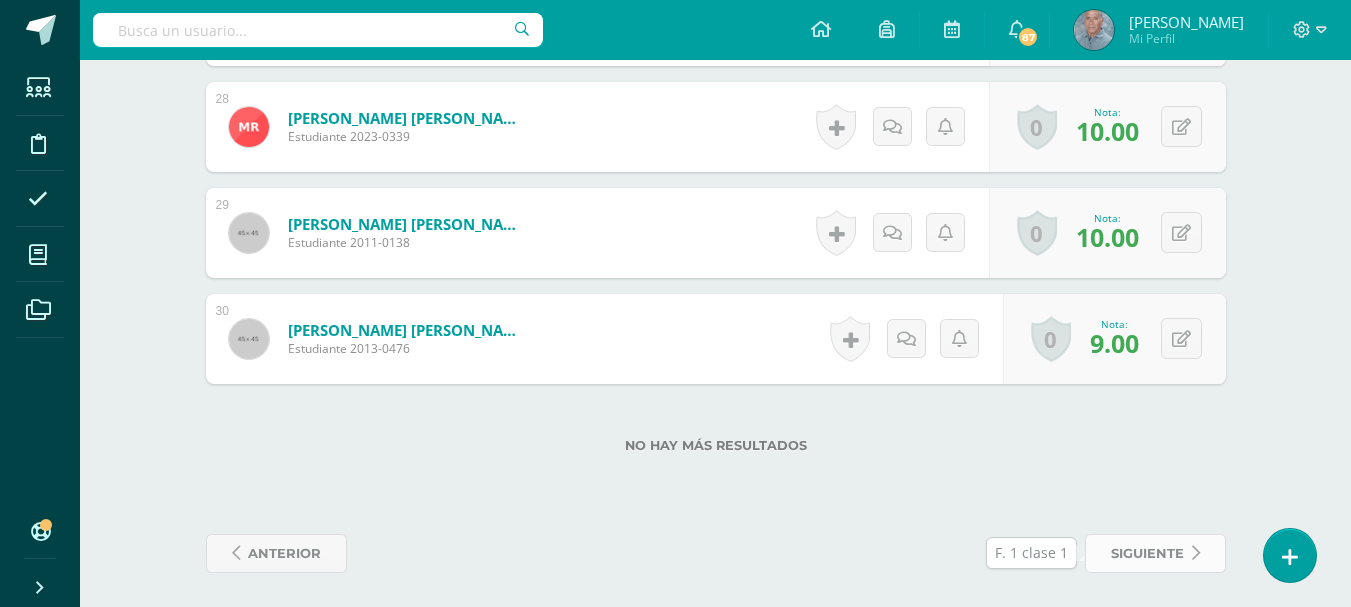 click on "siguiente" at bounding box center (1147, 553) 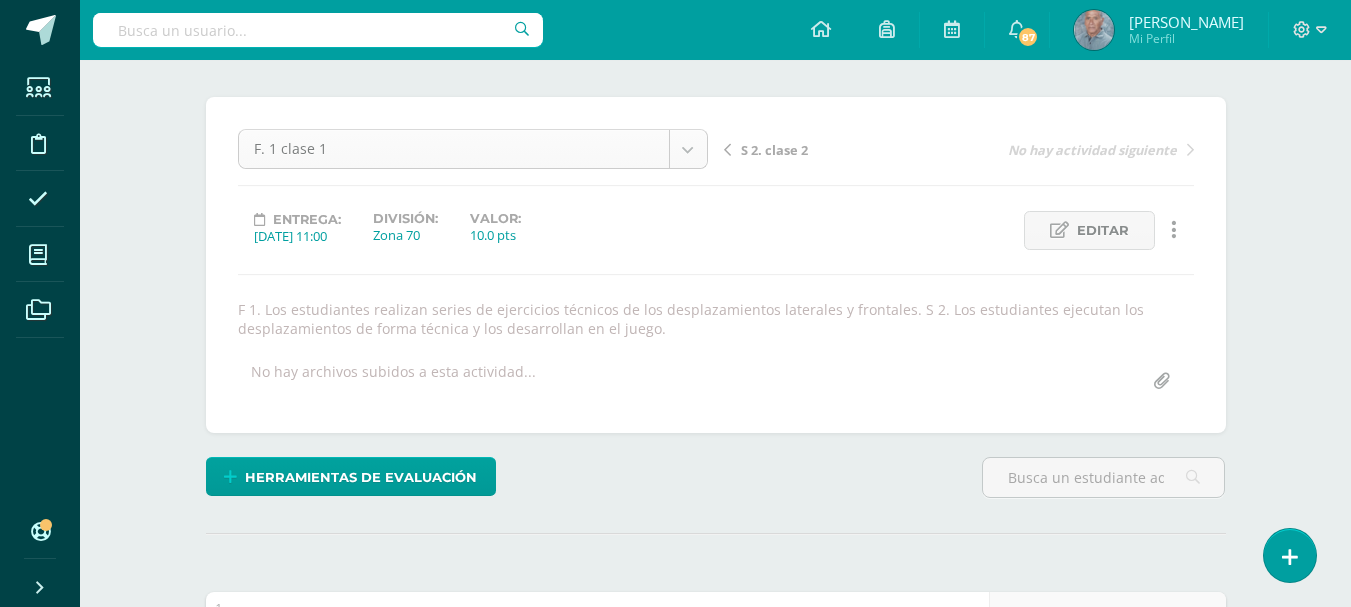 scroll, scrollTop: 102, scrollLeft: 0, axis: vertical 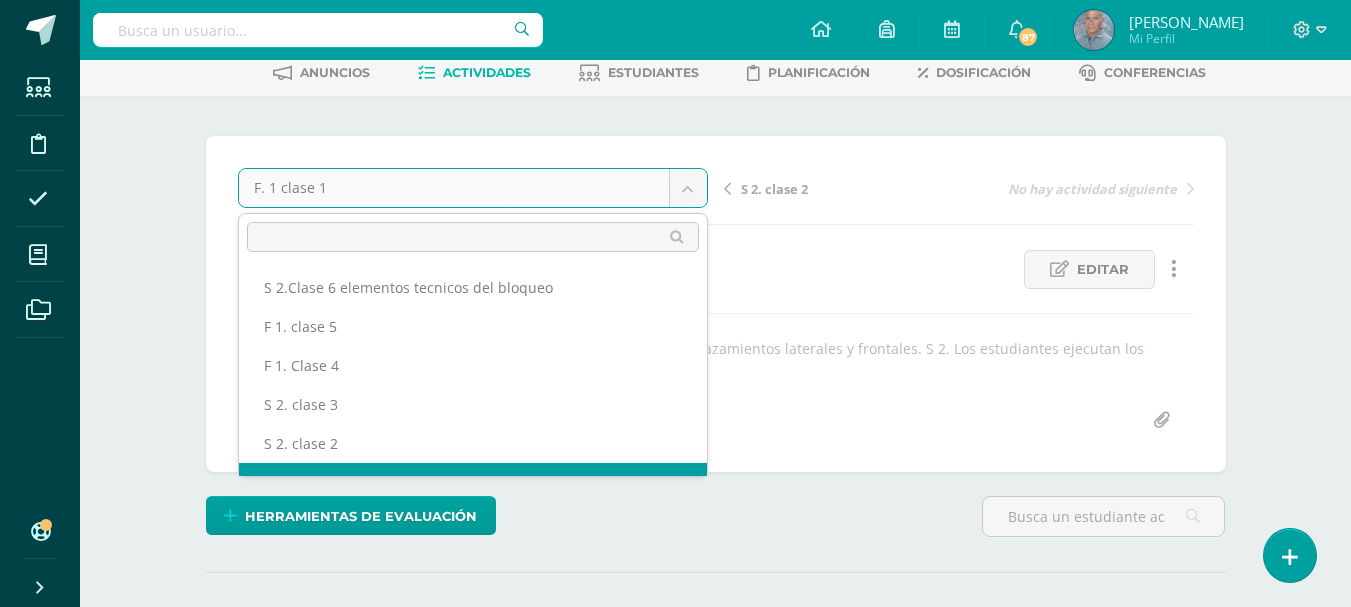click on "Estudiantes Disciplina Asistencia Mis cursos Archivos Soporte
Centro de ayuda
Últimas actualizaciones
10+ Cerrar panel
Educación Física
Cuarto
Primaria
"A"
Actividades Estudiantes Planificación Dosificación
Educación Física
Cuarto
Primaria
"B"
Actividades Estudiantes Planificación Dosificación
Educación Física
Quinto
Primaria
"A"
Actividades Estudiantes Planificación Dosificación
Educación Física
Actividades Estudiantes Planificación Actividades" at bounding box center (675, 1427) 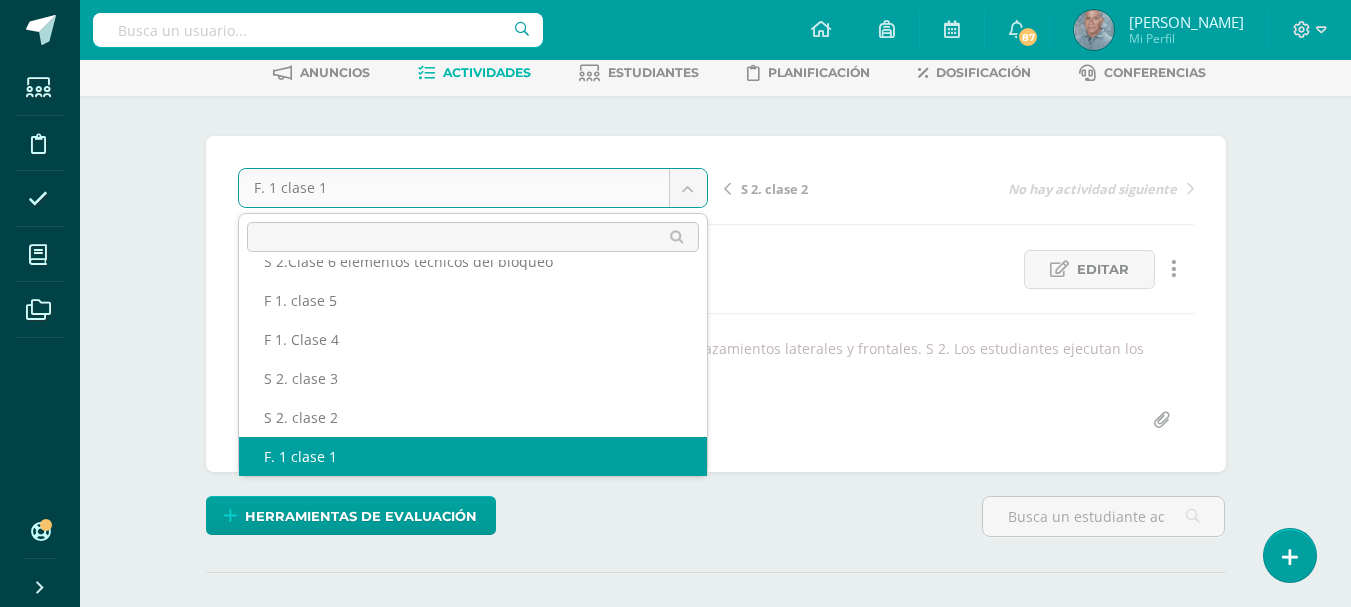 scroll, scrollTop: 0, scrollLeft: 0, axis: both 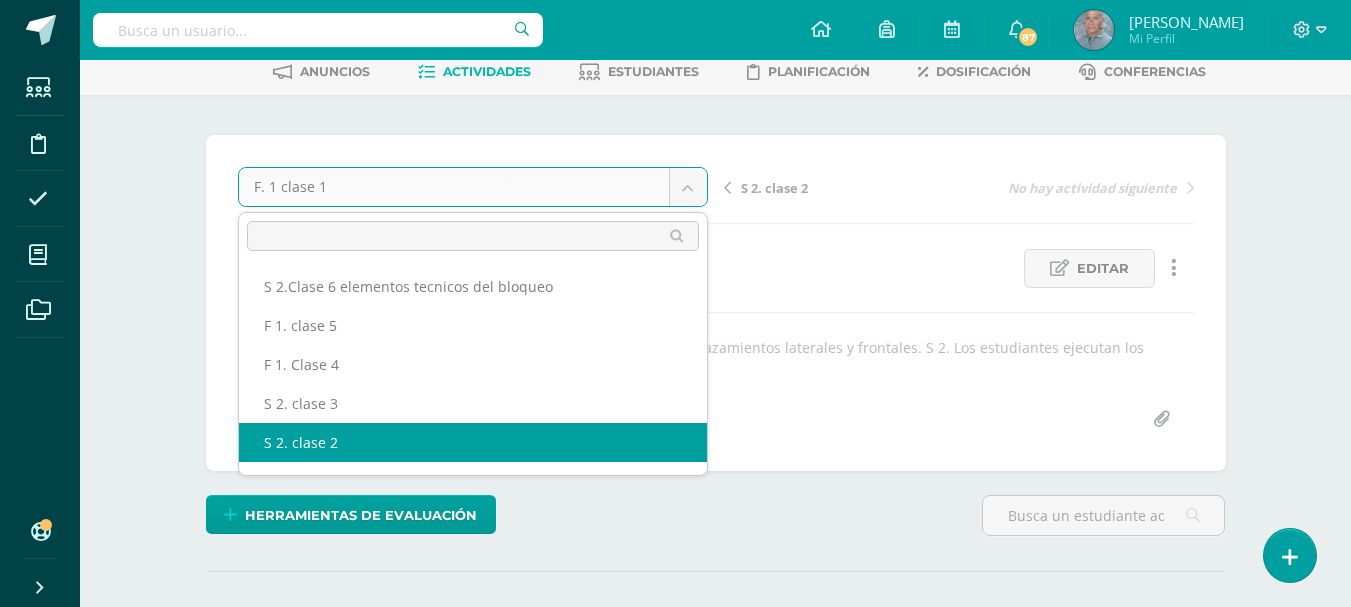 select on "/dashboard/teacher/grade-activity/42402/" 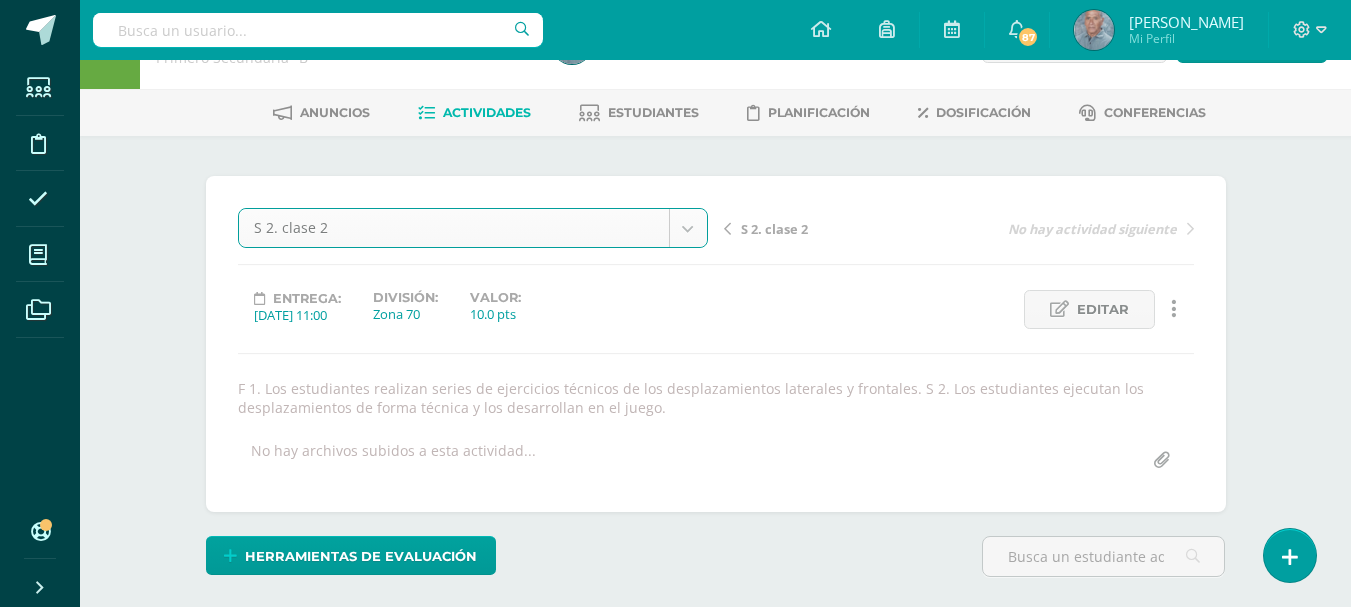 scroll, scrollTop: 0, scrollLeft: 0, axis: both 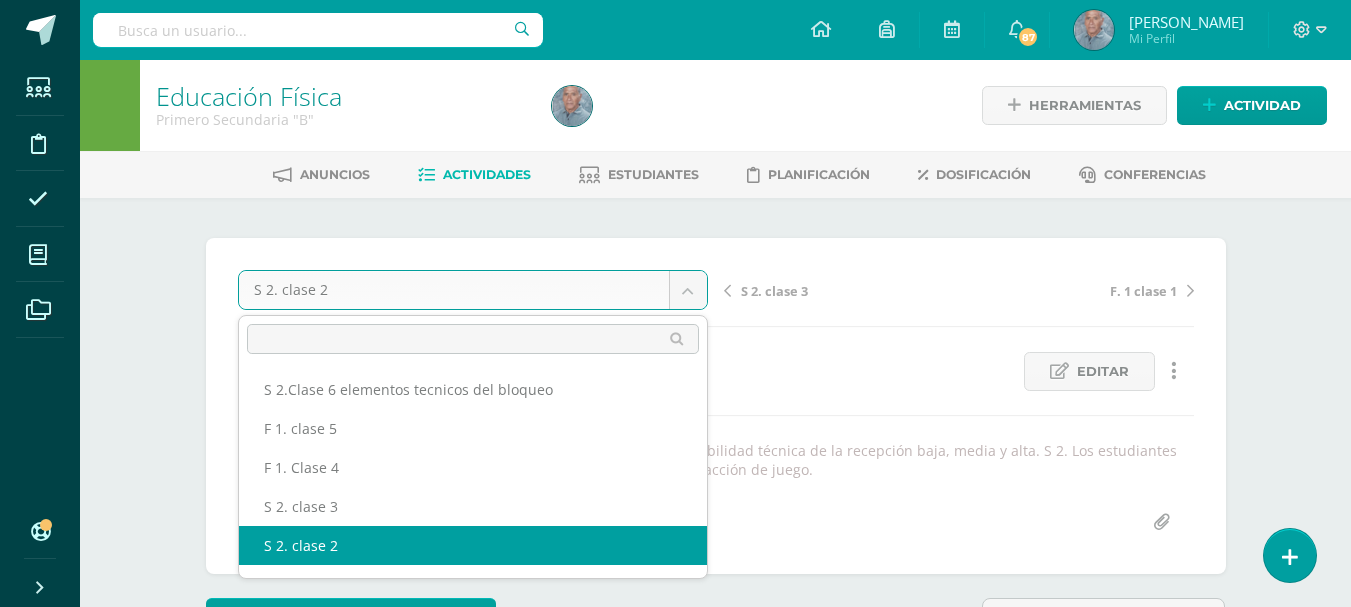 click on "Estudiantes Disciplina Asistencia Mis cursos Archivos Soporte
Centro de ayuda
Últimas actualizaciones
10+ Cerrar panel
Educación Física
Cuarto
Primaria
"A"
Actividades Estudiantes Planificación Dosificación
Educación Física
Cuarto
Primaria
"B"
Actividades Estudiantes Planificación Dosificación
Educación Física
Quinto
Primaria
"A"
Actividades Estudiantes Planificación Dosificación
Educación Física
Actividades Estudiantes Planificación Actividades" at bounding box center (675, 2063) 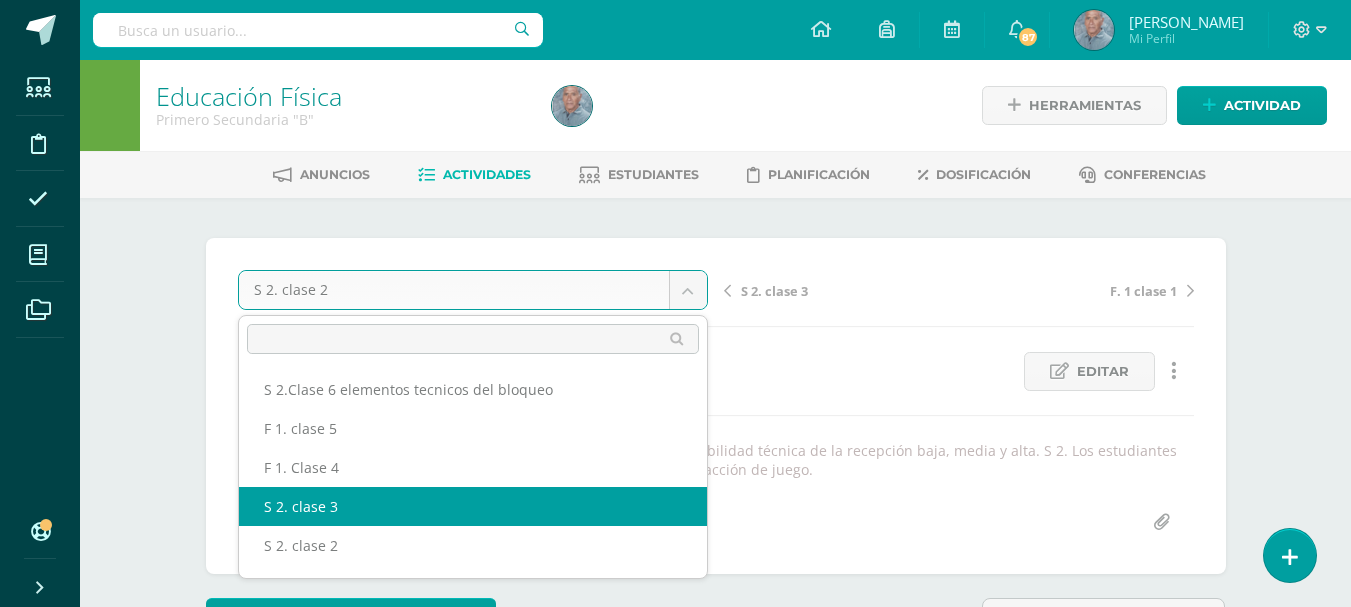 select on "/dashboard/teacher/grade-activity/42408/" 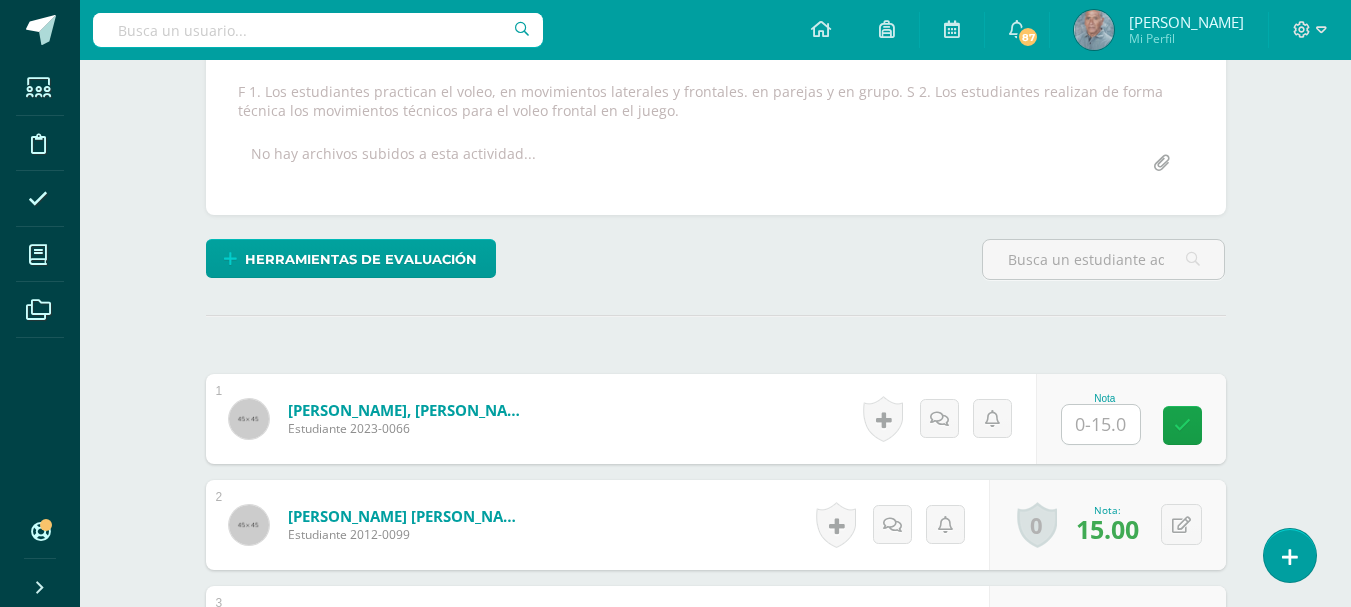 scroll, scrollTop: 394, scrollLeft: 0, axis: vertical 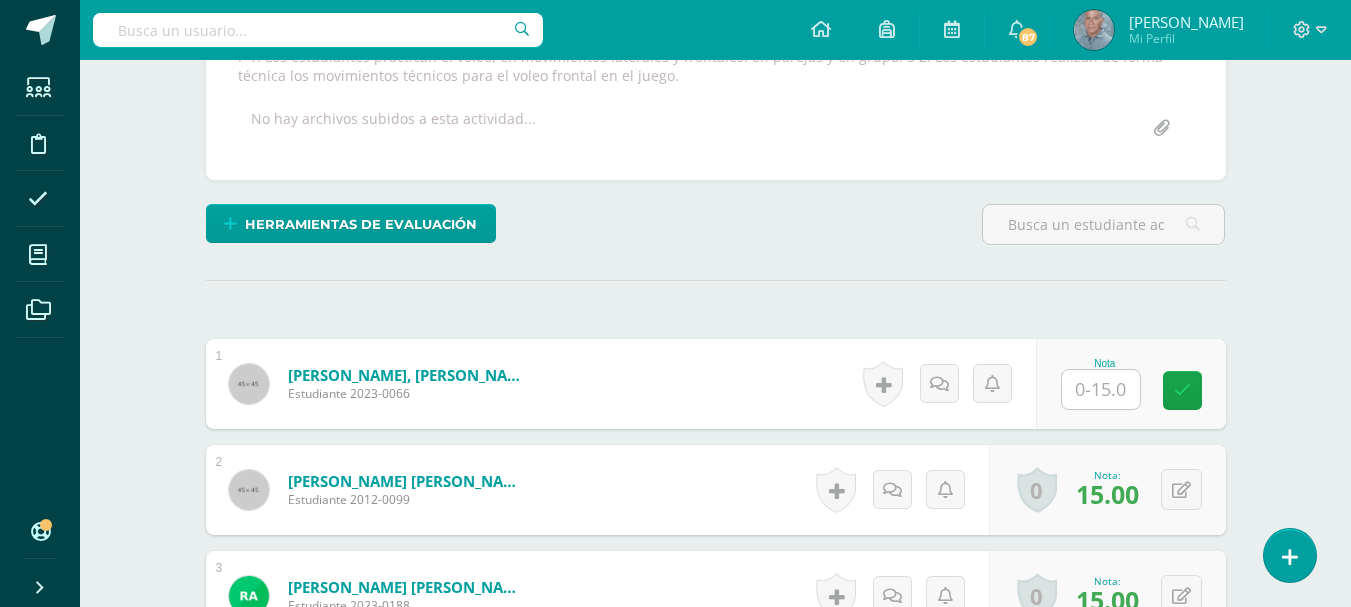 click at bounding box center [1101, 389] 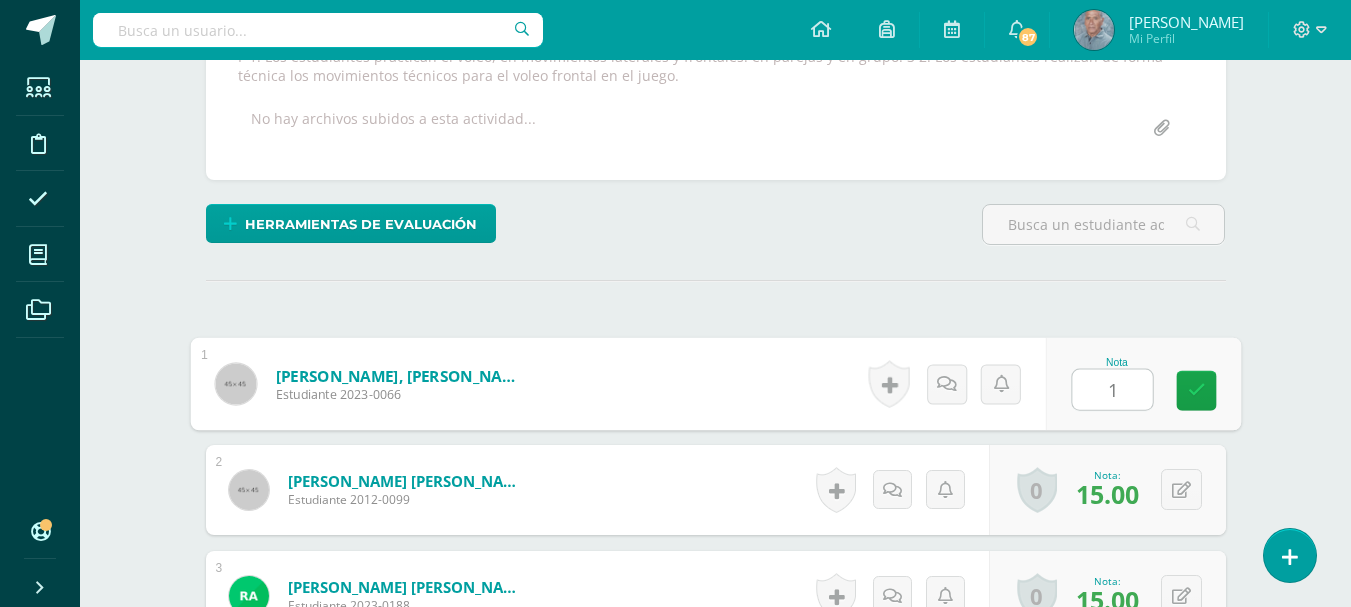 type on "15" 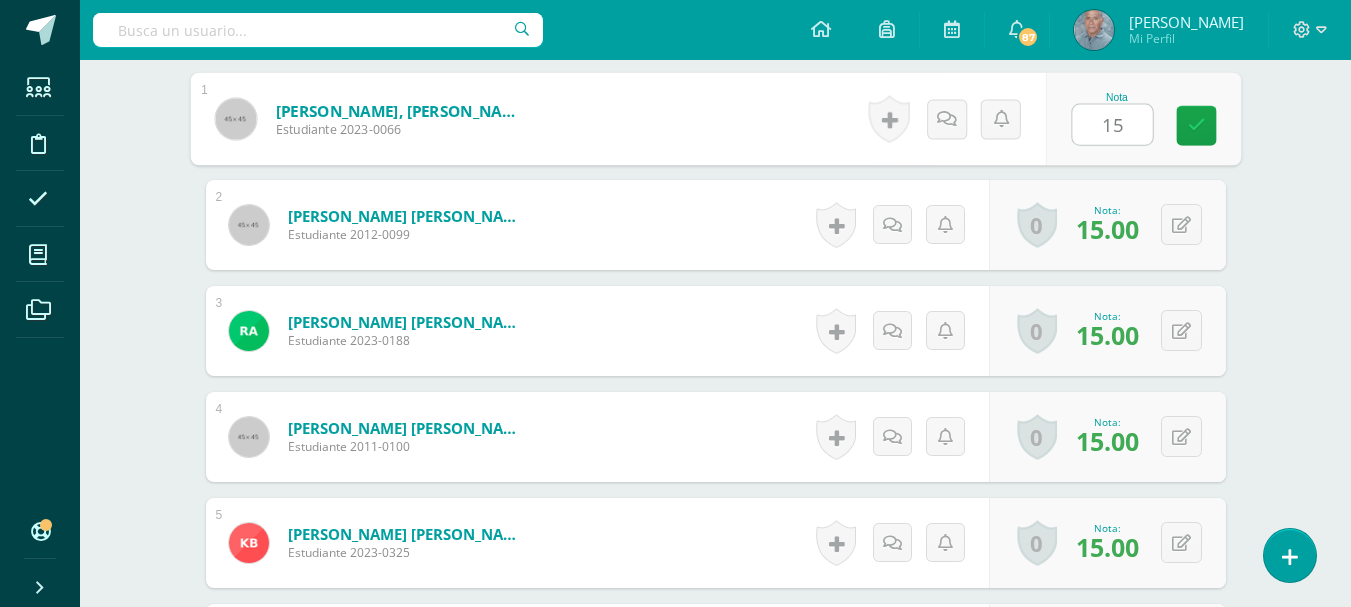 scroll, scrollTop: 694, scrollLeft: 0, axis: vertical 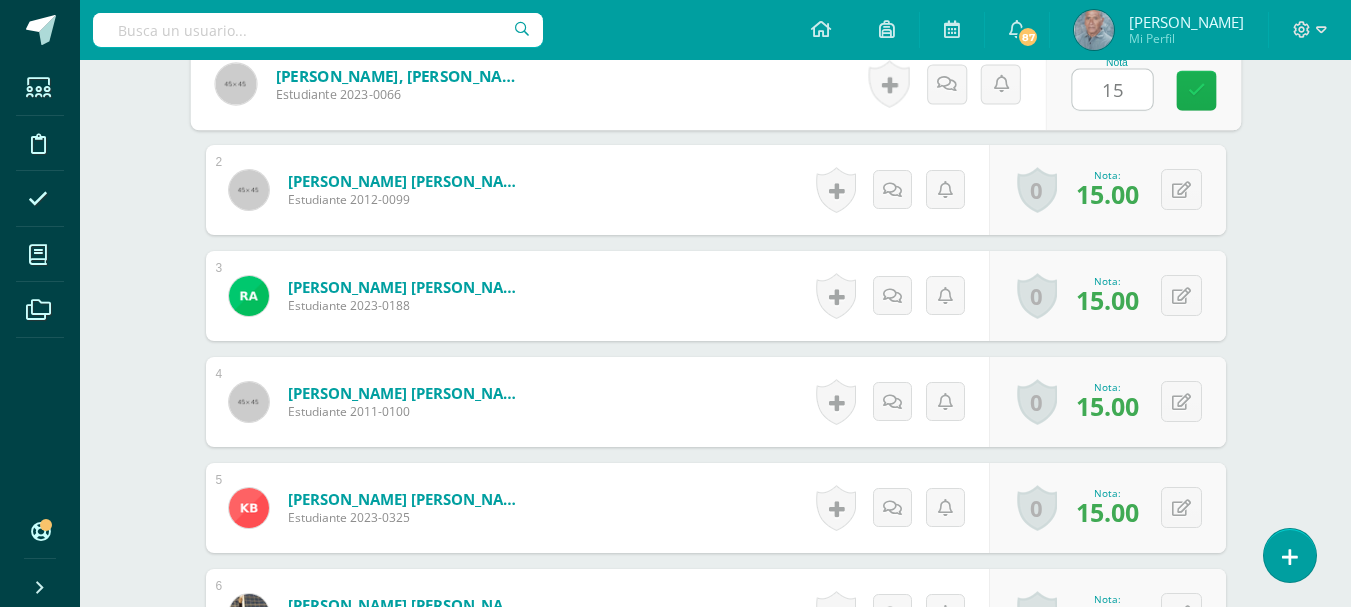click at bounding box center (1196, 90) 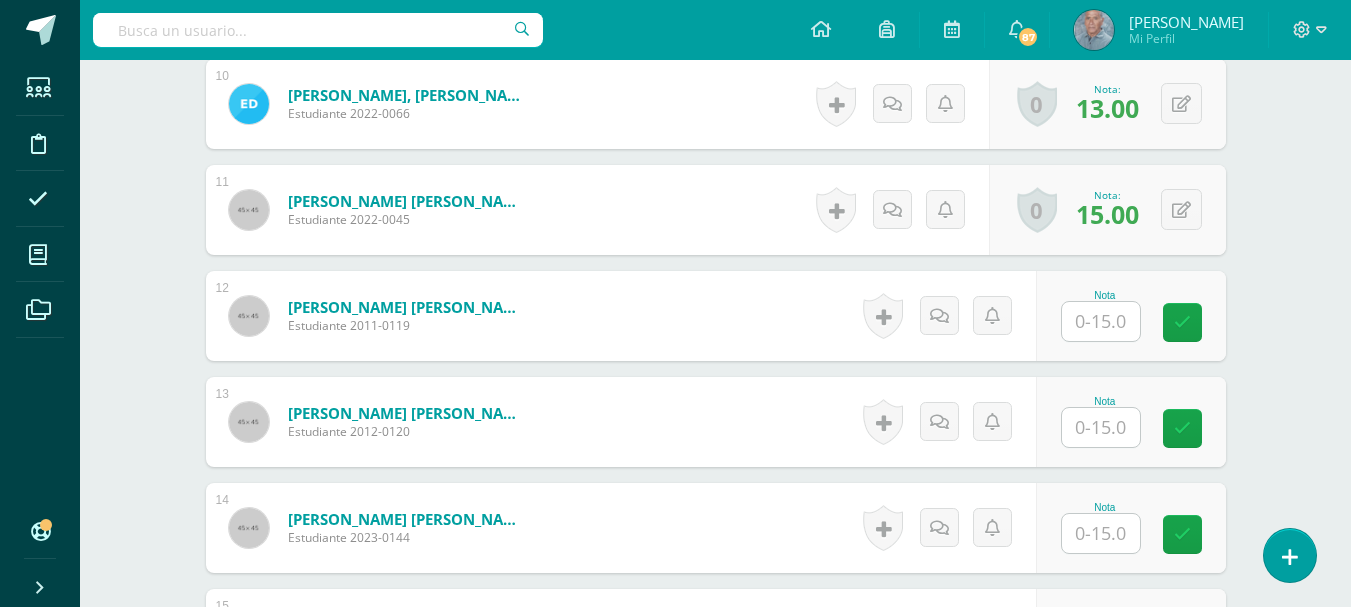 scroll, scrollTop: 1694, scrollLeft: 0, axis: vertical 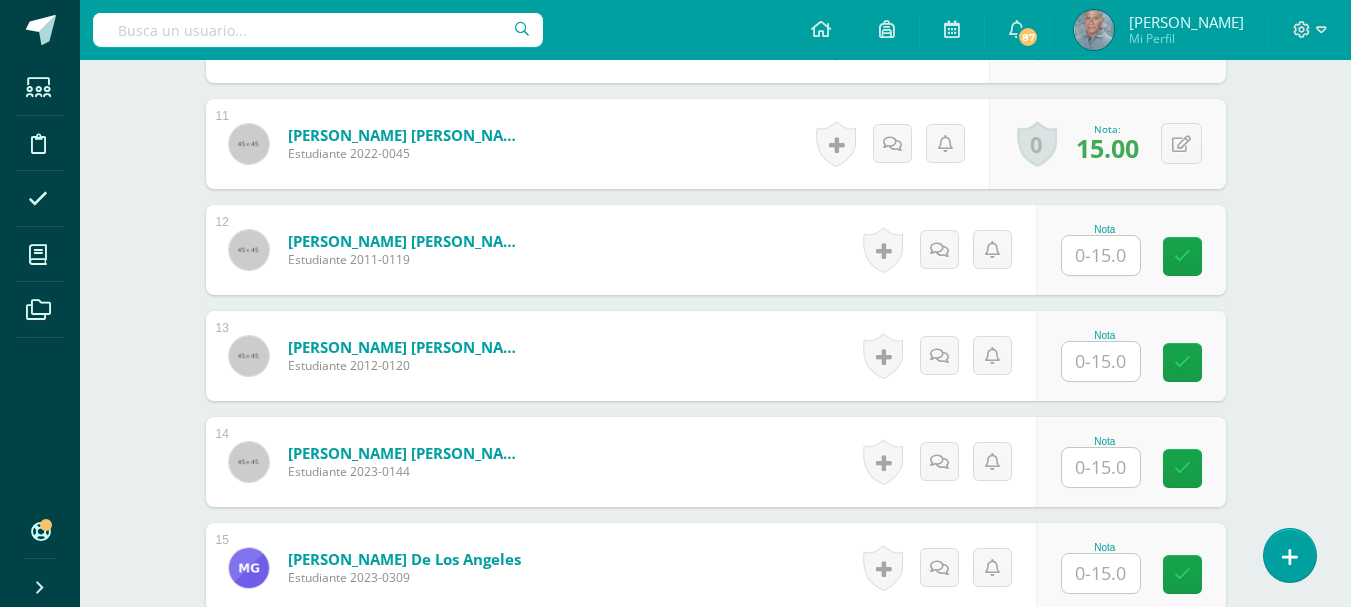 click at bounding box center [1101, 255] 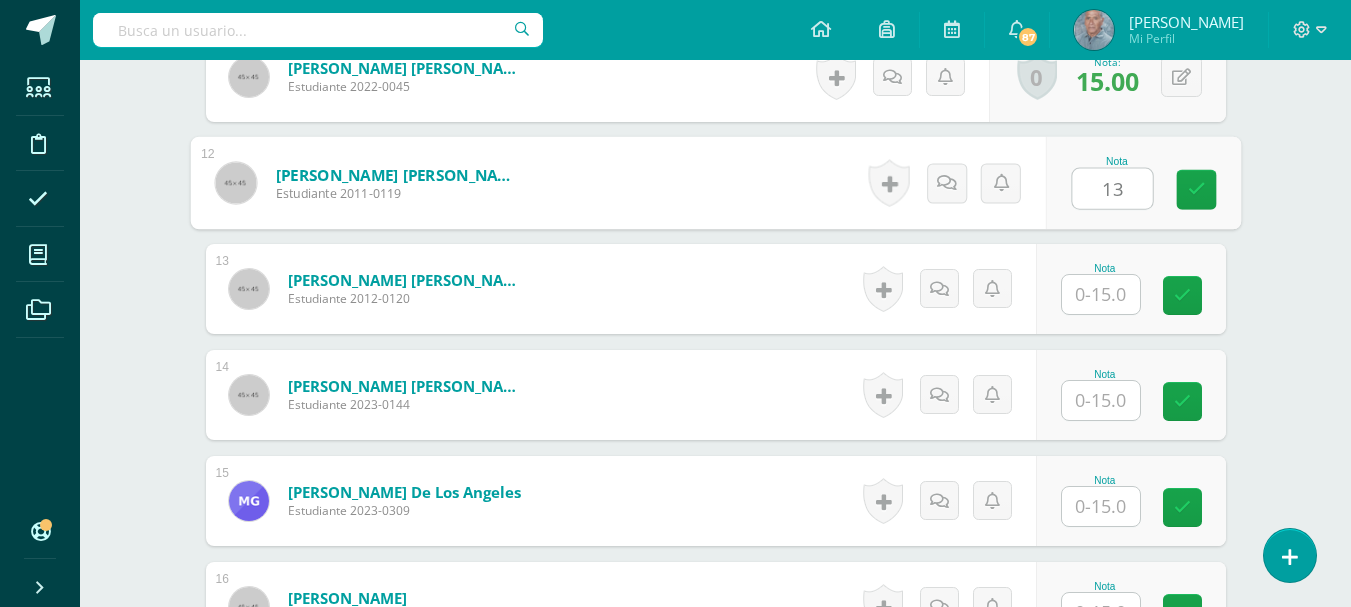 scroll, scrollTop: 1795, scrollLeft: 0, axis: vertical 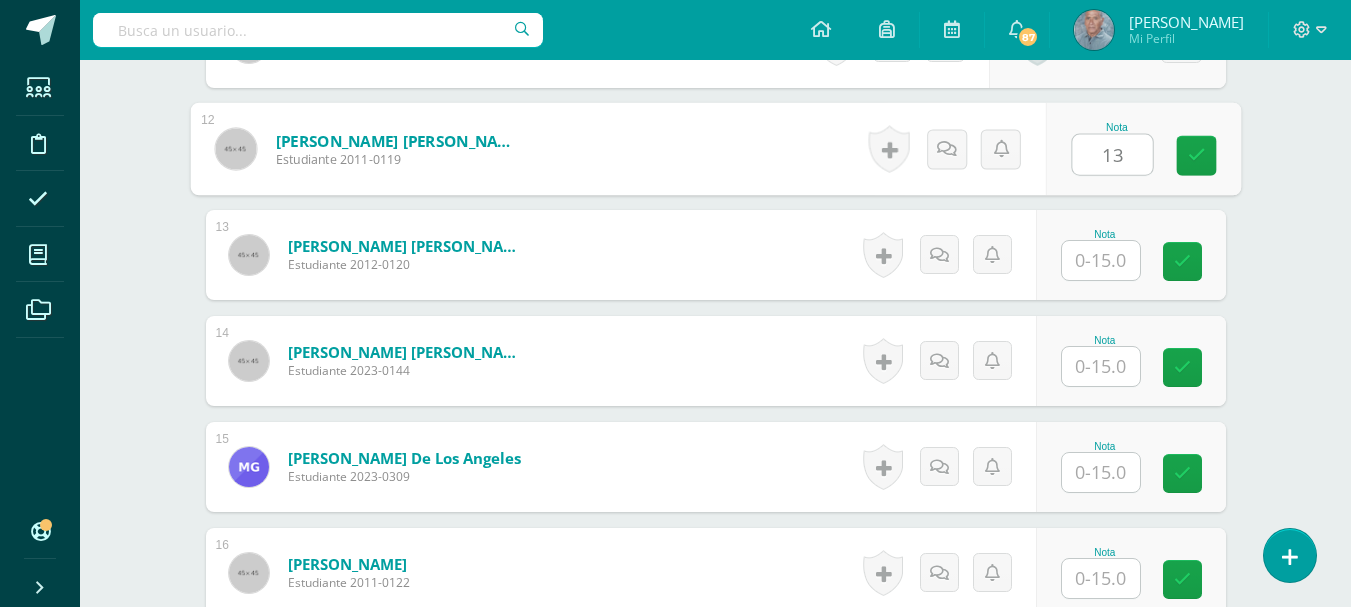 type on "13" 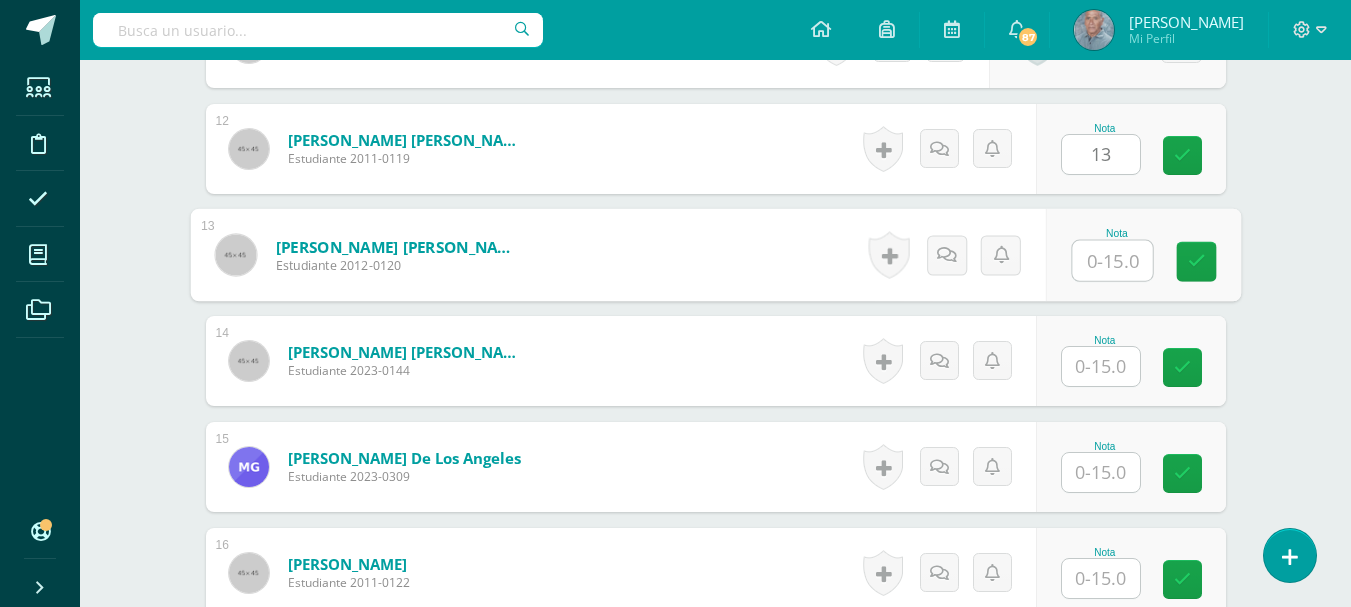 click at bounding box center [1112, 261] 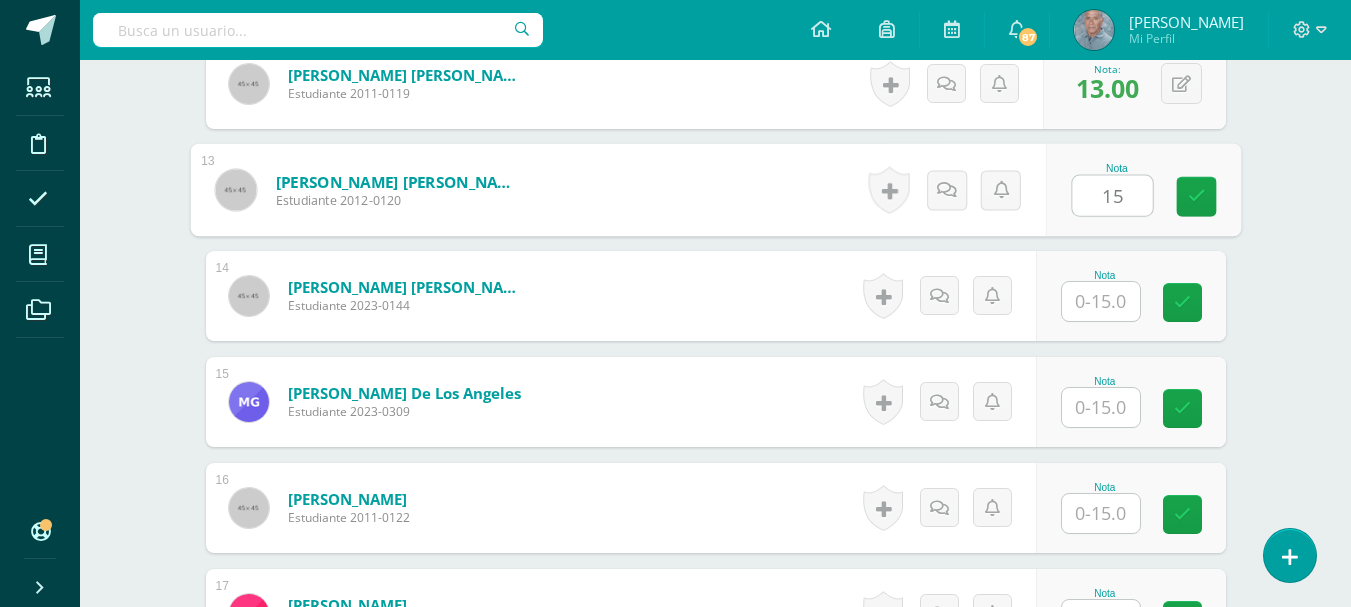 scroll, scrollTop: 1895, scrollLeft: 0, axis: vertical 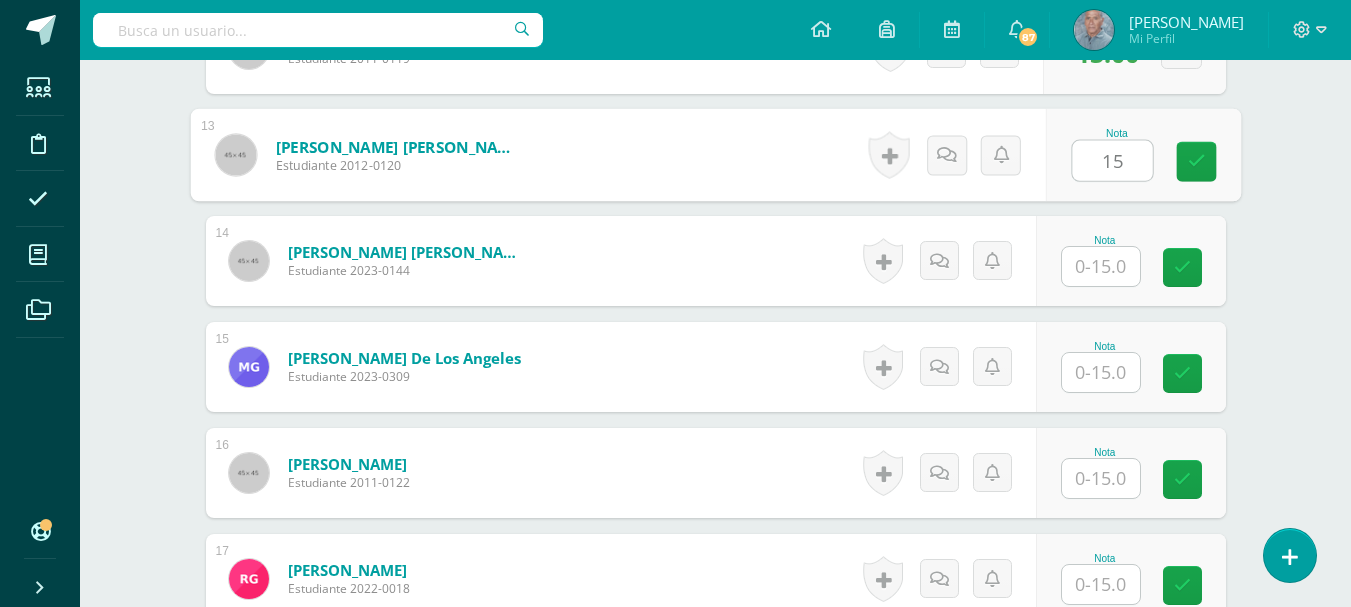 type on "15" 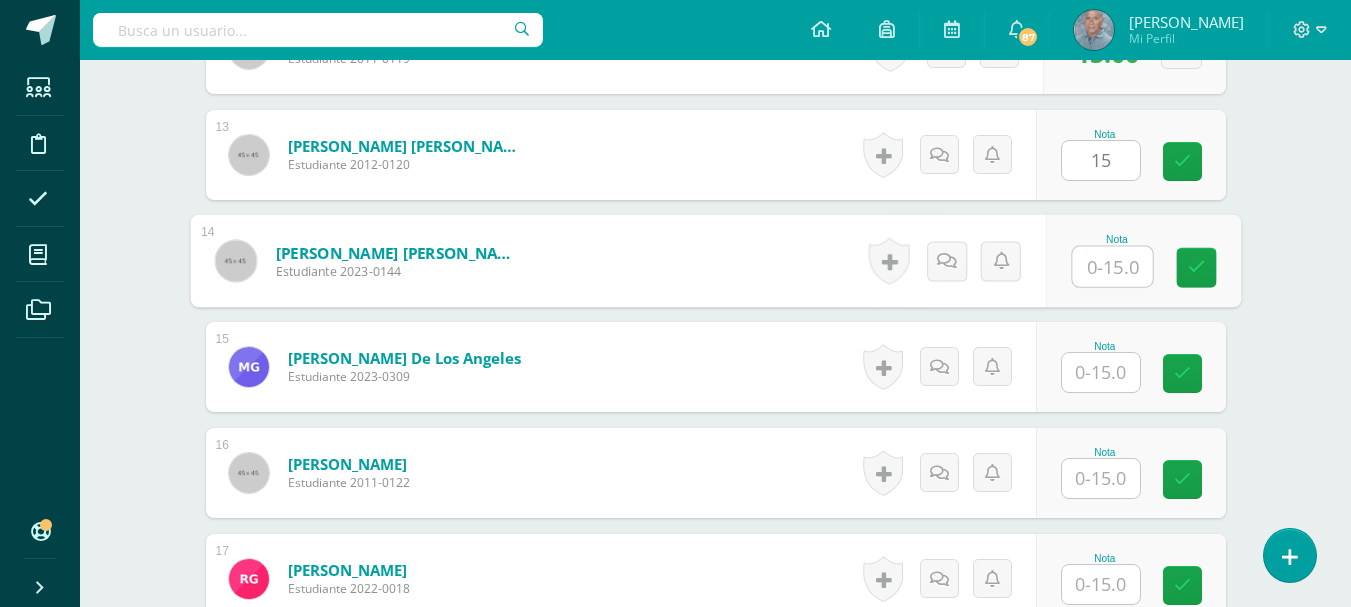 click at bounding box center [1112, 267] 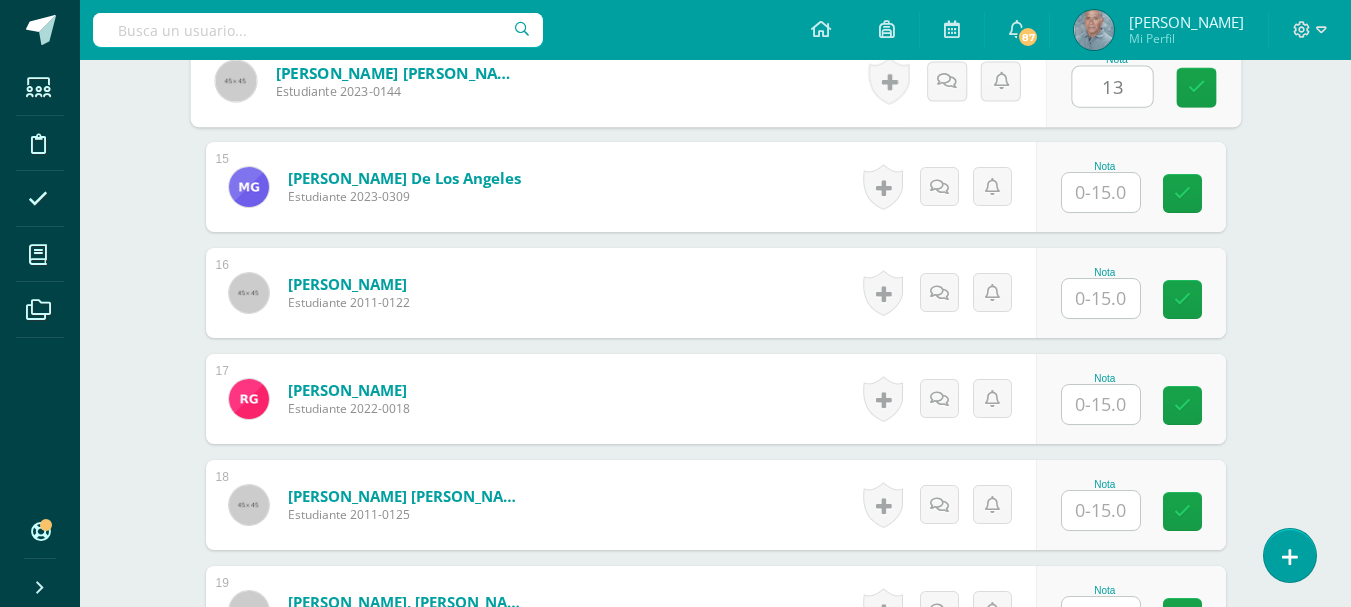 scroll, scrollTop: 2095, scrollLeft: 0, axis: vertical 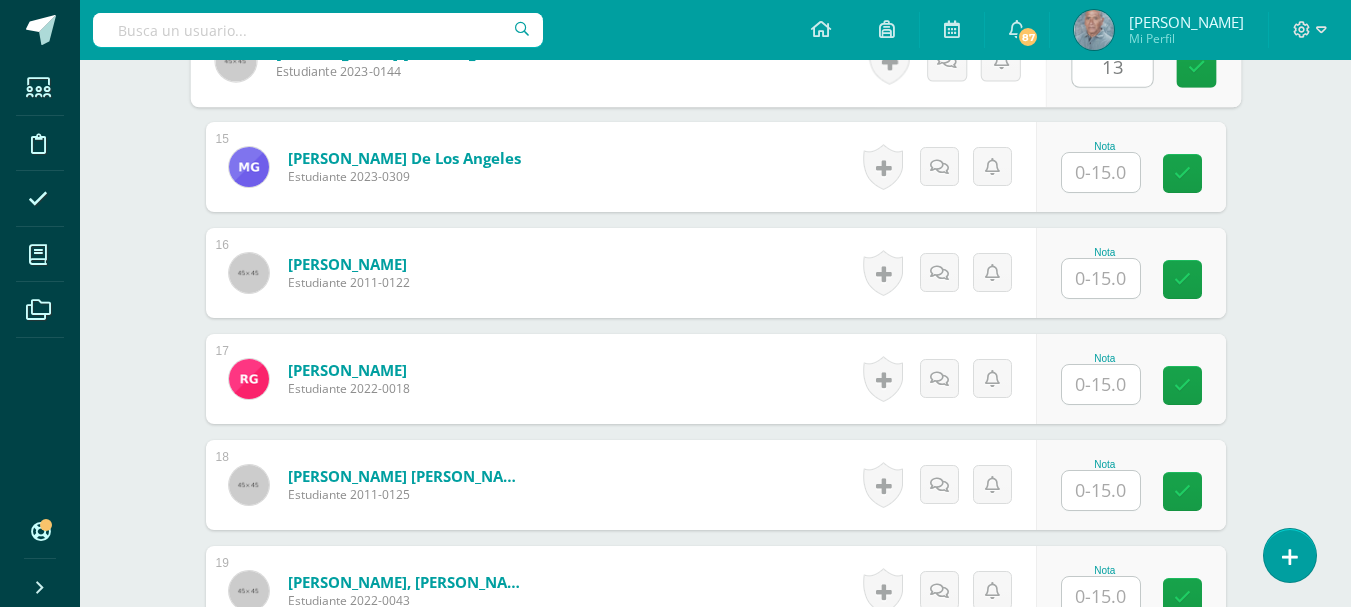 type on "13" 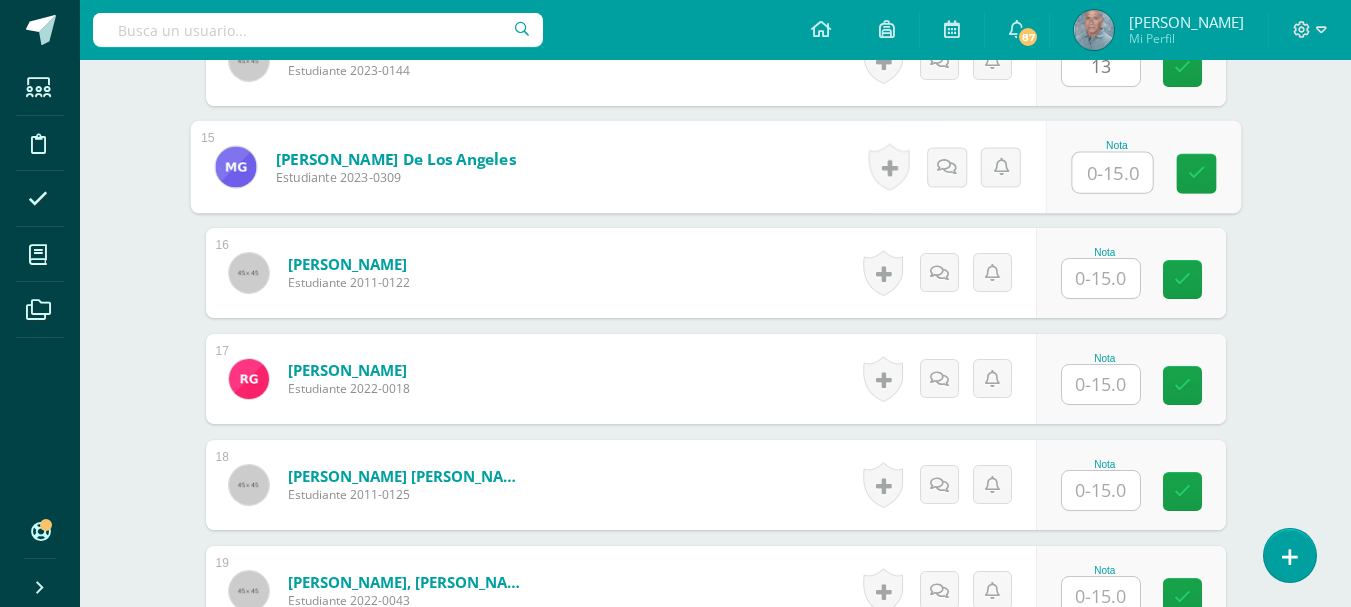 click at bounding box center [1112, 173] 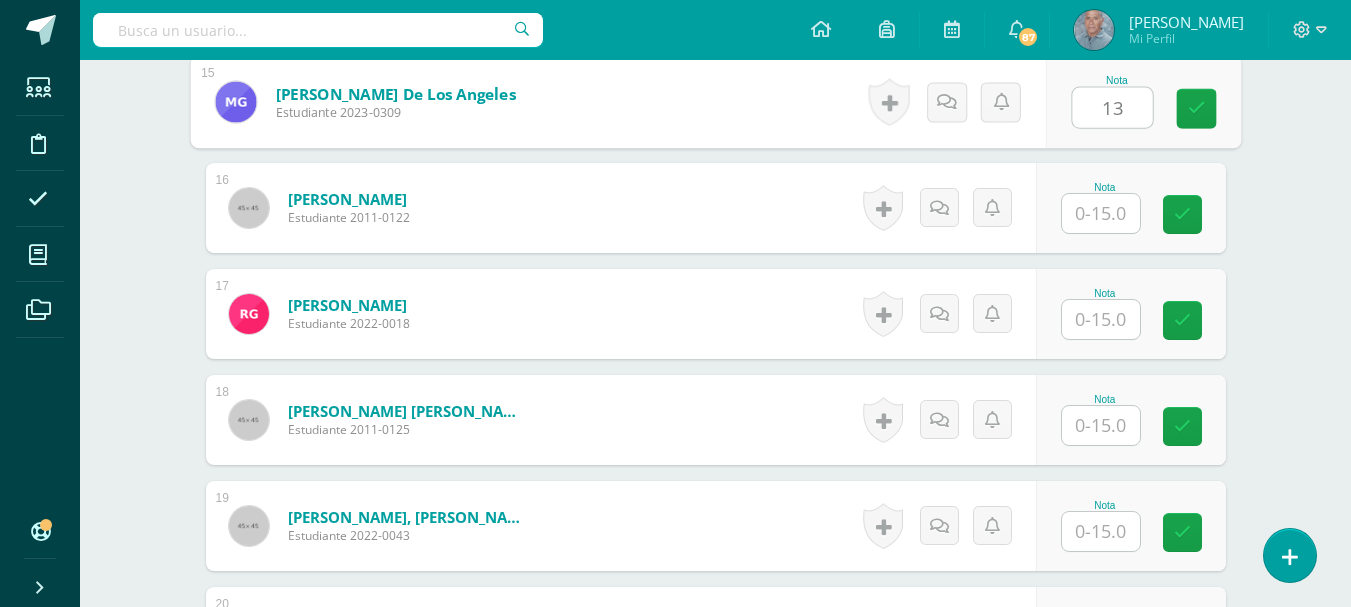 scroll, scrollTop: 2195, scrollLeft: 0, axis: vertical 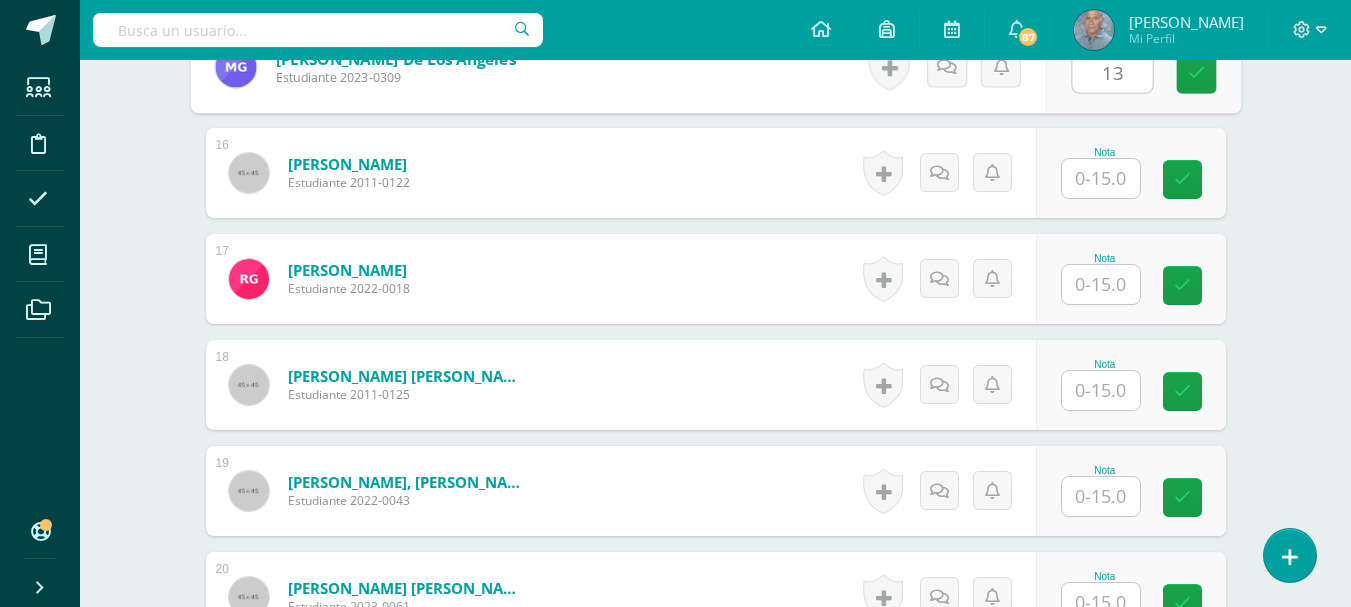 type on "13" 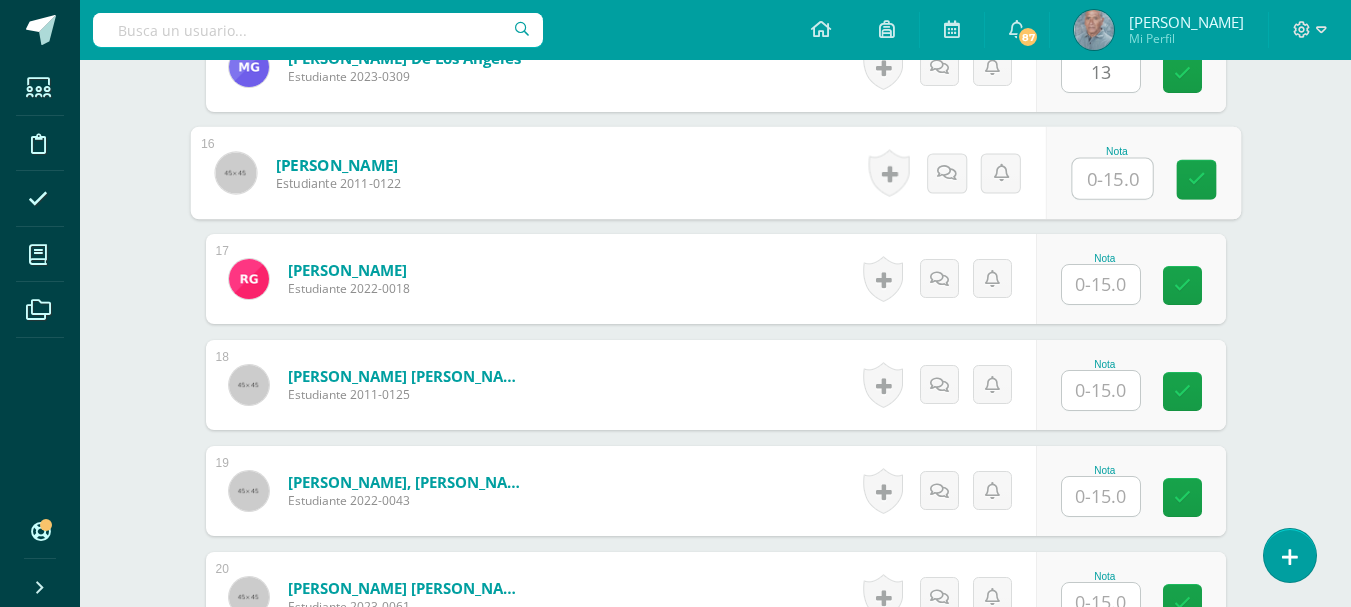 click at bounding box center (1112, 179) 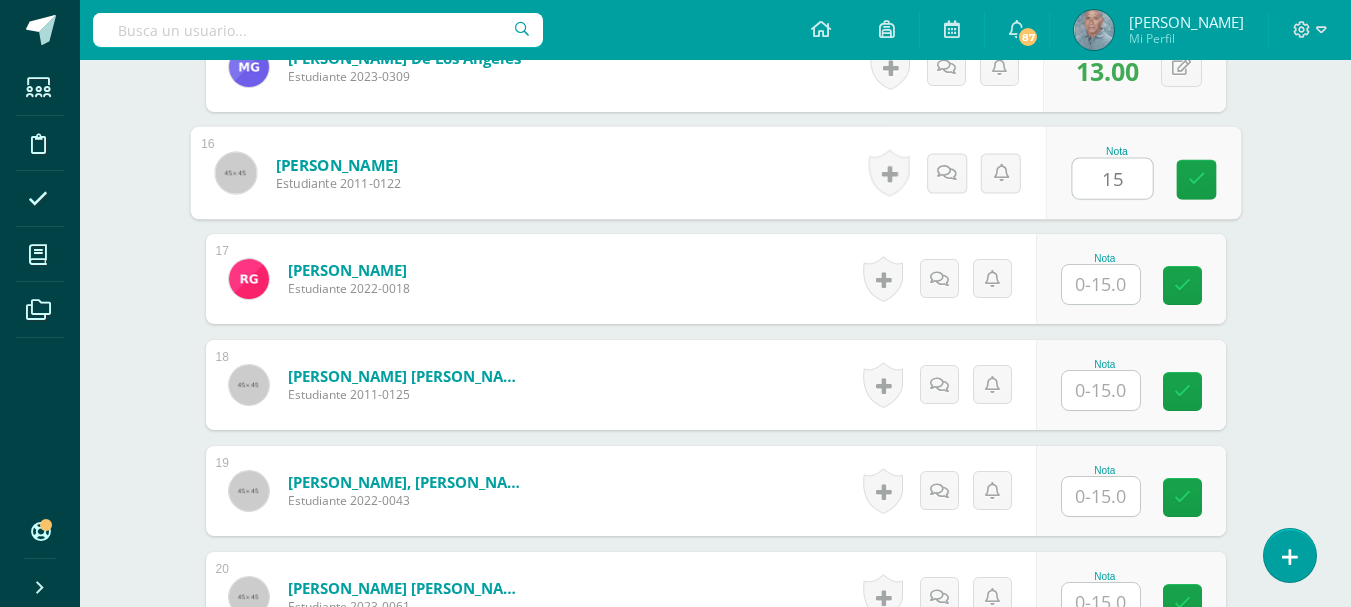 scroll, scrollTop: 2295, scrollLeft: 0, axis: vertical 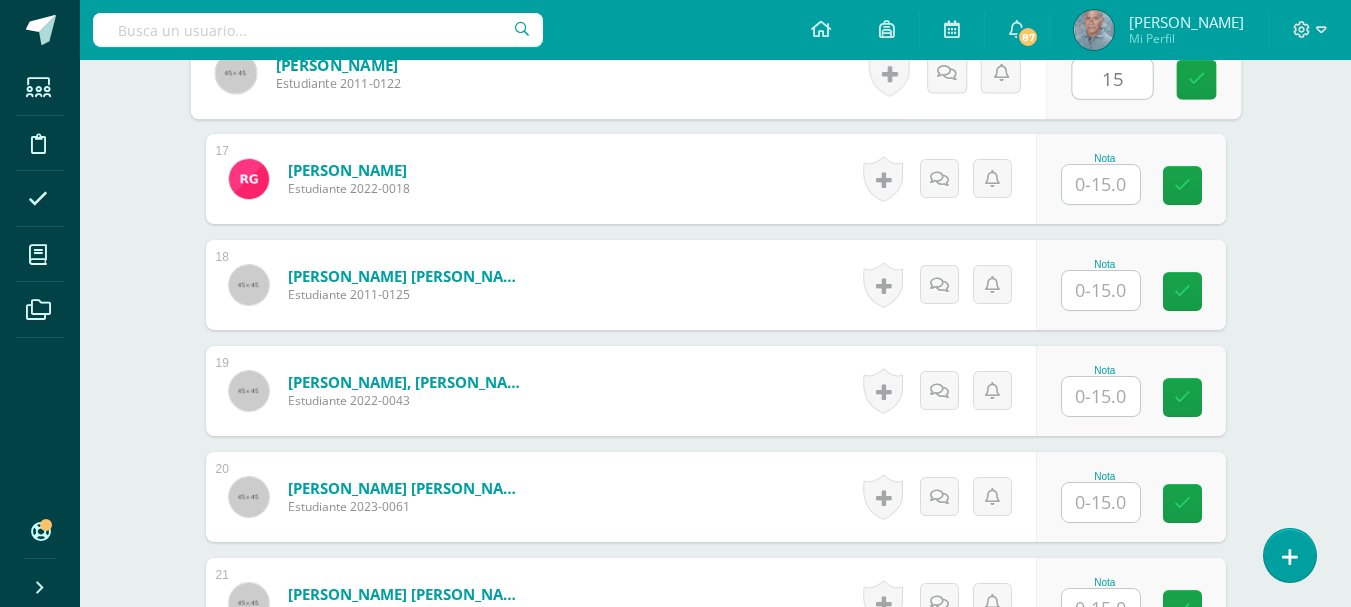 type on "15" 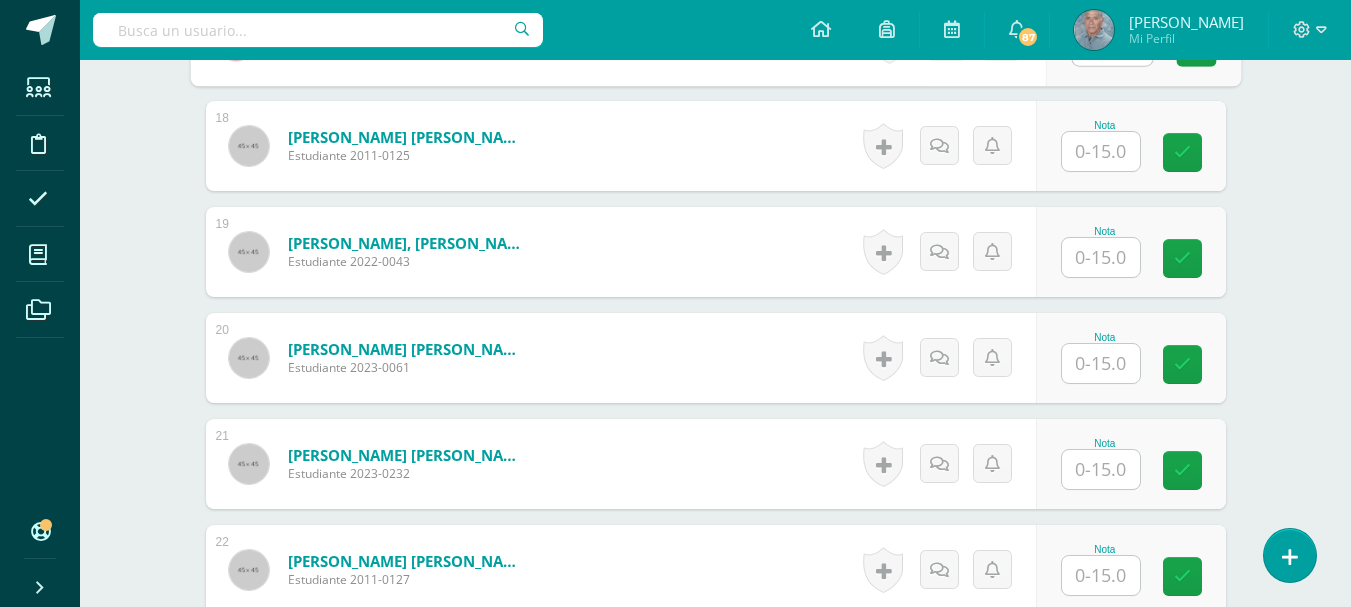 scroll, scrollTop: 2495, scrollLeft: 0, axis: vertical 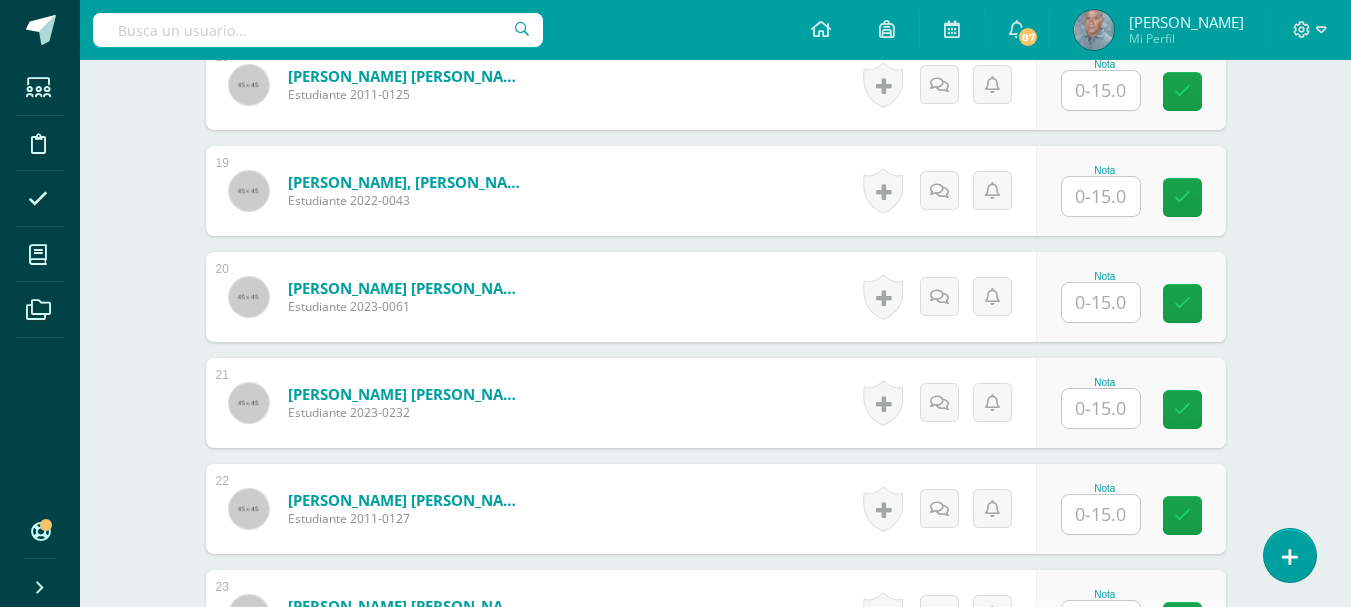type on "14" 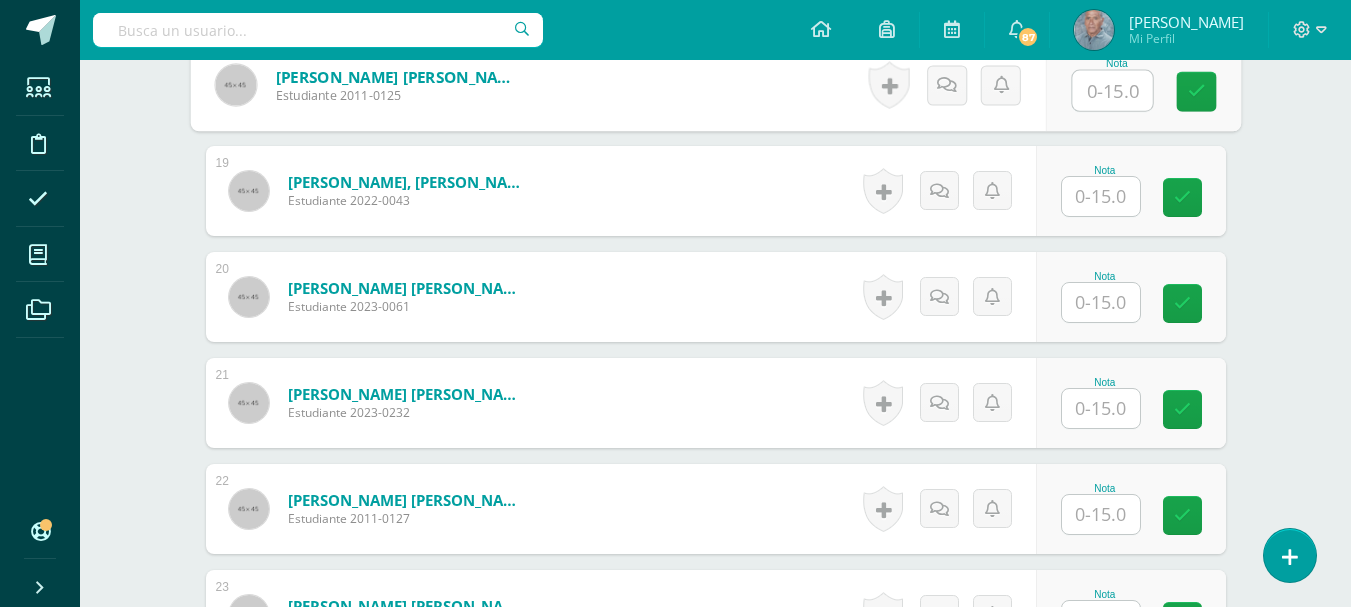 click at bounding box center [1112, 91] 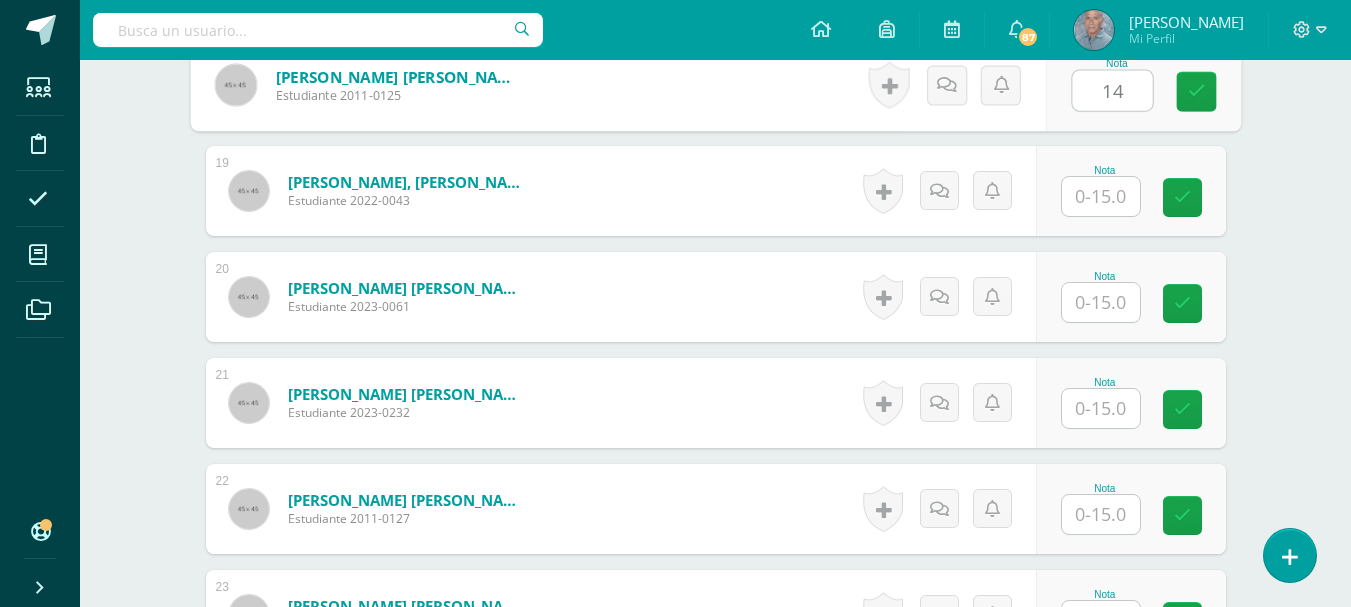 type on "14" 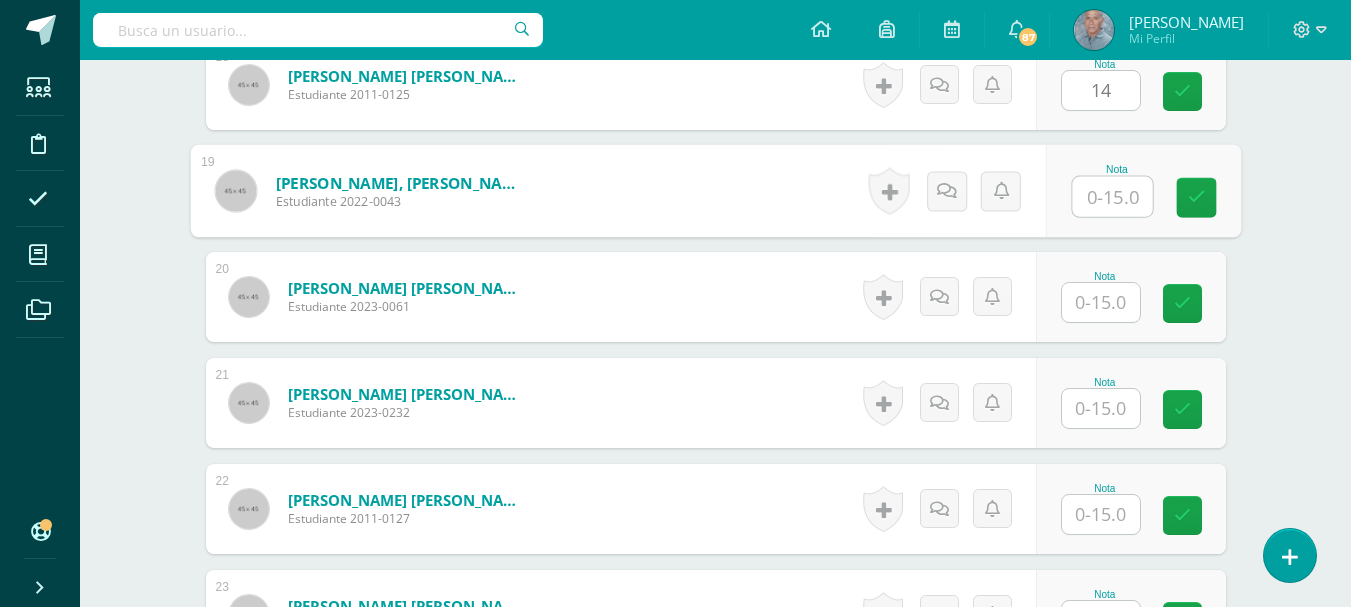 click at bounding box center (1112, 197) 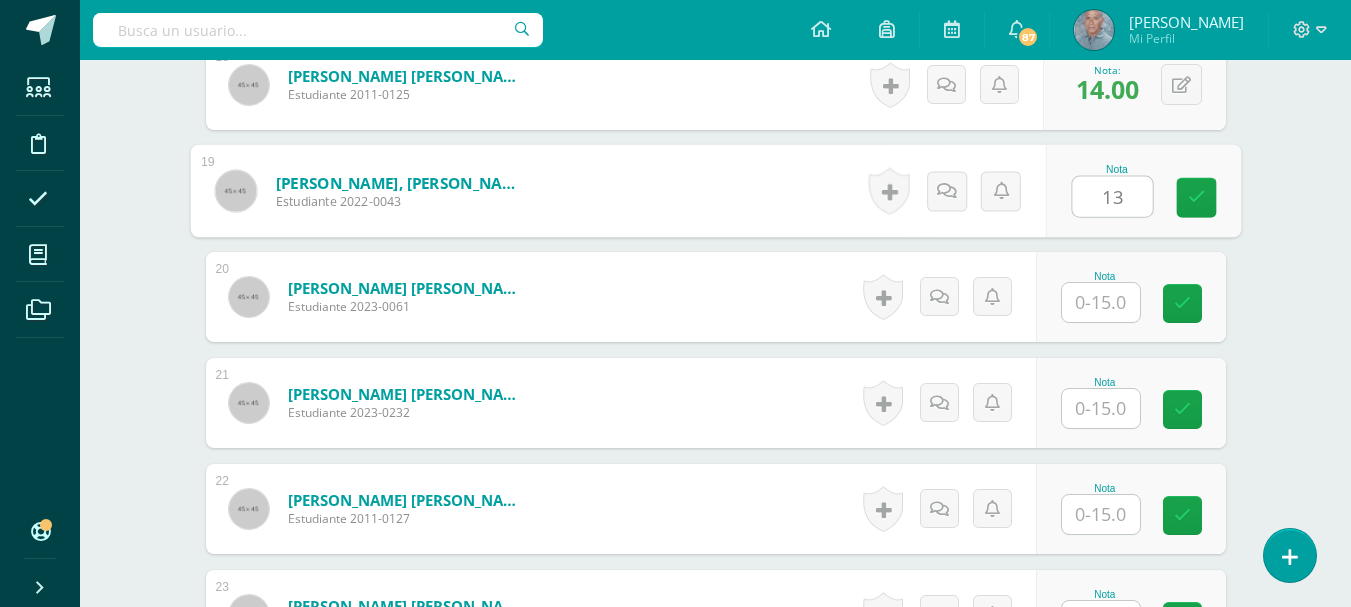 scroll, scrollTop: 2595, scrollLeft: 0, axis: vertical 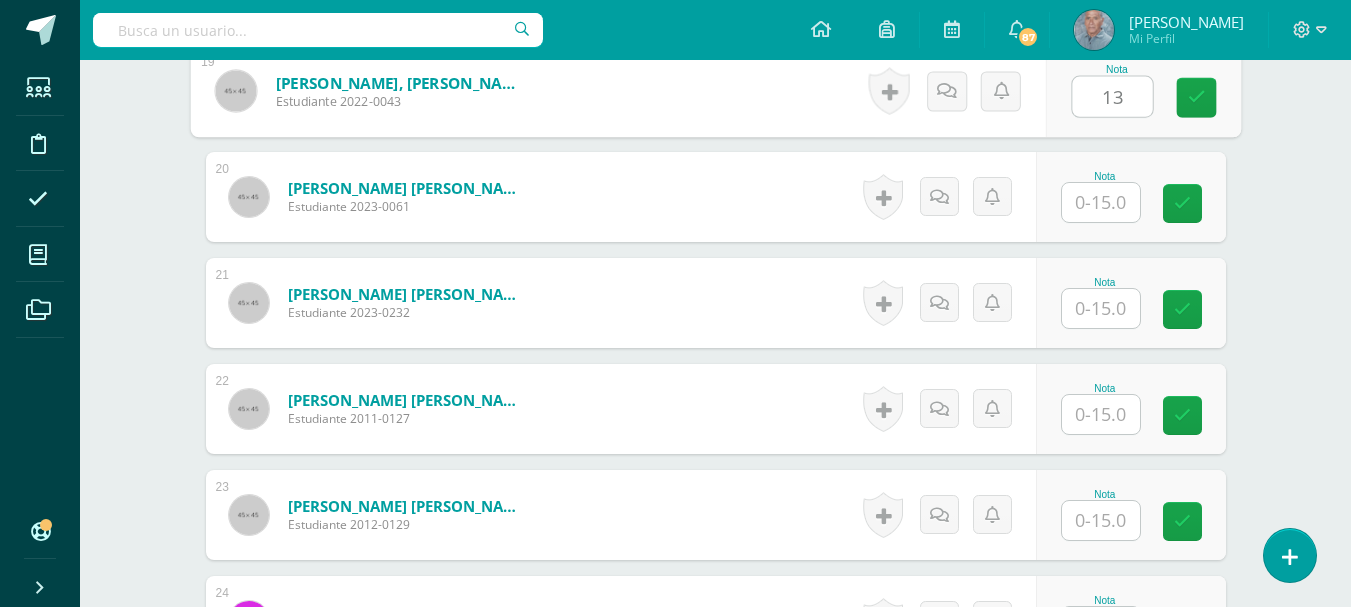 type on "13" 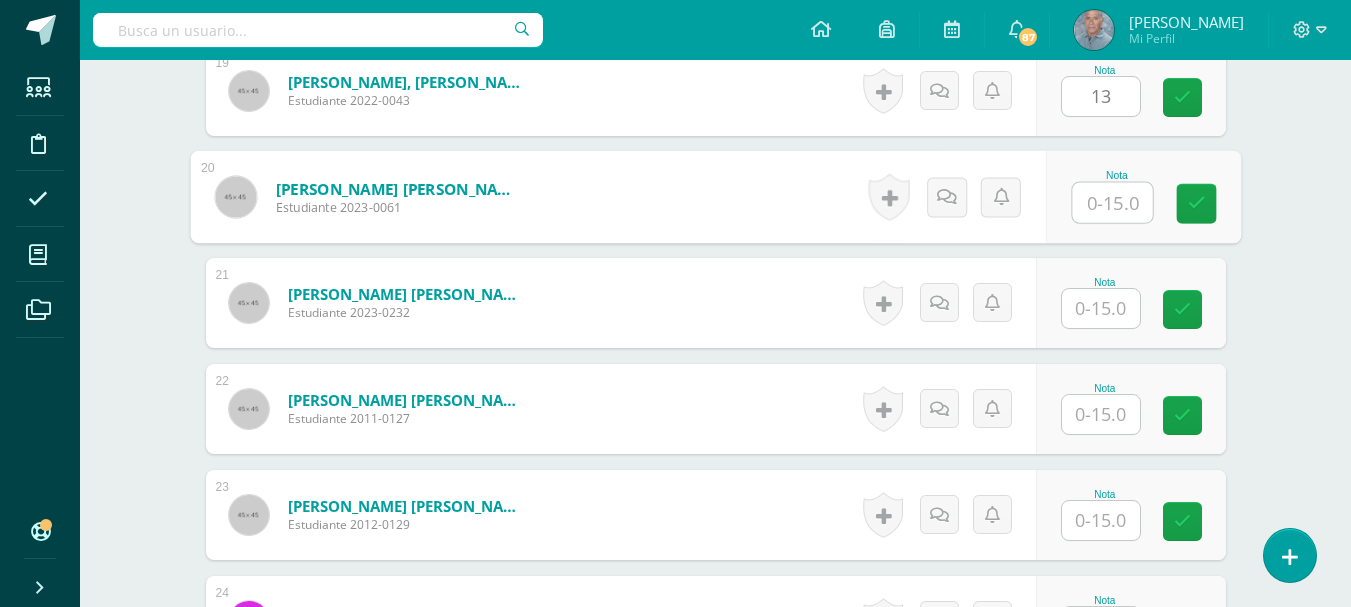 click at bounding box center (1112, 203) 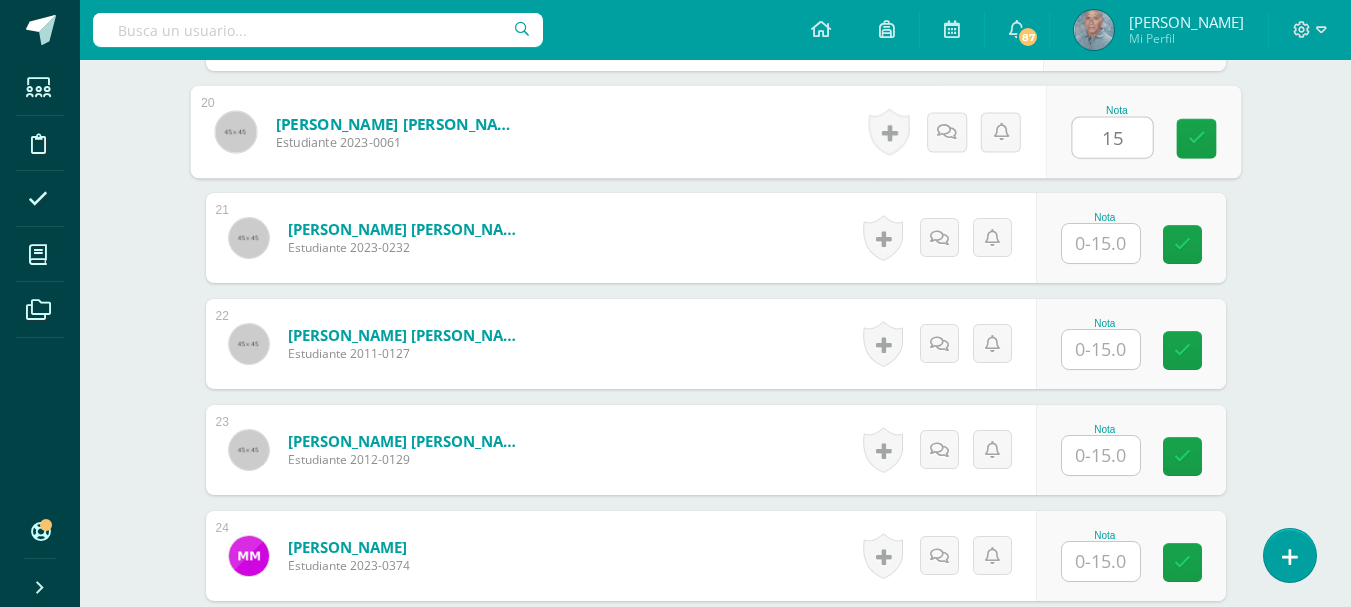 scroll, scrollTop: 2695, scrollLeft: 0, axis: vertical 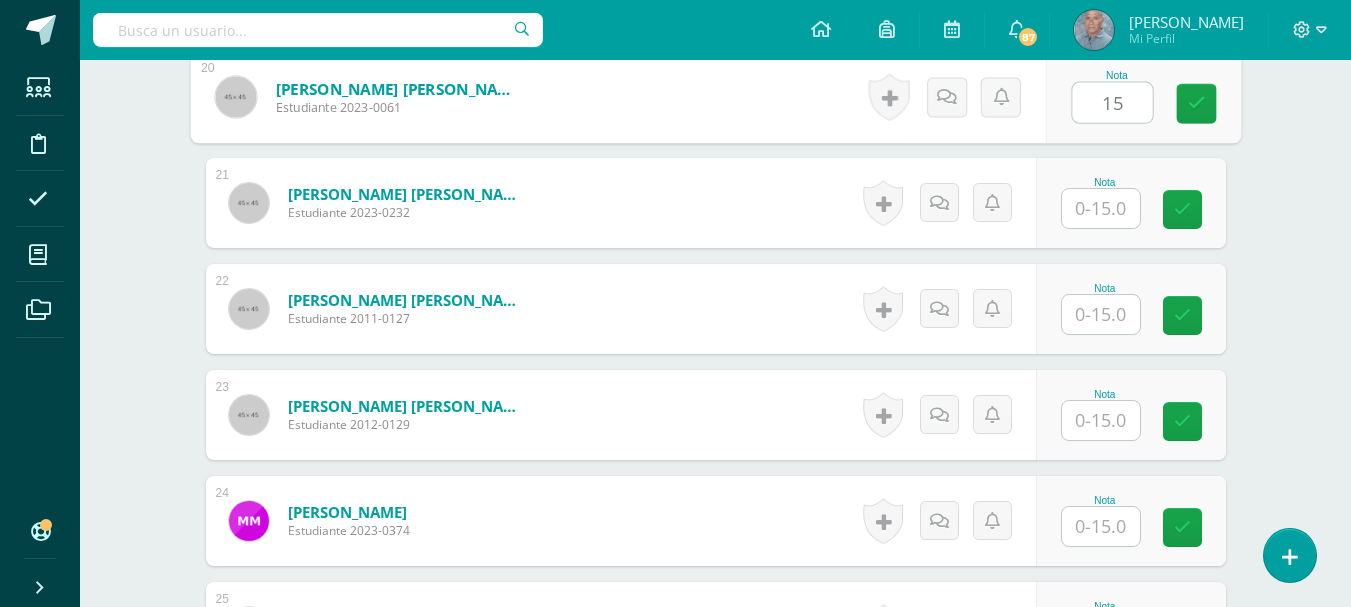 type on "15" 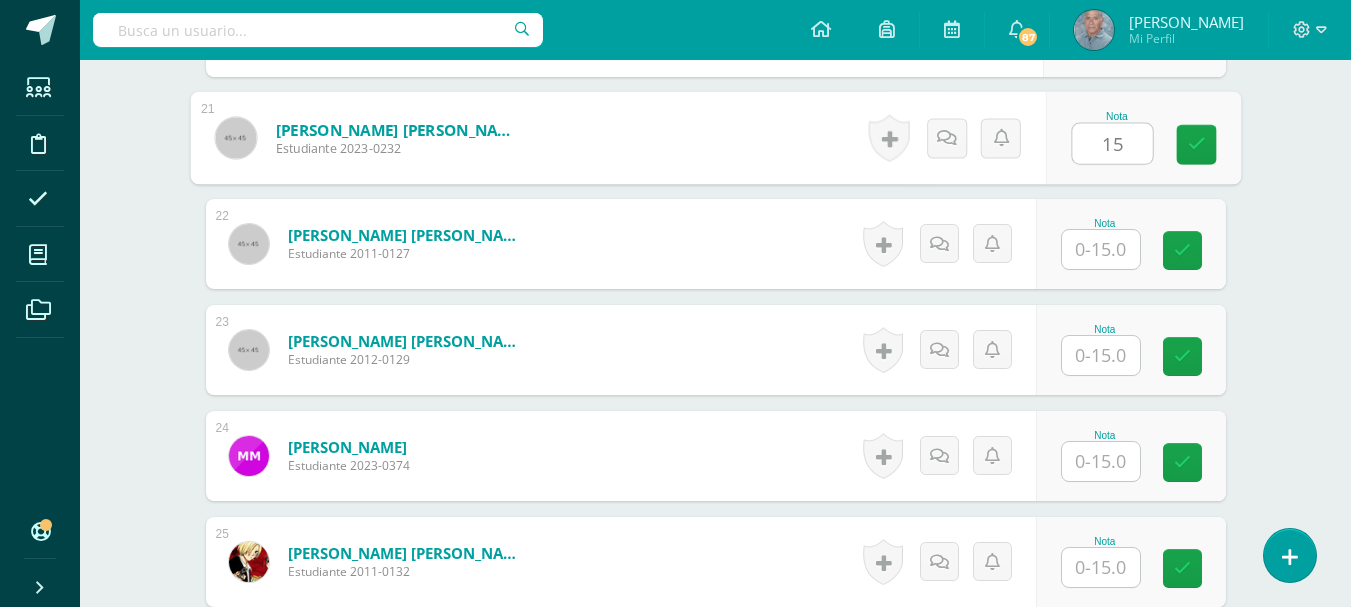 scroll, scrollTop: 2795, scrollLeft: 0, axis: vertical 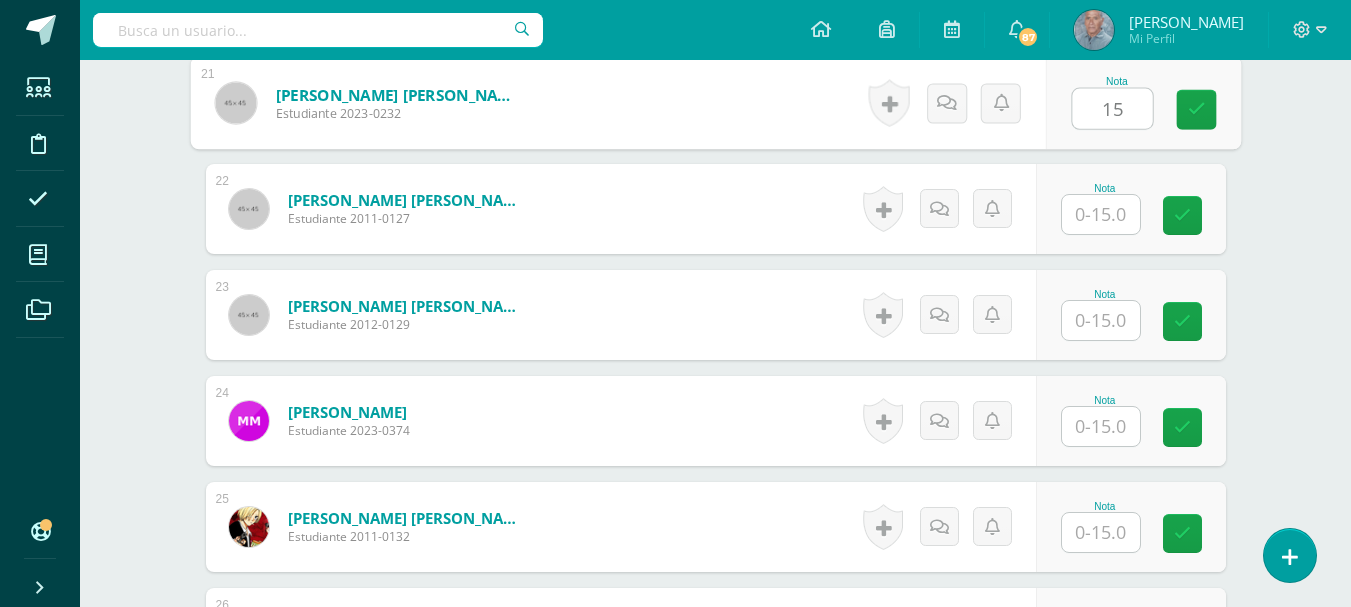 type on "15" 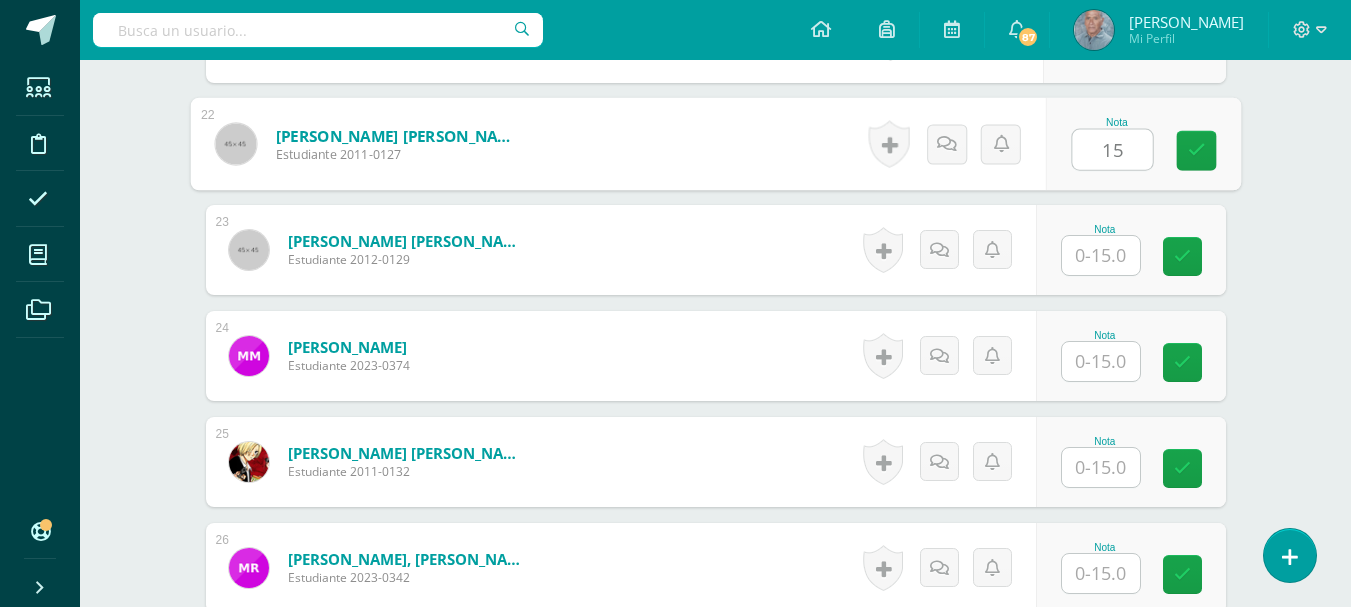 scroll, scrollTop: 2895, scrollLeft: 0, axis: vertical 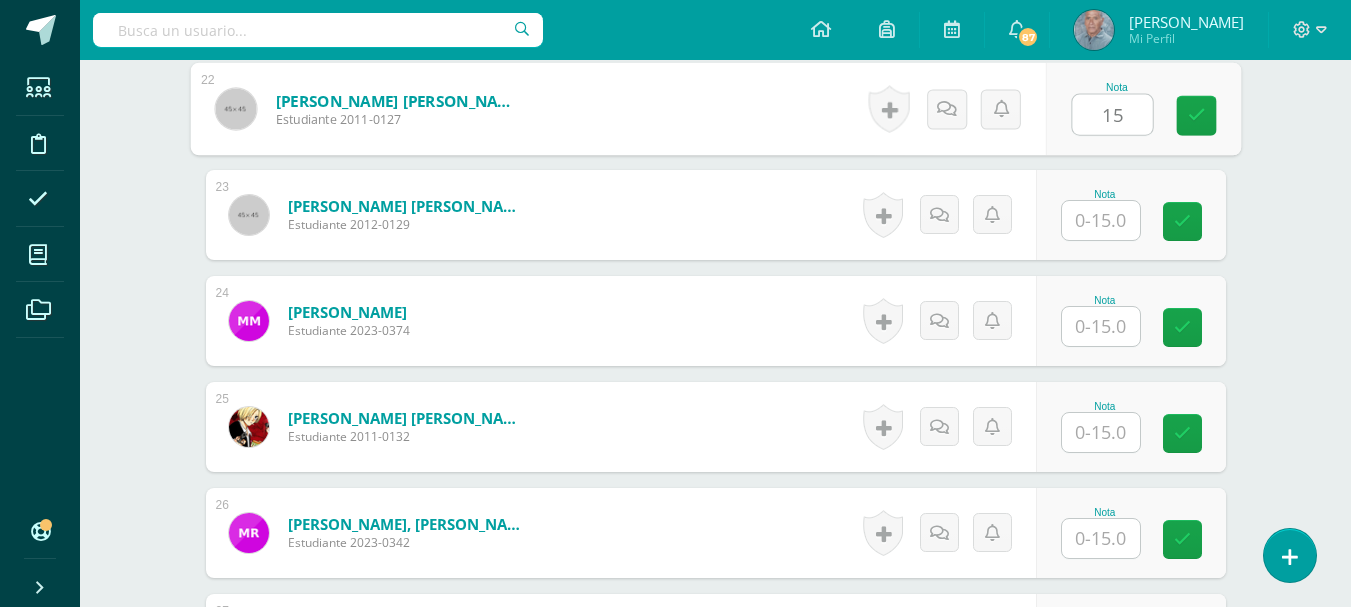 type on "15" 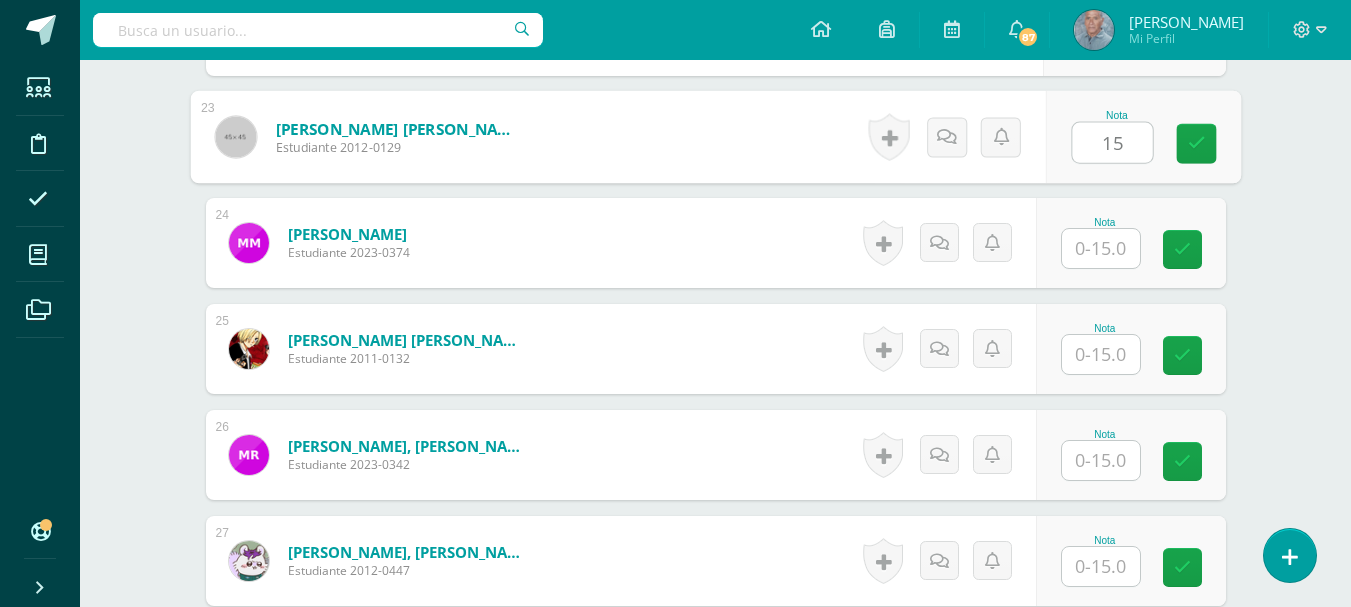 scroll, scrollTop: 2995, scrollLeft: 0, axis: vertical 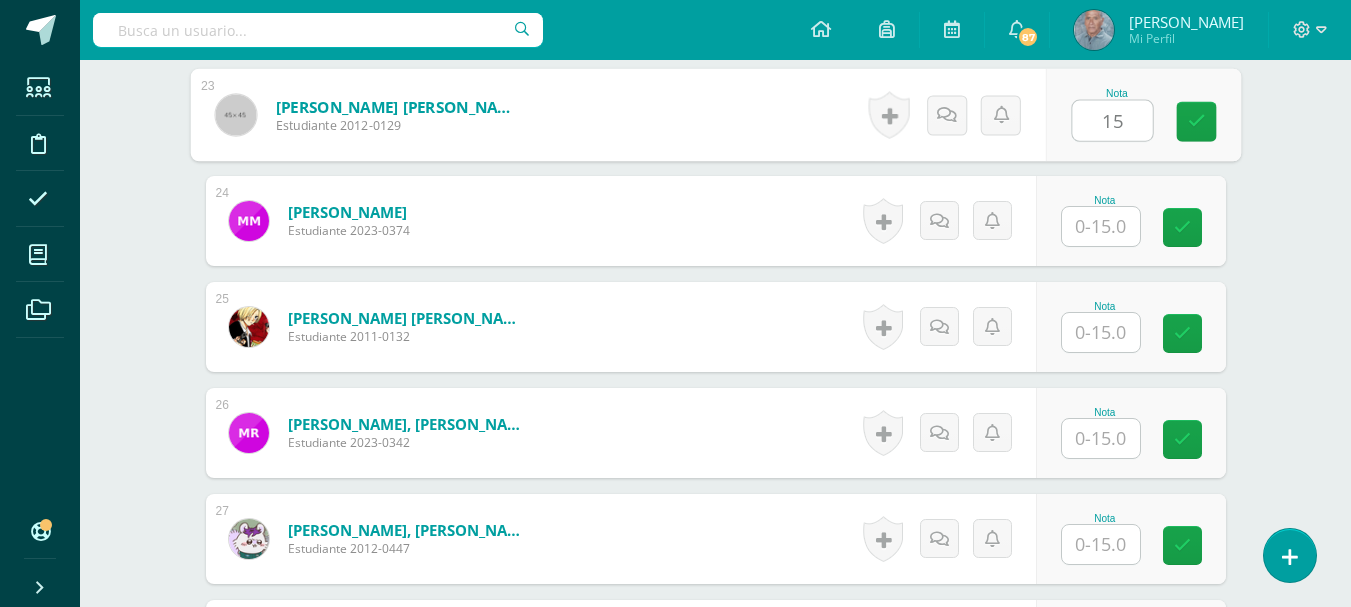 type on "15" 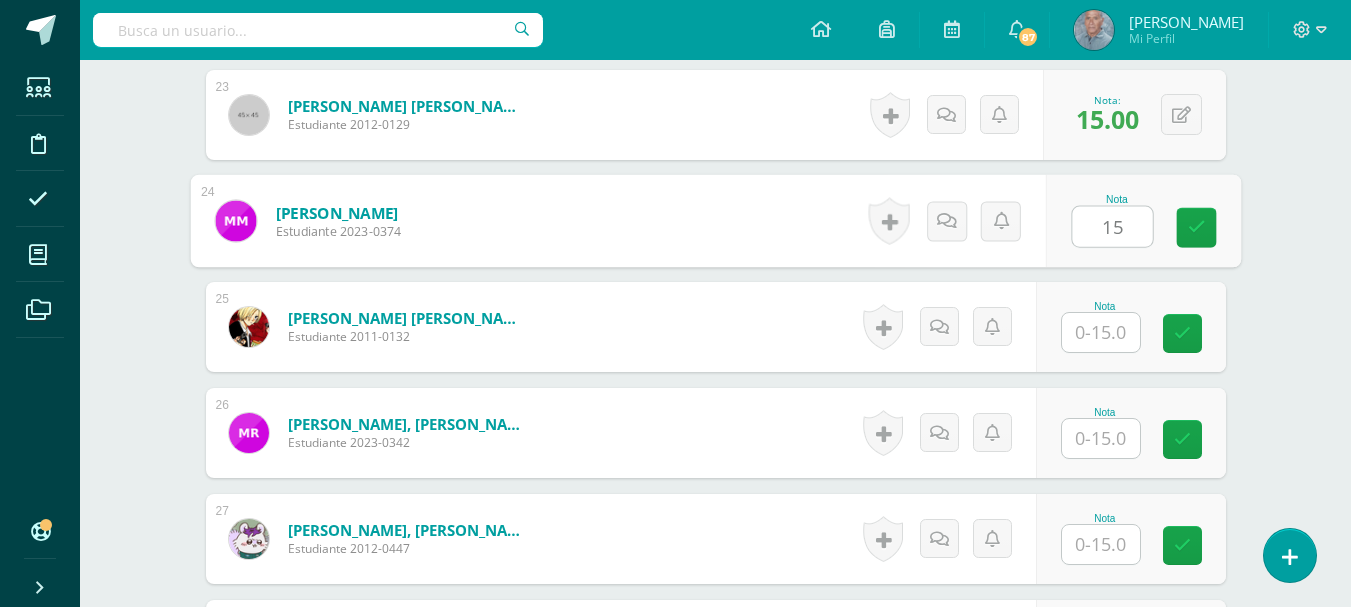 scroll, scrollTop: 3095, scrollLeft: 0, axis: vertical 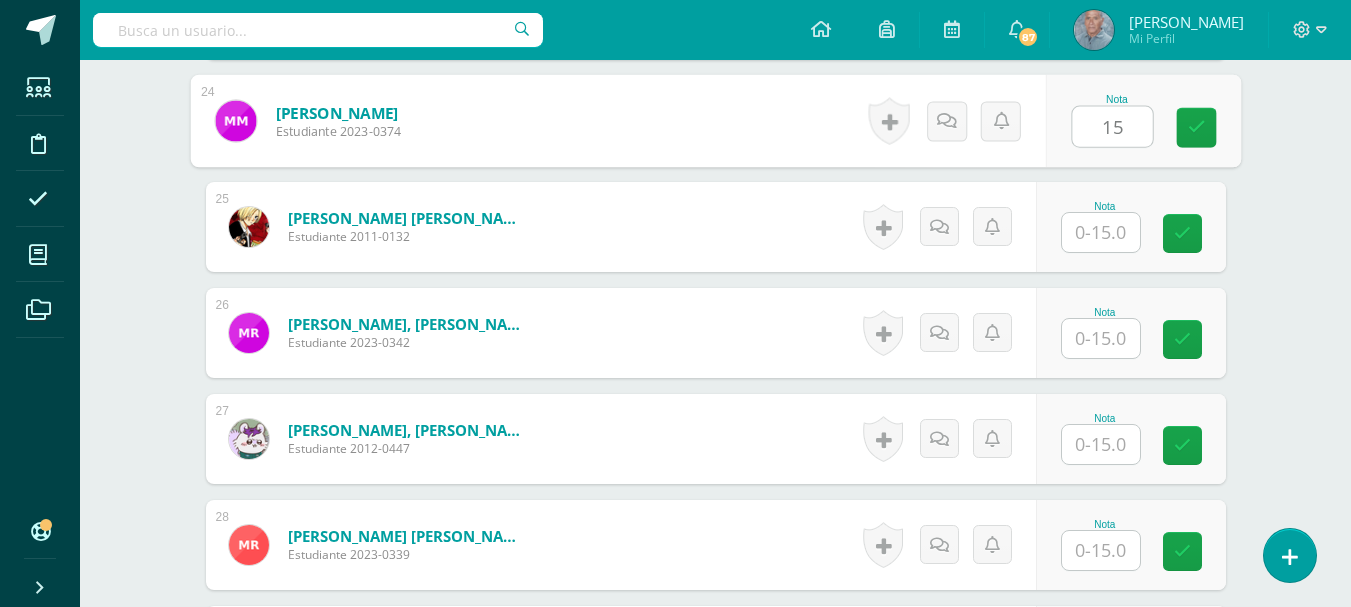 type on "15" 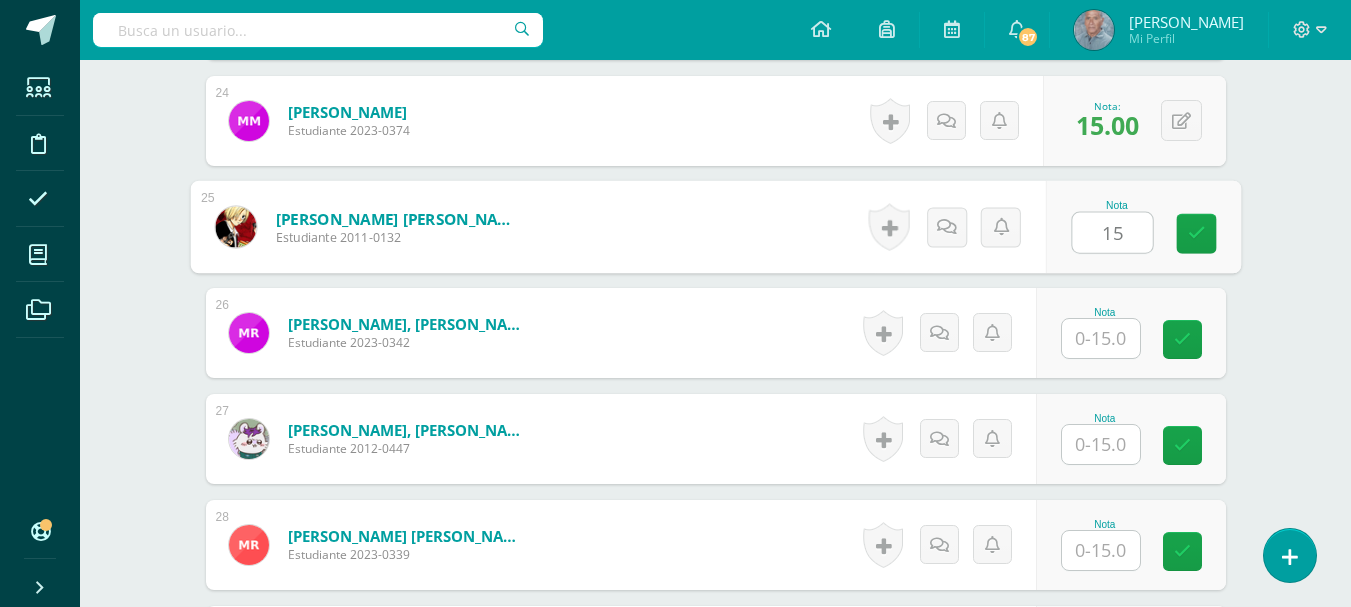 scroll, scrollTop: 3195, scrollLeft: 0, axis: vertical 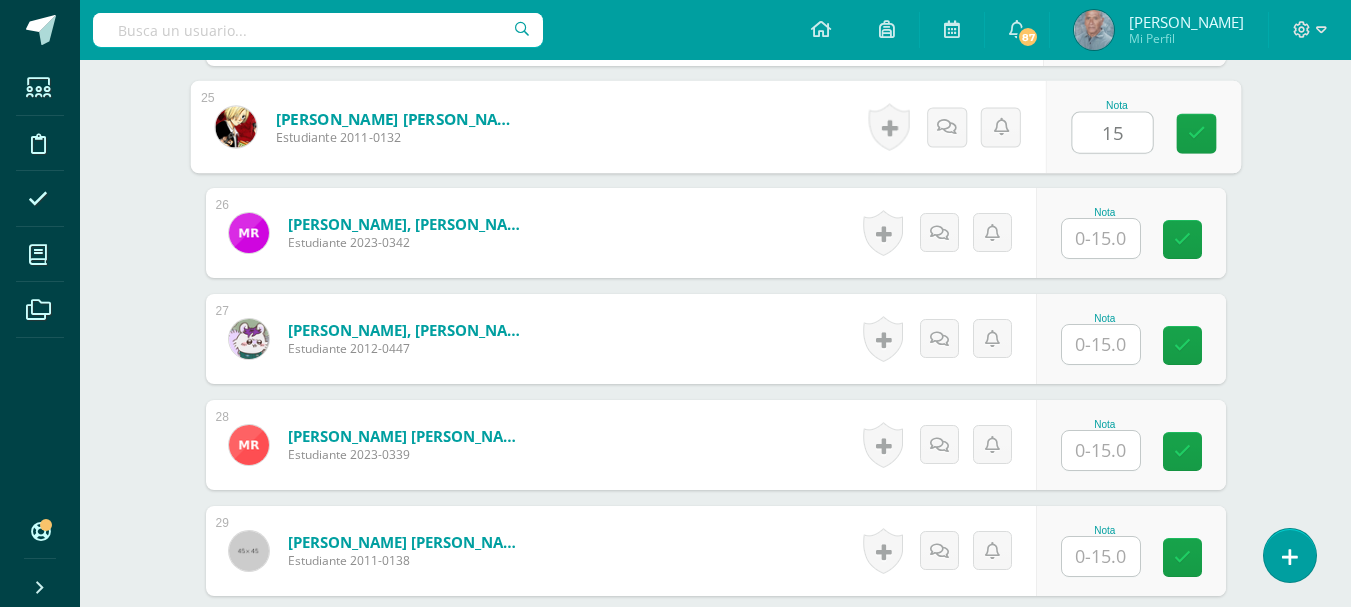 type on "15" 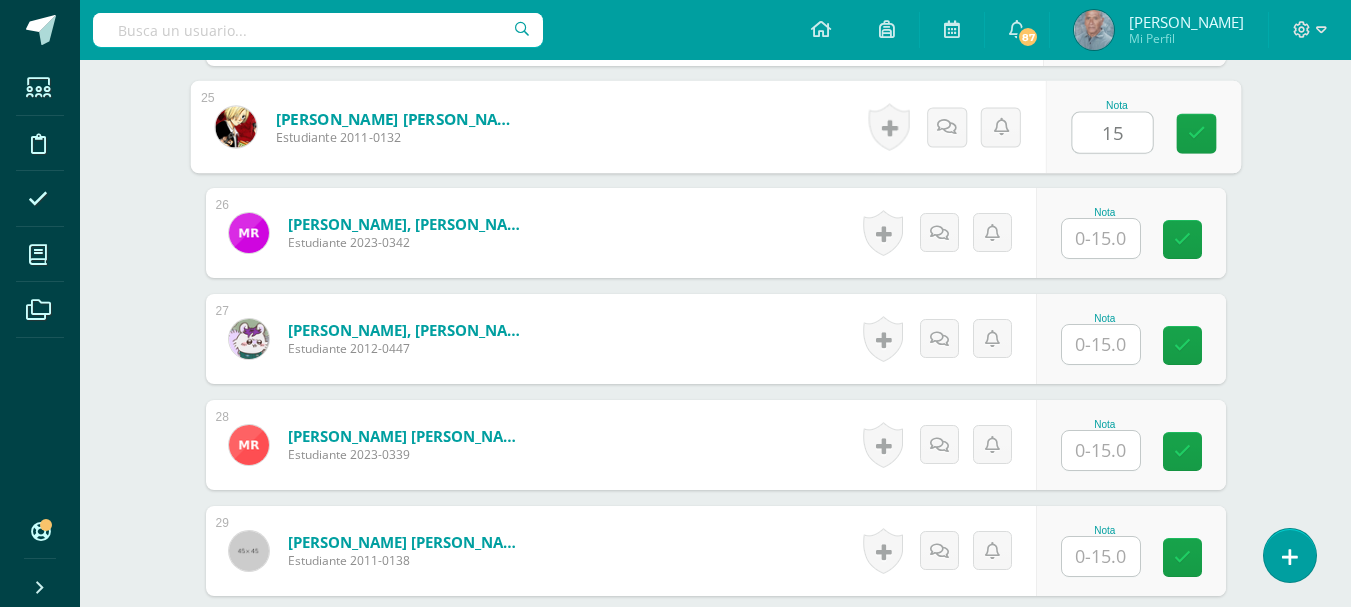 click at bounding box center [1101, 238] 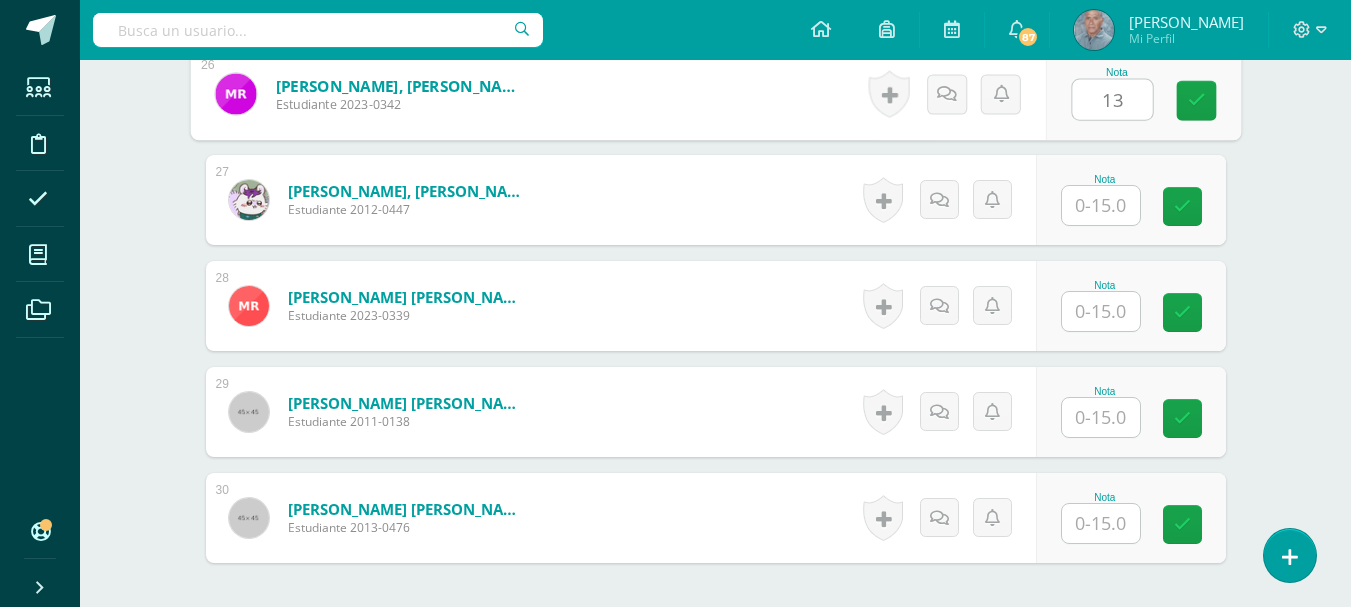 scroll, scrollTop: 3395, scrollLeft: 0, axis: vertical 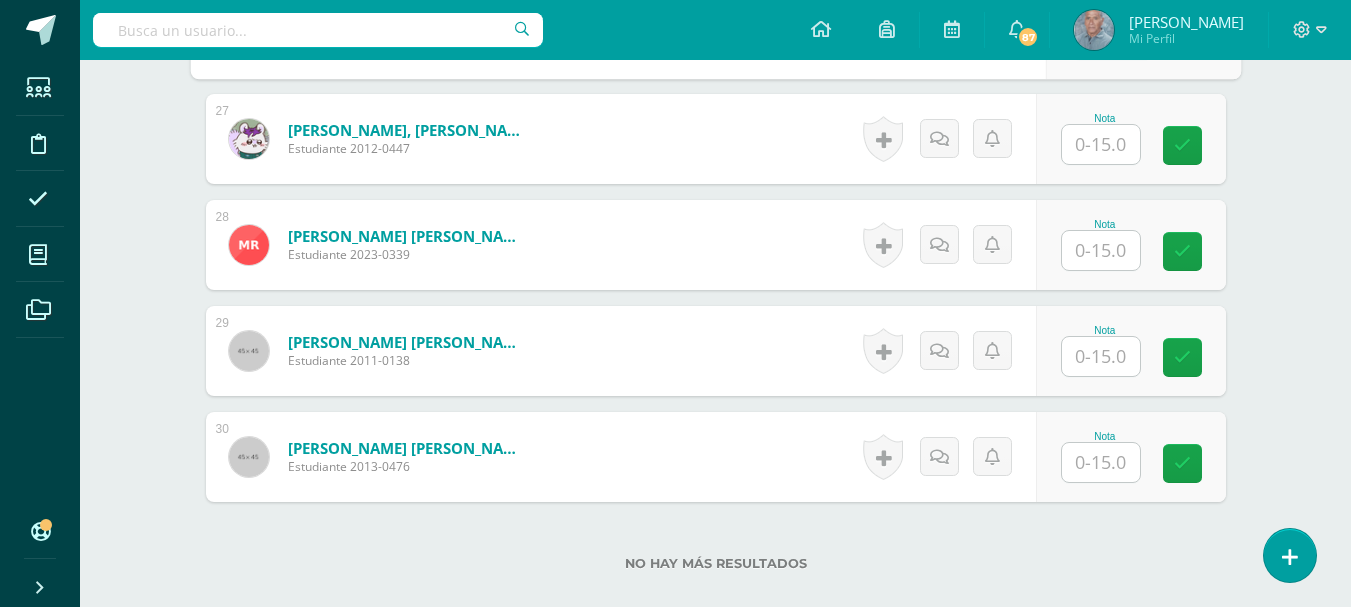 type on "13" 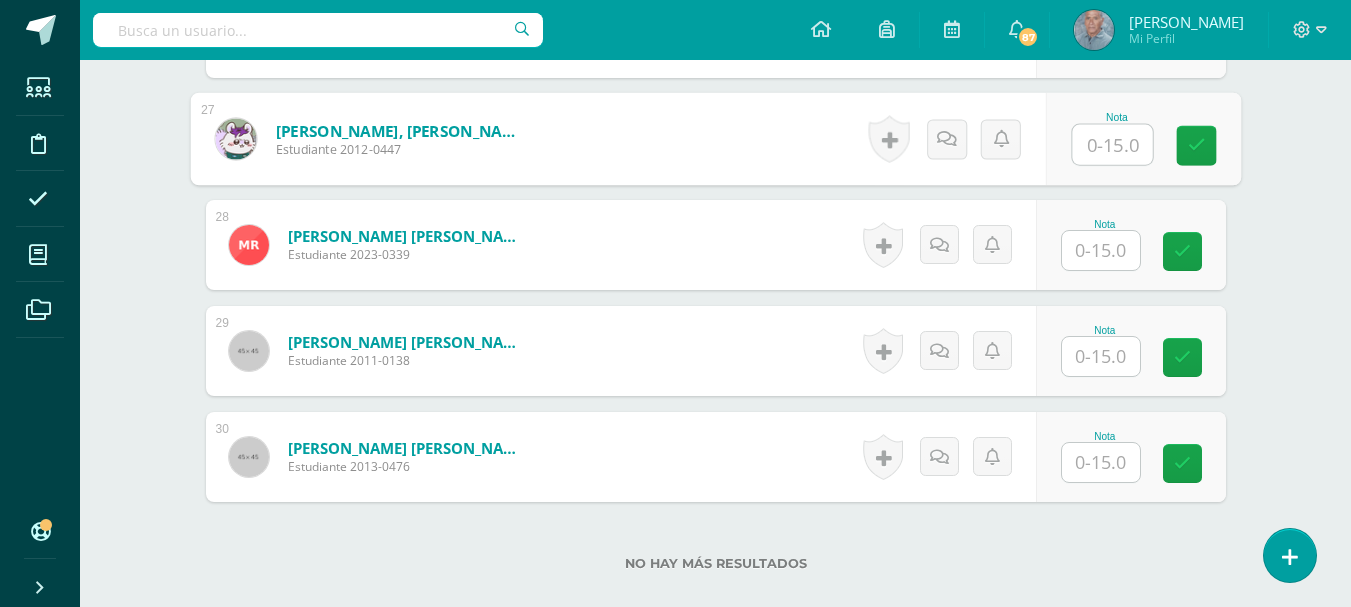 click at bounding box center (1112, 145) 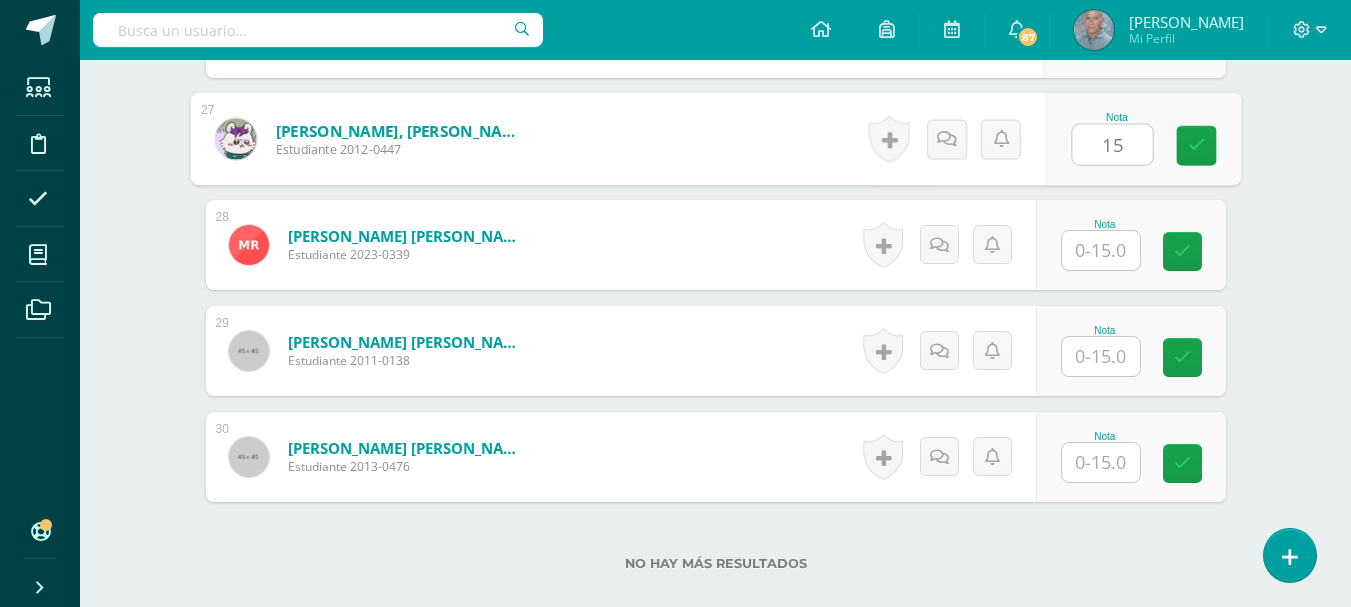 type on "15" 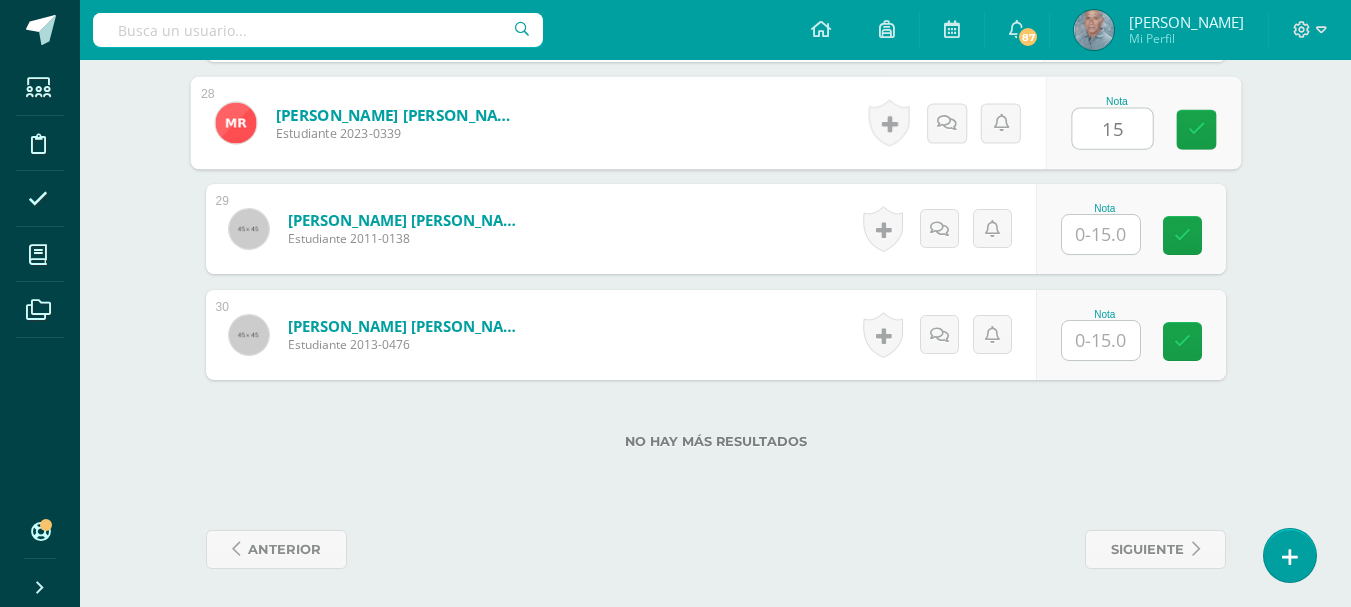scroll, scrollTop: 3519, scrollLeft: 0, axis: vertical 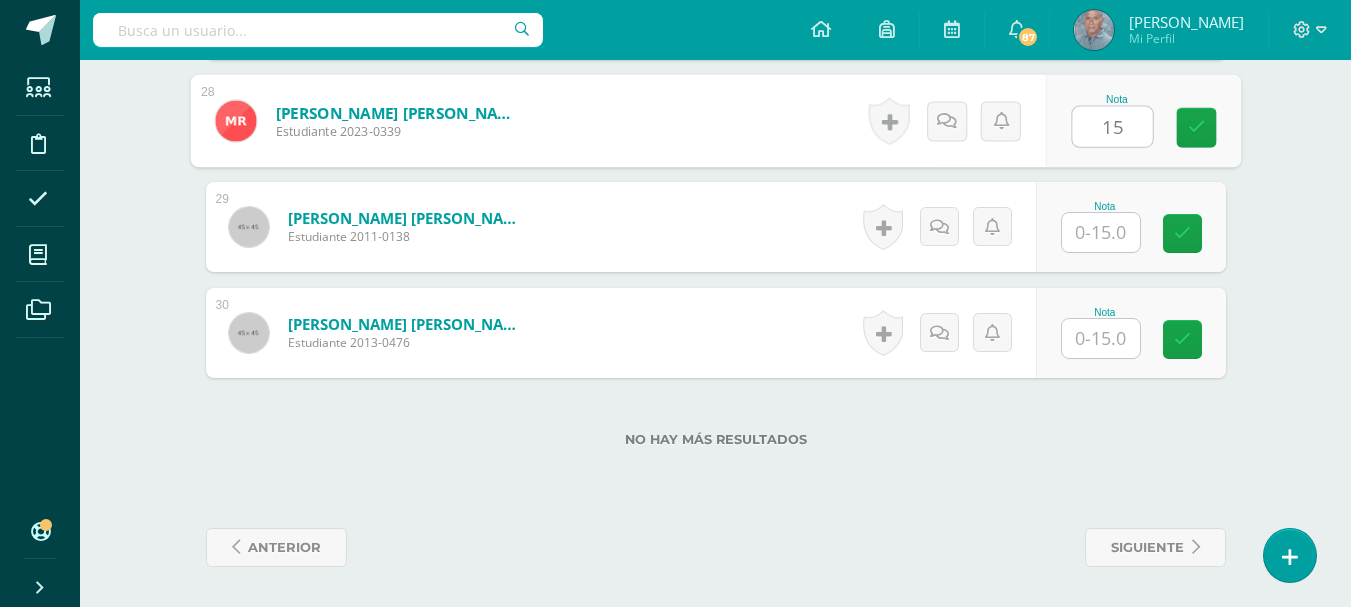 type on "15" 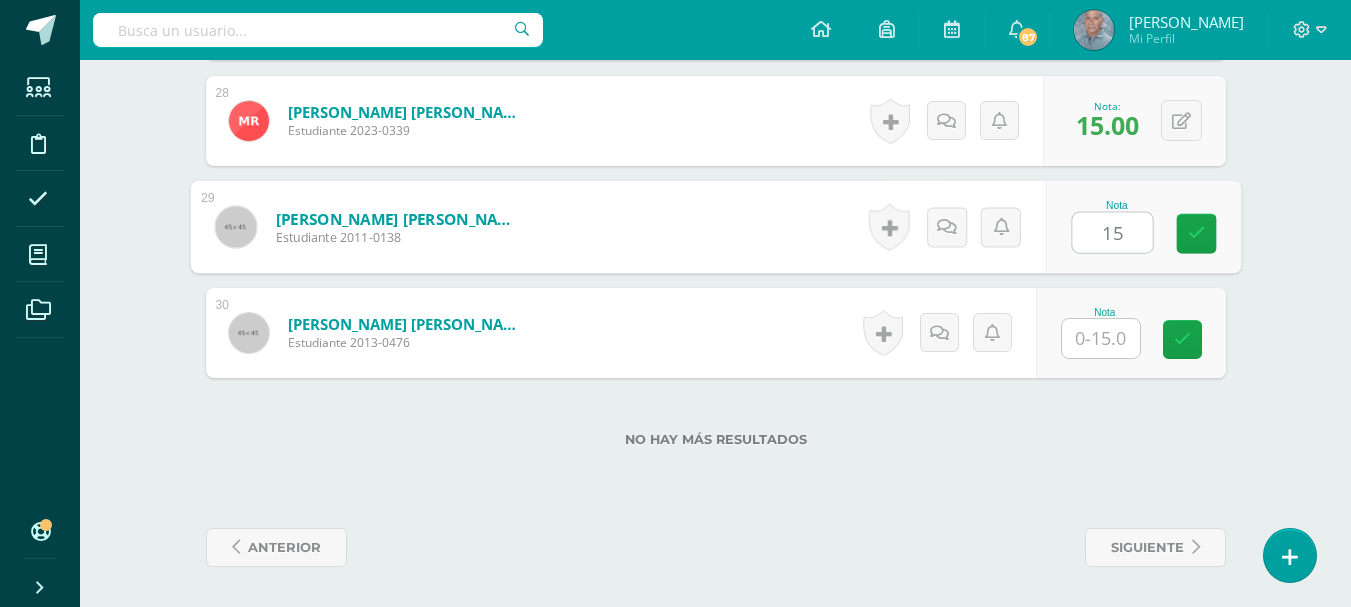 type on "15" 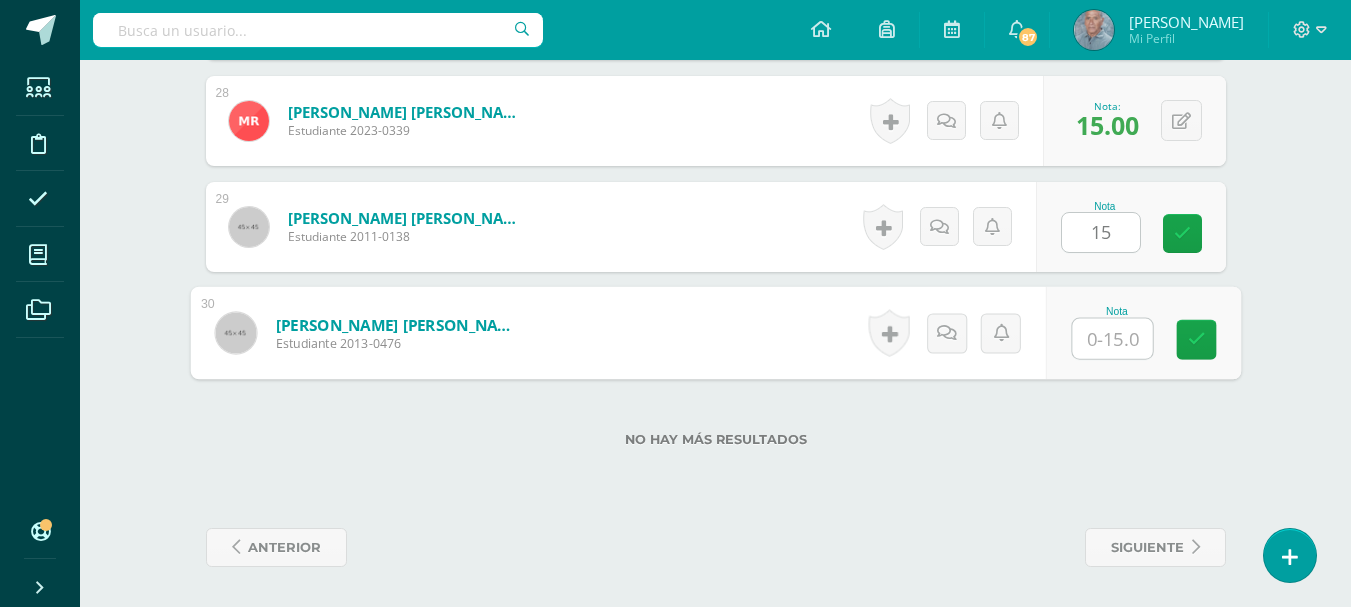 click at bounding box center [1112, 339] 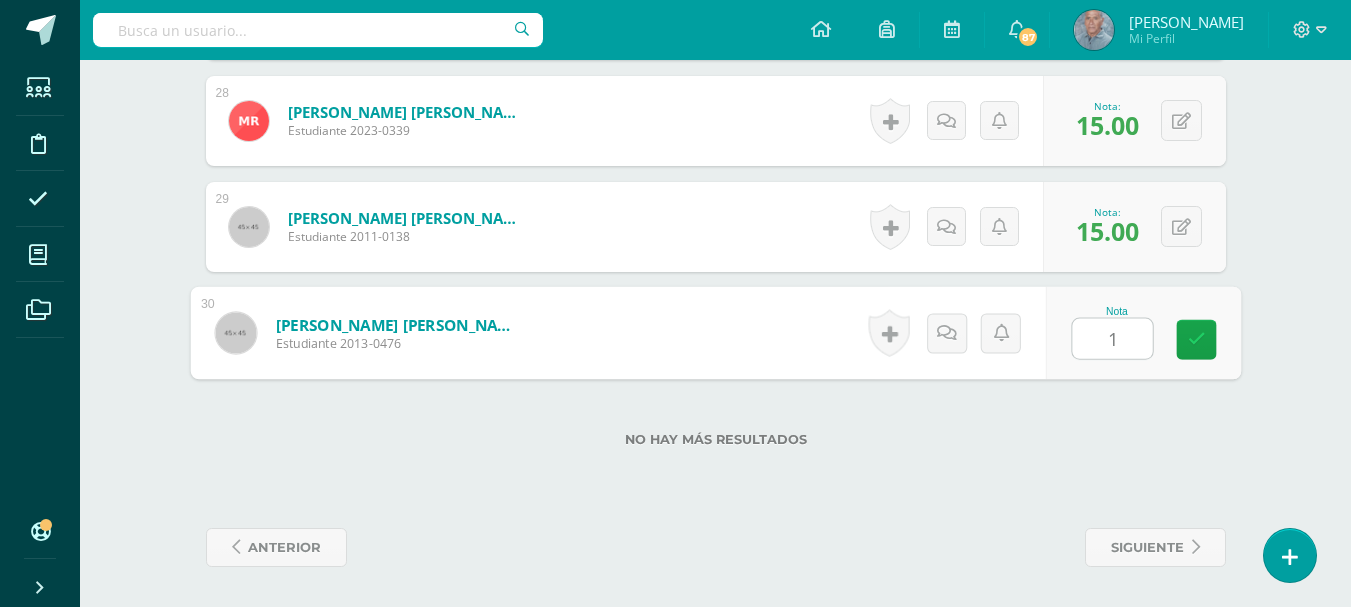 type on "13" 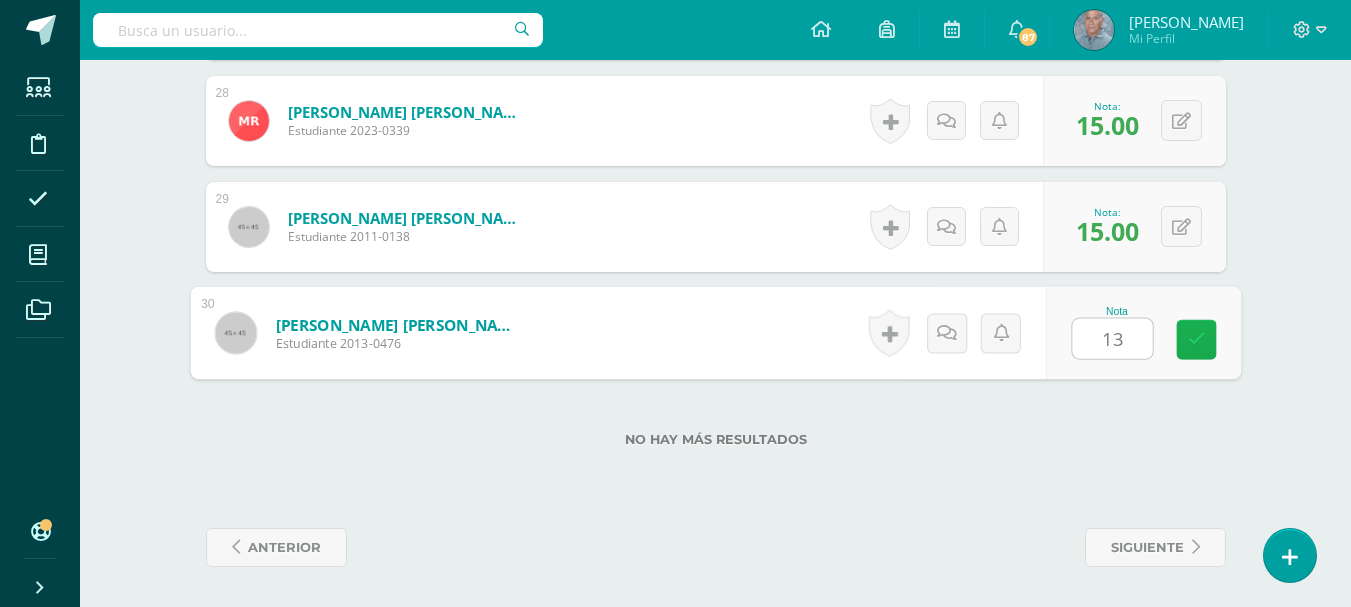 click at bounding box center [1196, 339] 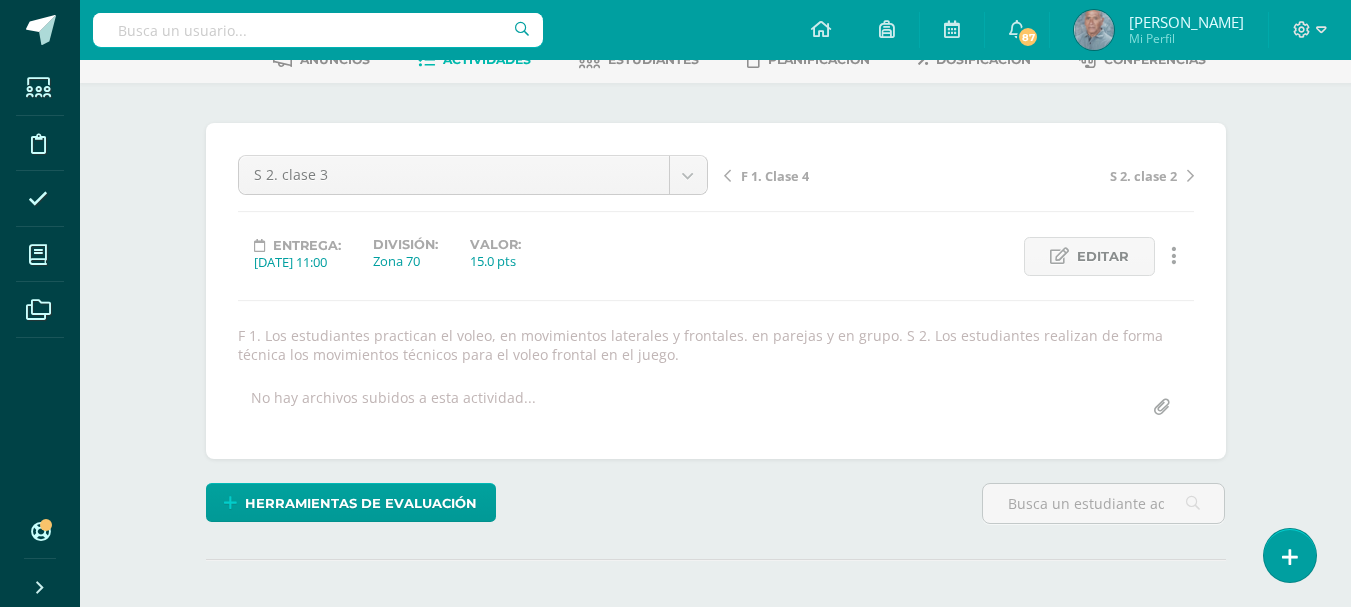 scroll, scrollTop: 19, scrollLeft: 0, axis: vertical 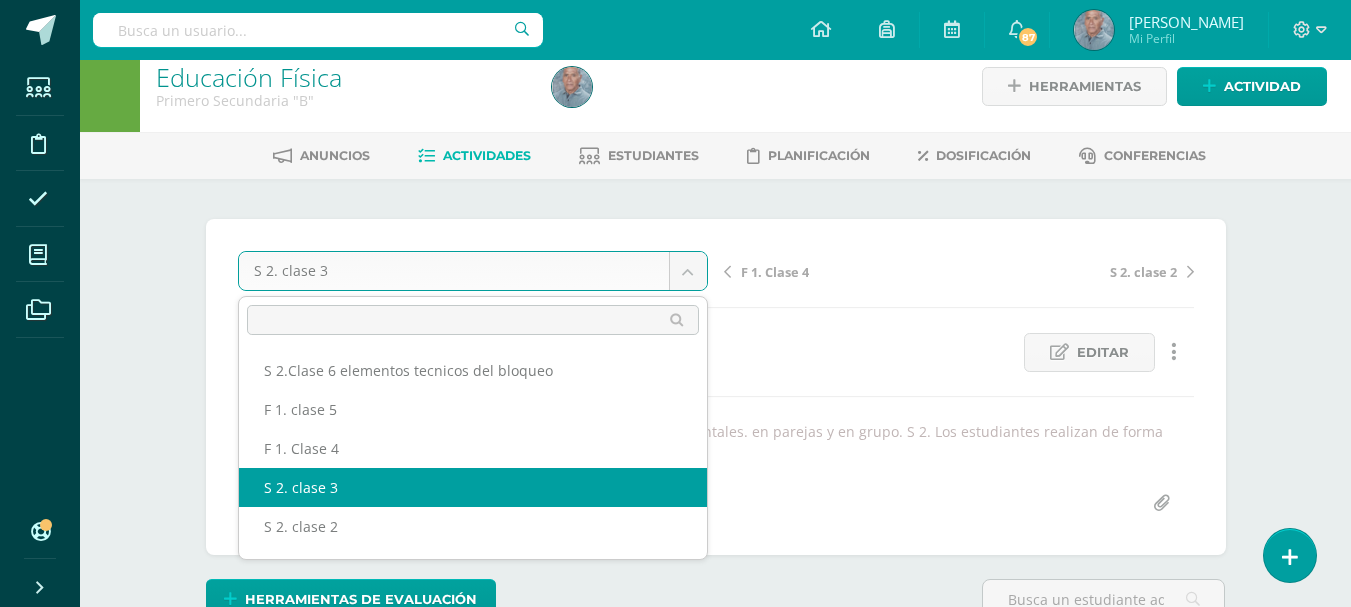 click on "Estudiantes Disciplina Asistencia Mis cursos Archivos Soporte
Centro de ayuda
Últimas actualizaciones
10+ Cerrar panel
Educación Física
Cuarto
Primaria
"A"
Actividades Estudiantes Planificación Dosificación
Educación Física
Cuarto
Primaria
"B"
Actividades Estudiantes Planificación Dosificación
Educación Física
Quinto
Primaria
"A"
Actividades Estudiantes Planificación Dosificación
Educación Física
Actividades Estudiantes Planificación Actividades" at bounding box center (675, 2044) 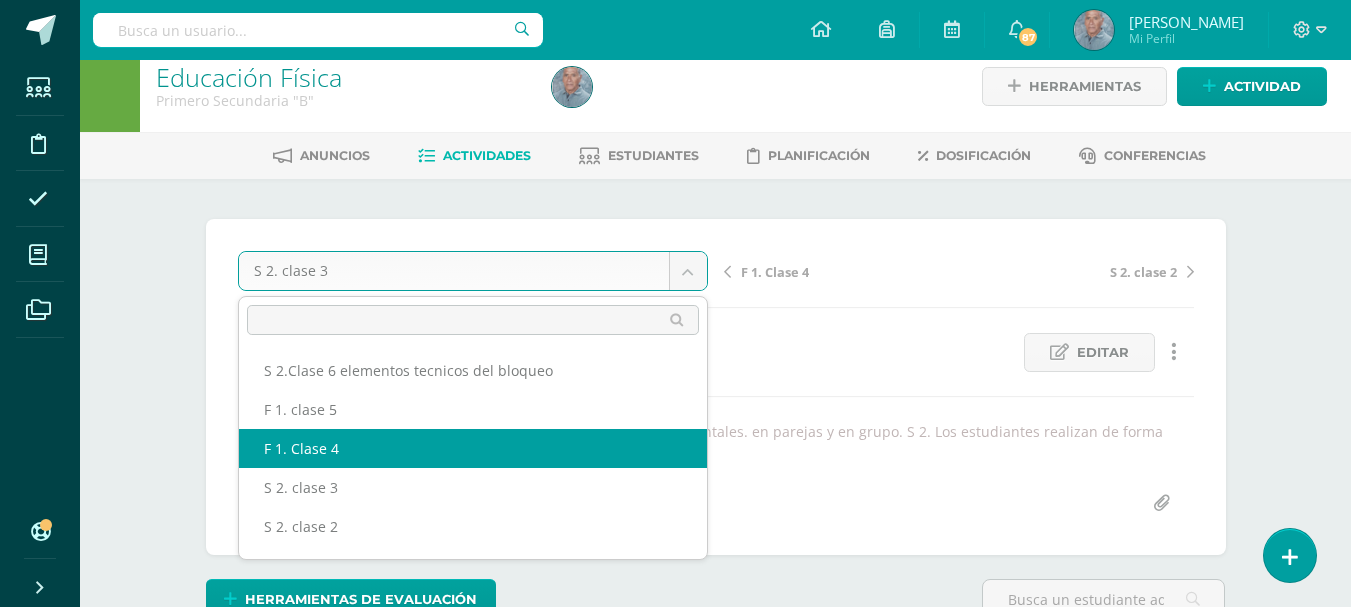 select on "/dashboard/teacher/grade-activity/42385/" 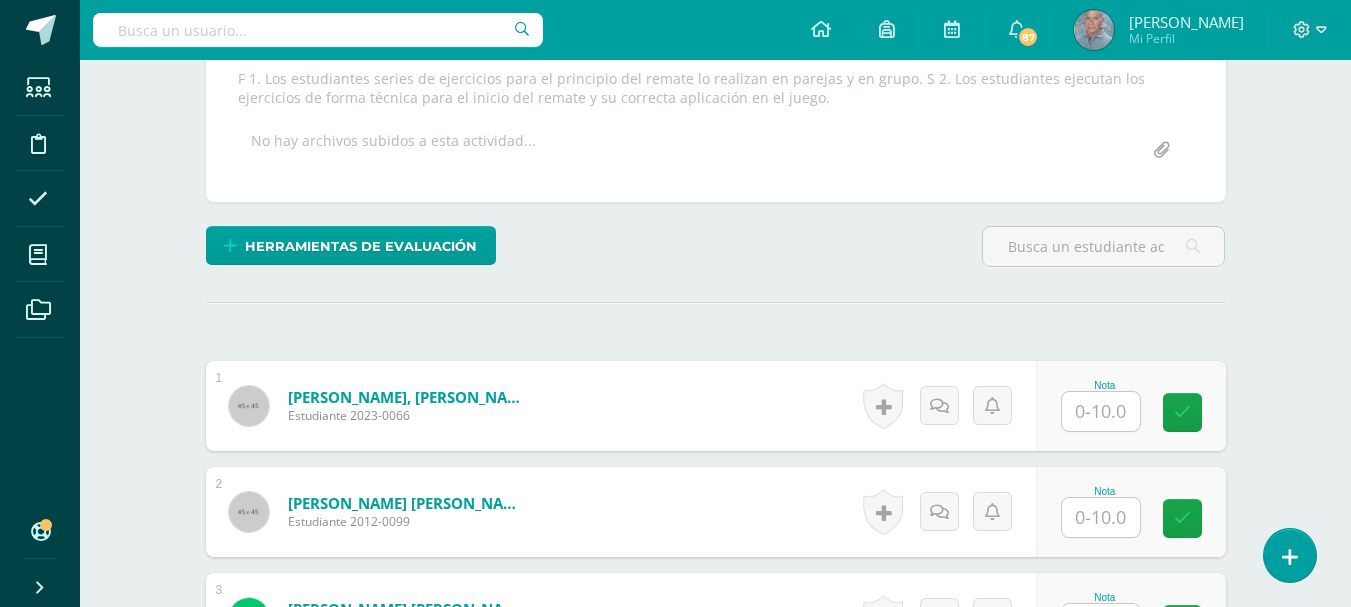 scroll, scrollTop: 472, scrollLeft: 0, axis: vertical 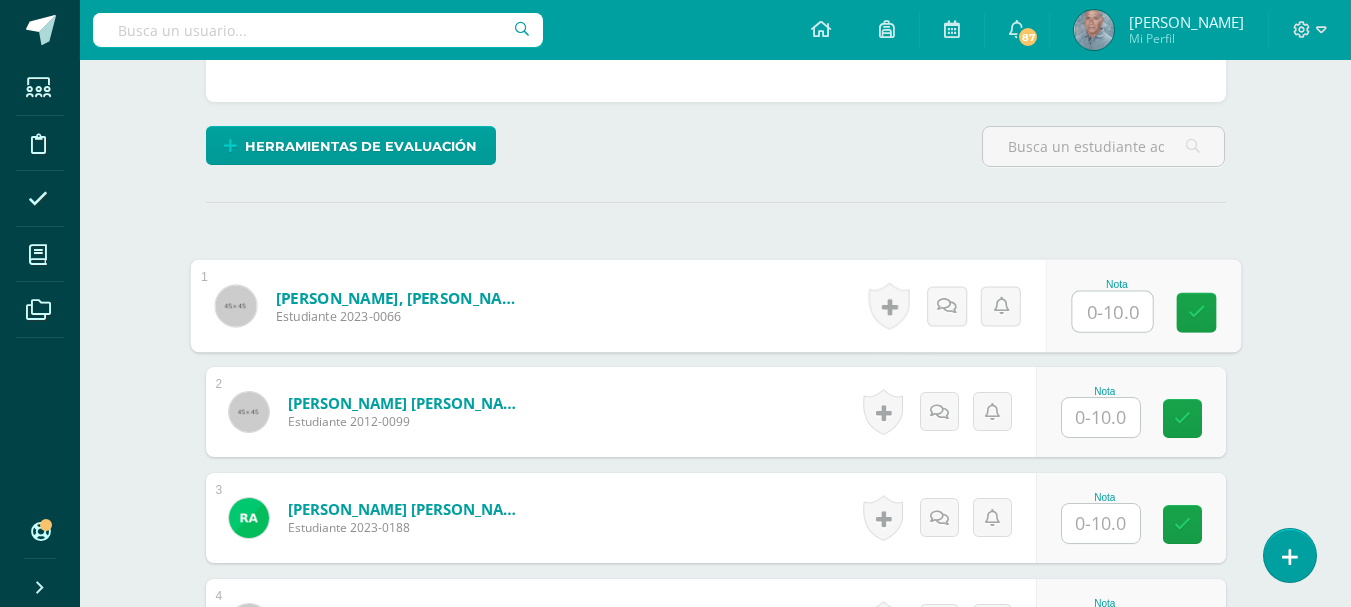 click at bounding box center [1112, 312] 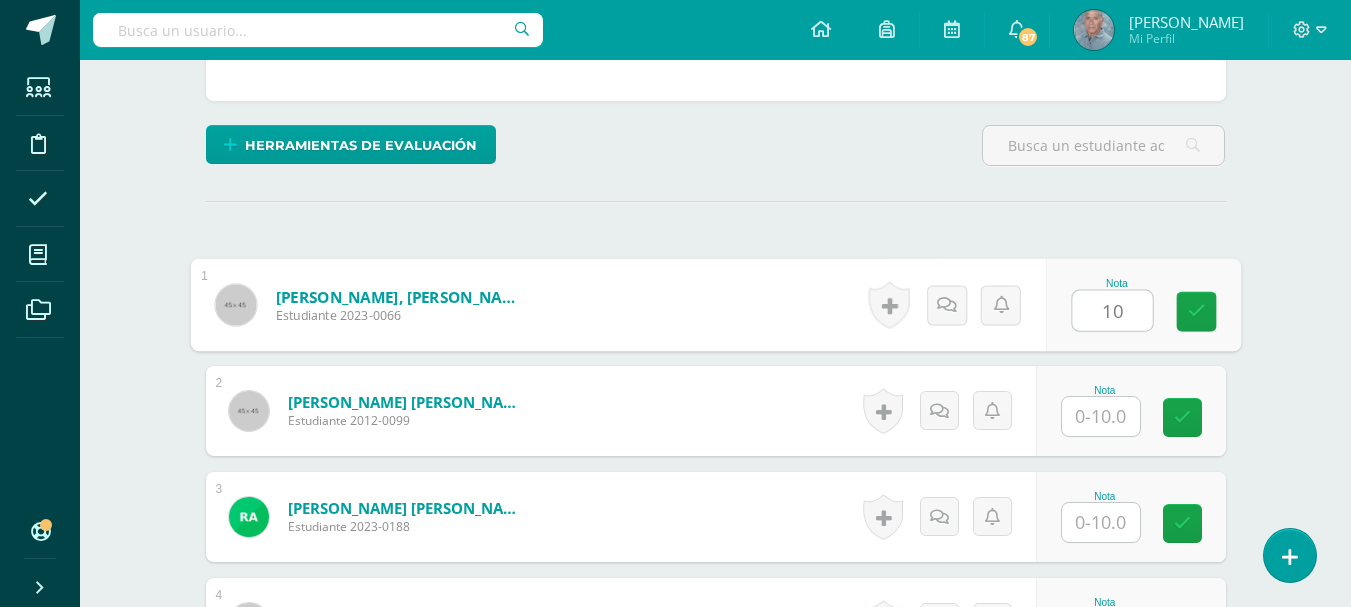 type on "10" 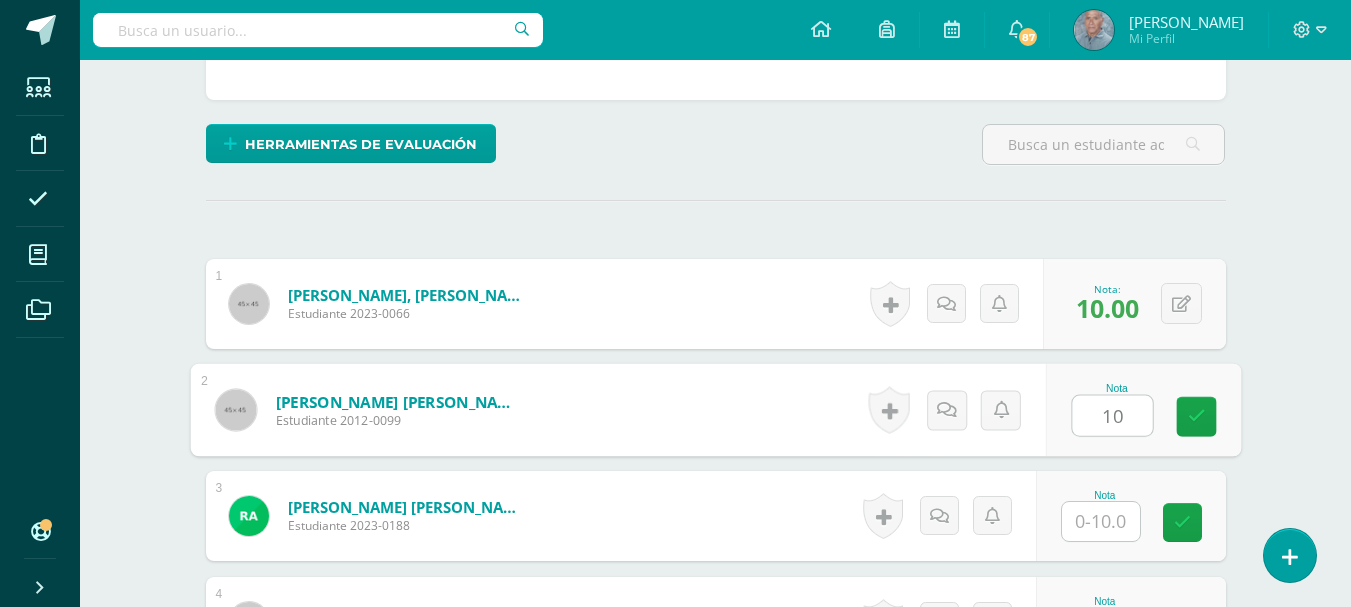 scroll, scrollTop: 475, scrollLeft: 0, axis: vertical 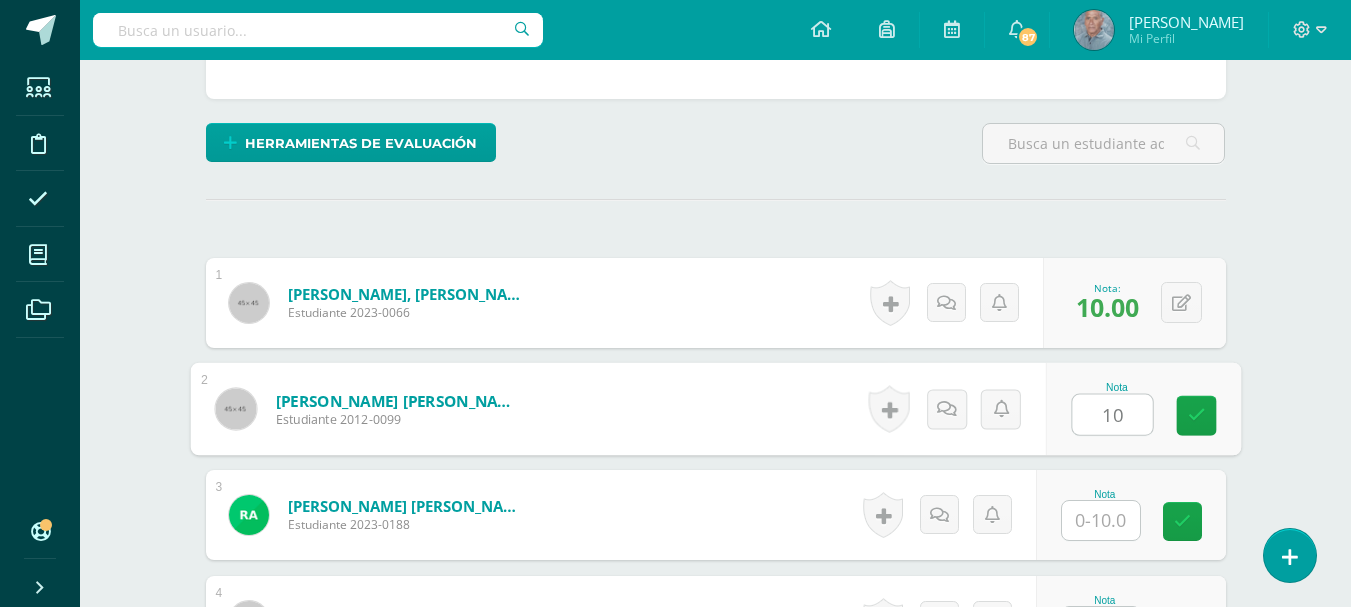 type on "10" 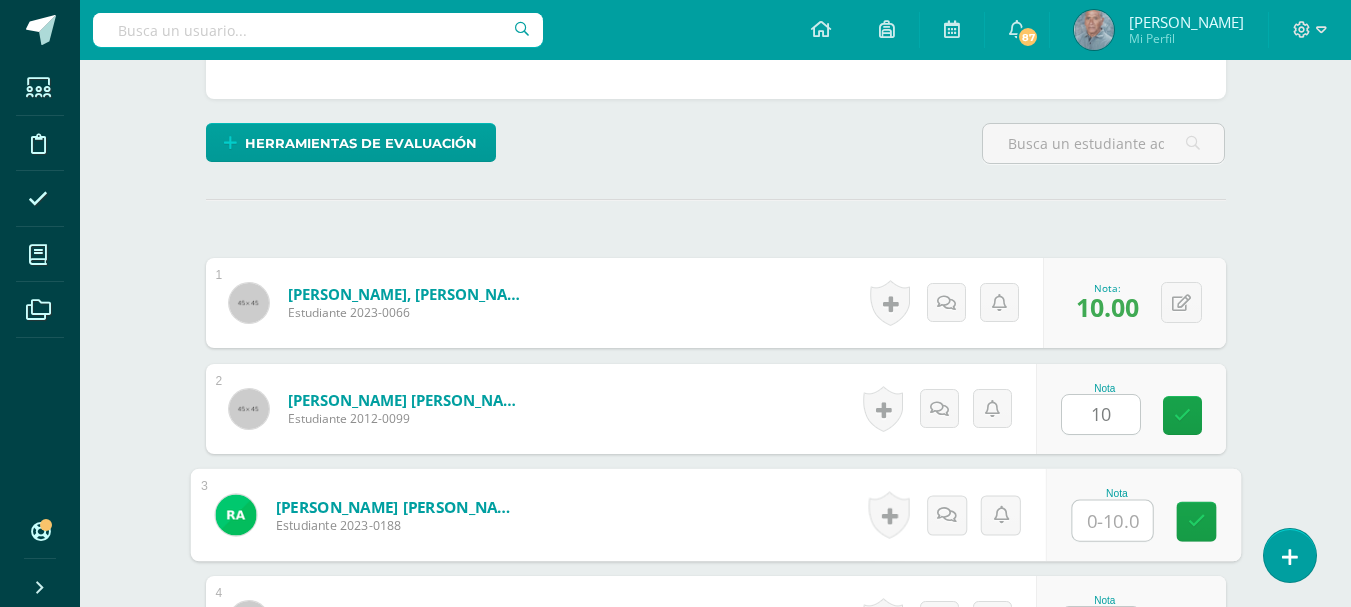 click at bounding box center [1112, 521] 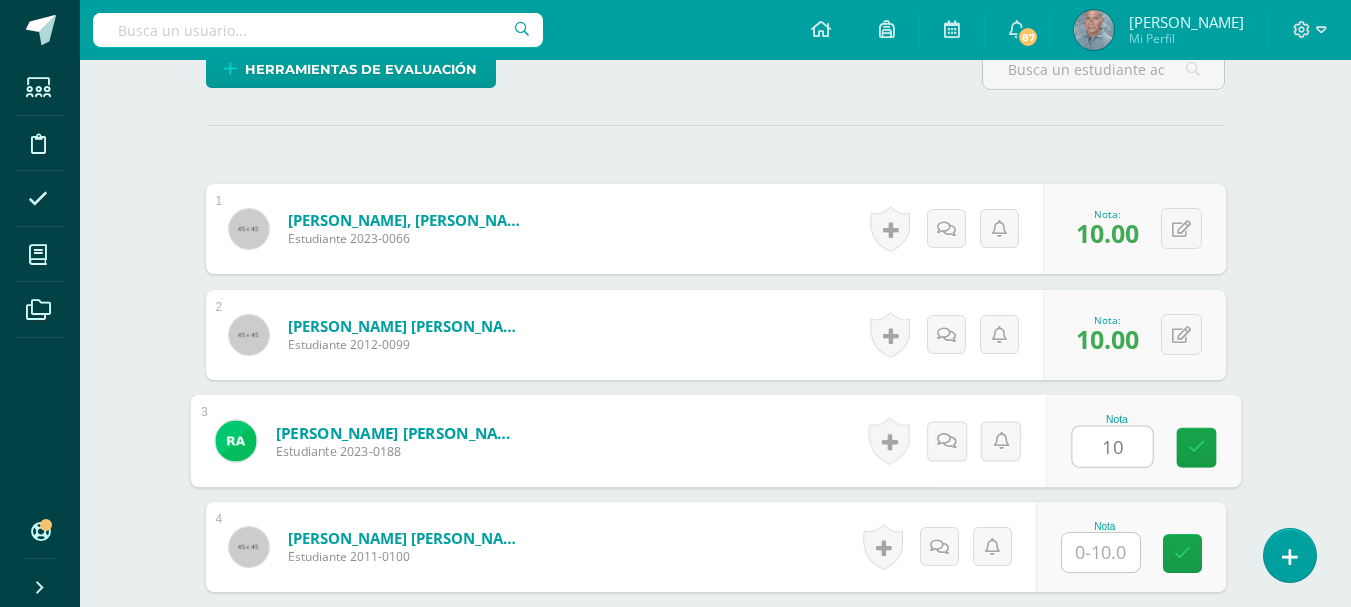 scroll, scrollTop: 675, scrollLeft: 0, axis: vertical 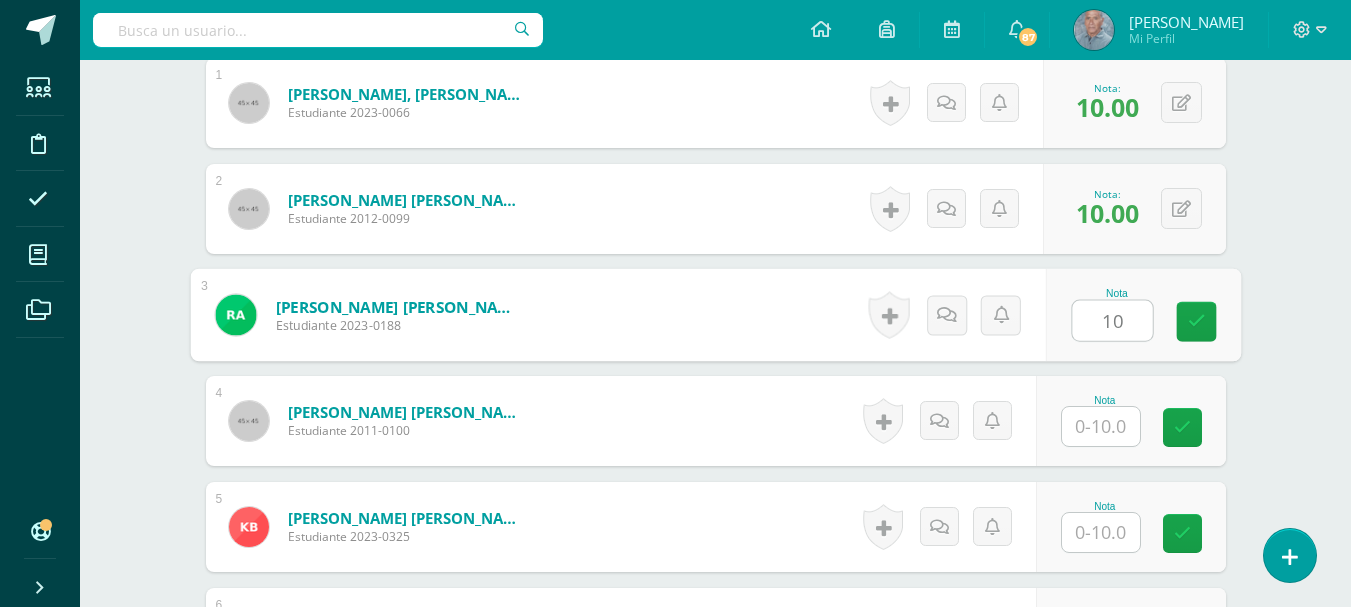 type on "10" 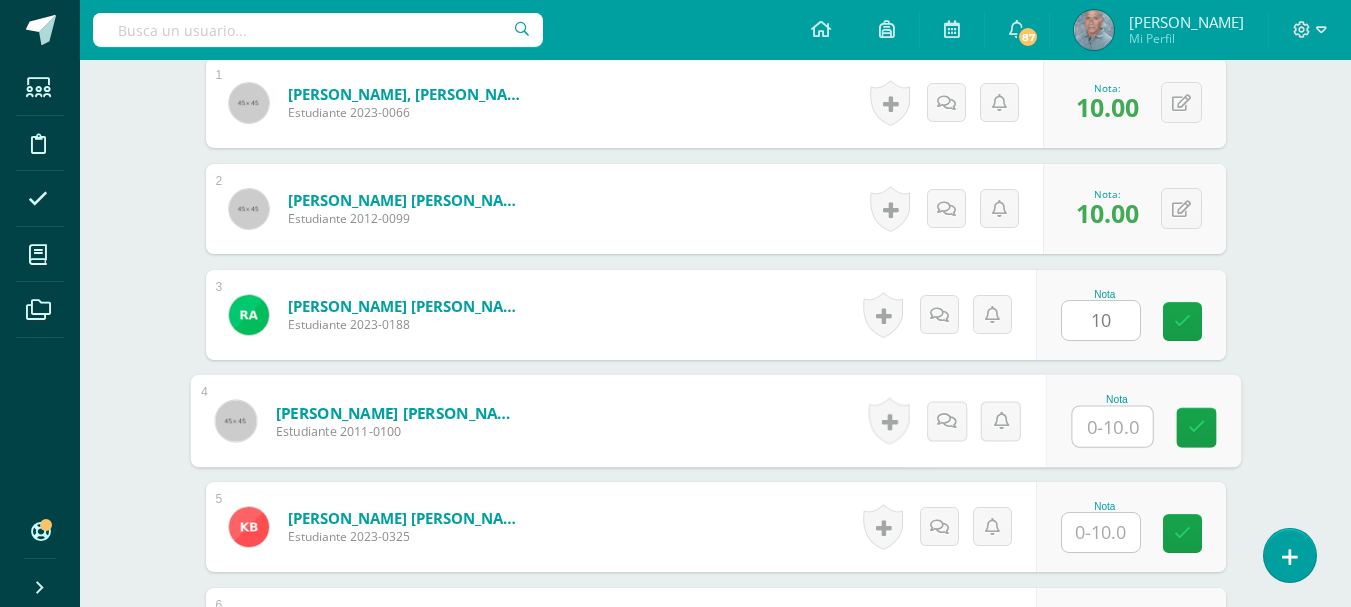 click at bounding box center [1112, 427] 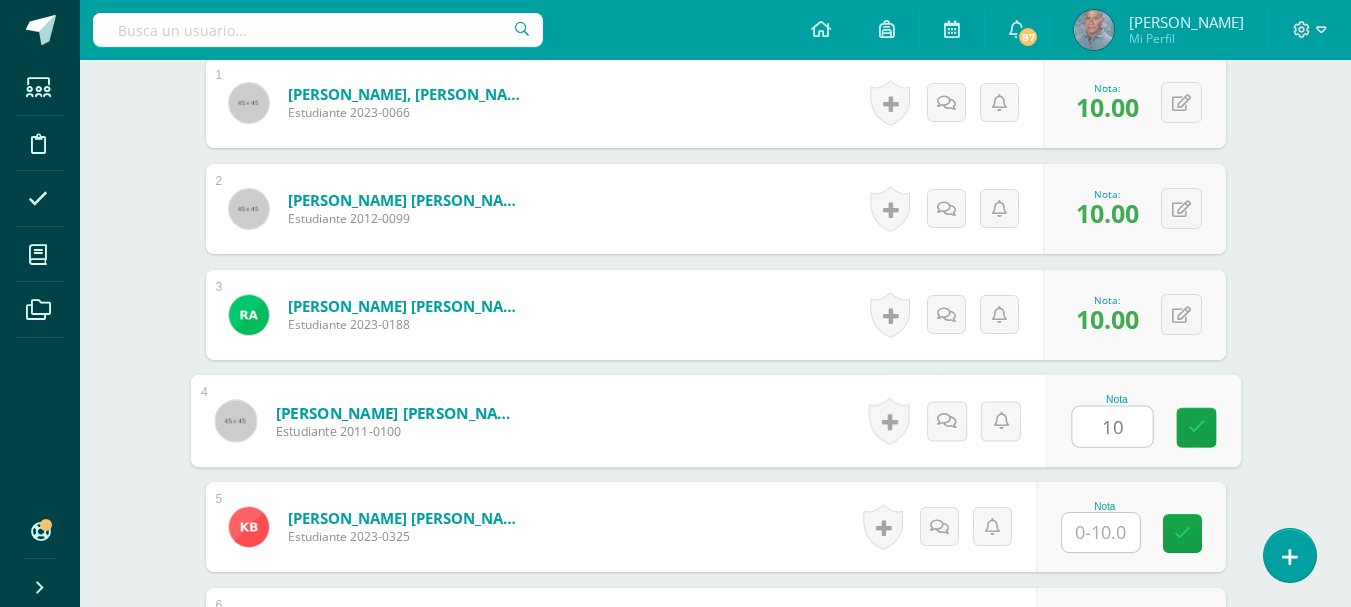 type on "10" 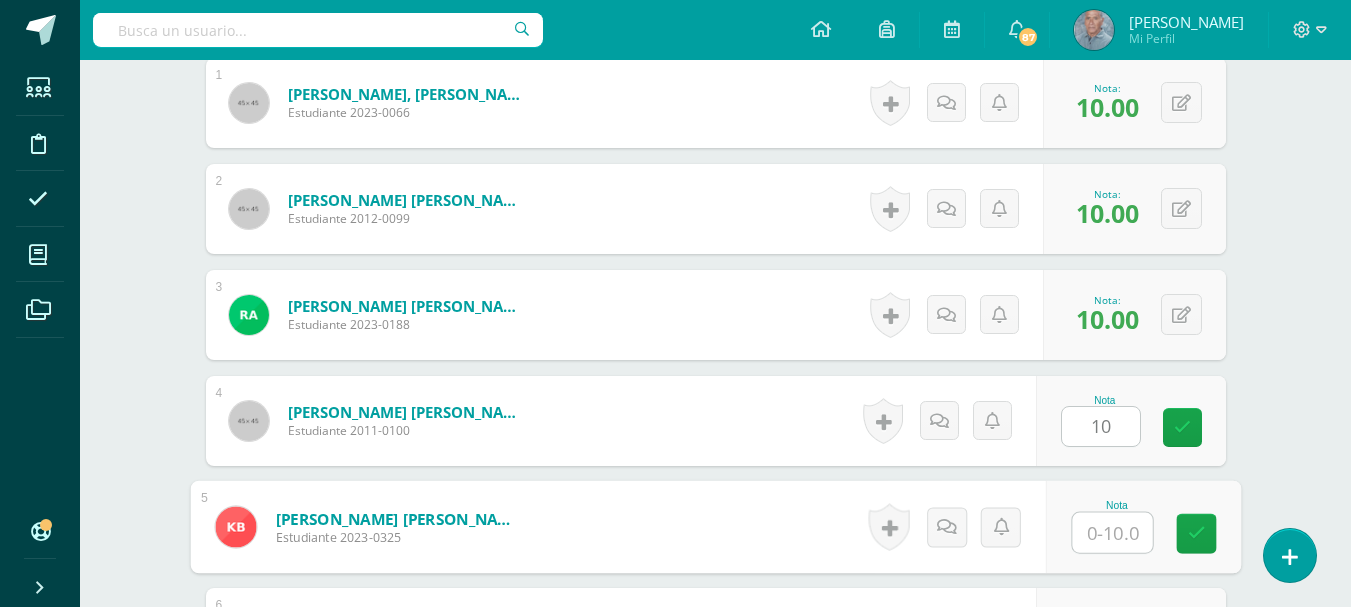 click at bounding box center [1112, 533] 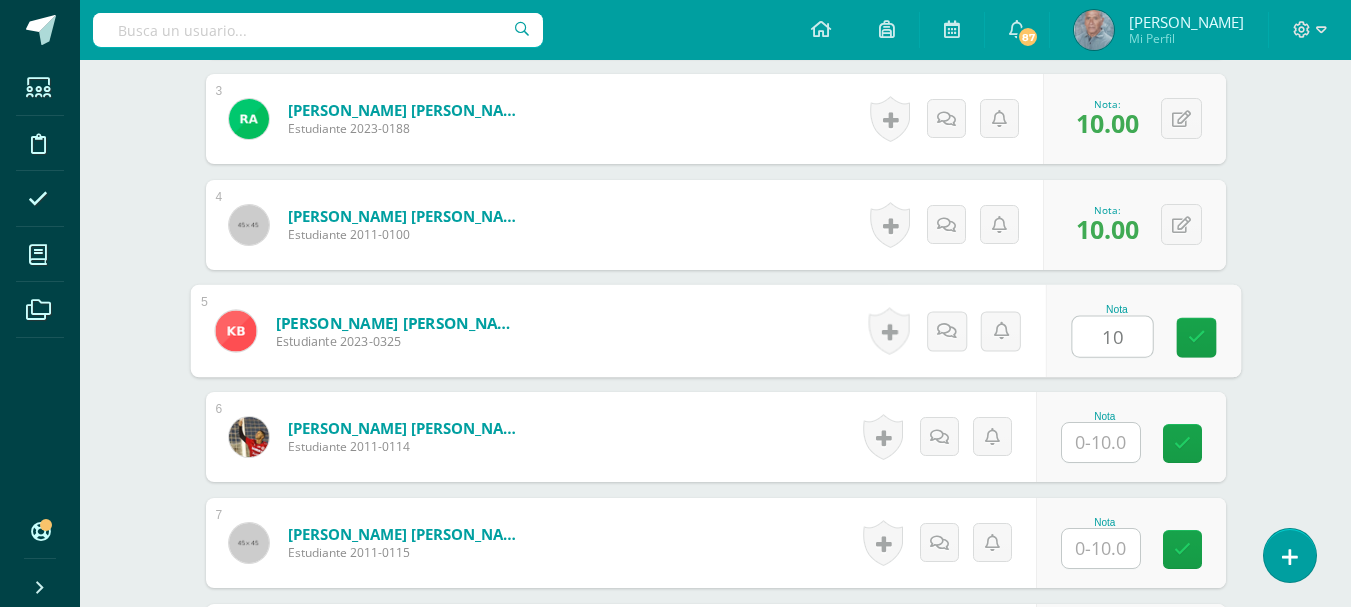 scroll, scrollTop: 875, scrollLeft: 0, axis: vertical 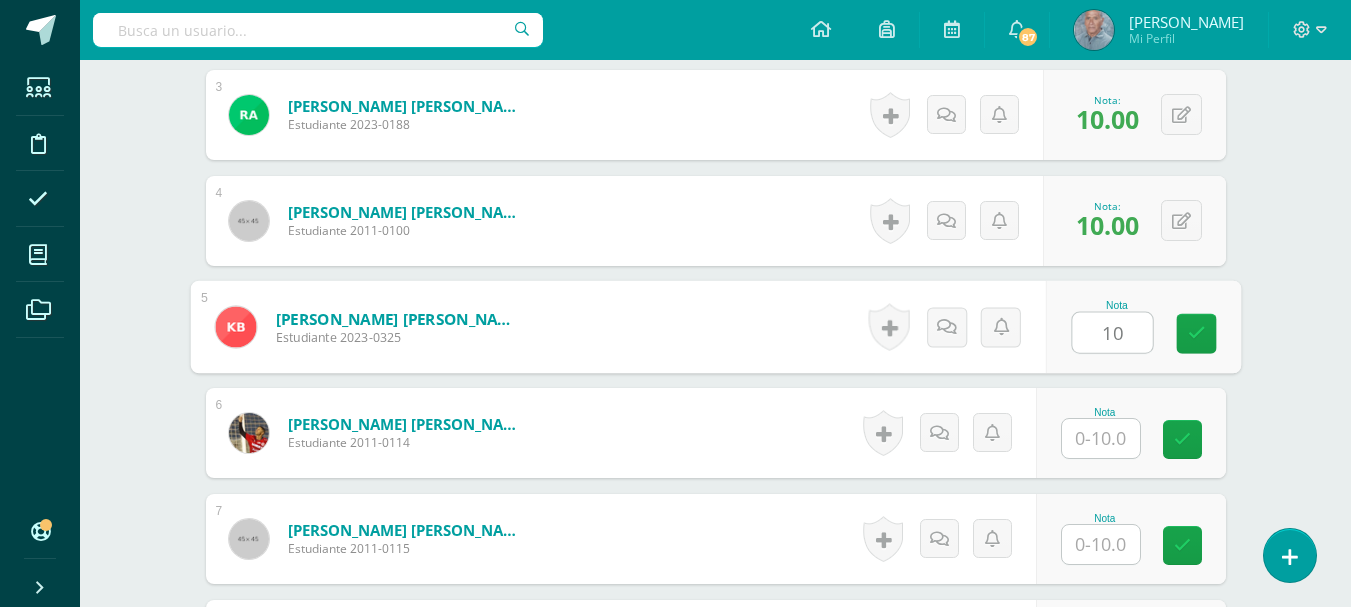 type on "10" 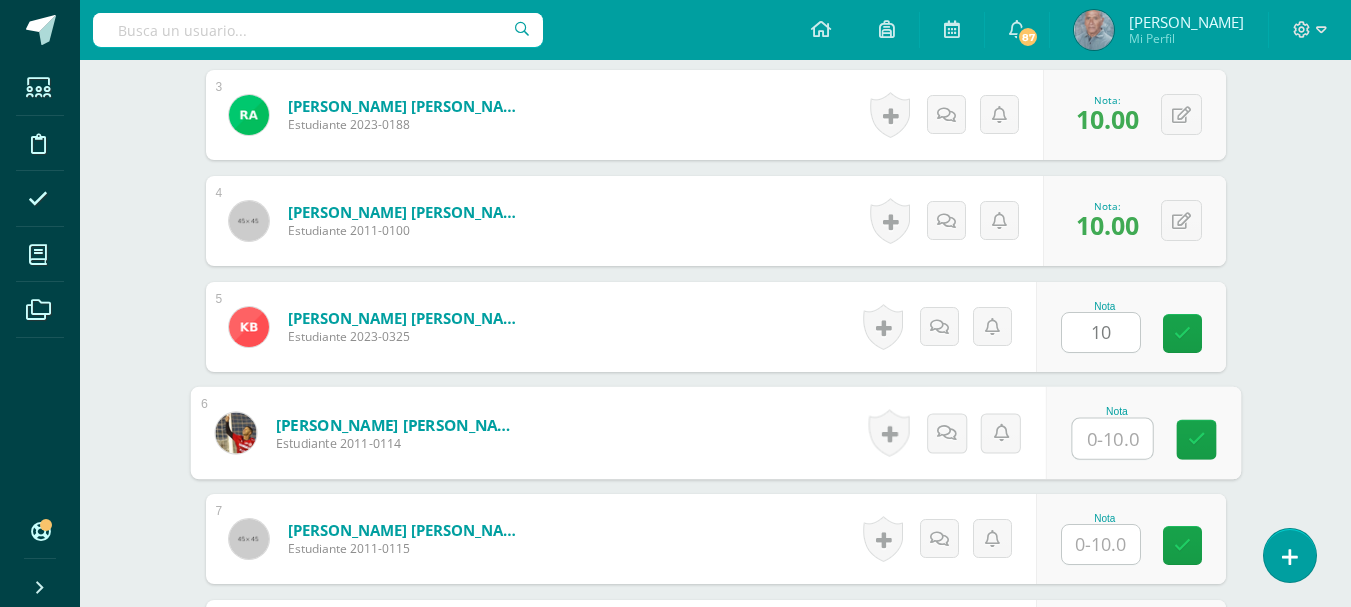 click at bounding box center [1112, 439] 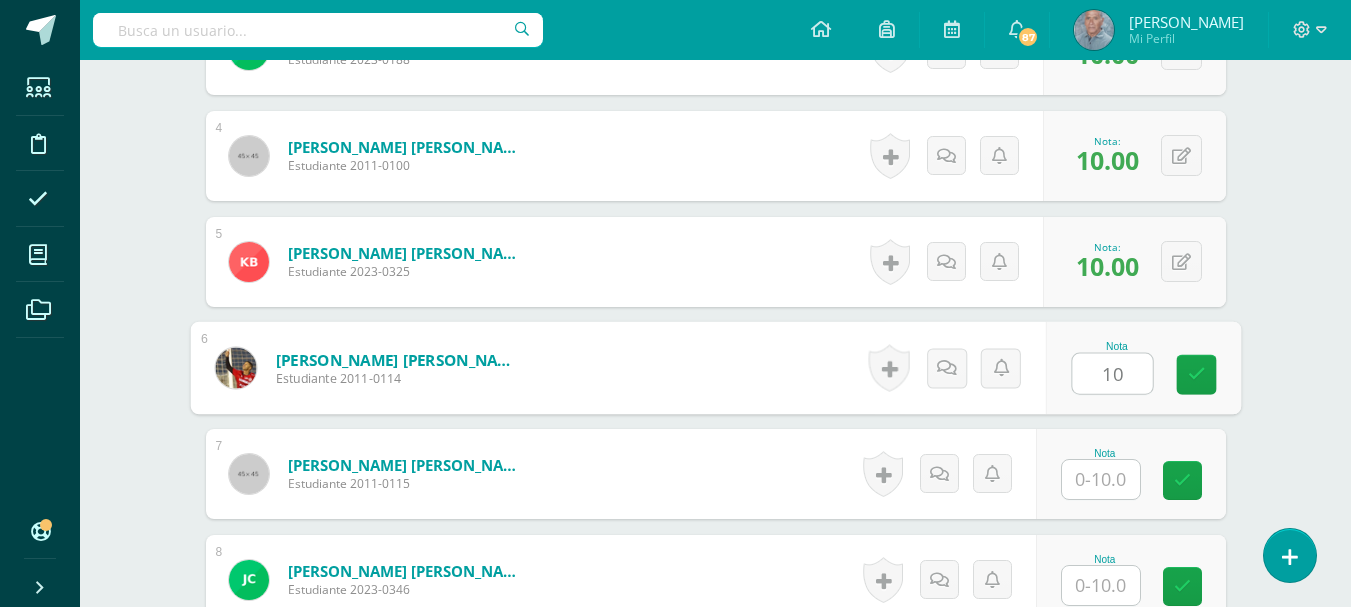 scroll, scrollTop: 975, scrollLeft: 0, axis: vertical 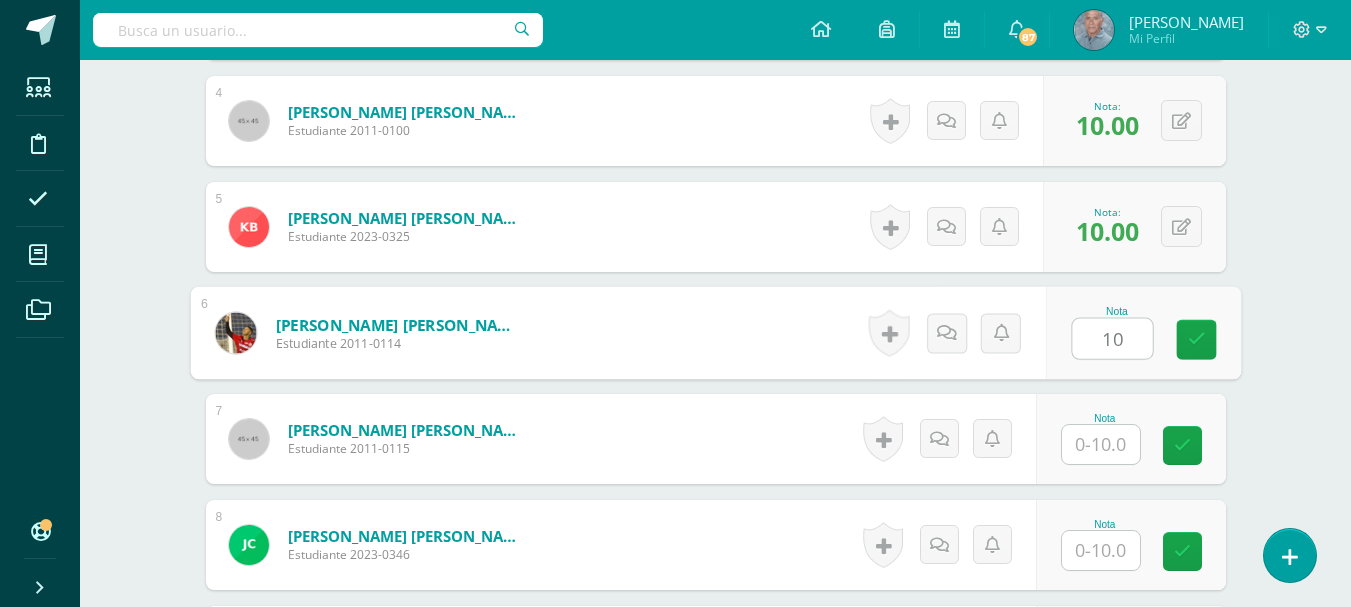 type on "10" 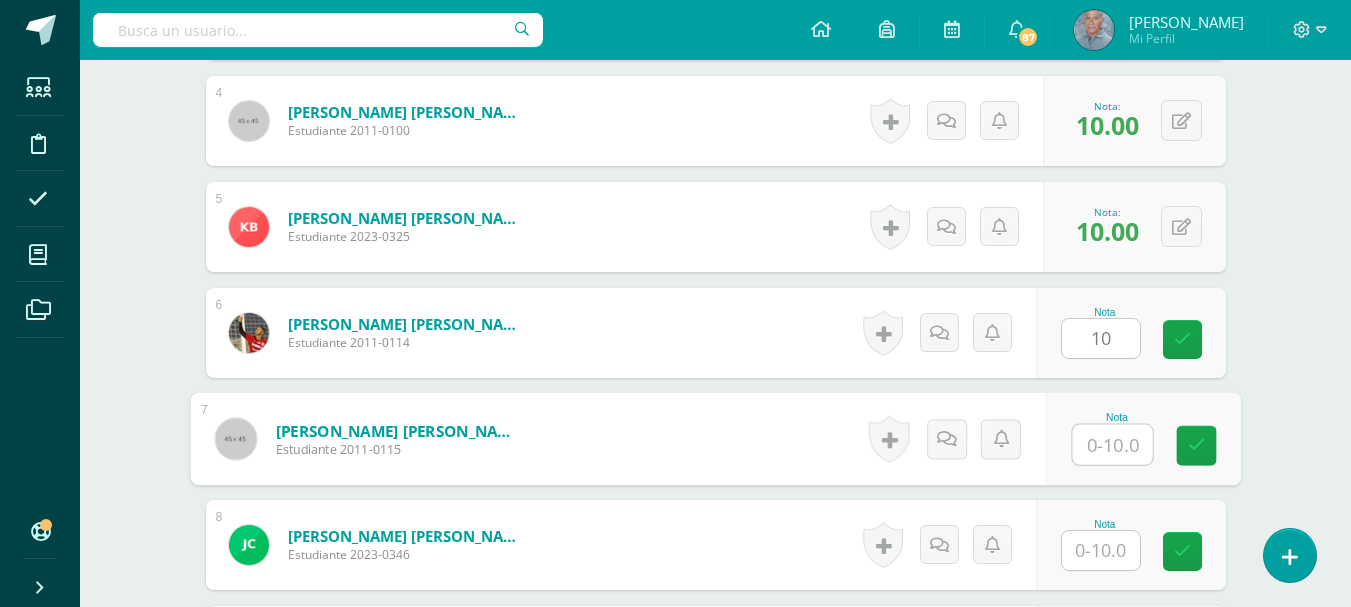 click at bounding box center [1112, 445] 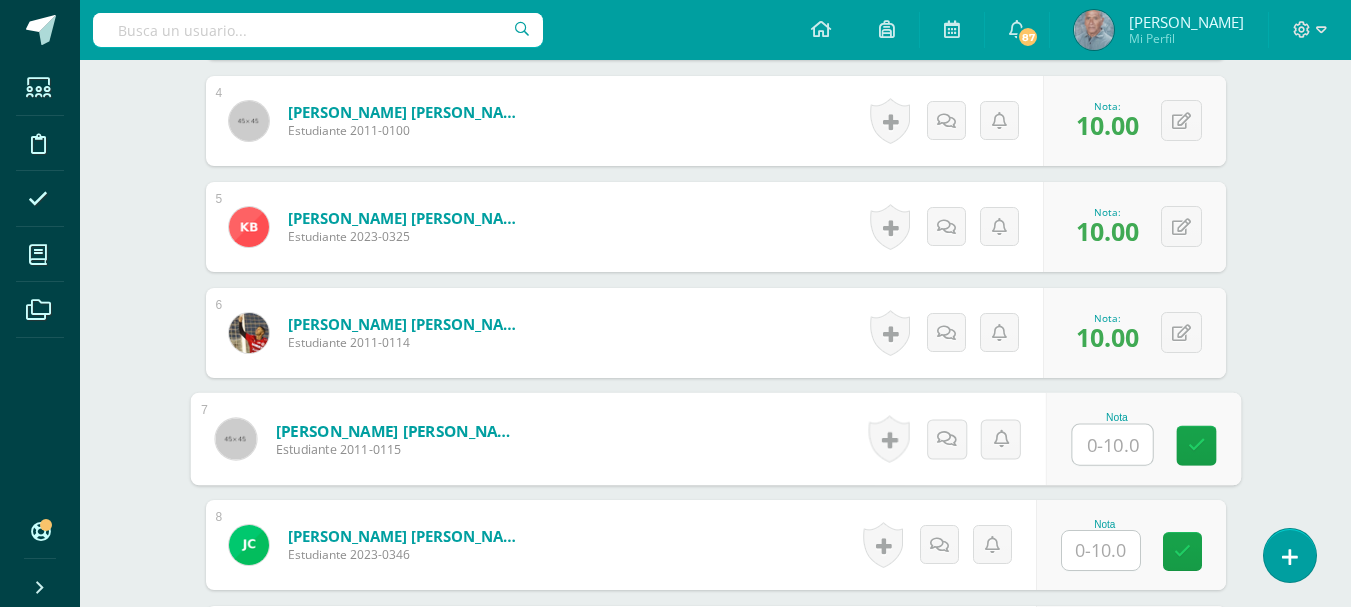 type on "1" 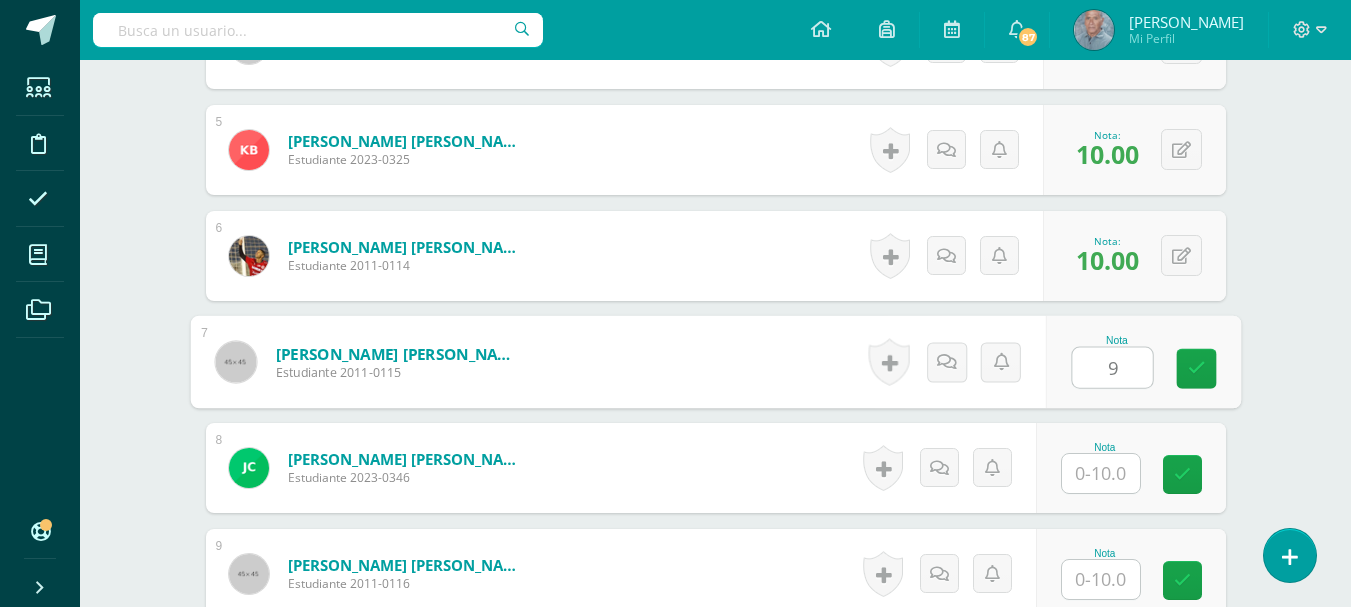 scroll, scrollTop: 1075, scrollLeft: 0, axis: vertical 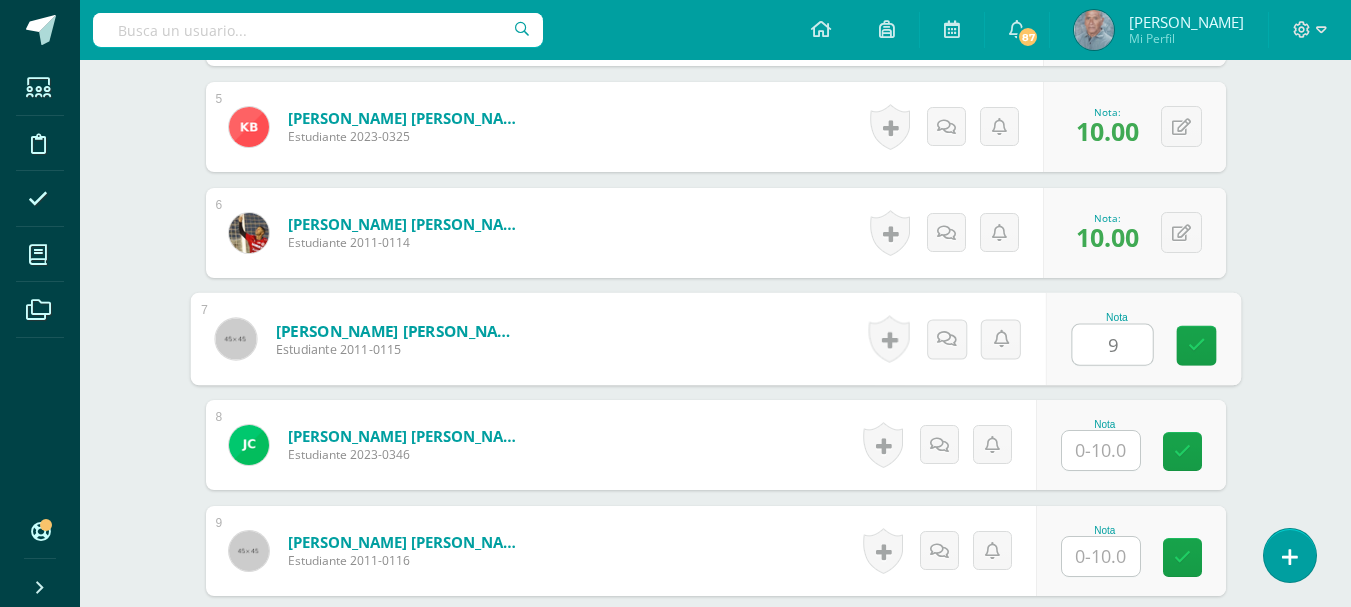 type on "9" 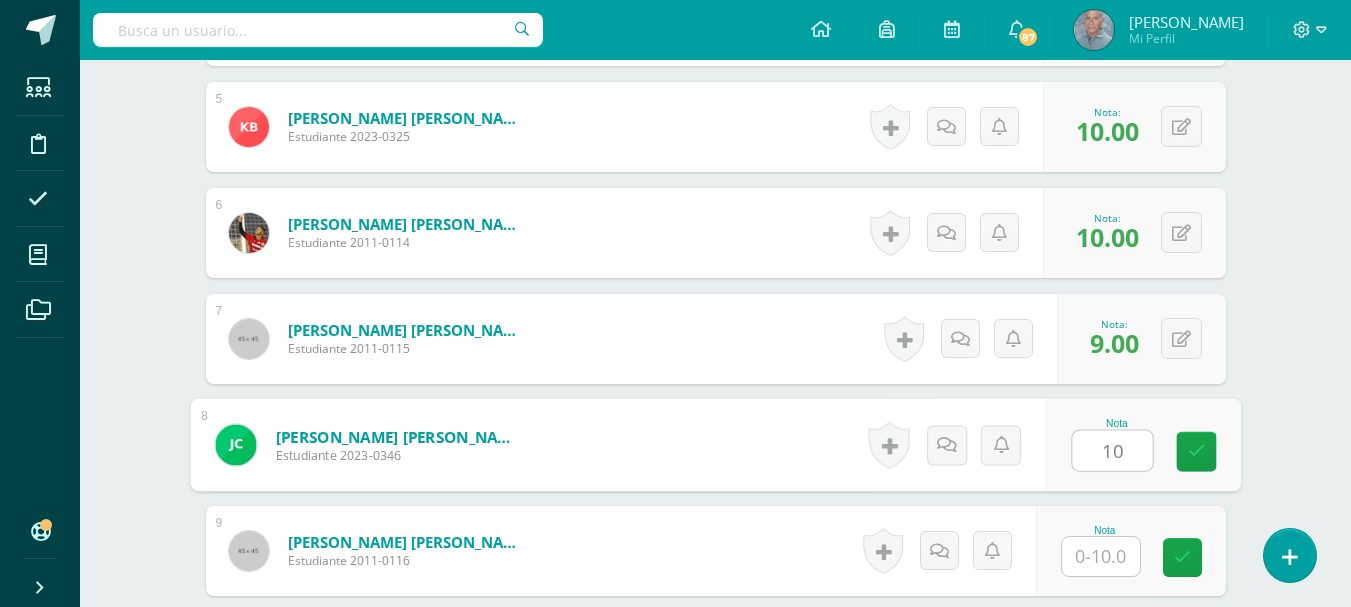 scroll, scrollTop: 1175, scrollLeft: 0, axis: vertical 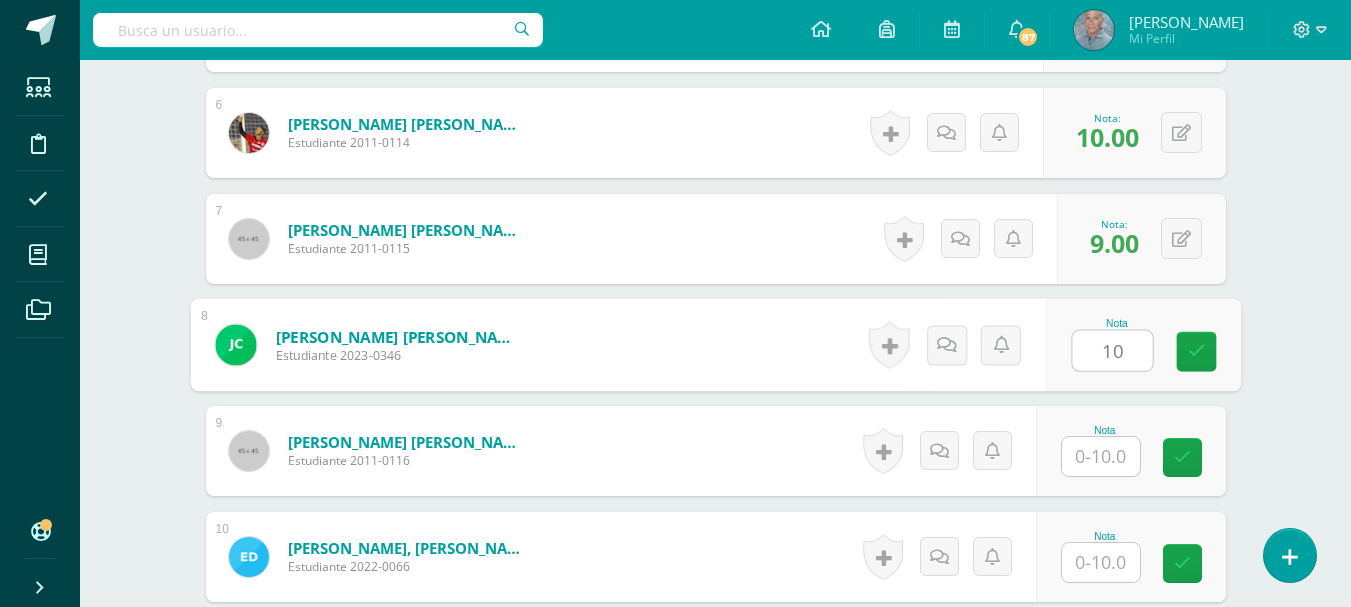 type on "10" 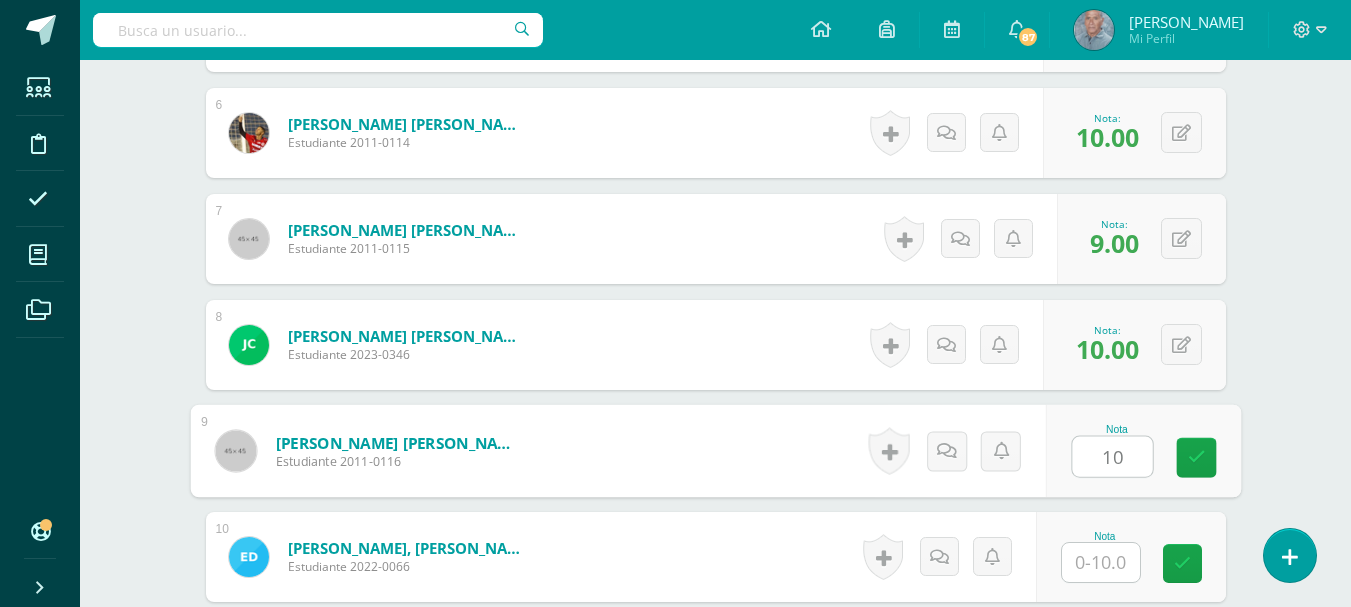scroll, scrollTop: 1275, scrollLeft: 0, axis: vertical 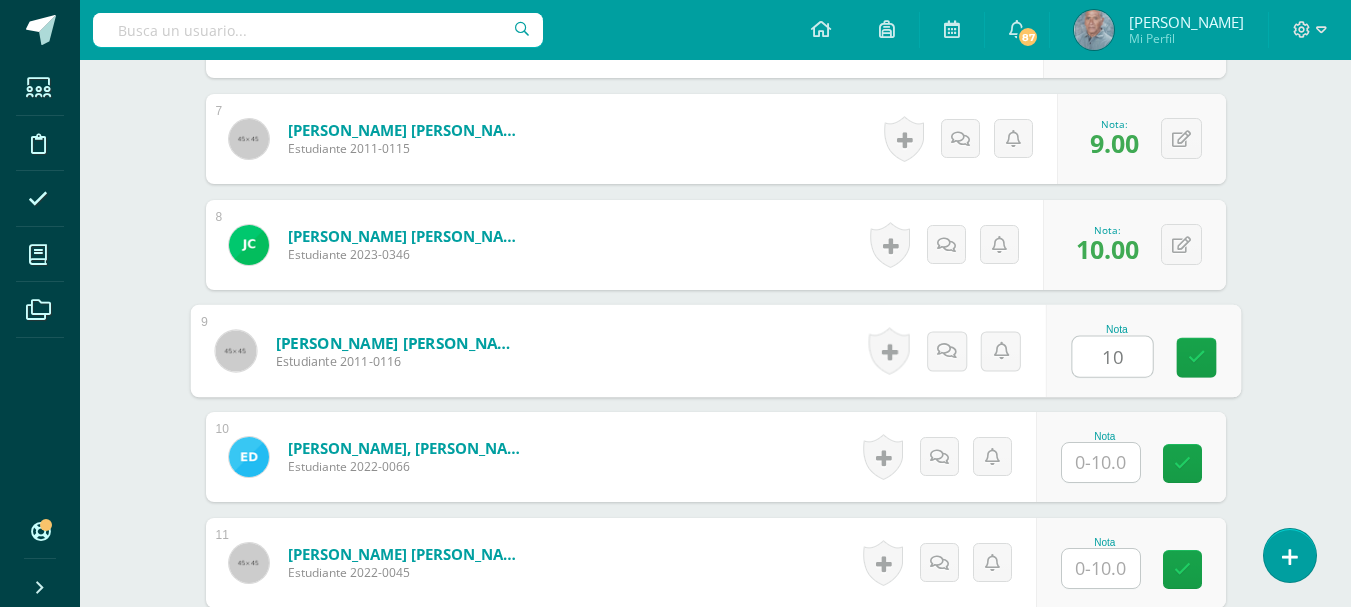 type on "10" 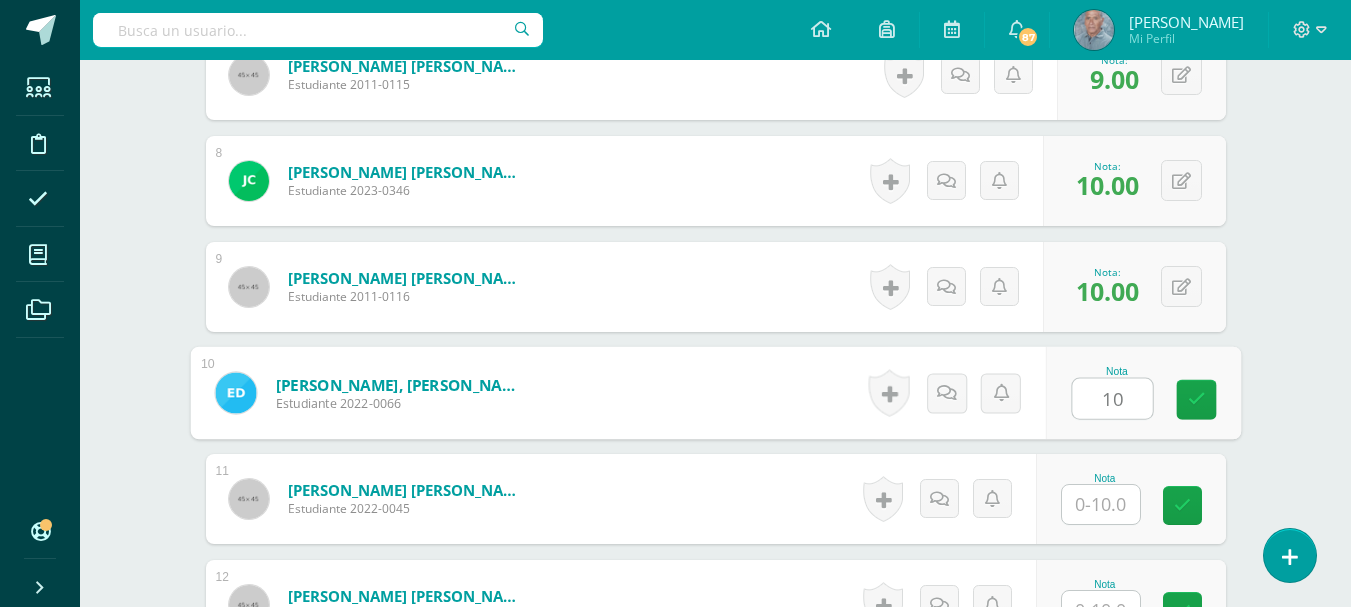 scroll, scrollTop: 1375, scrollLeft: 0, axis: vertical 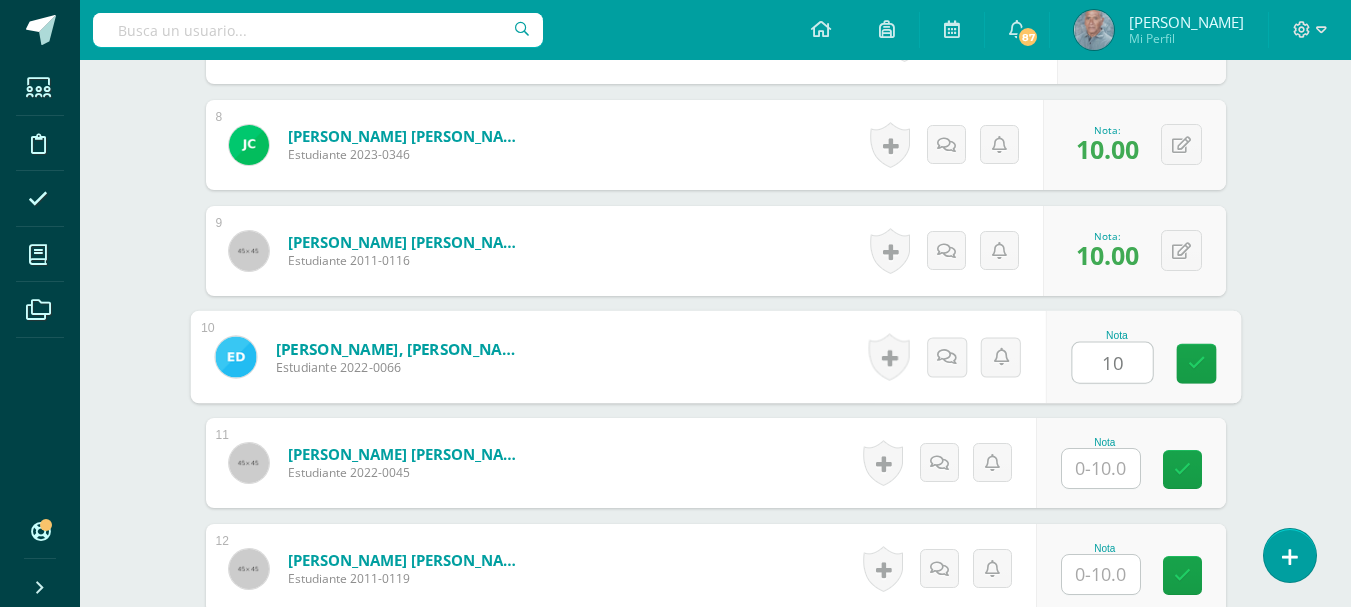 type on "10" 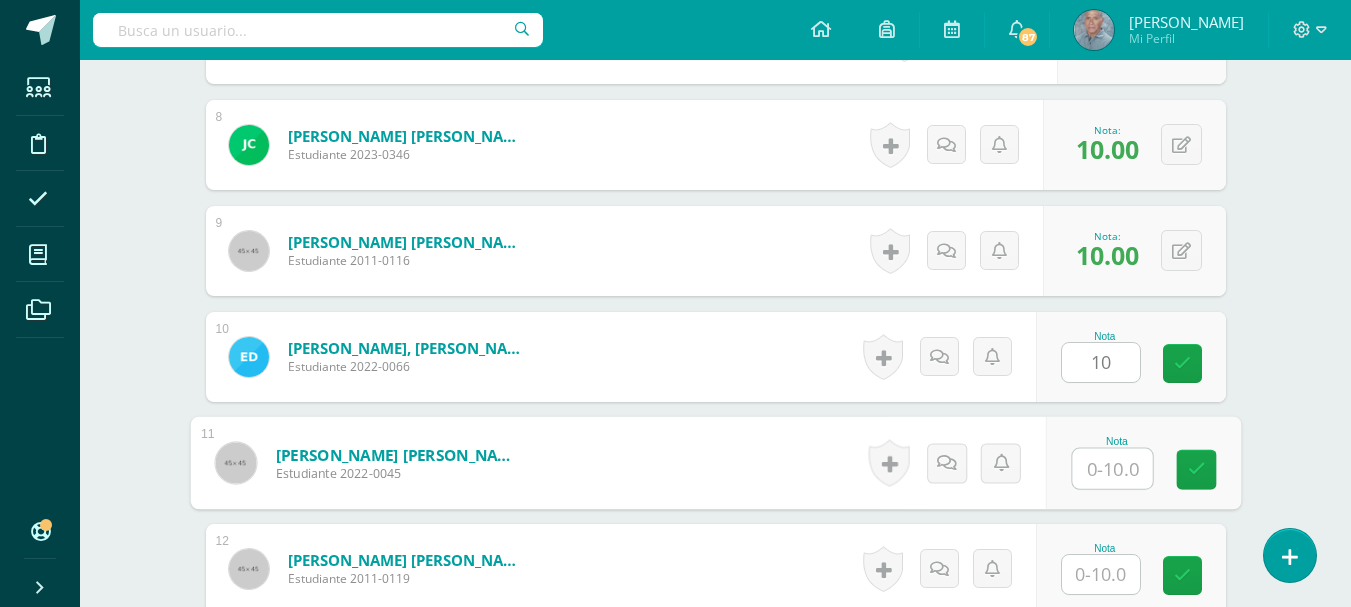 click at bounding box center (1112, 469) 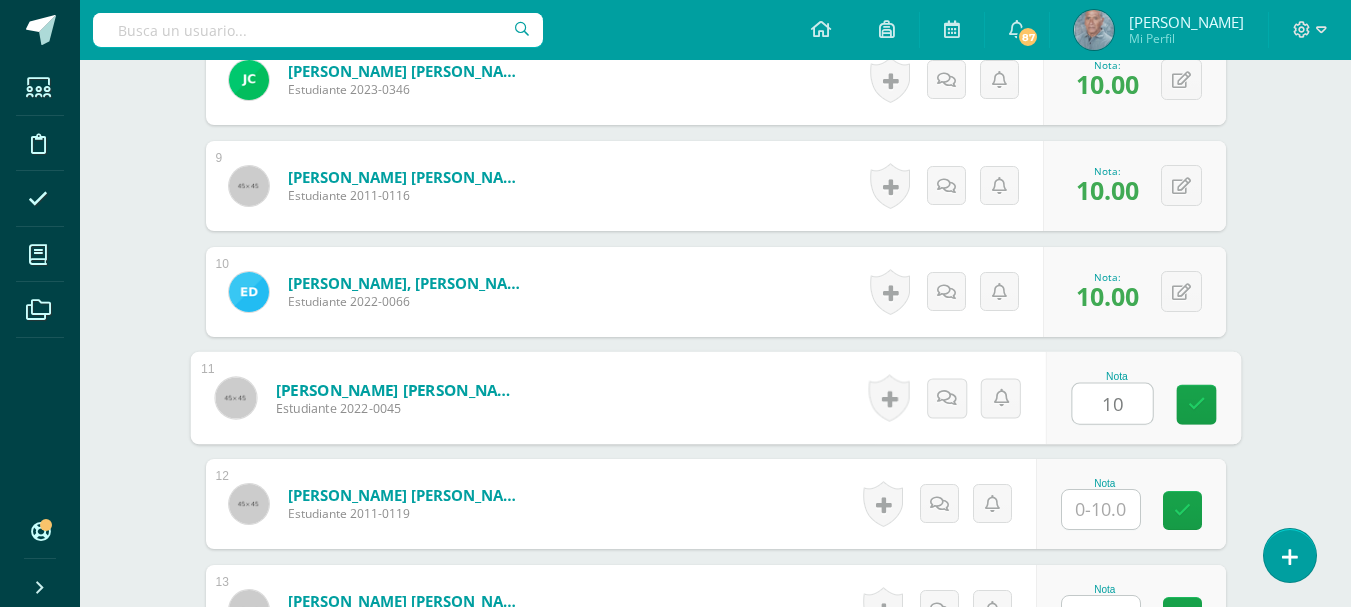 scroll, scrollTop: 1475, scrollLeft: 0, axis: vertical 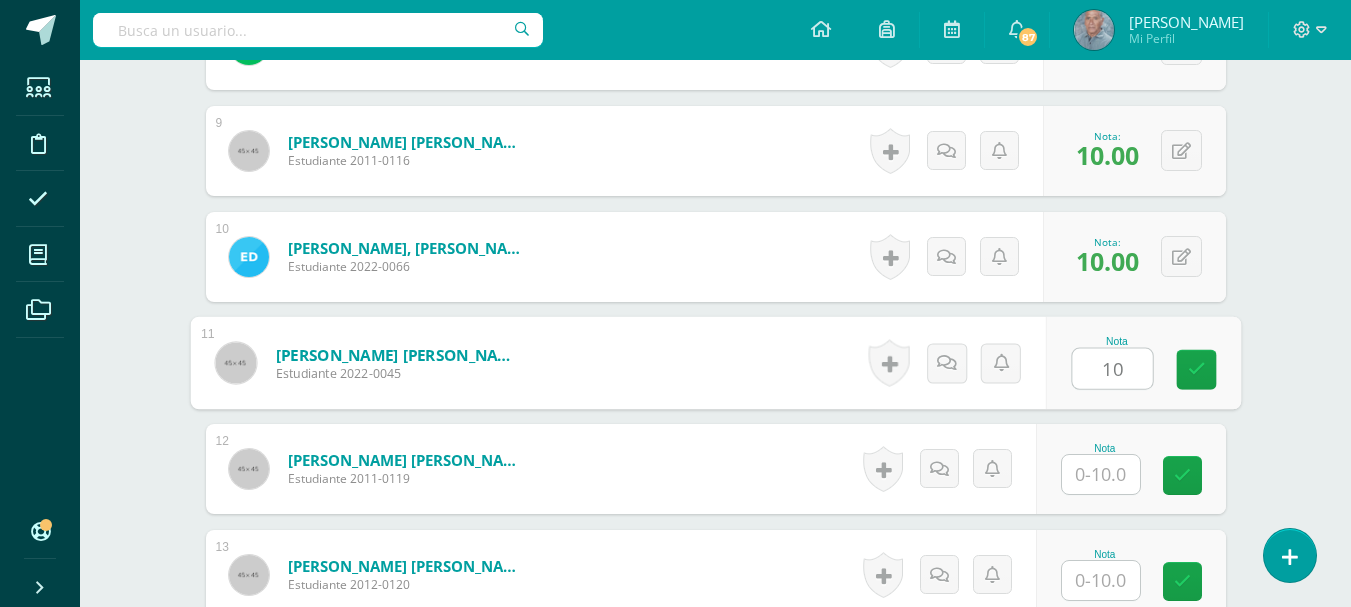 type on "10" 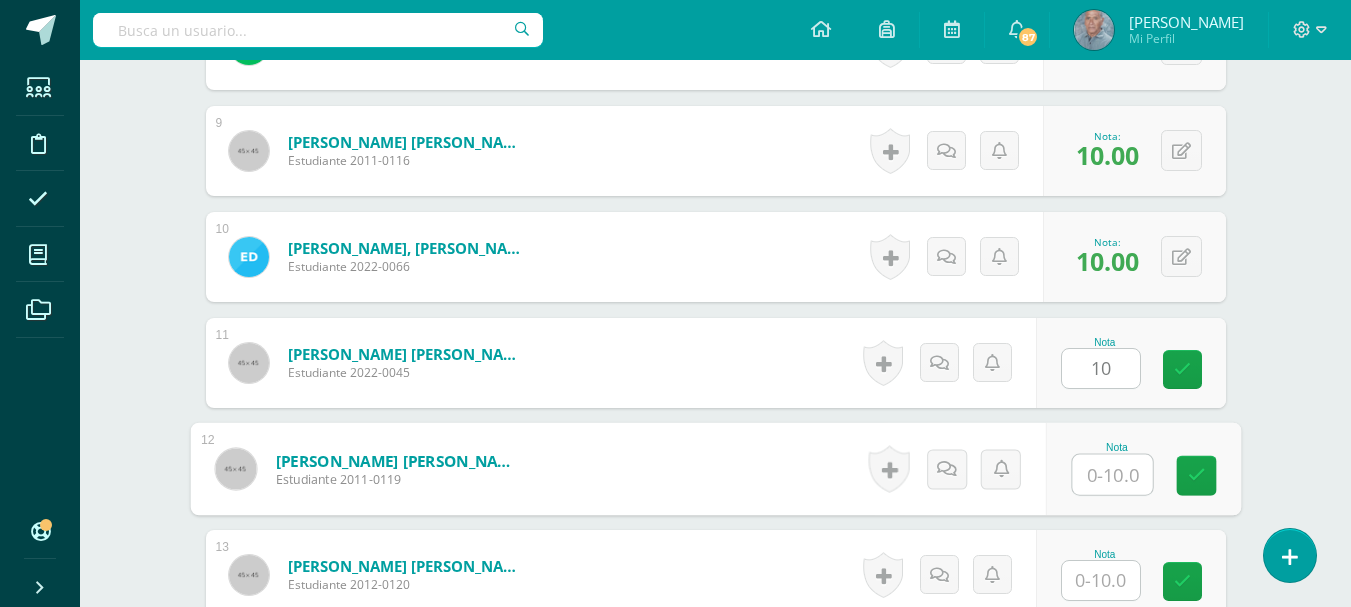 click at bounding box center (1112, 475) 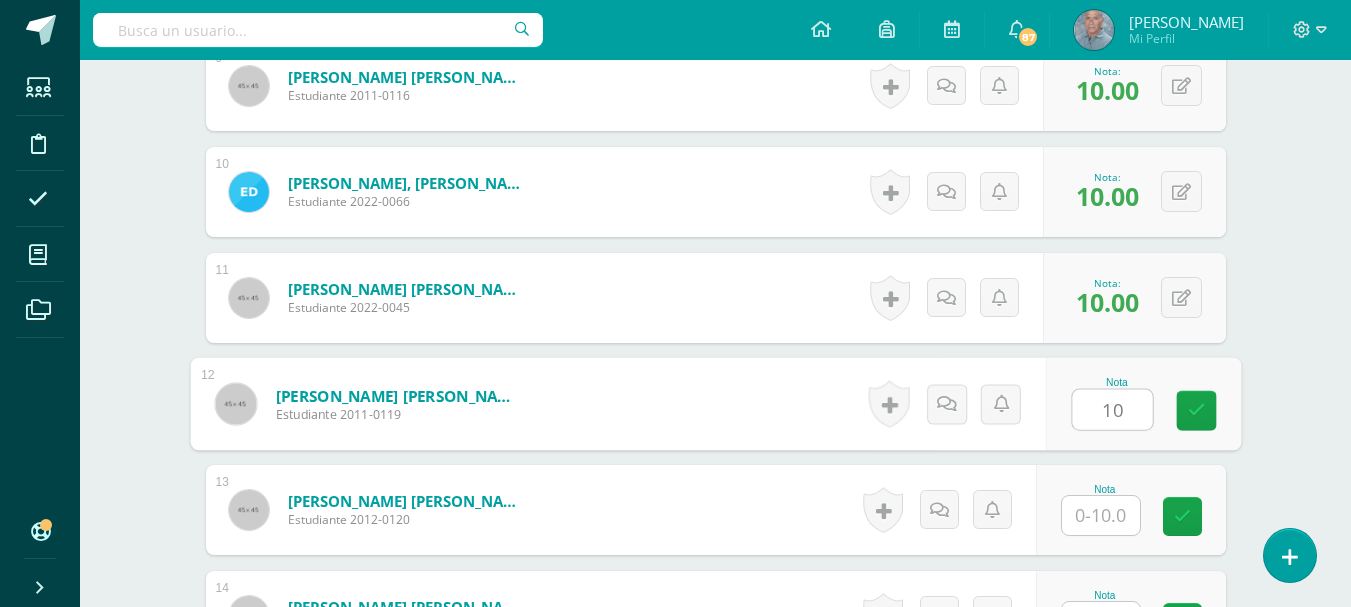 scroll, scrollTop: 1575, scrollLeft: 0, axis: vertical 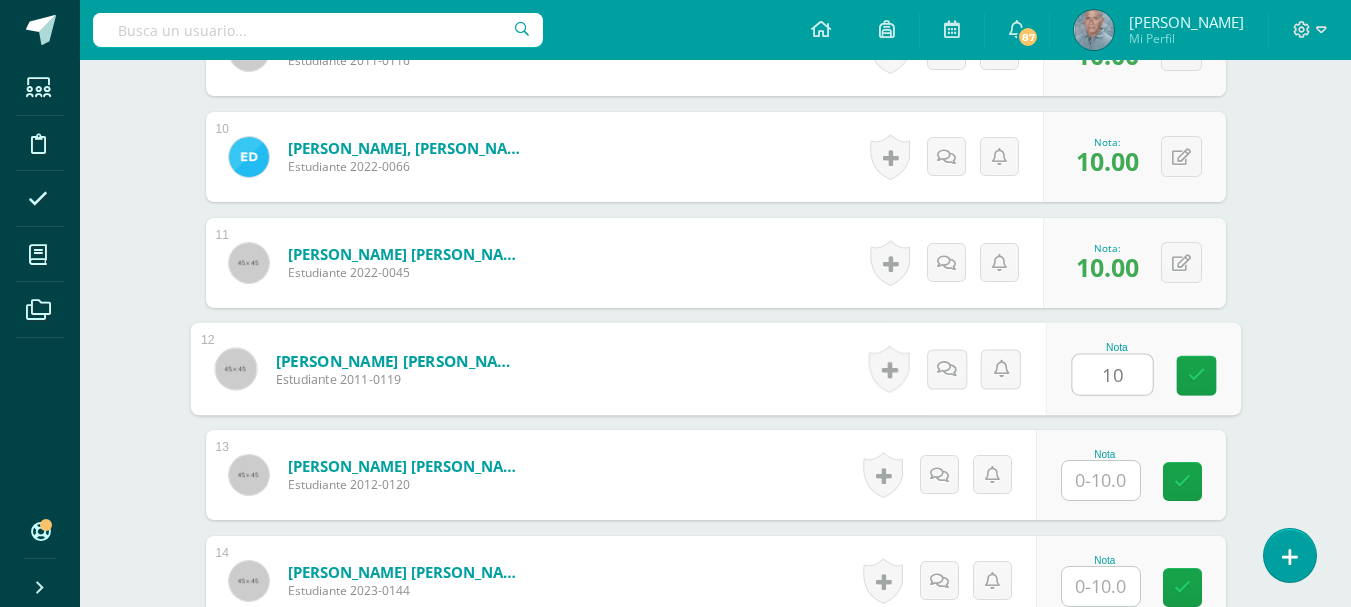type on "10" 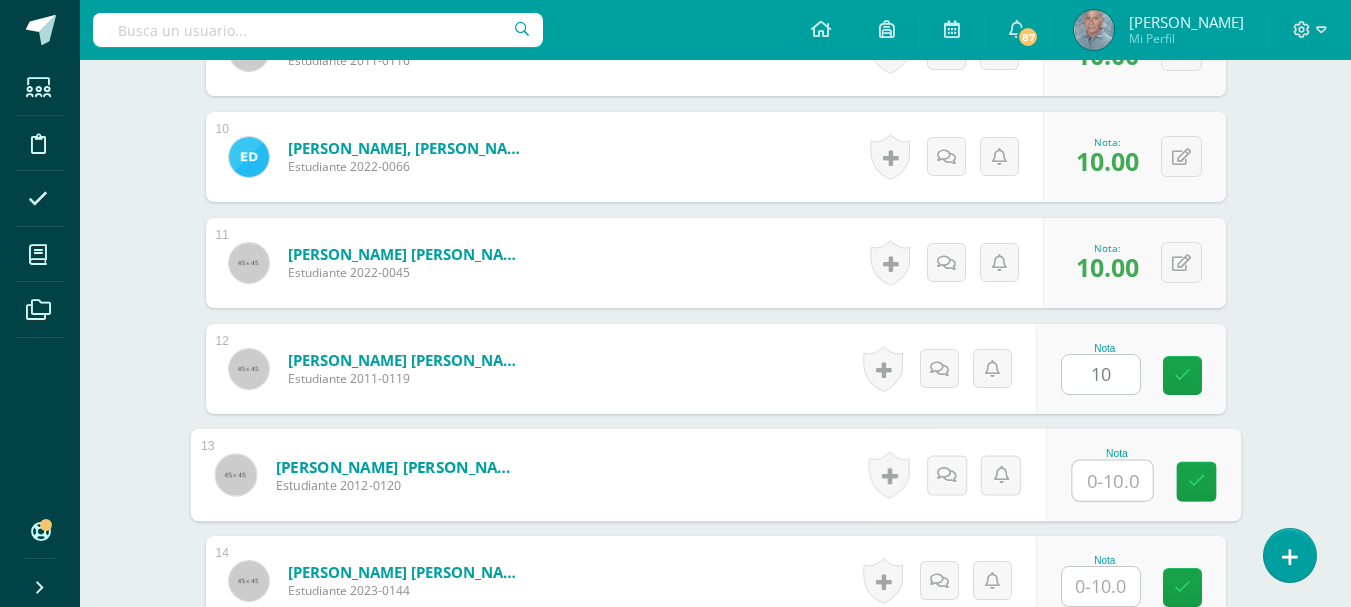 click at bounding box center [1112, 481] 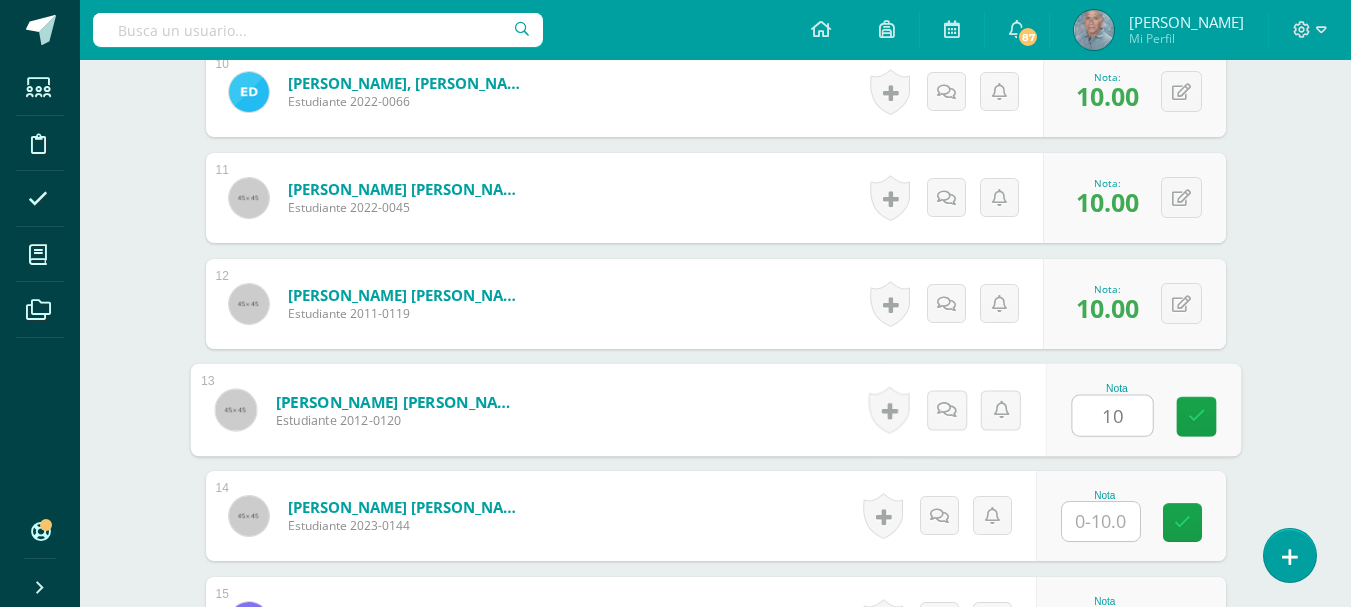 scroll, scrollTop: 1675, scrollLeft: 0, axis: vertical 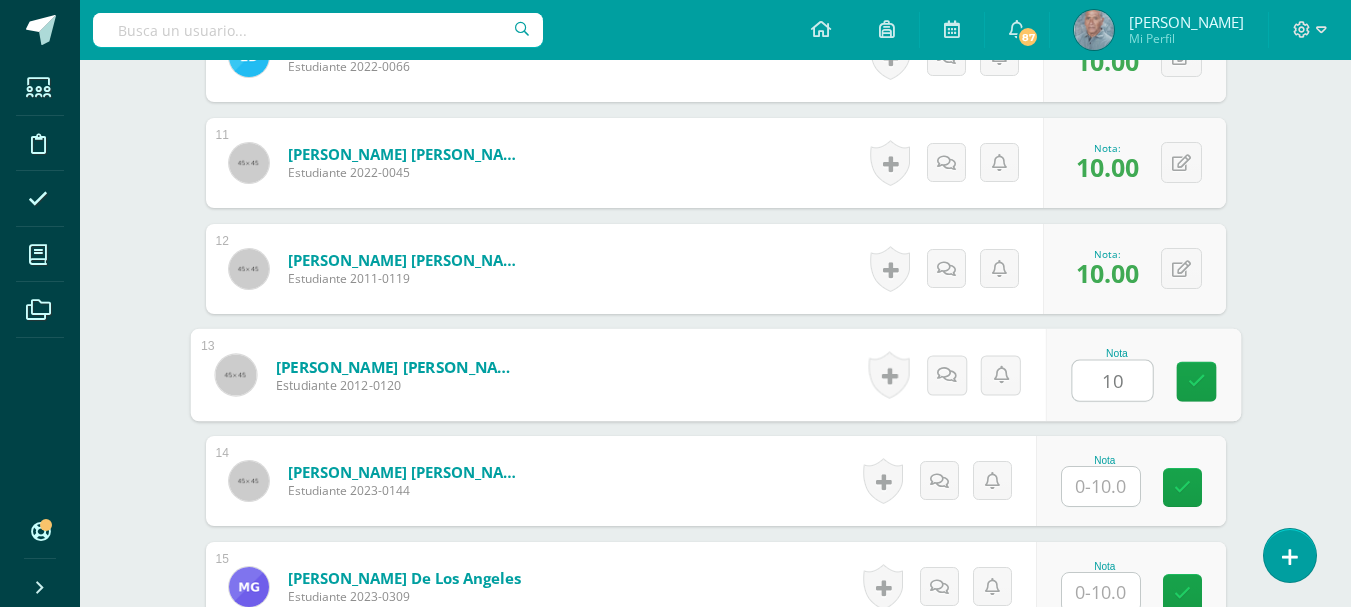 type on "10" 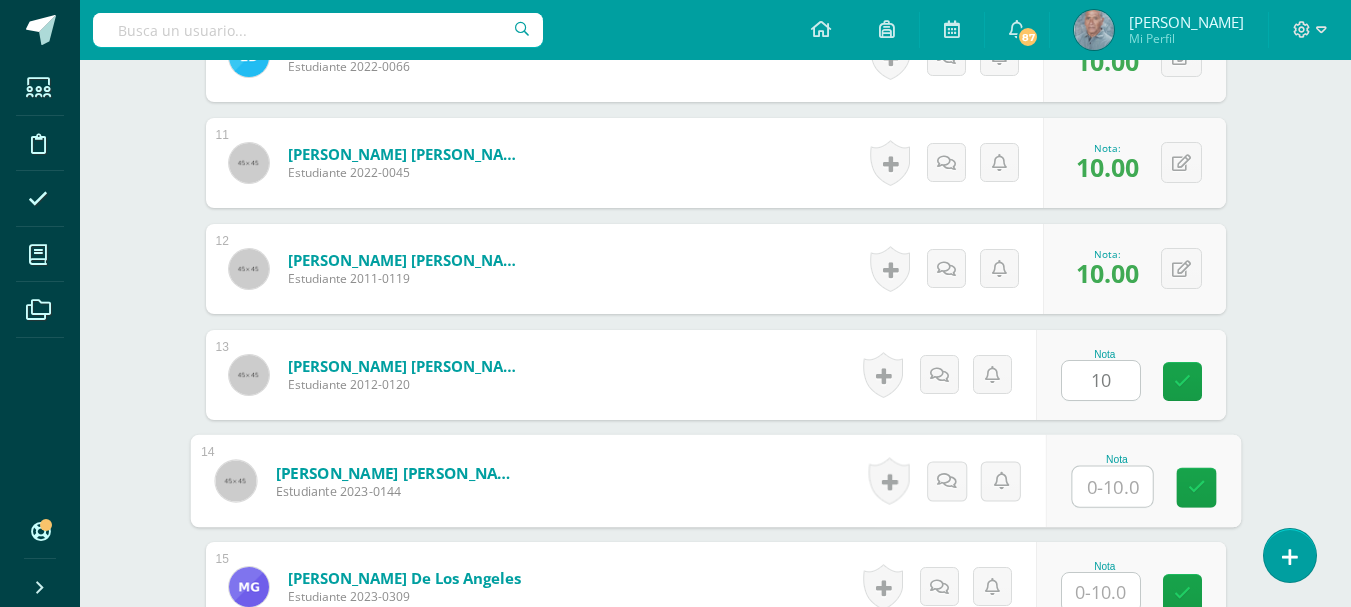 click at bounding box center (1112, 487) 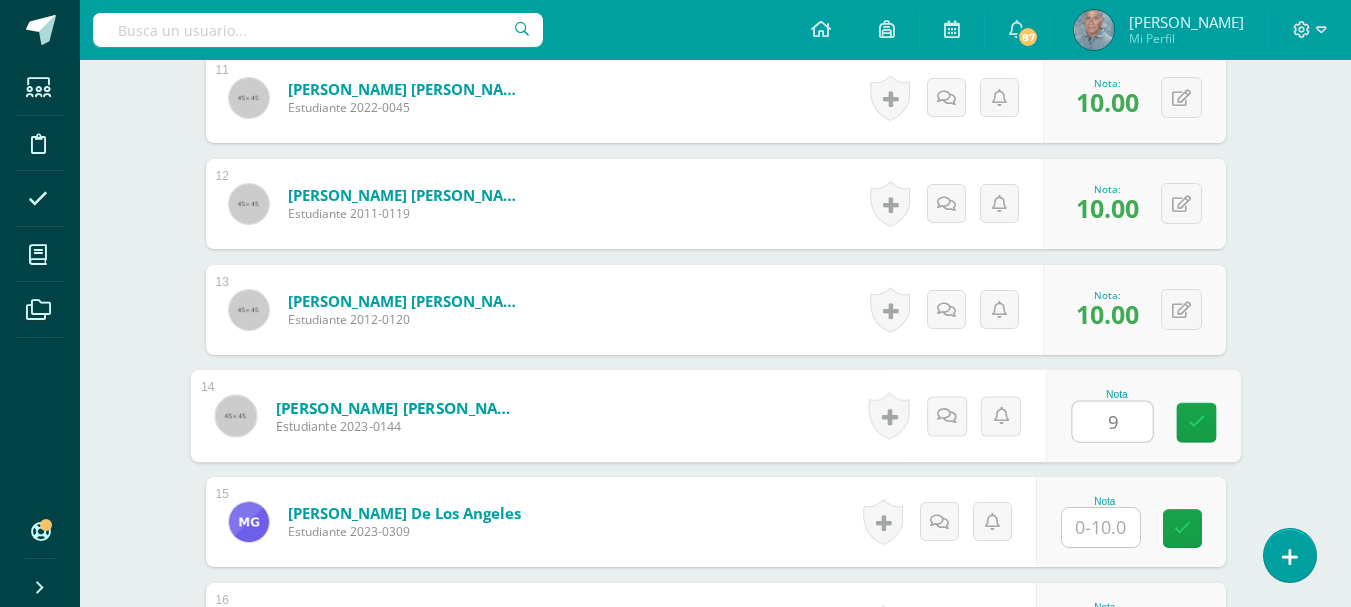 scroll, scrollTop: 1775, scrollLeft: 0, axis: vertical 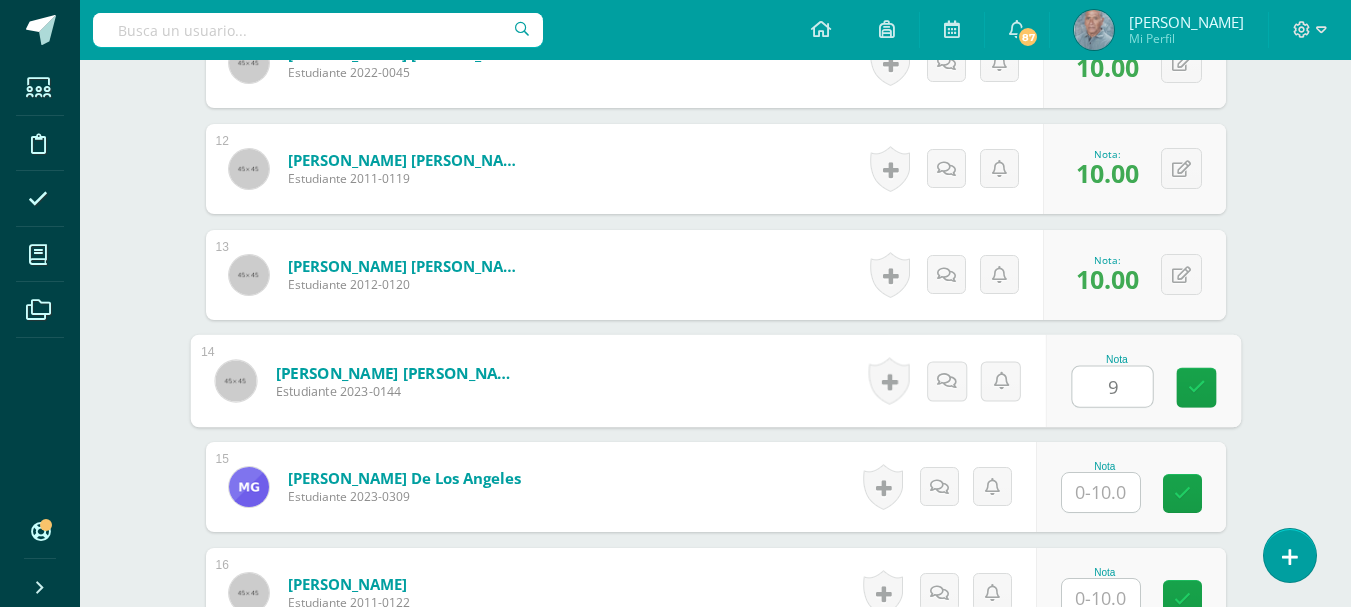 type on "9" 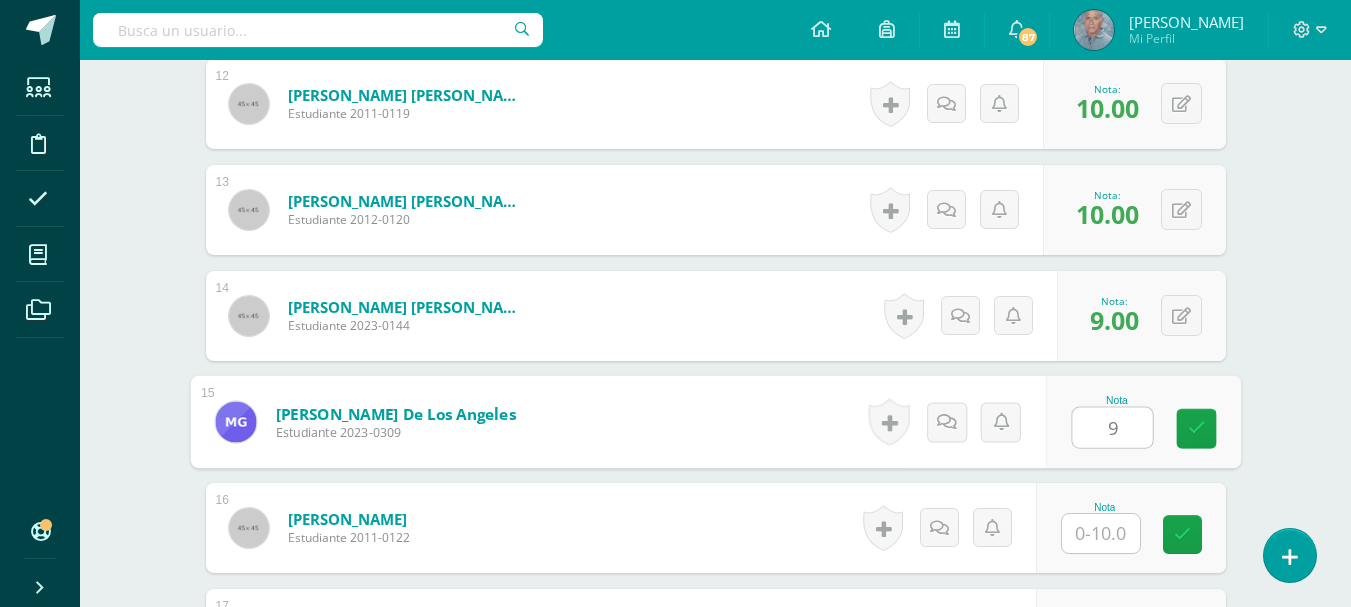 scroll, scrollTop: 1875, scrollLeft: 0, axis: vertical 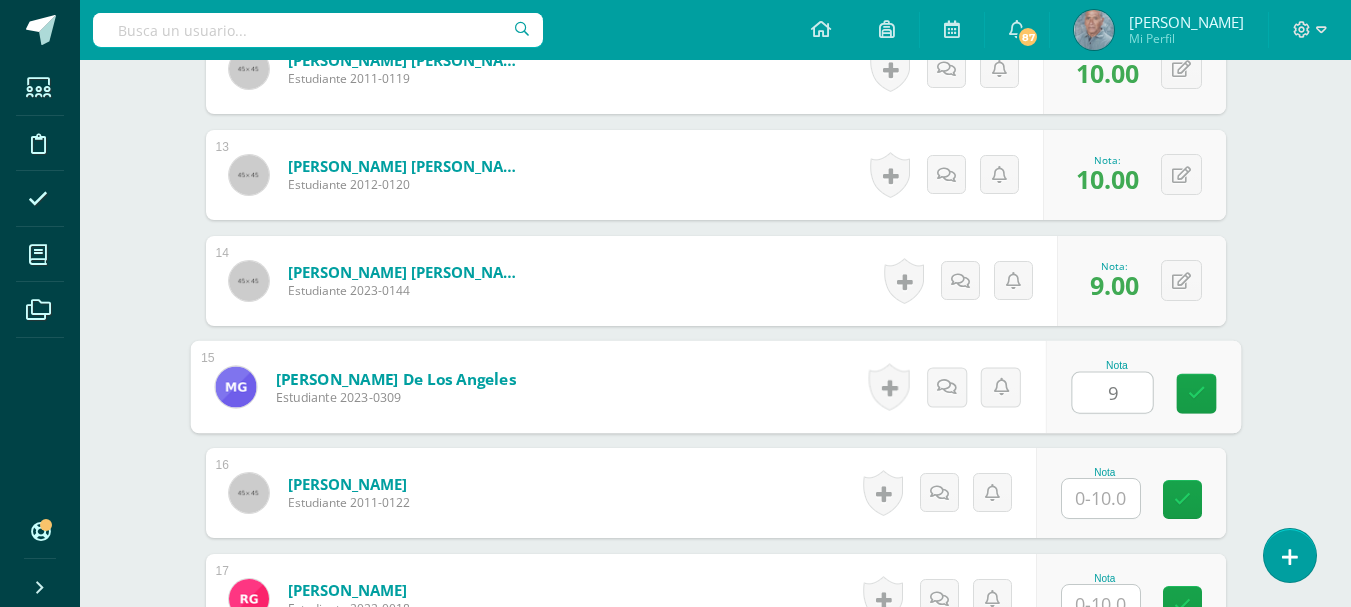 type on "9" 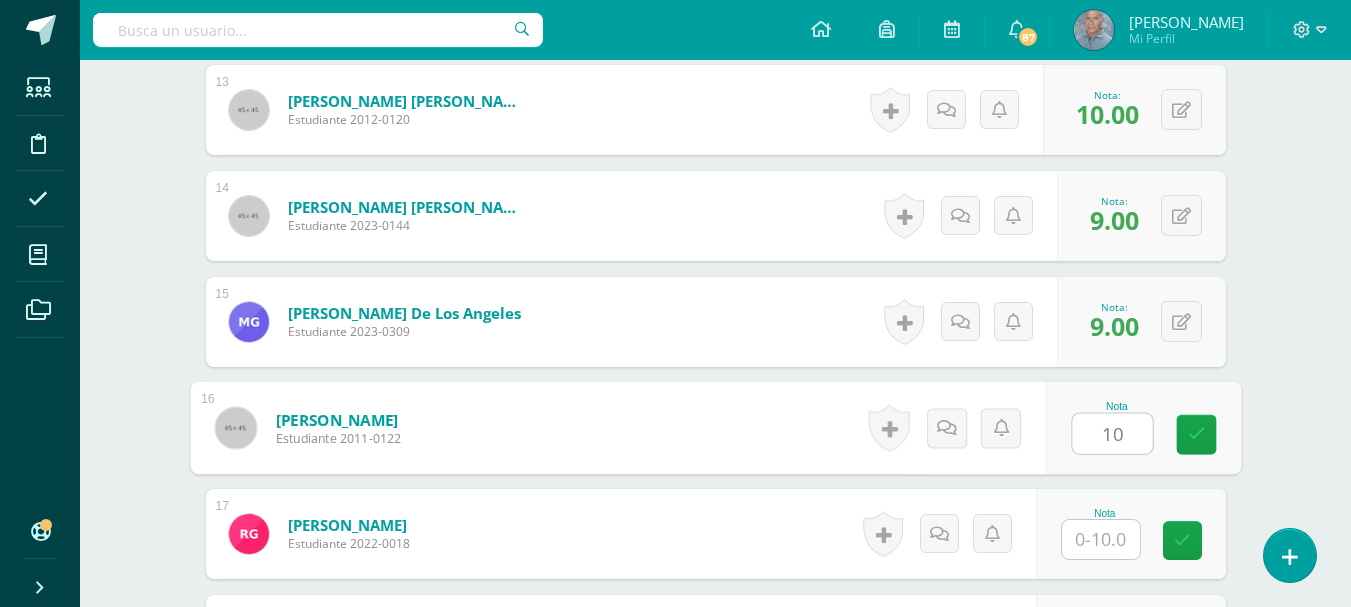 scroll, scrollTop: 1975, scrollLeft: 0, axis: vertical 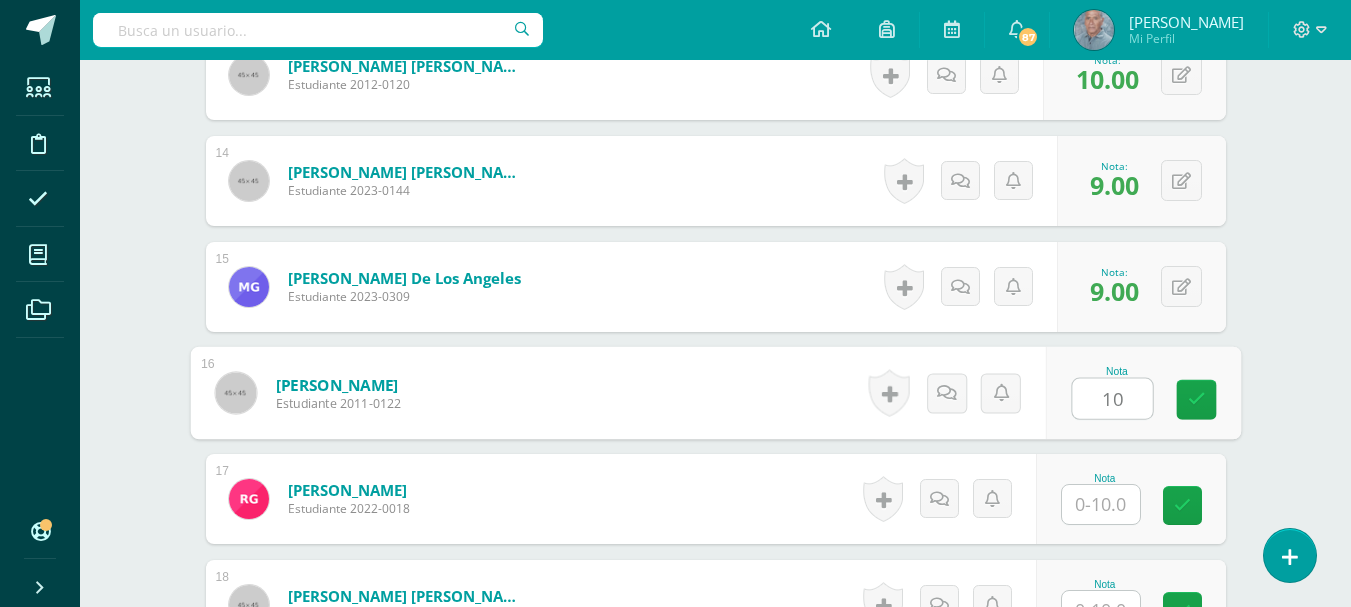 type on "10" 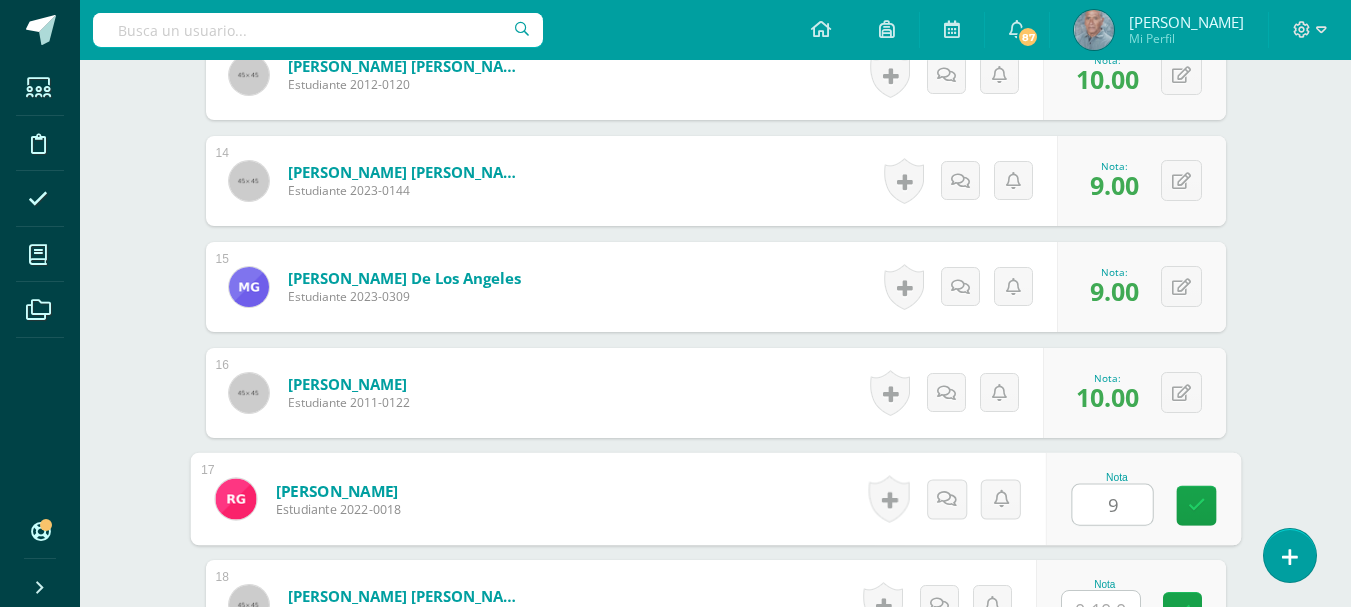scroll, scrollTop: 2075, scrollLeft: 0, axis: vertical 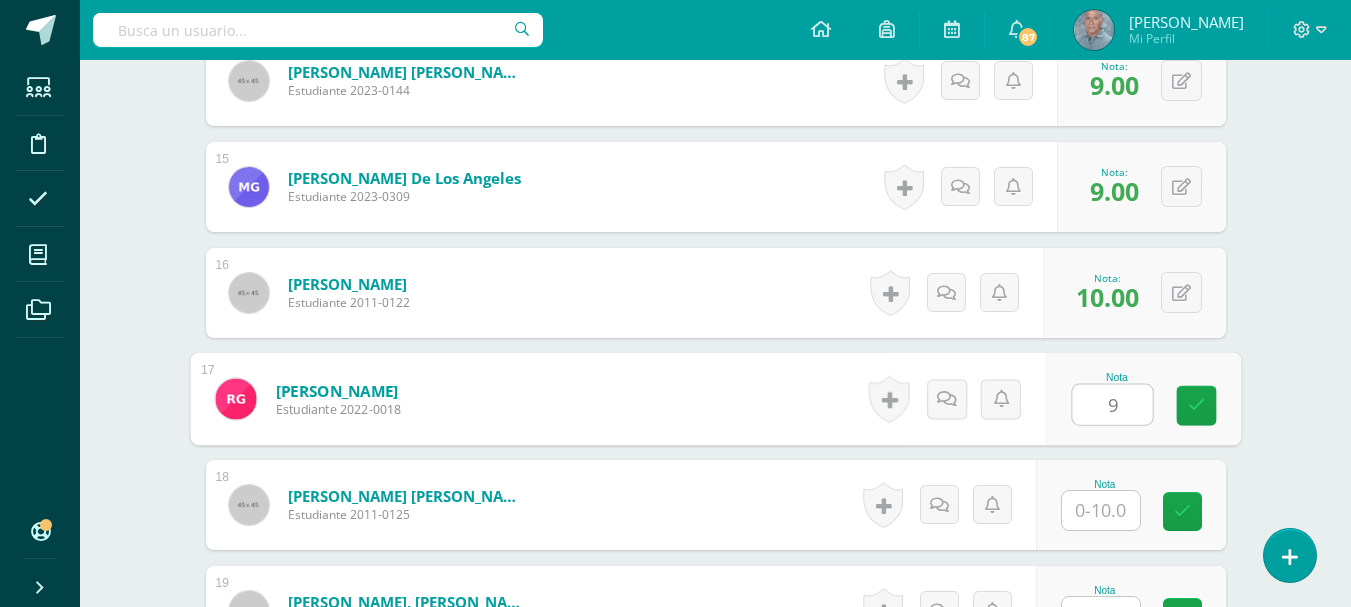 type on "9" 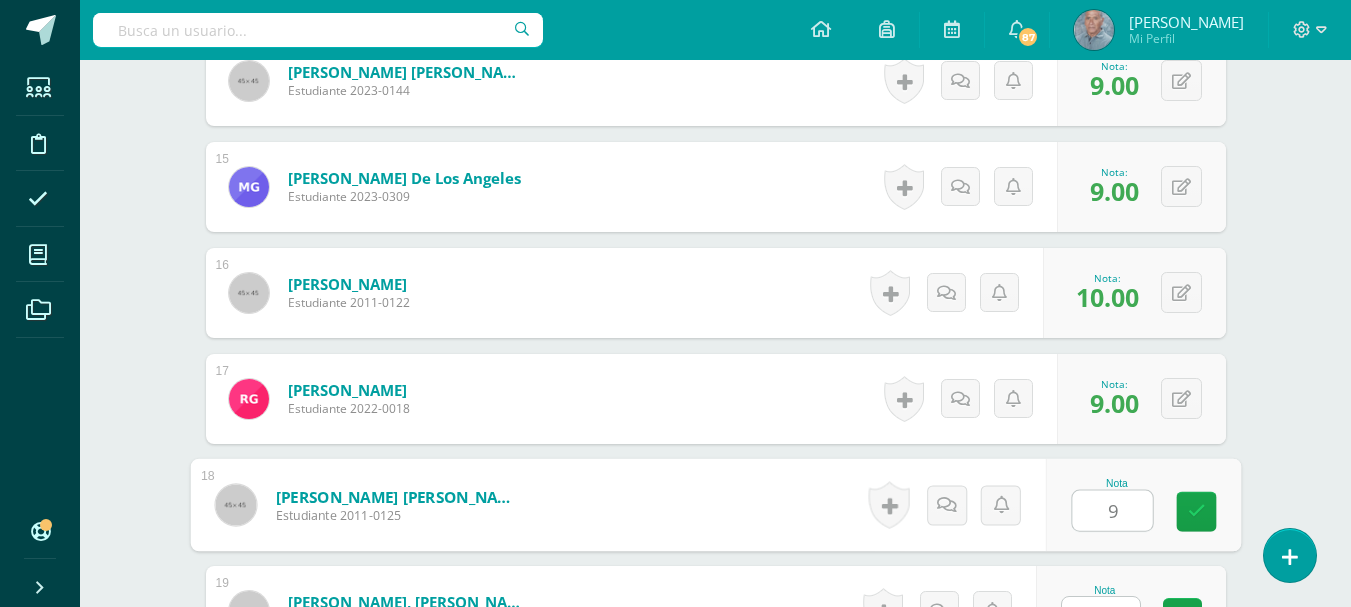 scroll, scrollTop: 2175, scrollLeft: 0, axis: vertical 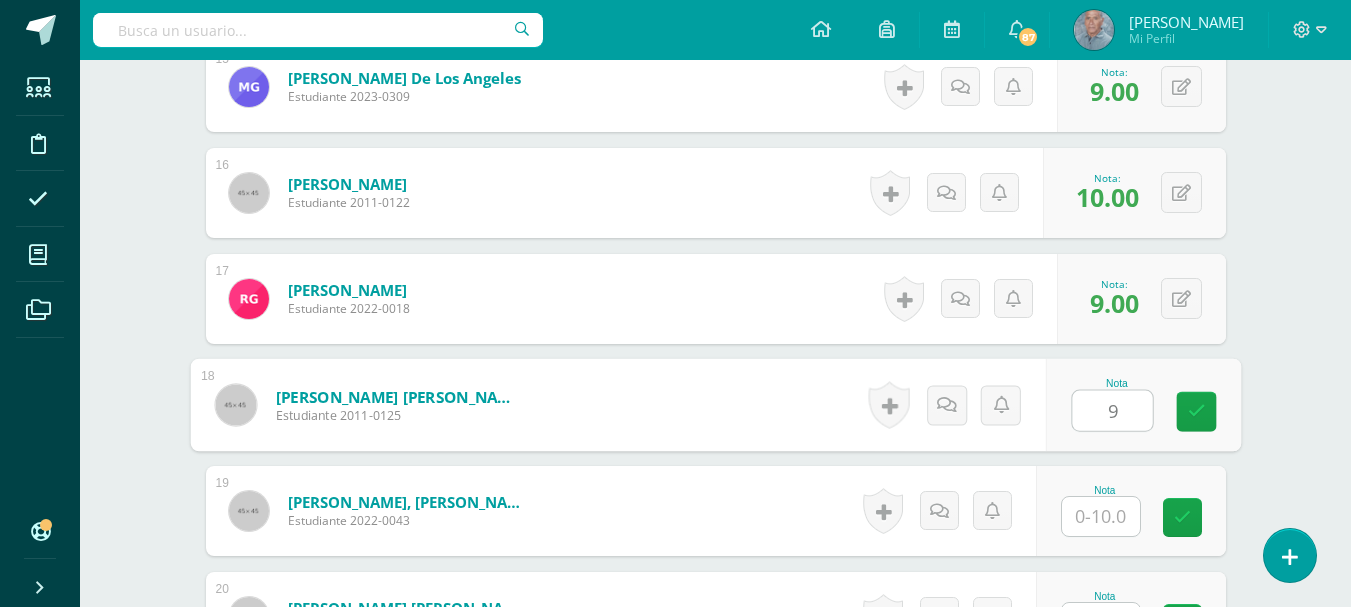 type on "9" 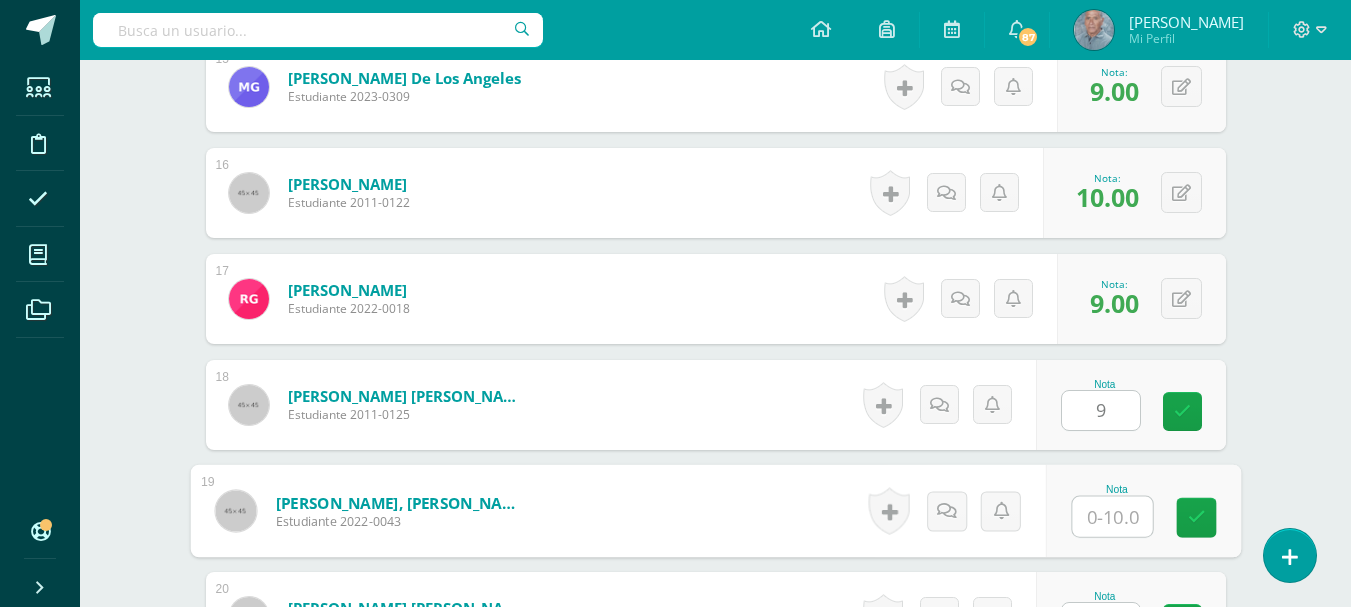 click at bounding box center [1112, 517] 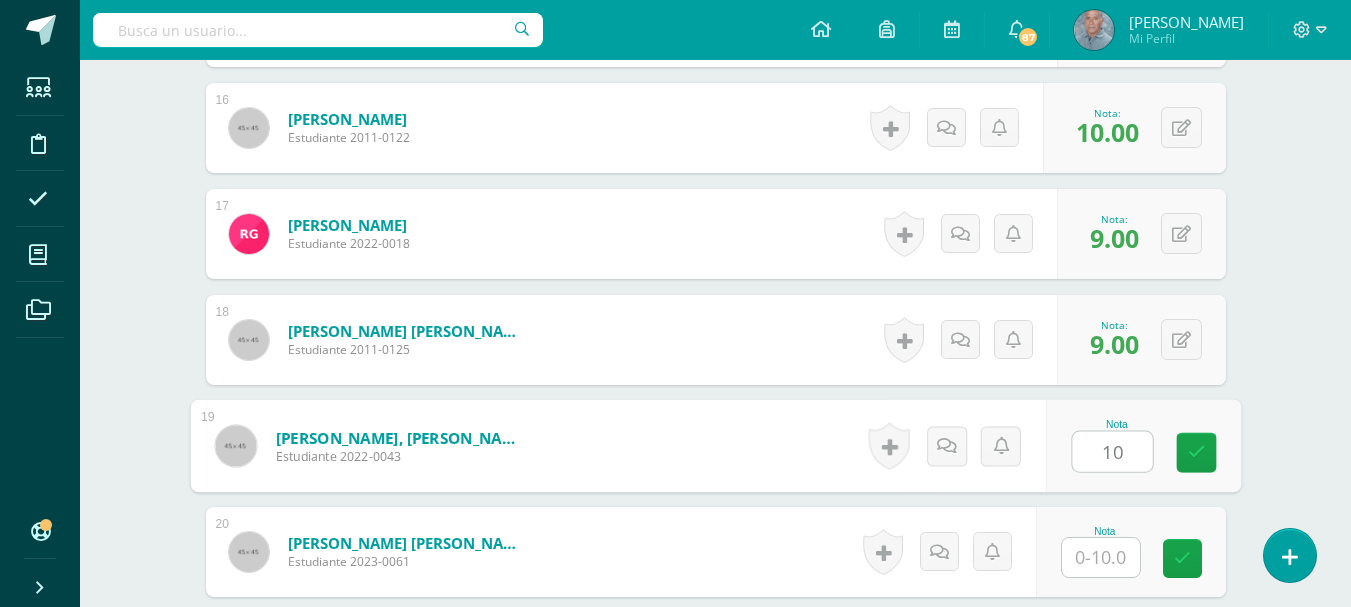 scroll, scrollTop: 2275, scrollLeft: 0, axis: vertical 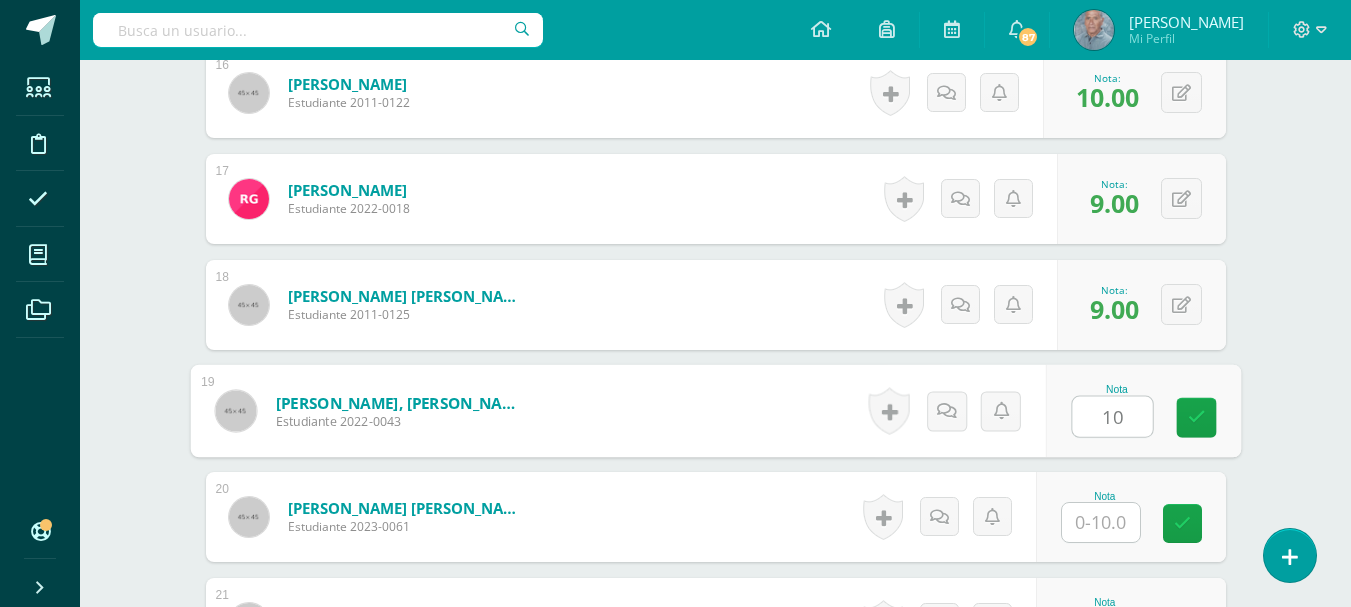type on "10" 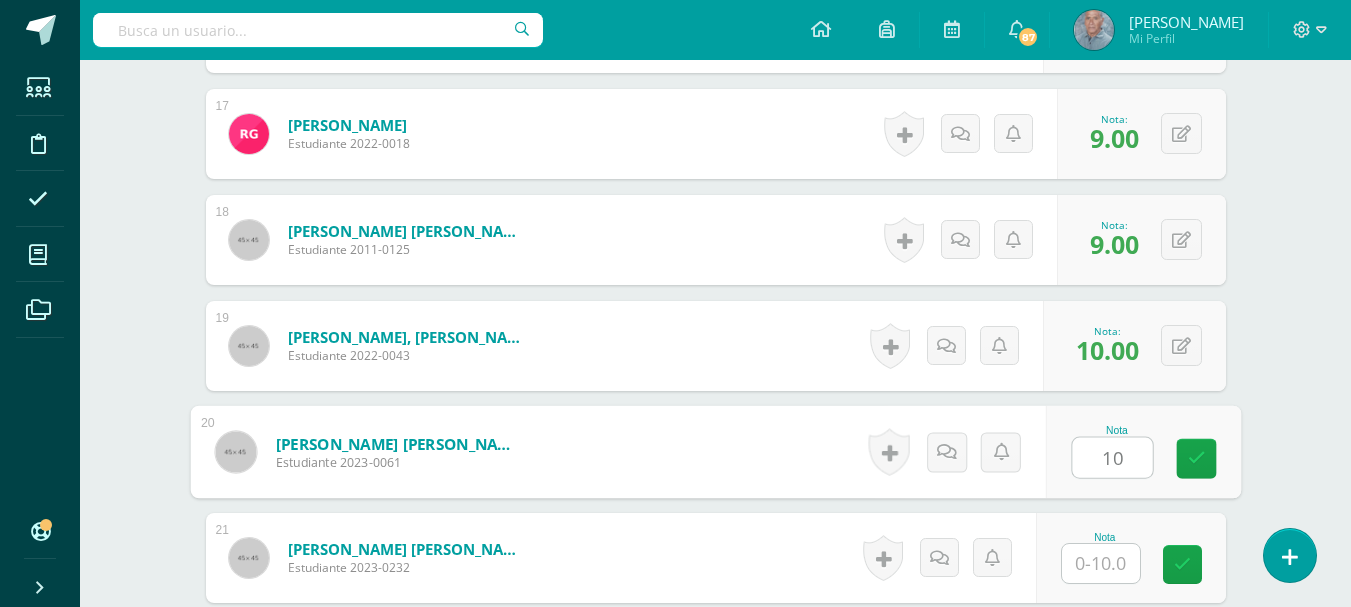 scroll, scrollTop: 2375, scrollLeft: 0, axis: vertical 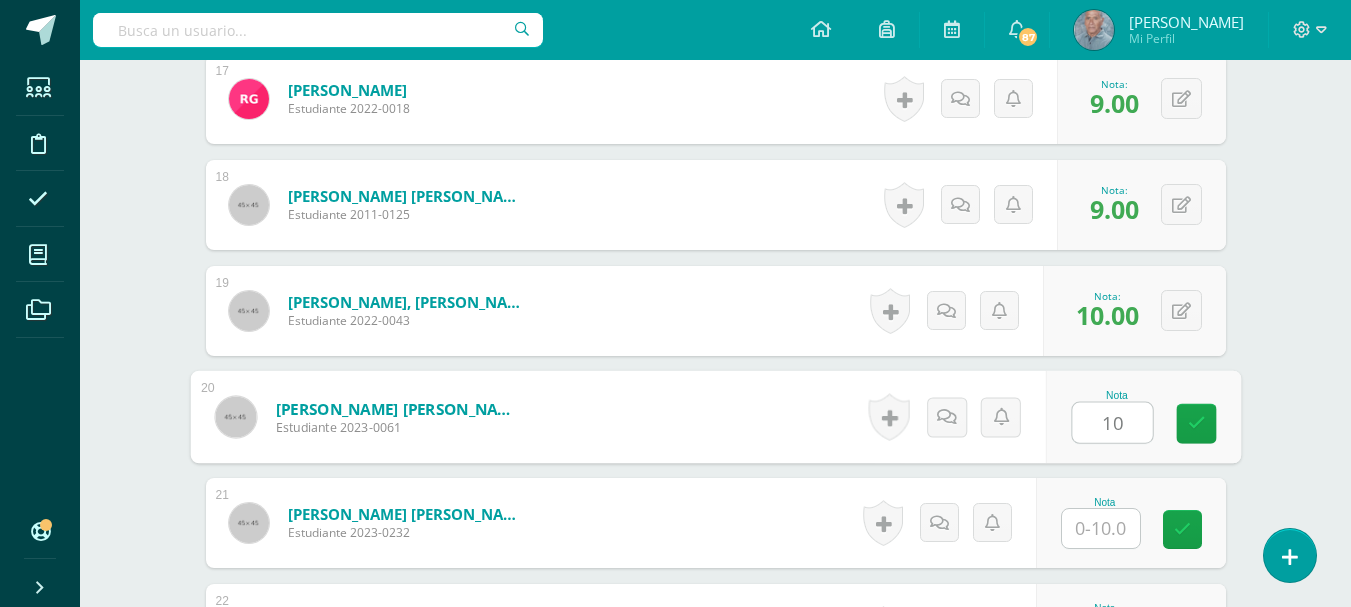 type on "10" 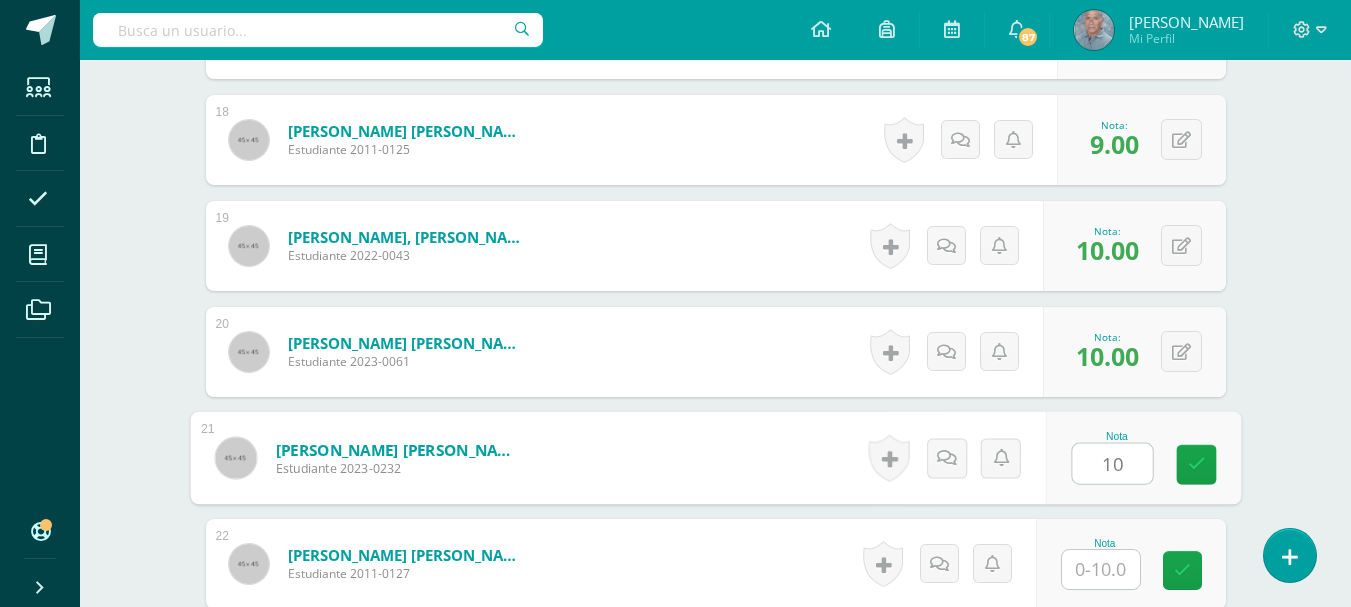 scroll, scrollTop: 2475, scrollLeft: 0, axis: vertical 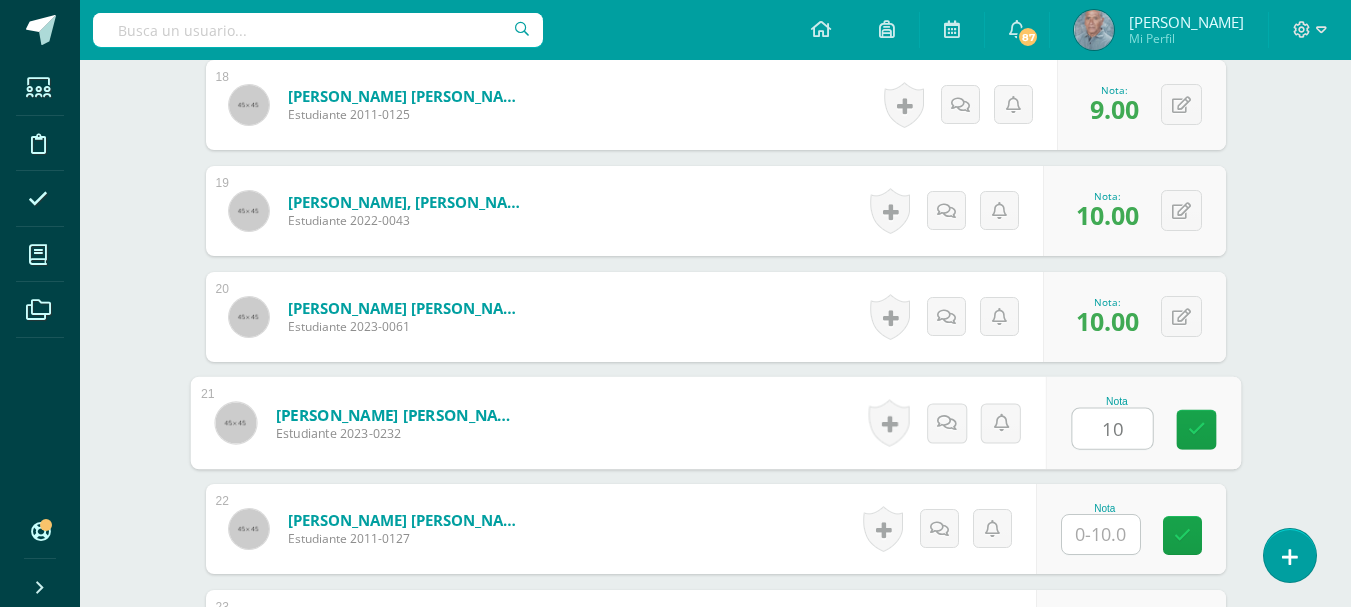 type on "10" 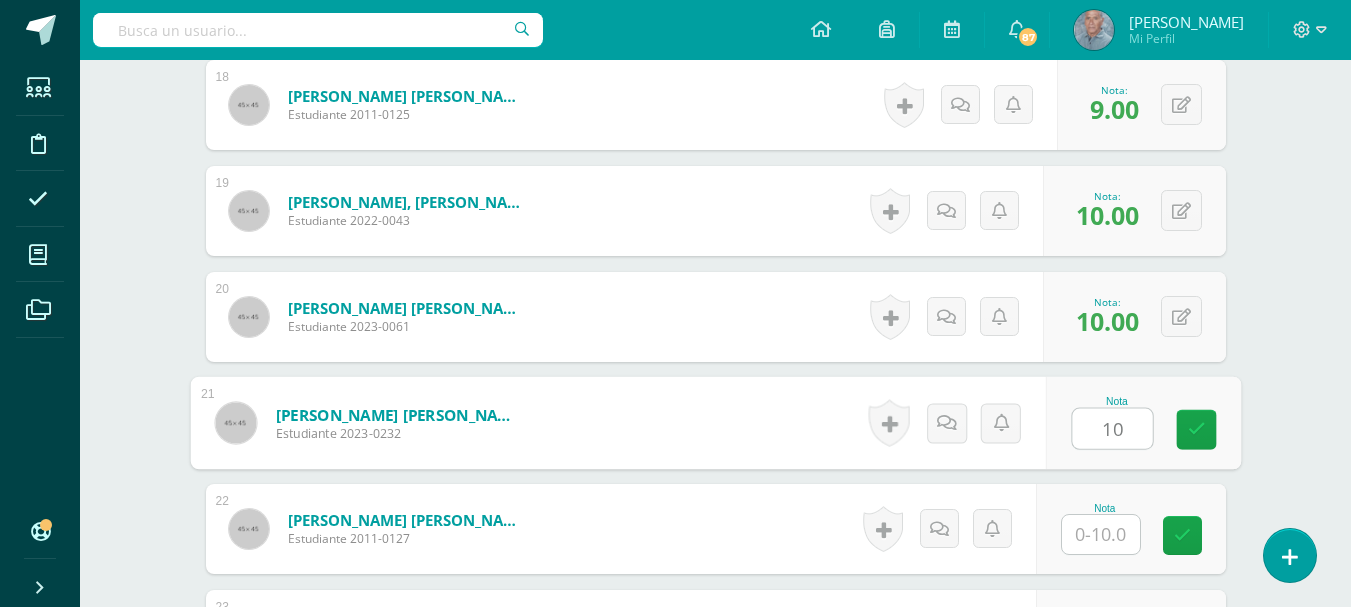 click at bounding box center (1101, 534) 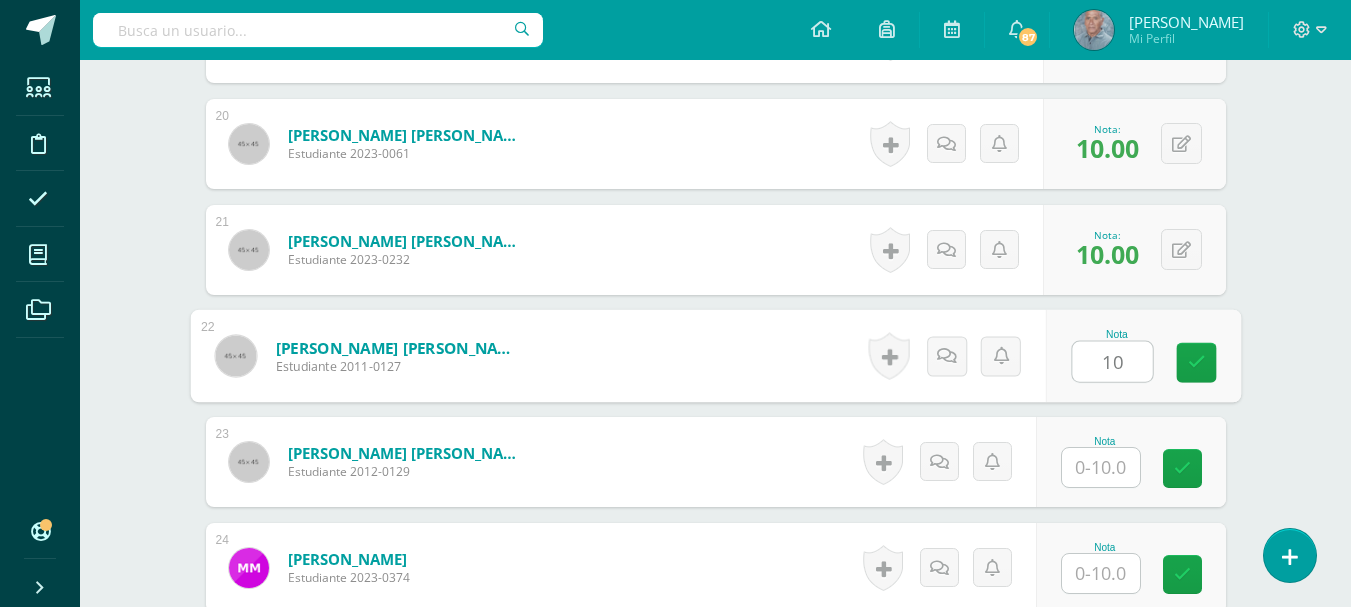 scroll, scrollTop: 2675, scrollLeft: 0, axis: vertical 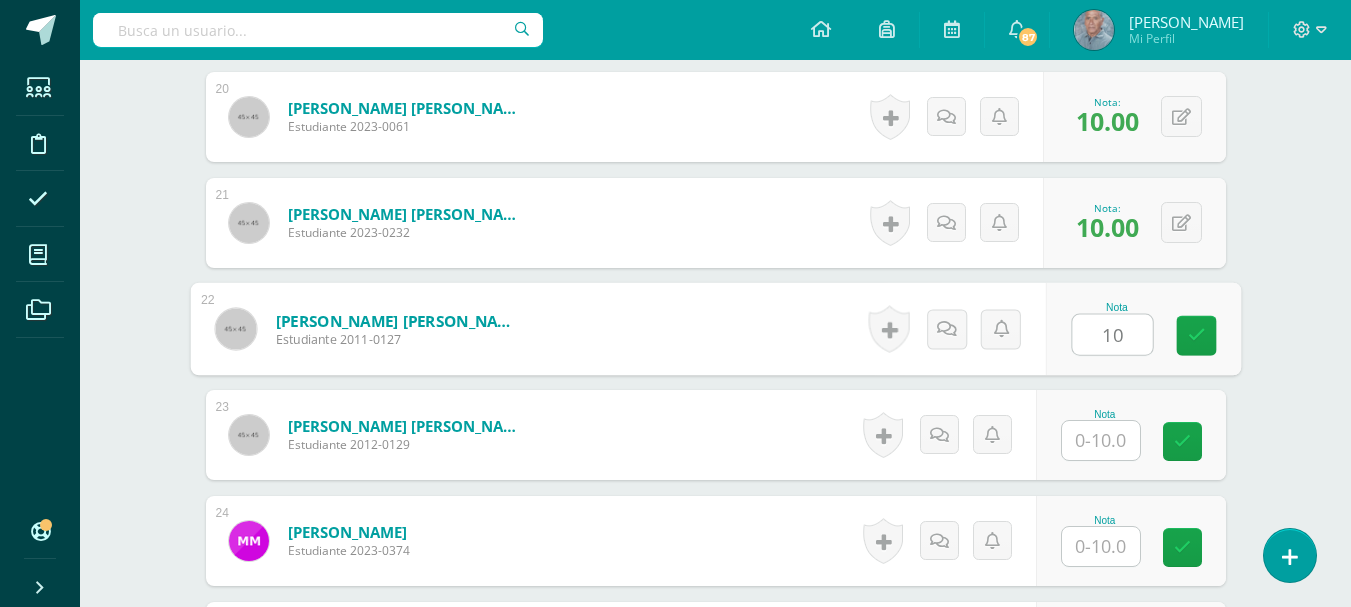 type on "10" 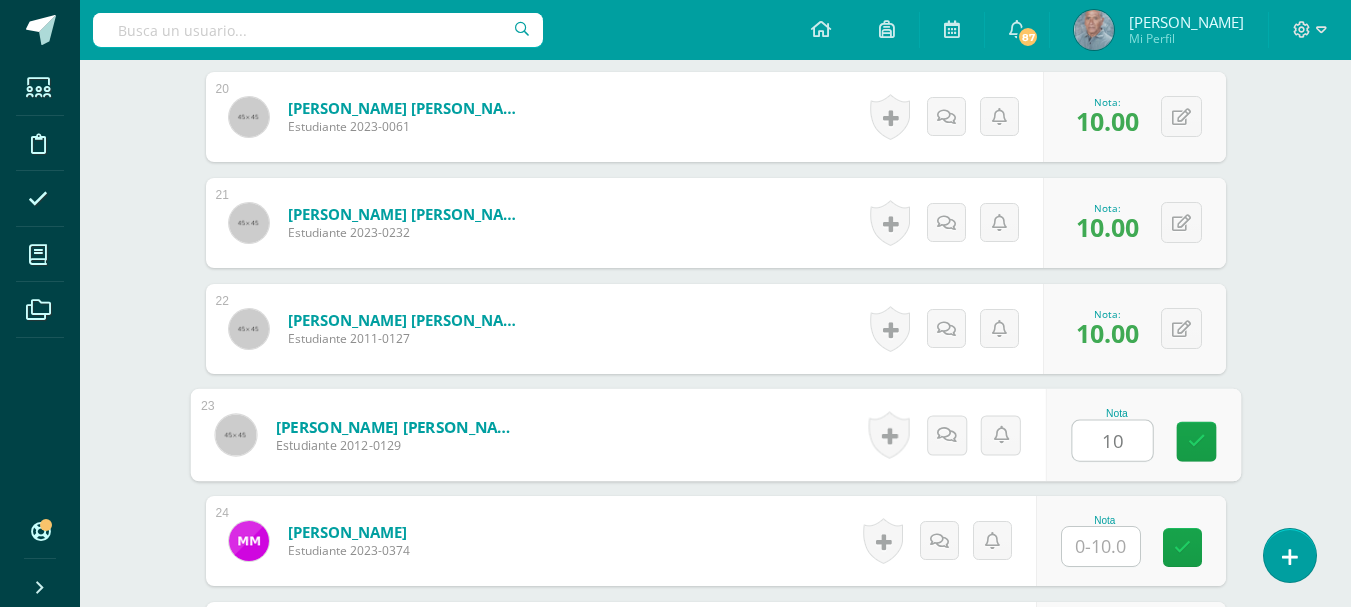 type on "10" 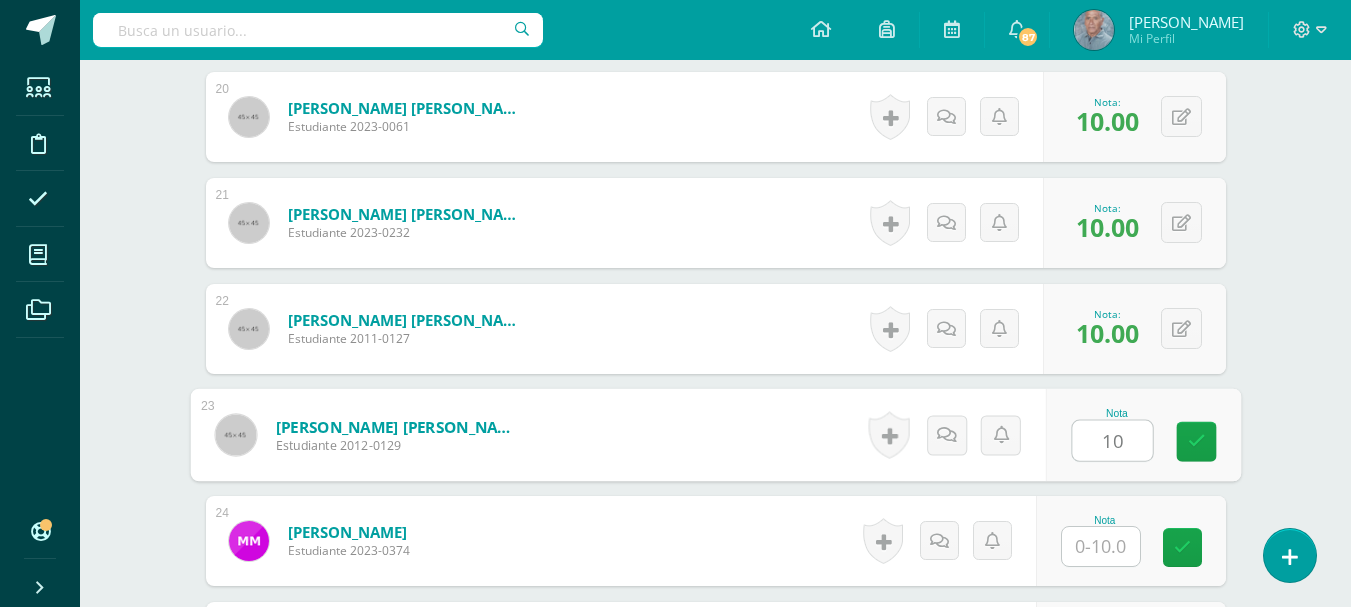 click at bounding box center [1101, 546] 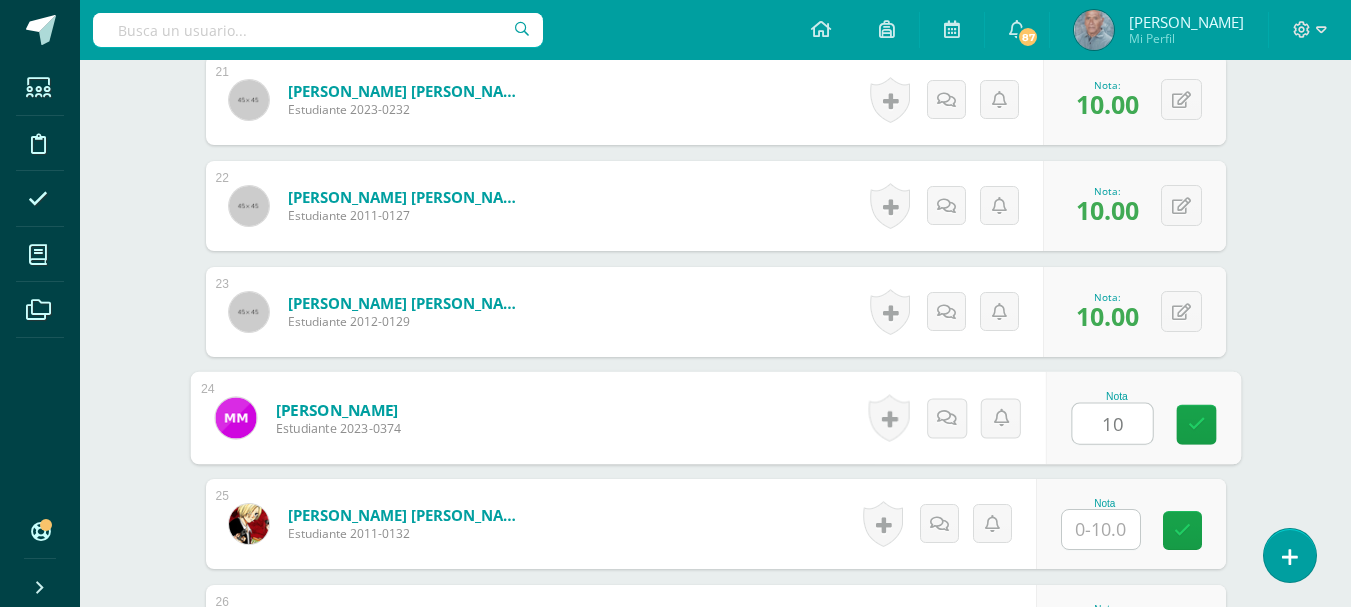 scroll, scrollTop: 2875, scrollLeft: 0, axis: vertical 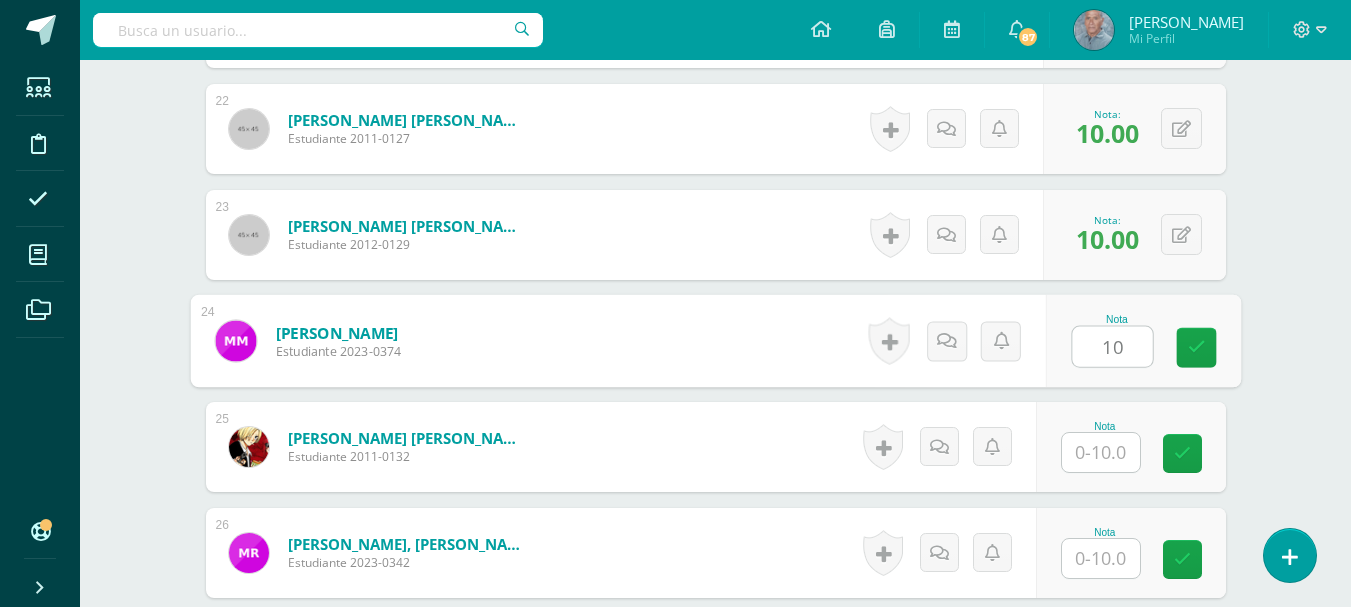 type on "10" 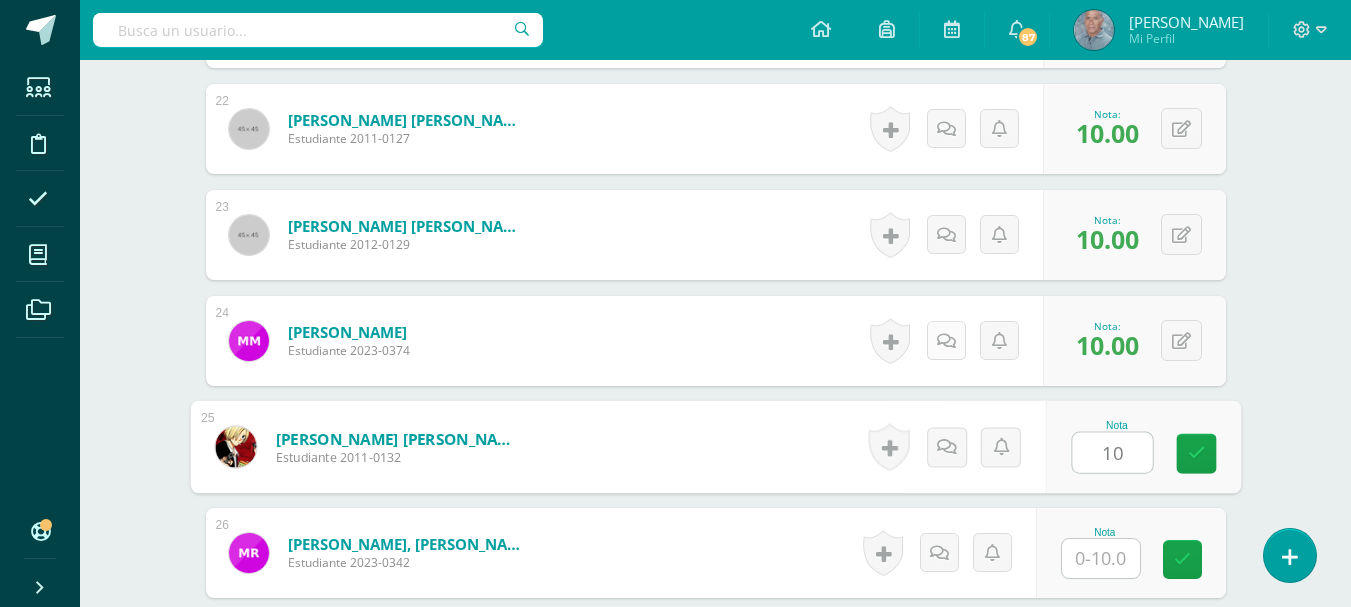 scroll, scrollTop: 2975, scrollLeft: 0, axis: vertical 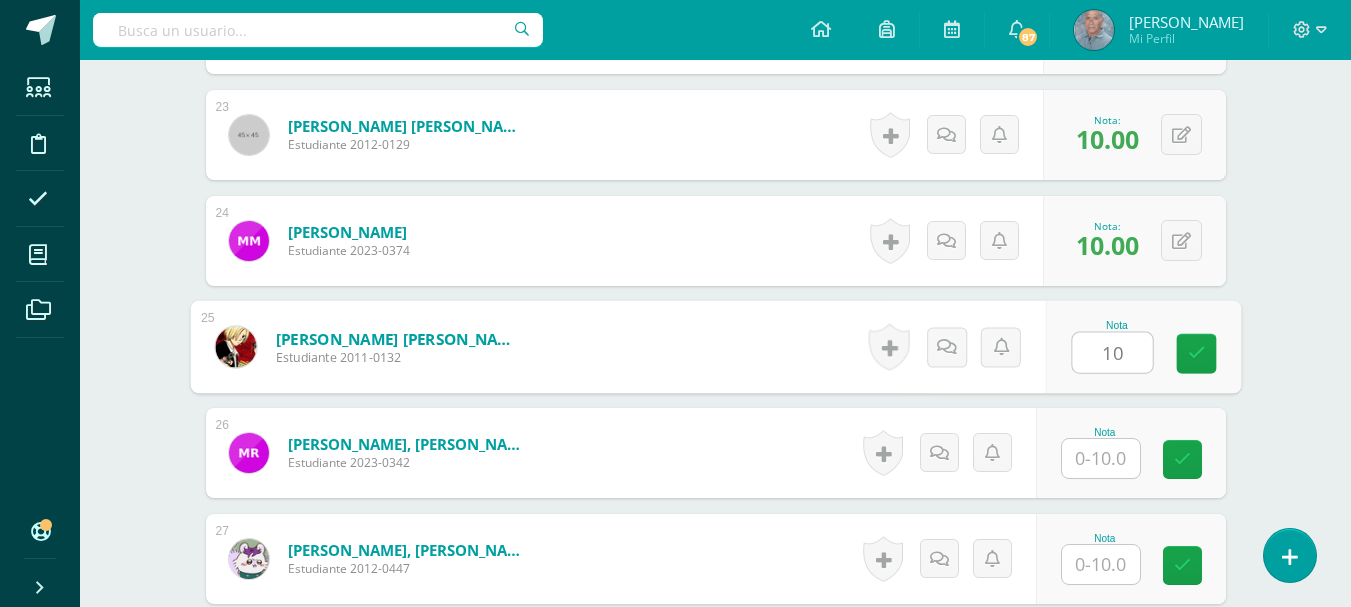 type on "10" 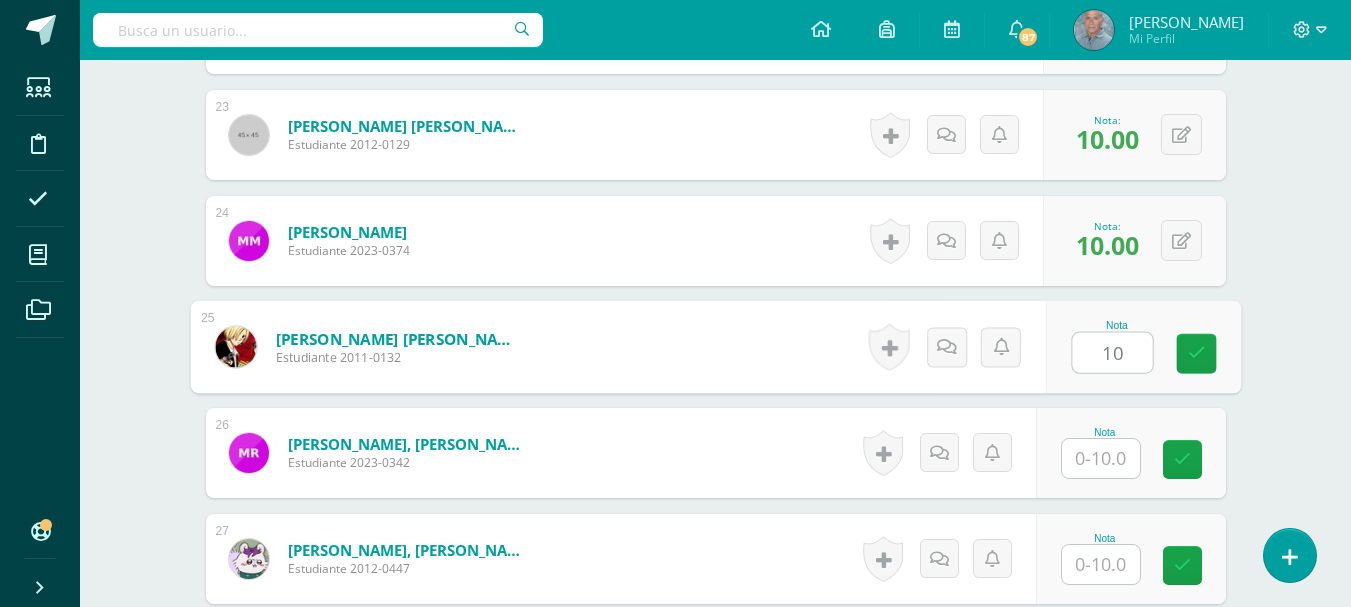 click at bounding box center [1101, 458] 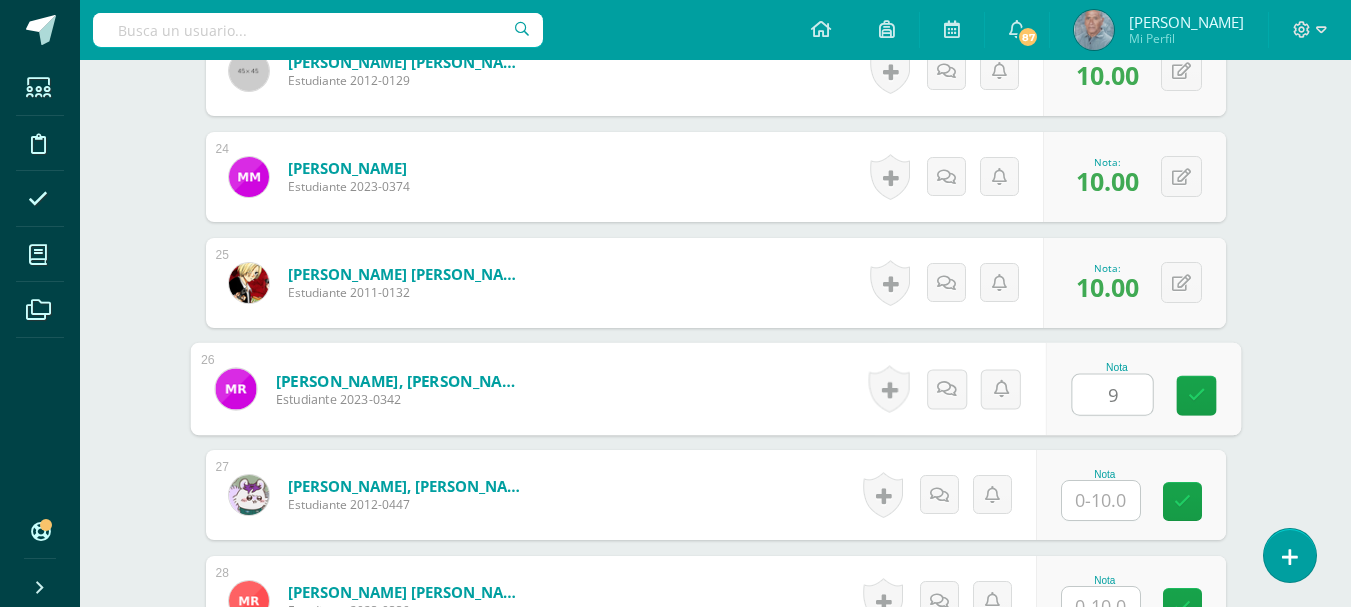 scroll, scrollTop: 3075, scrollLeft: 0, axis: vertical 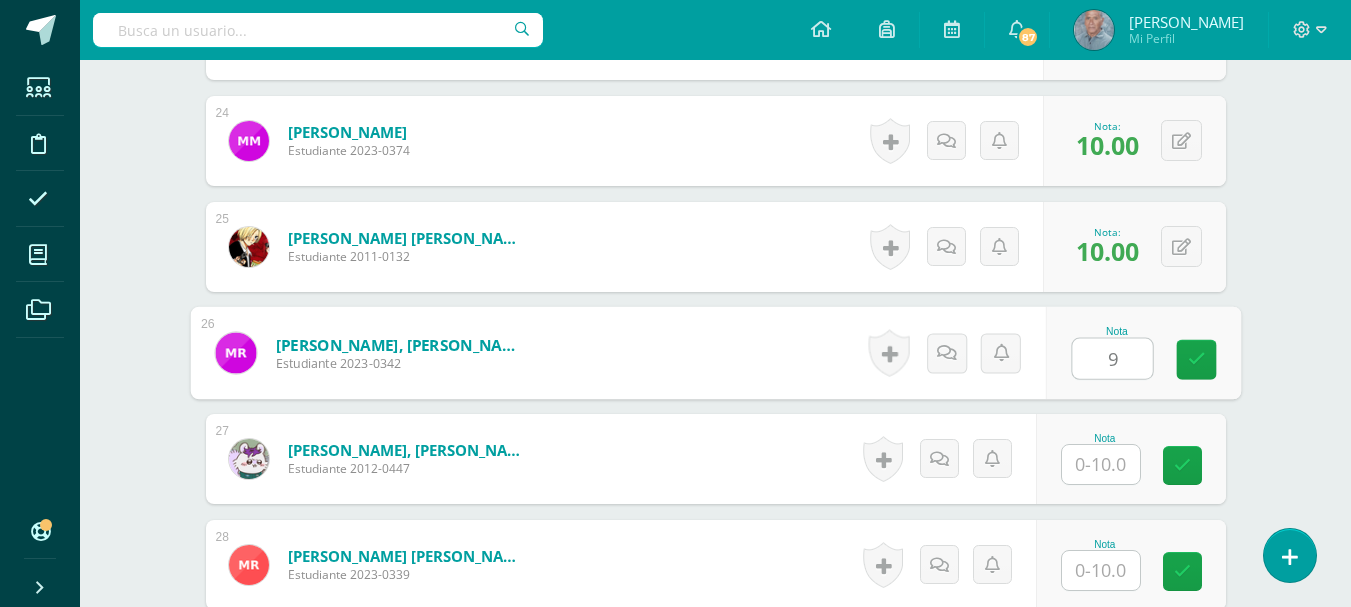 type on "9" 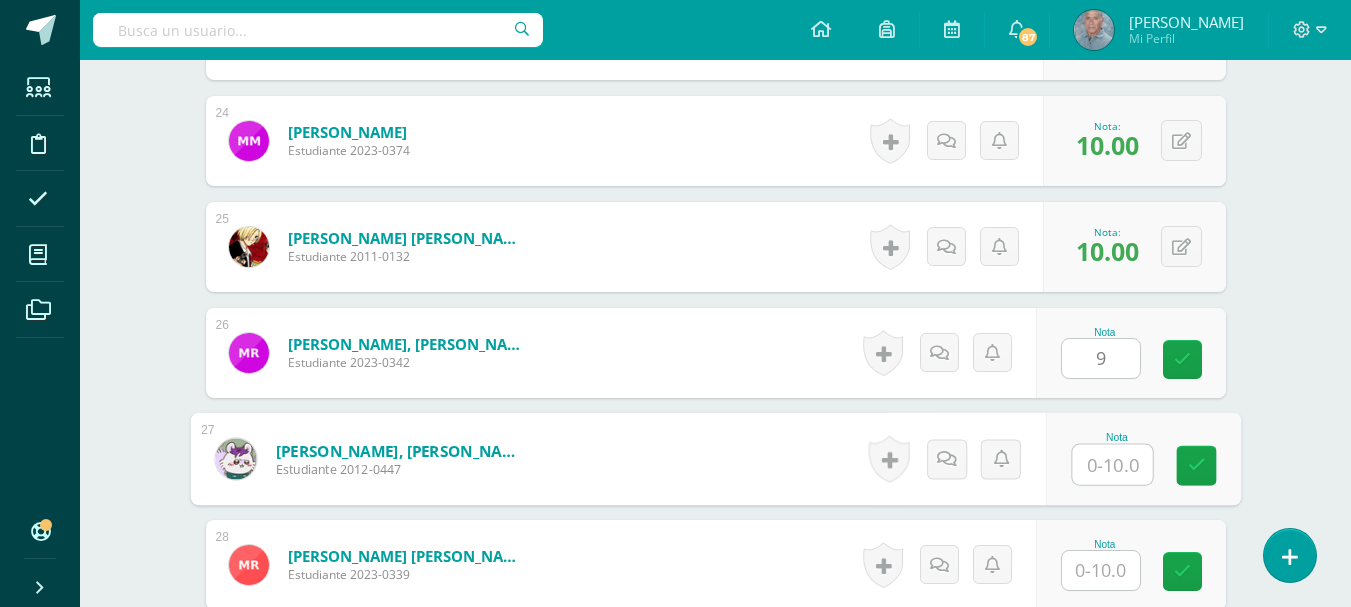click at bounding box center [1112, 465] 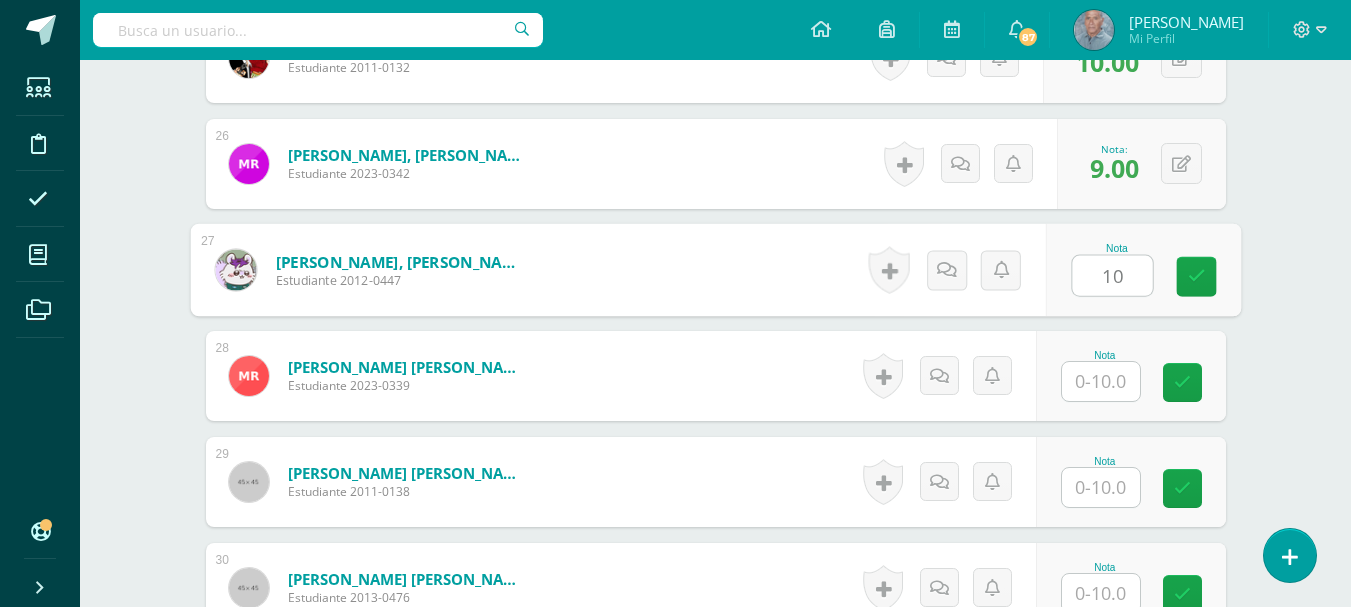 scroll, scrollTop: 3275, scrollLeft: 0, axis: vertical 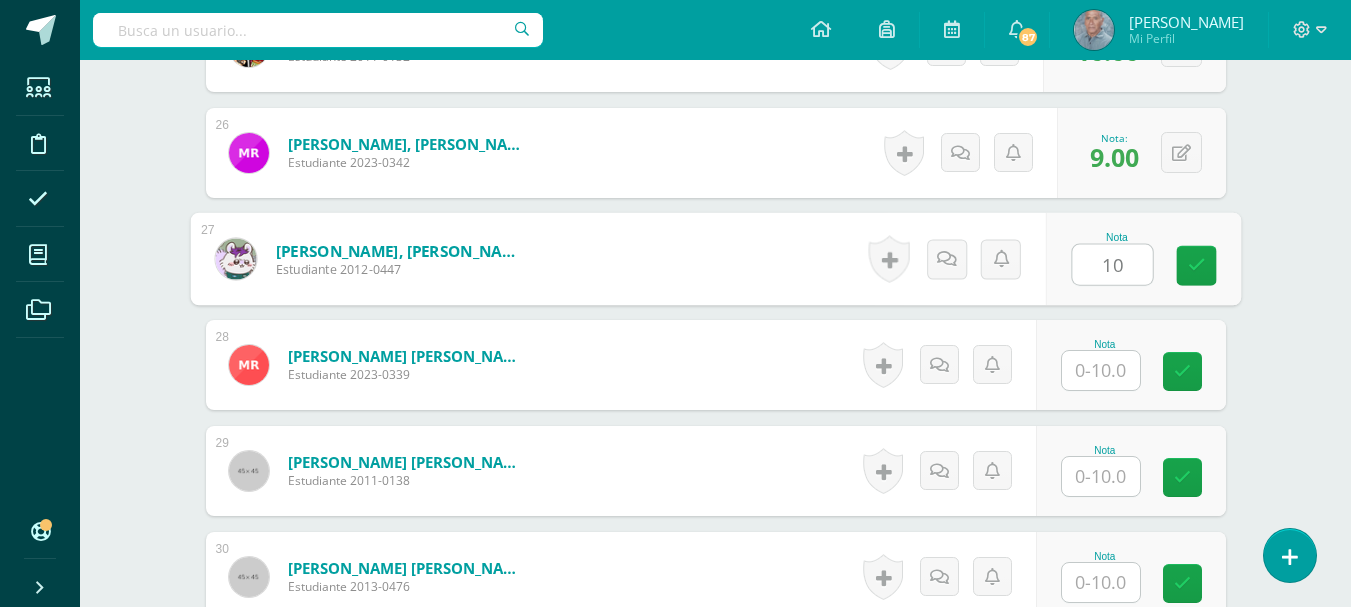 type on "10" 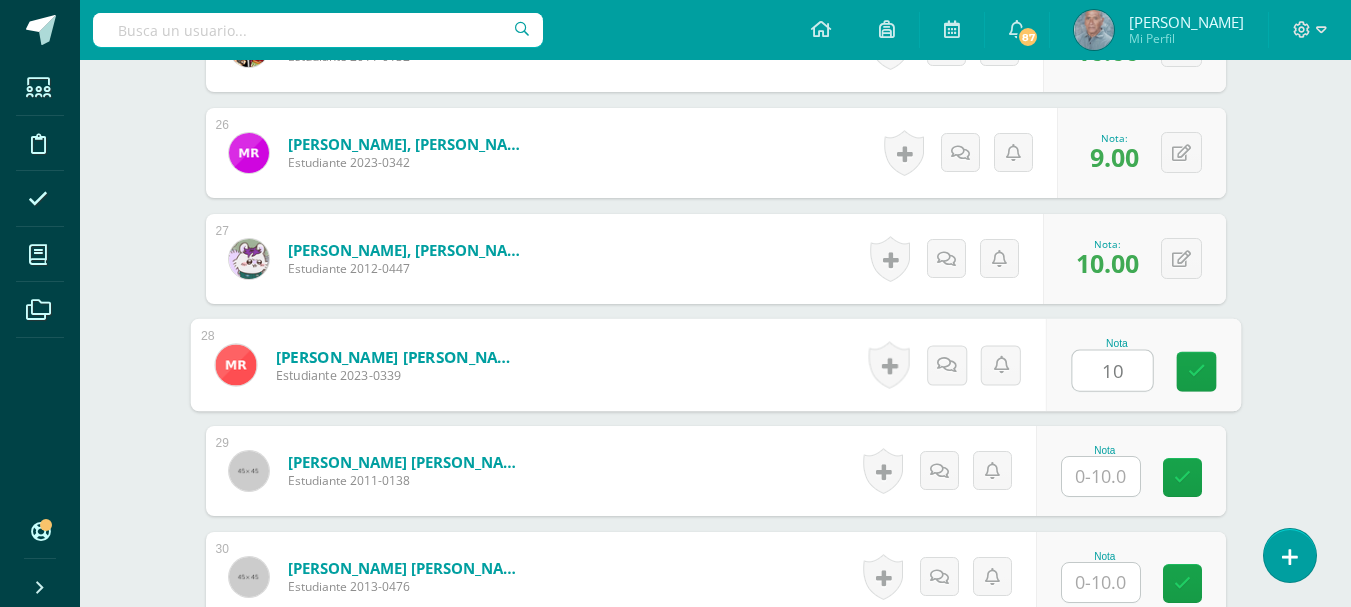 type on "10" 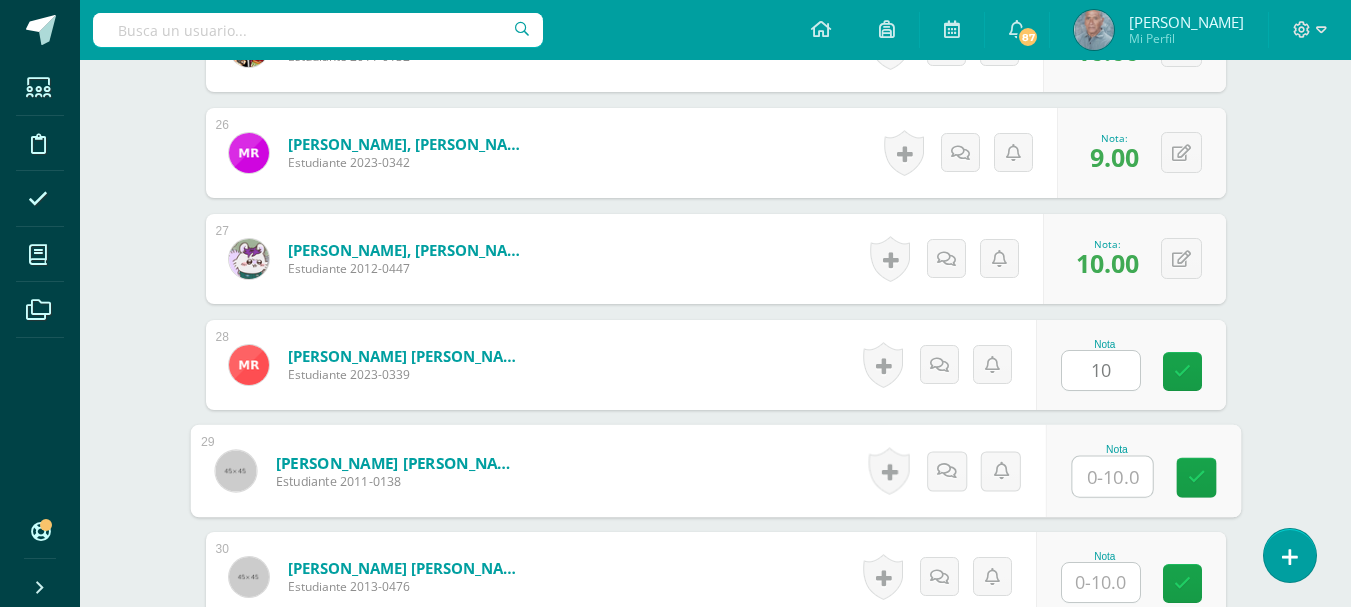 click at bounding box center [1112, 477] 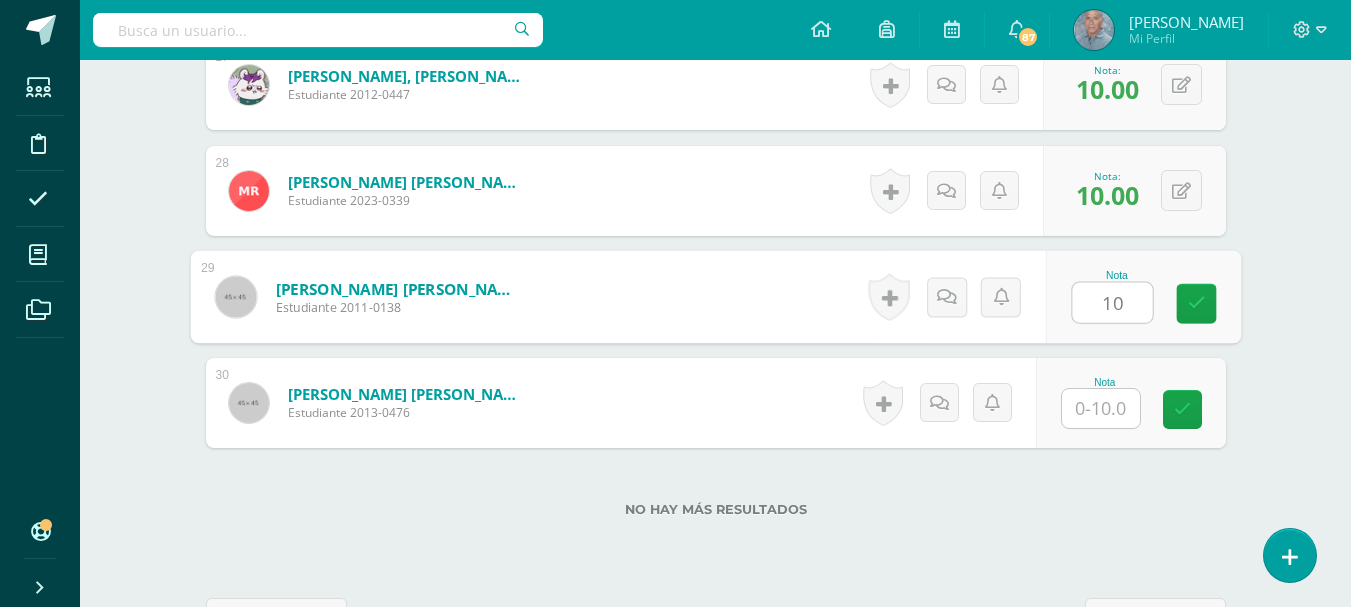 scroll, scrollTop: 3475, scrollLeft: 0, axis: vertical 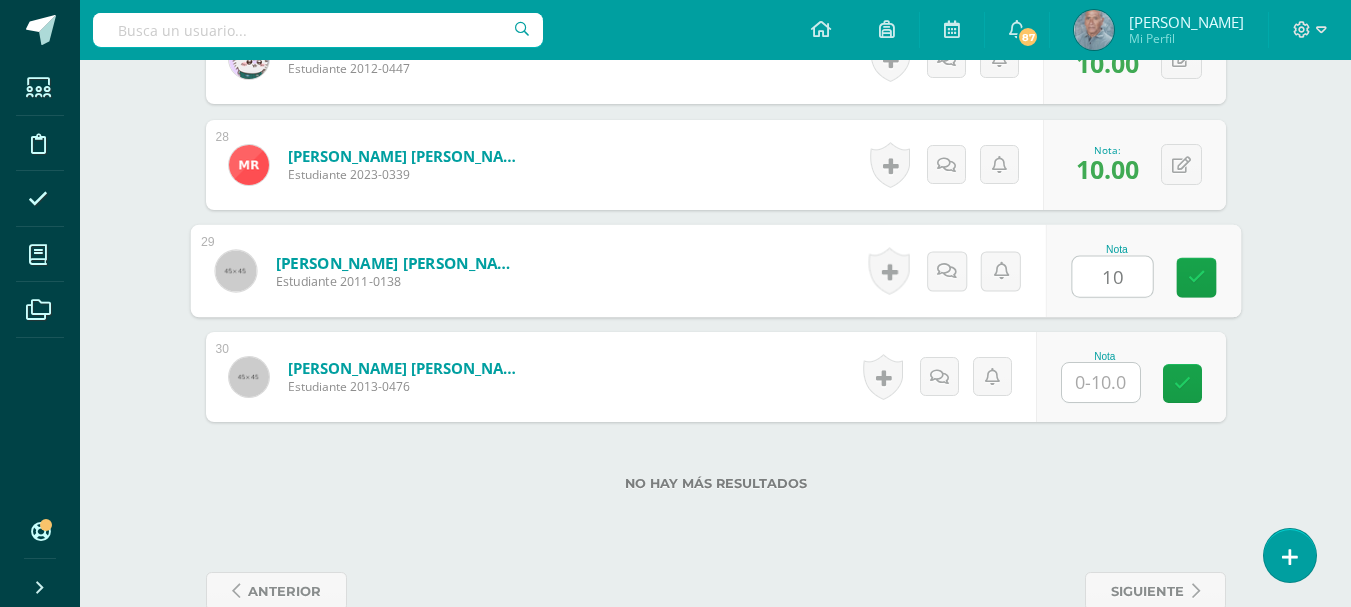 type on "10" 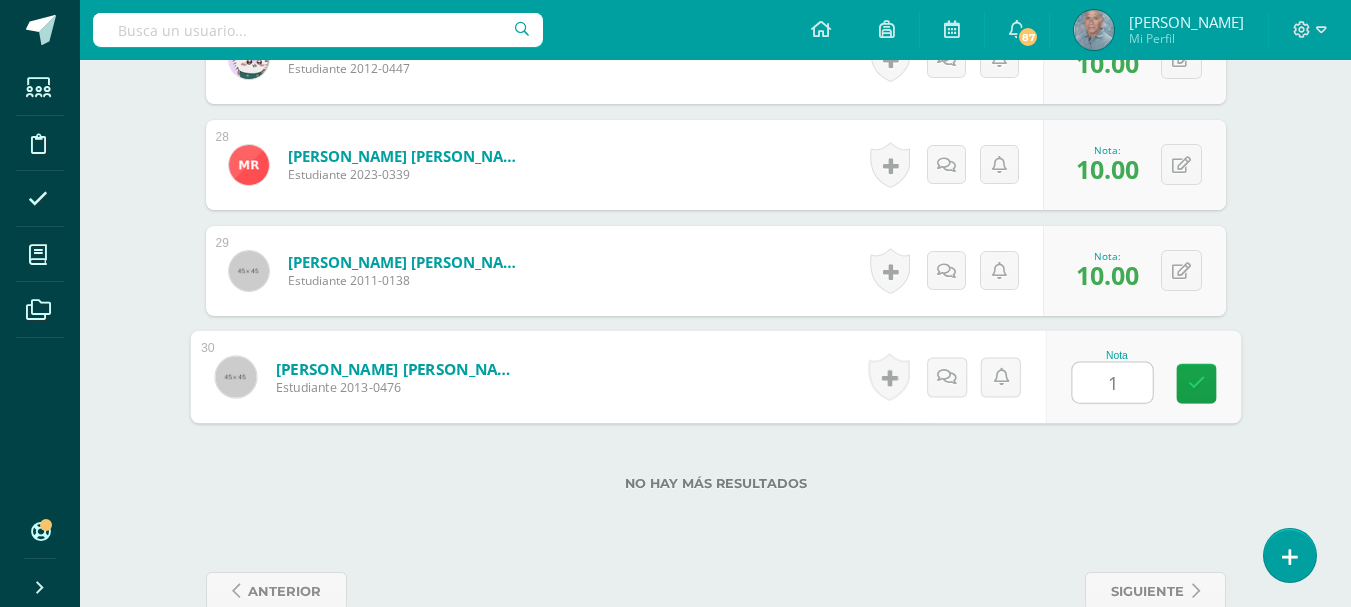 type on "10" 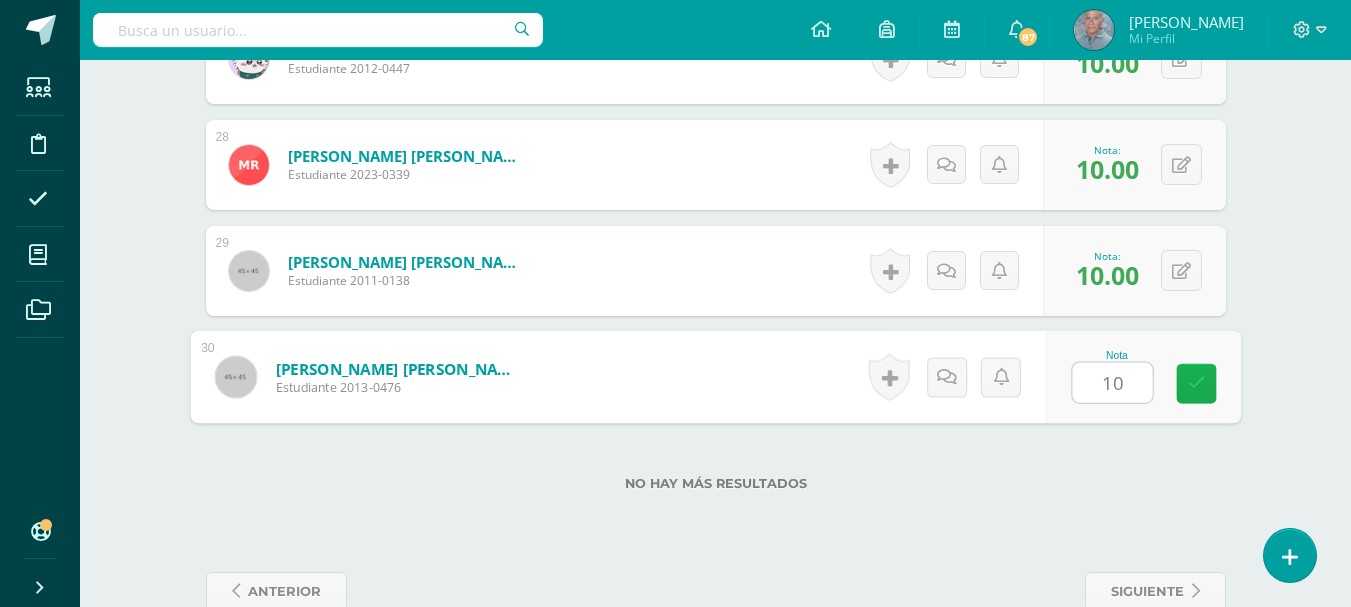 click at bounding box center (1196, 383) 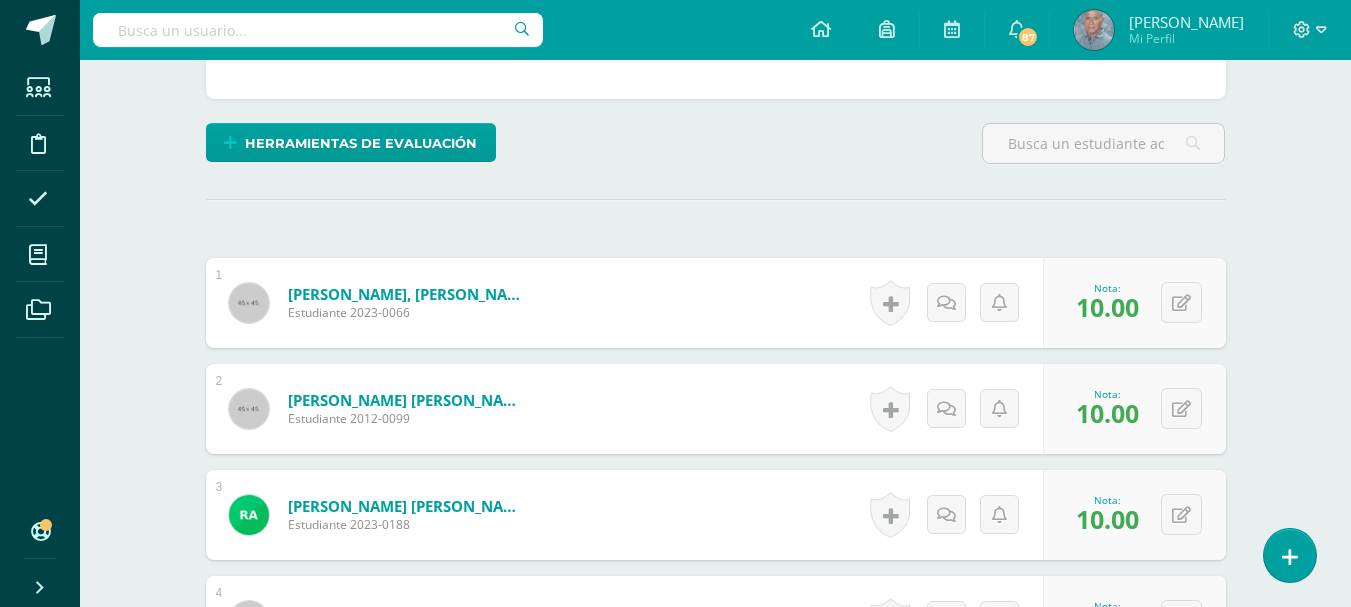 scroll, scrollTop: 0, scrollLeft: 0, axis: both 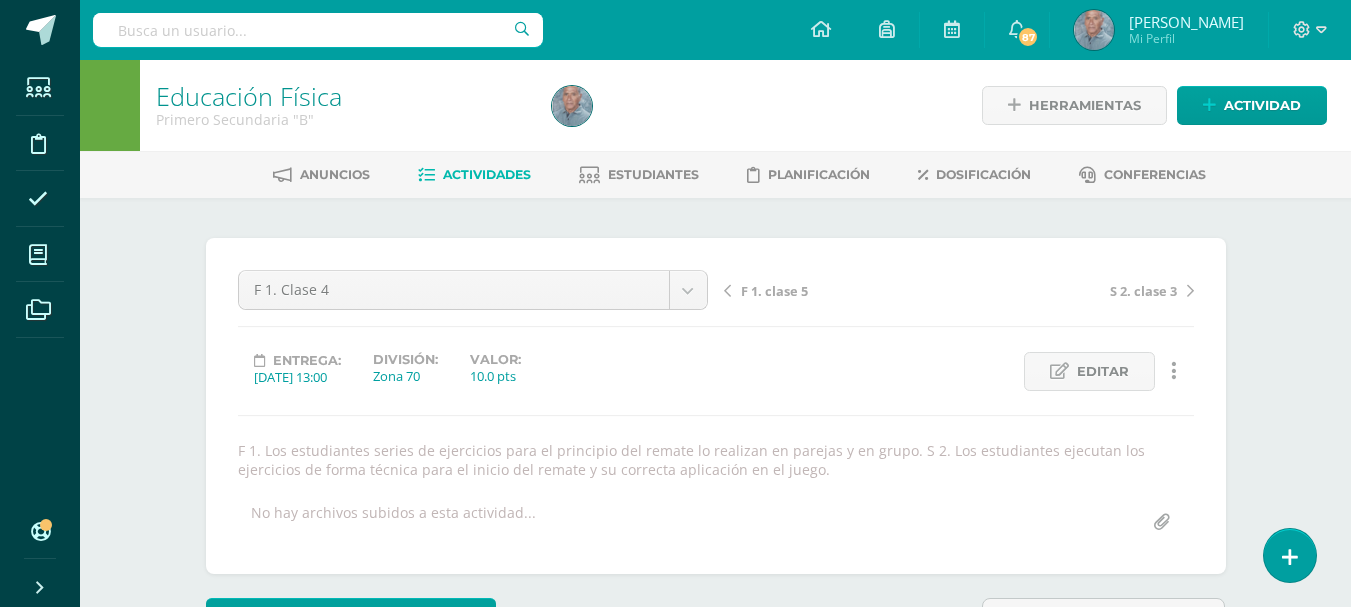 click on "Actividades" at bounding box center (487, 174) 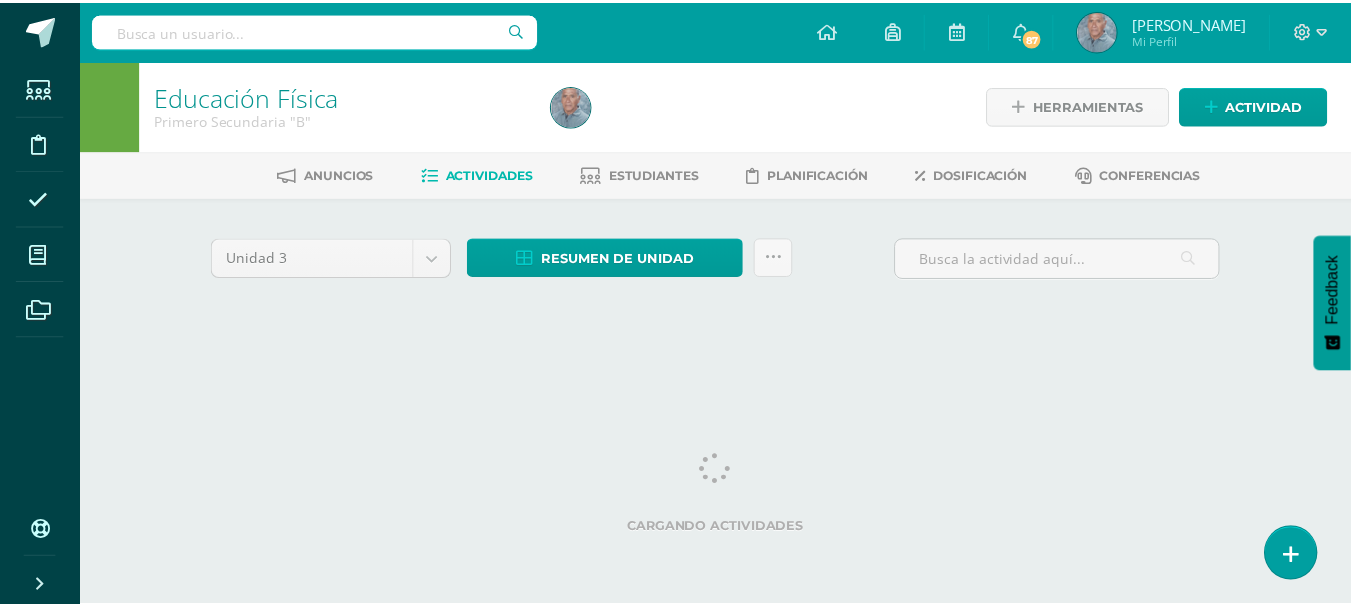 scroll, scrollTop: 0, scrollLeft: 0, axis: both 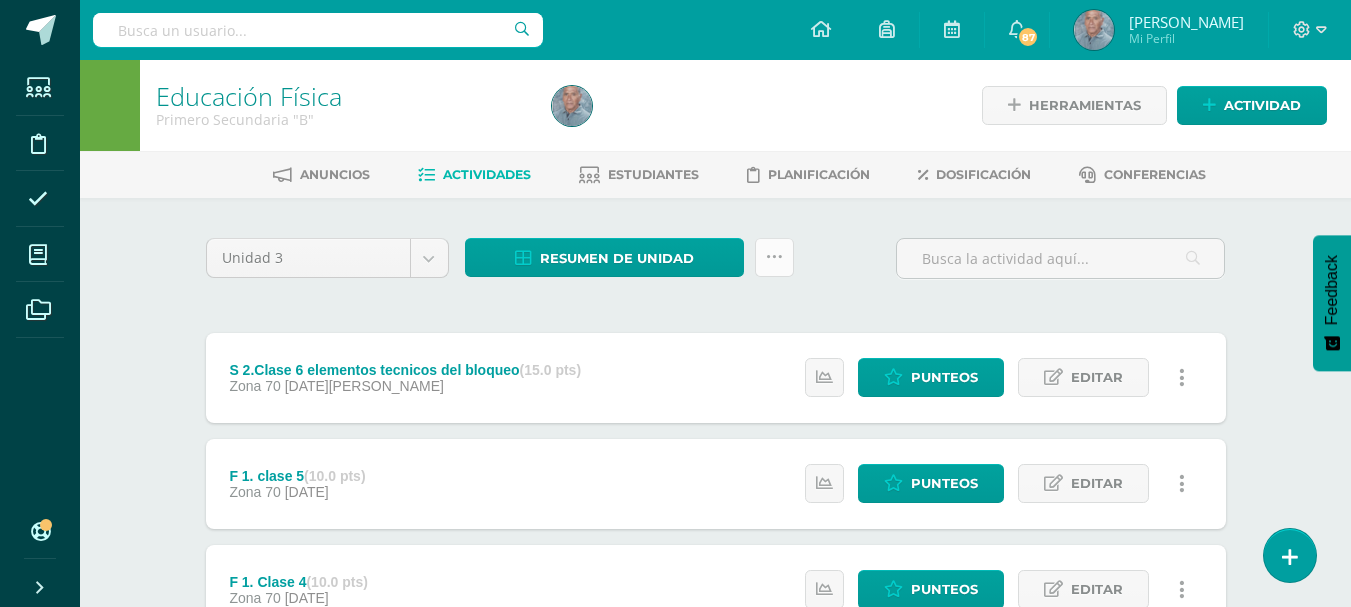 click at bounding box center (774, 257) 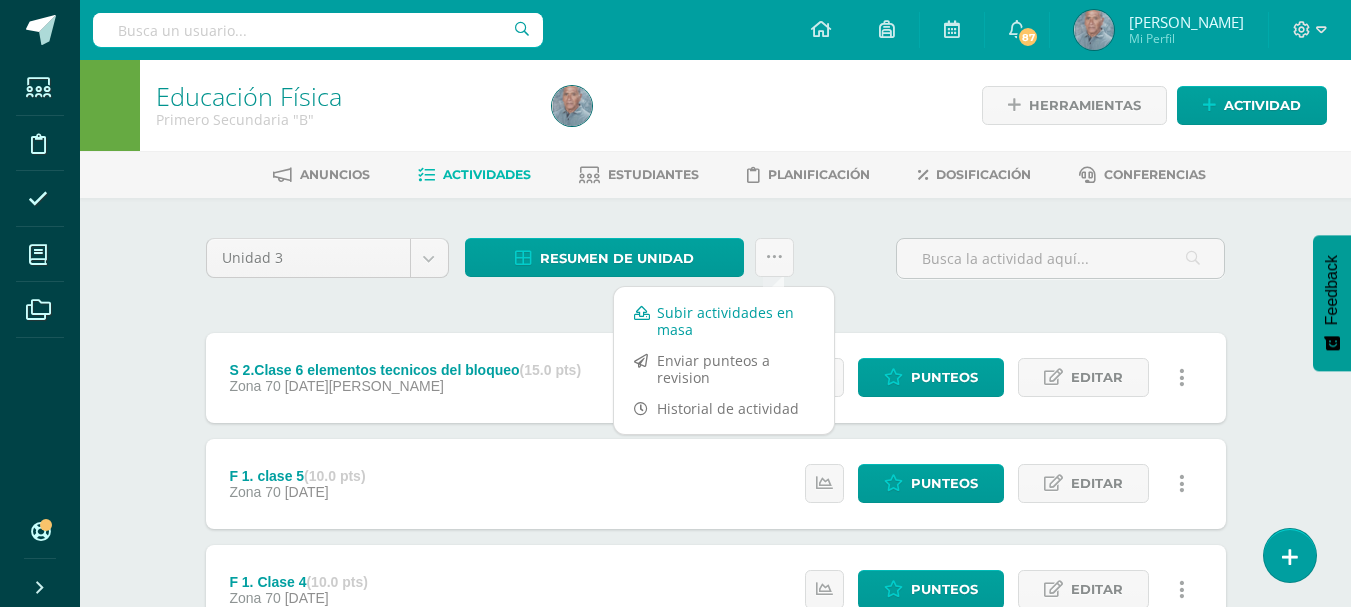 click on "Subir actividades en masa" at bounding box center (724, 321) 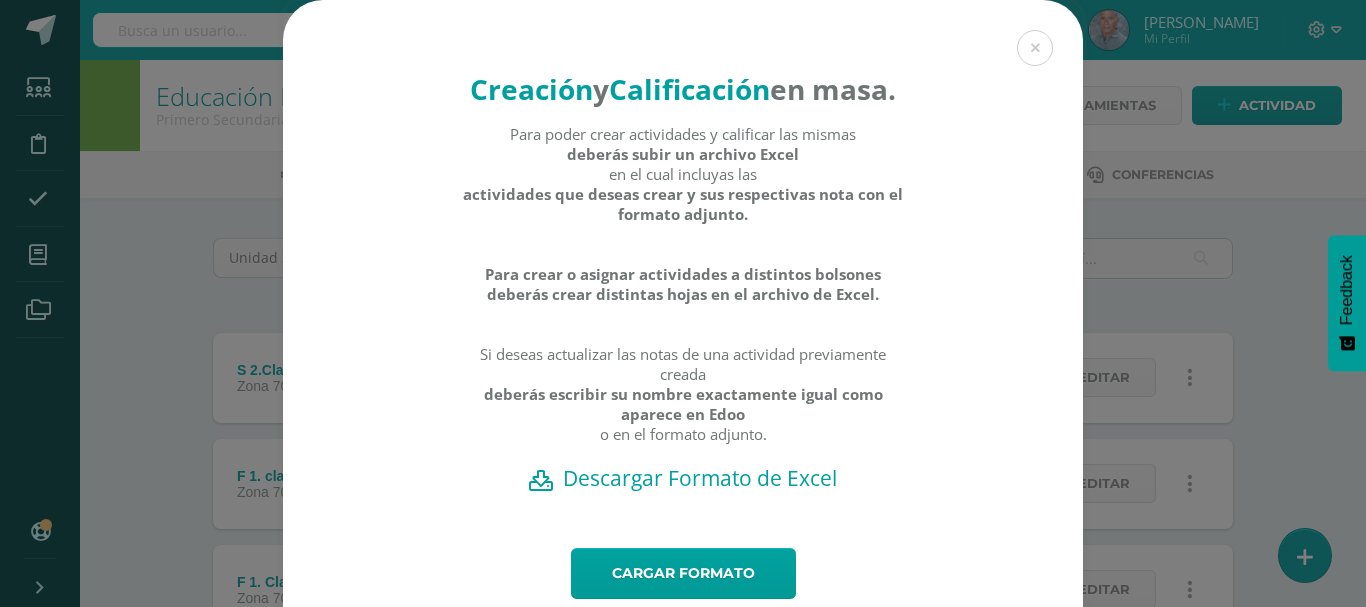 click on "Descargar Formato de Excel" at bounding box center (683, 478) 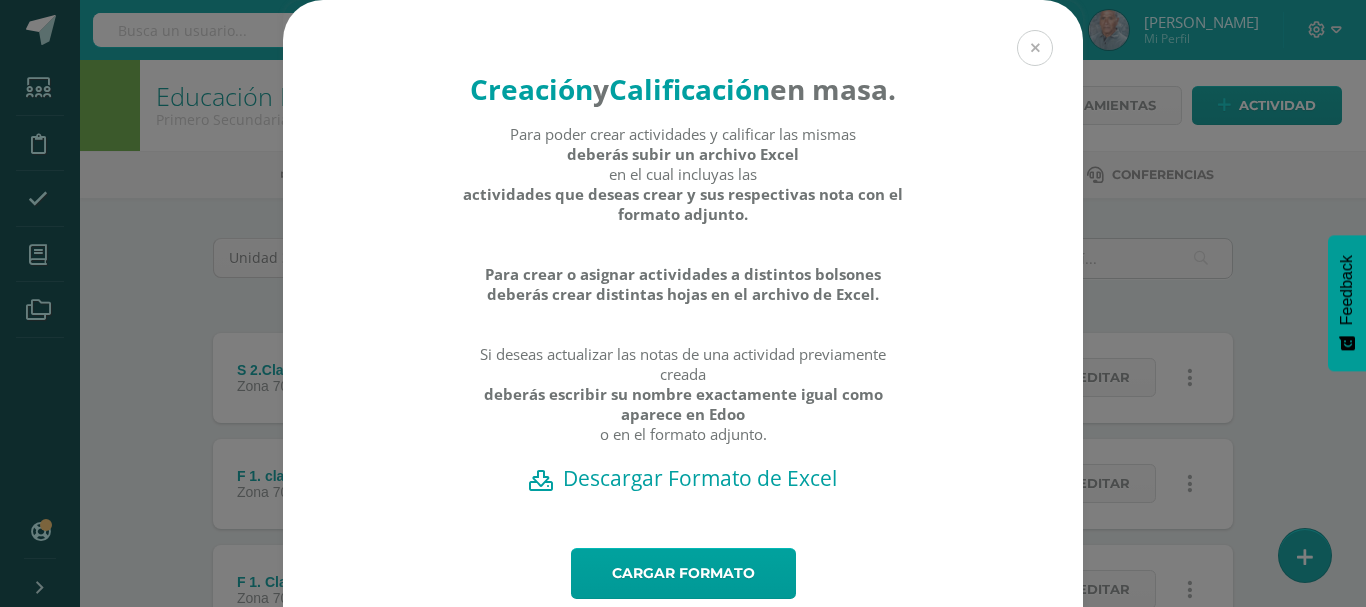 click at bounding box center (1035, 48) 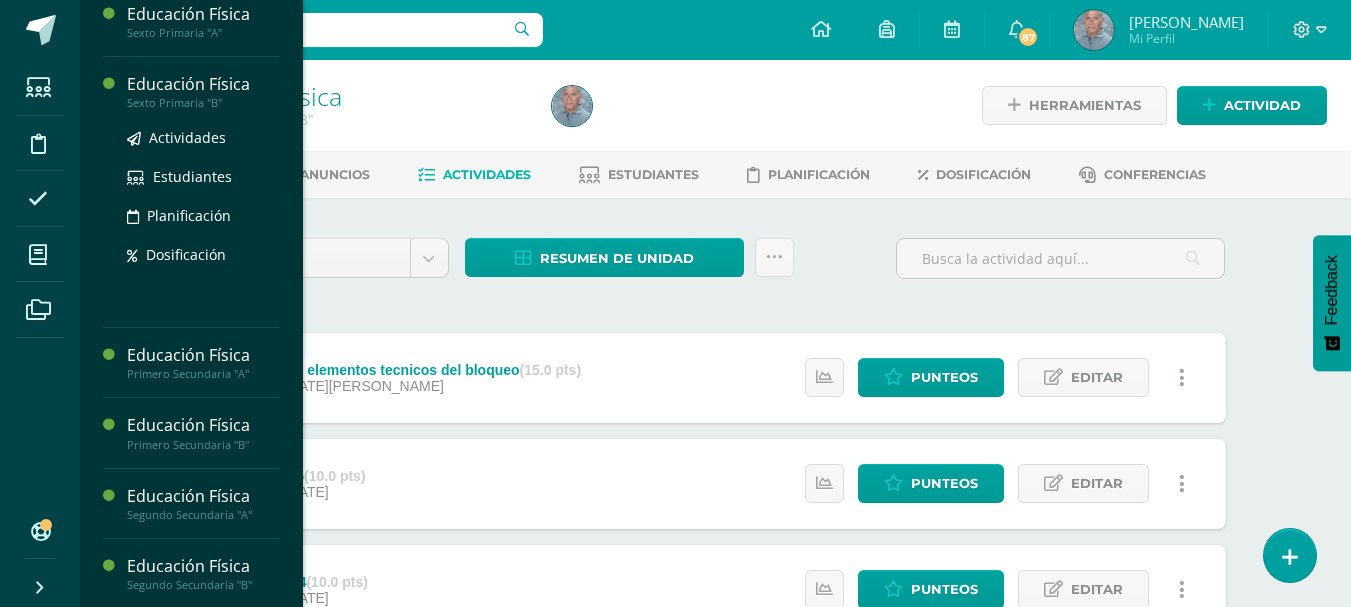 scroll, scrollTop: 400, scrollLeft: 0, axis: vertical 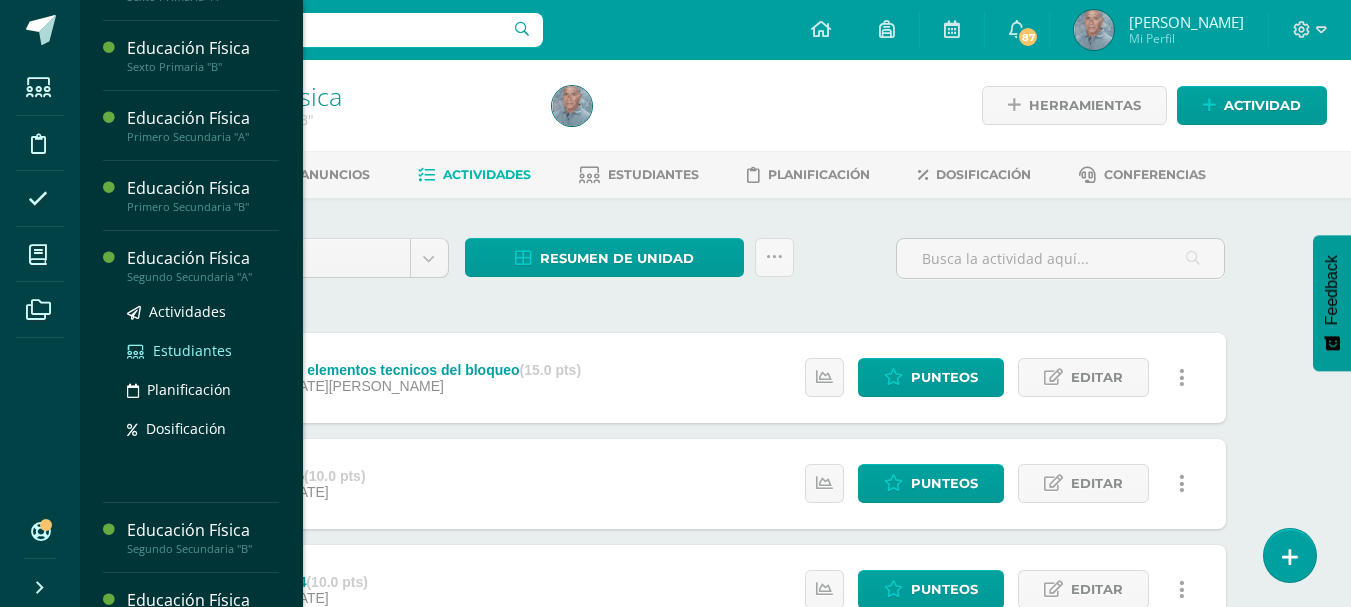 click on "Estudiantes" at bounding box center [192, 350] 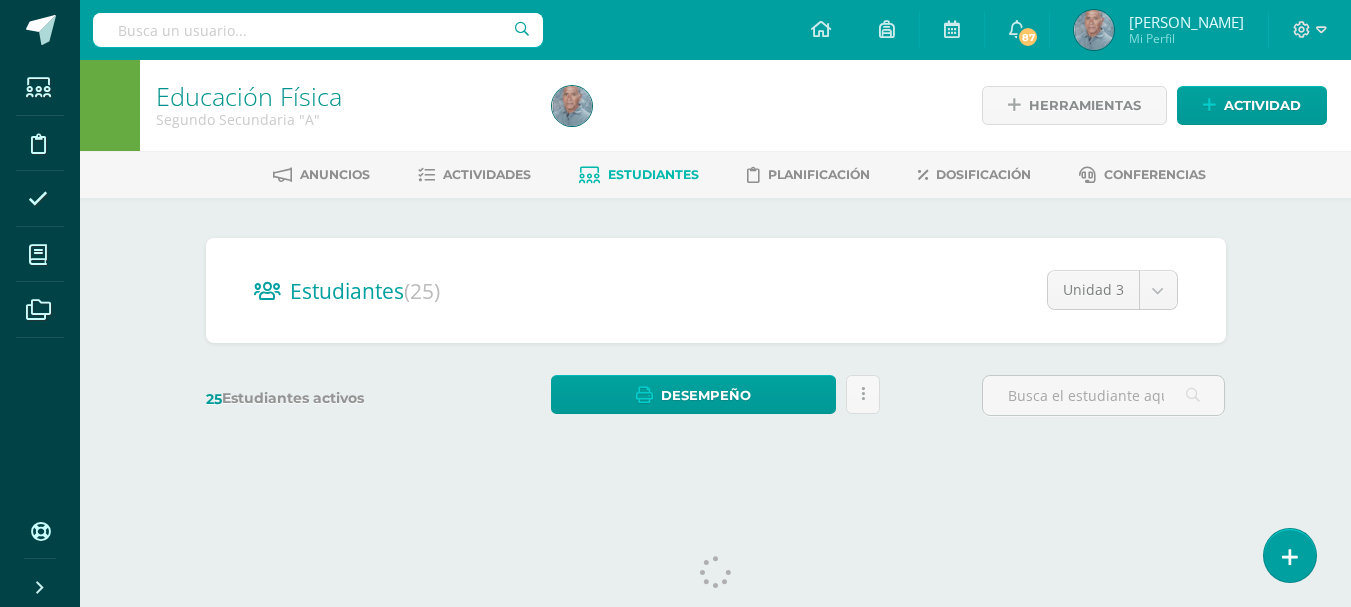 scroll, scrollTop: 39, scrollLeft: 0, axis: vertical 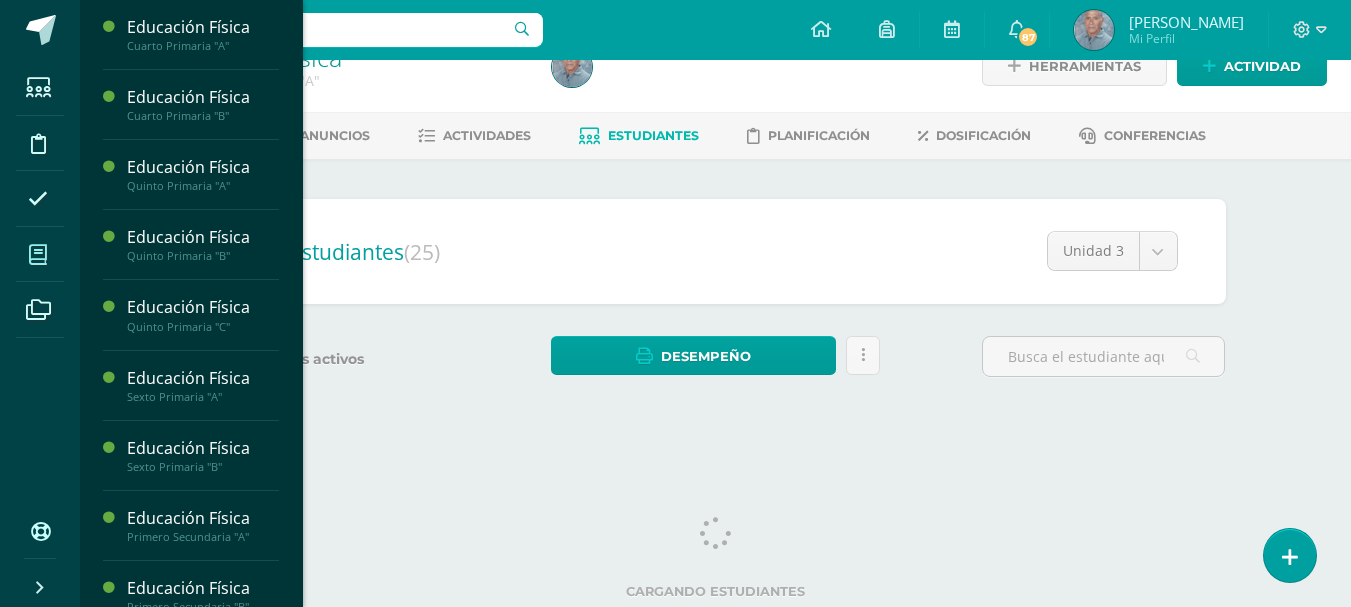 click at bounding box center (38, 255) 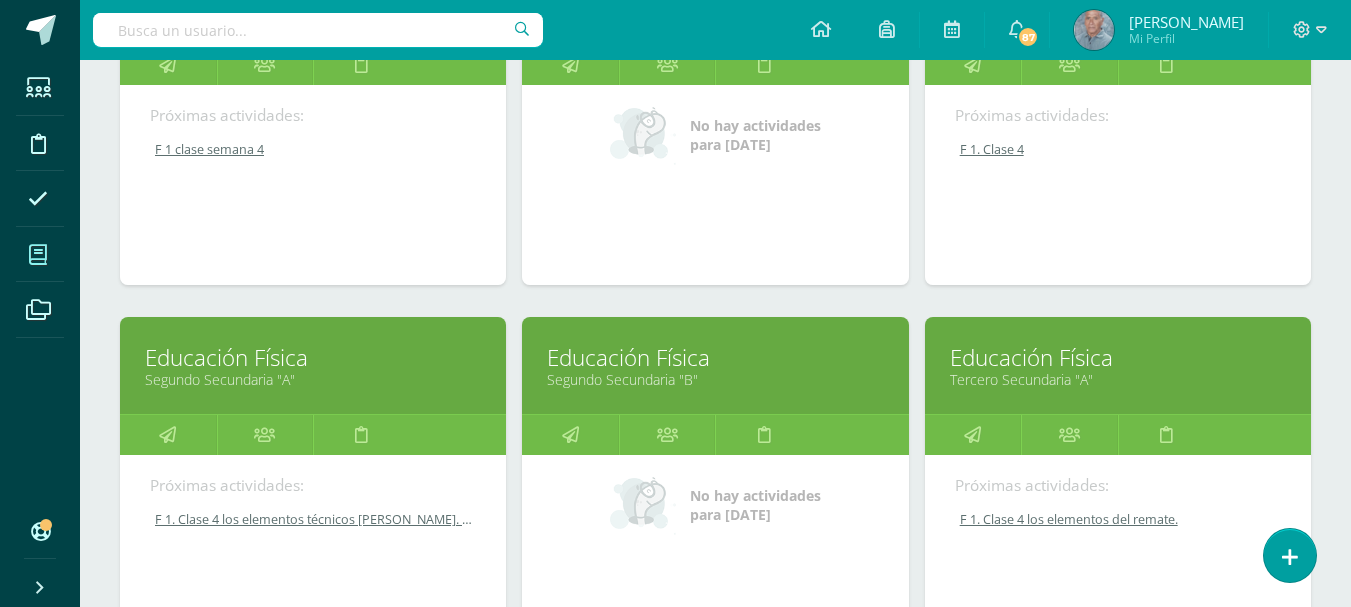 scroll, scrollTop: 1200, scrollLeft: 0, axis: vertical 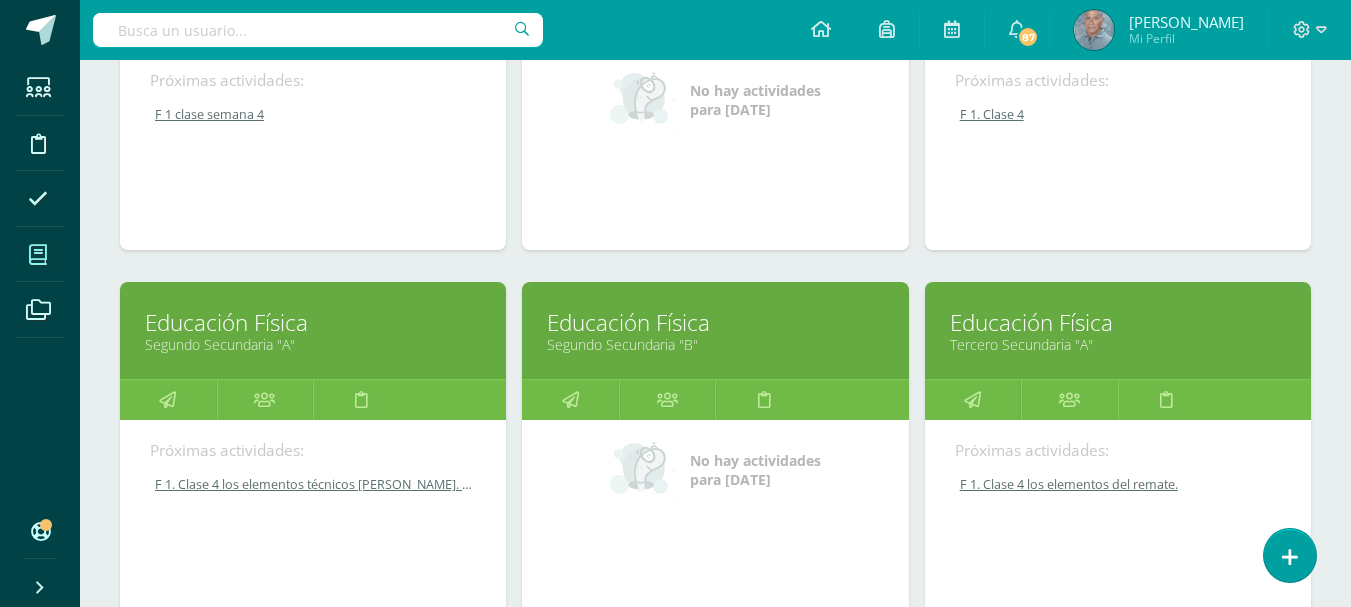 click on "Segundo Secundaria "A"" at bounding box center (313, 344) 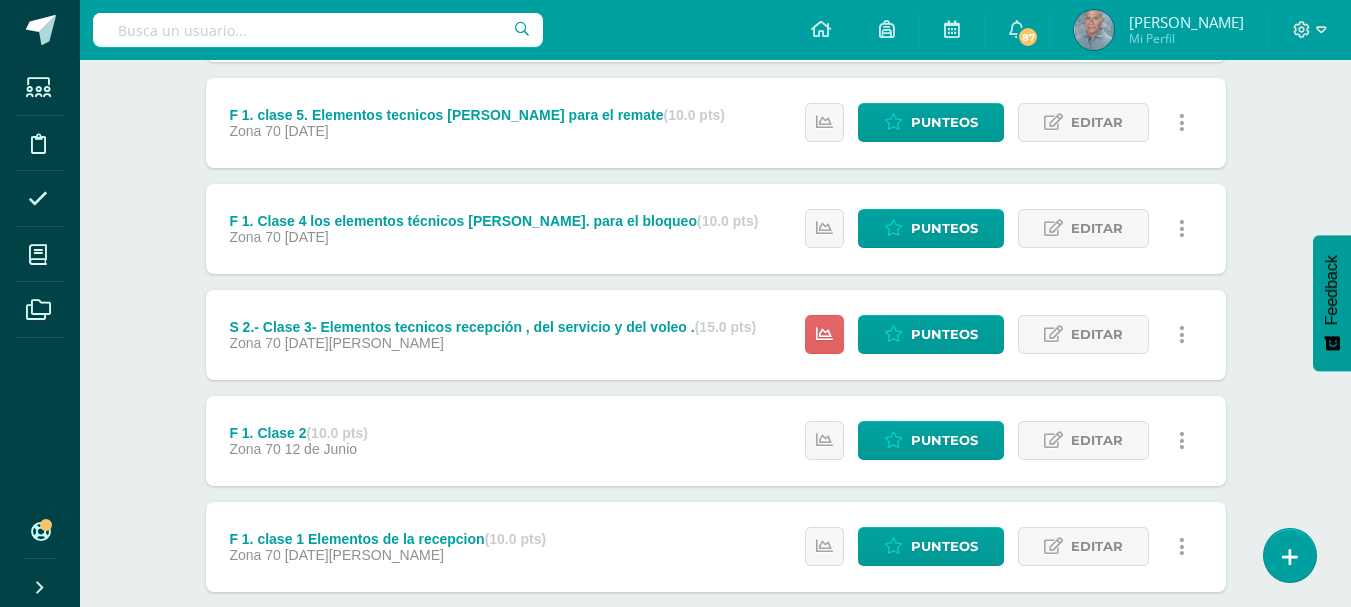 scroll, scrollTop: 400, scrollLeft: 0, axis: vertical 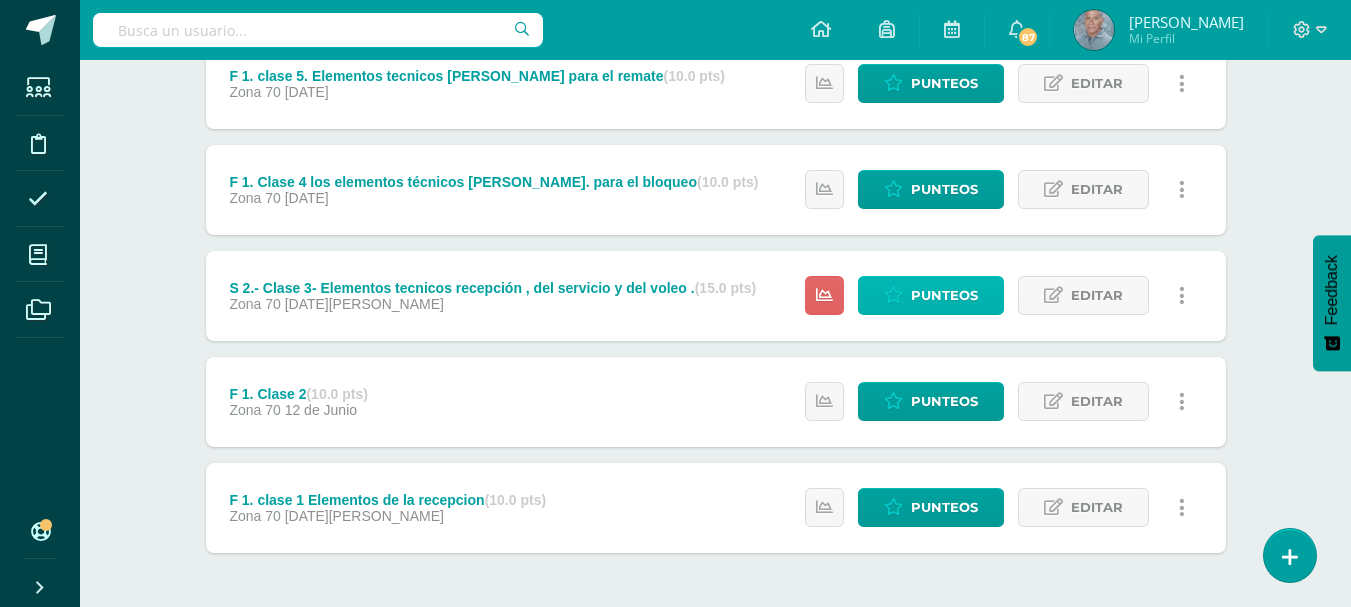 click on "Punteos" at bounding box center (944, 295) 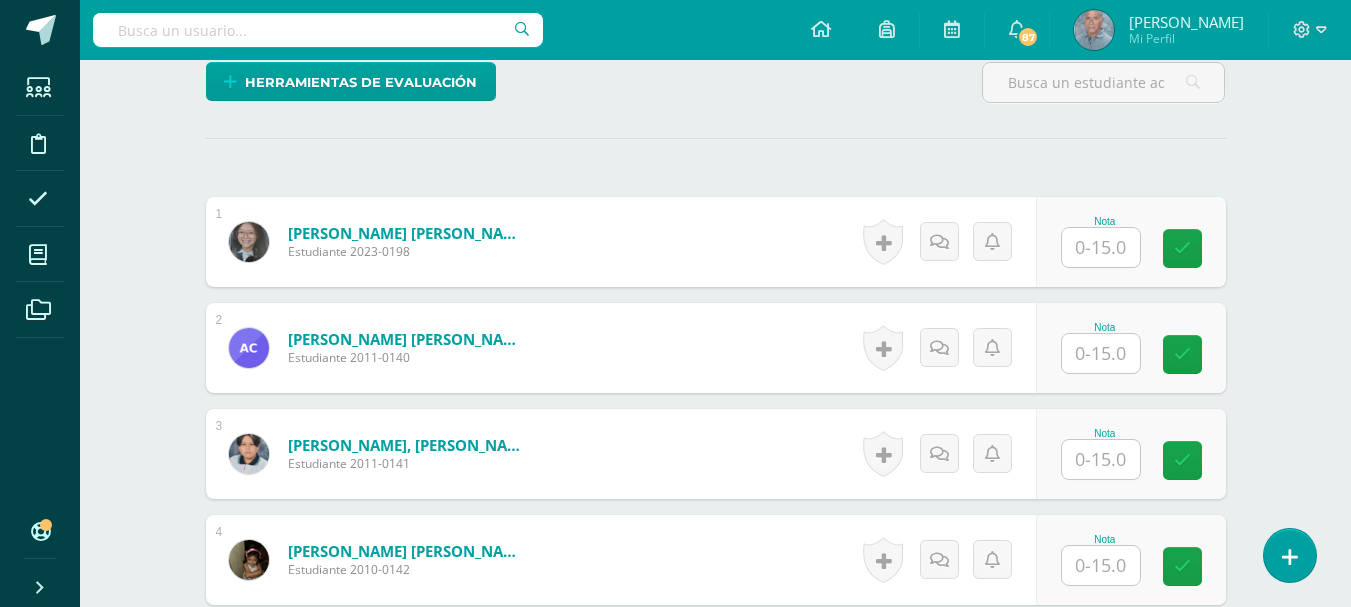 scroll, scrollTop: 522, scrollLeft: 0, axis: vertical 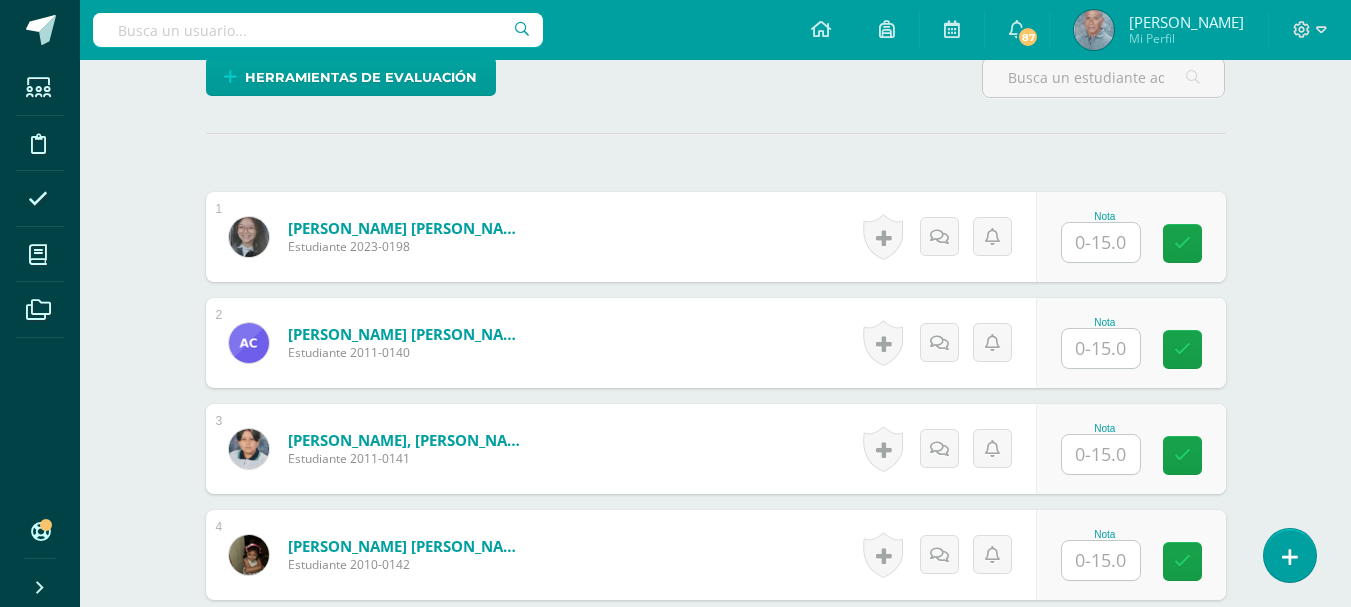 click at bounding box center (1101, 242) 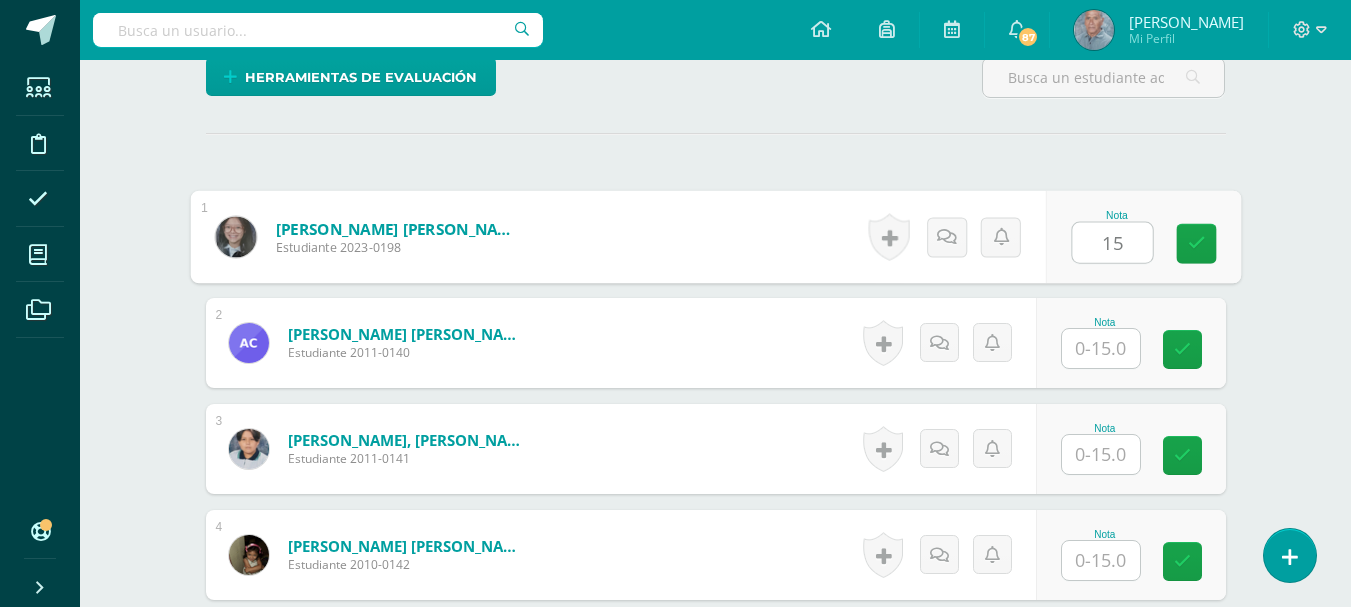 scroll, scrollTop: 523, scrollLeft: 0, axis: vertical 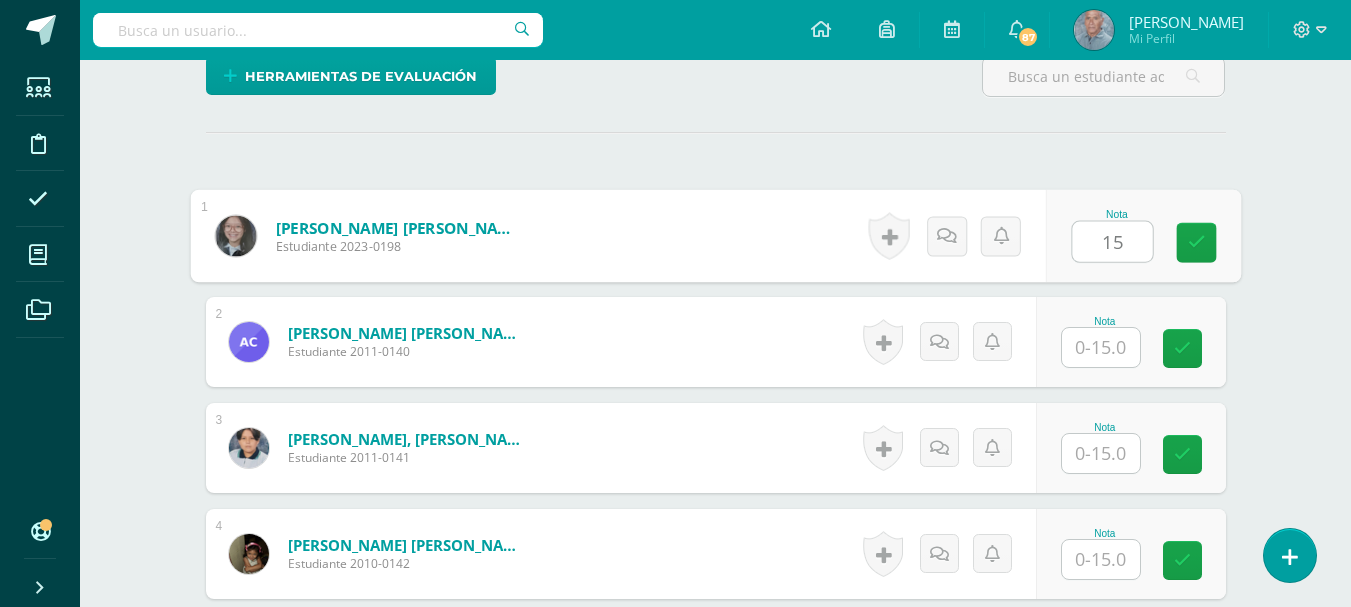 type on "15" 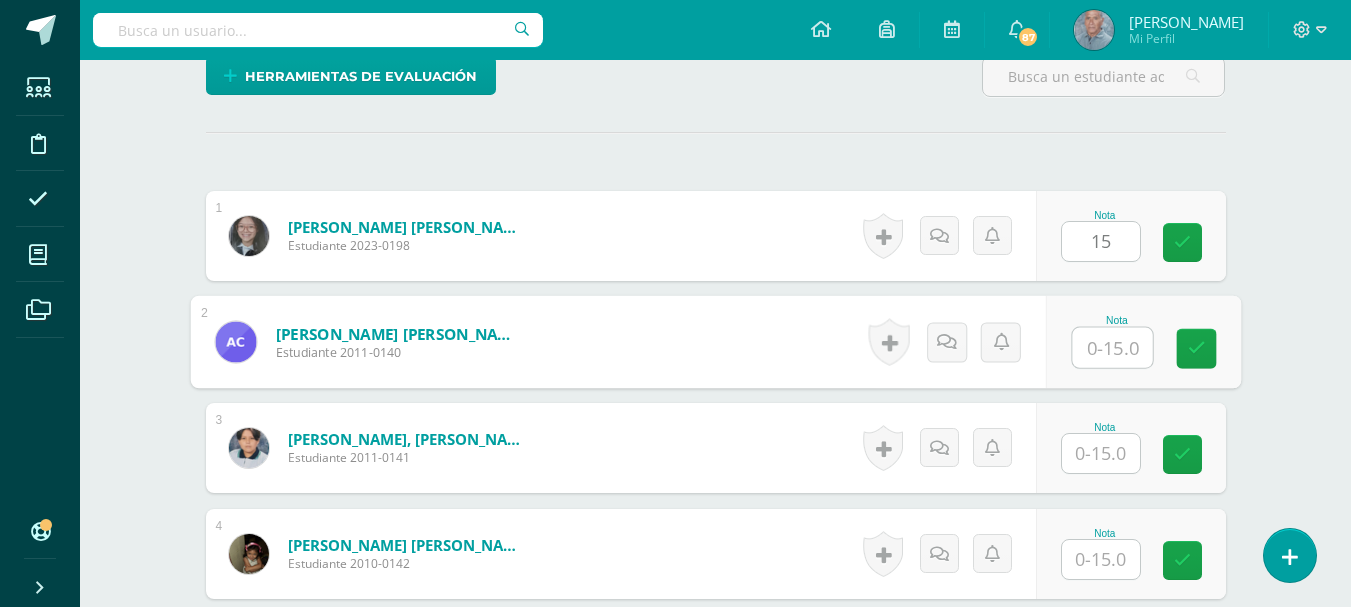 click at bounding box center [1112, 348] 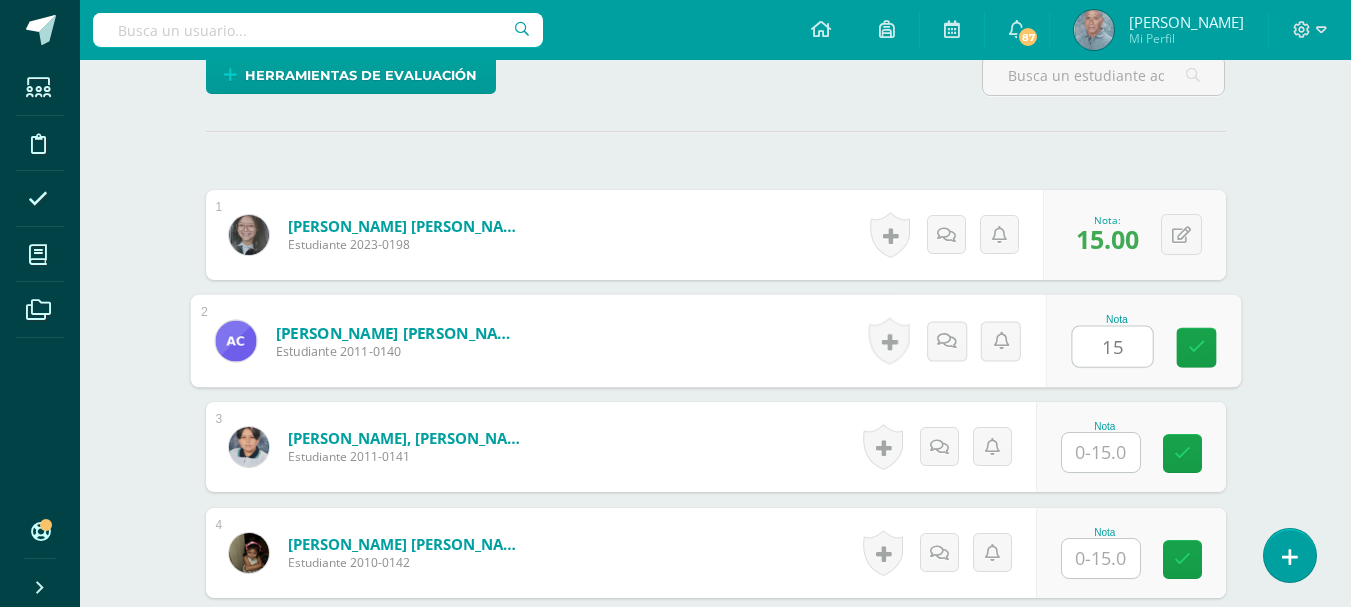 type on "15" 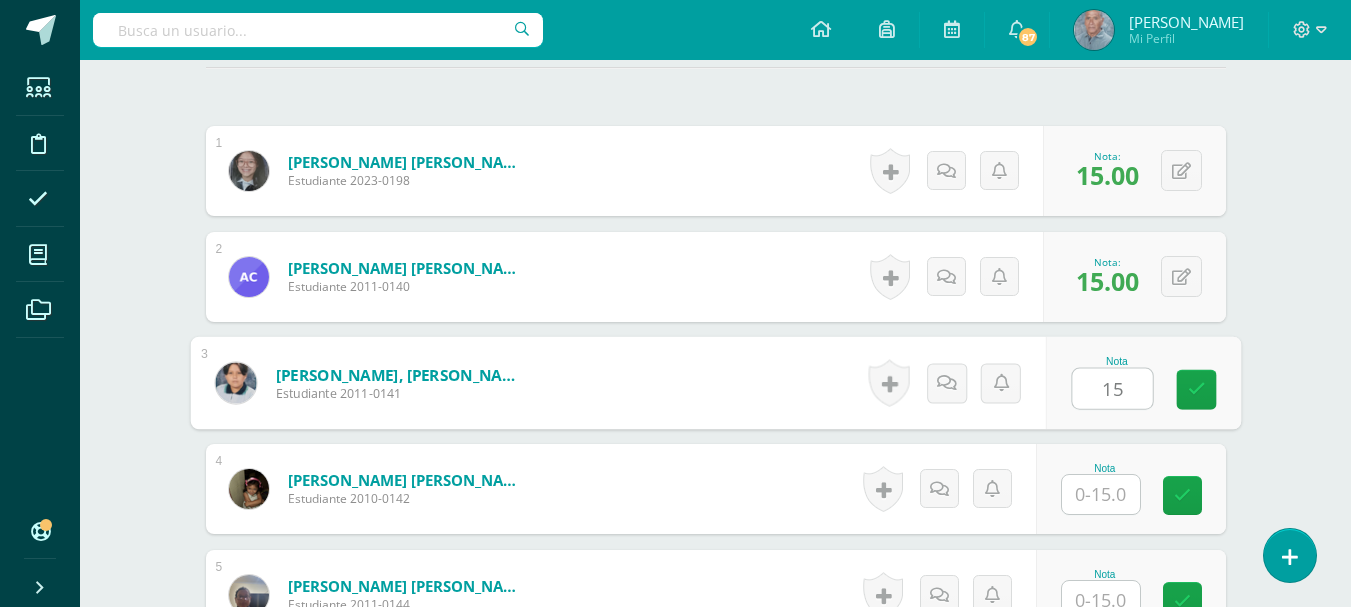 scroll, scrollTop: 624, scrollLeft: 0, axis: vertical 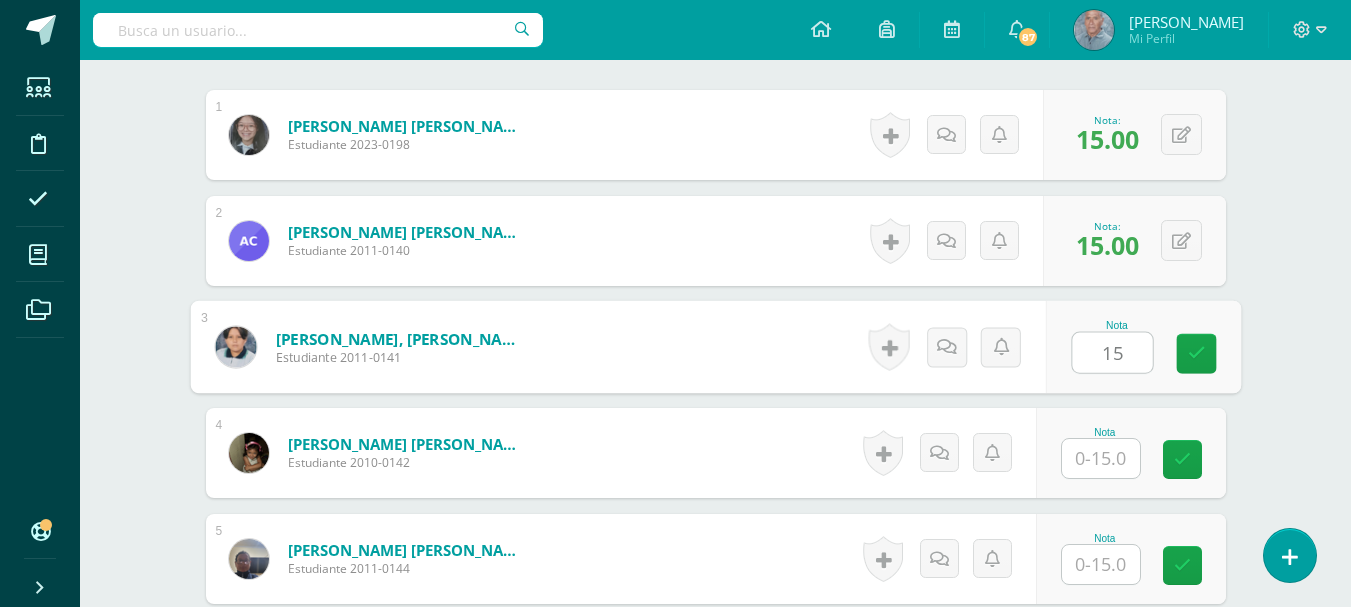 type on "15" 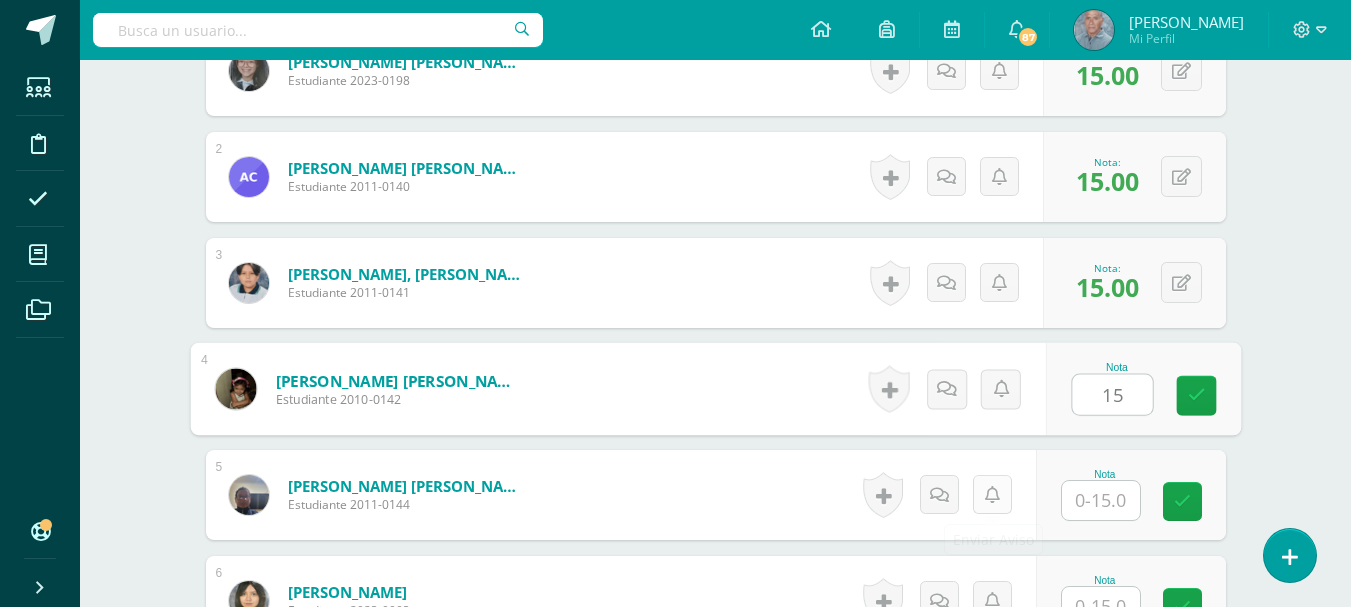 scroll, scrollTop: 724, scrollLeft: 0, axis: vertical 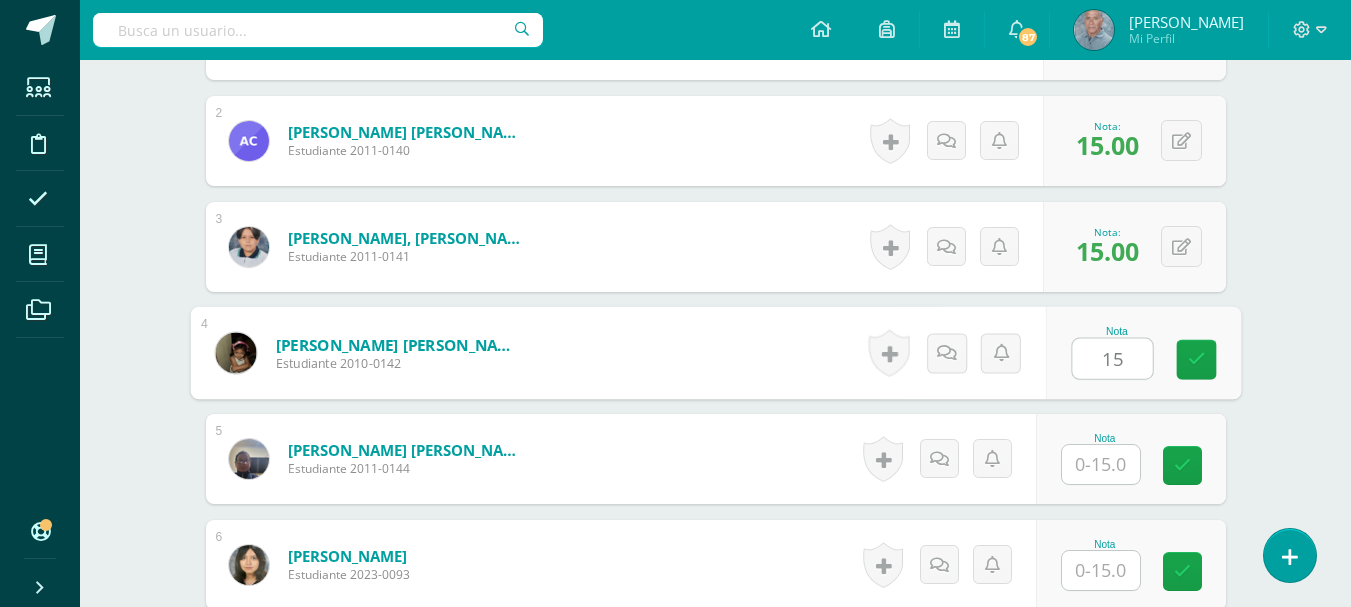 type on "15" 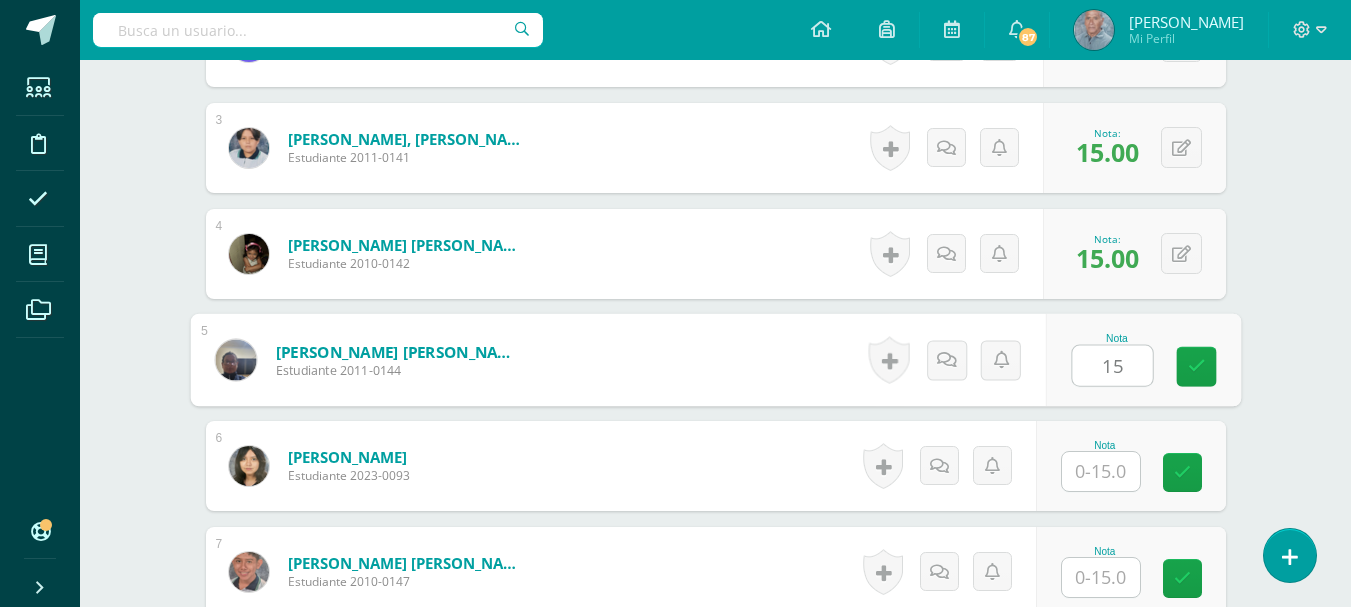scroll, scrollTop: 824, scrollLeft: 0, axis: vertical 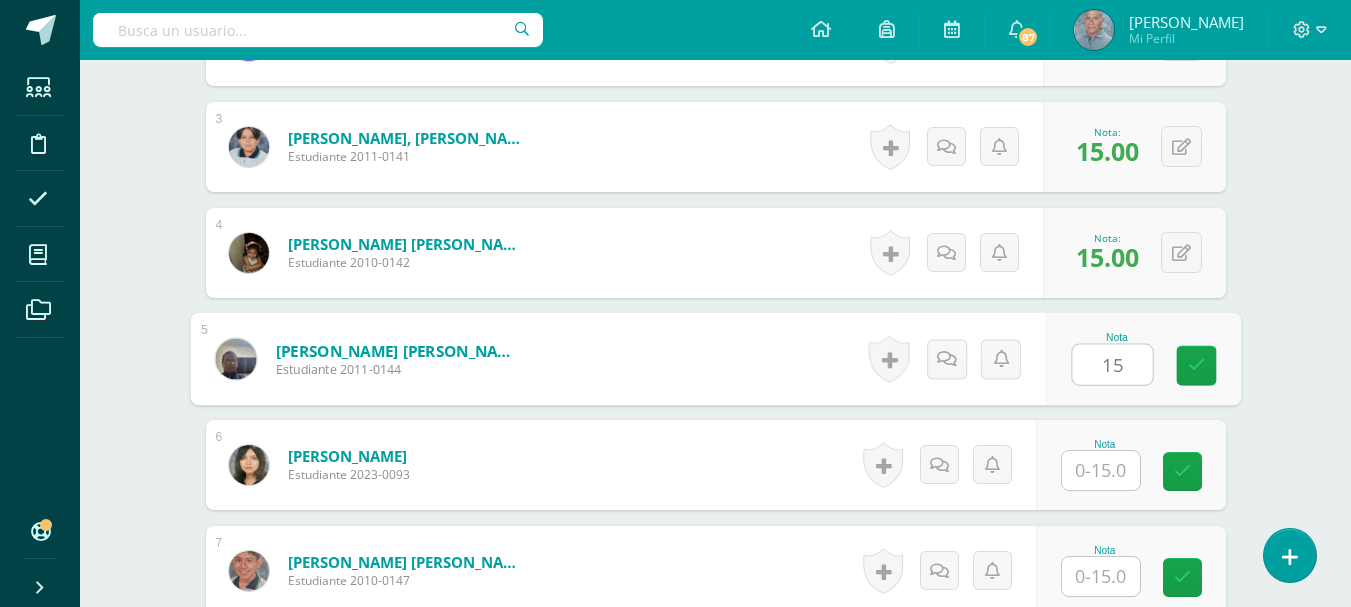 type on "15" 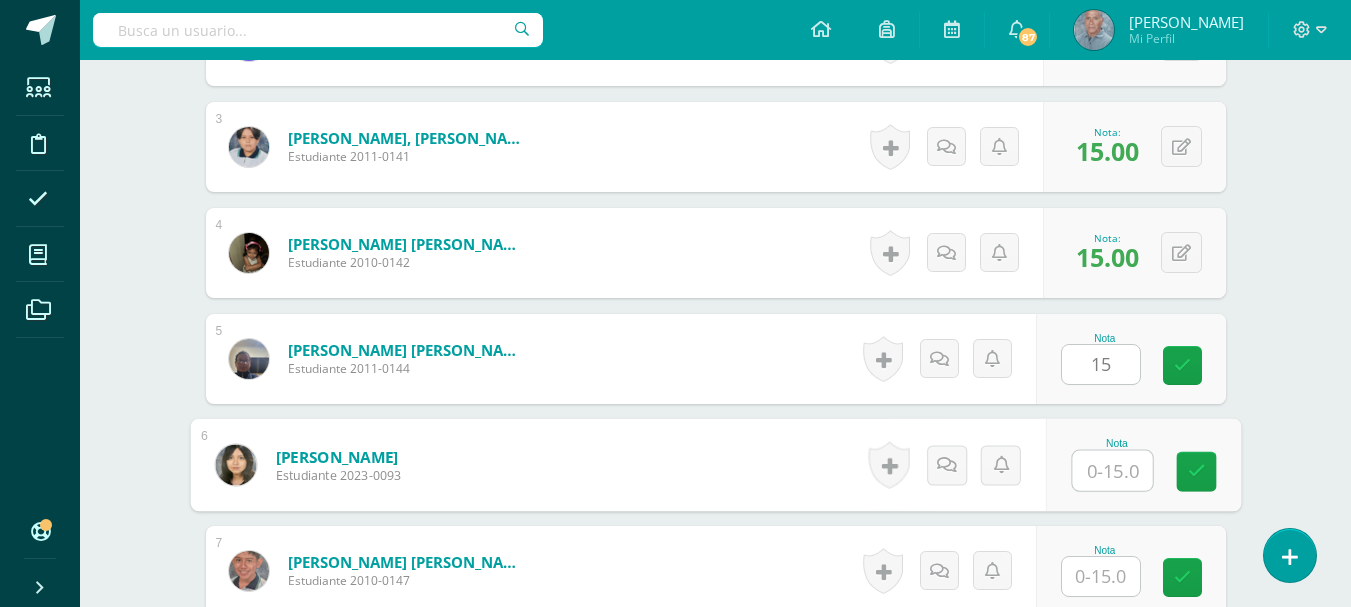 click at bounding box center [1112, 471] 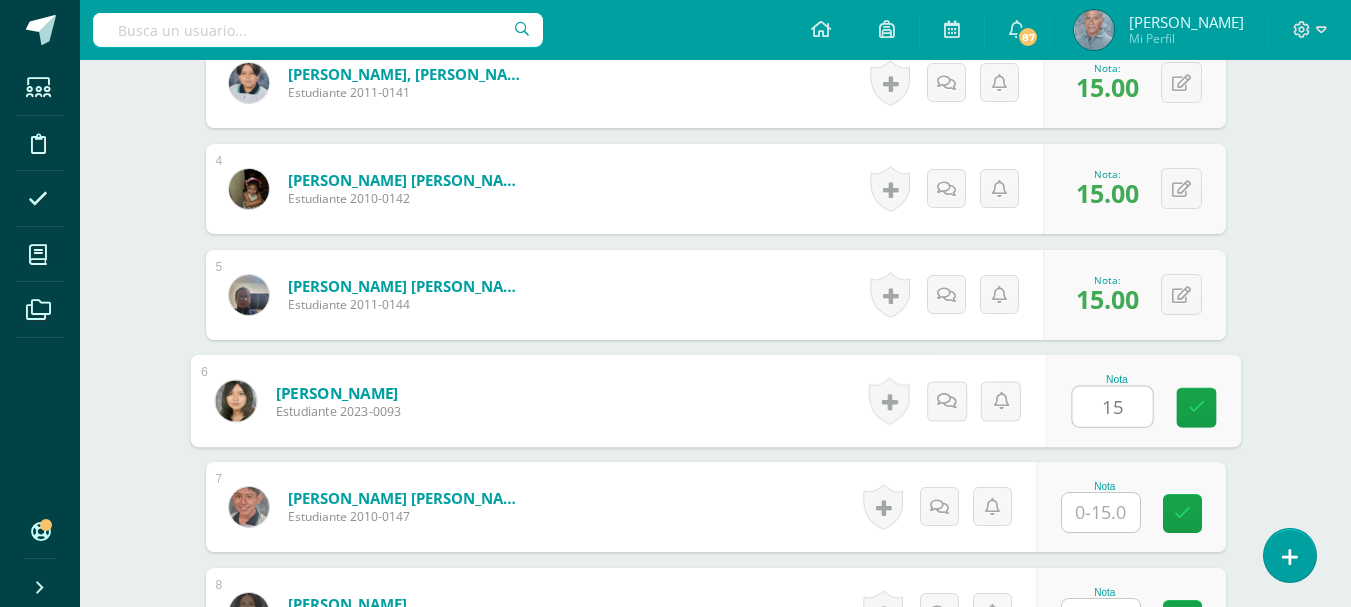 scroll, scrollTop: 924, scrollLeft: 0, axis: vertical 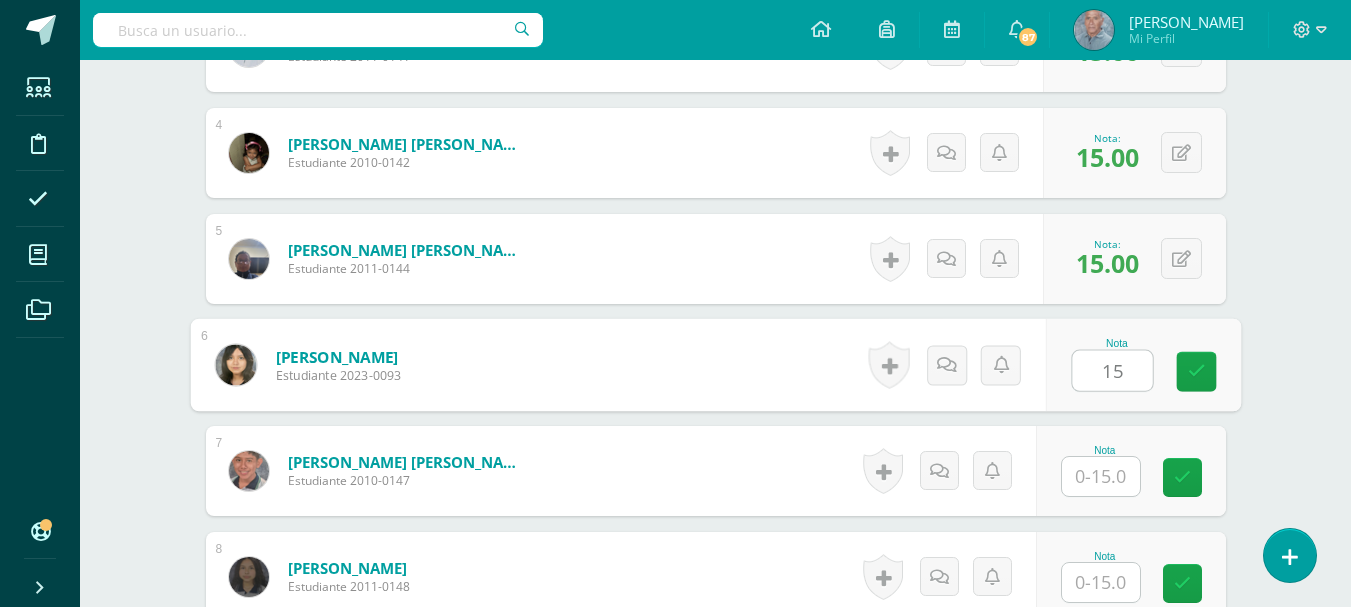 type on "15" 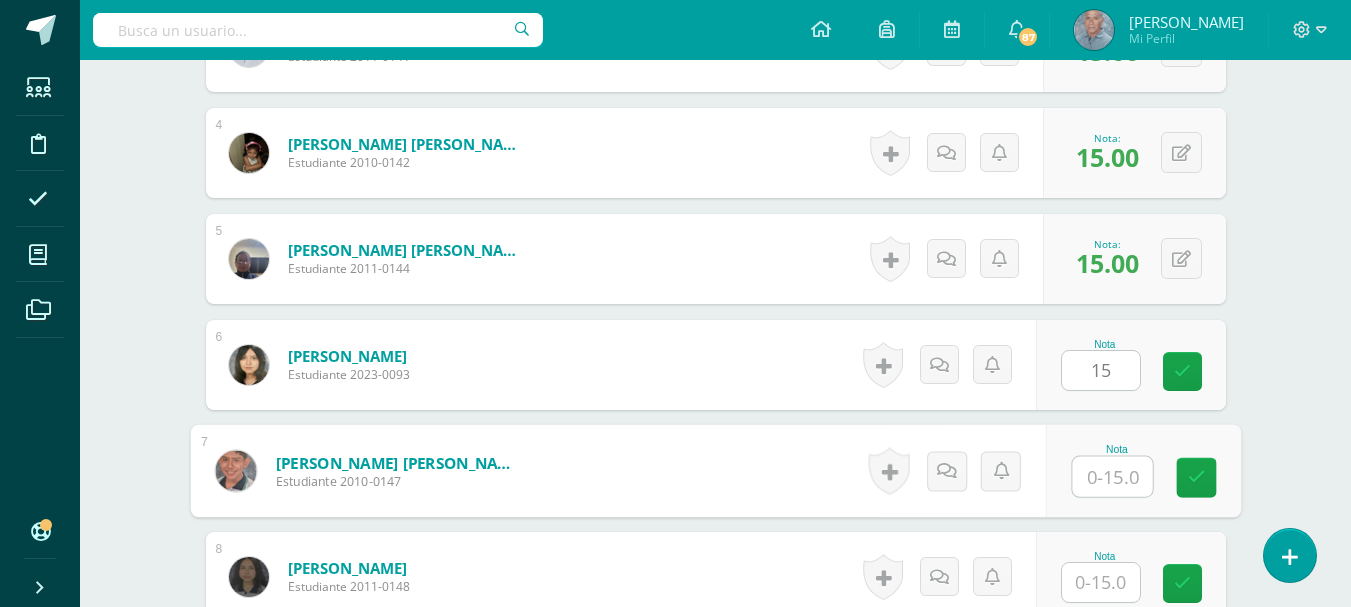 click at bounding box center [1112, 477] 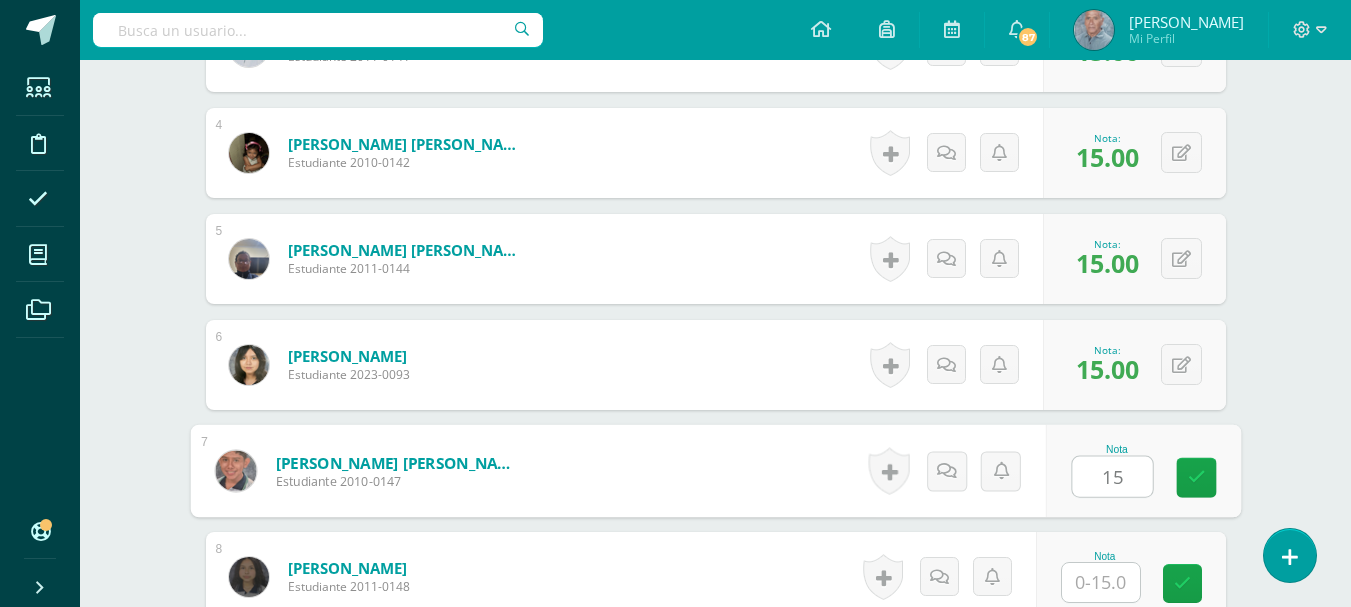 scroll, scrollTop: 1024, scrollLeft: 0, axis: vertical 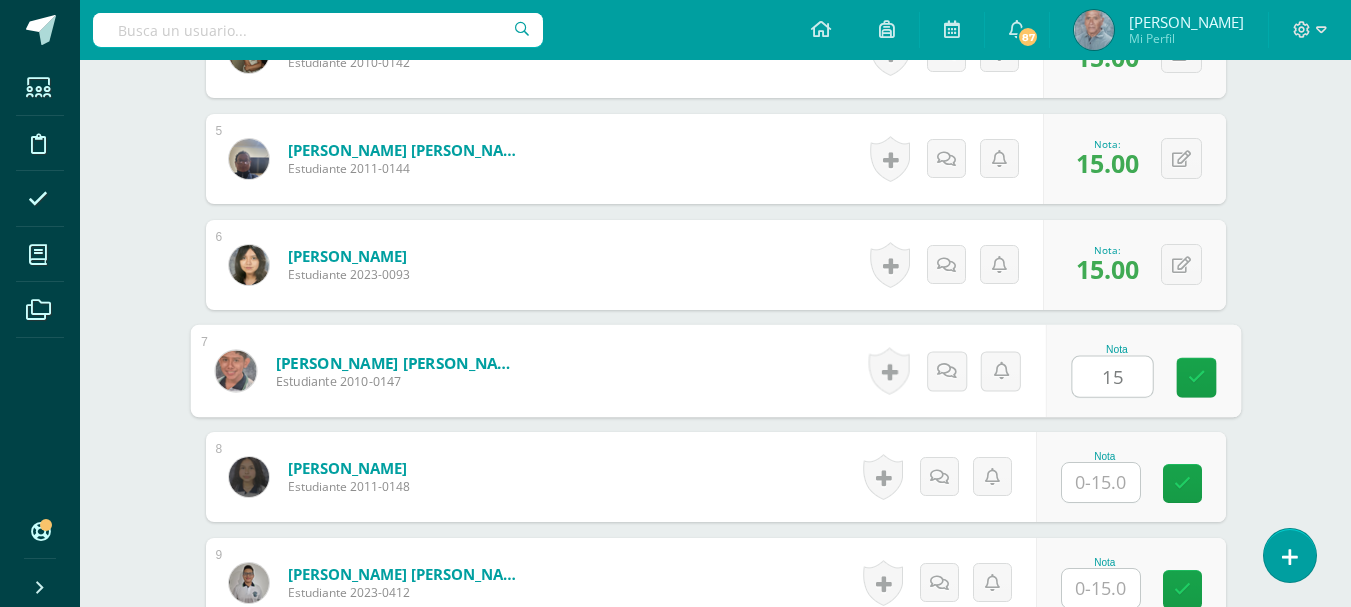 type on "15" 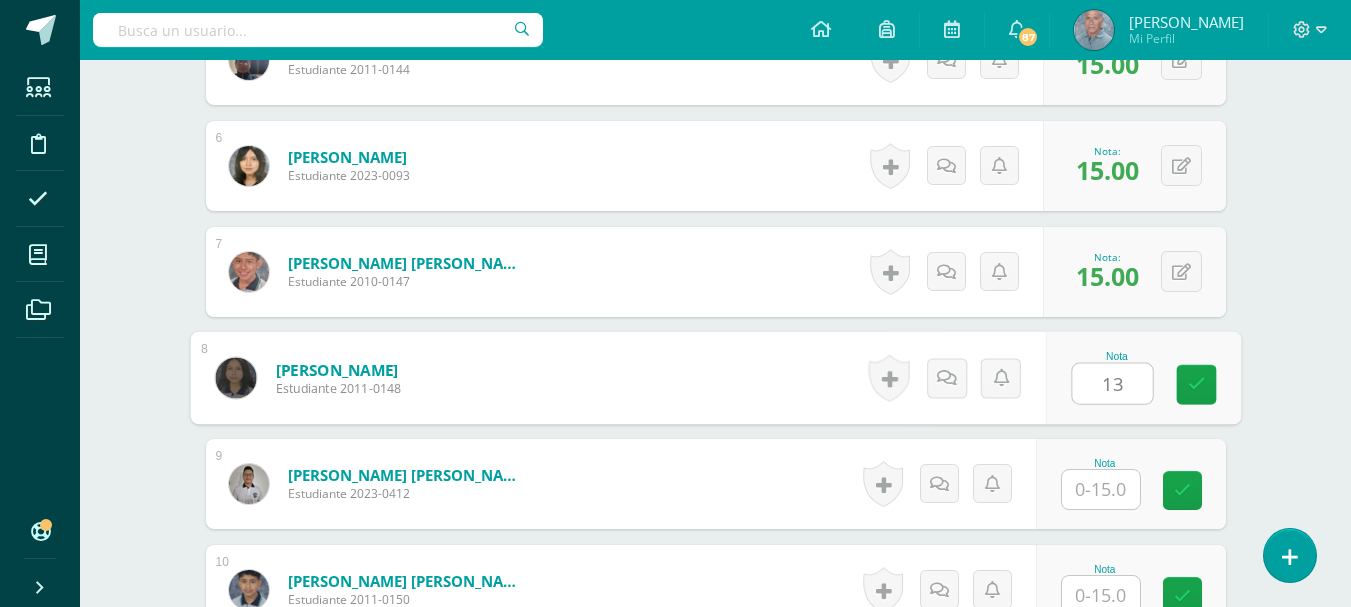 scroll, scrollTop: 1124, scrollLeft: 0, axis: vertical 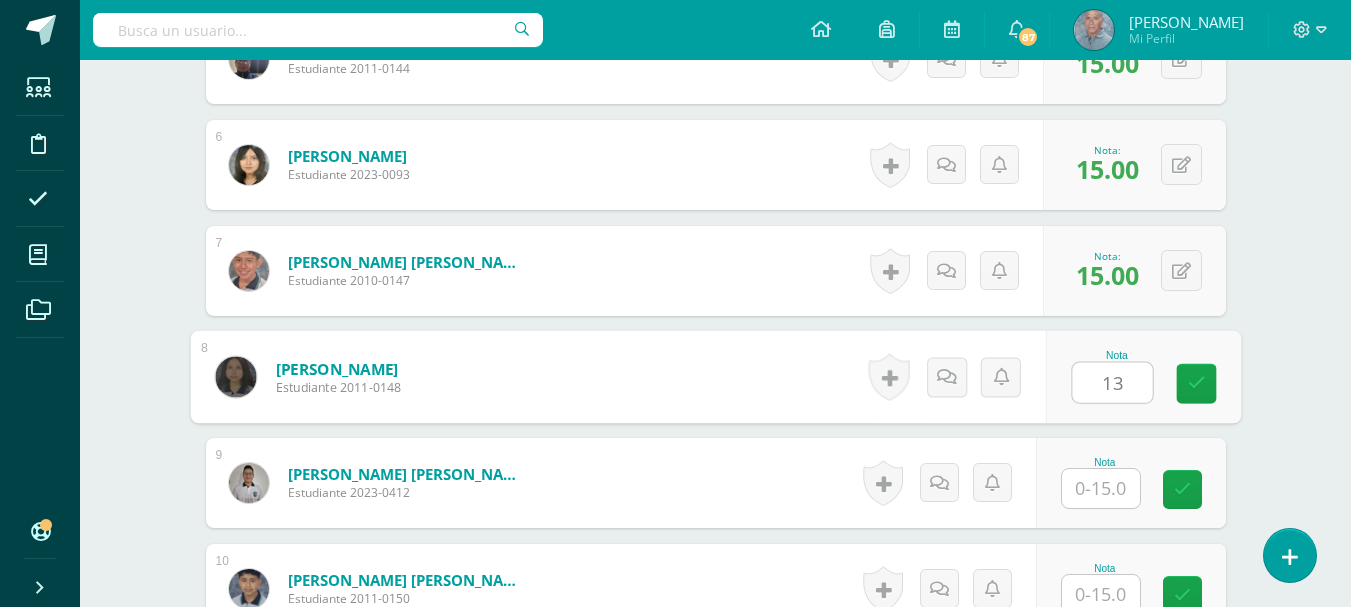 type on "13" 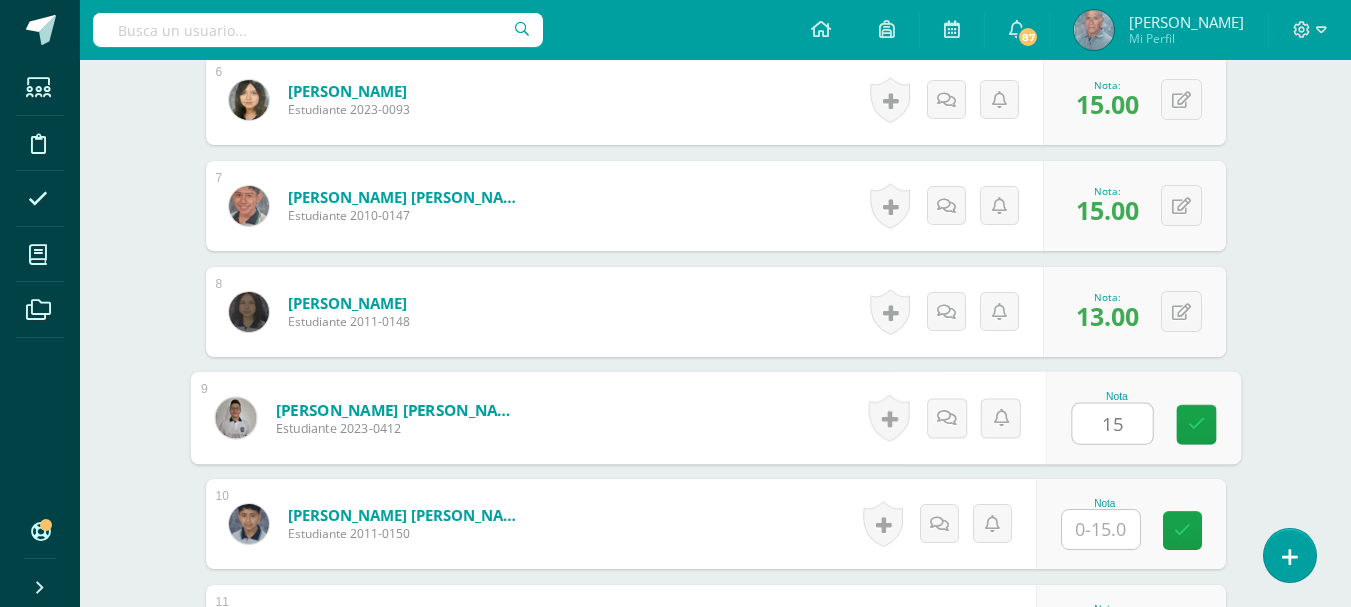 scroll, scrollTop: 1224, scrollLeft: 0, axis: vertical 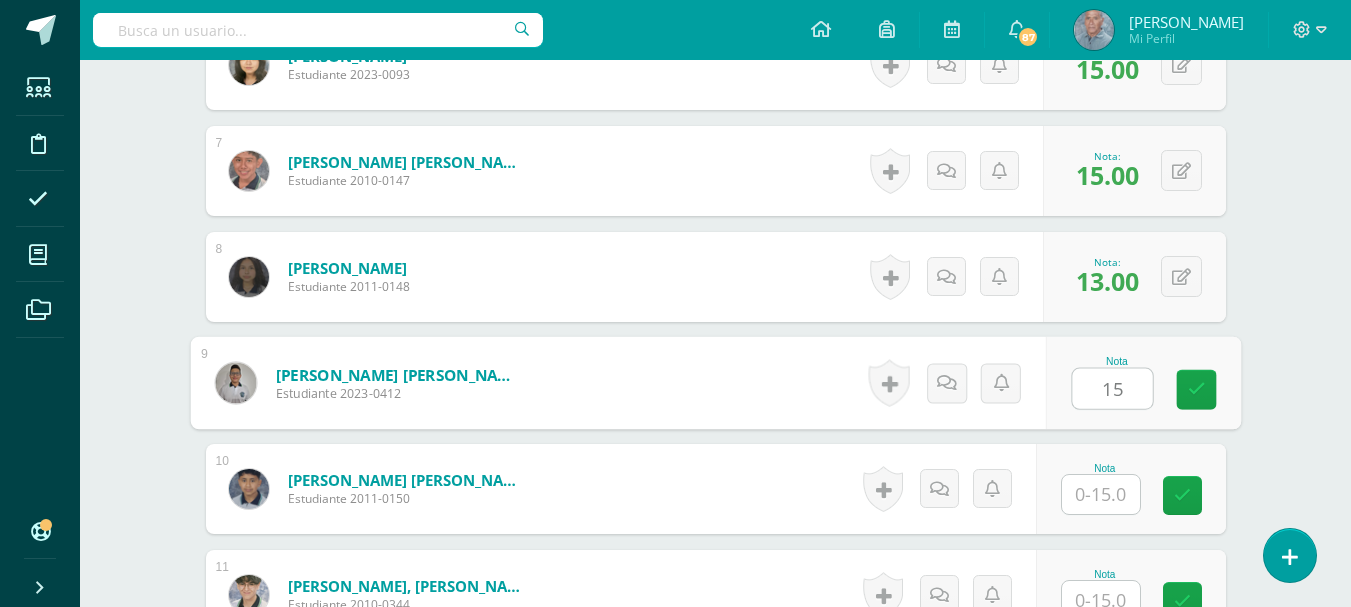 type on "15" 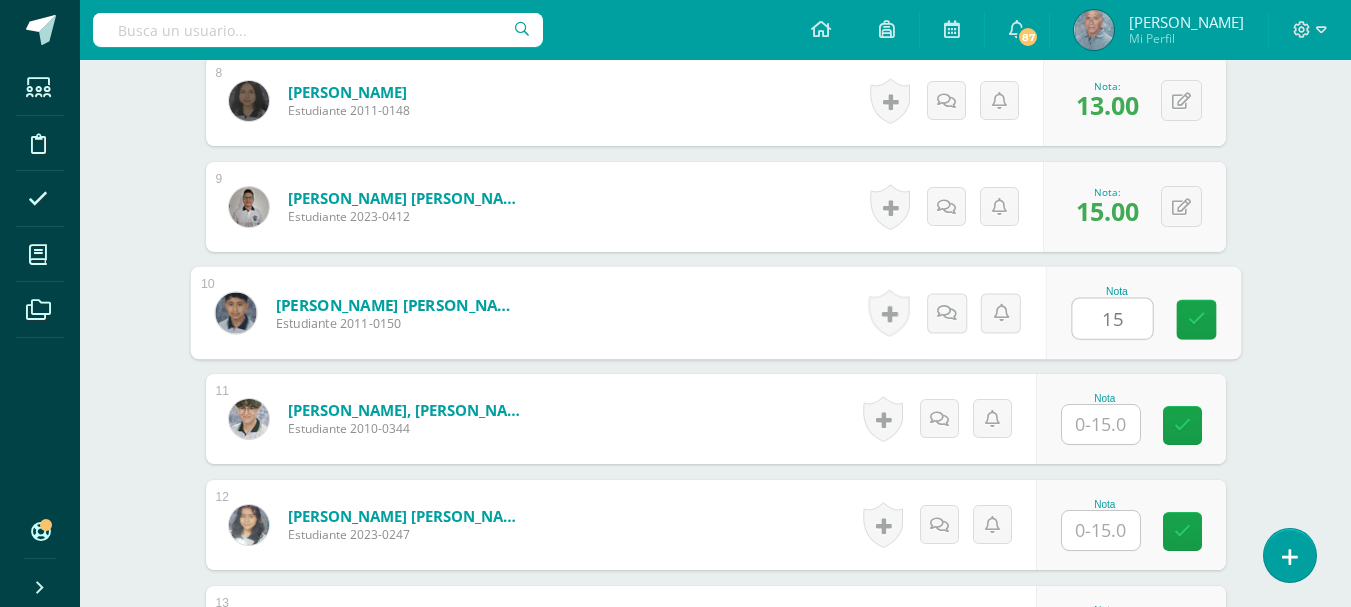 scroll, scrollTop: 1424, scrollLeft: 0, axis: vertical 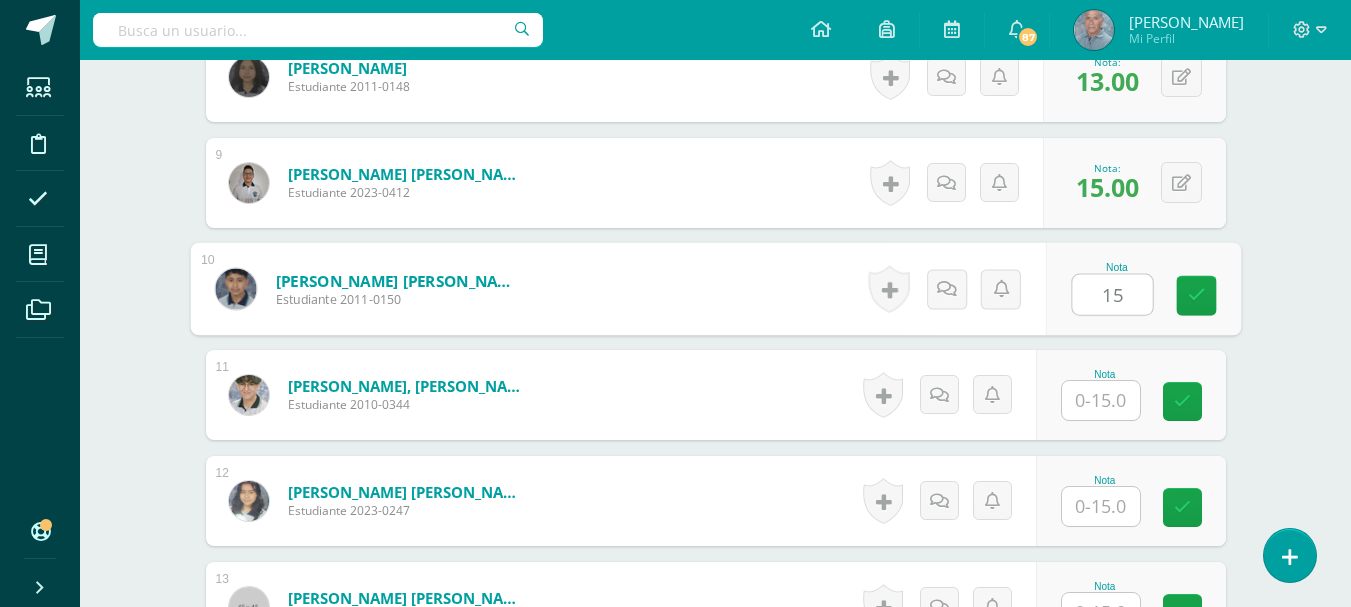 type on "15" 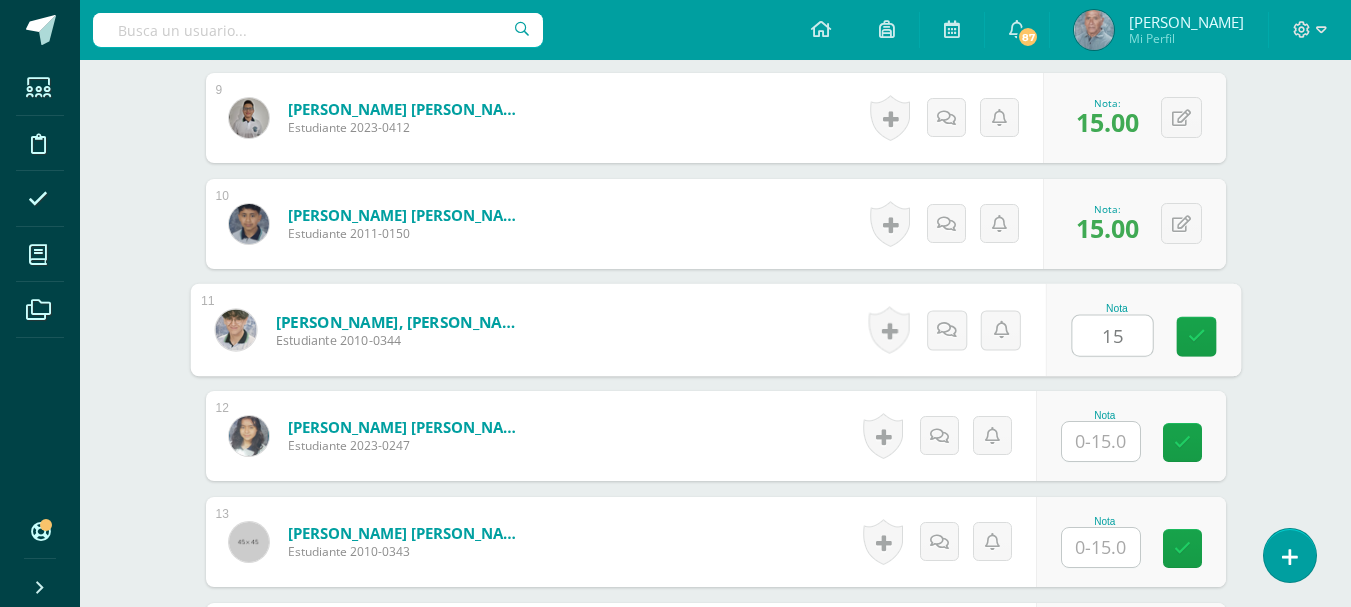 scroll, scrollTop: 1524, scrollLeft: 0, axis: vertical 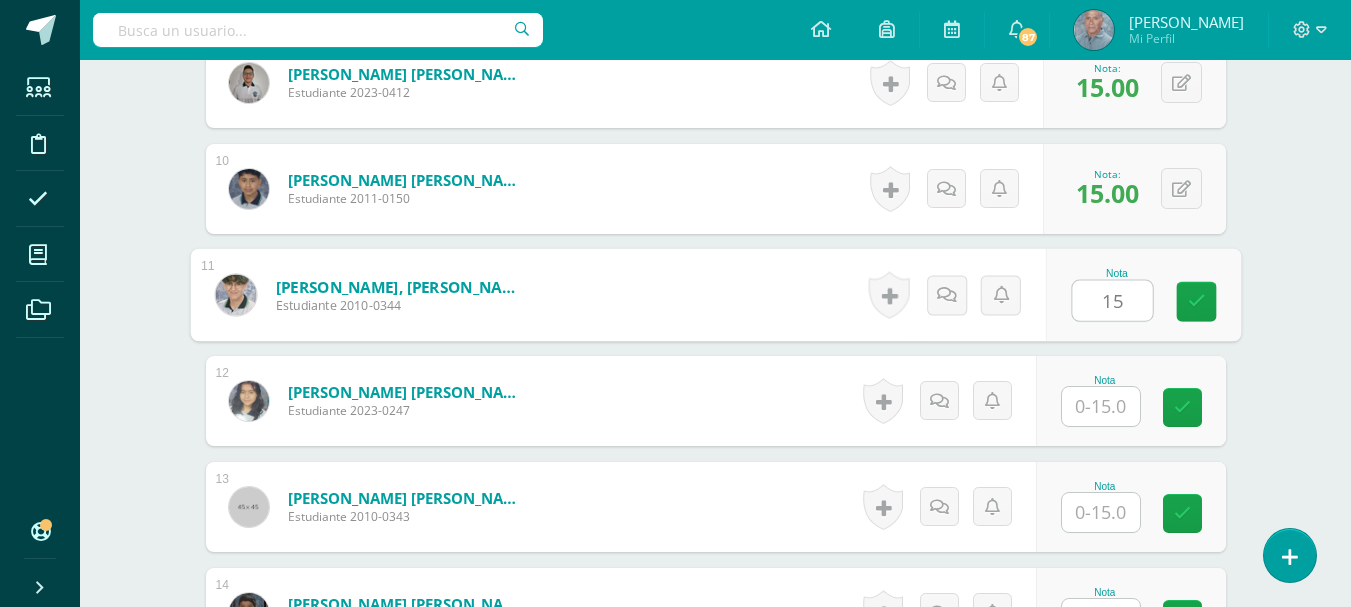 type on "15" 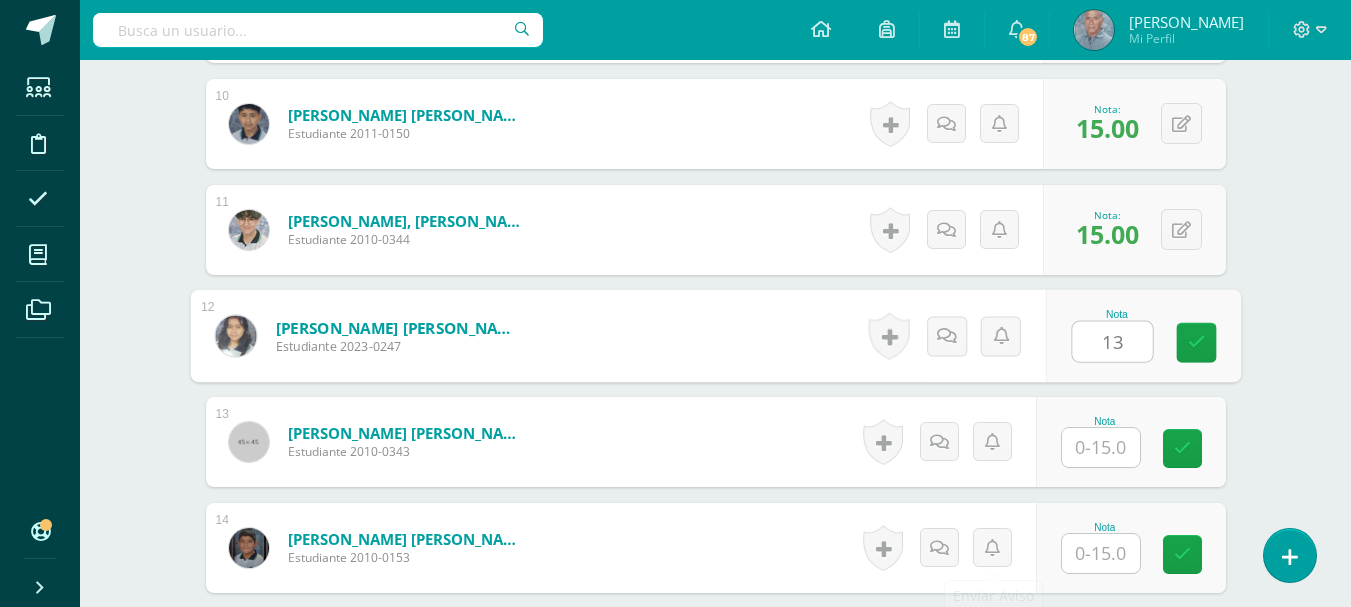 scroll, scrollTop: 1624, scrollLeft: 0, axis: vertical 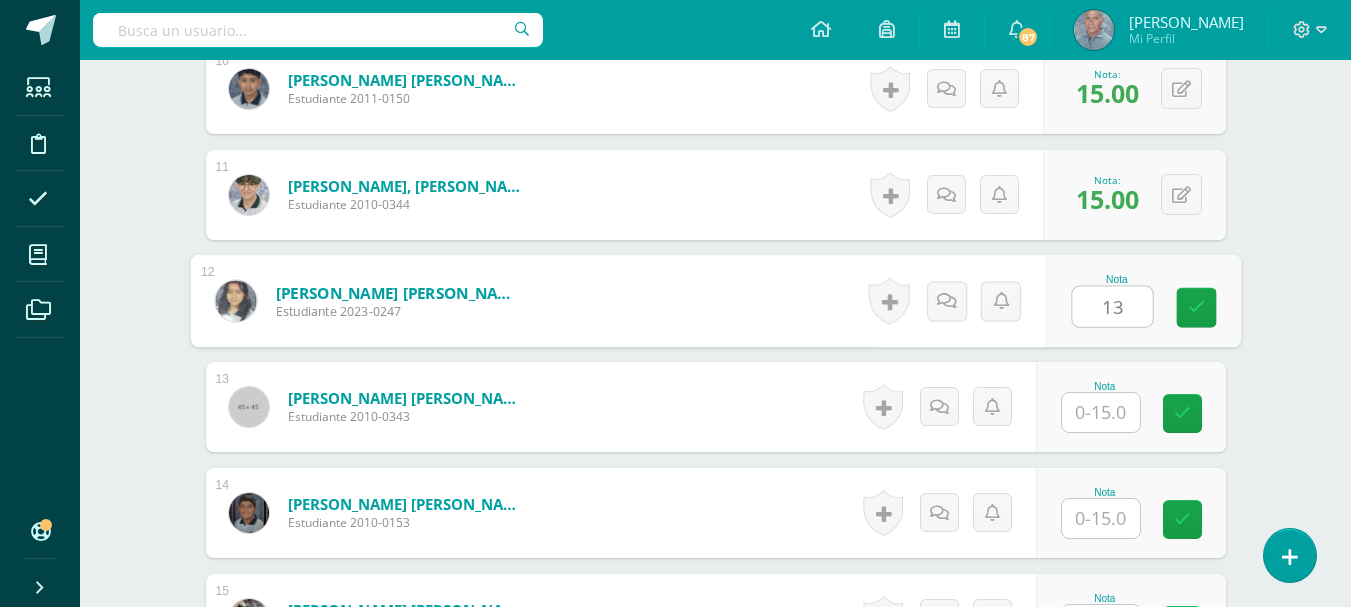 type on "13" 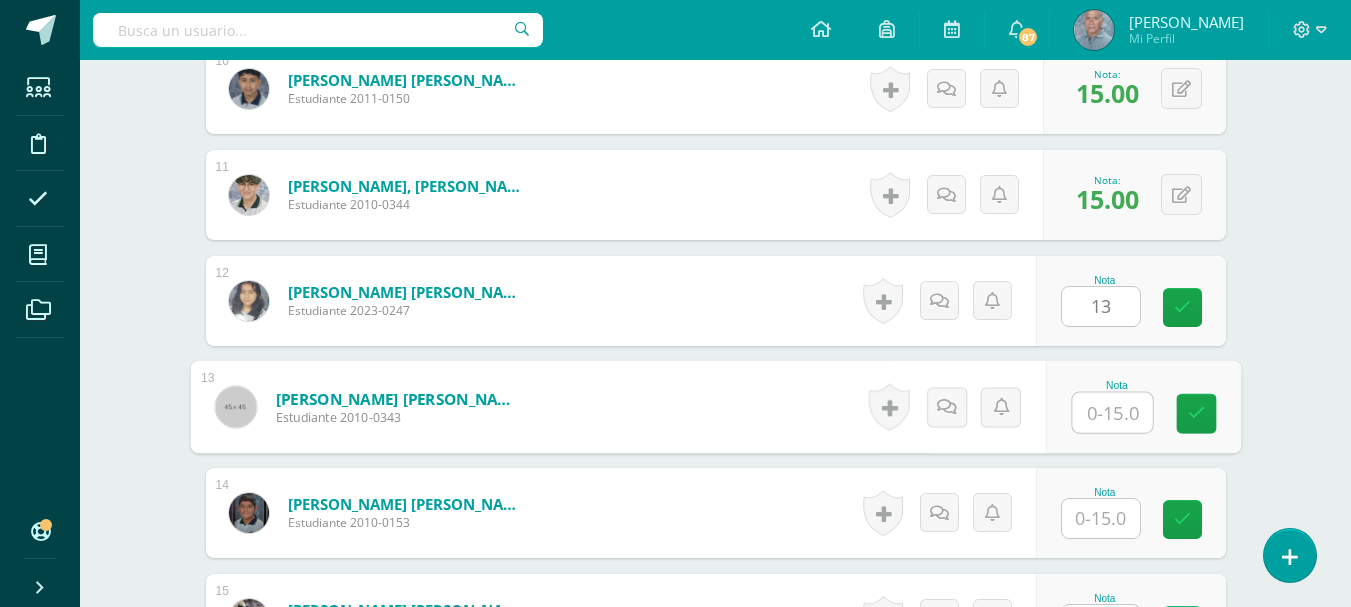 click at bounding box center [1112, 413] 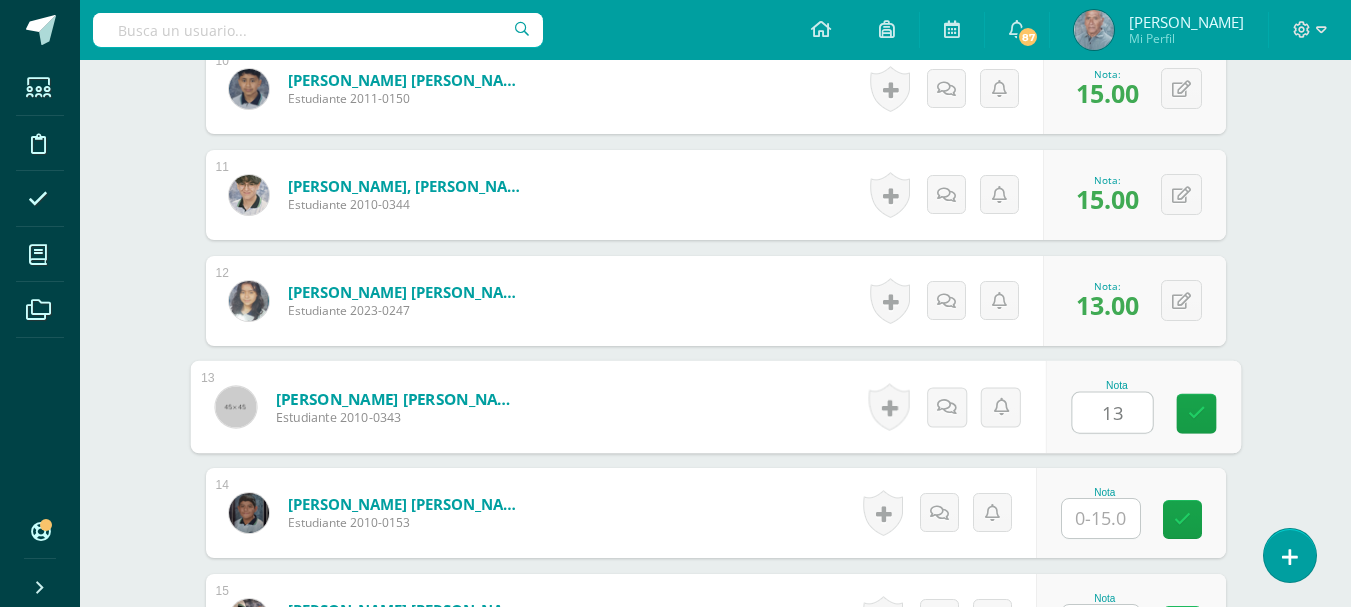 scroll, scrollTop: 1724, scrollLeft: 0, axis: vertical 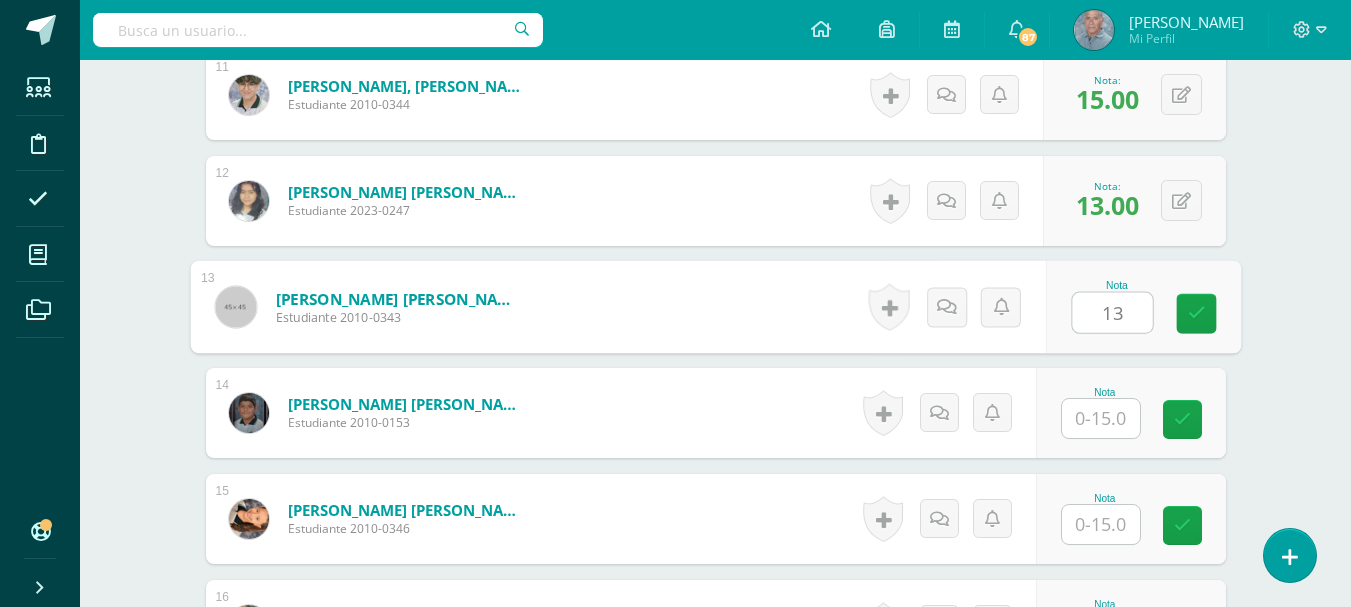type on "13" 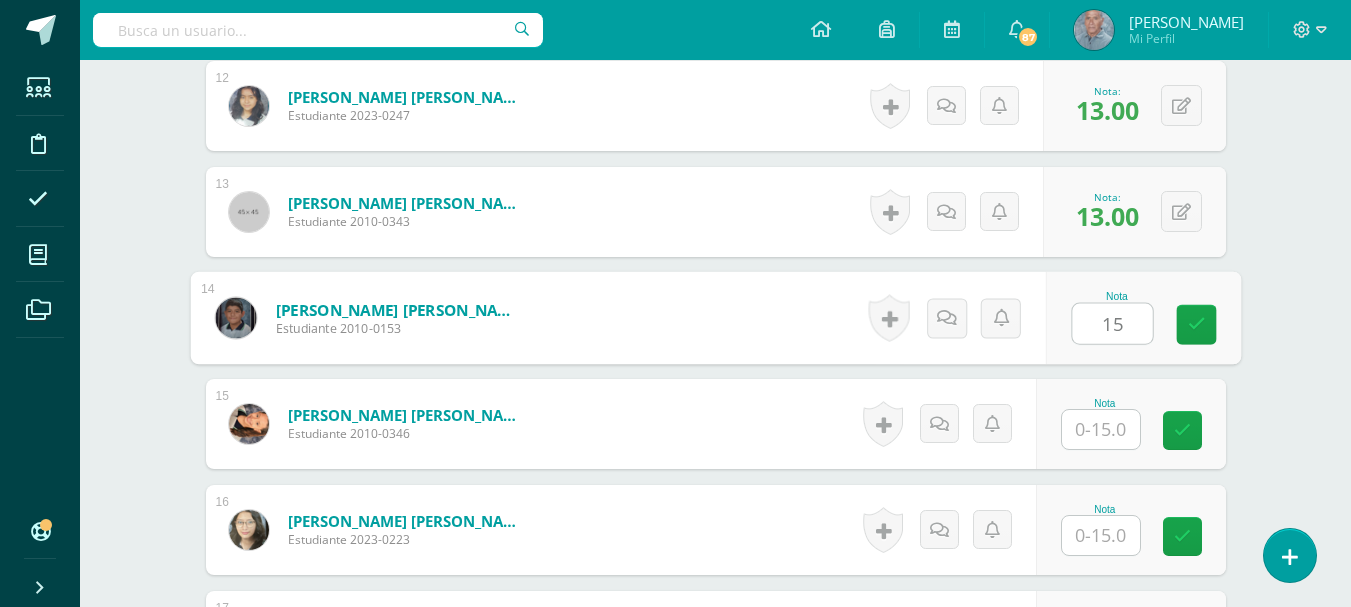 scroll, scrollTop: 1824, scrollLeft: 0, axis: vertical 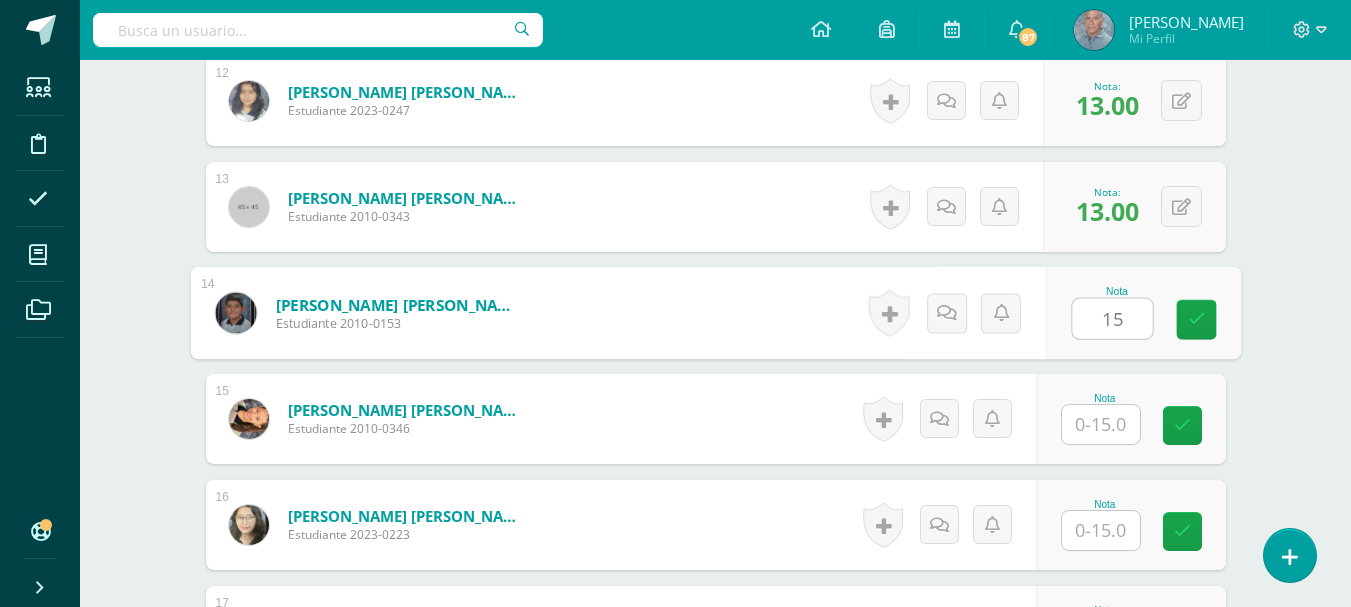 type on "15" 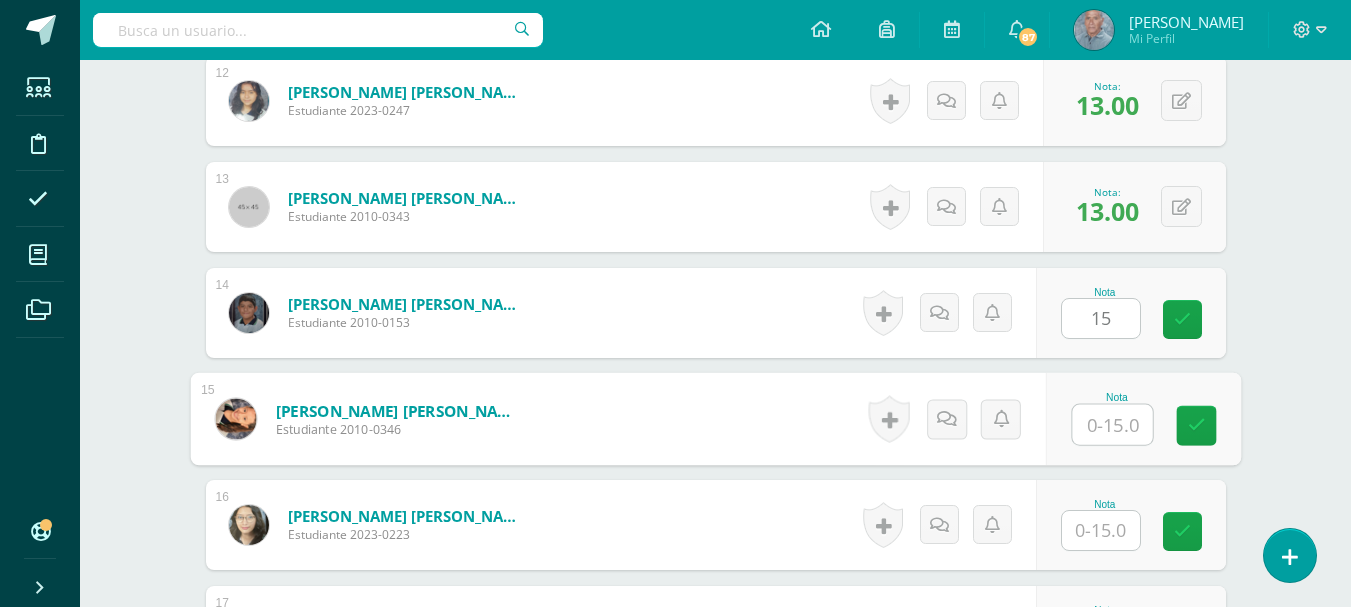 click at bounding box center (1112, 425) 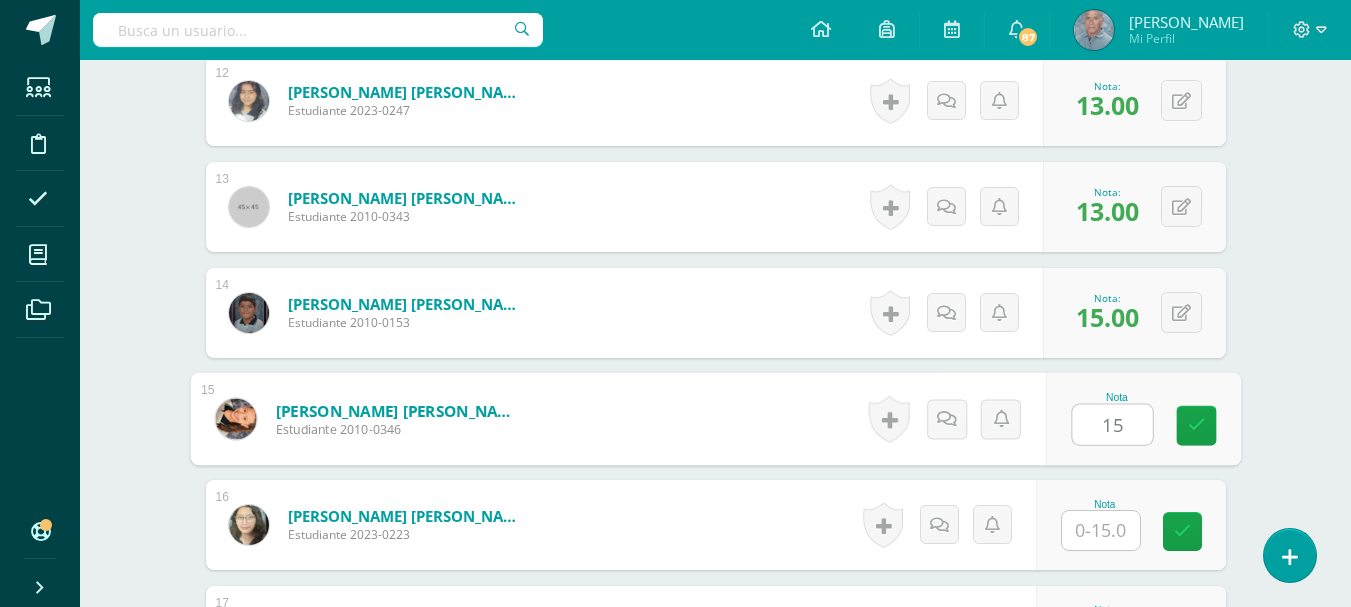 scroll, scrollTop: 1924, scrollLeft: 0, axis: vertical 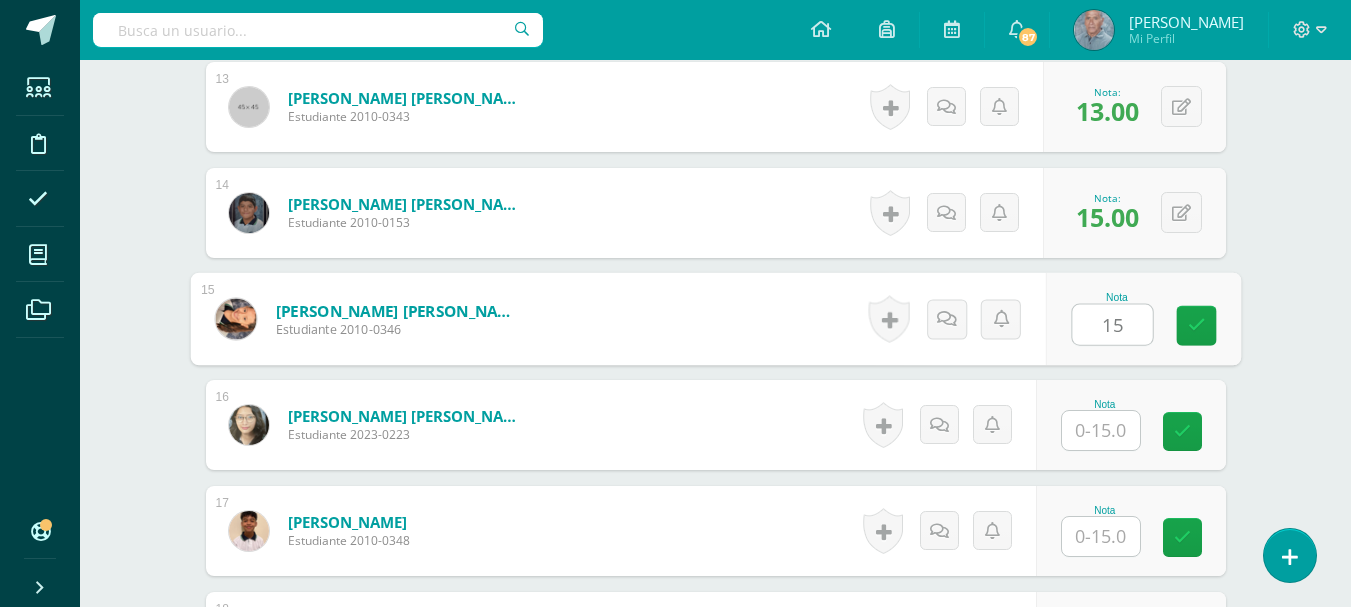 type on "15" 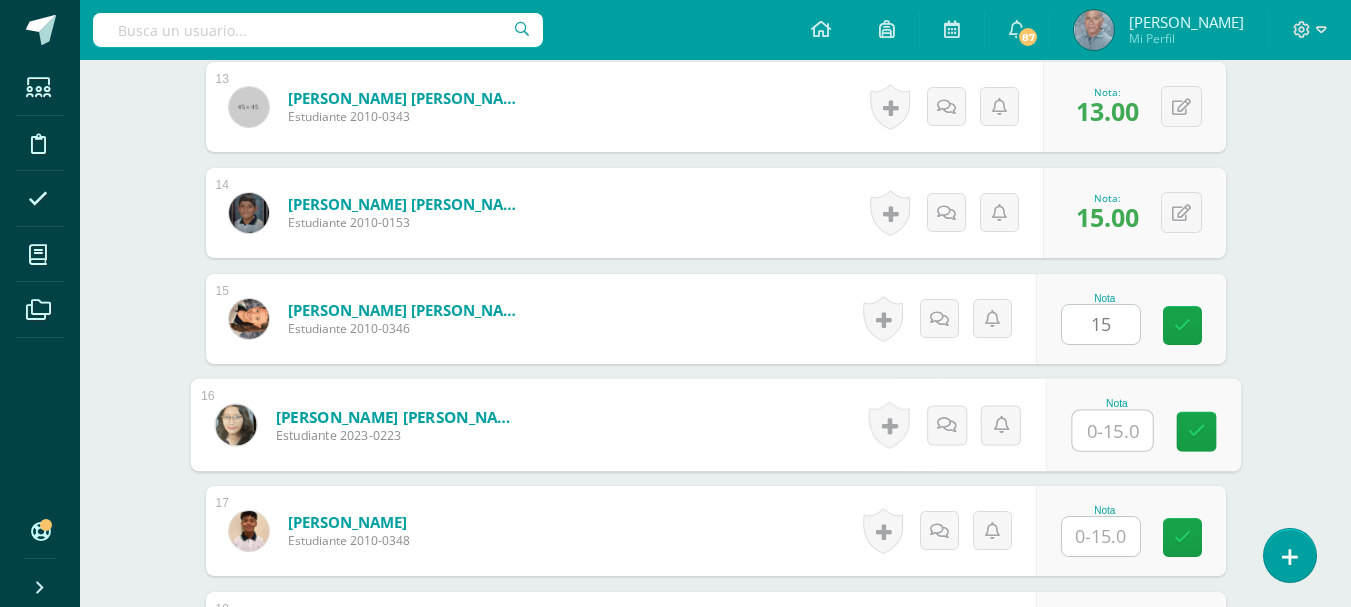 click at bounding box center [1112, 431] 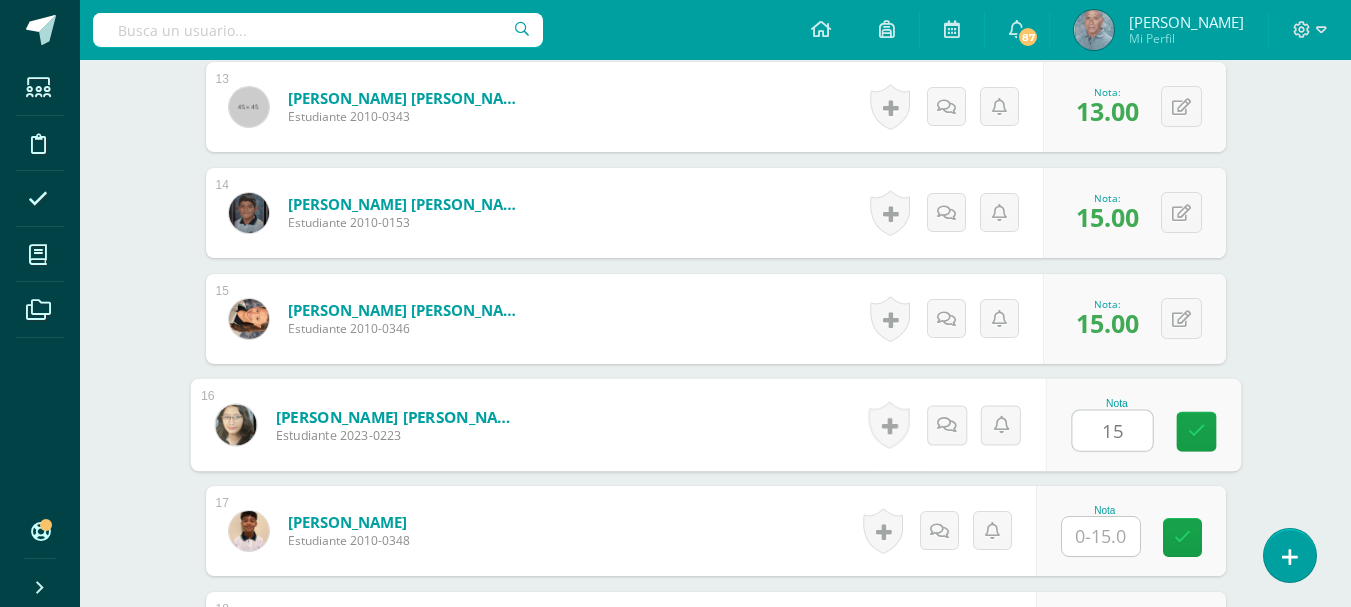 type on "15" 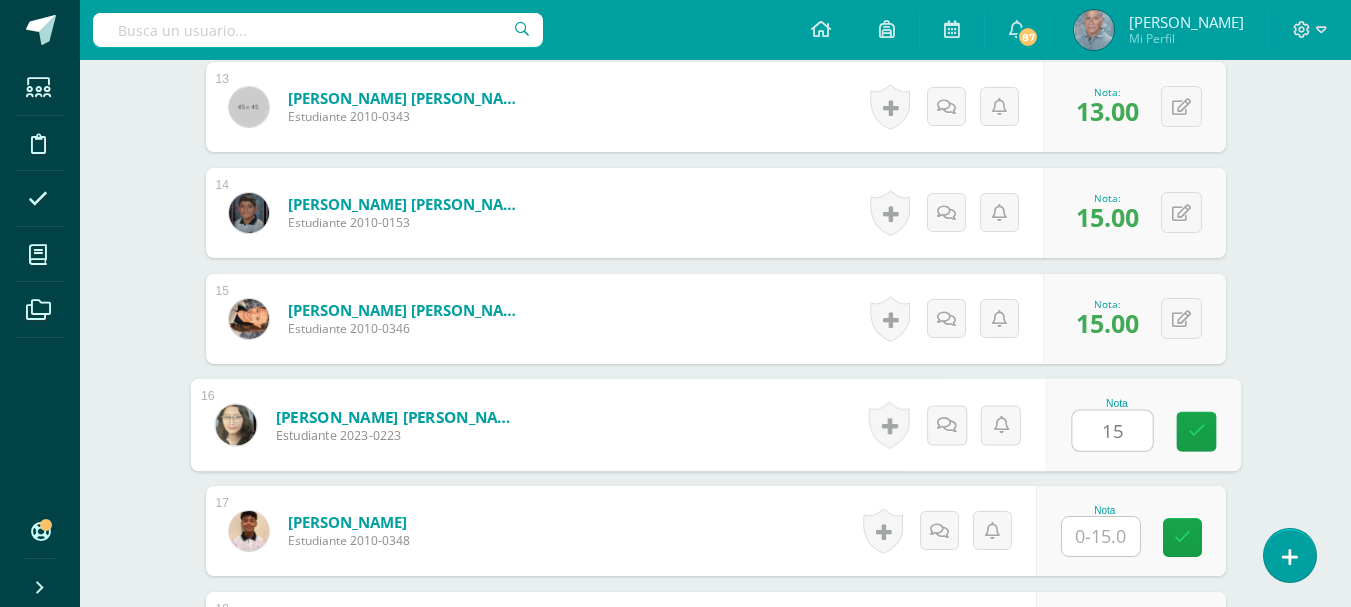 click at bounding box center [1101, 536] 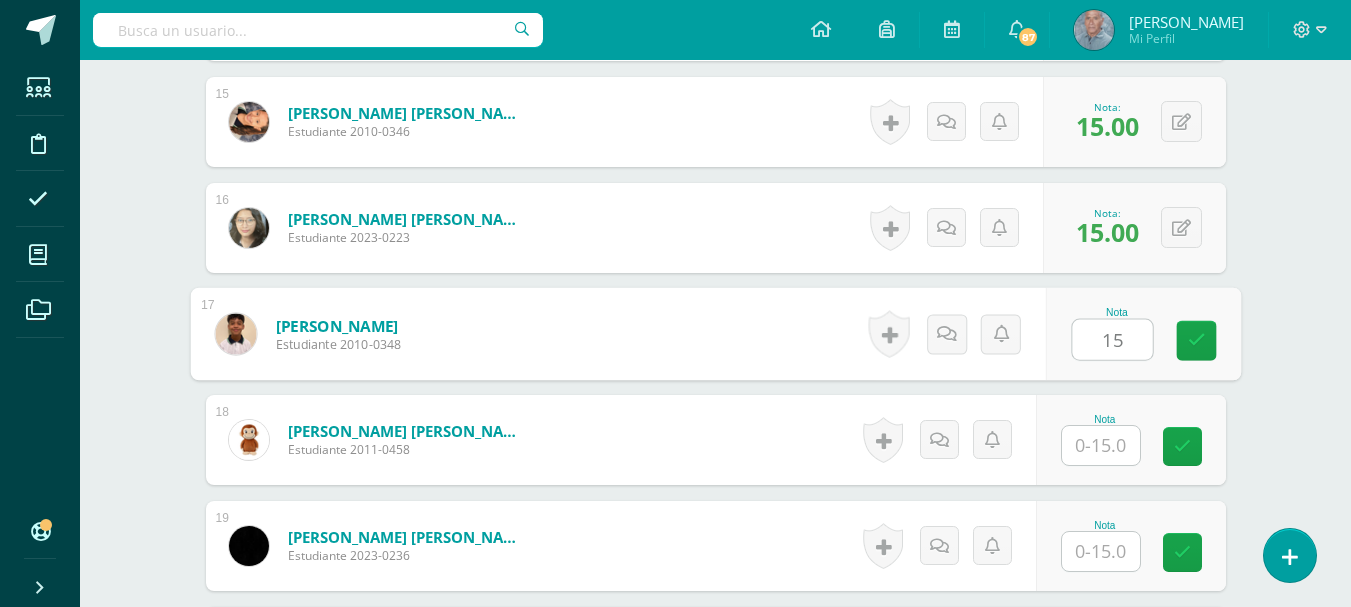 scroll, scrollTop: 2124, scrollLeft: 0, axis: vertical 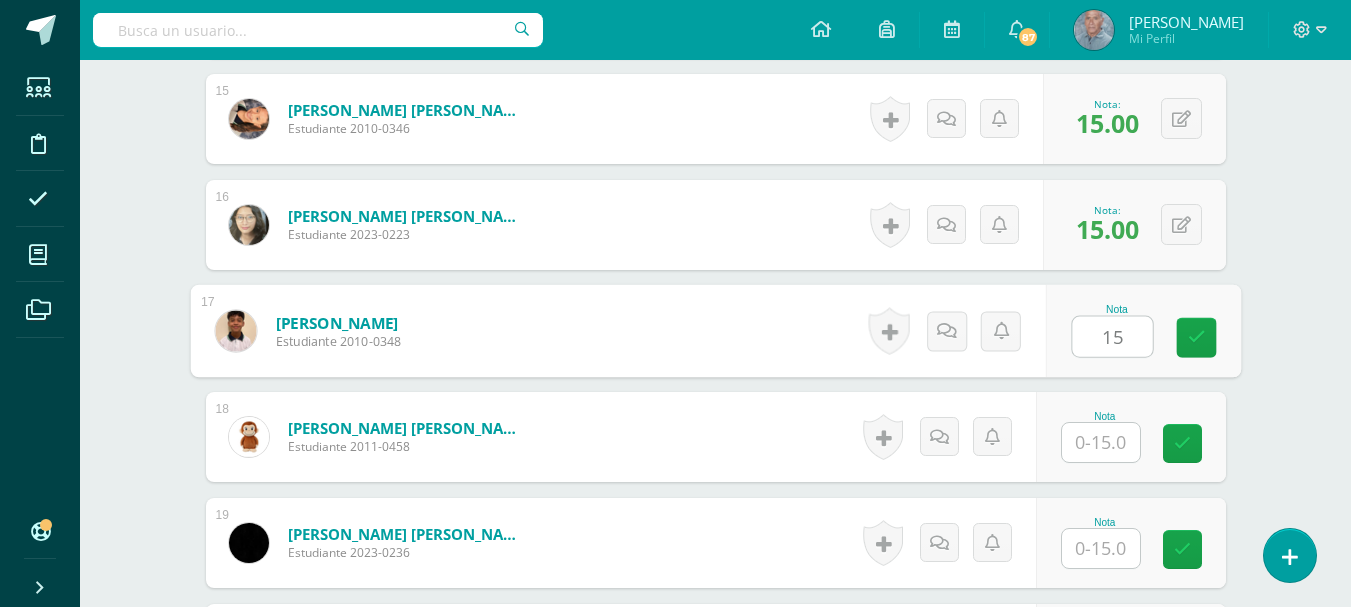 type on "15" 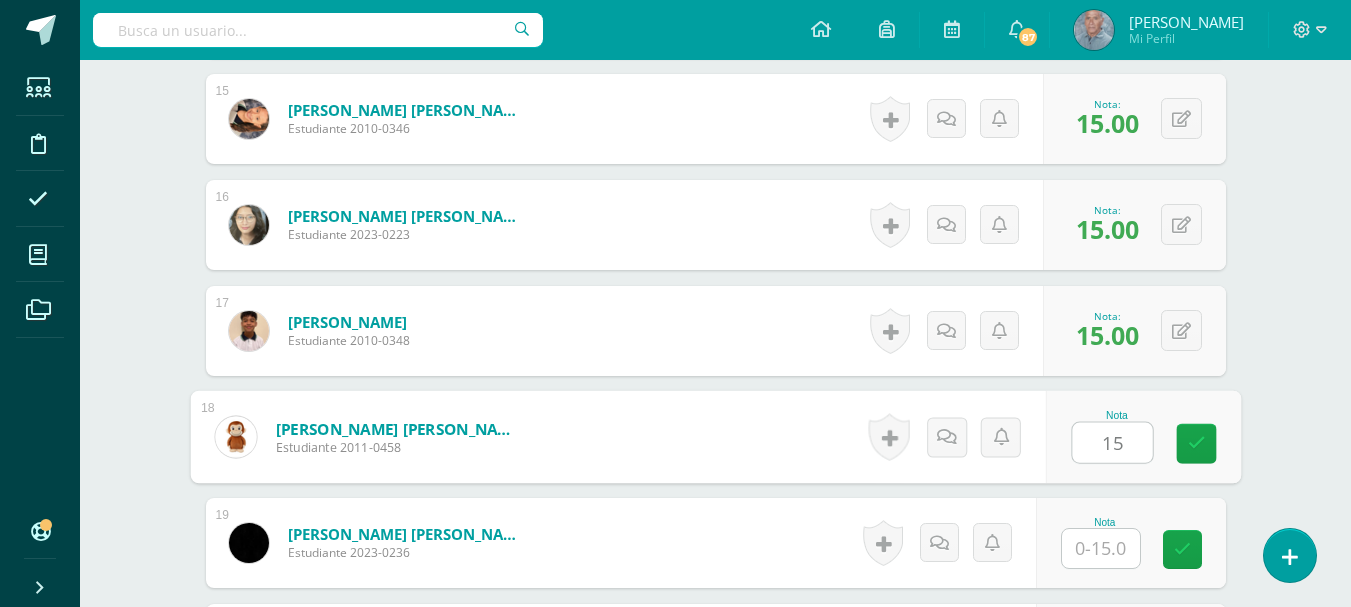 scroll, scrollTop: 2224, scrollLeft: 0, axis: vertical 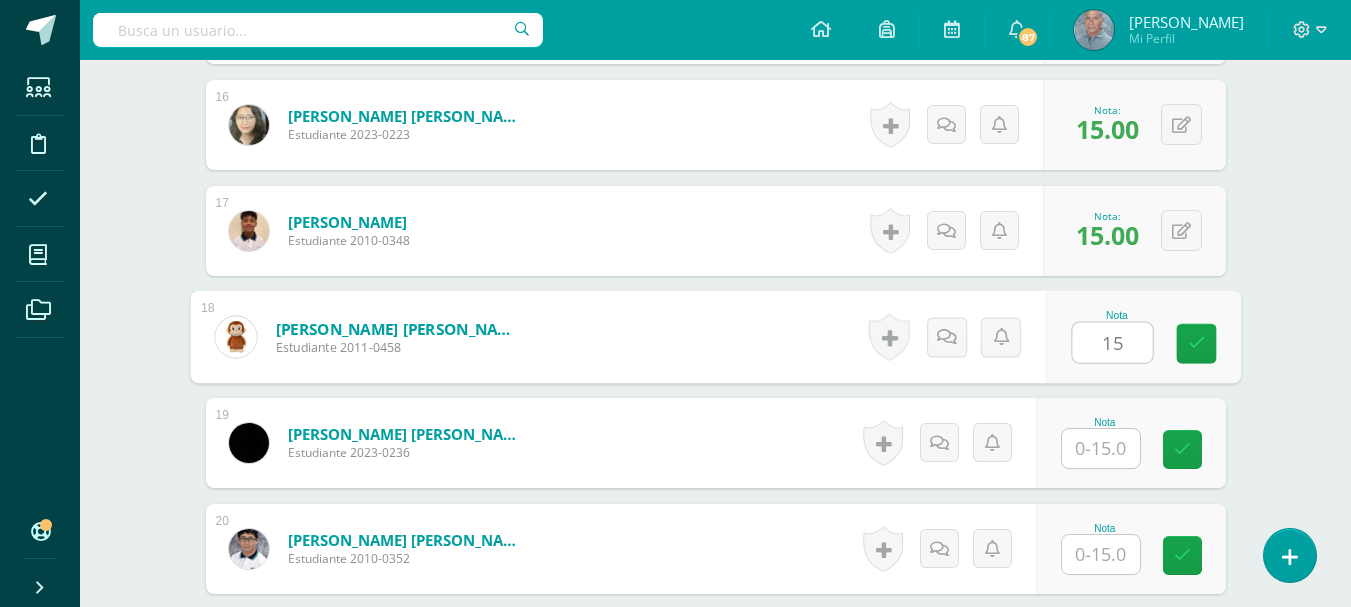 type on "15" 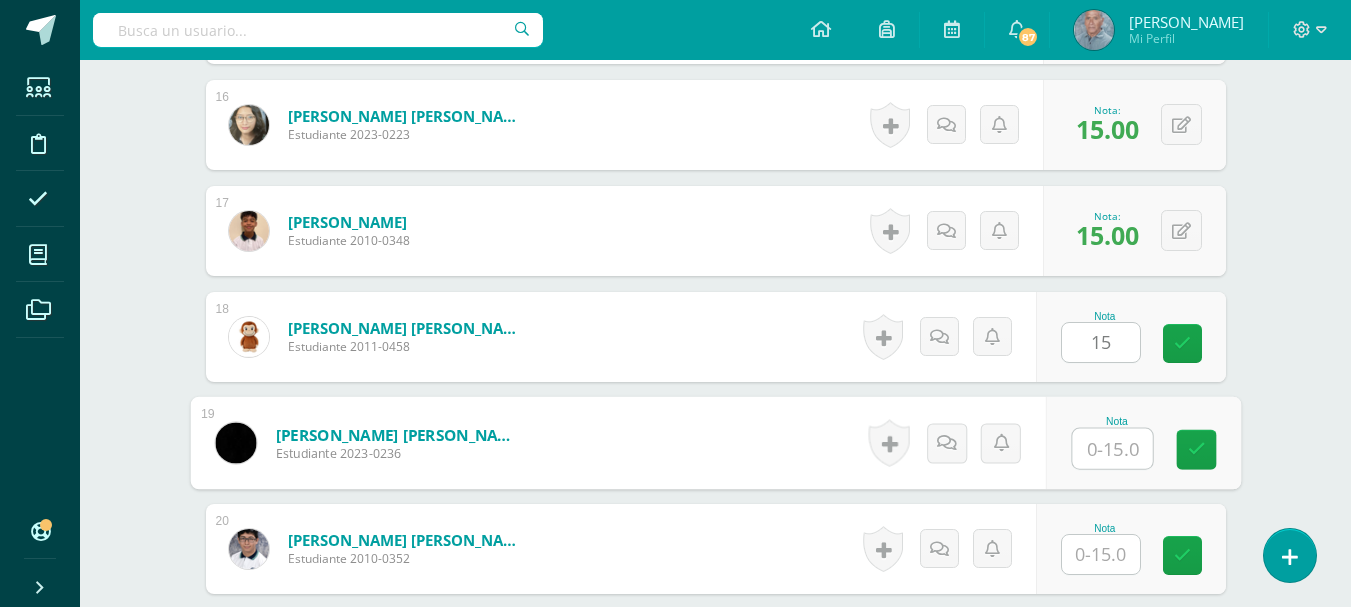 click at bounding box center [1112, 449] 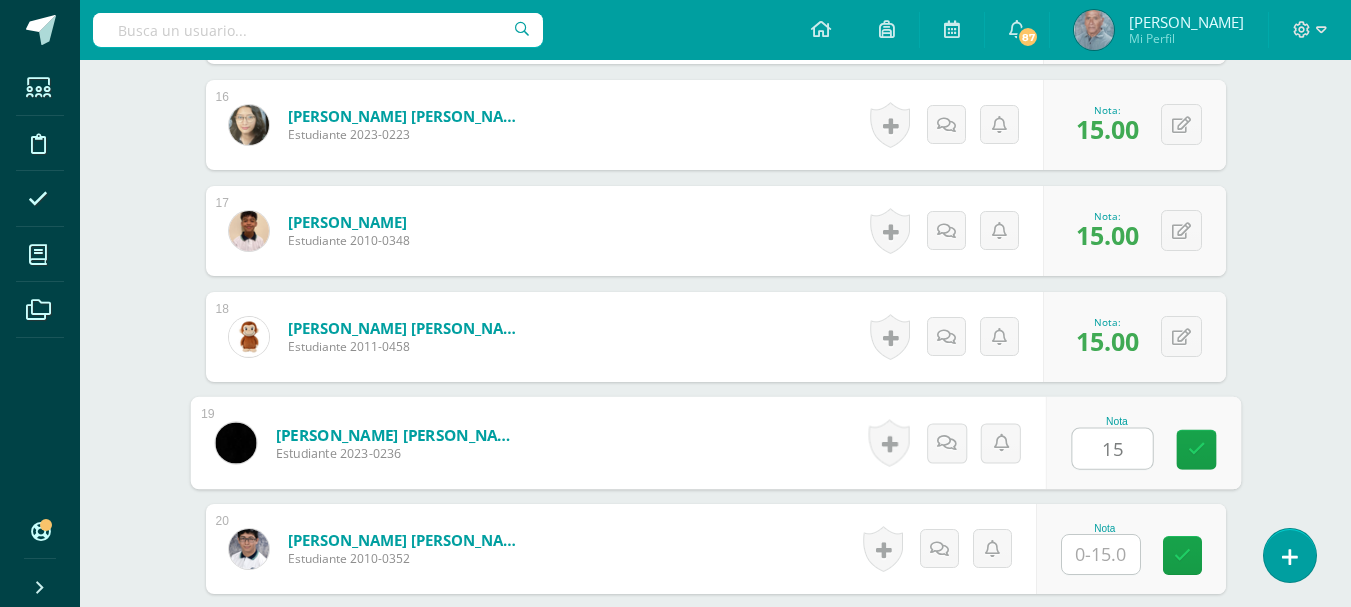 scroll, scrollTop: 2324, scrollLeft: 0, axis: vertical 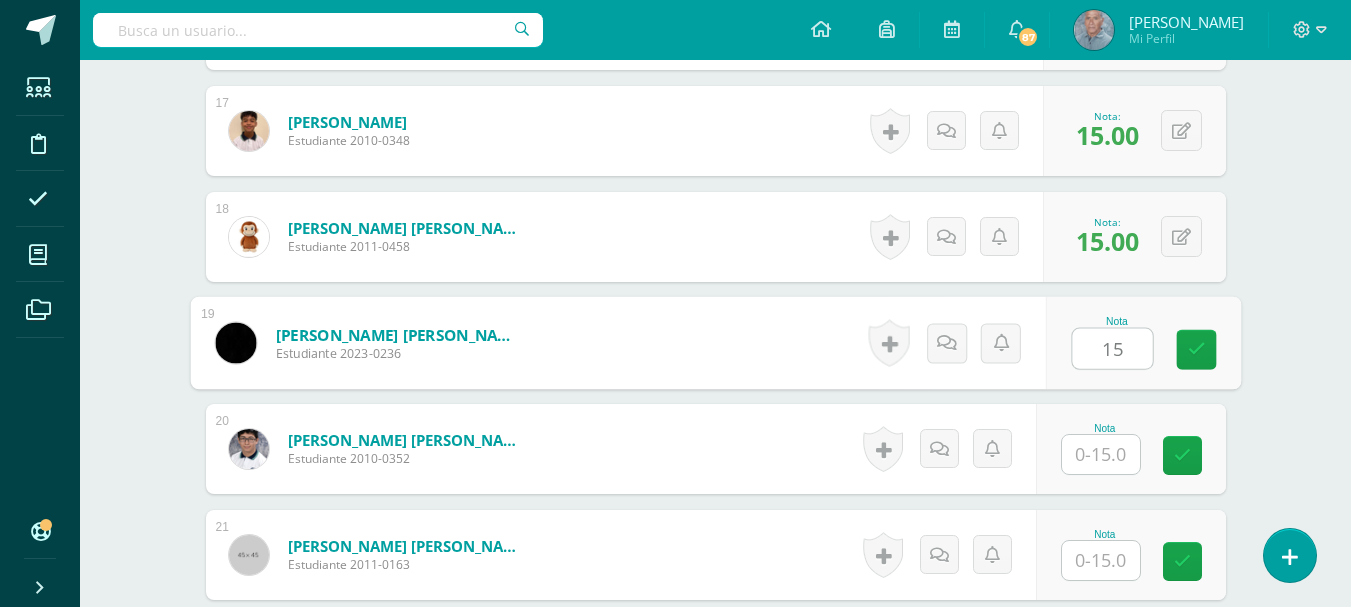 type on "15" 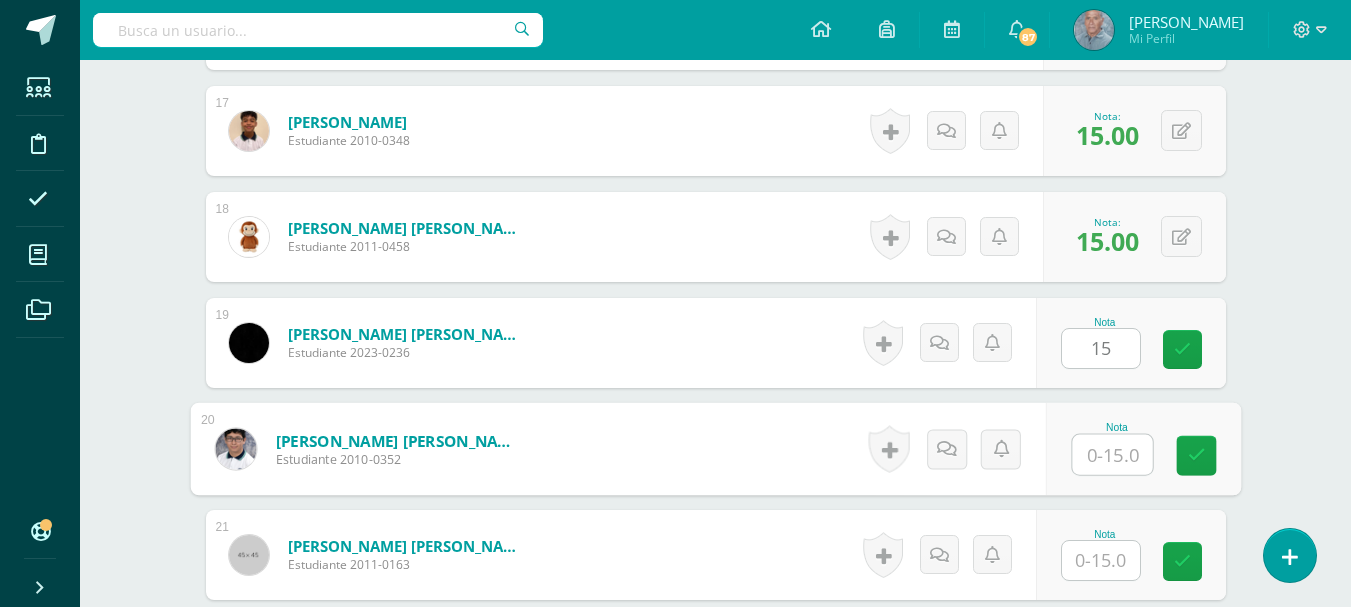 click at bounding box center (1112, 455) 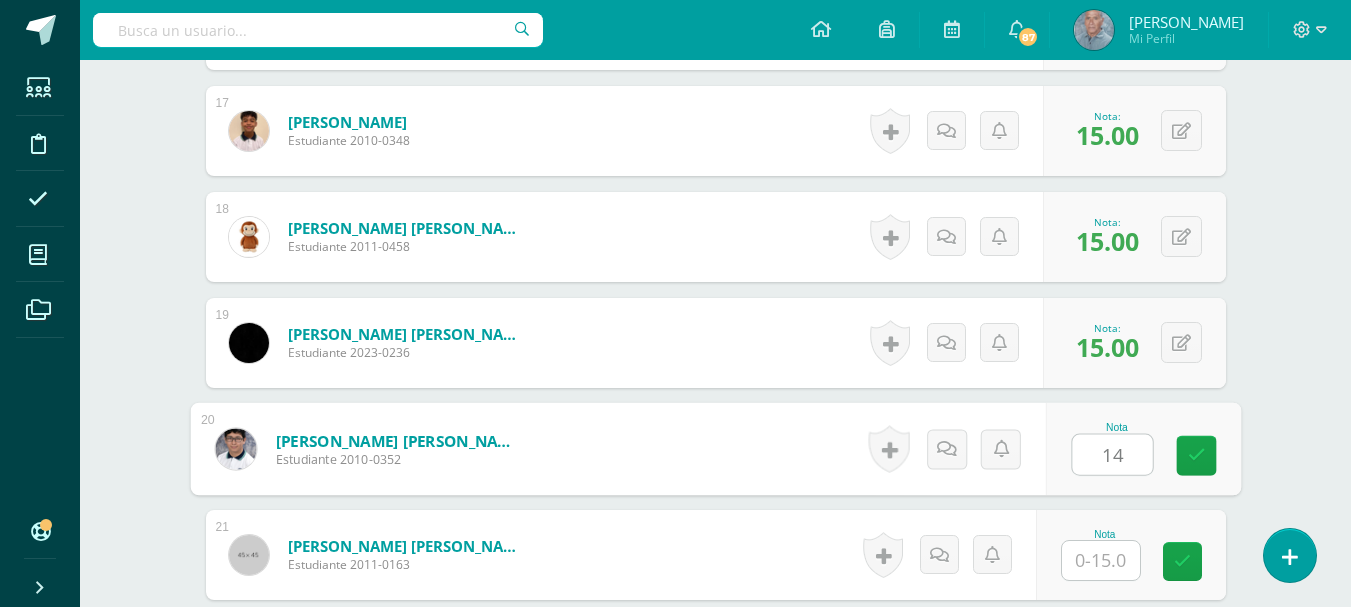 scroll, scrollTop: 2424, scrollLeft: 0, axis: vertical 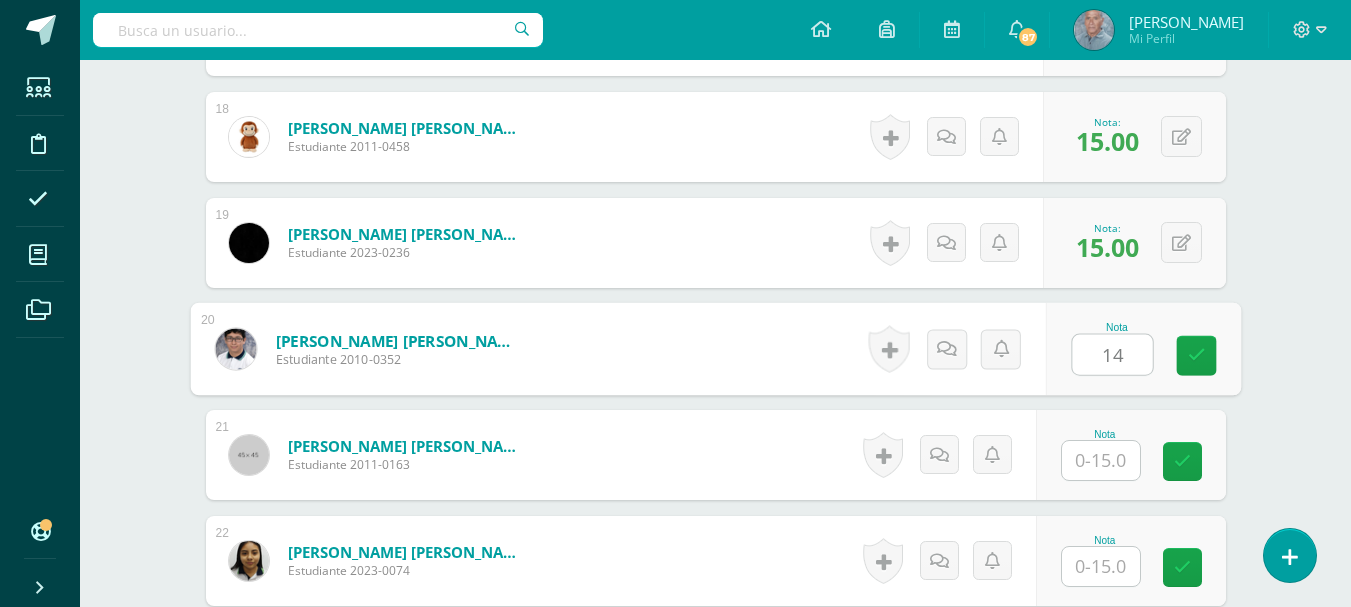type on "14" 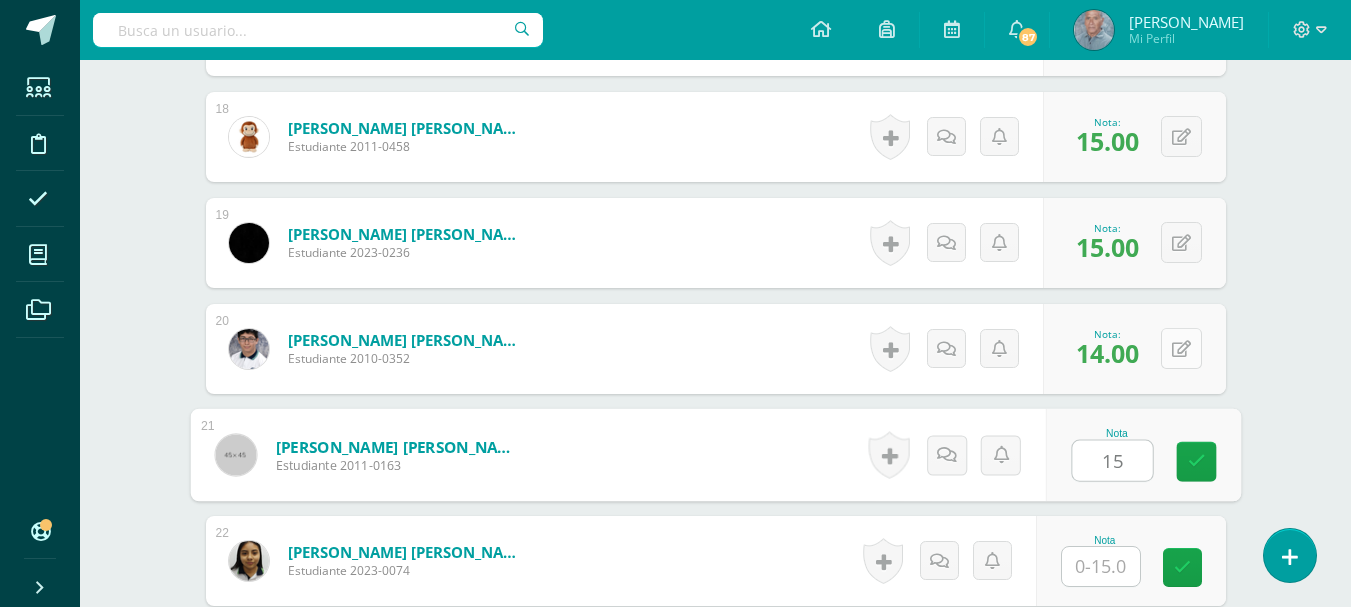 type on "15" 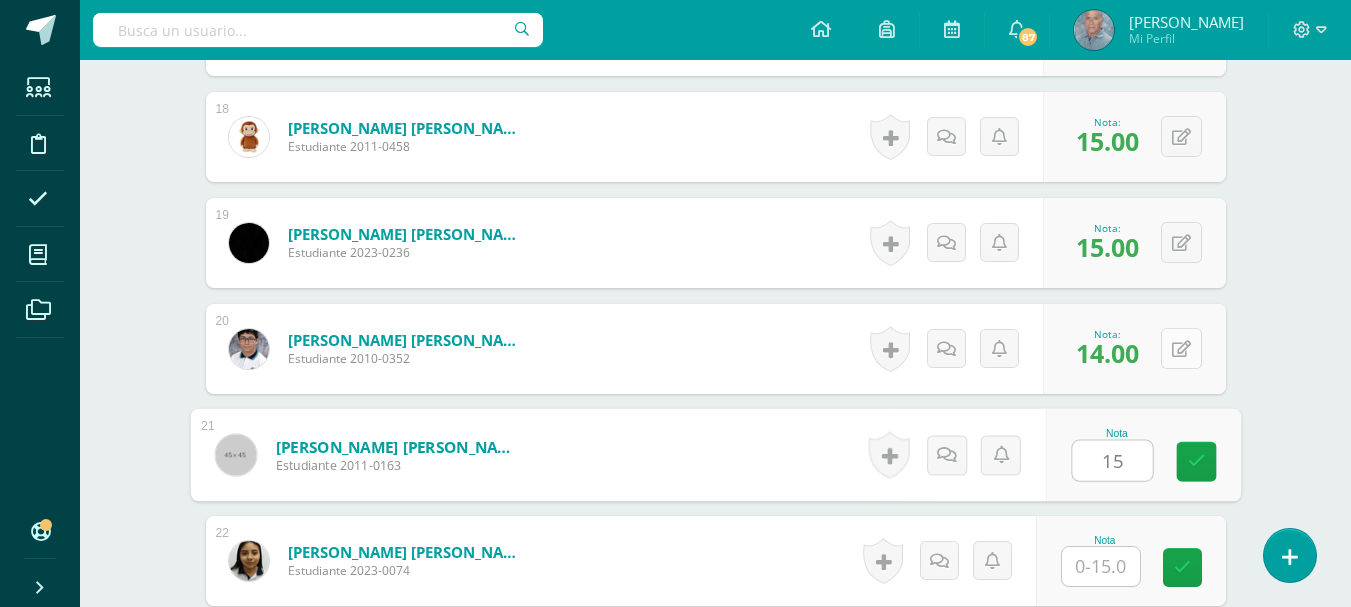 click at bounding box center (1181, 348) 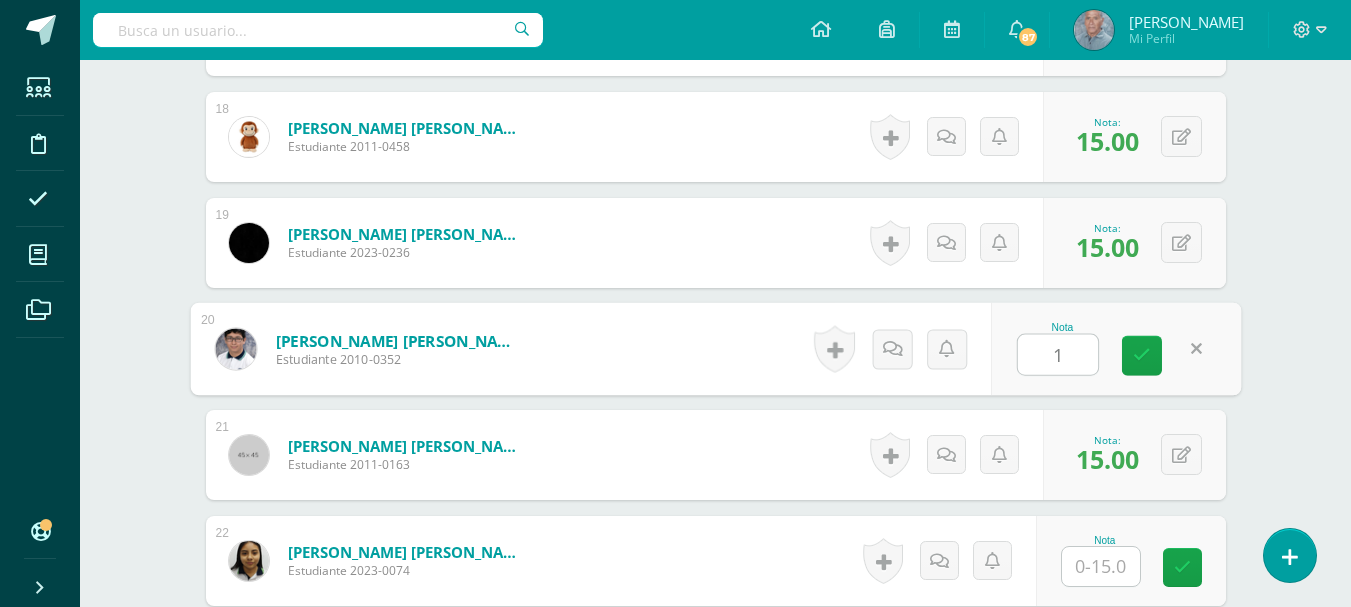 type on "15" 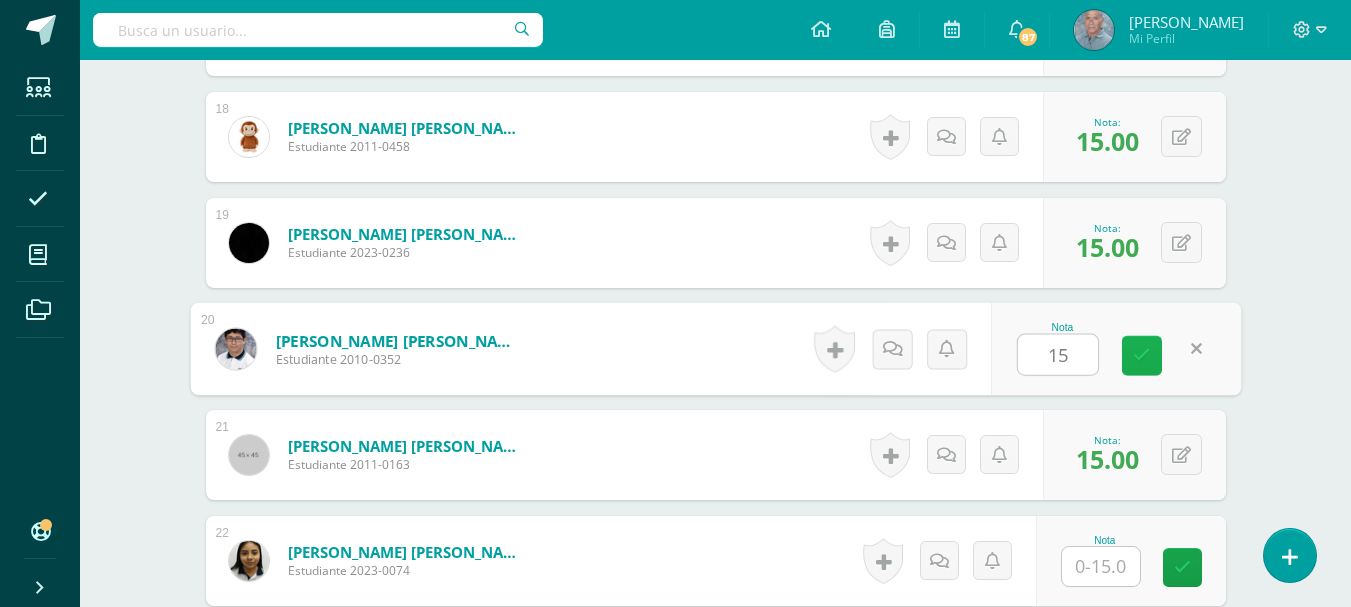 click at bounding box center [1142, 355] 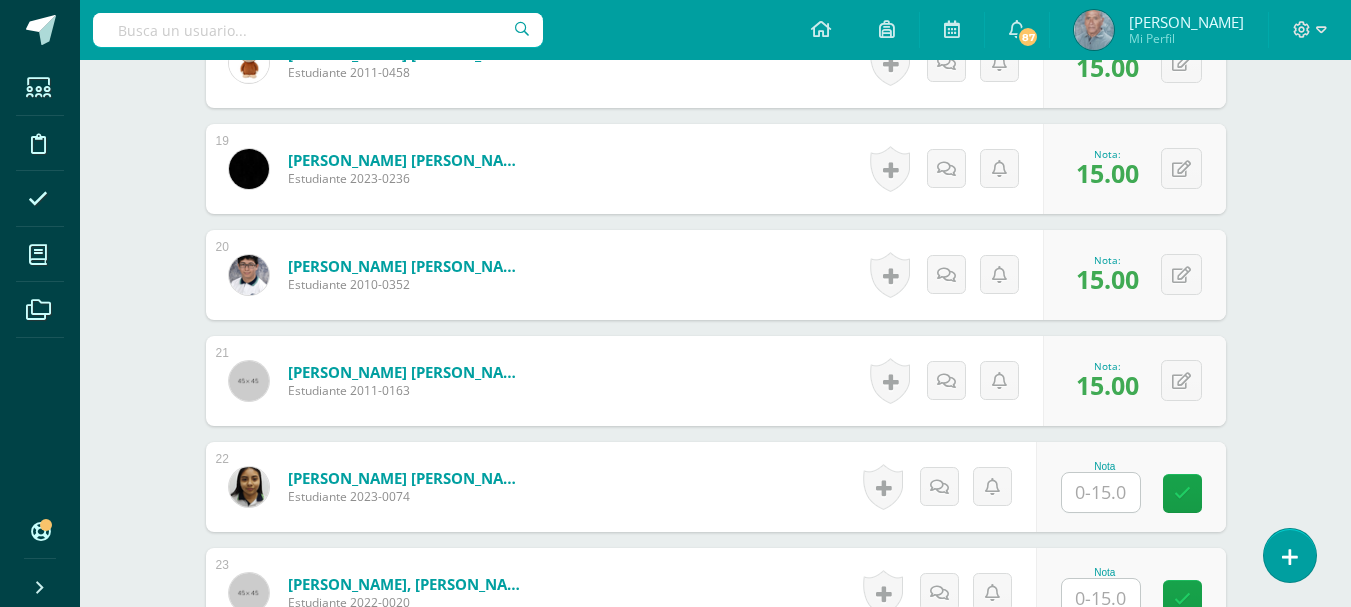 scroll, scrollTop: 2624, scrollLeft: 0, axis: vertical 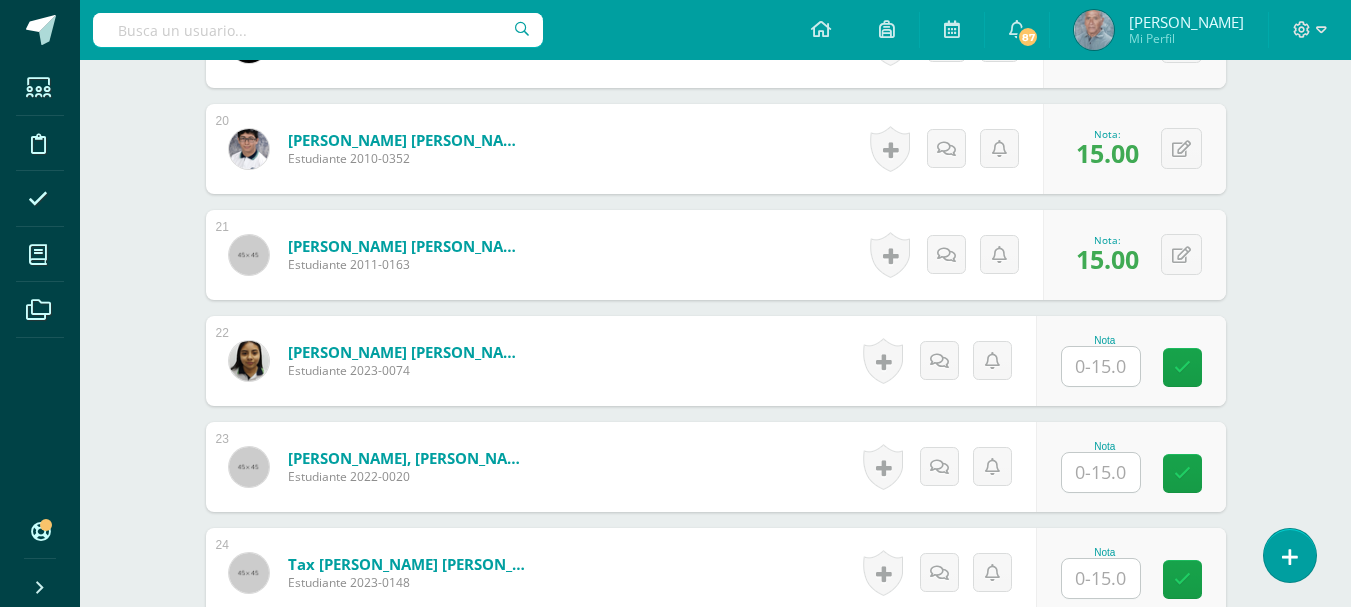 click at bounding box center [1101, 366] 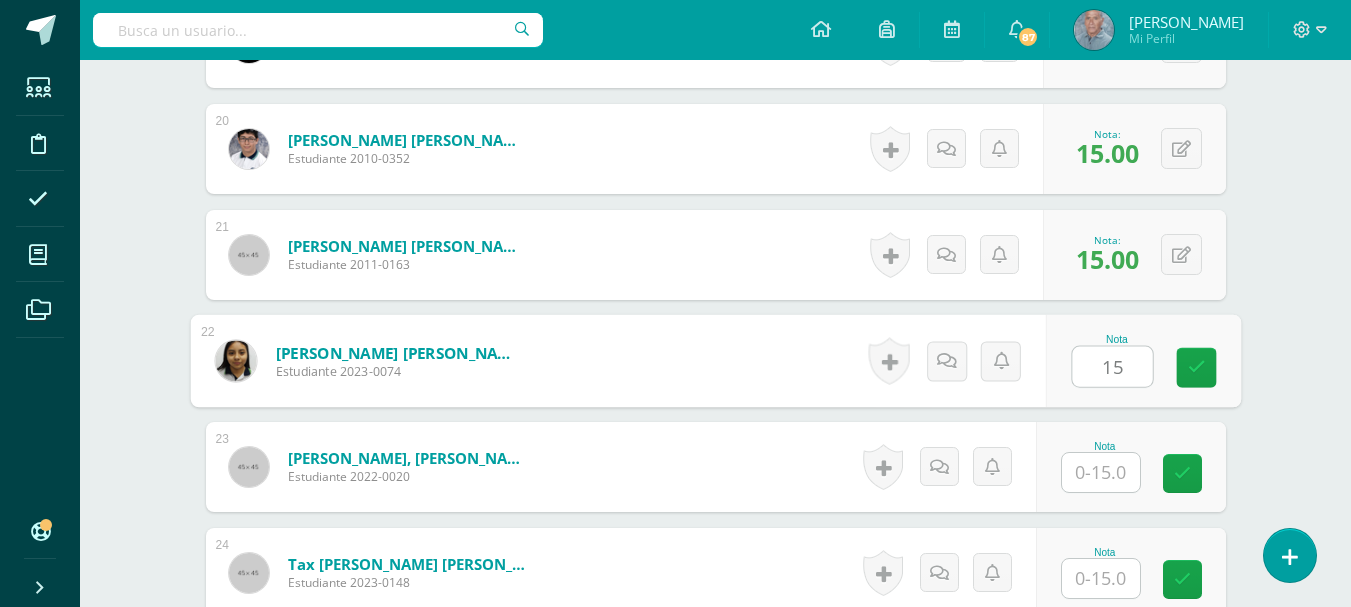 type on "15" 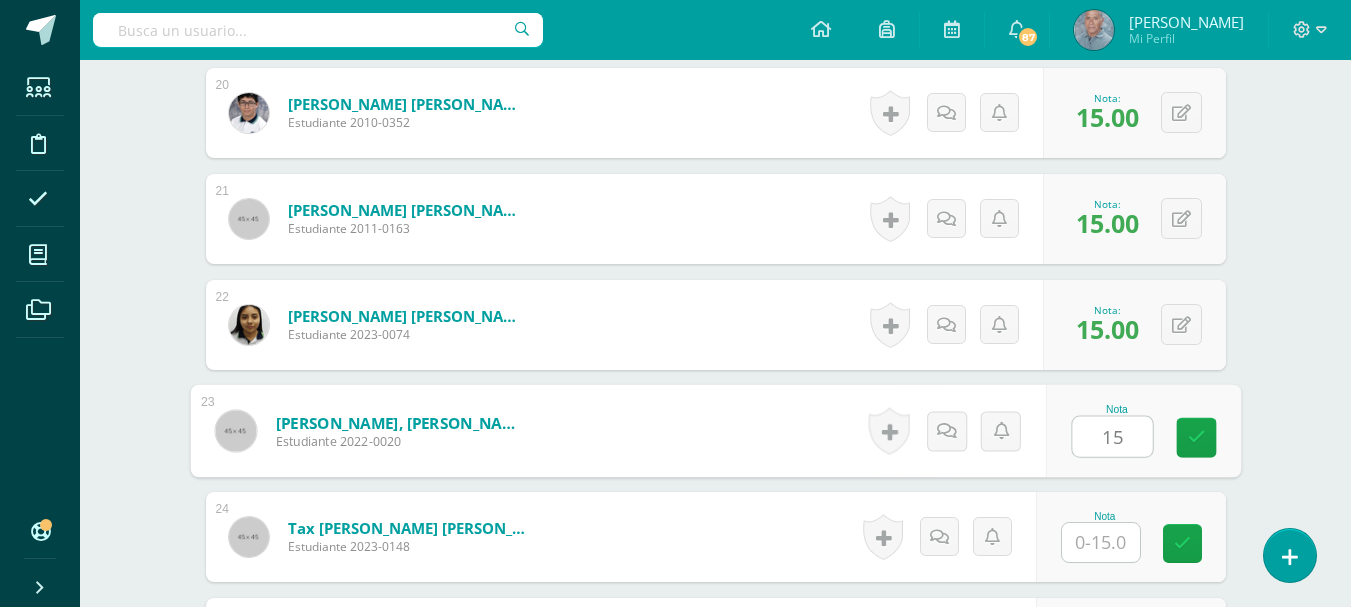 scroll, scrollTop: 2724, scrollLeft: 0, axis: vertical 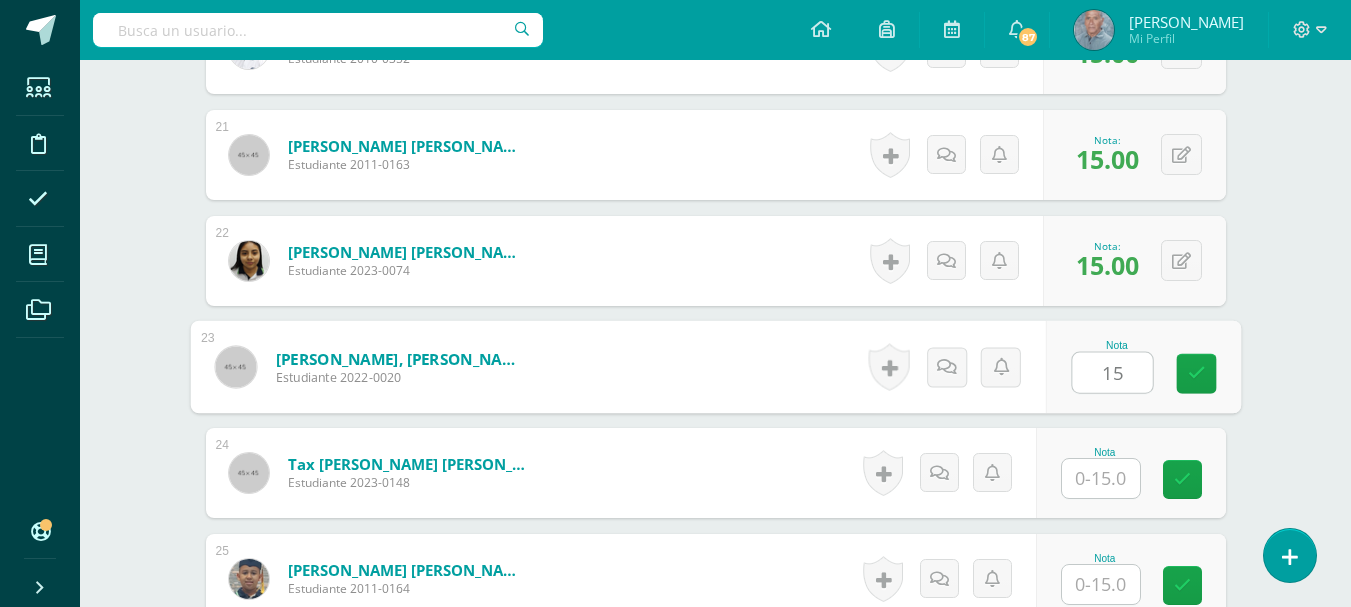 type on "15" 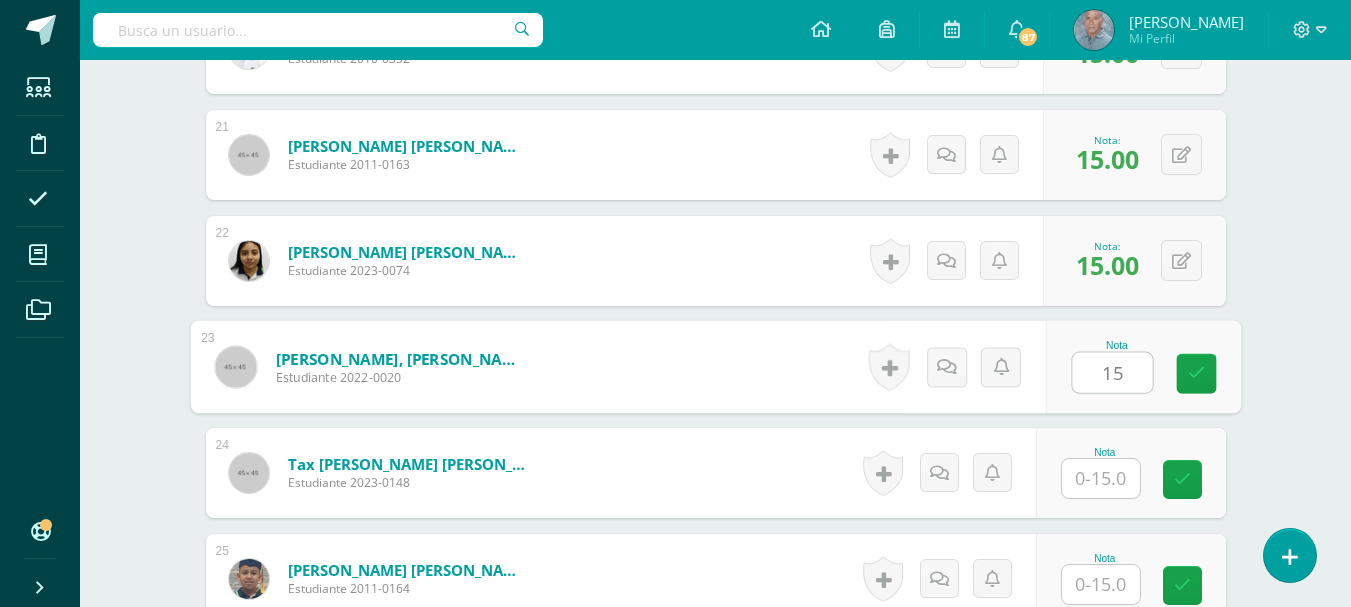 click at bounding box center [1101, 478] 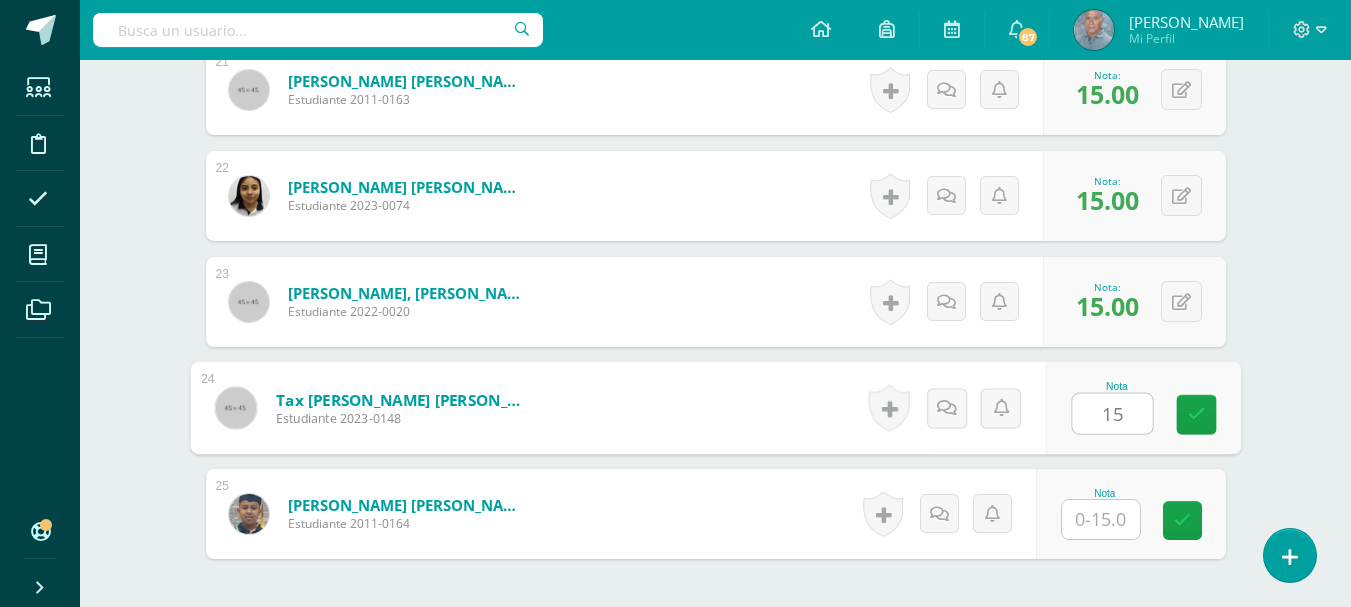 scroll, scrollTop: 2824, scrollLeft: 0, axis: vertical 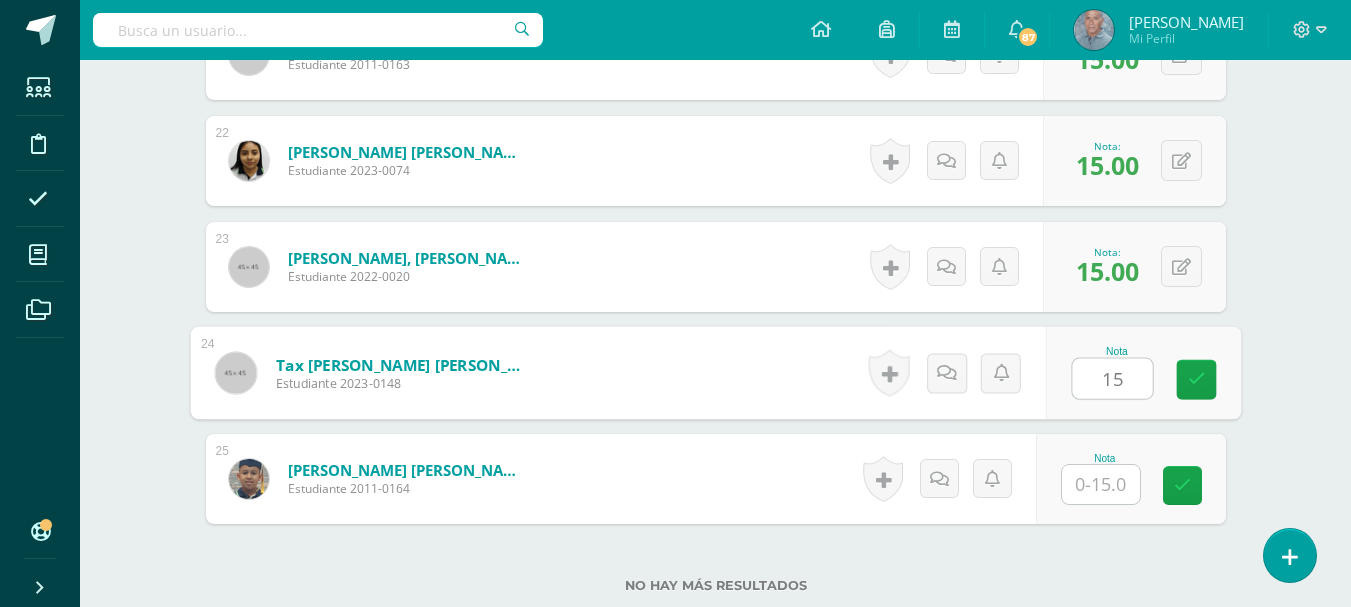 type on "15" 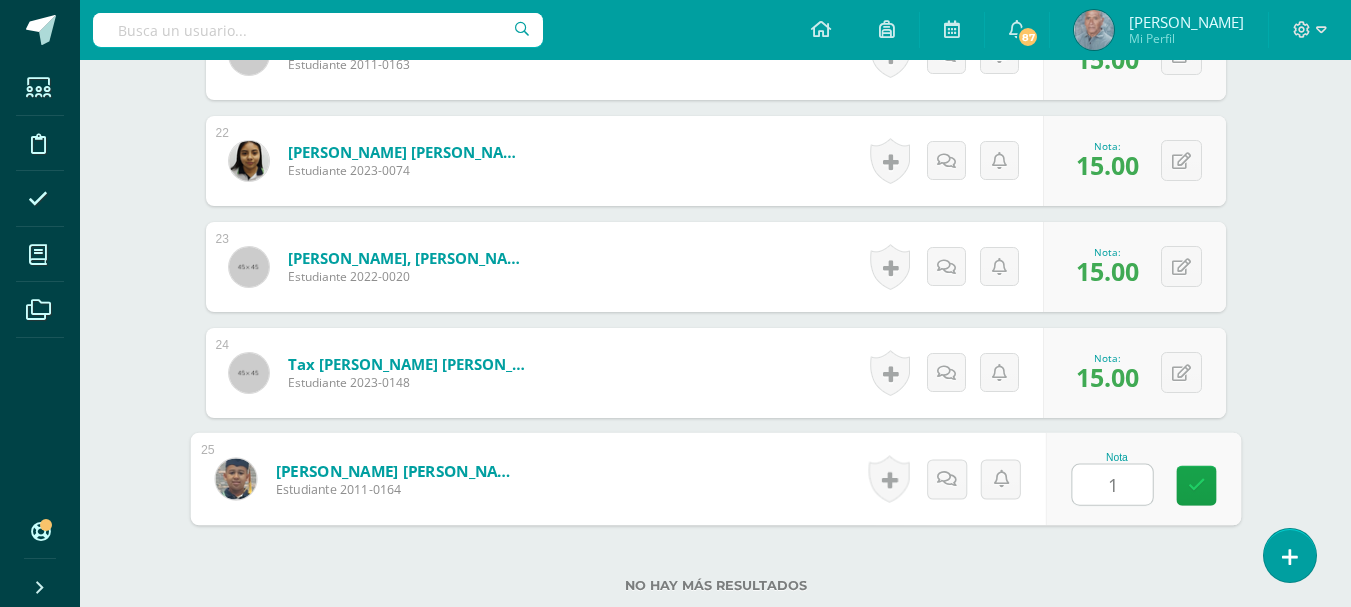 type on "15" 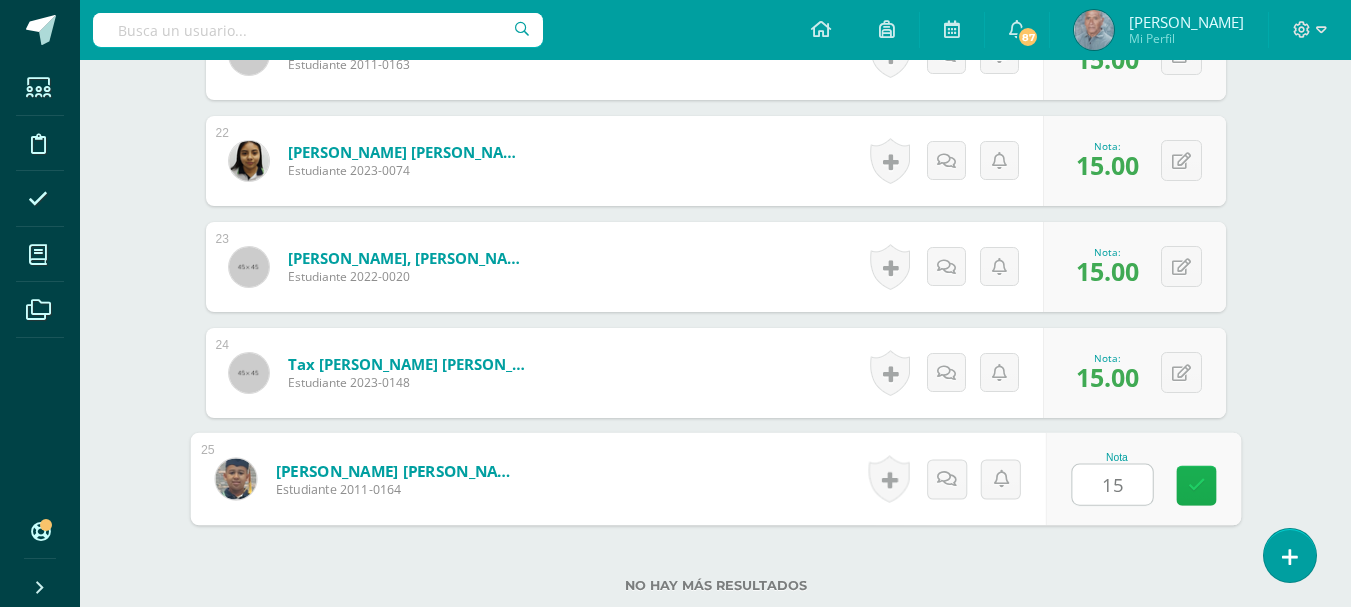 click at bounding box center (1196, 485) 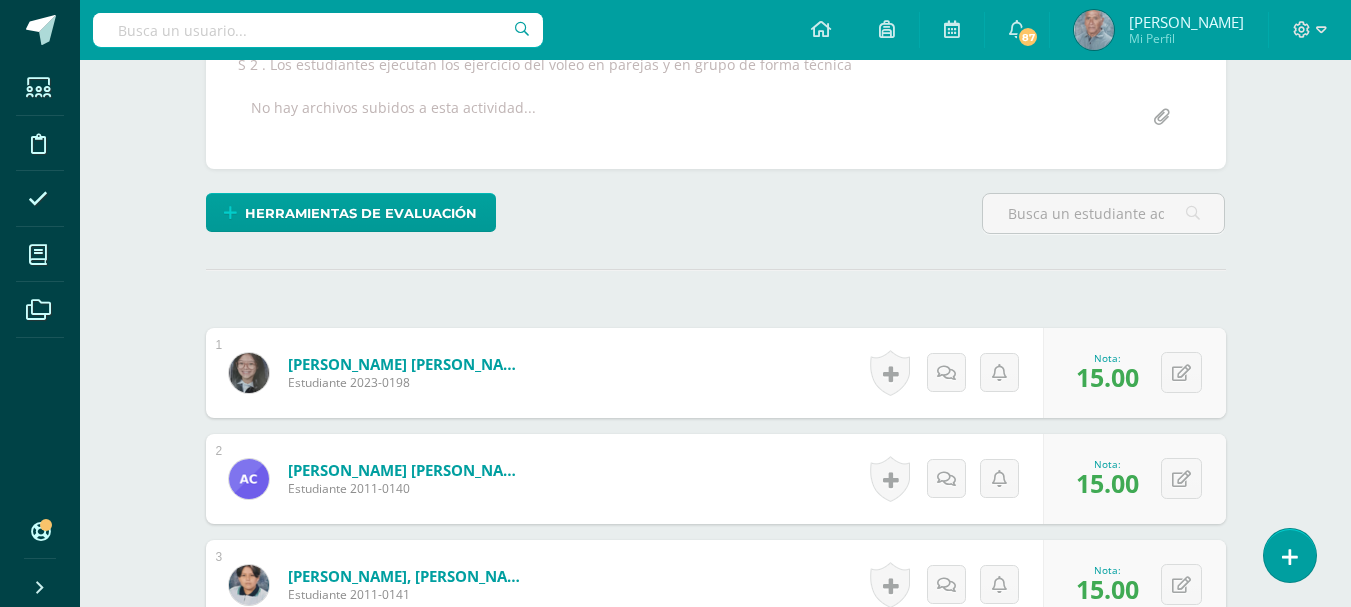 scroll, scrollTop: 124, scrollLeft: 0, axis: vertical 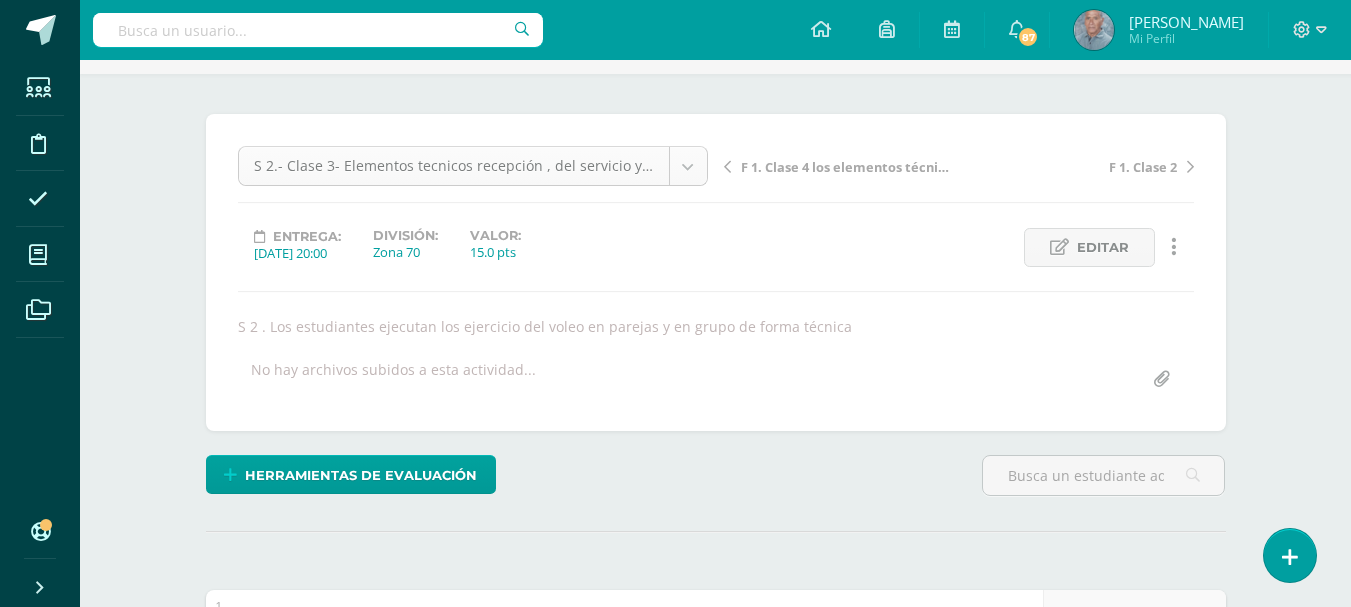 click on "Estudiantes Disciplina Asistencia Mis cursos Archivos Soporte
Centro de ayuda
Últimas actualizaciones
10+ Cerrar panel
Educación Física
Cuarto
Primaria
"A"
Actividades Estudiantes Planificación Dosificación
Educación Física
Cuarto
Primaria
"B"
Actividades Estudiantes Planificación Dosificación
Educación Física
Quinto
Primaria
"A"
Actividades Estudiantes Planificación Dosificación
Educación Física
Actividades Estudiantes Planificación Actividades" at bounding box center [675, 1664] 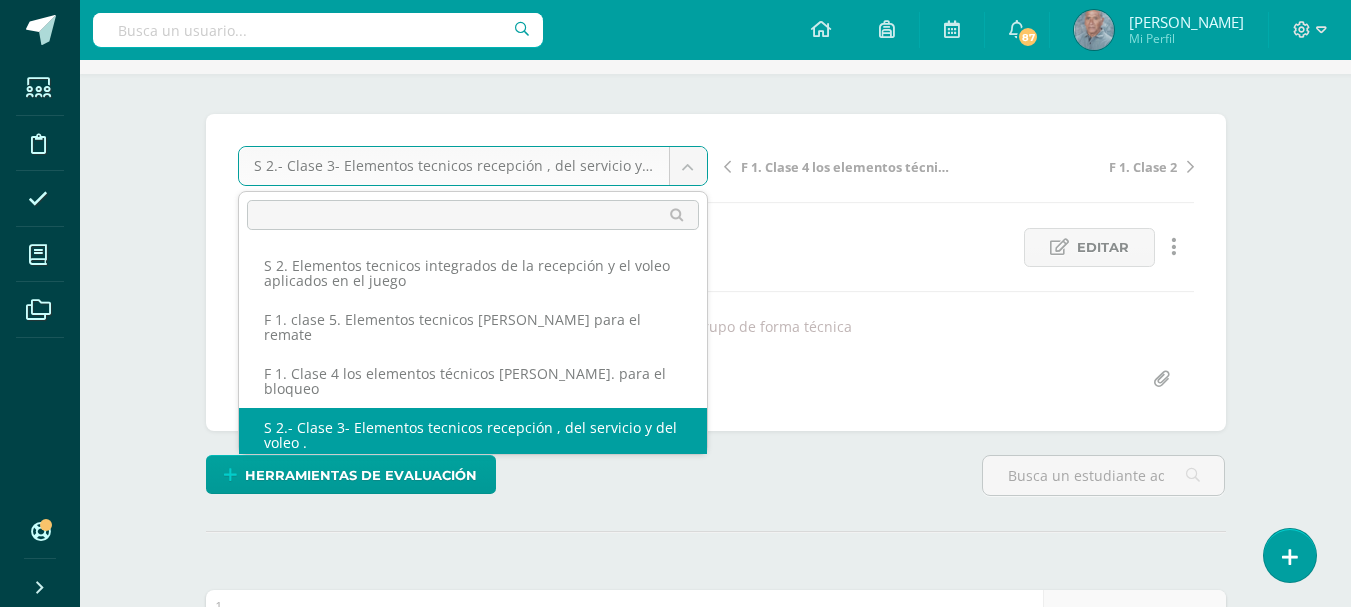 scroll, scrollTop: 224, scrollLeft: 0, axis: vertical 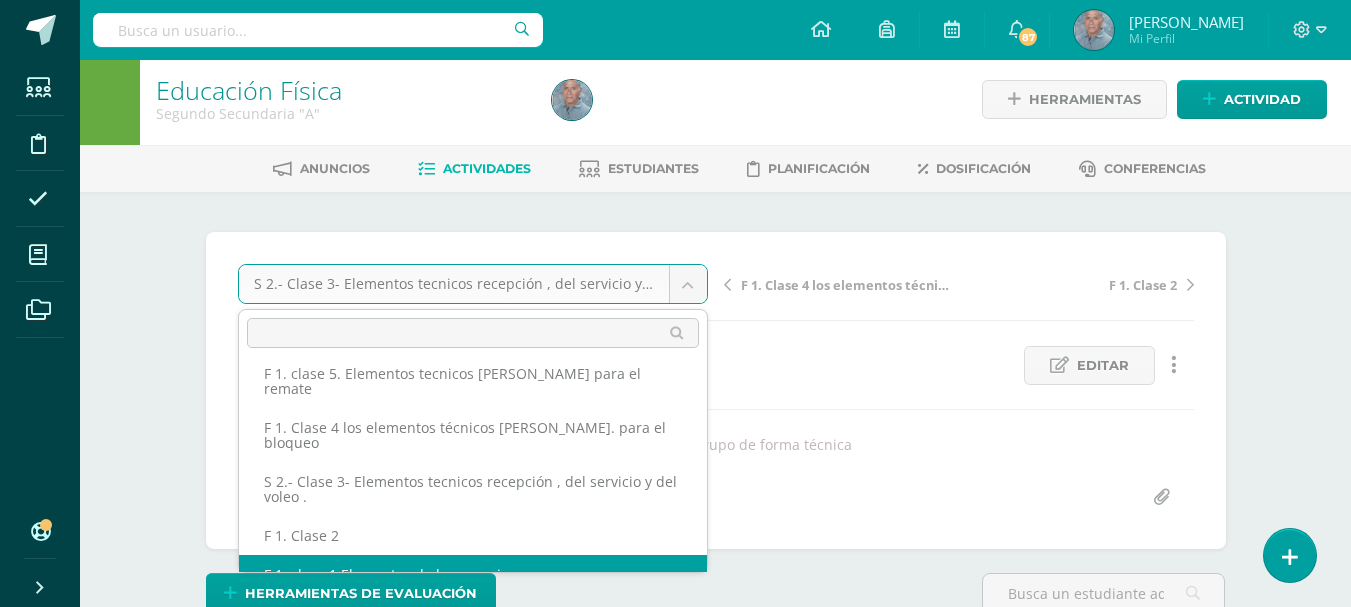 select on "/dashboard/teacher/grade-activity/42286/" 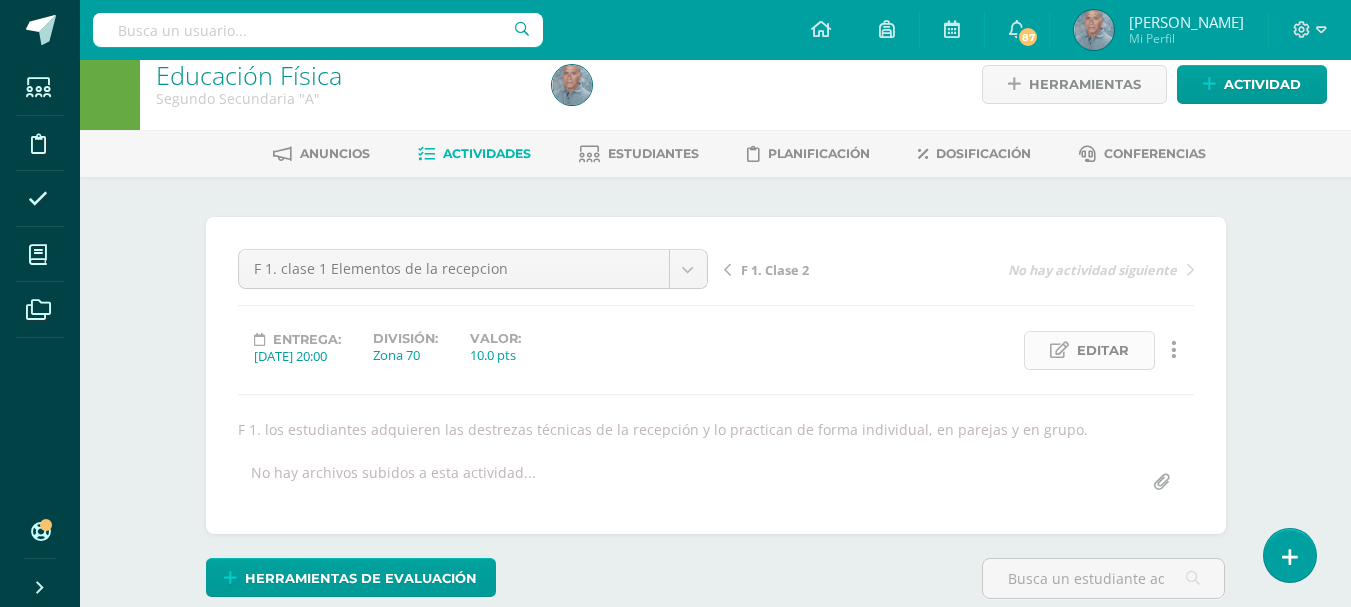 scroll, scrollTop: 22, scrollLeft: 0, axis: vertical 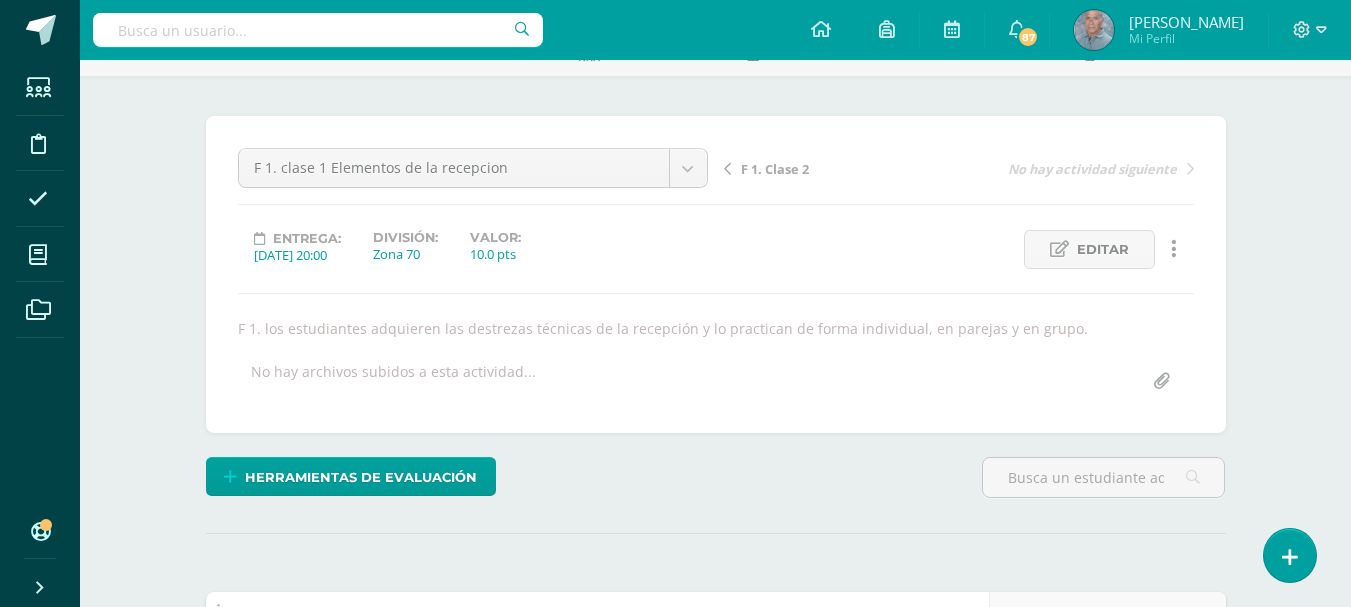 click on "Editar" at bounding box center [1103, 249] 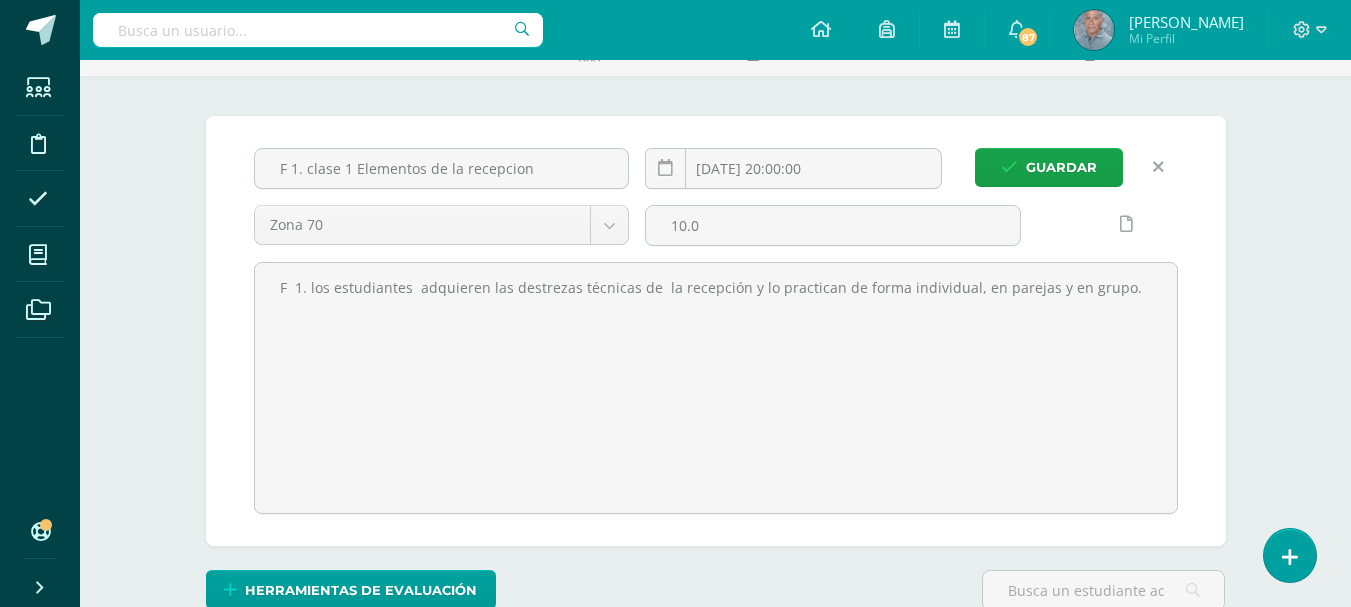 scroll, scrollTop: 123, scrollLeft: 0, axis: vertical 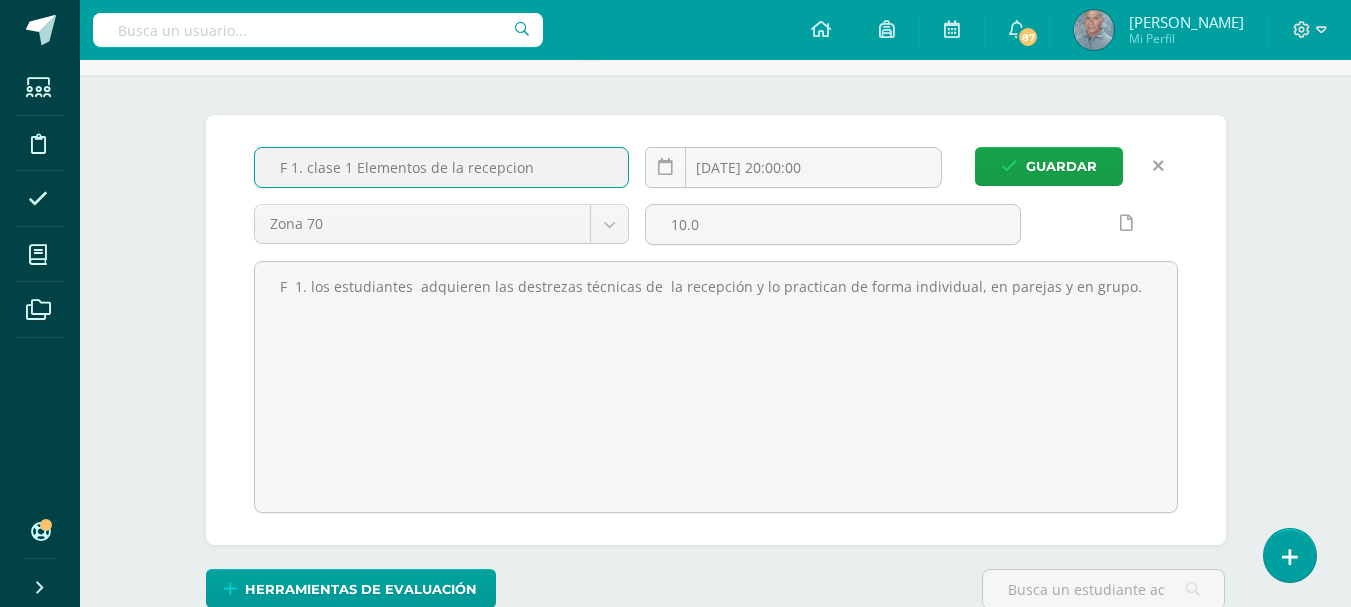 click on "F 1. clase 1 Elementos de la recepcion" at bounding box center [442, 167] 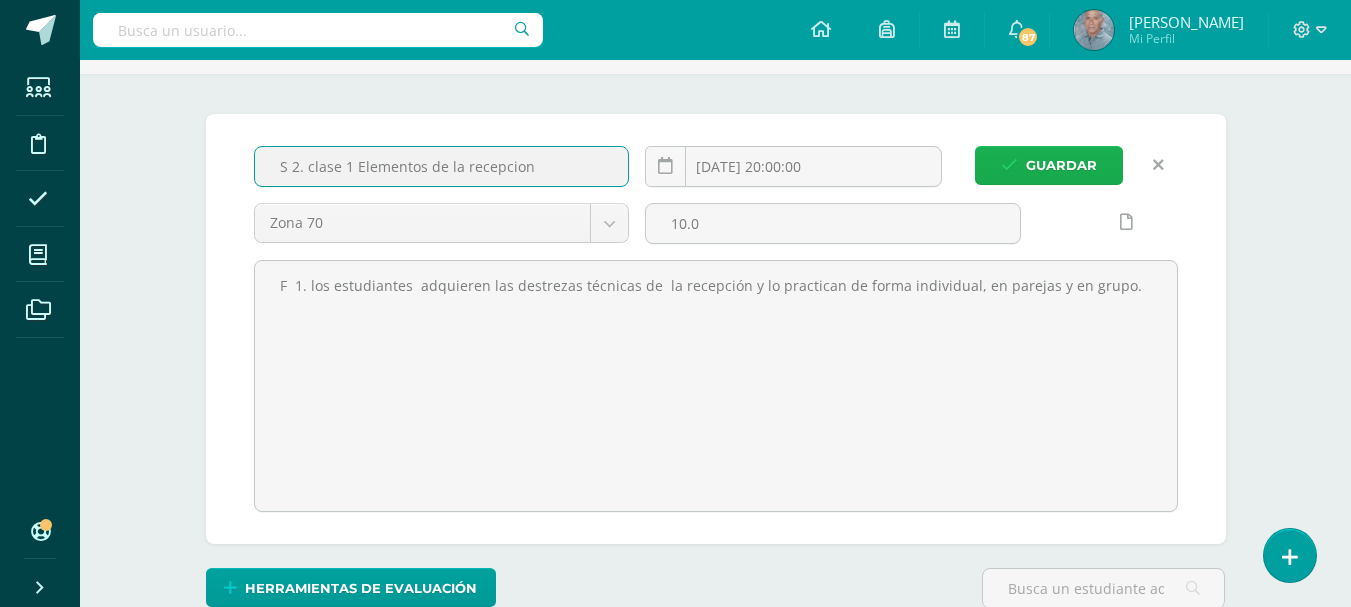 type on "S 2. clase 1 Elementos de la recepcion" 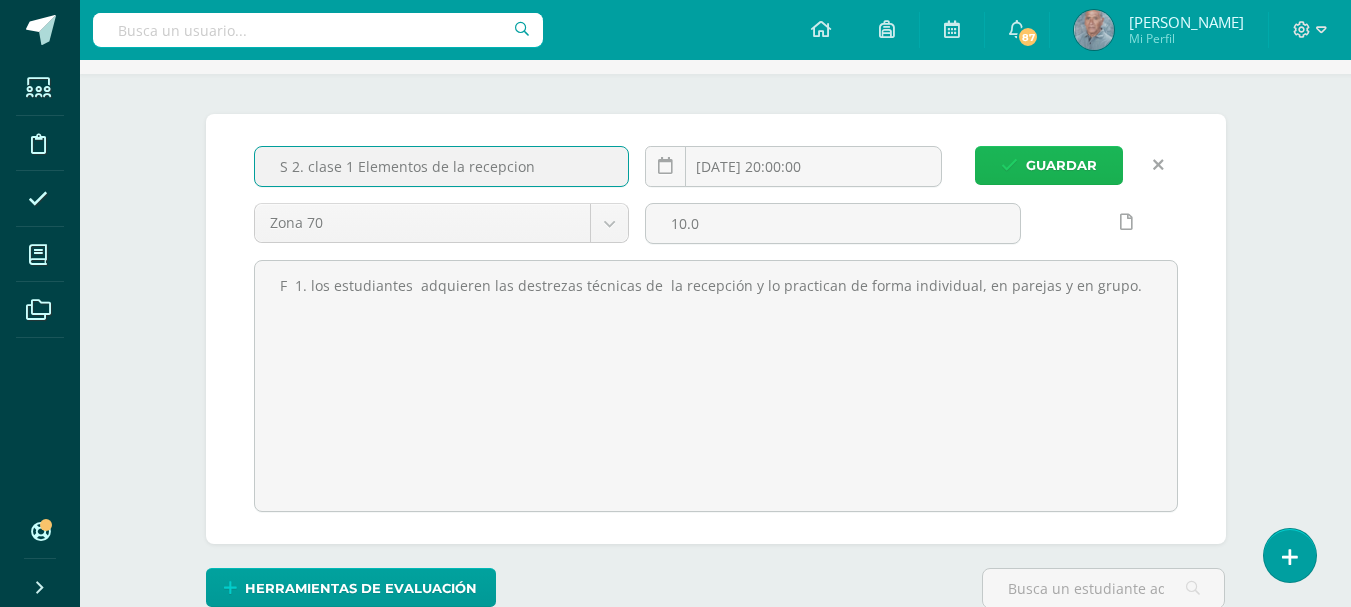 click on "Guardar" at bounding box center (1061, 165) 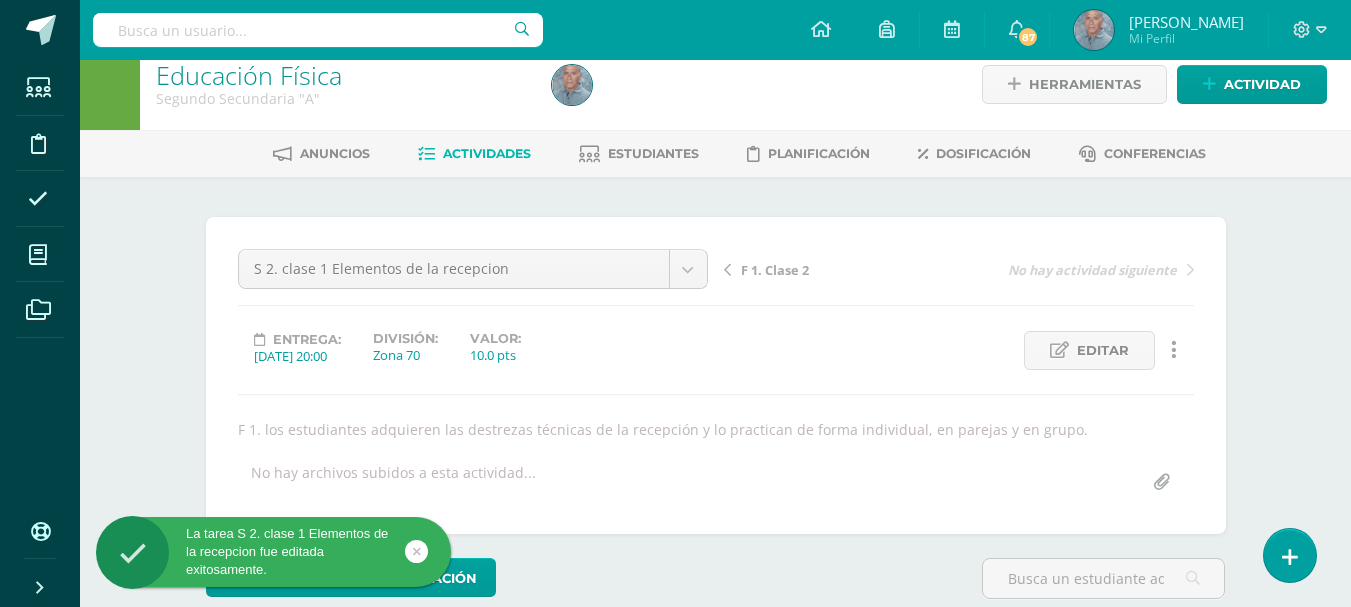 scroll, scrollTop: 0, scrollLeft: 0, axis: both 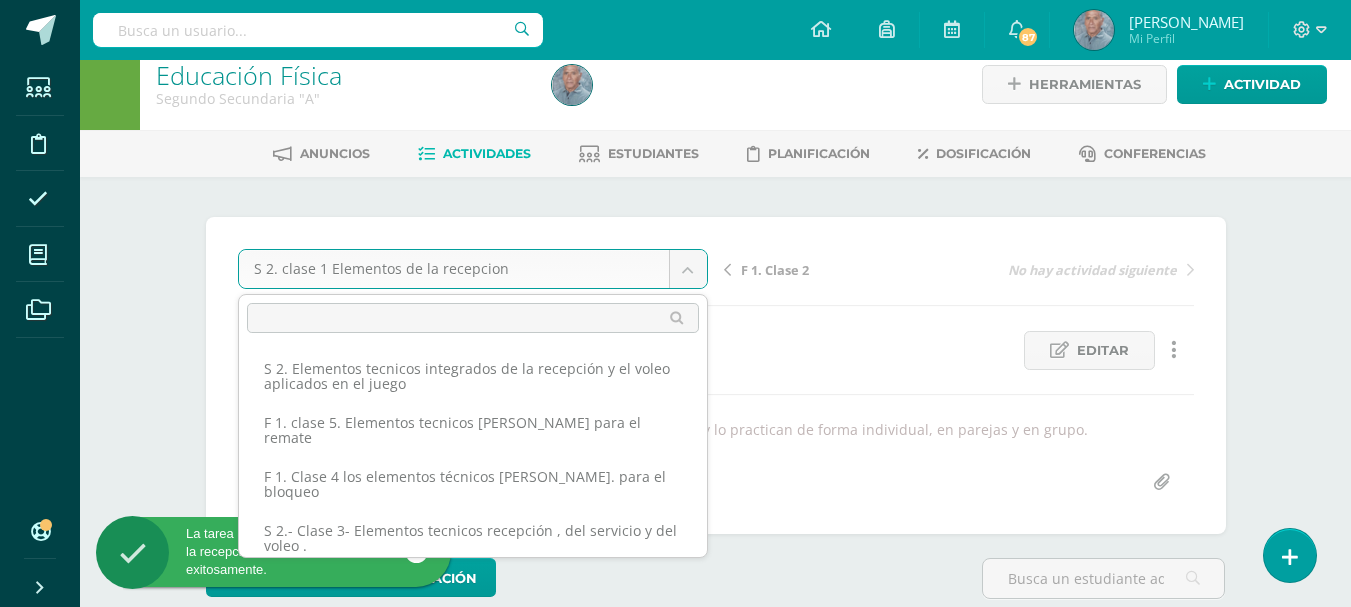 click on "La tarea S 2. clase 1 Elementos de la recepcion fue editada exitosamente.         Estudiantes Disciplina Asistencia Mis cursos Archivos Soporte
Centro de ayuda
Últimas actualizaciones
10+ Cerrar panel
Educación Física
Cuarto
Primaria
"A"
Actividades Estudiantes Planificación Dosificación
Educación Física
Cuarto
Primaria
"B"
Actividades Estudiantes Planificación Dosificación
Educación Física
Quinto
Primaria
"A"
Actividades Estudiantes Planificación Dosificación Actividades Estudiantes 87 87" at bounding box center (675, 969) 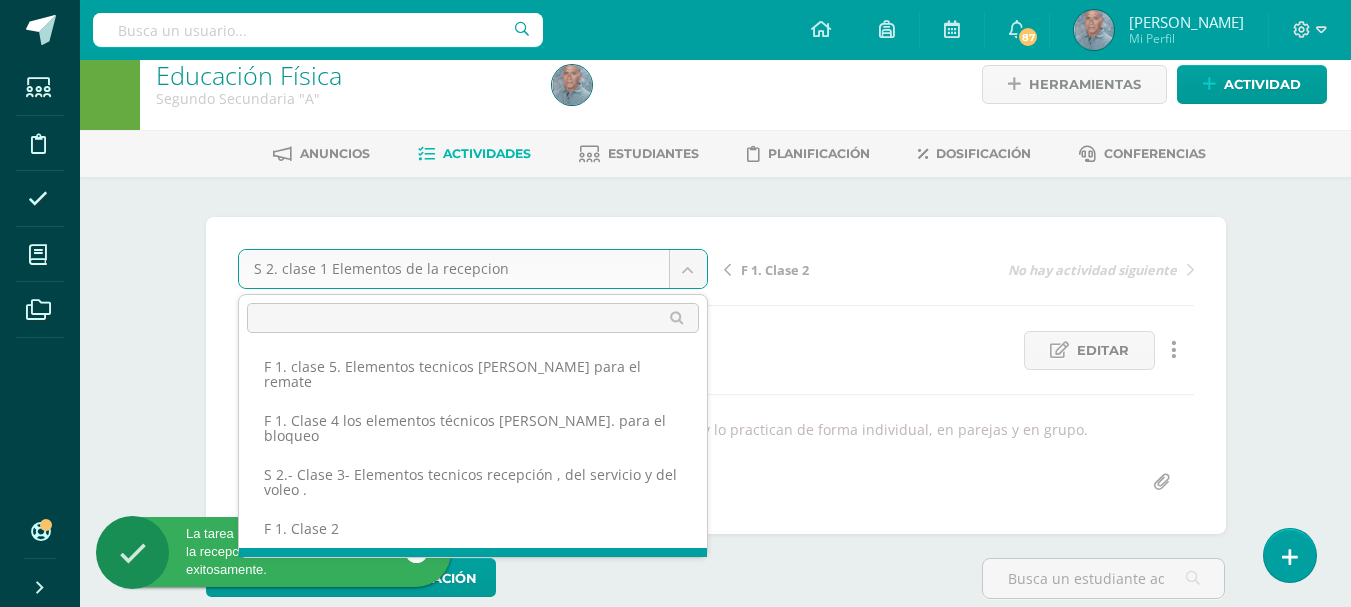 scroll, scrollTop: 22, scrollLeft: 0, axis: vertical 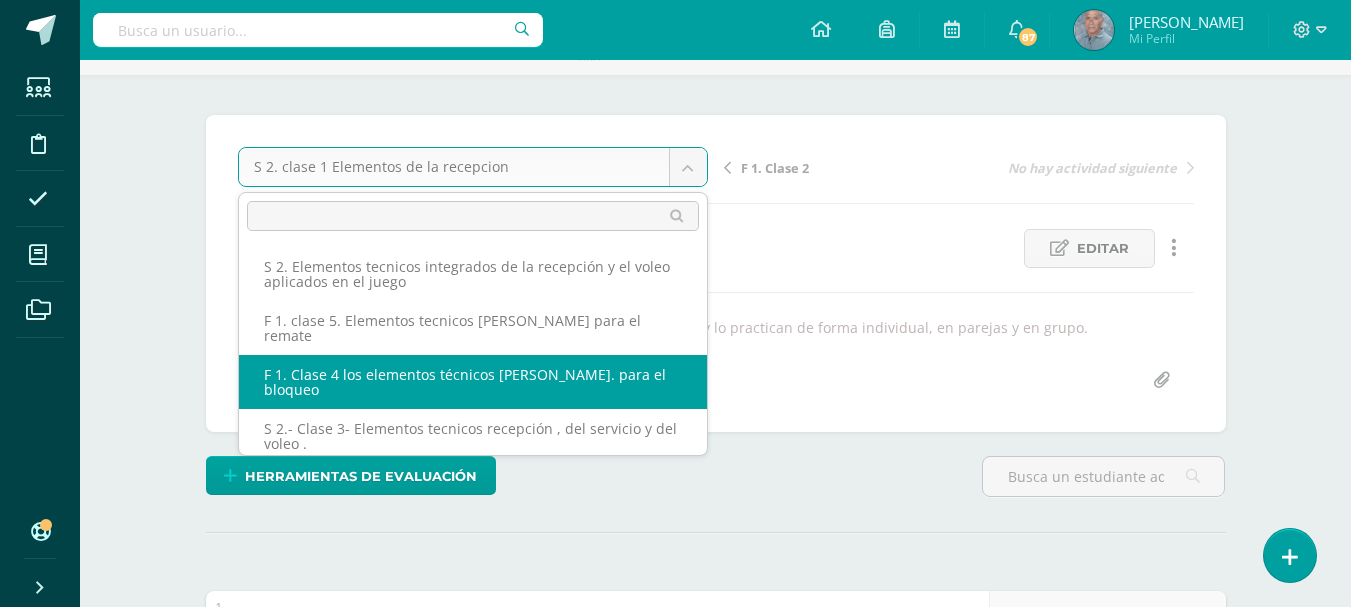 select on "/dashboard/teacher/grade-activity/42297/" 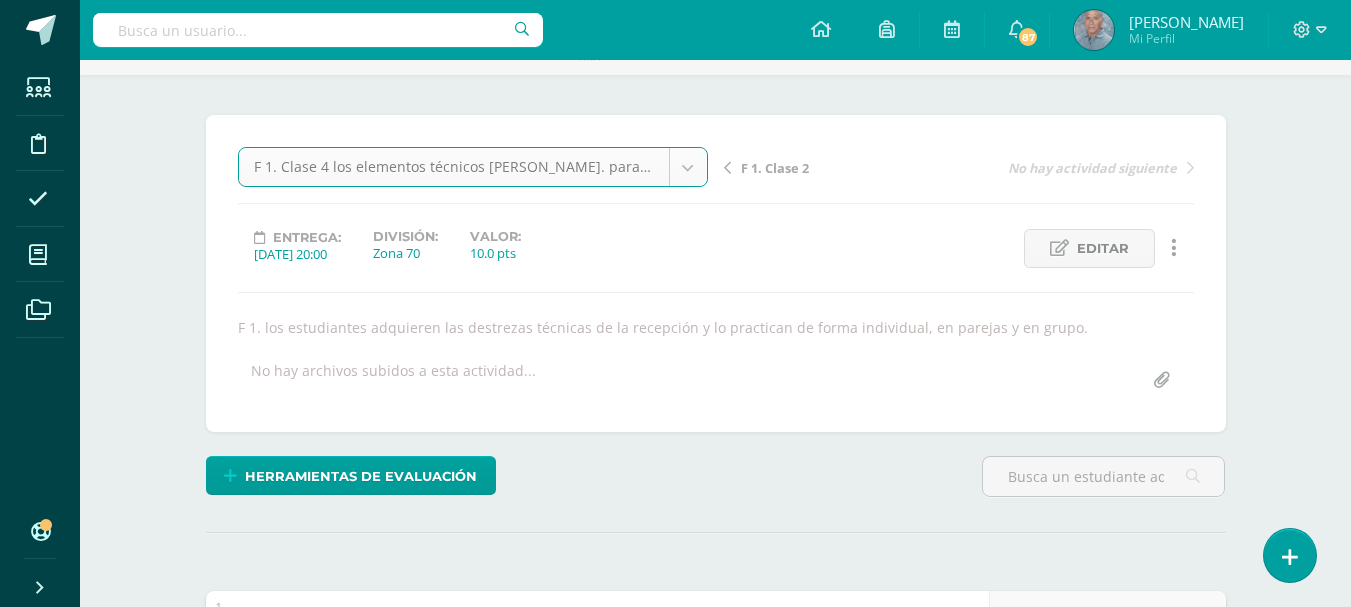 scroll, scrollTop: 124, scrollLeft: 0, axis: vertical 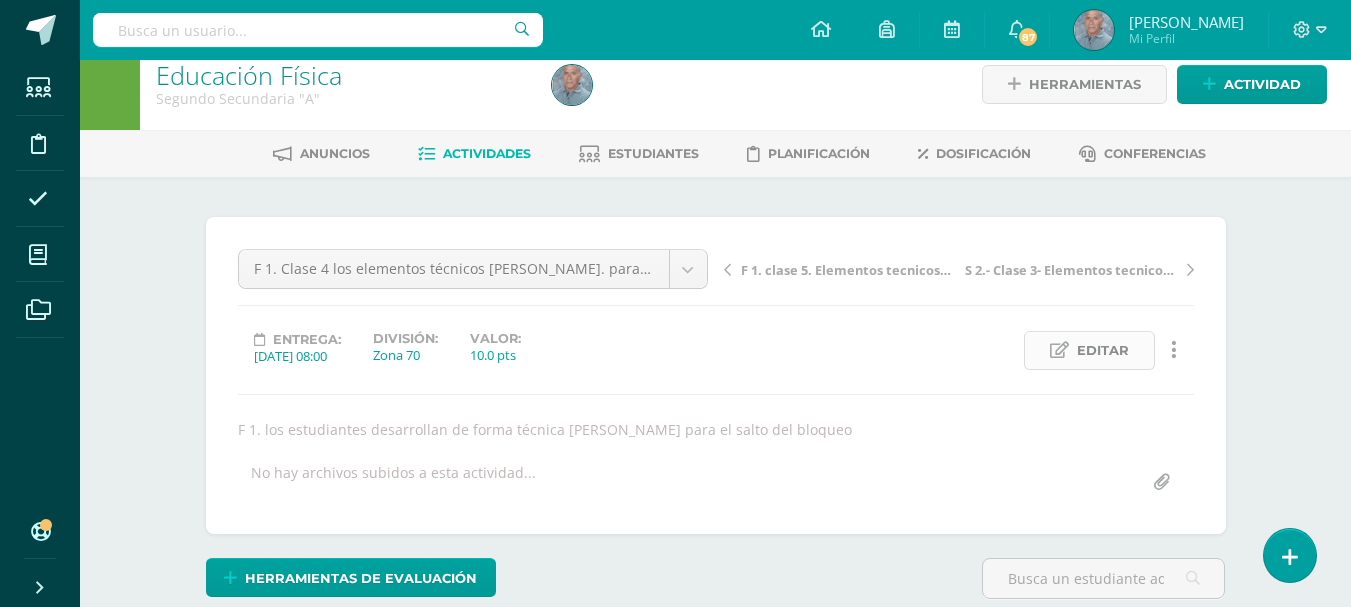 click on "Editar" at bounding box center (1103, 350) 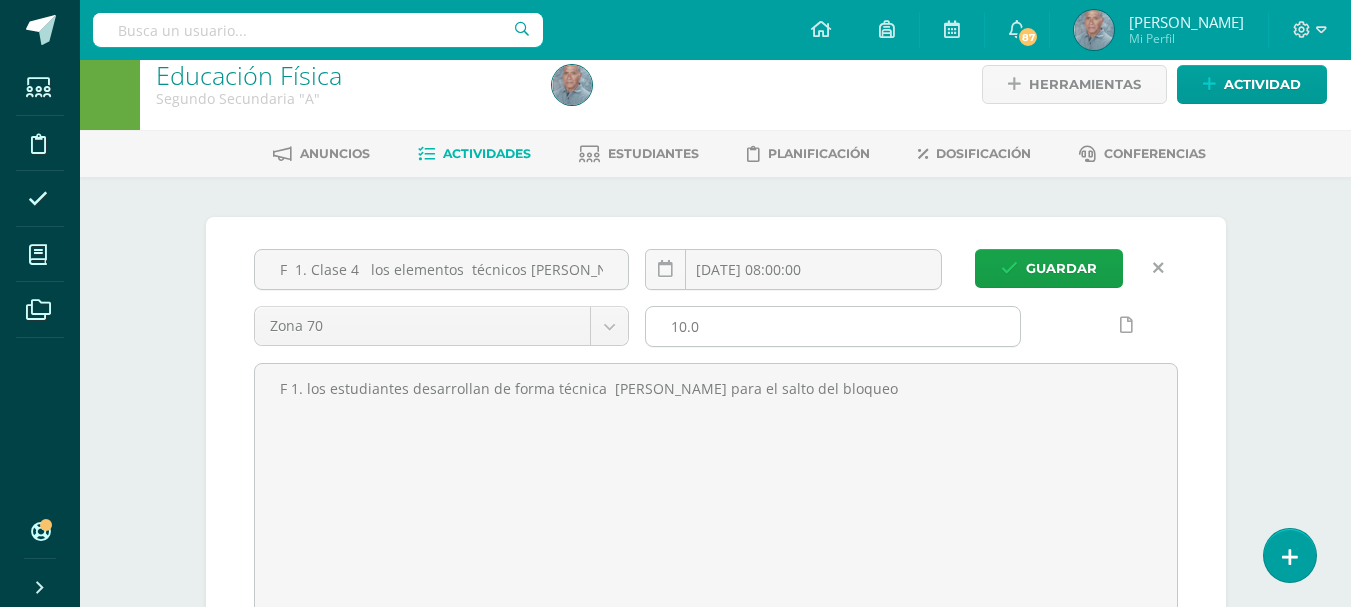 scroll, scrollTop: 22, scrollLeft: 0, axis: vertical 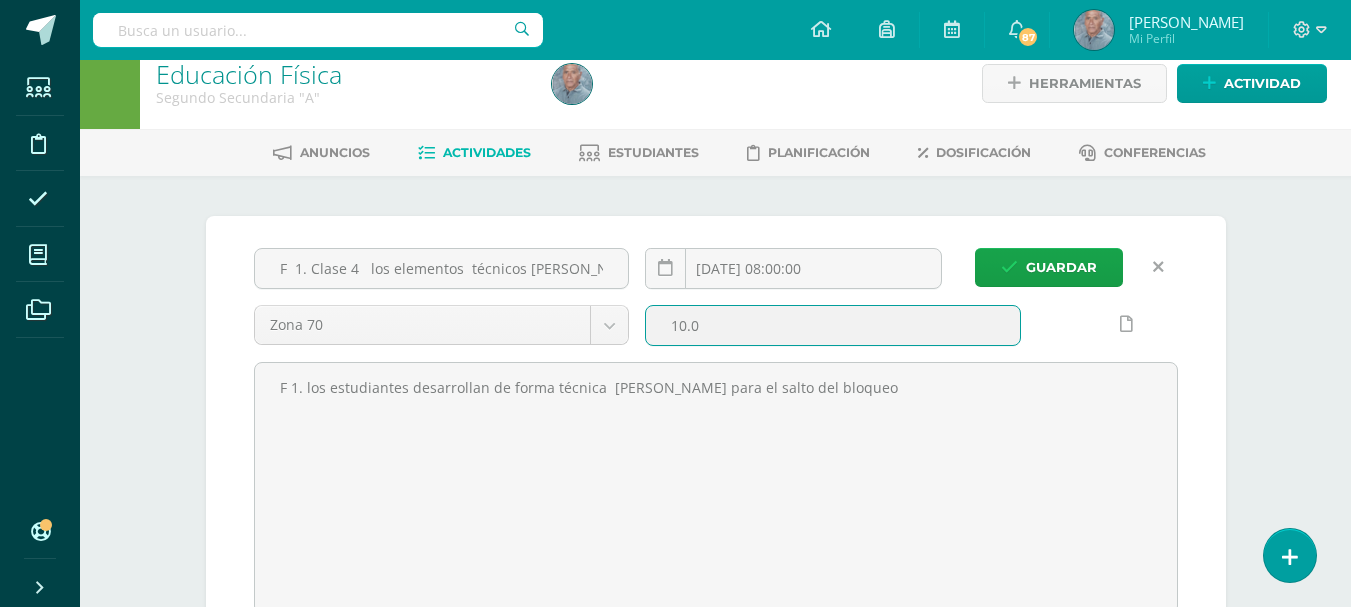 click on "10.0" at bounding box center (833, 325) 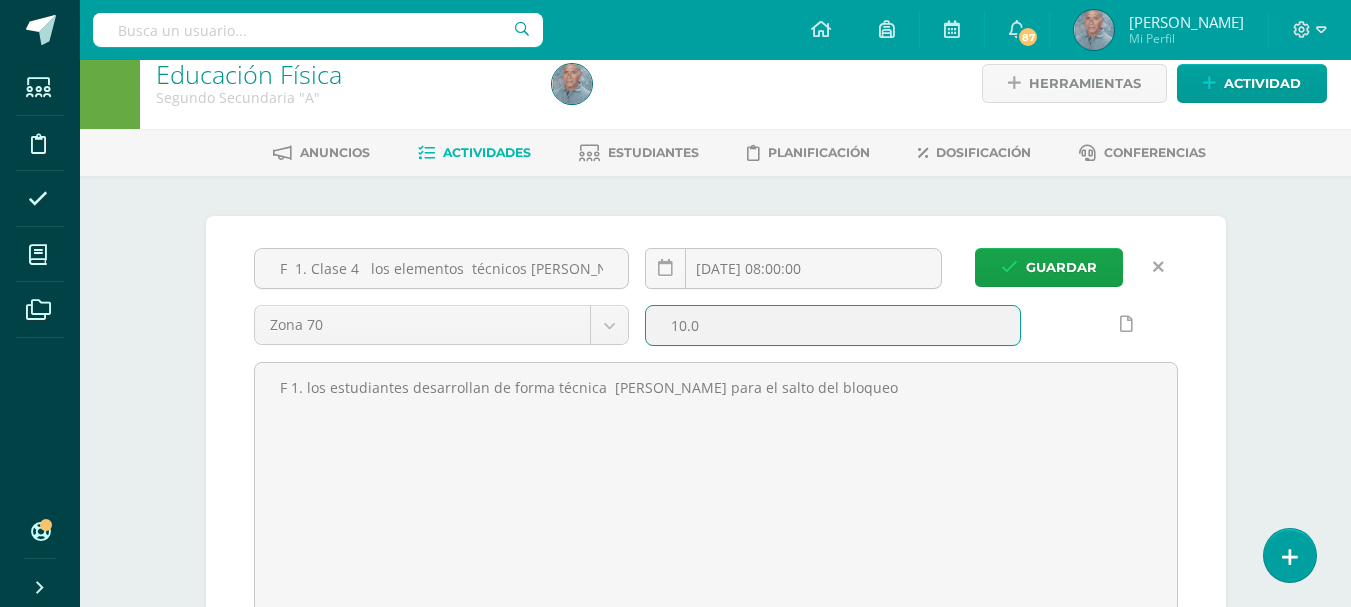 scroll, scrollTop: 23, scrollLeft: 0, axis: vertical 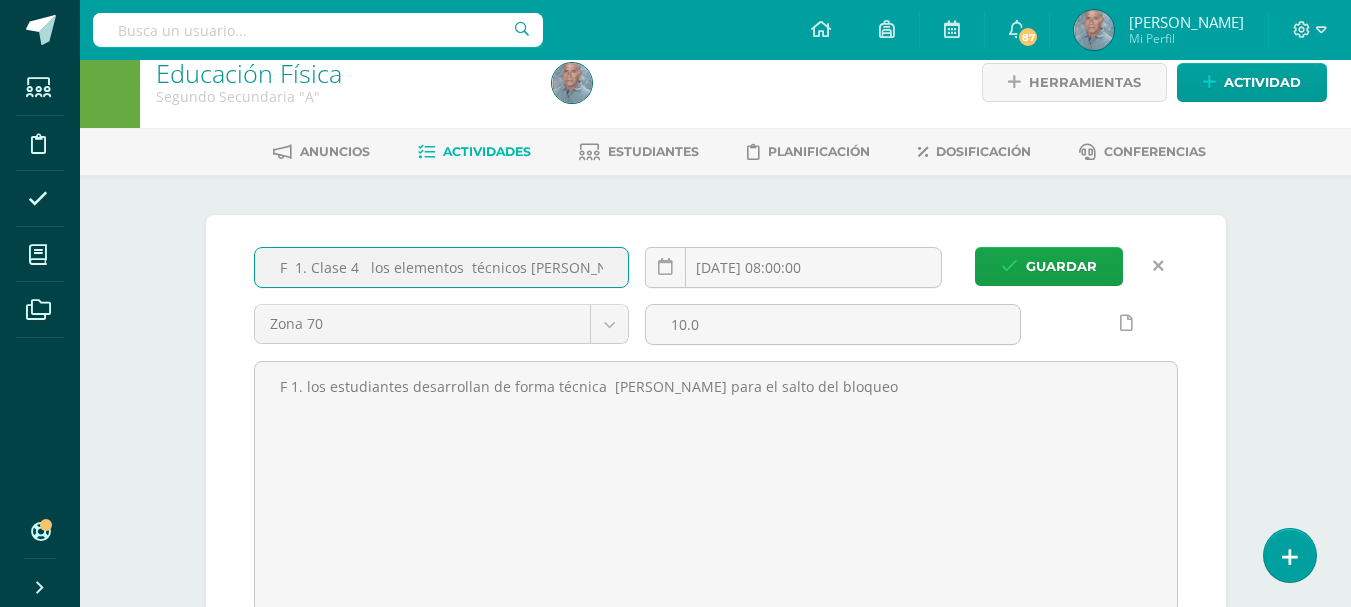 click on "F  1. Clase 4   los elementos  técnicos del salto.  para el bloqueo" at bounding box center [442, 267] 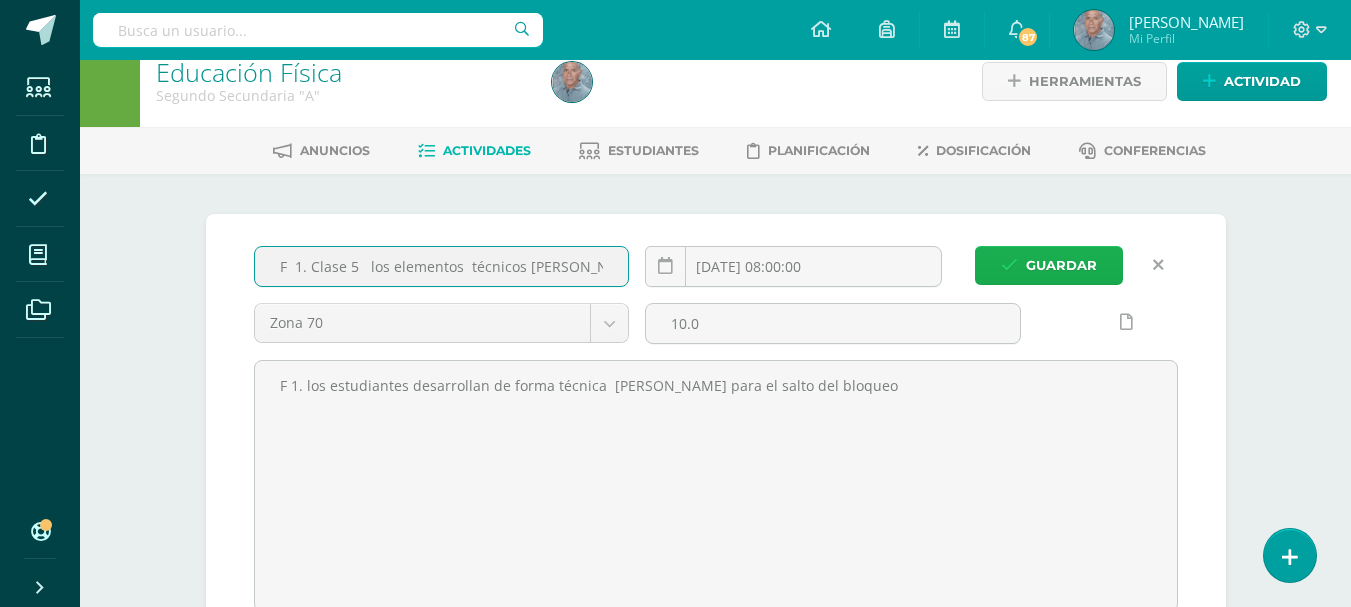 type on "F  1. Clase 5   los elementos  técnicos [PERSON_NAME].  para el bloqueo" 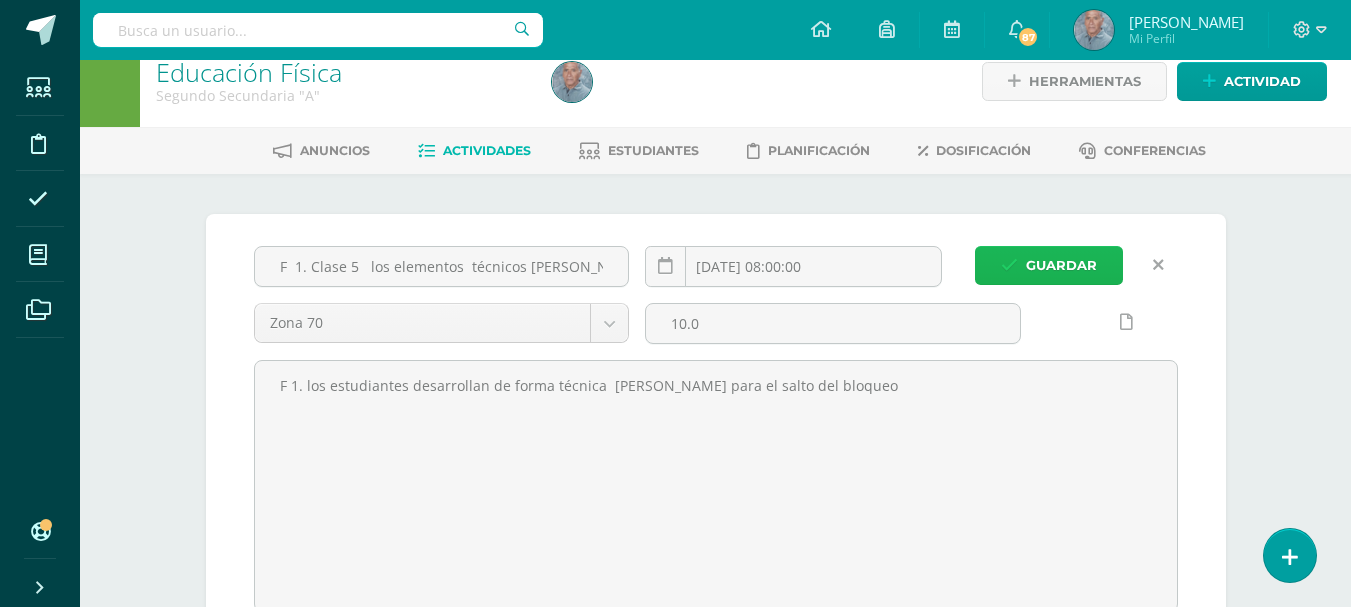 click on "Guardar" at bounding box center [1061, 265] 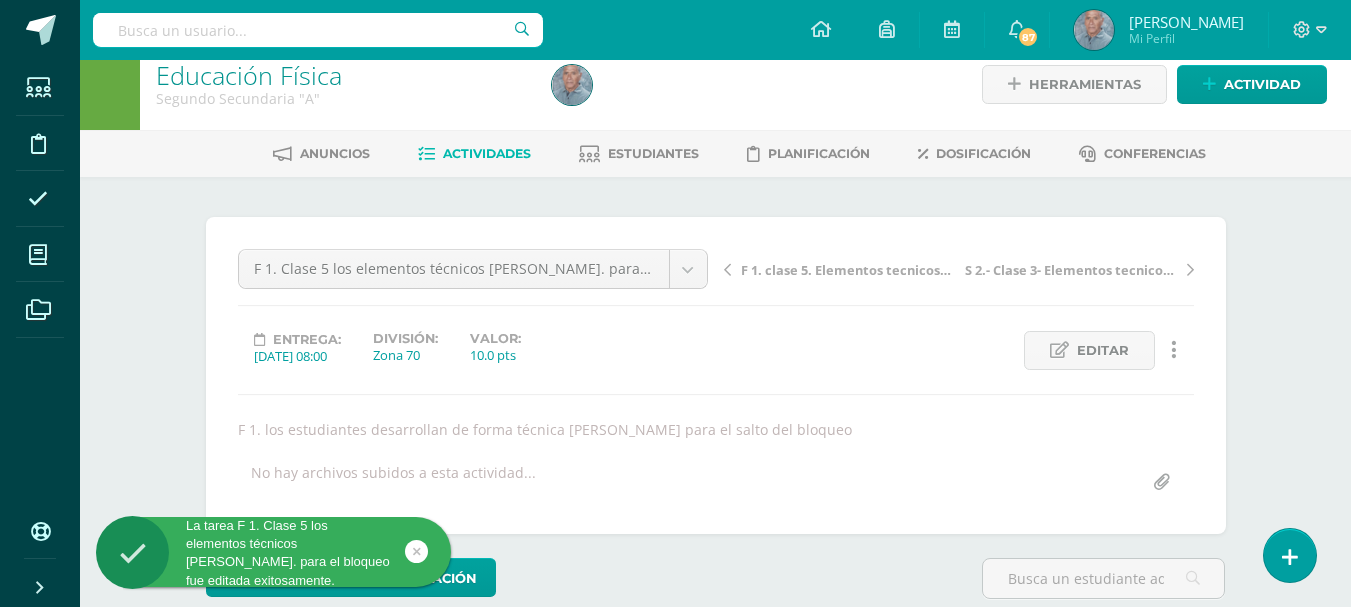 scroll, scrollTop: 0, scrollLeft: 0, axis: both 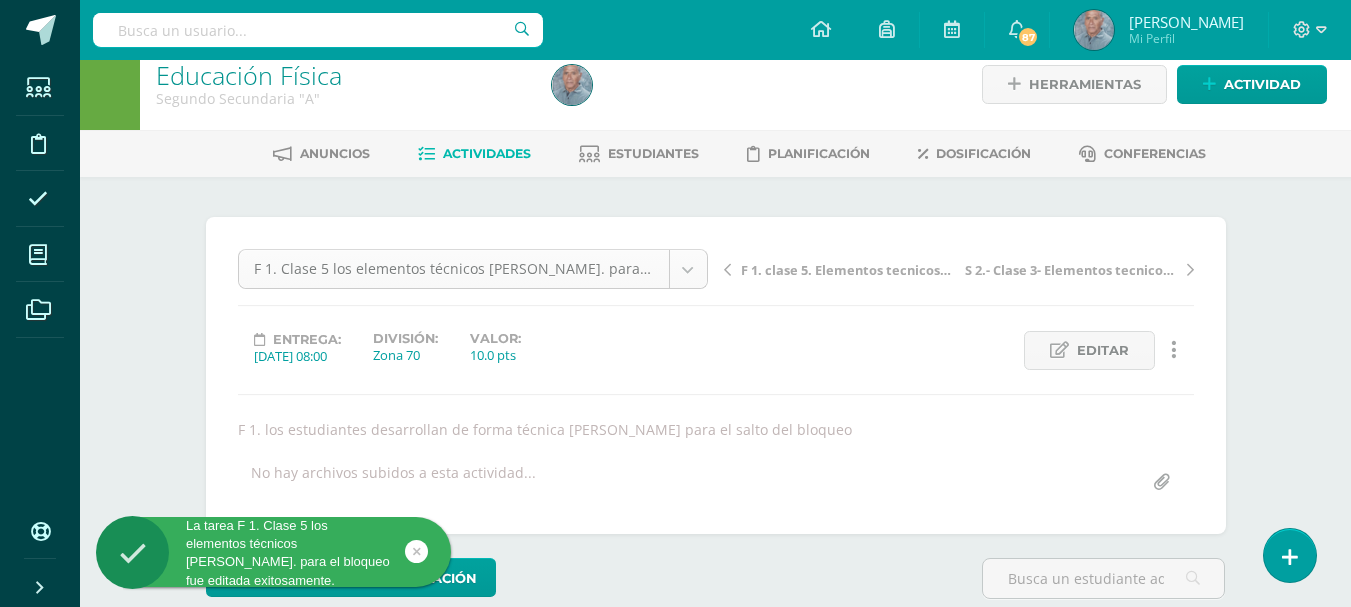 click on "La tarea F  1. Clase 5   los elementos  técnicos [PERSON_NAME].  para el bloqueo fue editada exitosamente.         Estudiantes Disciplina Asistencia Mis cursos Archivos Soporte
Centro de ayuda
Últimas actualizaciones
10+ Cerrar panel
Educación Física
Cuarto
Primaria
"A"
Actividades Estudiantes Planificación Dosificación
Educación Física
Cuarto
Primaria
"B"
Actividades Estudiantes Planificación Dosificación
Educación Física
Quinto
Primaria
"A"
Actividades Estudiantes Planificación Dosificación" at bounding box center [675, 384] 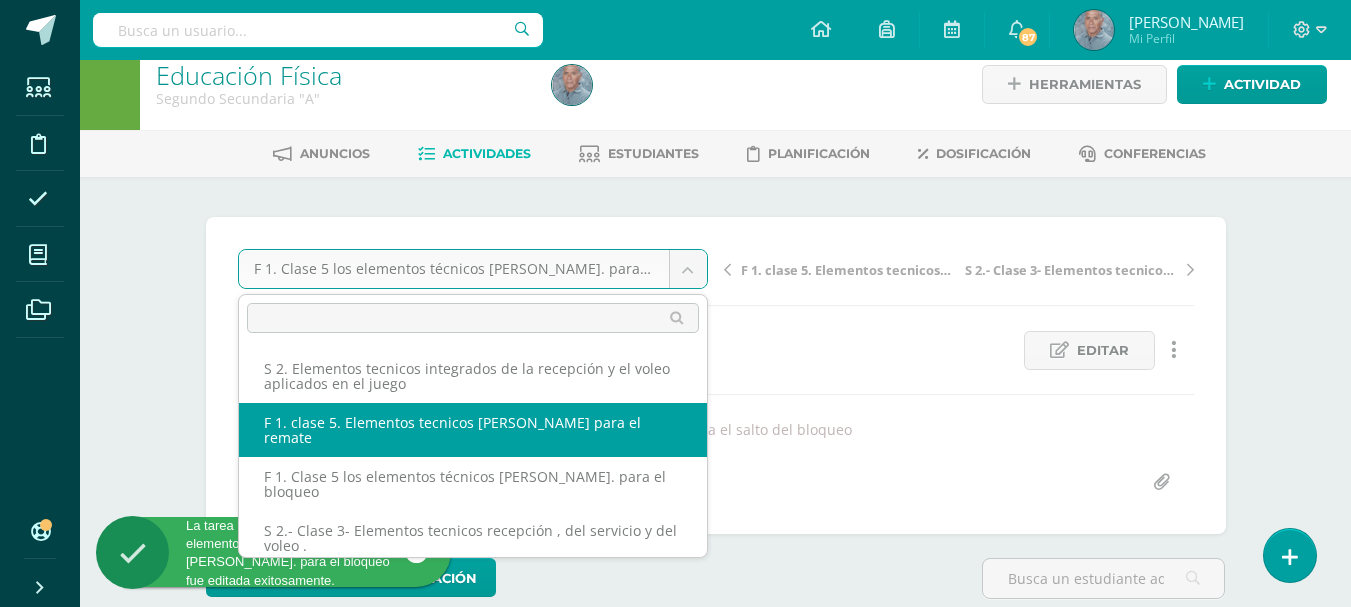 scroll, scrollTop: 22, scrollLeft: 0, axis: vertical 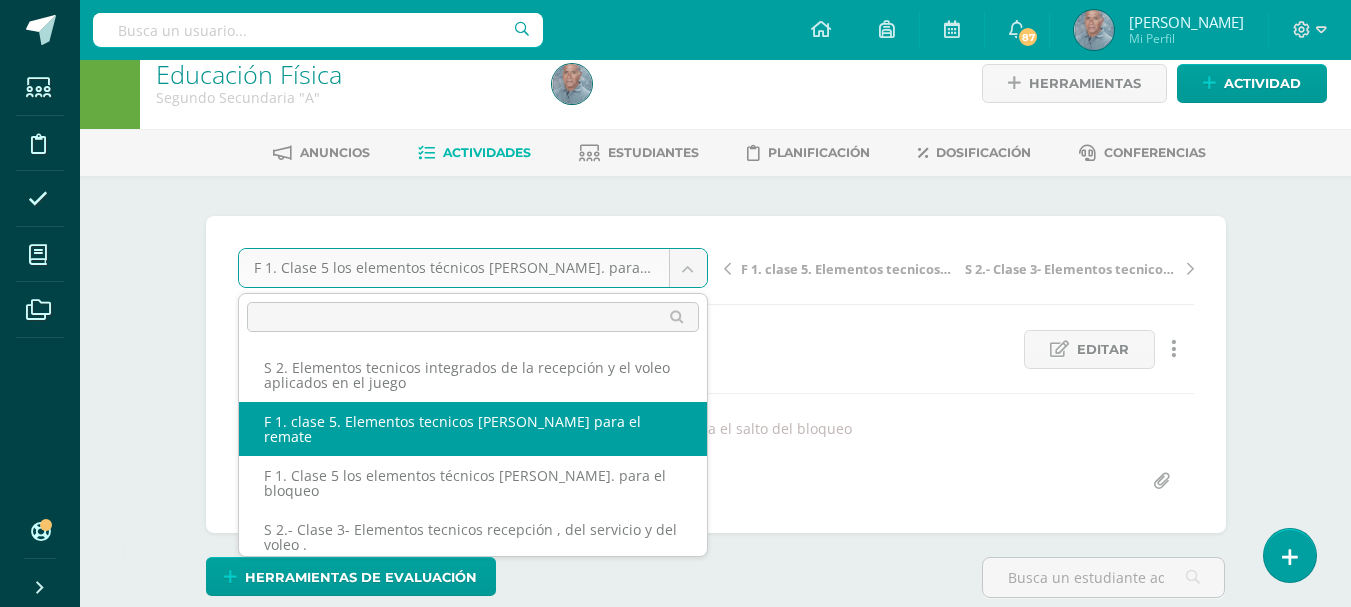 select on "/dashboard/teacher/grade-activity/44890/" 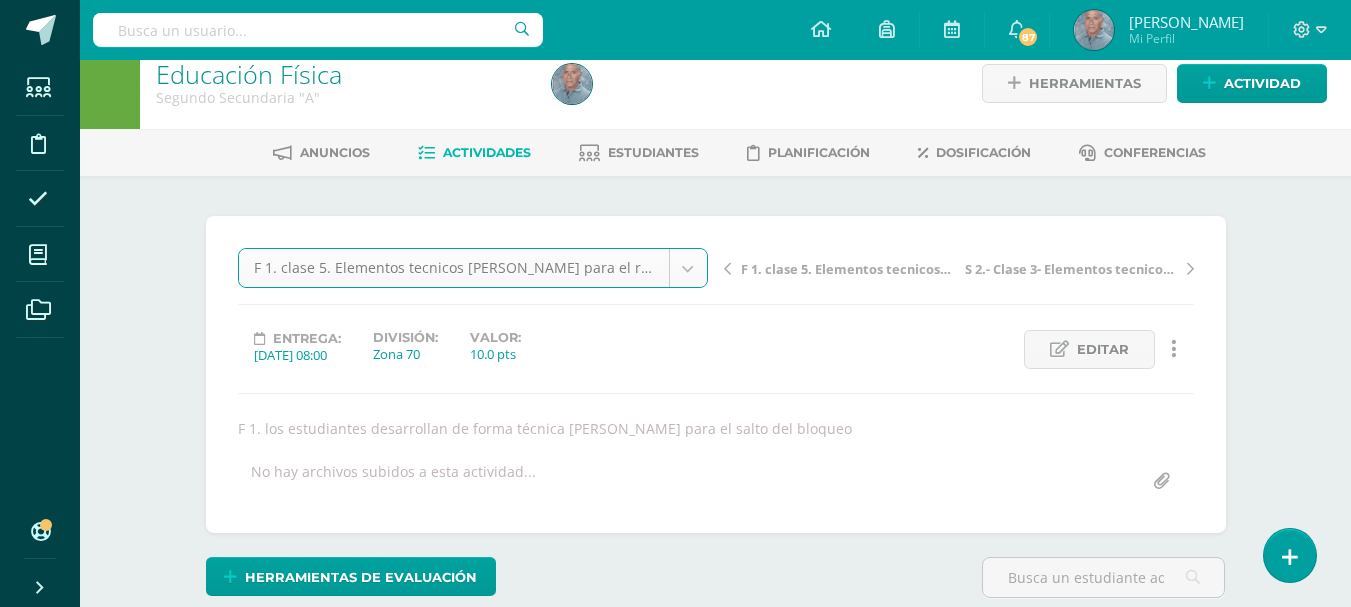 scroll, scrollTop: 23, scrollLeft: 0, axis: vertical 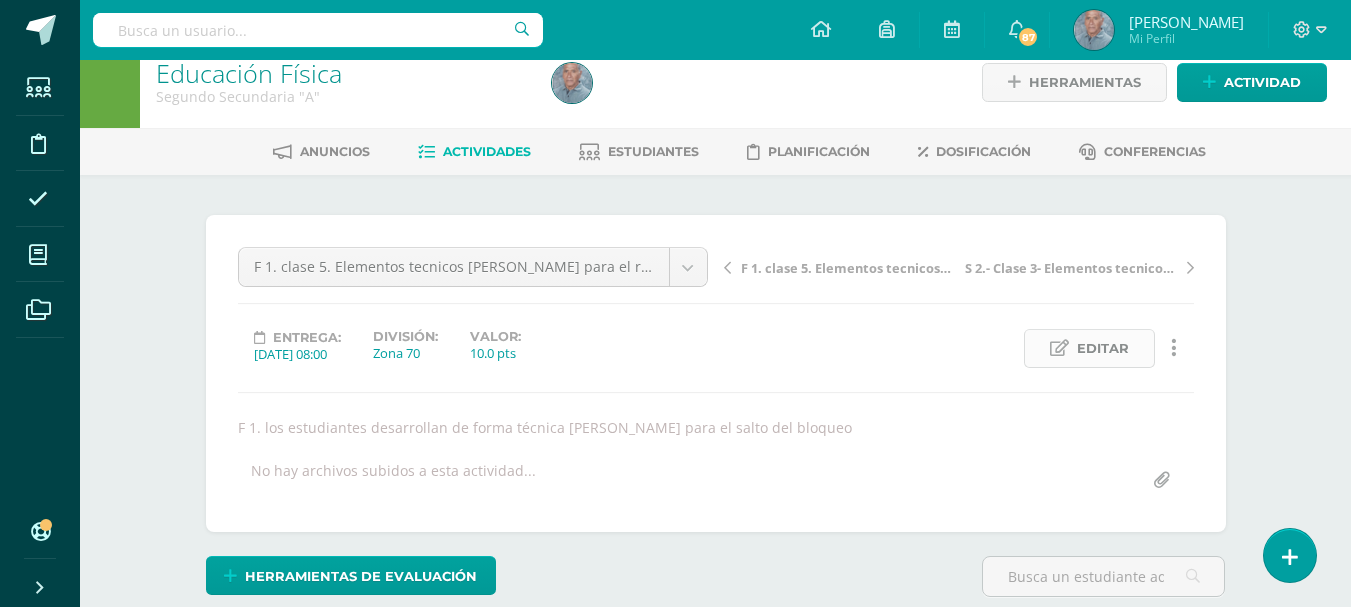 click on "Editar" at bounding box center (1103, 348) 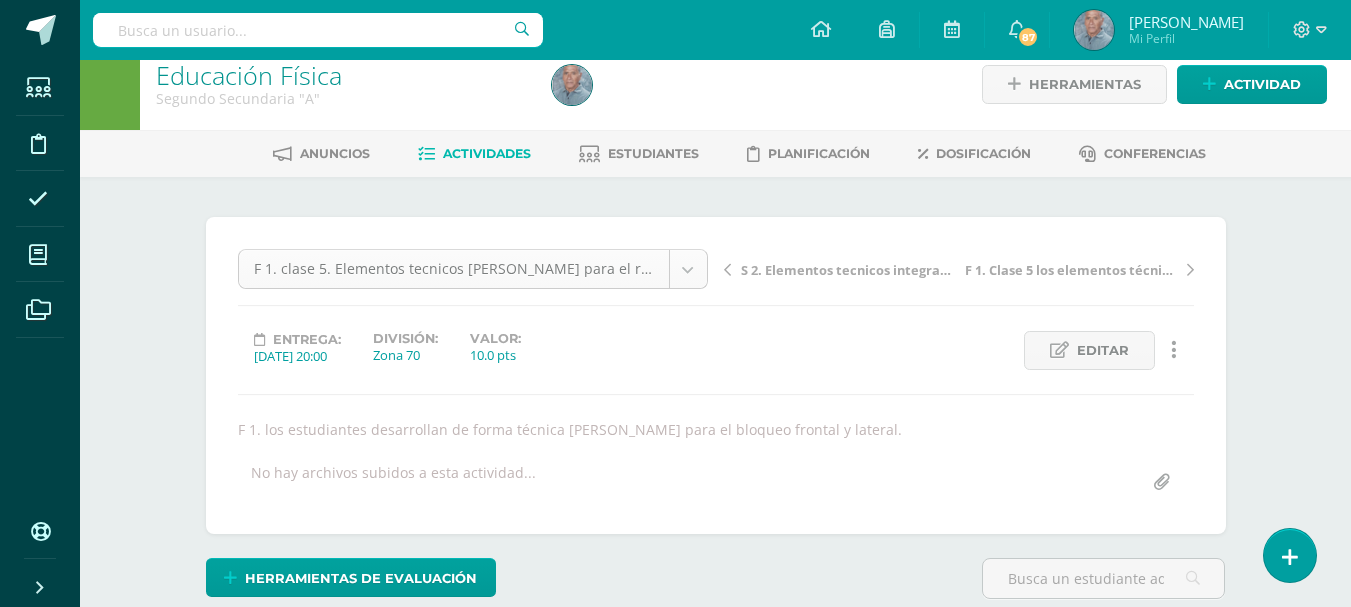 scroll, scrollTop: 0, scrollLeft: 0, axis: both 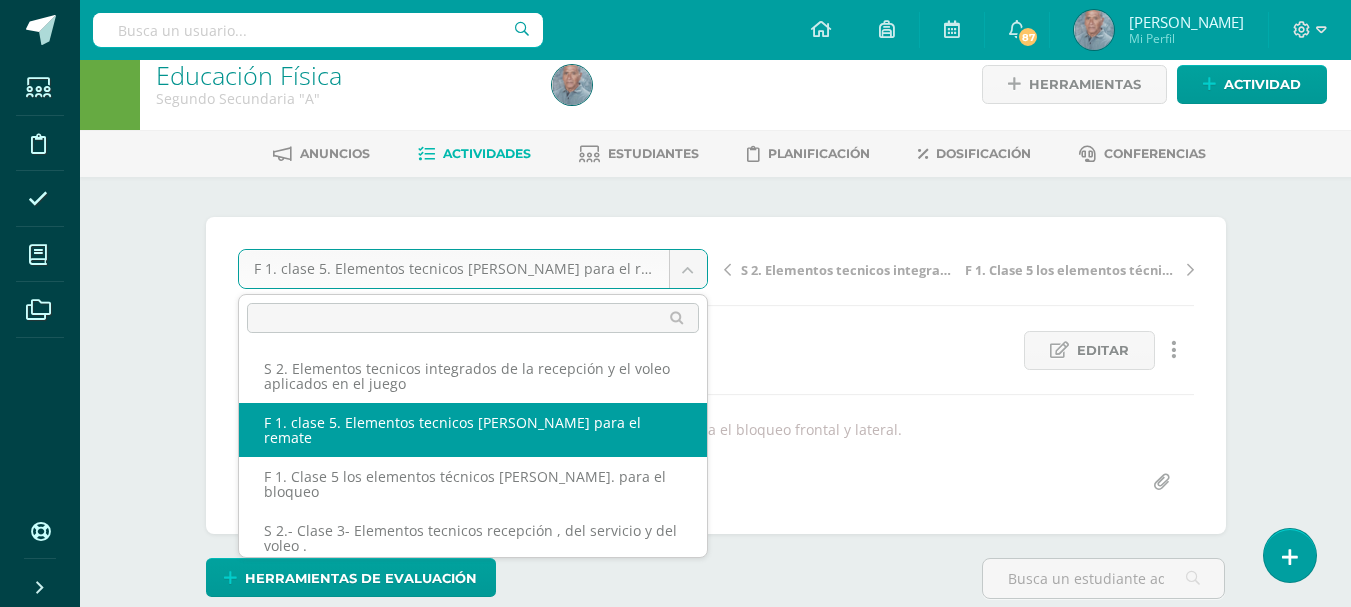 click on "Estudiantes Disciplina Asistencia Mis cursos Archivos Soporte
Centro de ayuda
Últimas actualizaciones
10+ Cerrar panel
Educación Física
Cuarto
Primaria
"A"
Actividades Estudiantes Planificación Dosificación
Educación Física
Cuarto
Primaria
"B"
Actividades Estudiantes Planificación Dosificación
Educación Física
Quinto
Primaria
"A"
Actividades Estudiantes Planificación Dosificación
Educación Física
Actividades Estudiantes Planificación Actividades" at bounding box center (675, 384) 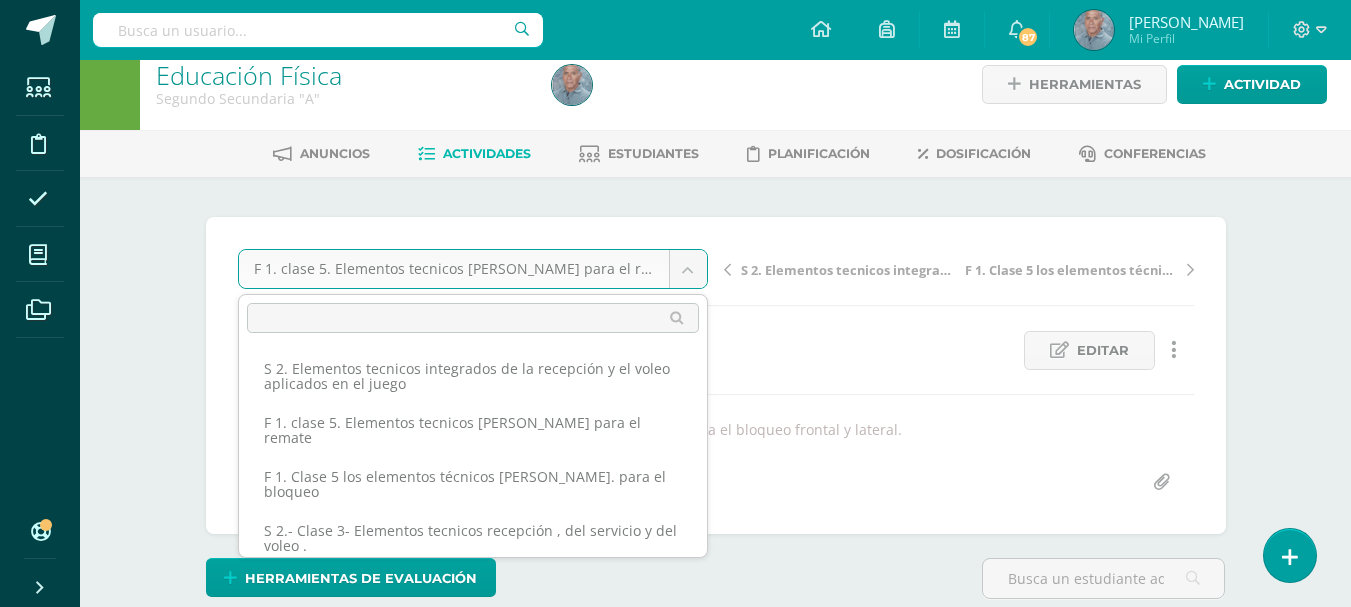 scroll, scrollTop: 22, scrollLeft: 0, axis: vertical 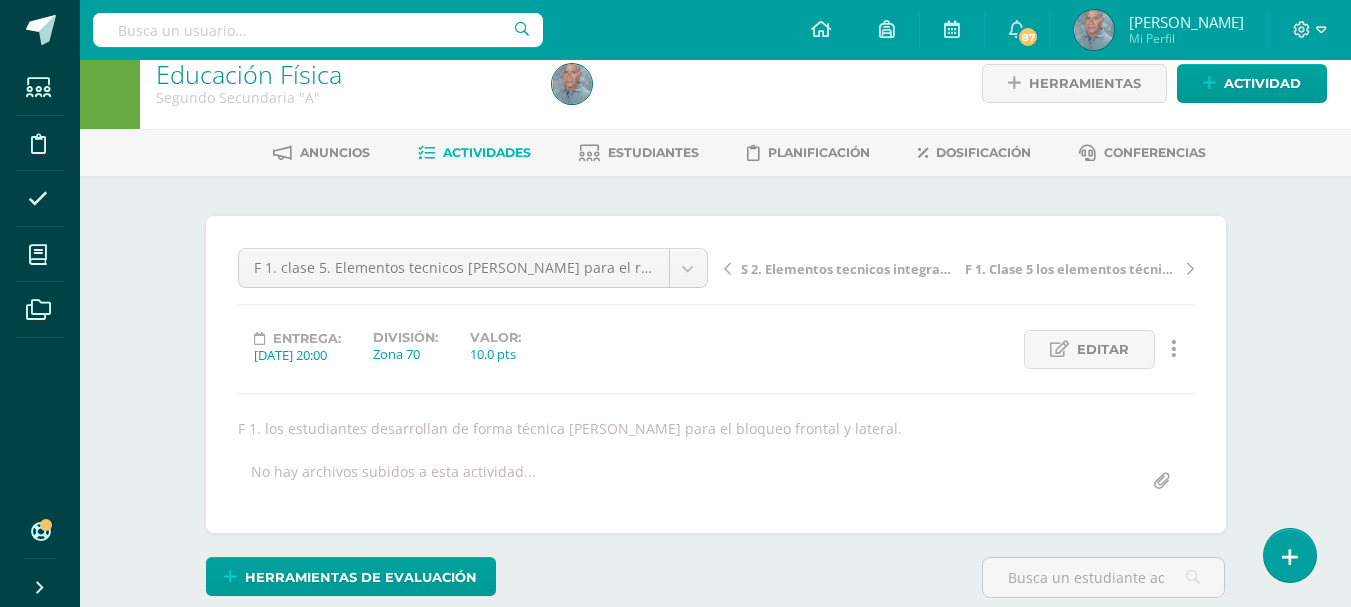 click on "Estudiantes Disciplina Asistencia Mis cursos Archivos Soporte
Centro de ayuda
Últimas actualizaciones
10+ Cerrar panel
Educación Física
Cuarto
Primaria
"A"
Actividades Estudiantes Planificación Dosificación
Educación Física
Cuarto
Primaria
"B"
Actividades Estudiantes Planificación Dosificación
Educación Física
Quinto
Primaria
"A"
Actividades Estudiantes Planificación Dosificación
Educación Física
Actividades Estudiantes Planificación Actividades" at bounding box center (675, 968) 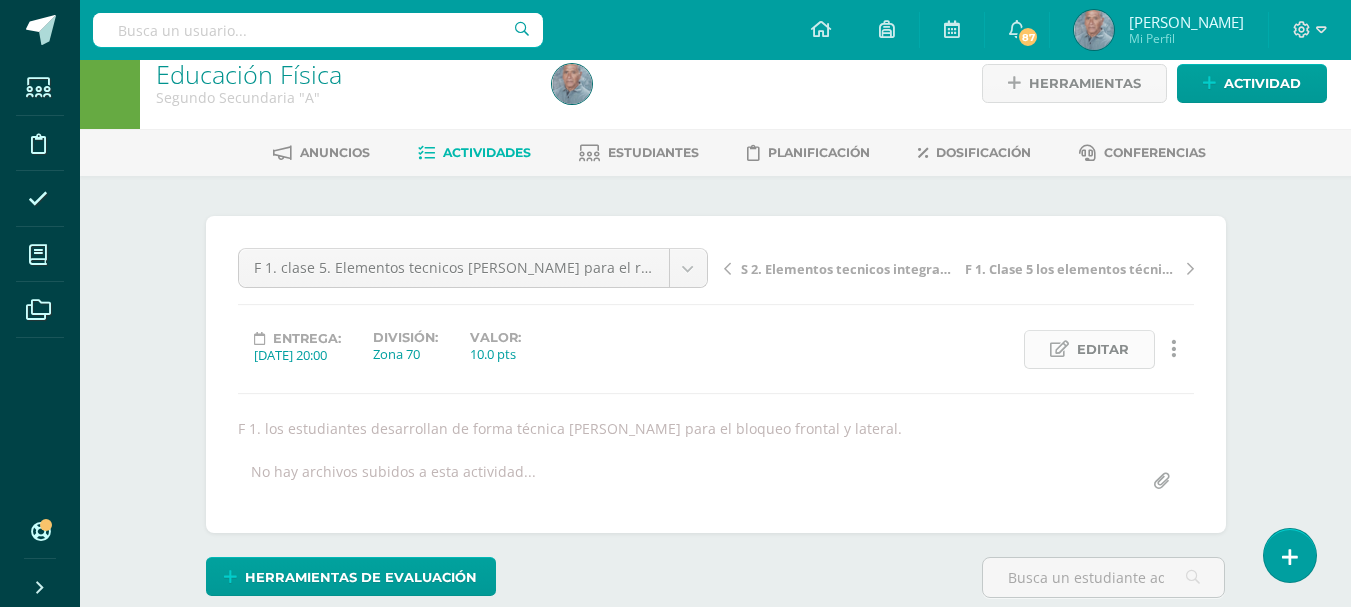 click on "Editar" at bounding box center (1103, 349) 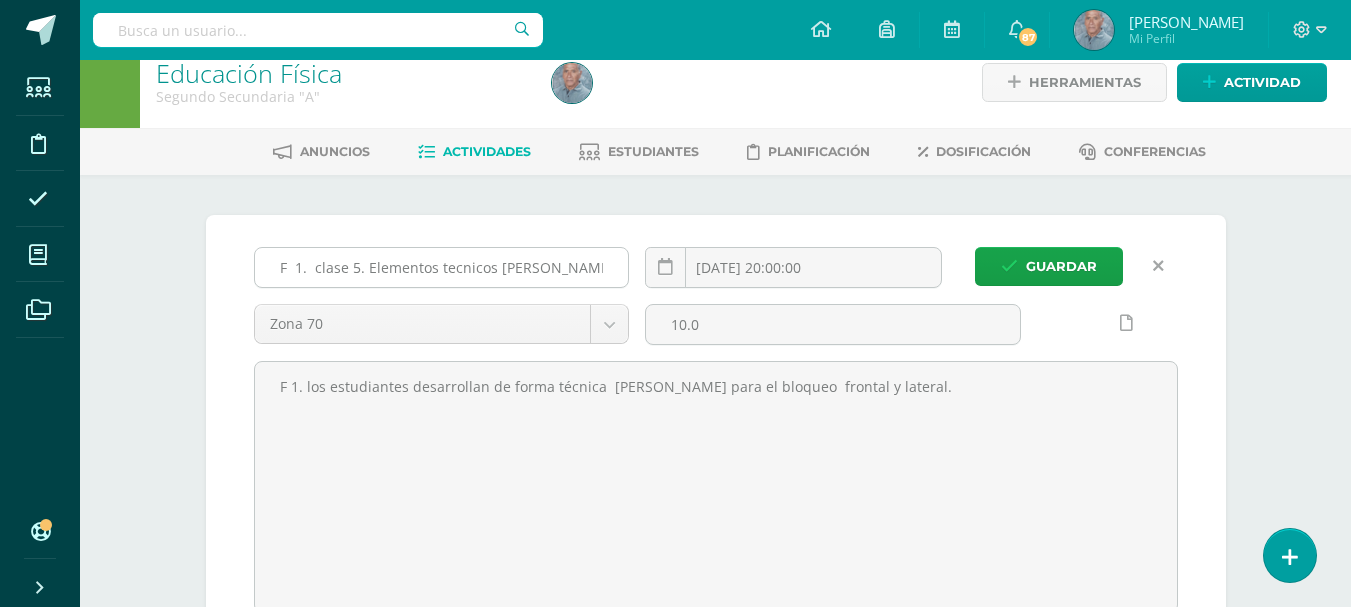 scroll, scrollTop: 24, scrollLeft: 0, axis: vertical 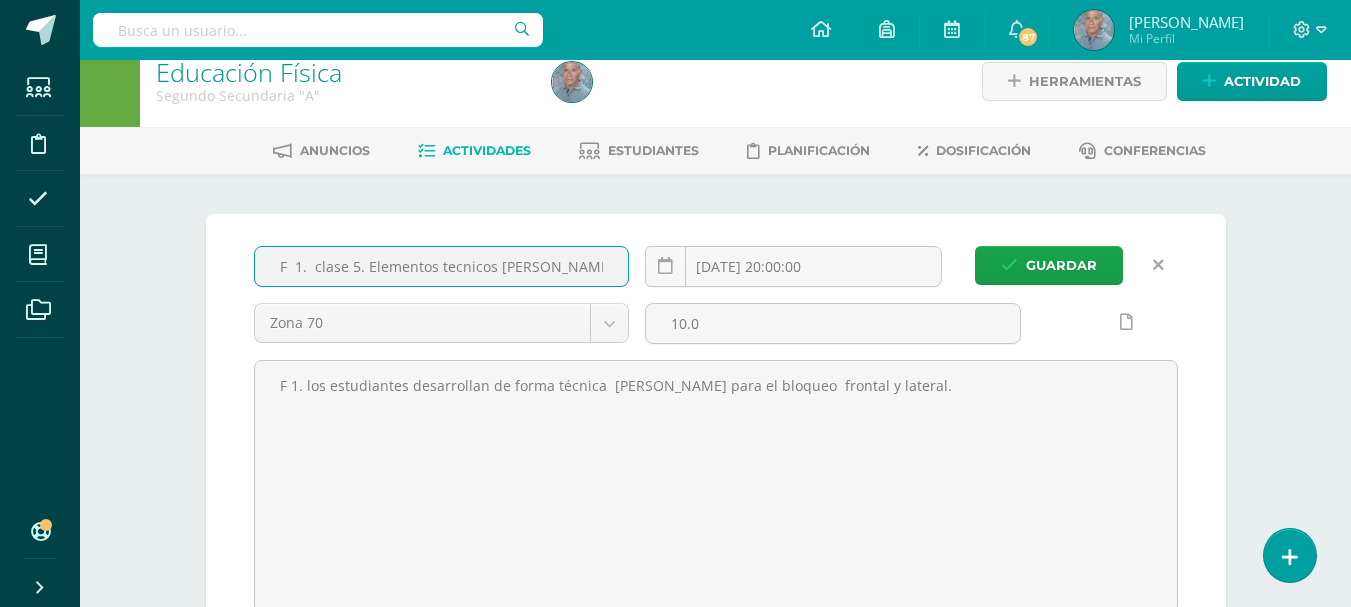 click on "F  1.  clase 5. Elementos tecnicos del salto para  el remate" at bounding box center [442, 266] 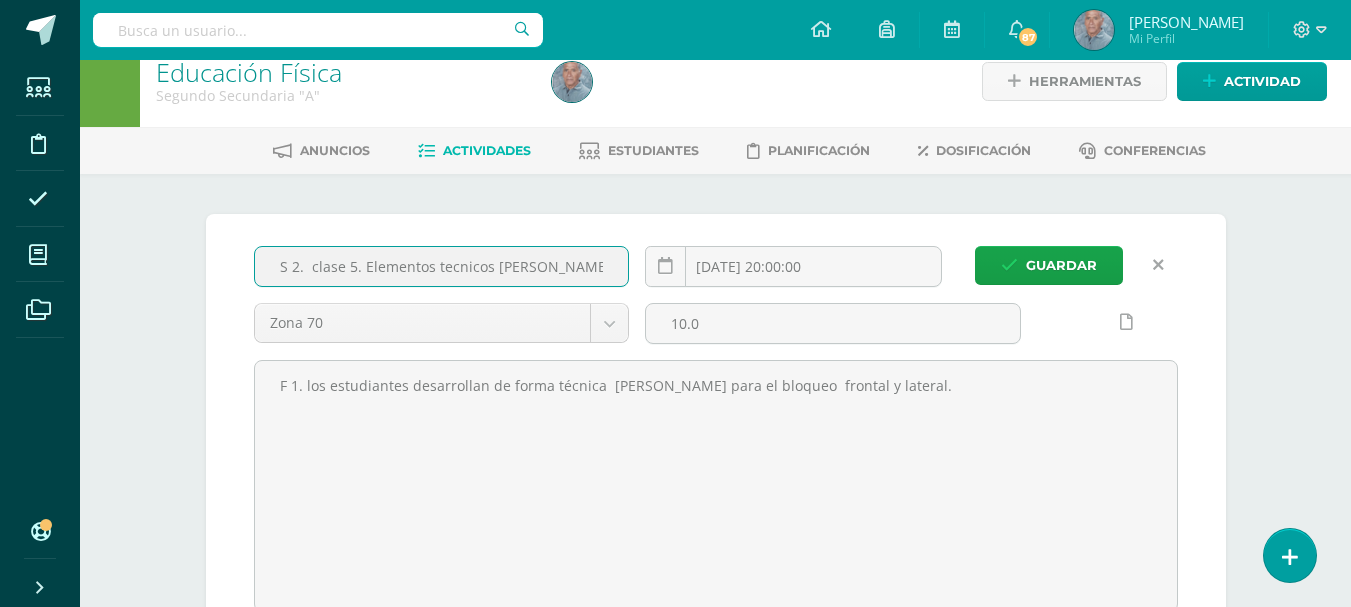 click on "S 2.  clase 5. Elementos tecnicos del salto para  el remate" at bounding box center [442, 266] 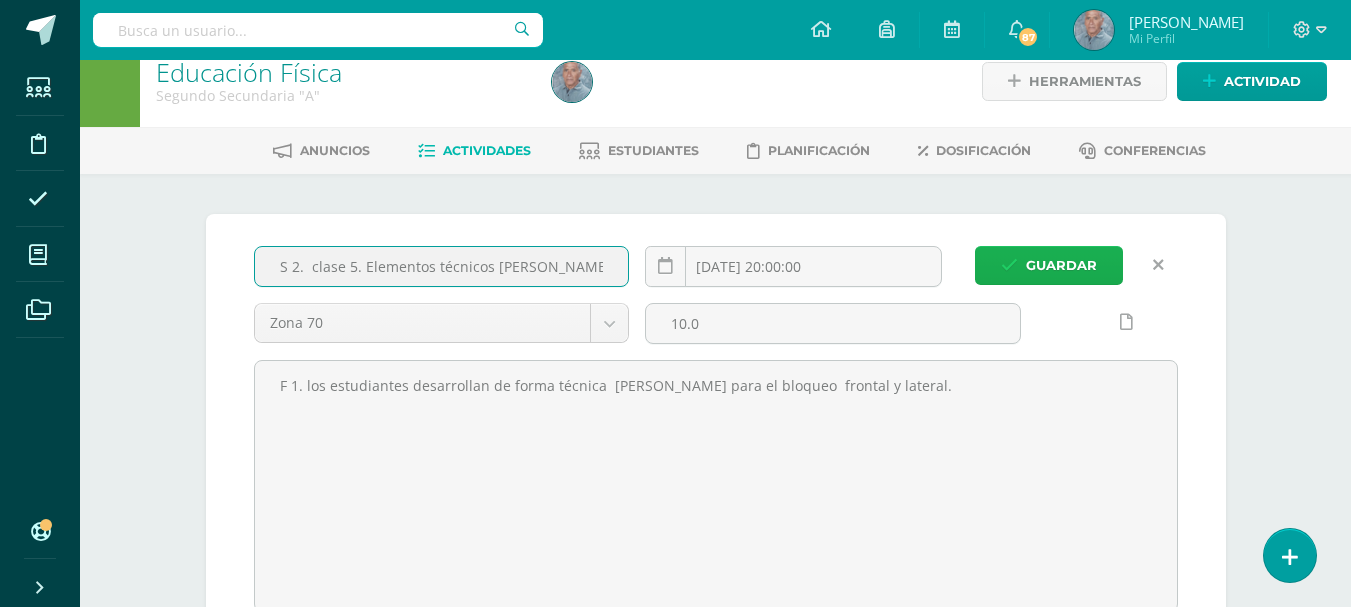 type on "S 2.  clase 5. Elementos técnicos [PERSON_NAME] para  el remate" 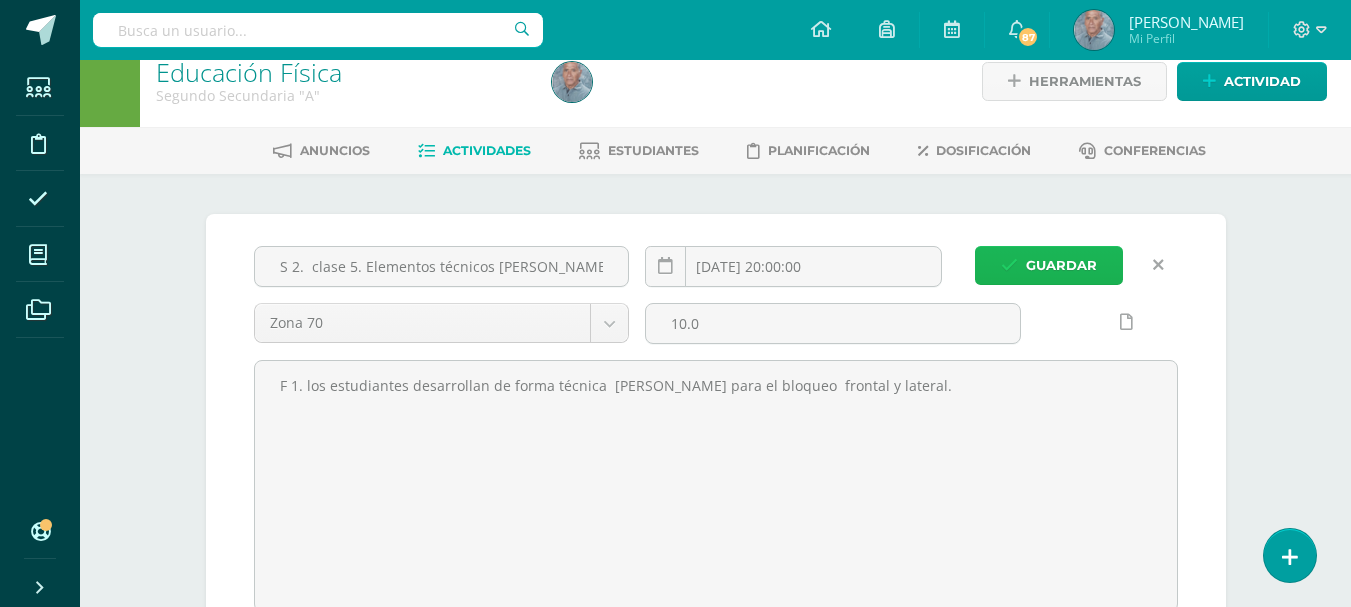 click on "Guardar" at bounding box center (1061, 265) 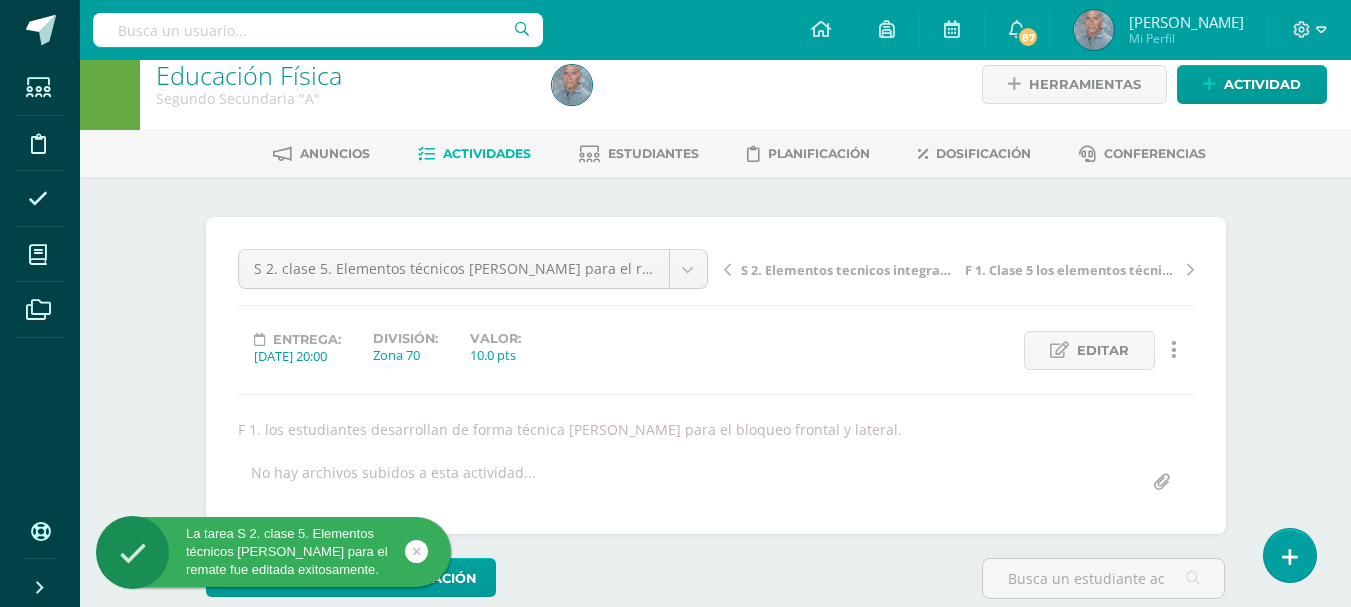 scroll, scrollTop: 0, scrollLeft: 0, axis: both 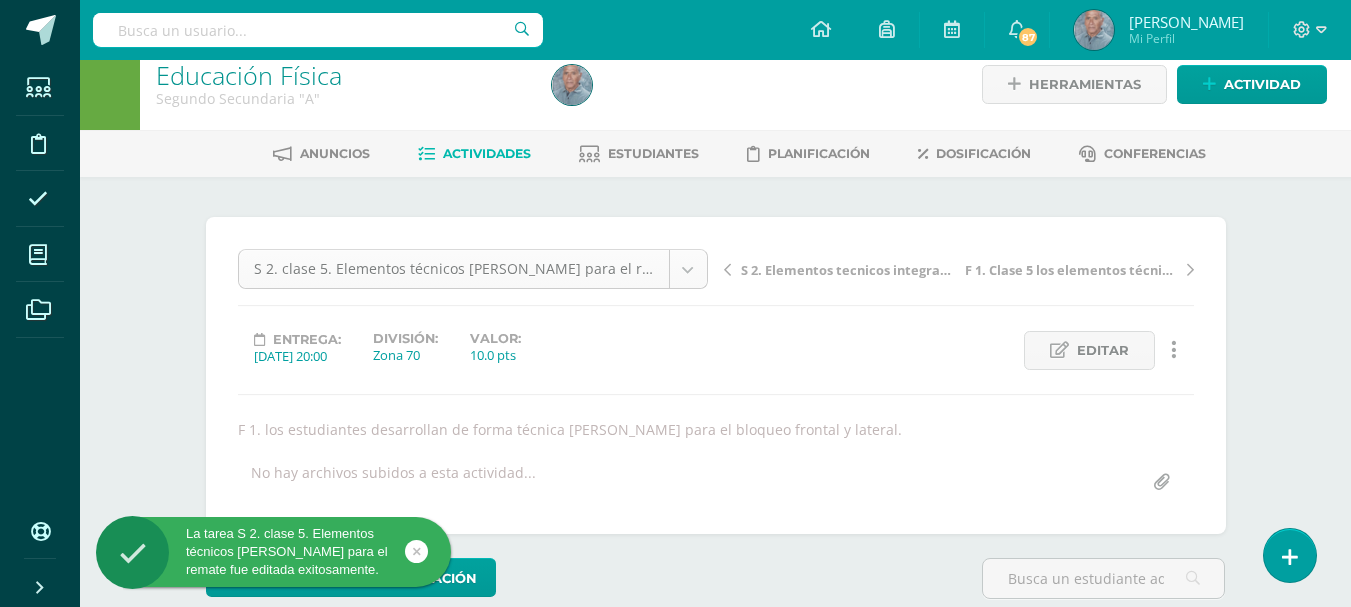 click on "La tarea S 2.  clase 5. Elementos técnicos [PERSON_NAME] para  el remate fue editada exitosamente.         Estudiantes Disciplina Asistencia Mis cursos Archivos Soporte
Centro de ayuda
Últimas actualizaciones
10+ Cerrar panel
Educación Física
Cuarto
Primaria
"A"
Actividades Estudiantes Planificación Dosificación
Educación Física
Cuarto
Primaria
"B"
Actividades Estudiantes Planificación Dosificación
Educación Física
Quinto
Primaria
"A"
Actividades Estudiantes Planificación Dosificación 87 87" at bounding box center [675, 384] 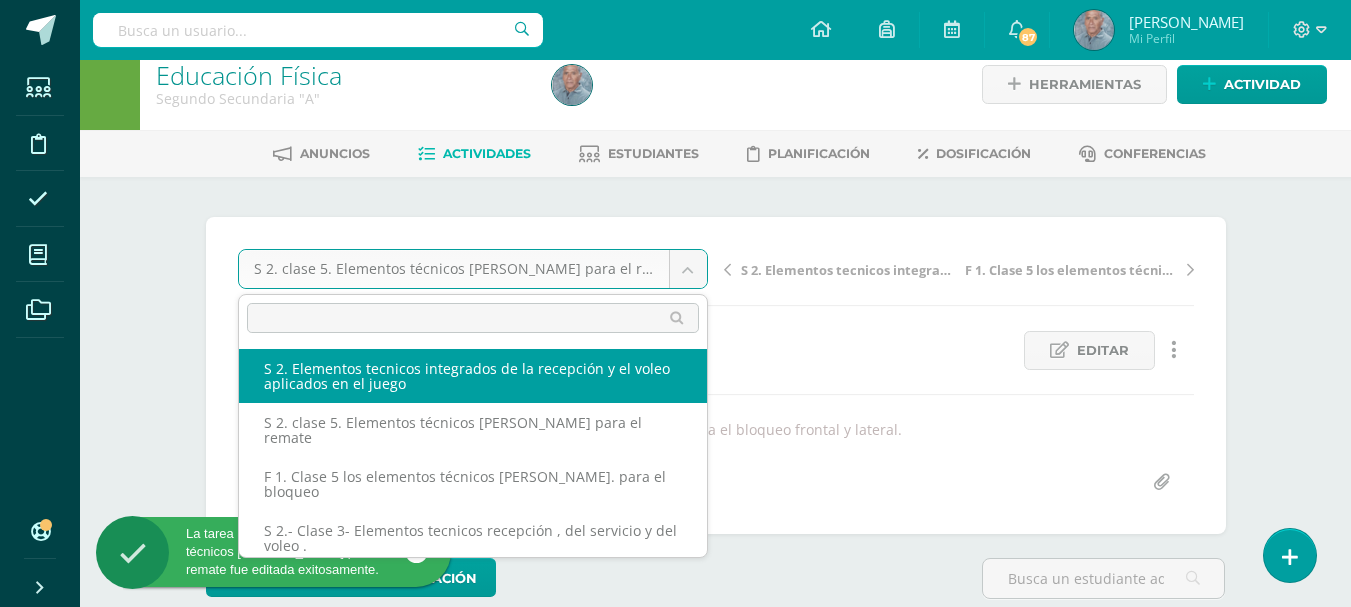 select on "/dashboard/teacher/grade-activity/44922/" 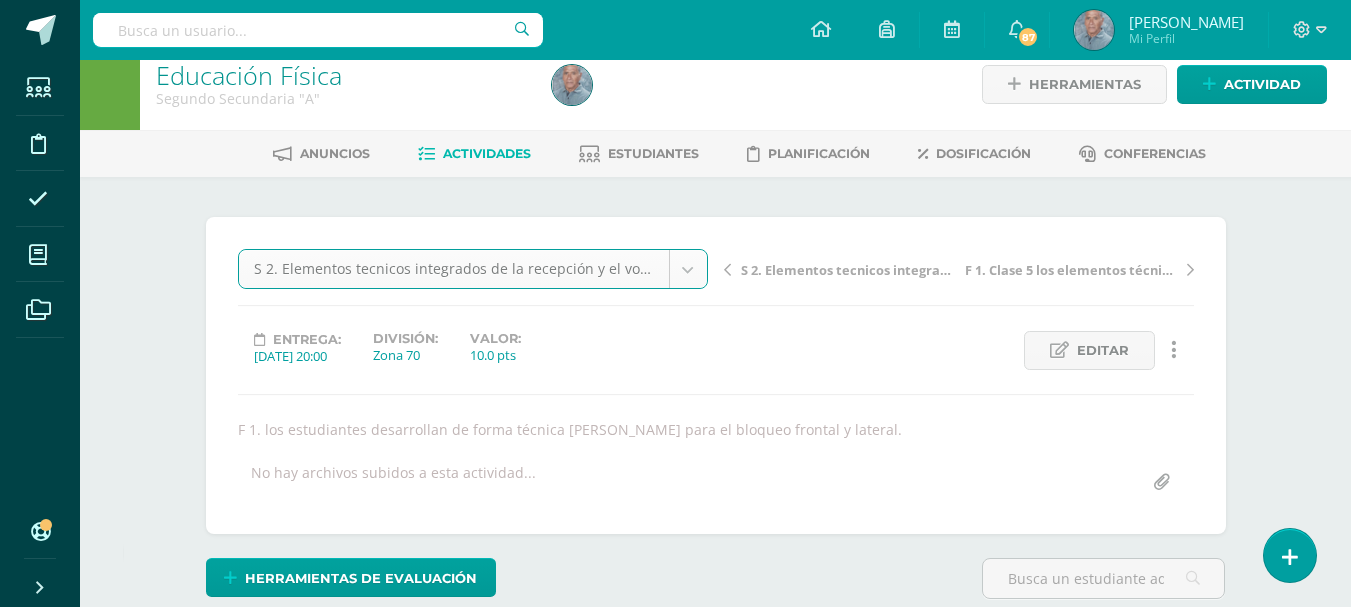 scroll, scrollTop: 22, scrollLeft: 0, axis: vertical 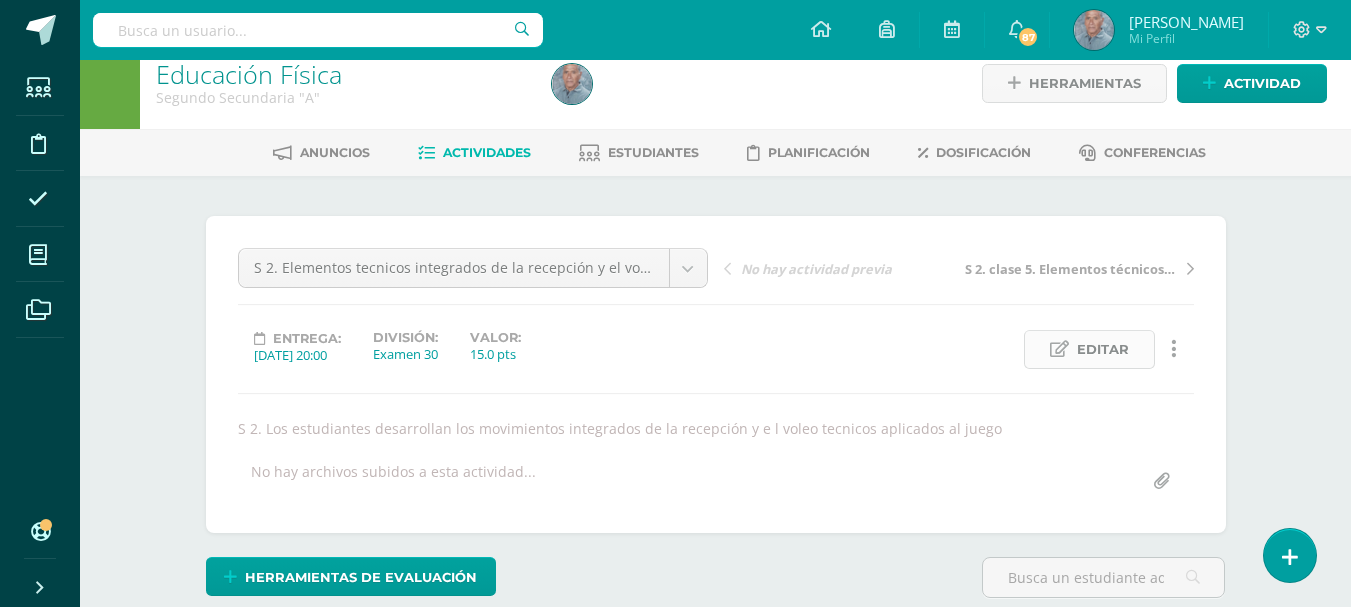click on "Editar" at bounding box center (1103, 349) 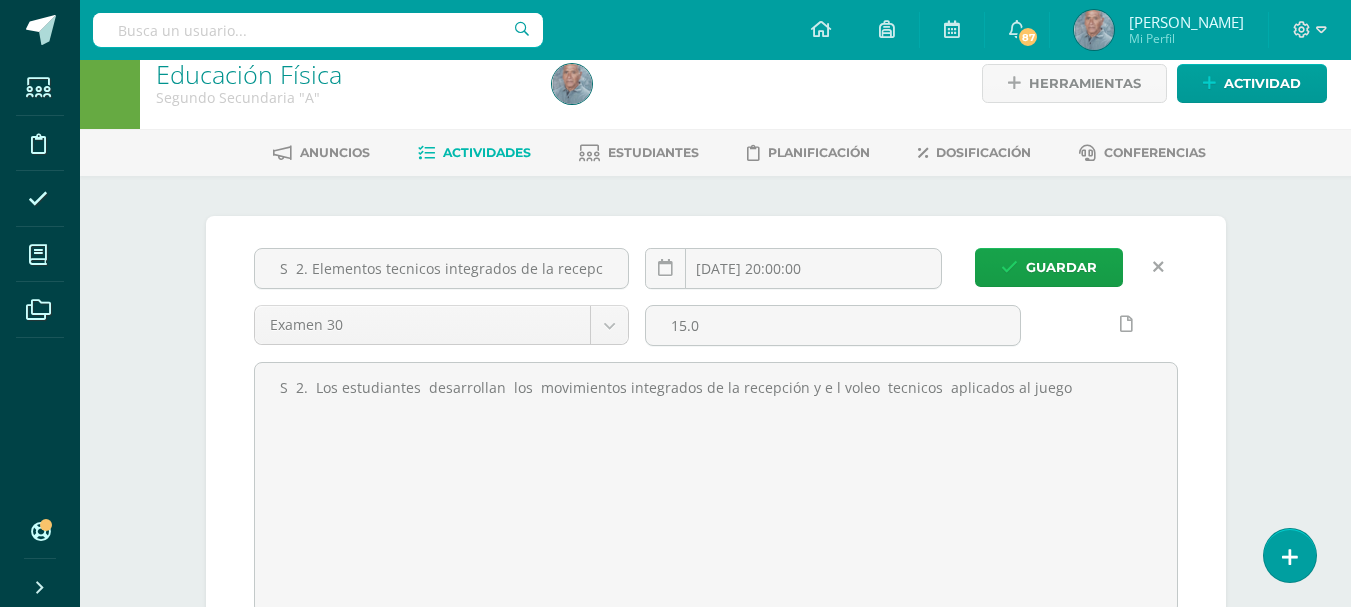 scroll, scrollTop: 23, scrollLeft: 0, axis: vertical 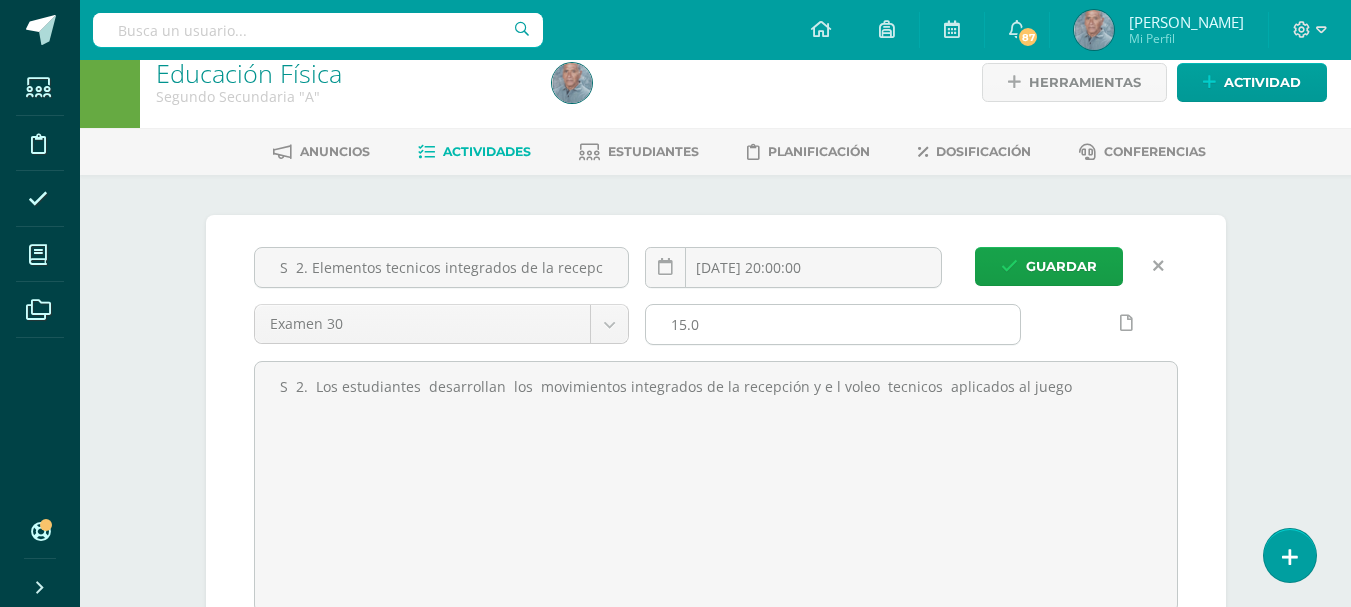 click on "15.0" at bounding box center [833, 324] 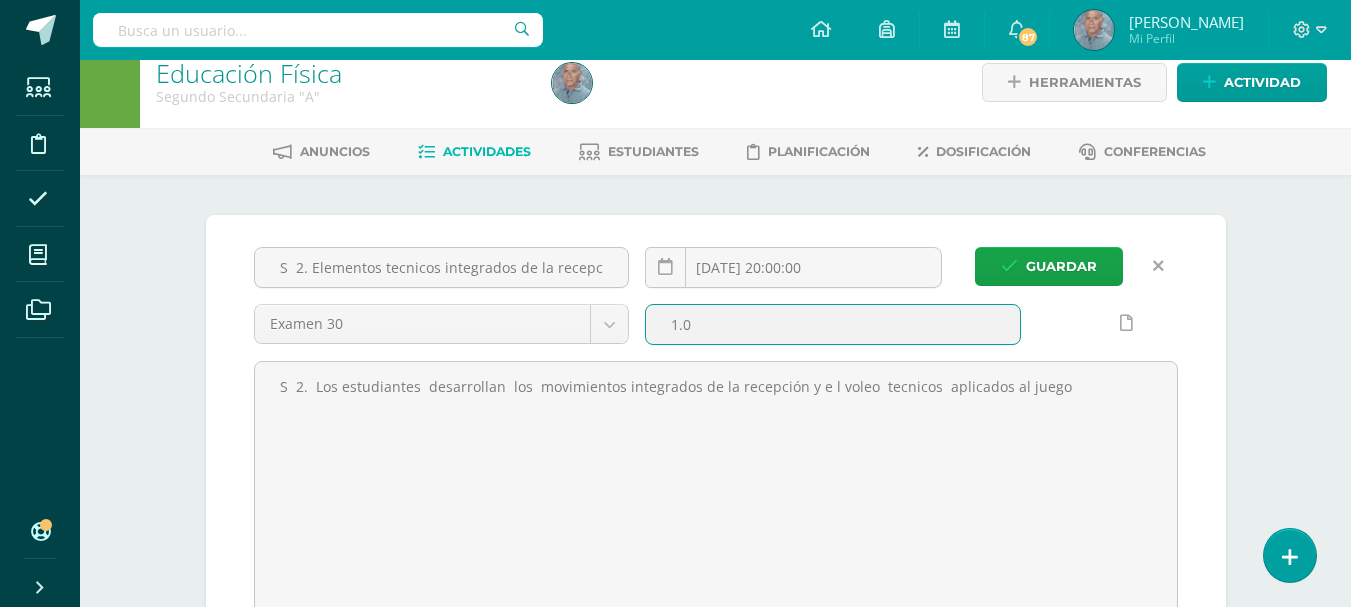 scroll, scrollTop: 24, scrollLeft: 0, axis: vertical 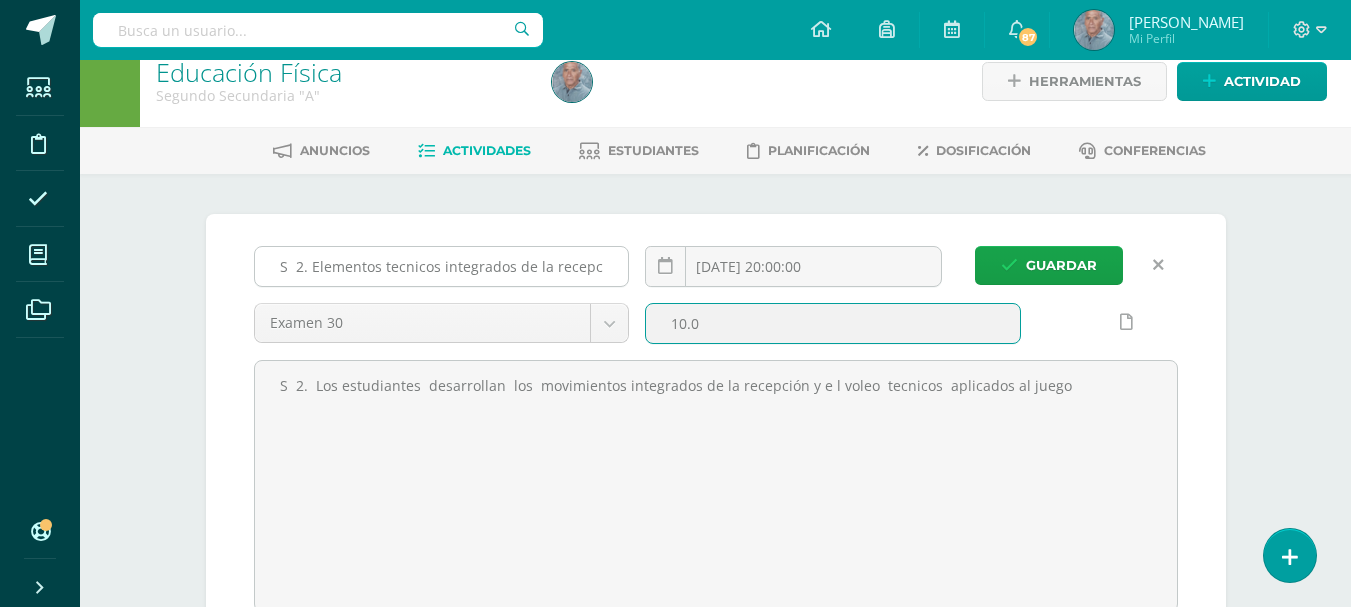 type on "10.0" 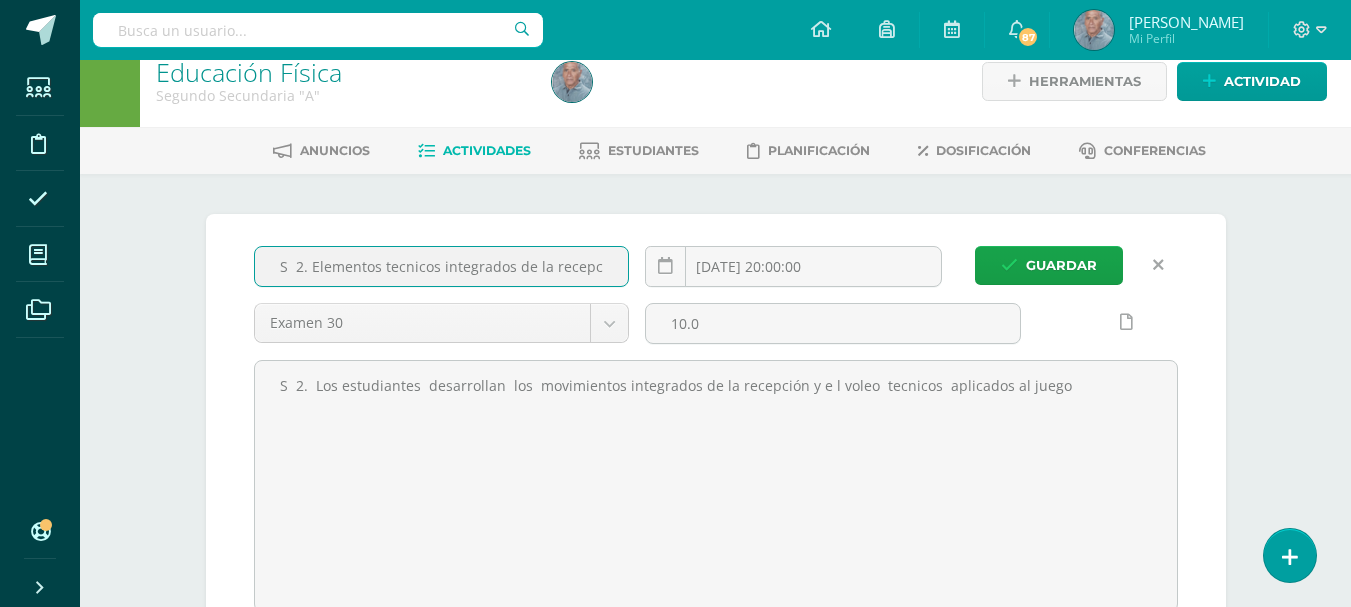 click on "S  2. Elementos tecnicos integrados de la recepción y el voleo aplicados en el juego" at bounding box center (442, 266) 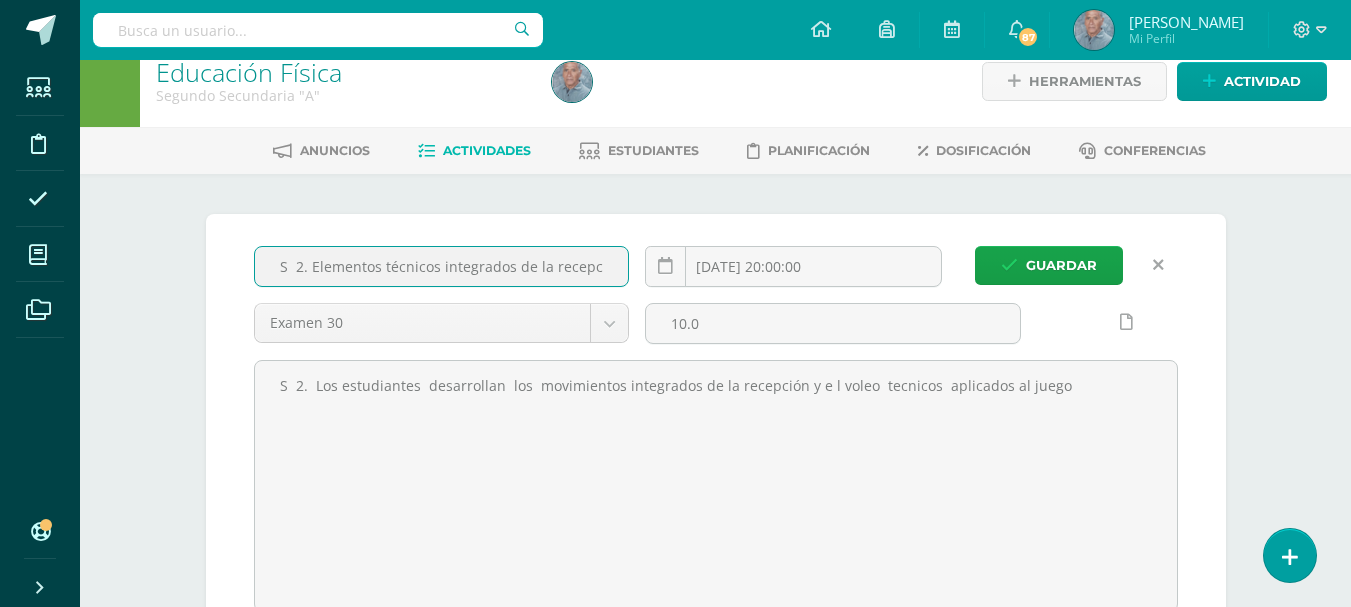 click on "S  2. Elementos técnicos integrados de la recepción y el voleo aplicados en el juego" at bounding box center [442, 266] 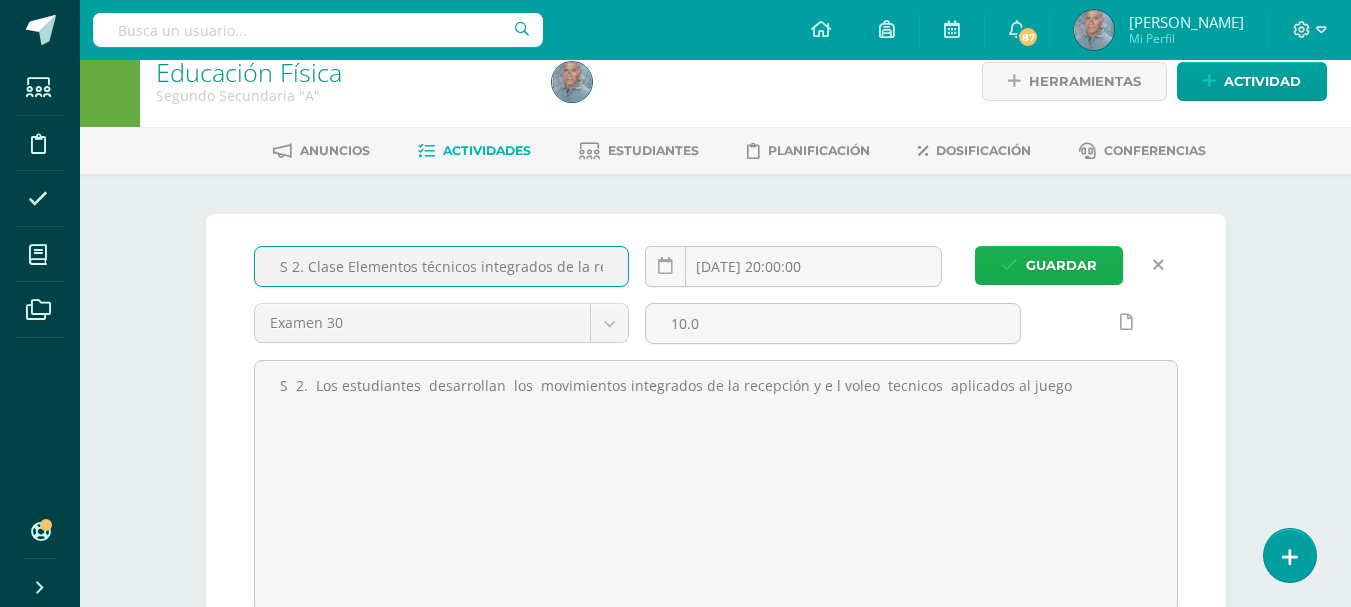type on "S 2. Clase Elementos técnicos integrados de la recepción y el voleo aplicados en el juego" 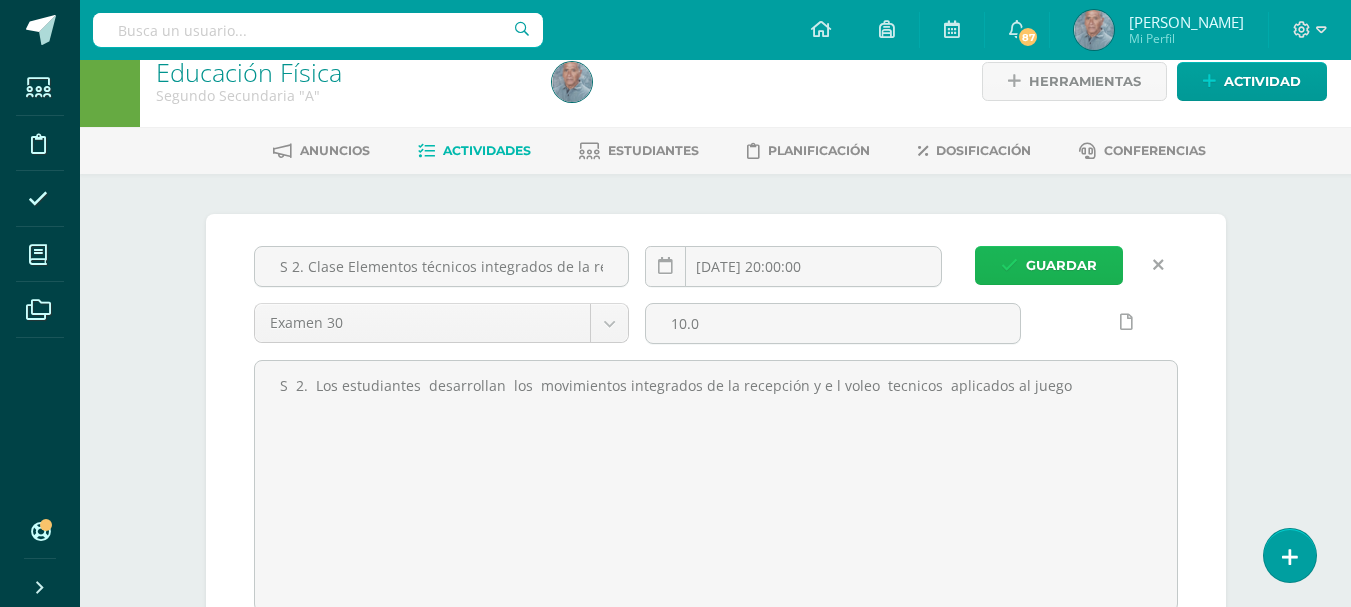click on "Guardar" at bounding box center [1061, 265] 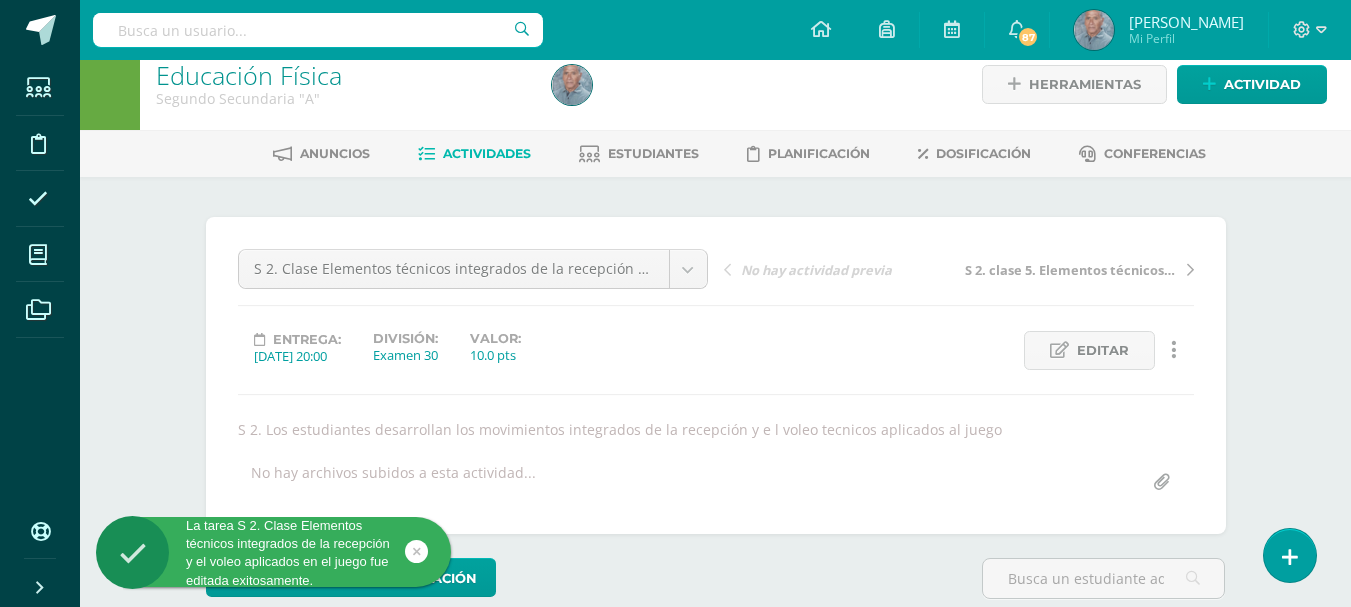 scroll, scrollTop: 0, scrollLeft: 0, axis: both 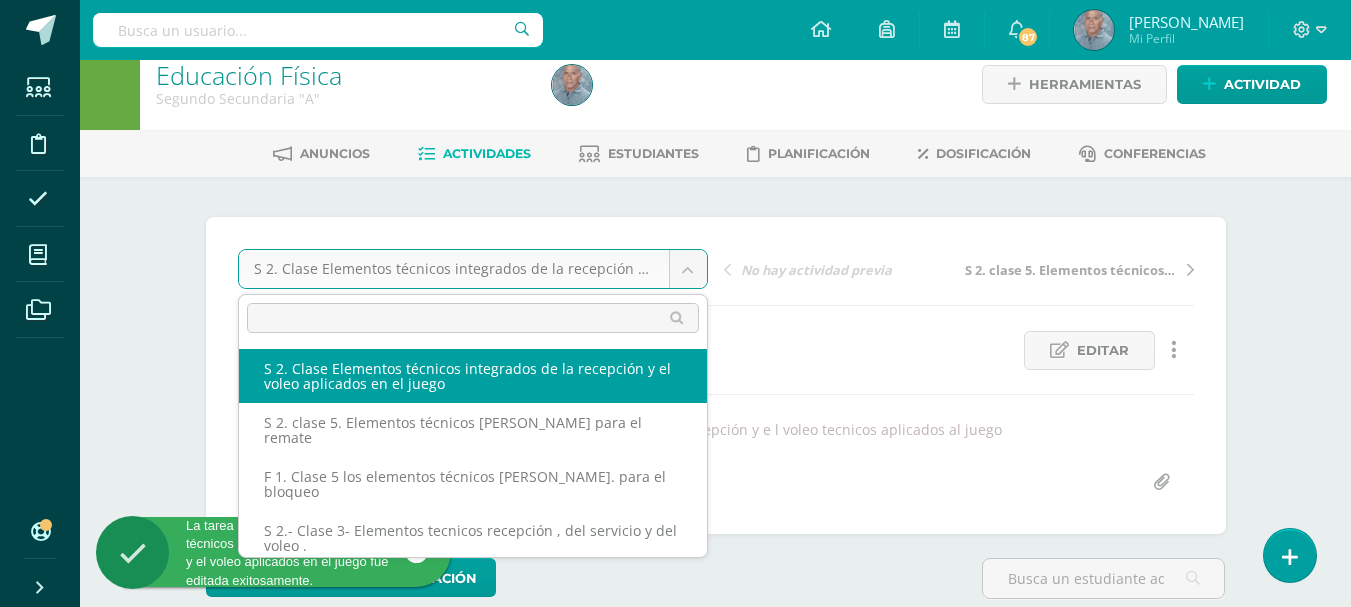 click on "La tarea S 2. Clase Elementos técnicos integrados de la recepción y el voleo aplicados en el juego fue editada exitosamente.         Estudiantes Disciplina Asistencia Mis cursos Archivos Soporte
Centro de ayuda
Últimas actualizaciones
10+ Cerrar panel
Educación Física
Cuarto
Primaria
"A"
Actividades Estudiantes Planificación Dosificación
Educación Física
Cuarto
Primaria
"B"
Actividades Estudiantes Planificación Dosificación
Educación Física
Quinto
Primaria
"A"
Actividades Estudiantes 87 87" at bounding box center (675, 969) 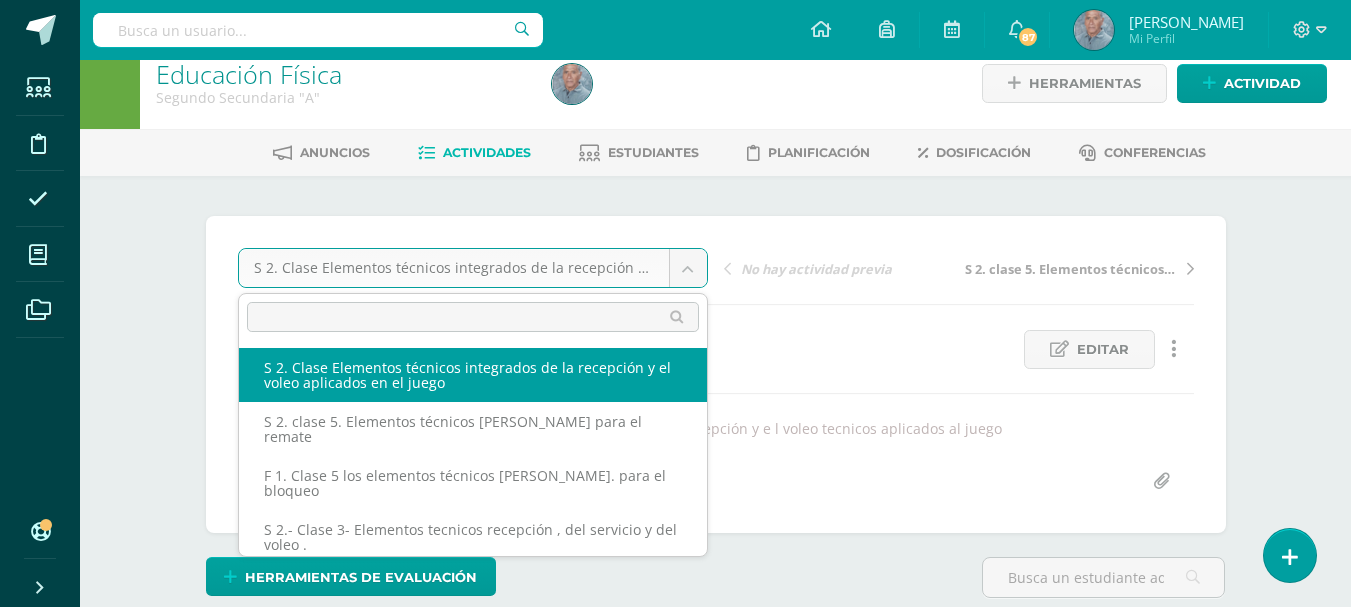 scroll, scrollTop: 23, scrollLeft: 0, axis: vertical 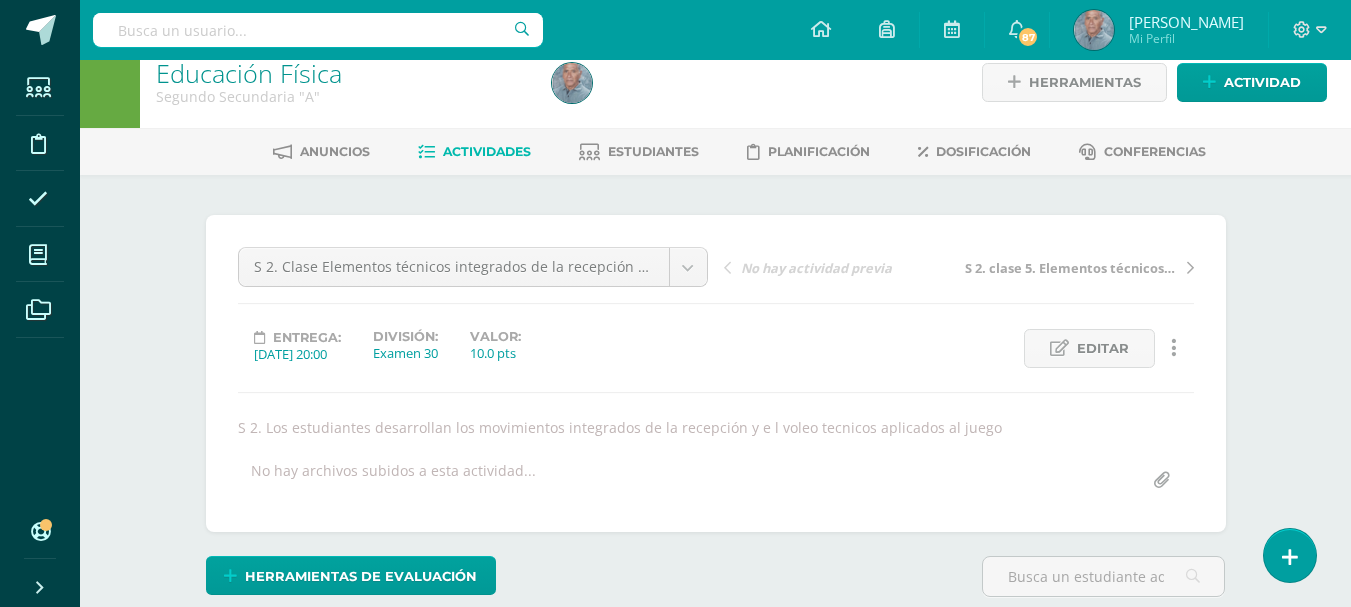 click on "La tarea S 2. Clase Elementos técnicos integrados de la recepción y el voleo aplicados en el juego fue editada exitosamente.         Estudiantes Disciplina Asistencia Mis cursos Archivos Soporte
Centro de ayuda
Últimas actualizaciones
10+ Cerrar panel
Educación Física
Cuarto
Primaria
"A"
Actividades Estudiantes Planificación Dosificación
Educación Física
Cuarto
Primaria
"B"
Actividades Estudiantes Planificación Dosificación
Educación Física
Quinto
Primaria
"A"
Actividades Estudiantes 87 87" at bounding box center [675, 1497] 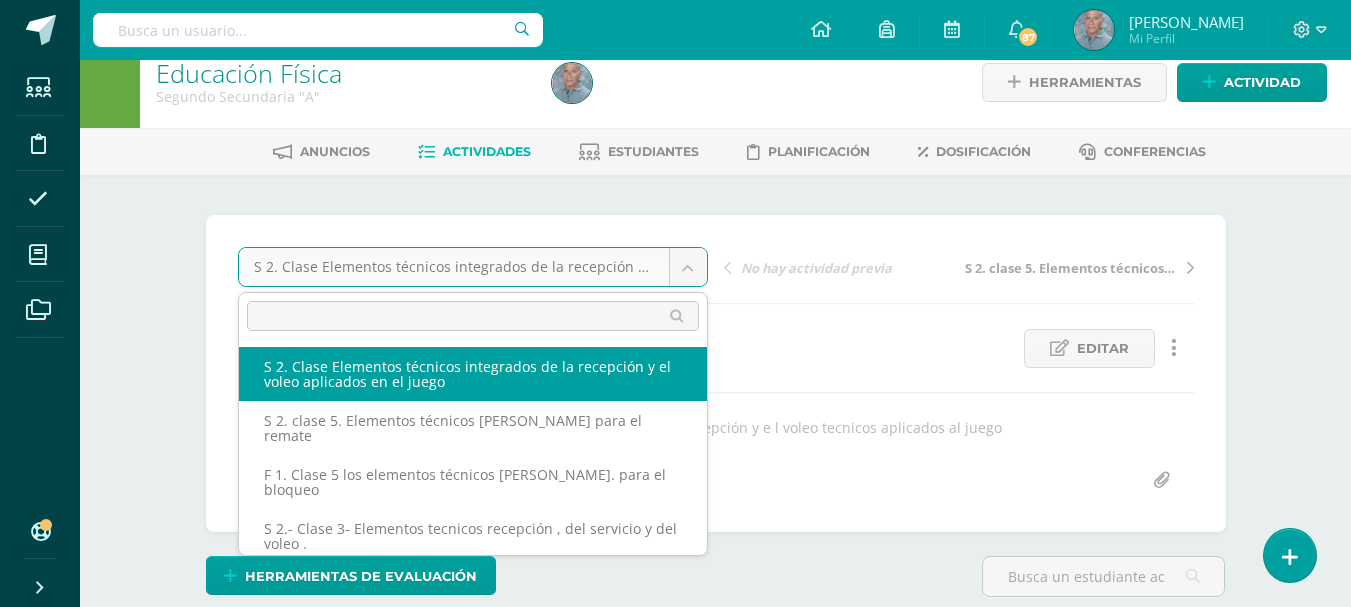 click on "La tarea S 2. Clase Elementos técnicos integrados de la recepción y el voleo aplicados en el juego fue editada exitosamente.         Estudiantes Disciplina Asistencia Mis cursos Archivos Soporte
Centro de ayuda
Últimas actualizaciones
10+ Cerrar panel
Educación Física
Cuarto
Primaria
"A"
Actividades Estudiantes Planificación Dosificación
Educación Física
Cuarto
Primaria
"B"
Actividades Estudiantes Planificación Dosificación
Educación Física
Quinto
Primaria
"A"
Actividades Estudiantes 87 87" at bounding box center (675, 1497) 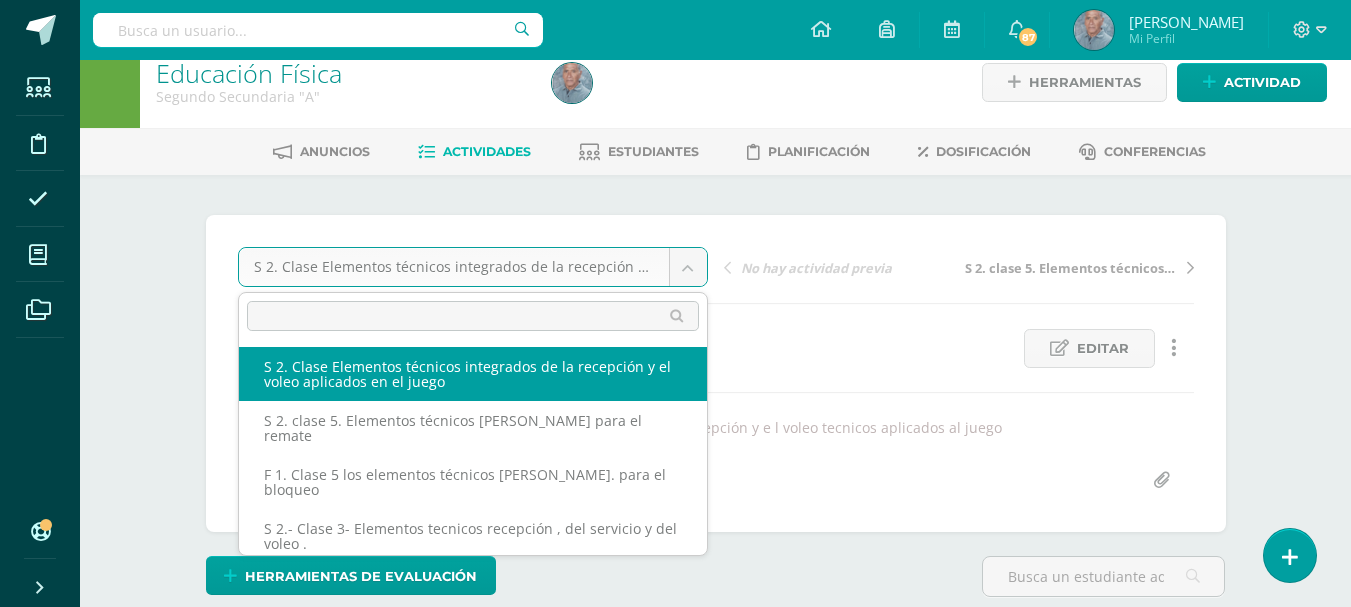 scroll, scrollTop: 24, scrollLeft: 0, axis: vertical 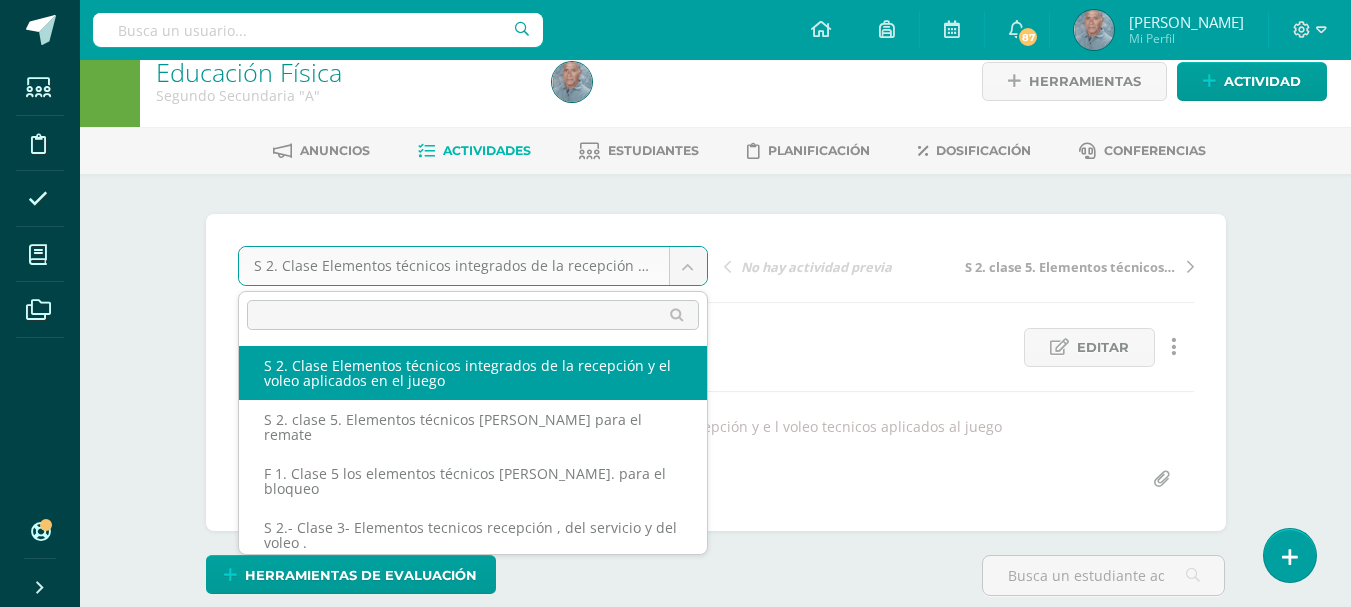 click on "La tarea S 2. Clase Elementos técnicos integrados de la recepción y el voleo aplicados en el juego fue editada exitosamente.         Estudiantes Disciplina Asistencia Mis cursos Archivos Soporte
Centro de ayuda
Últimas actualizaciones
10+ Cerrar panel
Educación Física
Cuarto
Primaria
"A"
Actividades Estudiantes Planificación Dosificación
Educación Física
Cuarto
Primaria
"B"
Actividades Estudiantes Planificación Dosificación
Educación Física
Quinto
Primaria
"A"
Actividades Estudiantes 87 87" at bounding box center (675, 1764) 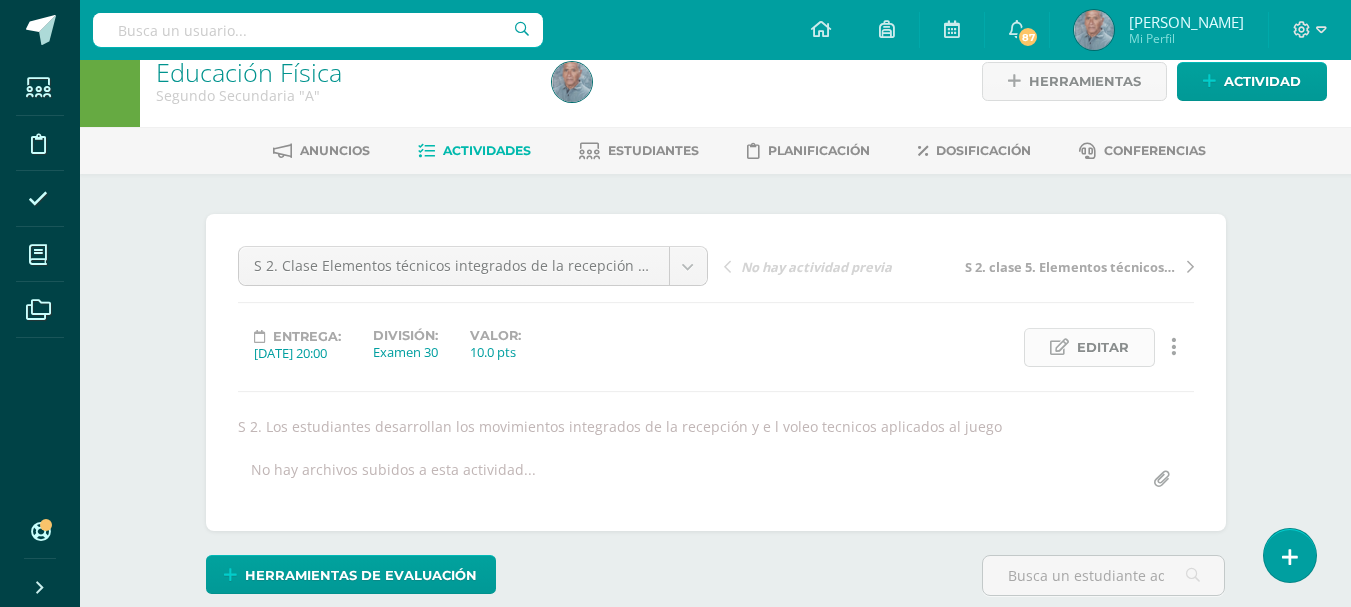 click on "Editar" at bounding box center (1103, 347) 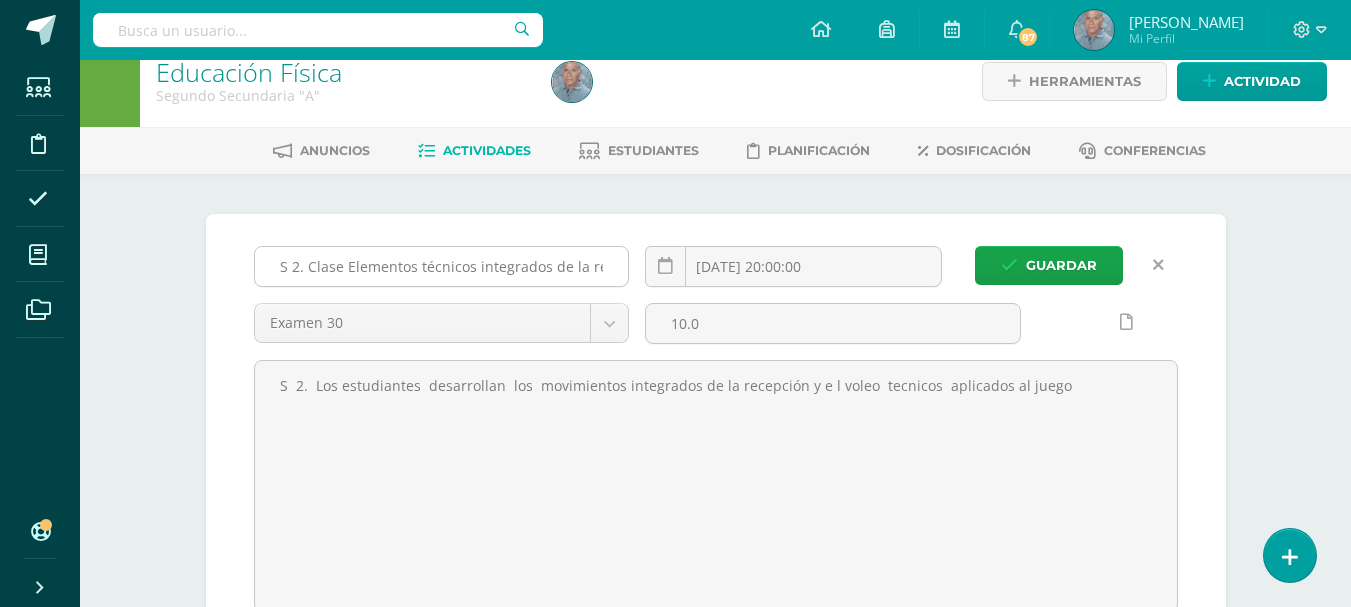 click on "S 2. Clase Elementos técnicos integrados de la recepción y el voleo aplicados en el juego" at bounding box center (442, 266) 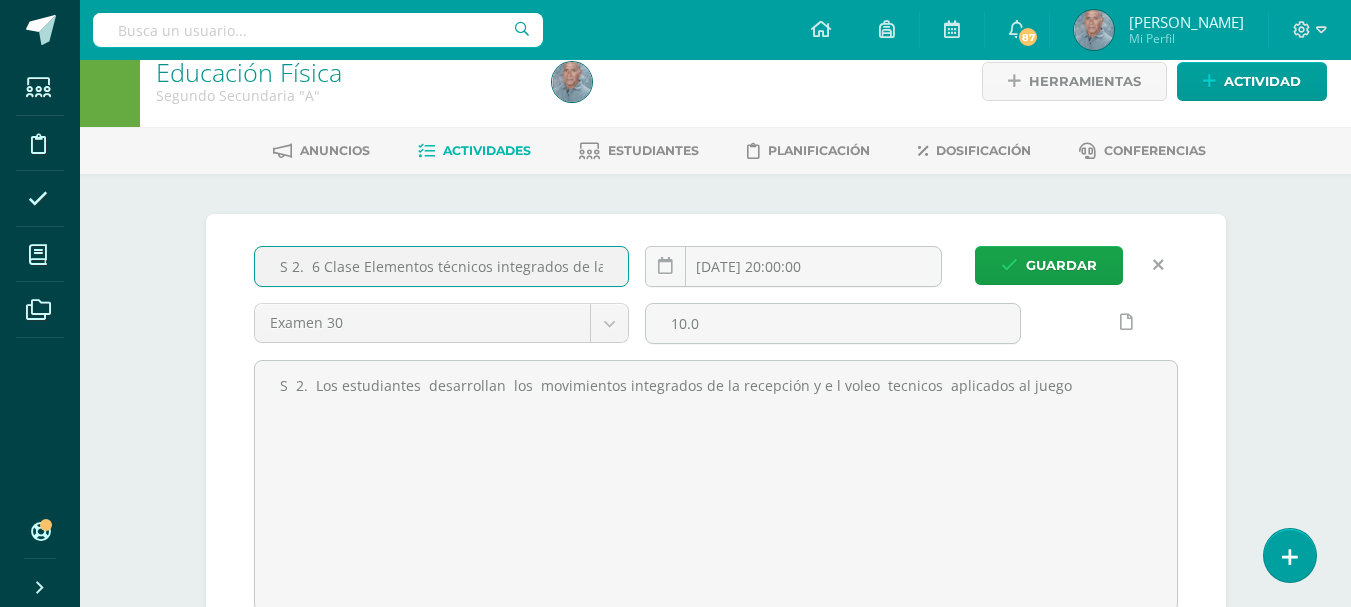 click on "S 2.  6 Clase Elementos técnicos integrados de la recepción y el voleo aplicados en el juego" at bounding box center (442, 266) 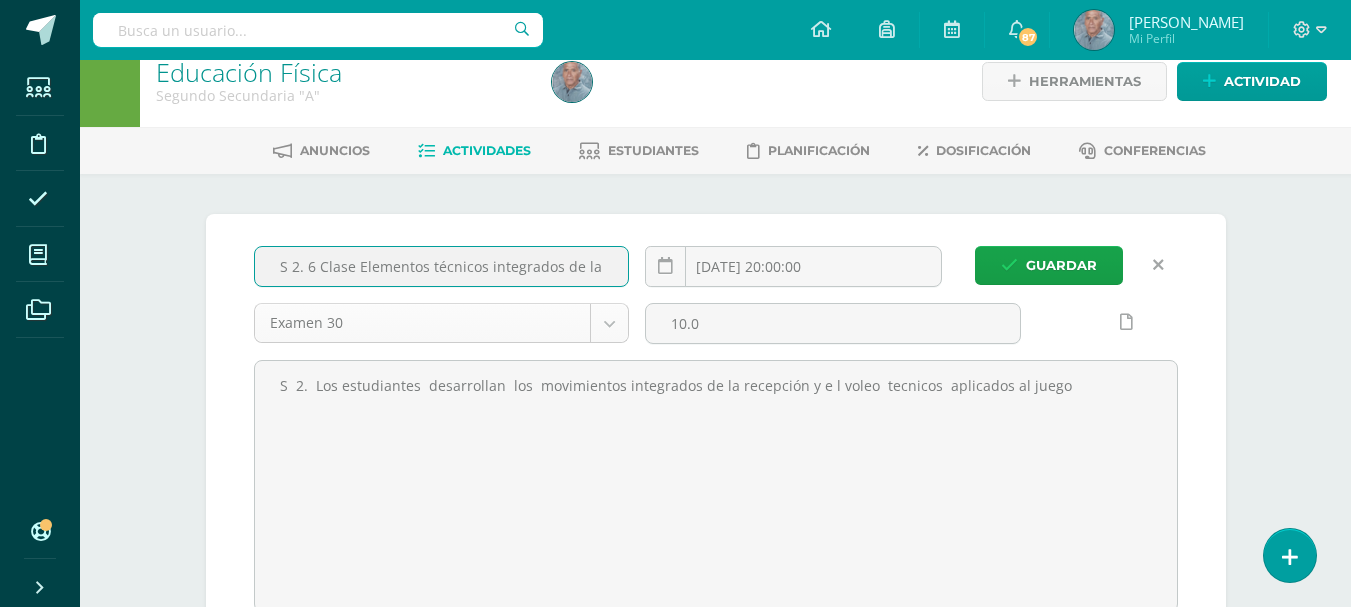 type on "S 2. 6 Clase Elementos técnicos integrados de la recepción y el voleo aplicados en el juego" 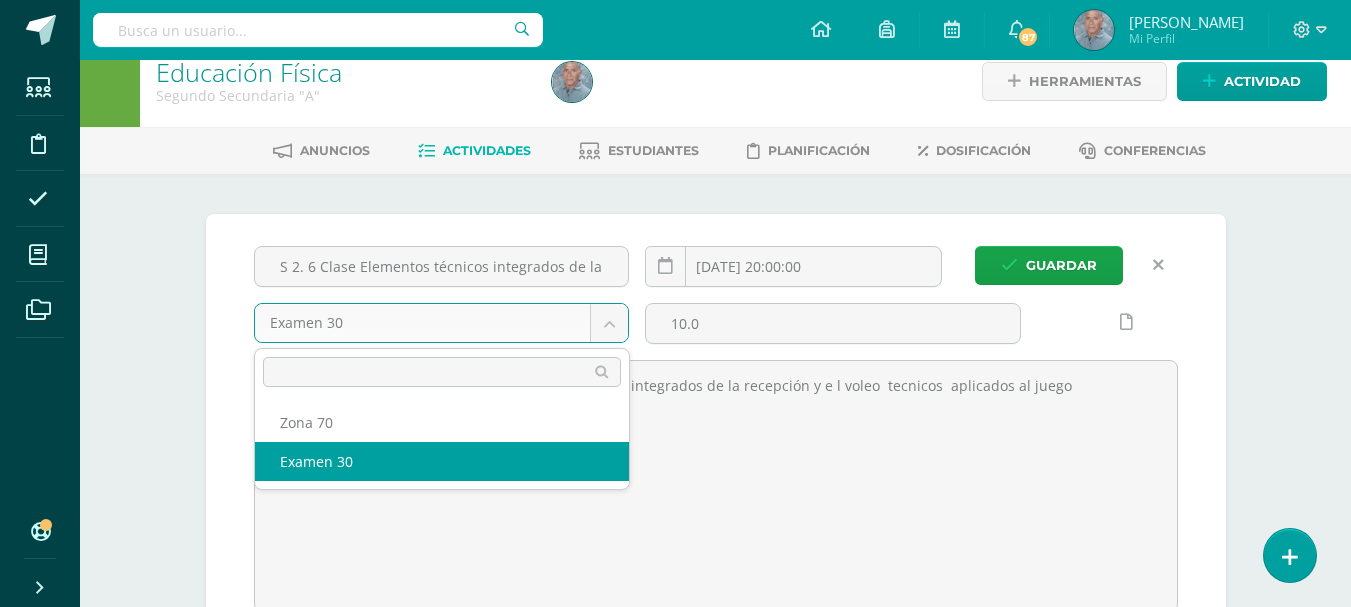 click on "La tarea S 2. Clase Elementos técnicos integrados de la recepción y el voleo aplicados en el juego fue editada exitosamente.         Estudiantes Disciplina Asistencia Mis cursos Archivos Soporte
Centro de ayuda
Últimas actualizaciones
10+ Cerrar panel
Educación Física
Cuarto
Primaria
"A"
Actividades Estudiantes Planificación Dosificación
Educación Física
Cuarto
Primaria
"B"
Actividades Estudiantes Planificación Dosificación
Educación Física
Quinto
Primaria
"A"
Actividades Estudiantes 87 87" at bounding box center (675, 1821) 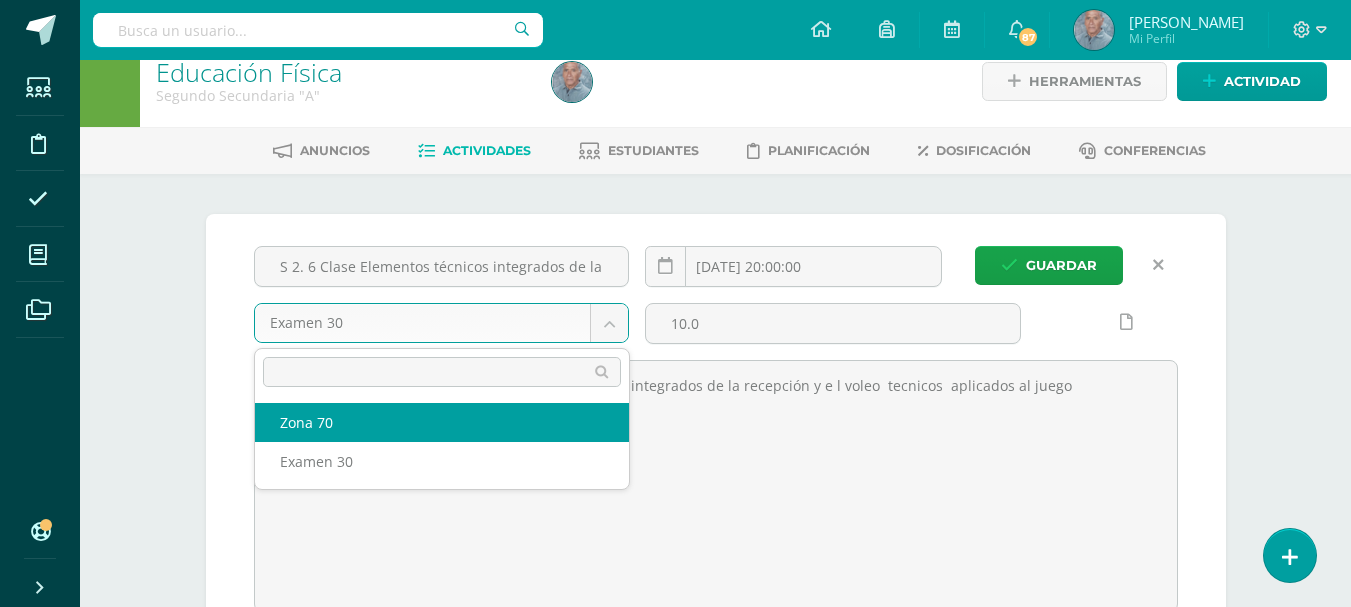 select on "41369" 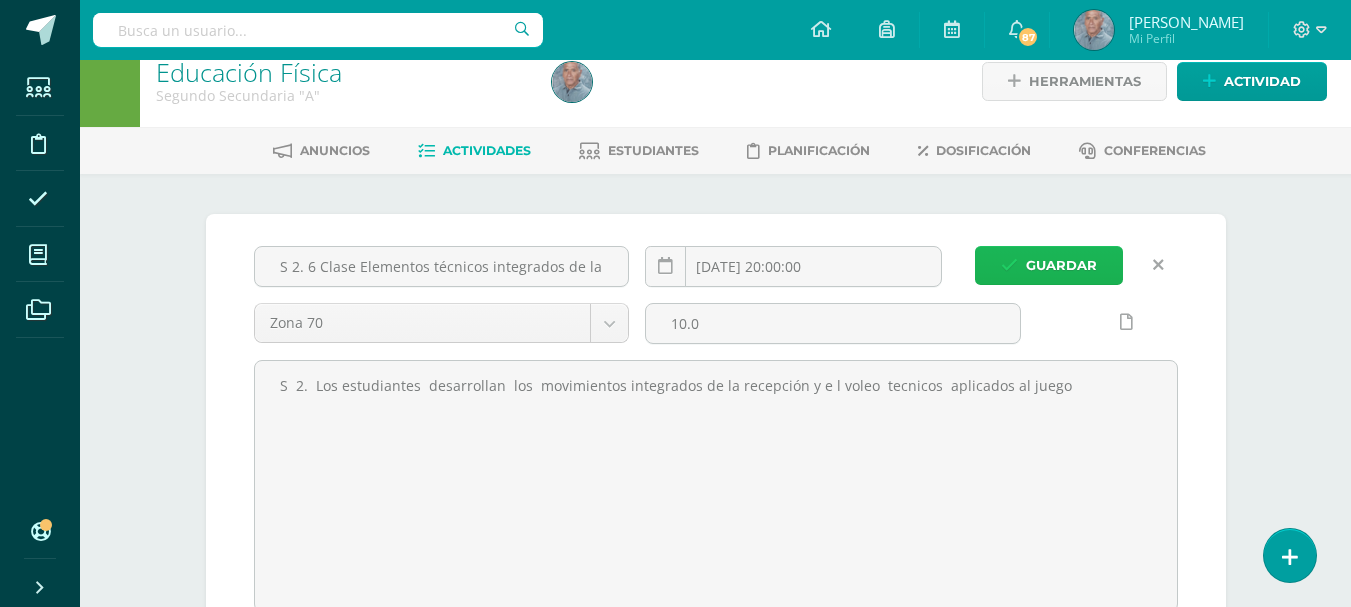click on "Guardar" at bounding box center (1061, 265) 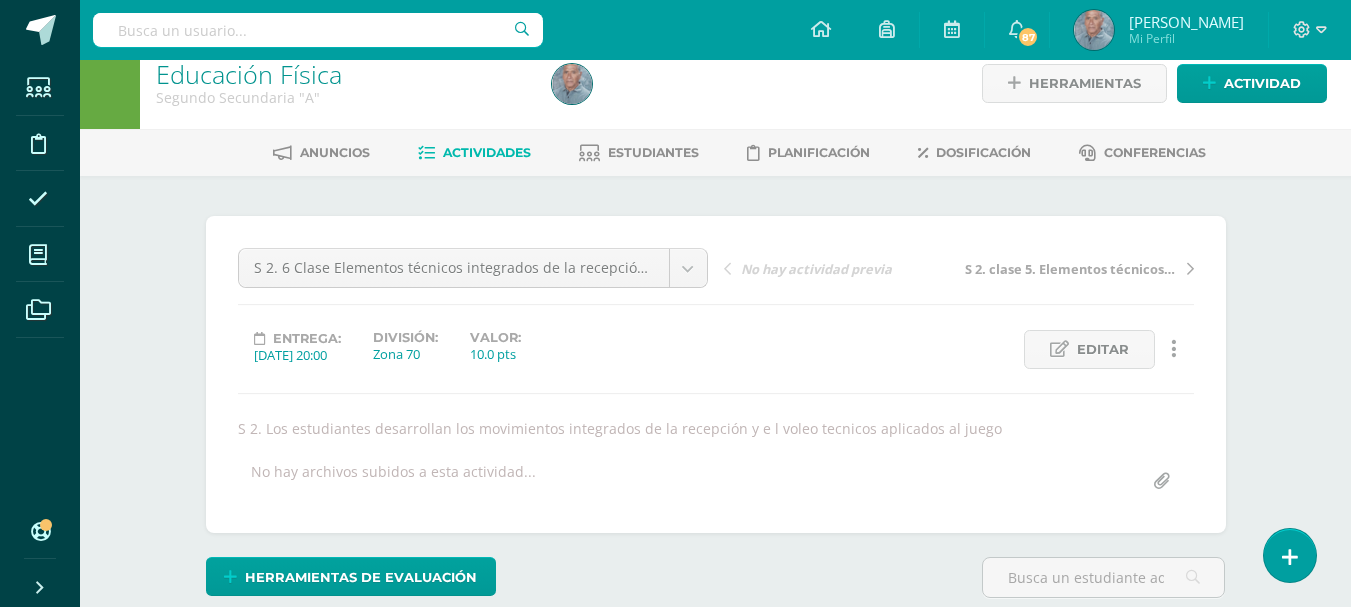 scroll, scrollTop: 23, scrollLeft: 0, axis: vertical 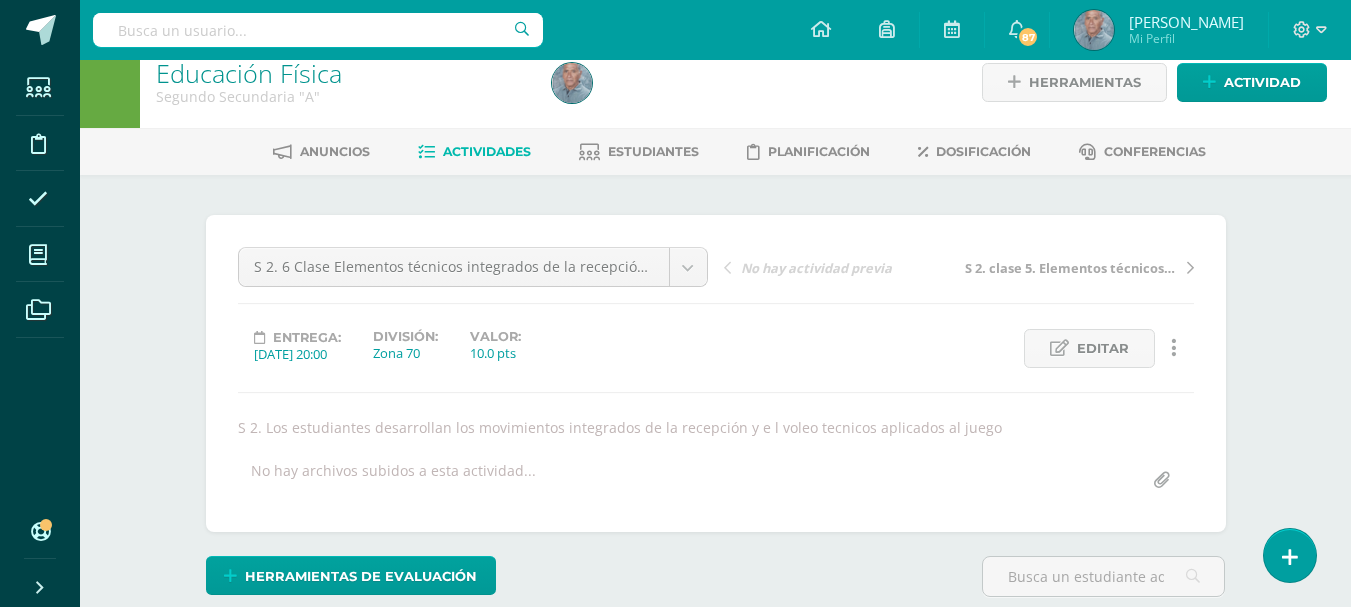 click on "Actividades" at bounding box center (487, 151) 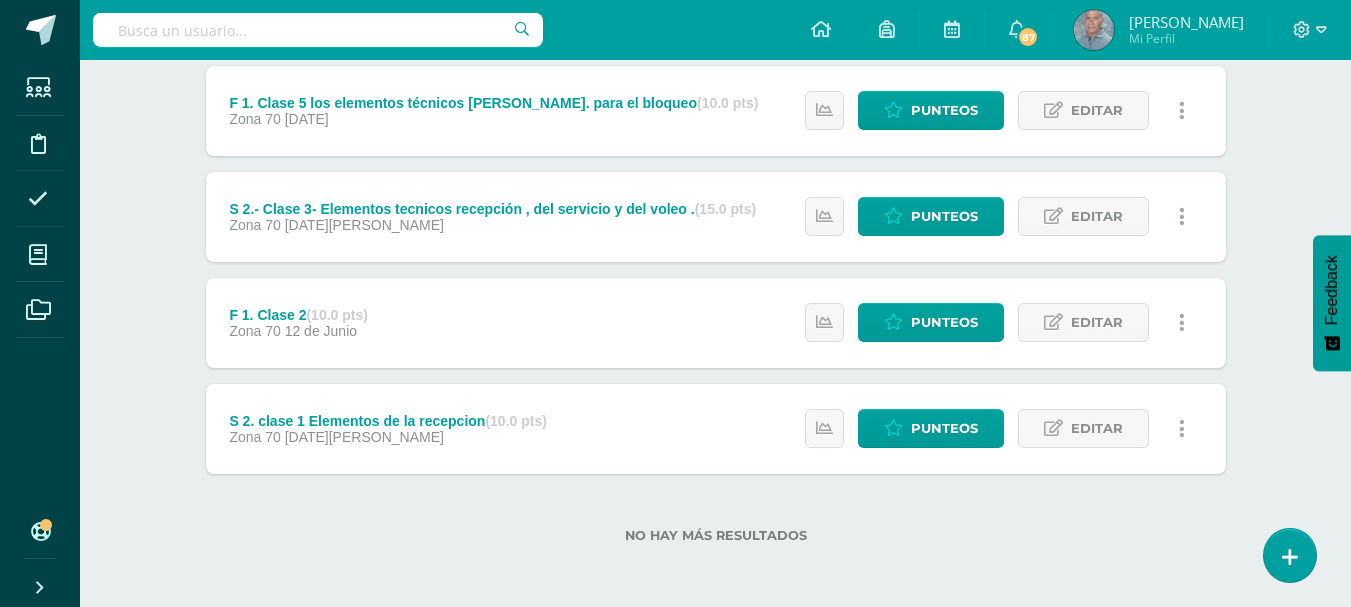 scroll, scrollTop: 379, scrollLeft: 0, axis: vertical 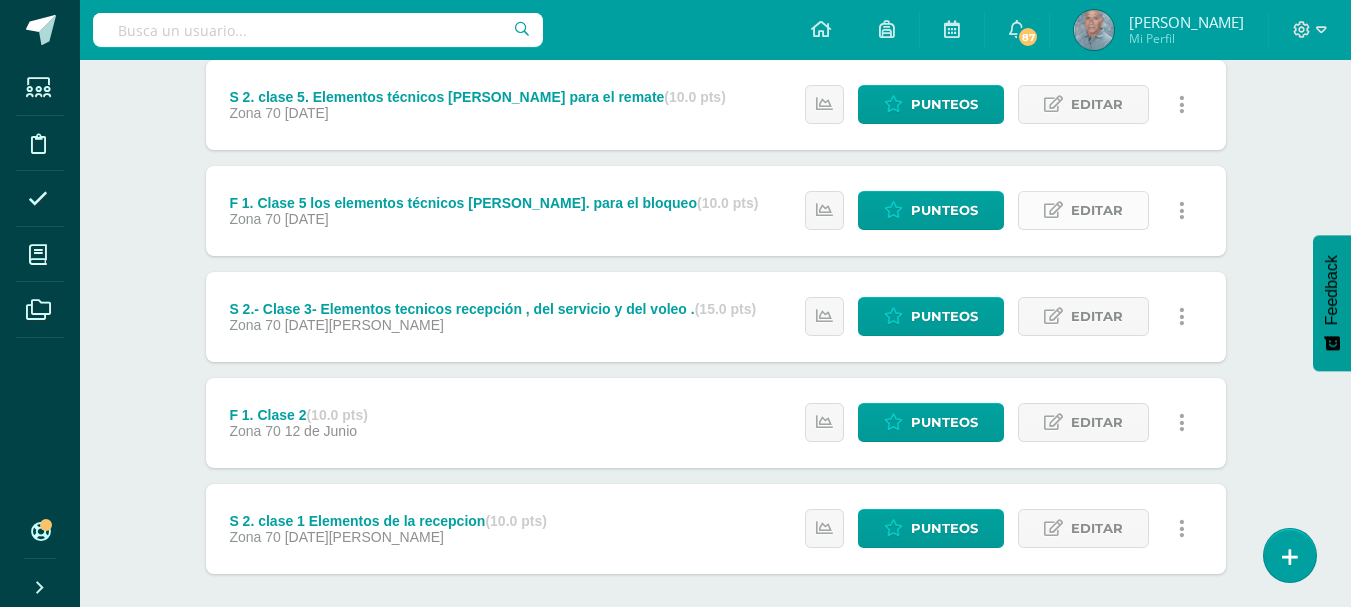 click on "Editar" at bounding box center [1097, 210] 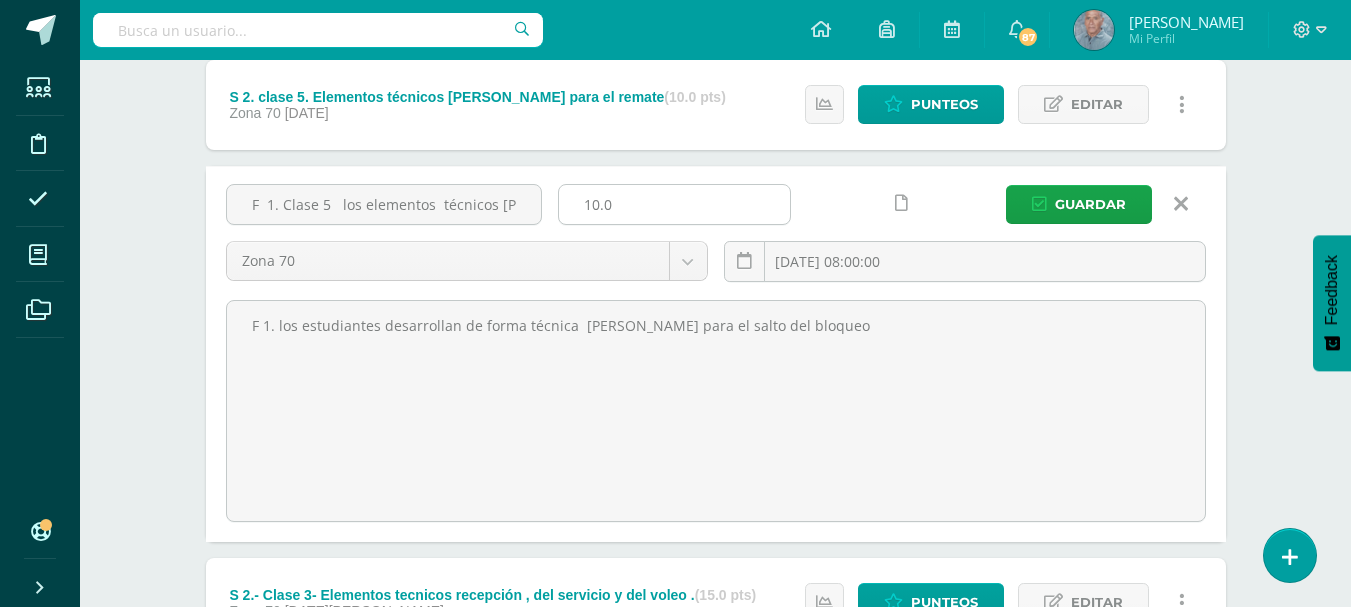 click on "10.0" at bounding box center [674, 204] 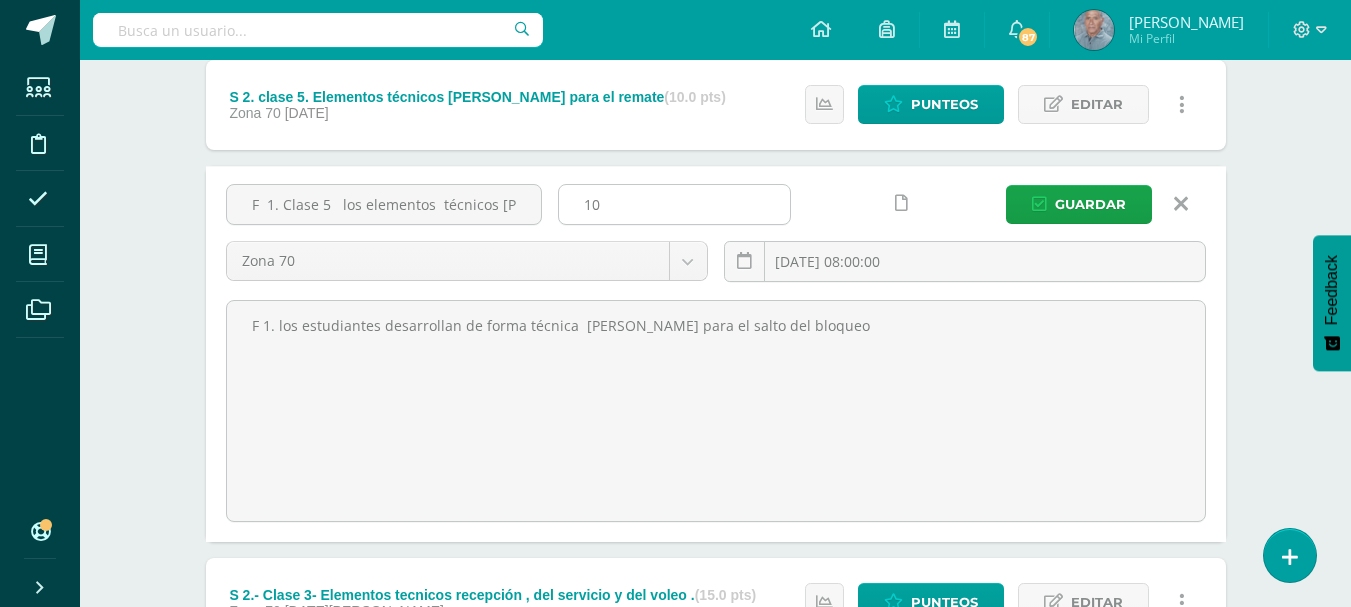 type on "1" 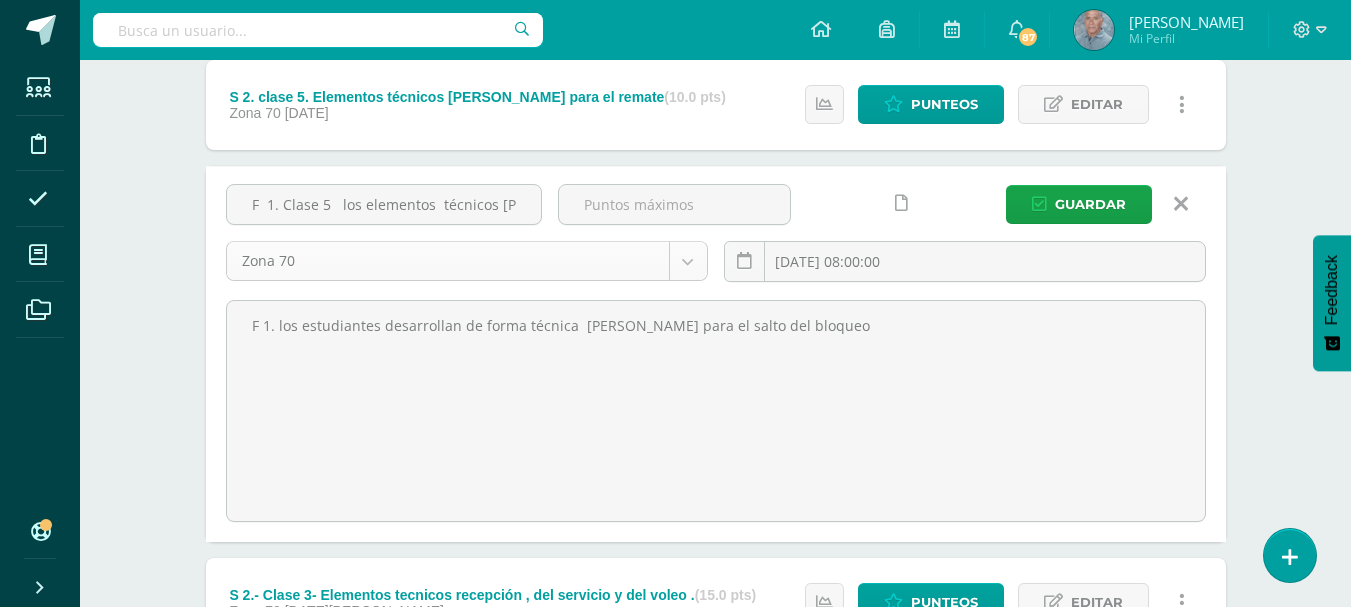 type 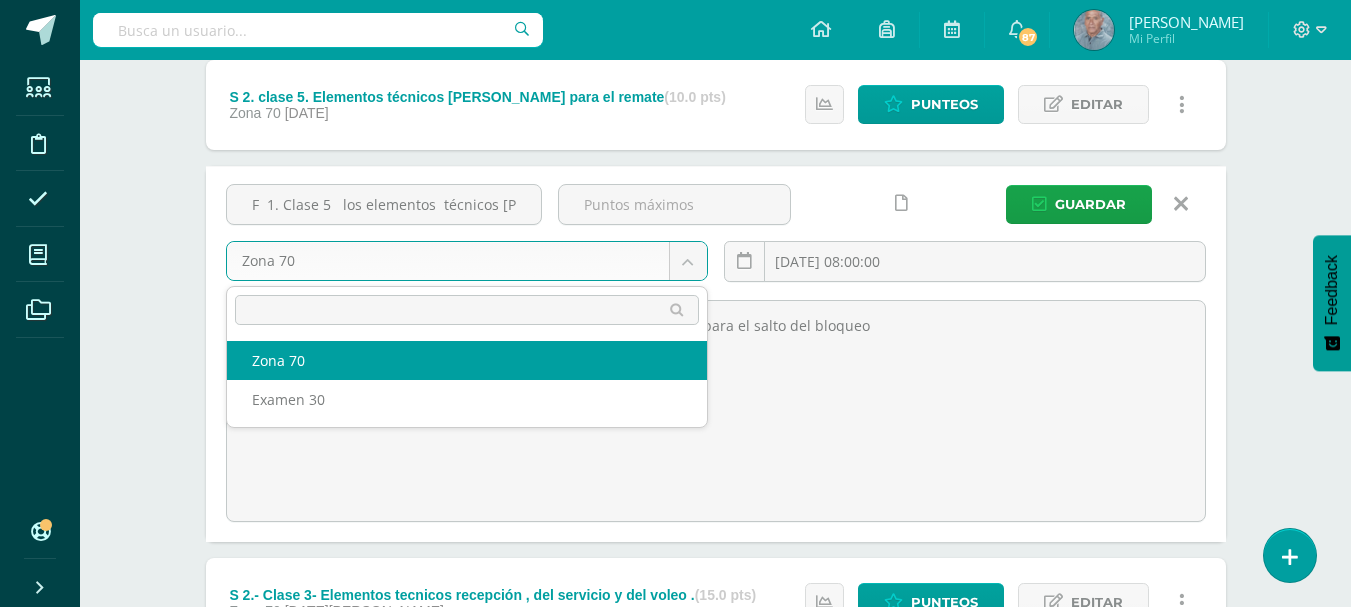 click on "Estudiantes Disciplina Asistencia Mis cursos Archivos Soporte
Centro de ayuda
Últimas actualizaciones
10+ Cerrar panel
Educación Física
Cuarto
Primaria
"A"
Actividades Estudiantes Planificación Dosificación
Educación Física
Cuarto
Primaria
"B"
Actividades Estudiantes Planificación Dosificación
Educación Física
Quinto
Primaria
"A"
Actividades Estudiantes Planificación Dosificación
Educación Física
Actividades Estudiantes Planificación Actividades" at bounding box center (675, 307) 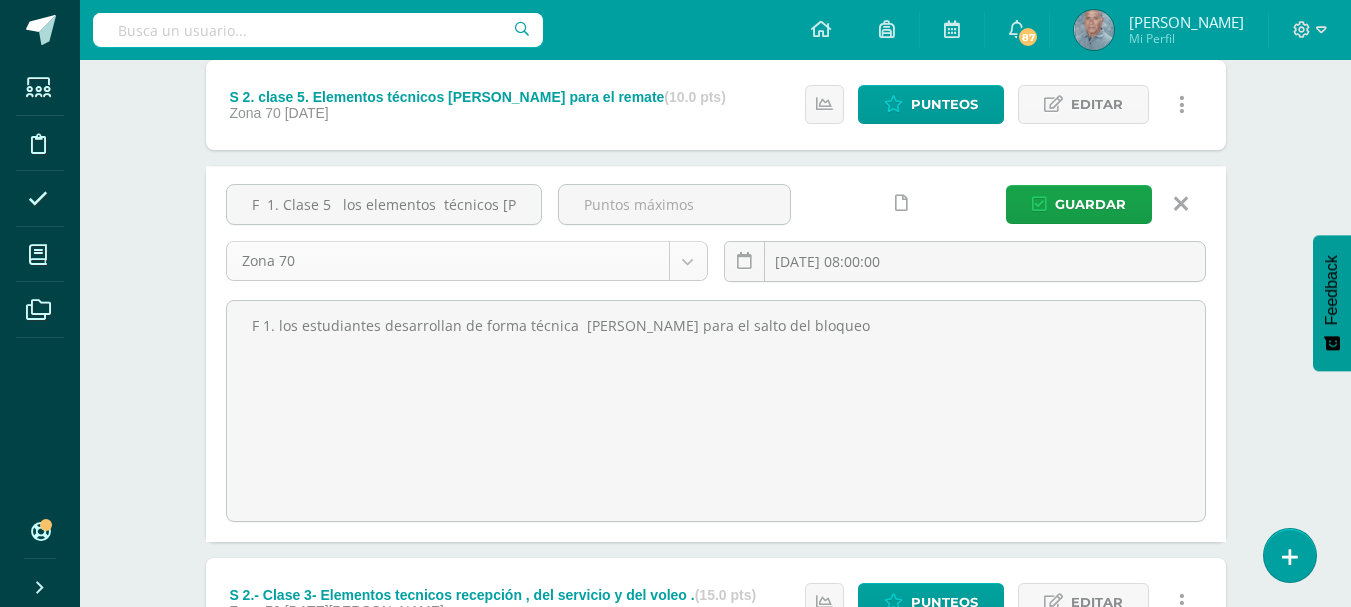click on "Estudiantes Disciplina Asistencia Mis cursos Archivos Soporte
Centro de ayuda
Últimas actualizaciones
10+ Cerrar panel
Educación Física
Cuarto
Primaria
"A"
Actividades Estudiantes Planificación Dosificación
Educación Física
Cuarto
Primaria
"B"
Actividades Estudiantes Planificación Dosificación
Educación Física
Quinto
Primaria
"A"
Actividades Estudiantes Planificación Dosificación
Educación Física
Actividades Estudiantes Planificación Actividades" at bounding box center (675, 307) 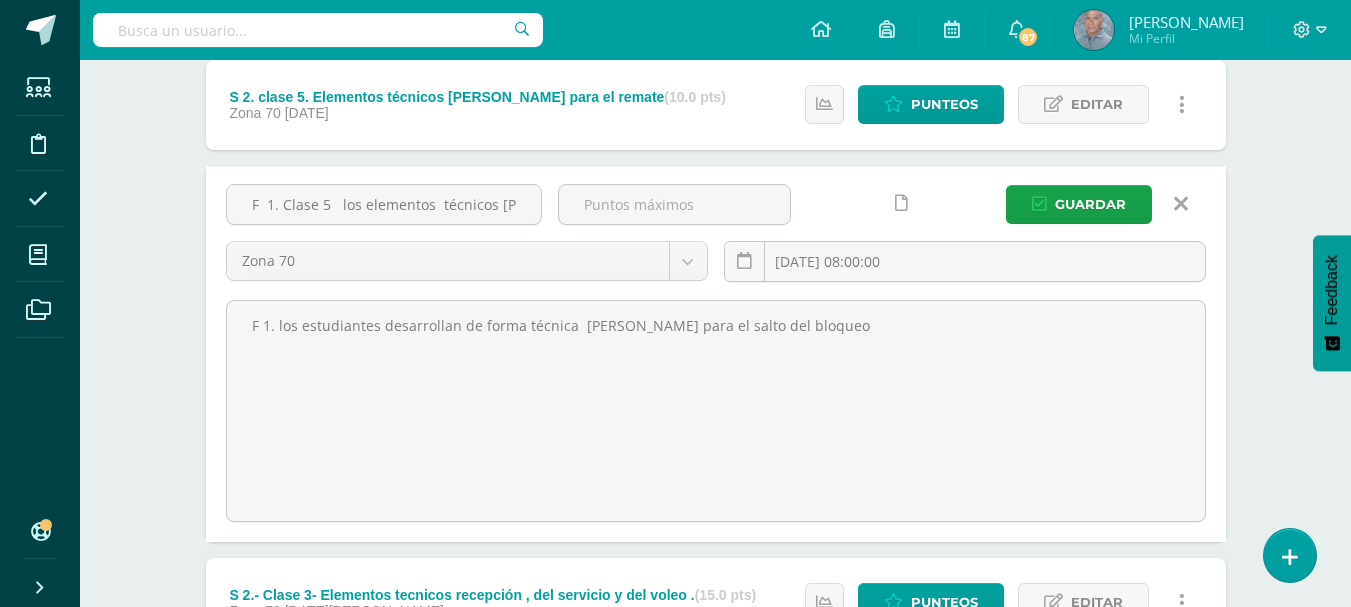 click on "Estudiantes Disciplina Asistencia Mis cursos Archivos Soporte
Centro de ayuda
Últimas actualizaciones
10+ Cerrar panel
Educación Física
Cuarto
Primaria
"A"
Actividades Estudiantes Planificación Dosificación
Educación Física
Cuarto
Primaria
"B"
Actividades Estudiantes Planificación Dosificación
Educación Física
Quinto
Primaria
"A"
Actividades Estudiantes Planificación Dosificación
Educación Física
Actividades Estudiantes Planificación Actividades" at bounding box center [675, 307] 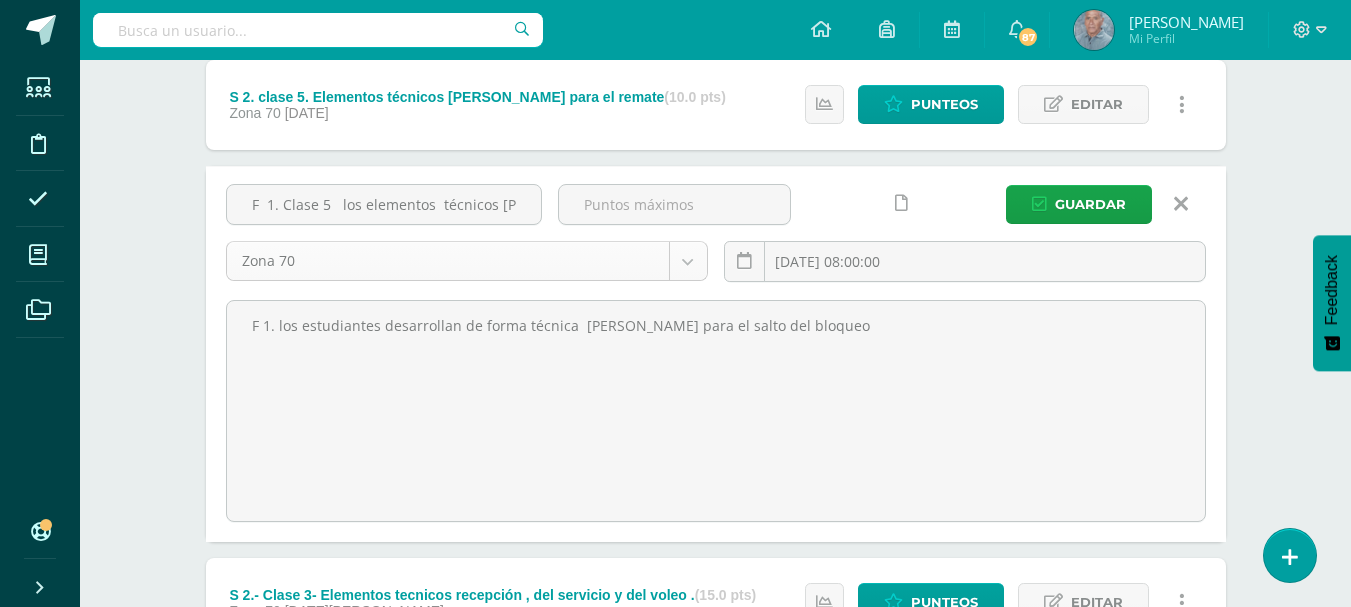 click on "Estudiantes Disciplina Asistencia Mis cursos Archivos Soporte
Centro de ayuda
Últimas actualizaciones
10+ Cerrar panel
Educación Física
Cuarto
Primaria
"A"
Actividades Estudiantes Planificación Dosificación
Educación Física
Cuarto
Primaria
"B"
Actividades Estudiantes Planificación Dosificación
Educación Física
Quinto
Primaria
"A"
Actividades Estudiantes Planificación Dosificación
Educación Física
Actividades Estudiantes Planificación Actividades" at bounding box center (675, 307) 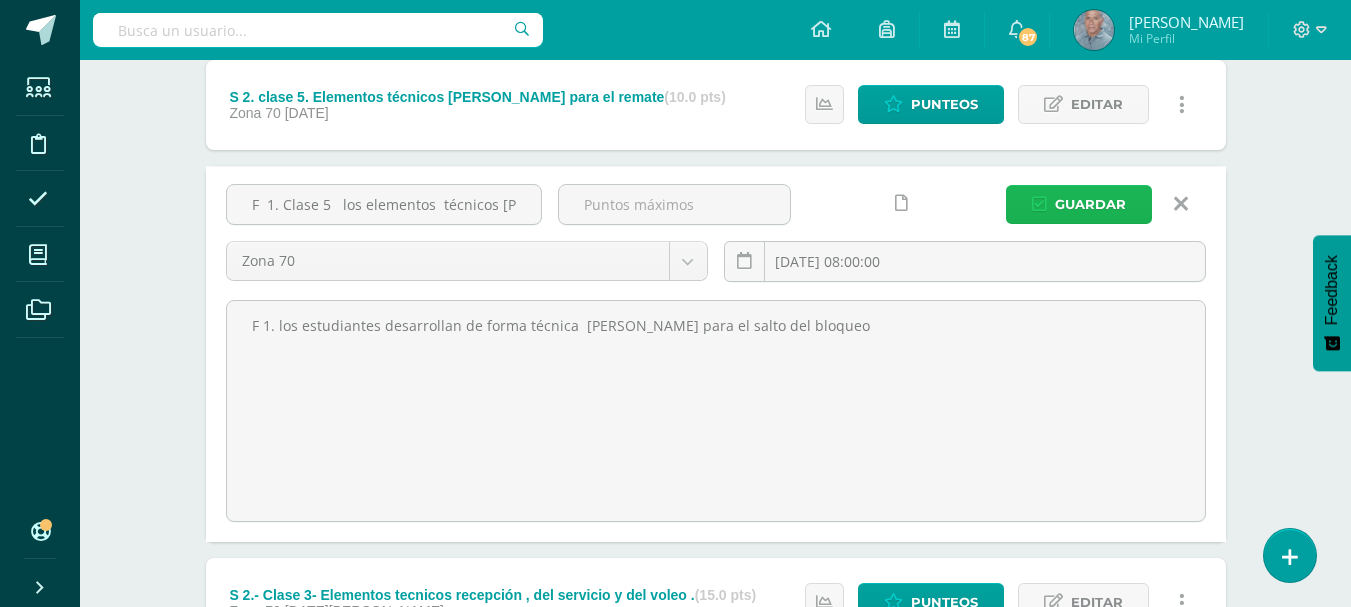 click on "Guardar" at bounding box center [1090, 204] 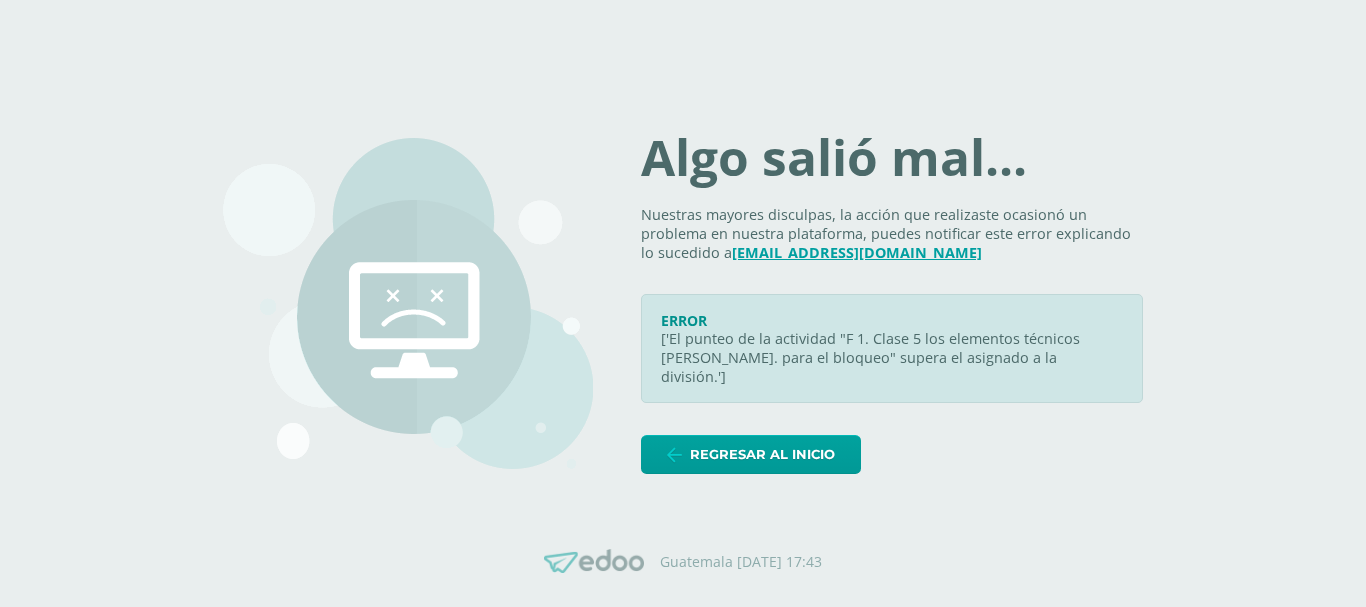 scroll, scrollTop: 0, scrollLeft: 0, axis: both 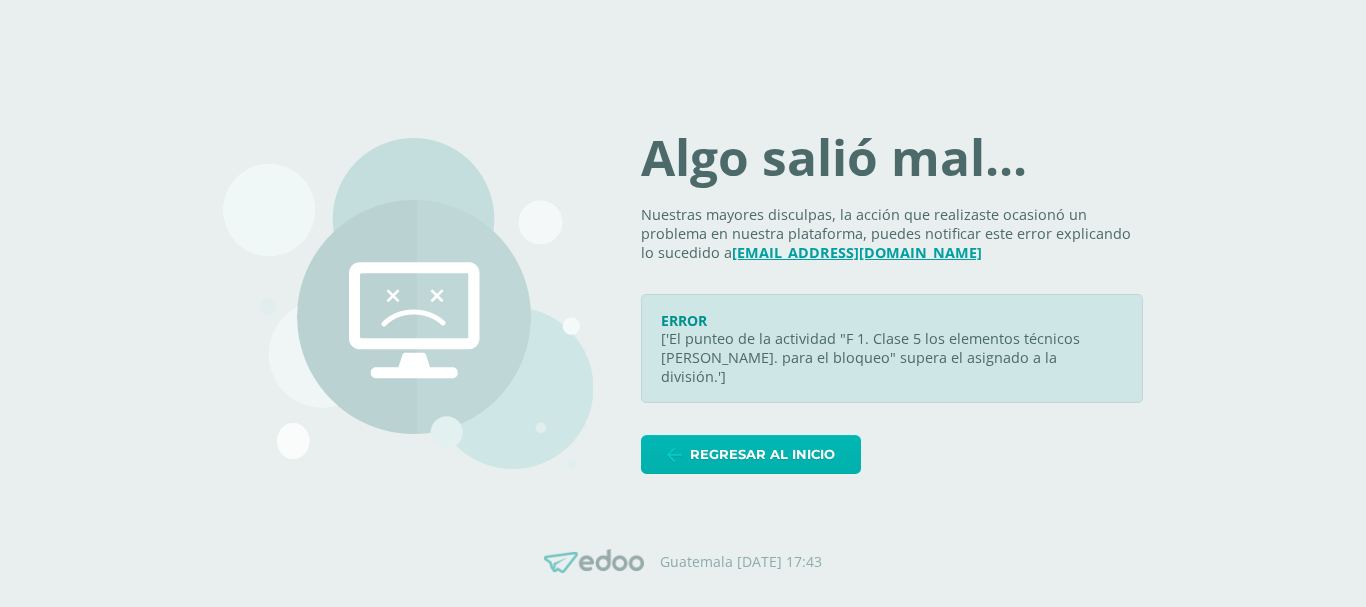 click on "Regresar al inicio" at bounding box center (762, 454) 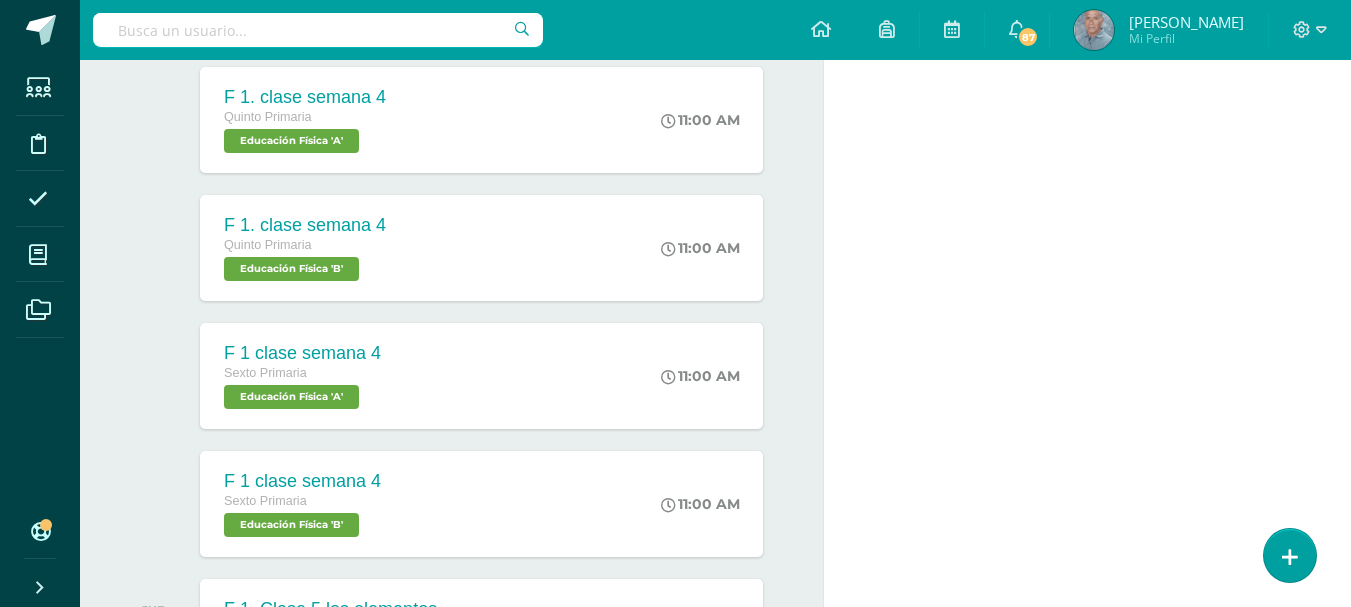 scroll, scrollTop: 400, scrollLeft: 0, axis: vertical 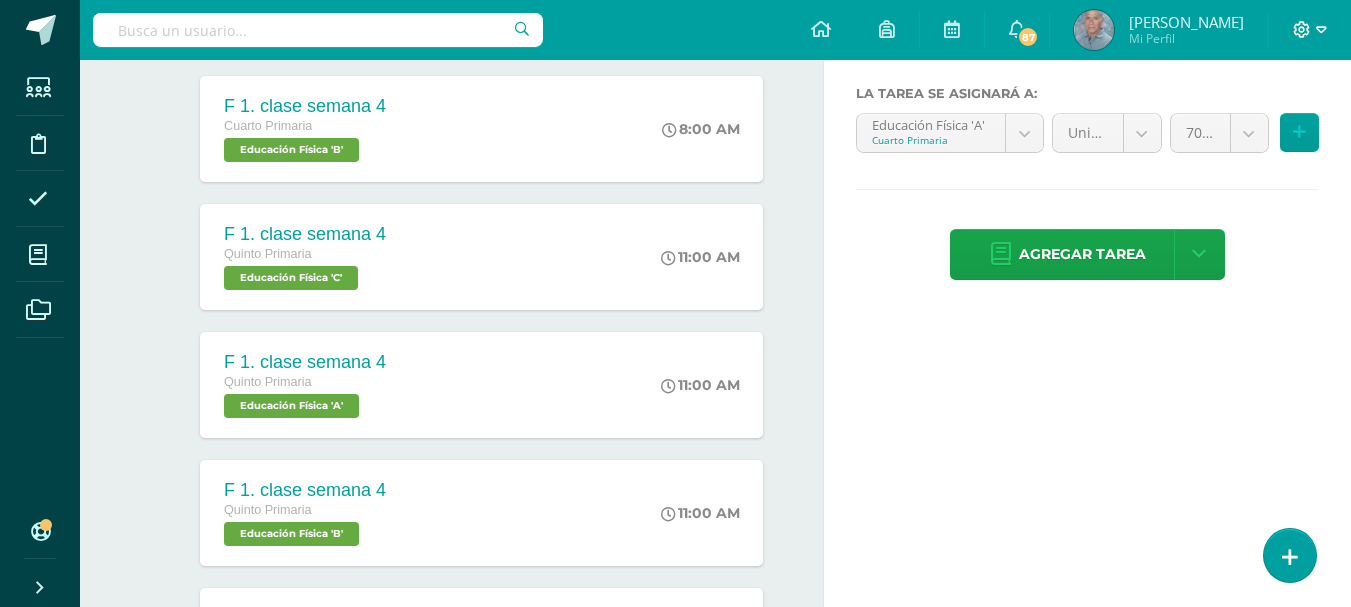 click 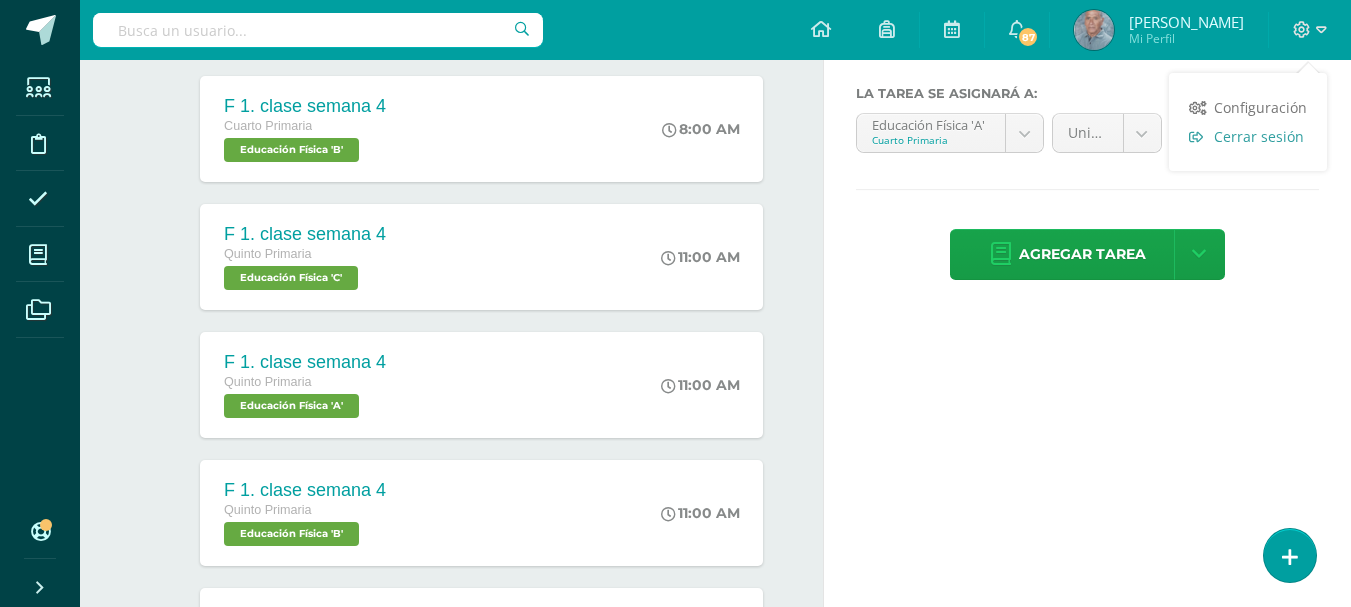 click on "Cerrar sesión" at bounding box center (1259, 136) 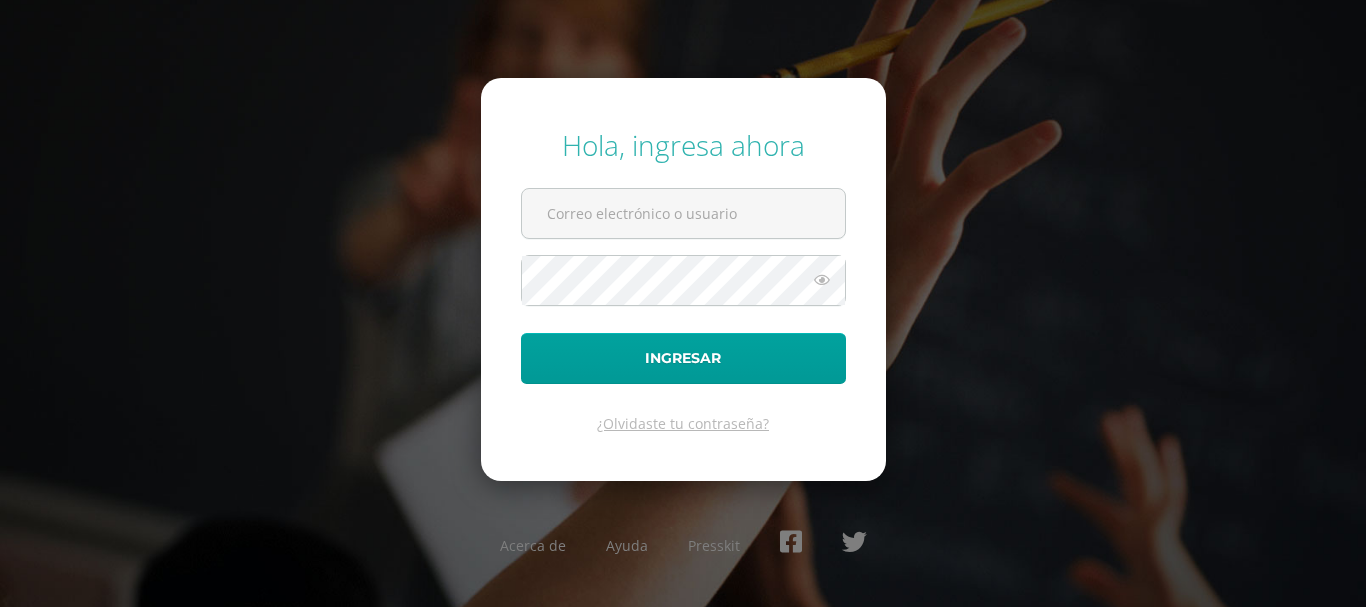 scroll, scrollTop: 0, scrollLeft: 0, axis: both 